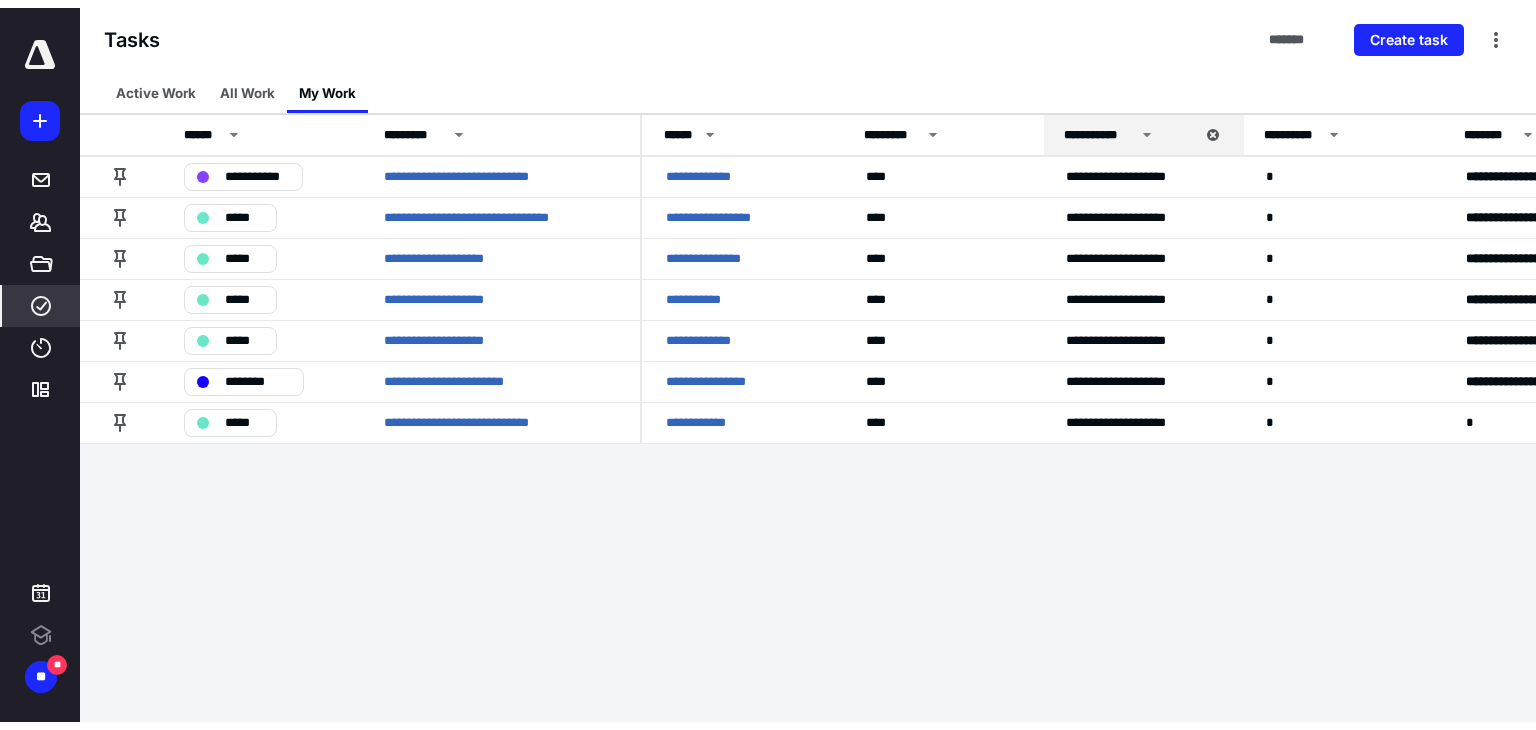 scroll, scrollTop: 0, scrollLeft: 0, axis: both 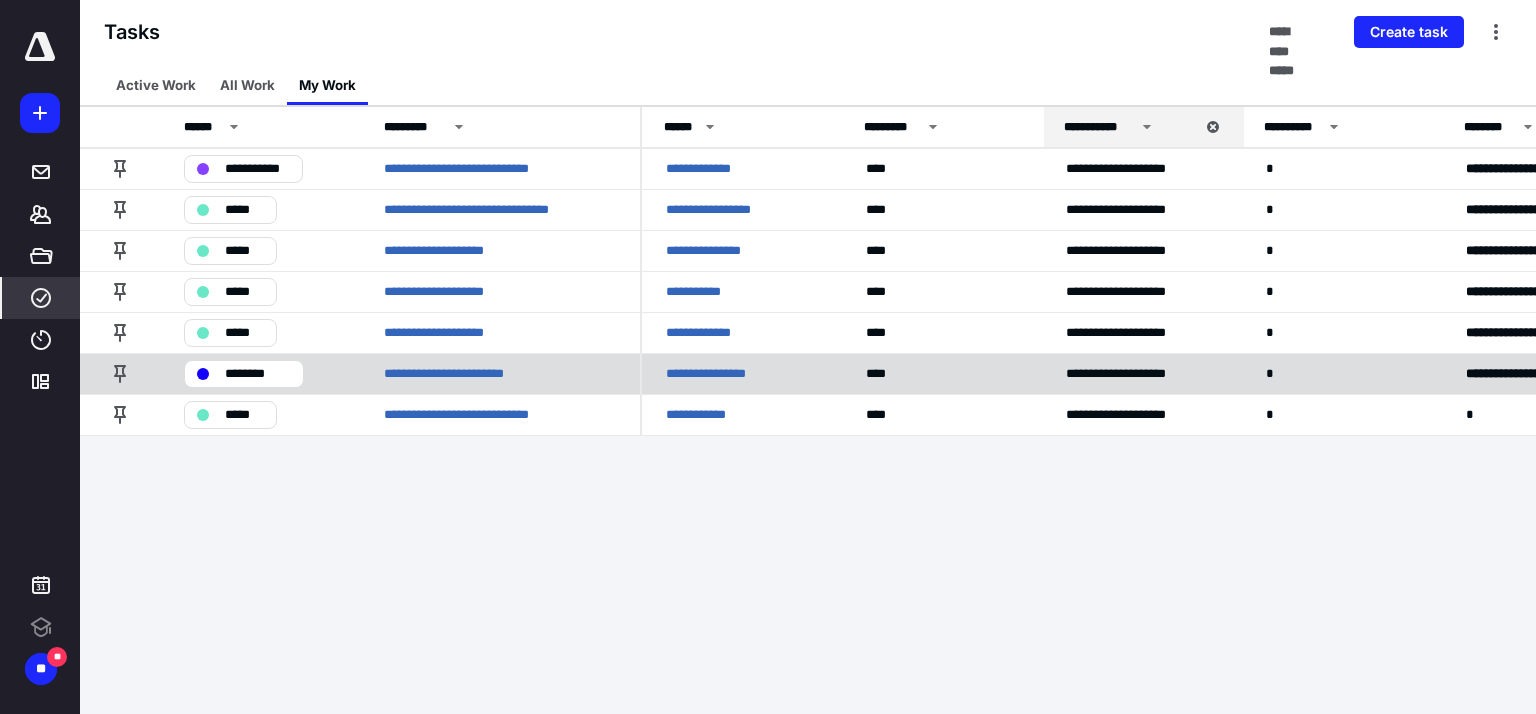 click on "**********" at bounding box center (720, 374) 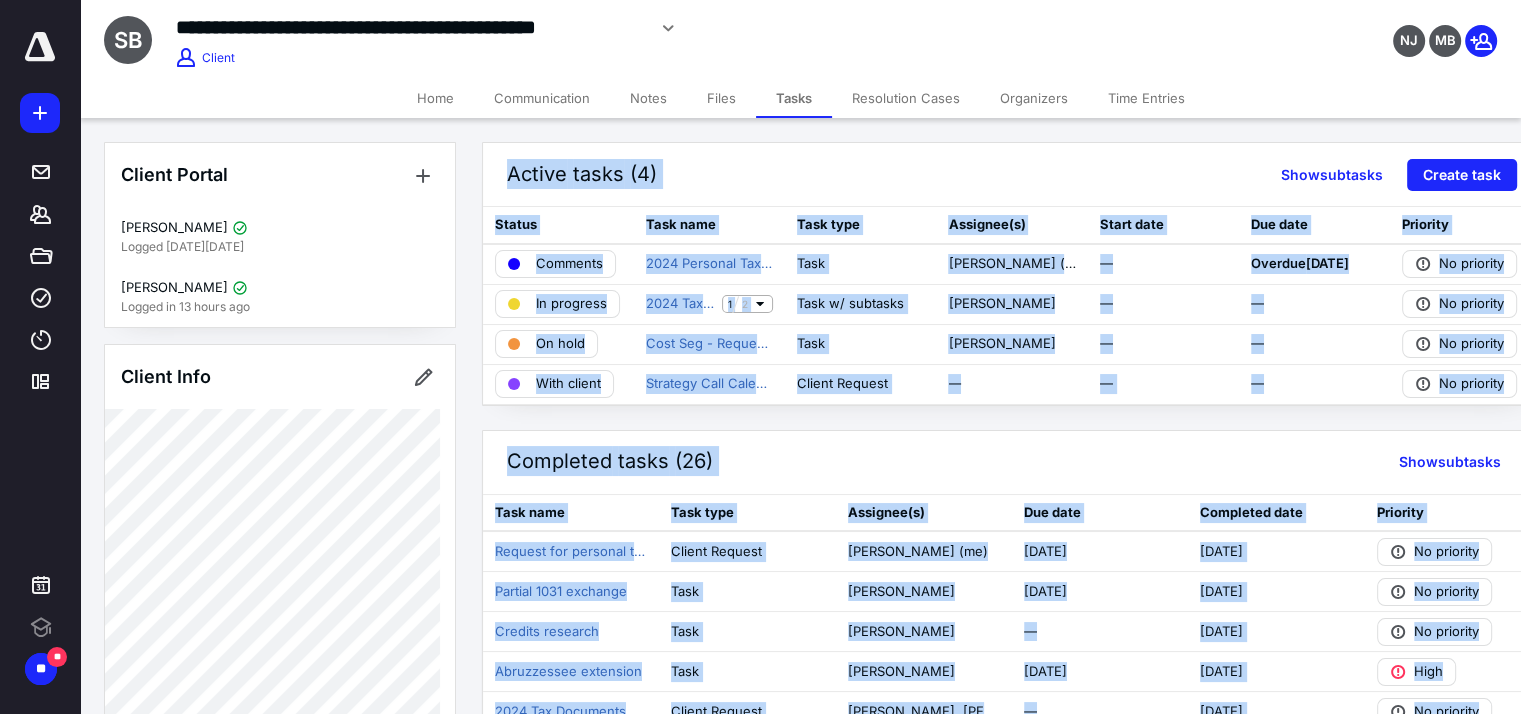 click on "Files" at bounding box center [721, 98] 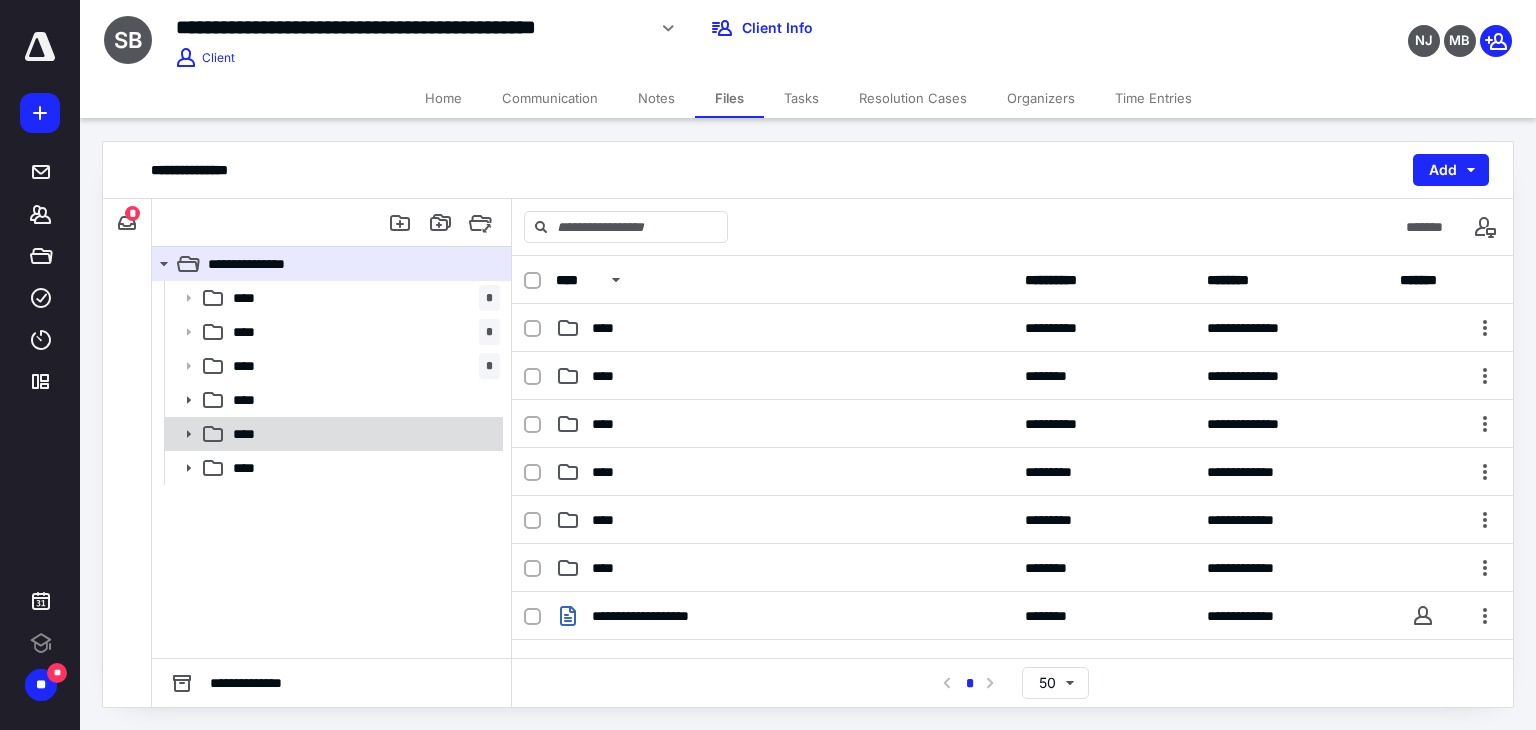 click on "****" at bounding box center (332, 434) 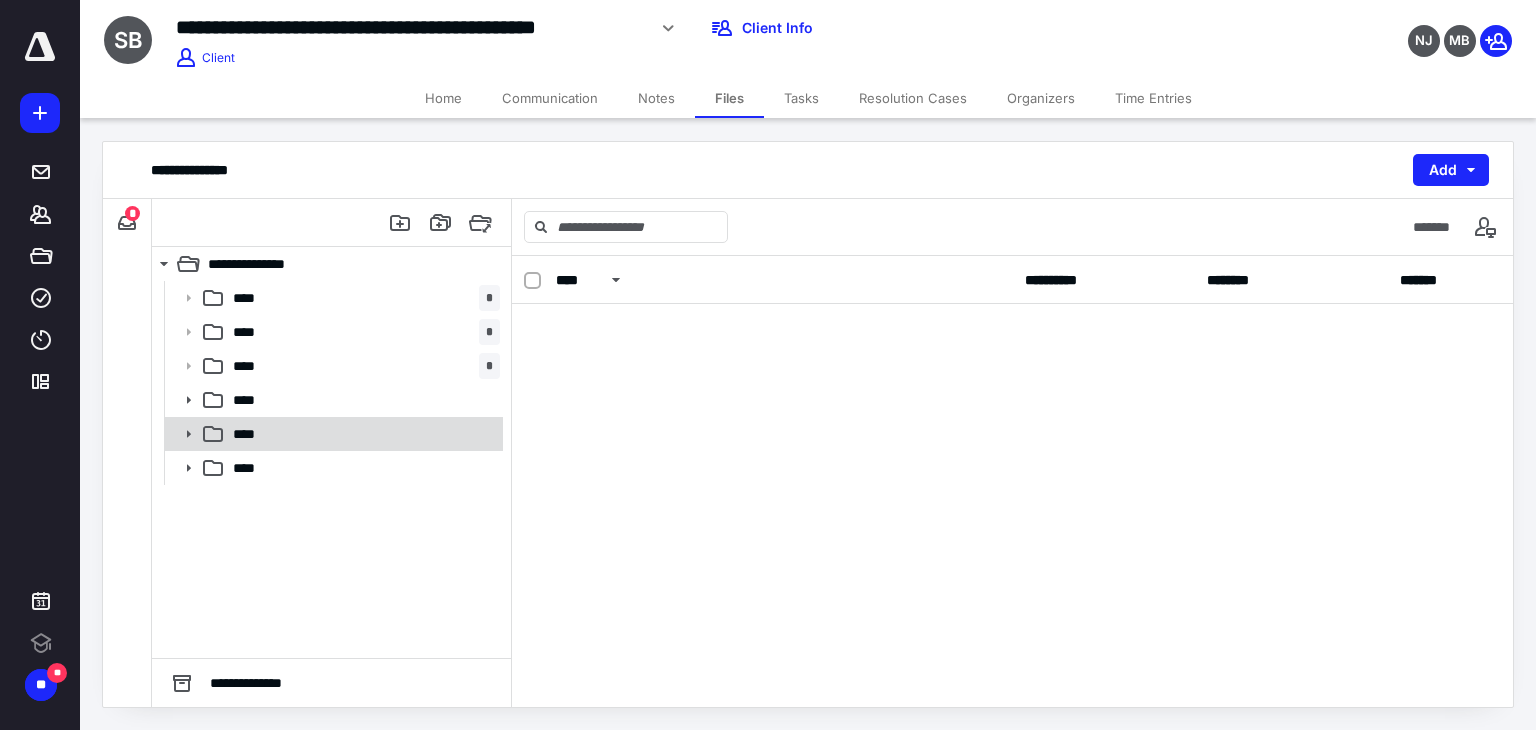 click on "****" at bounding box center [332, 434] 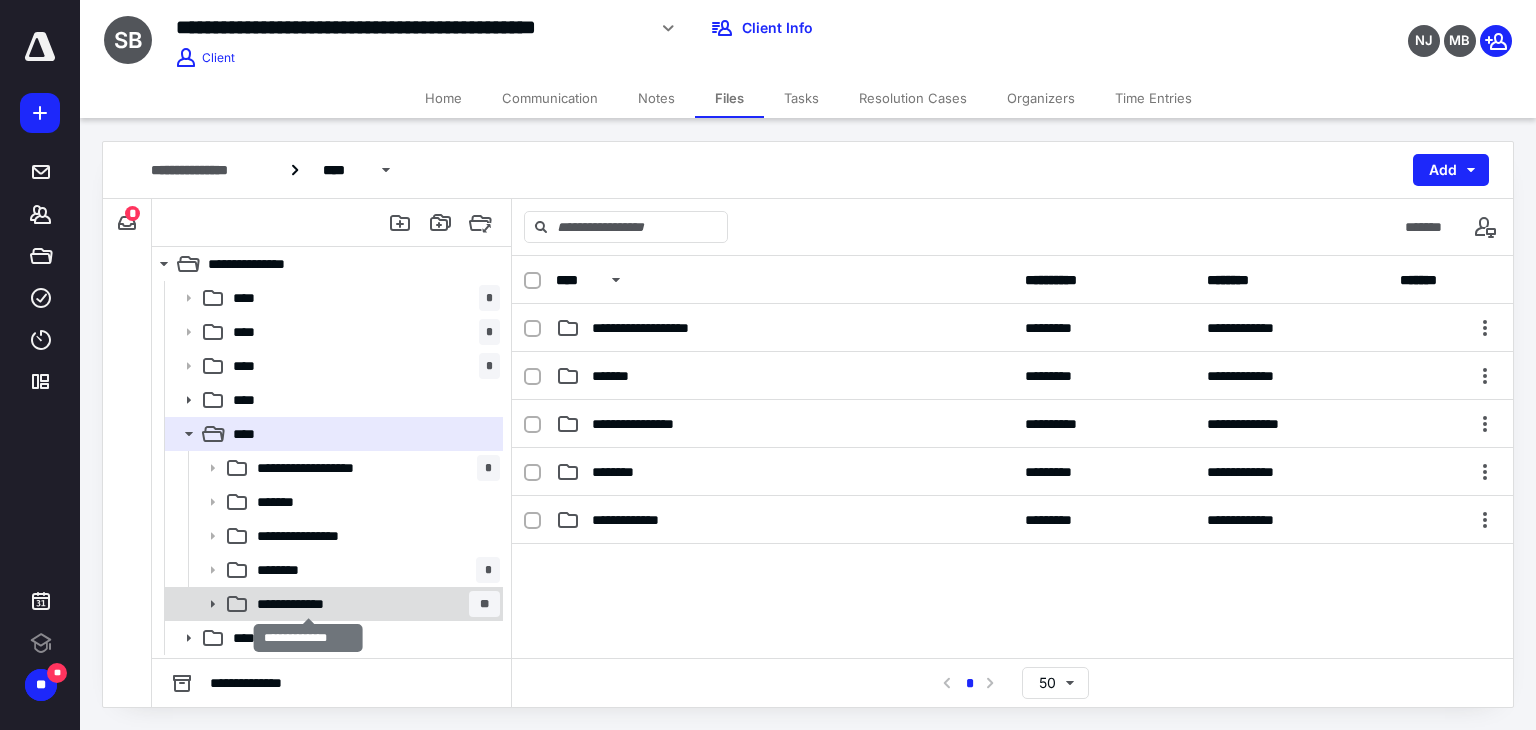 click on "**********" at bounding box center [308, 604] 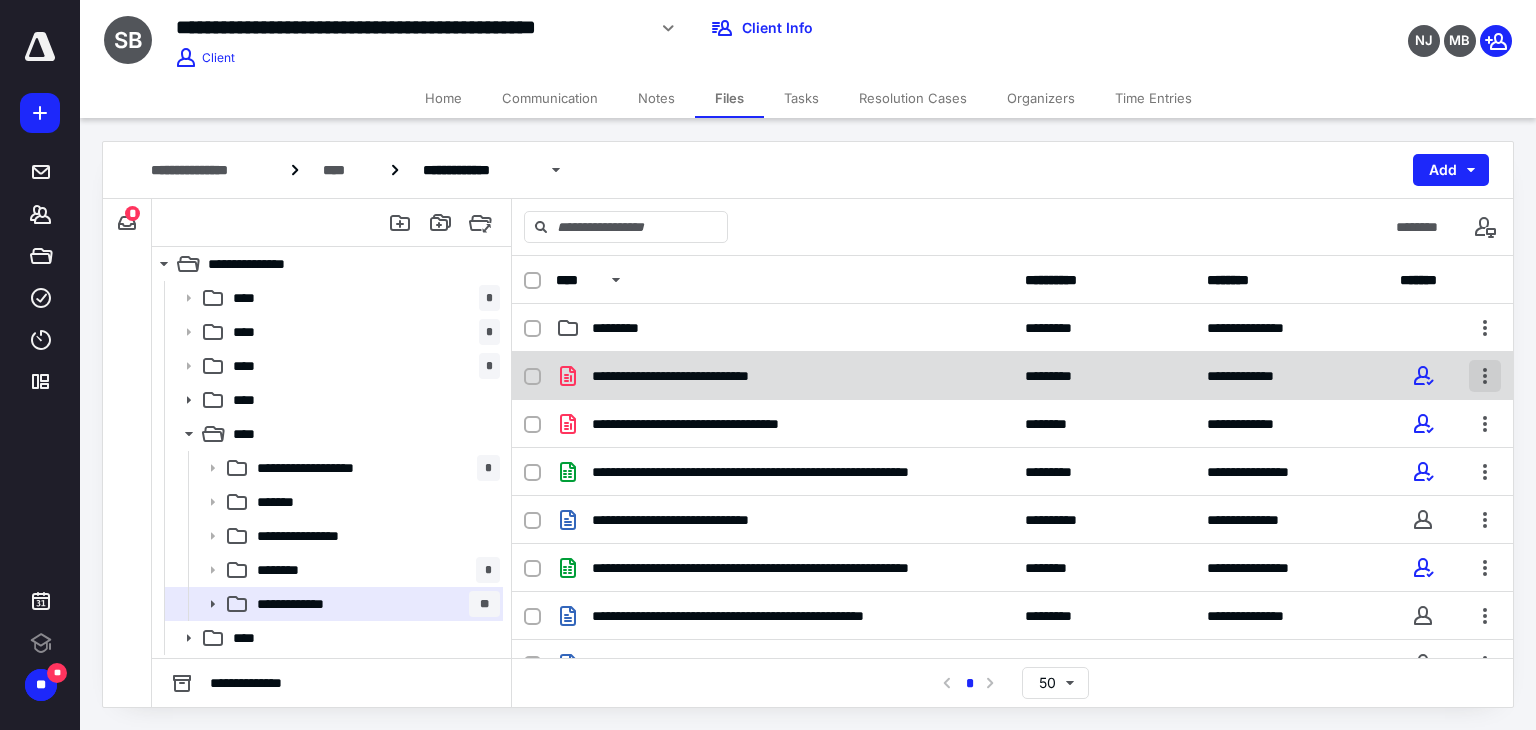 click at bounding box center [1485, 376] 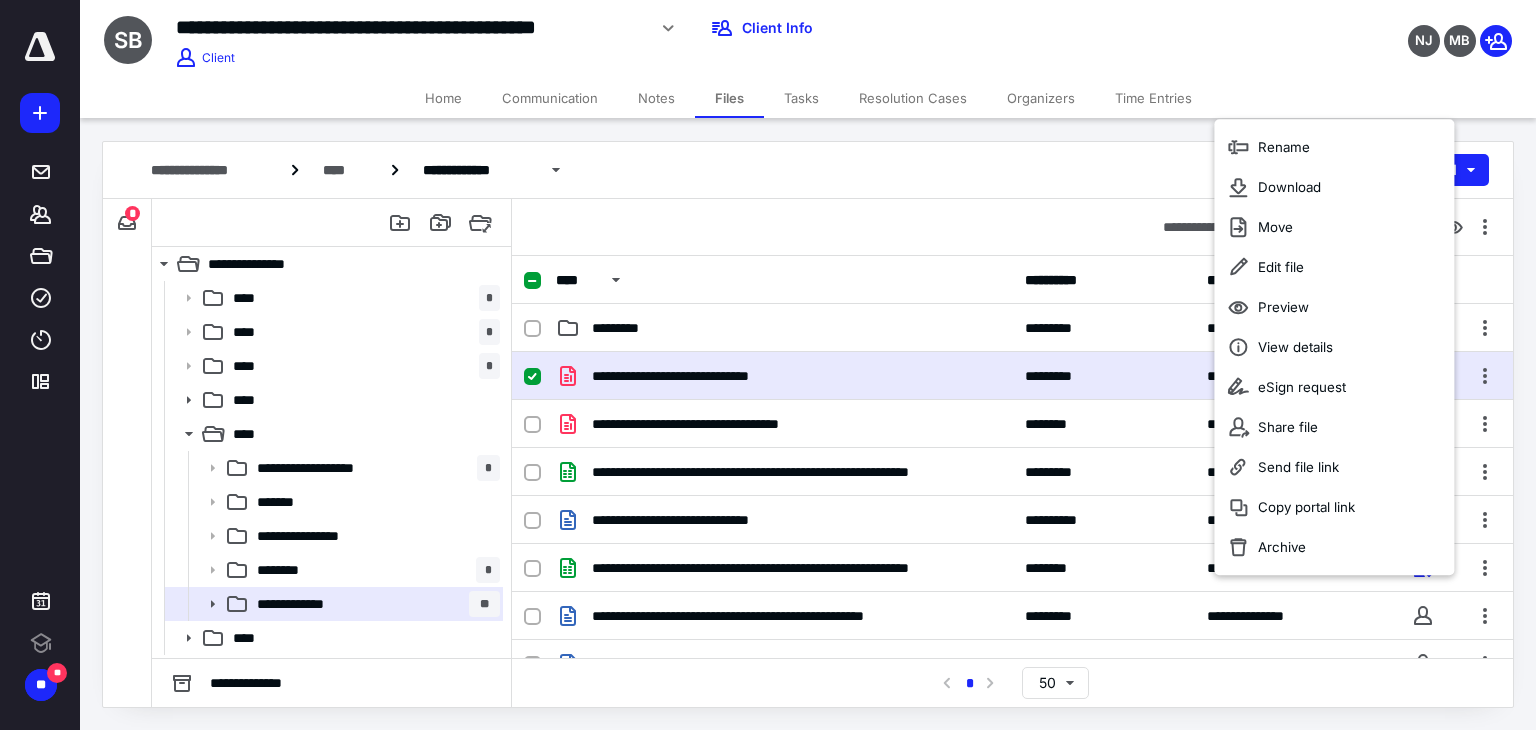 click at bounding box center (532, 377) 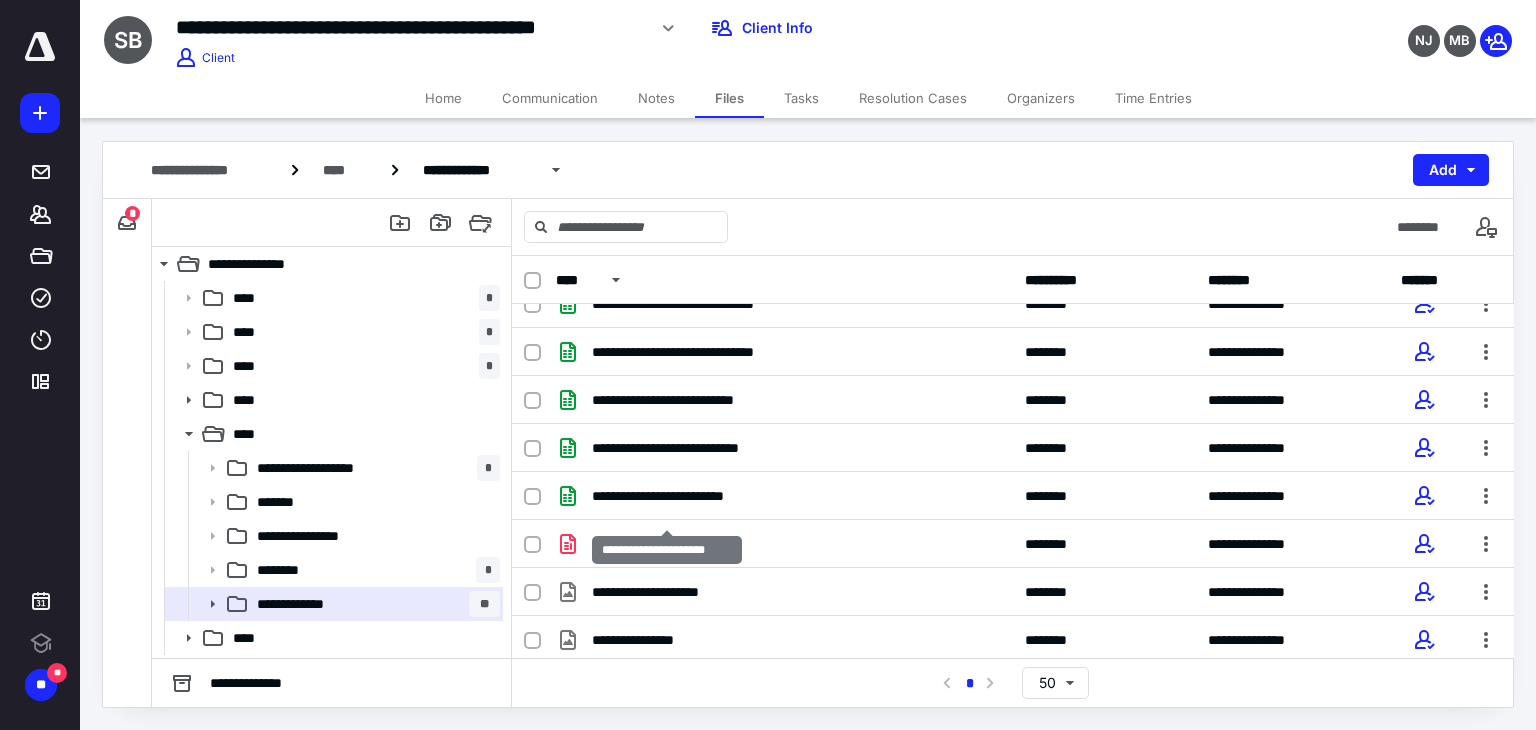 scroll, scrollTop: 888, scrollLeft: 0, axis: vertical 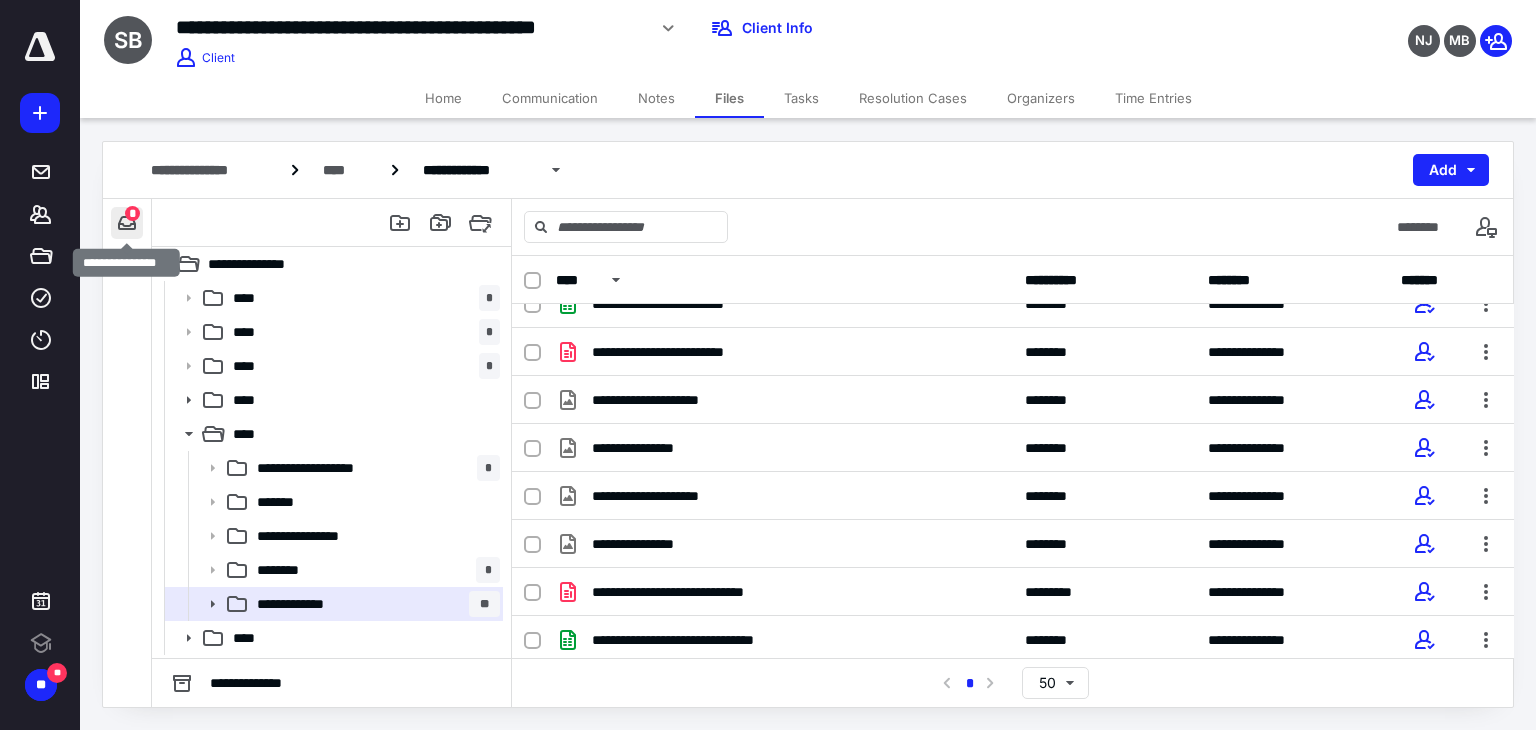 click at bounding box center (127, 223) 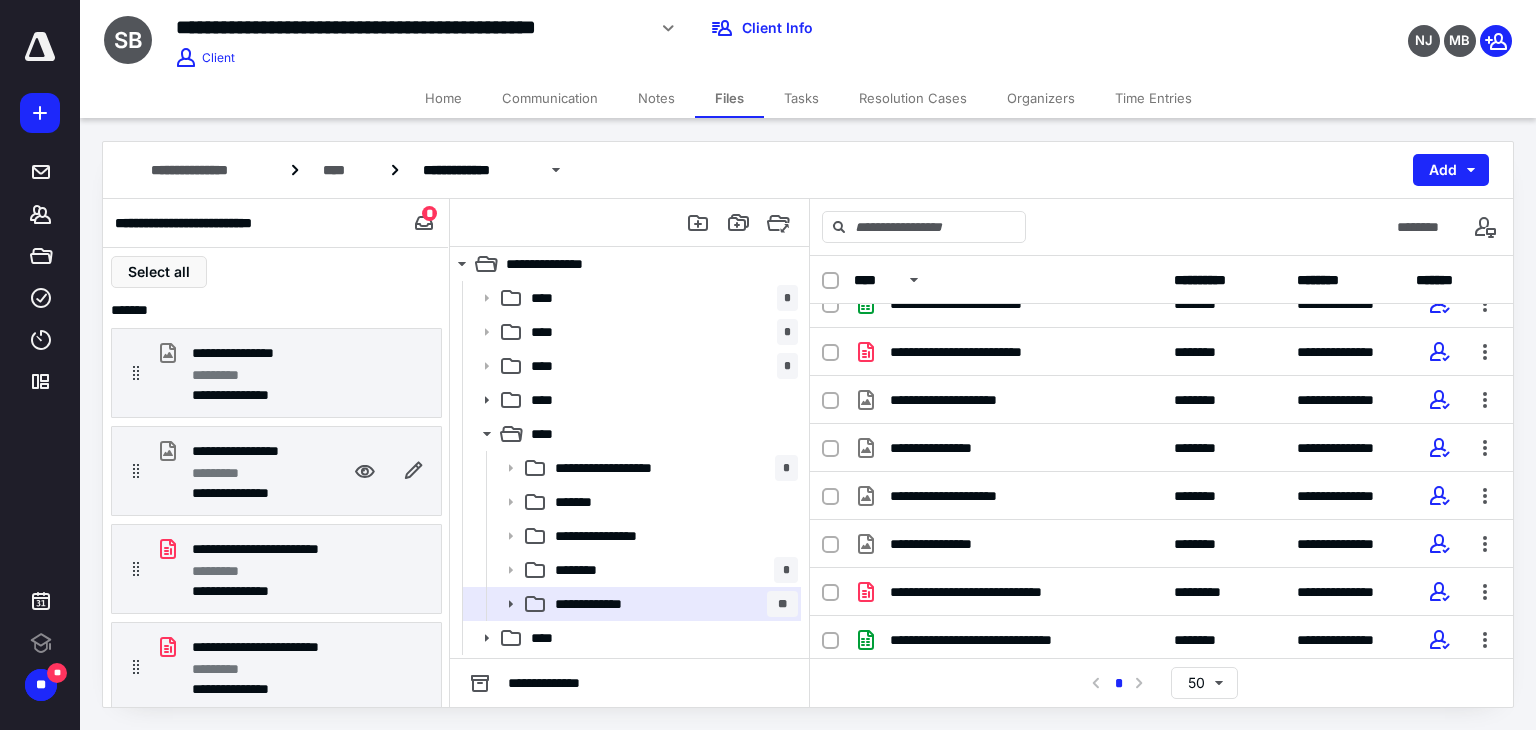 scroll, scrollTop: 100, scrollLeft: 0, axis: vertical 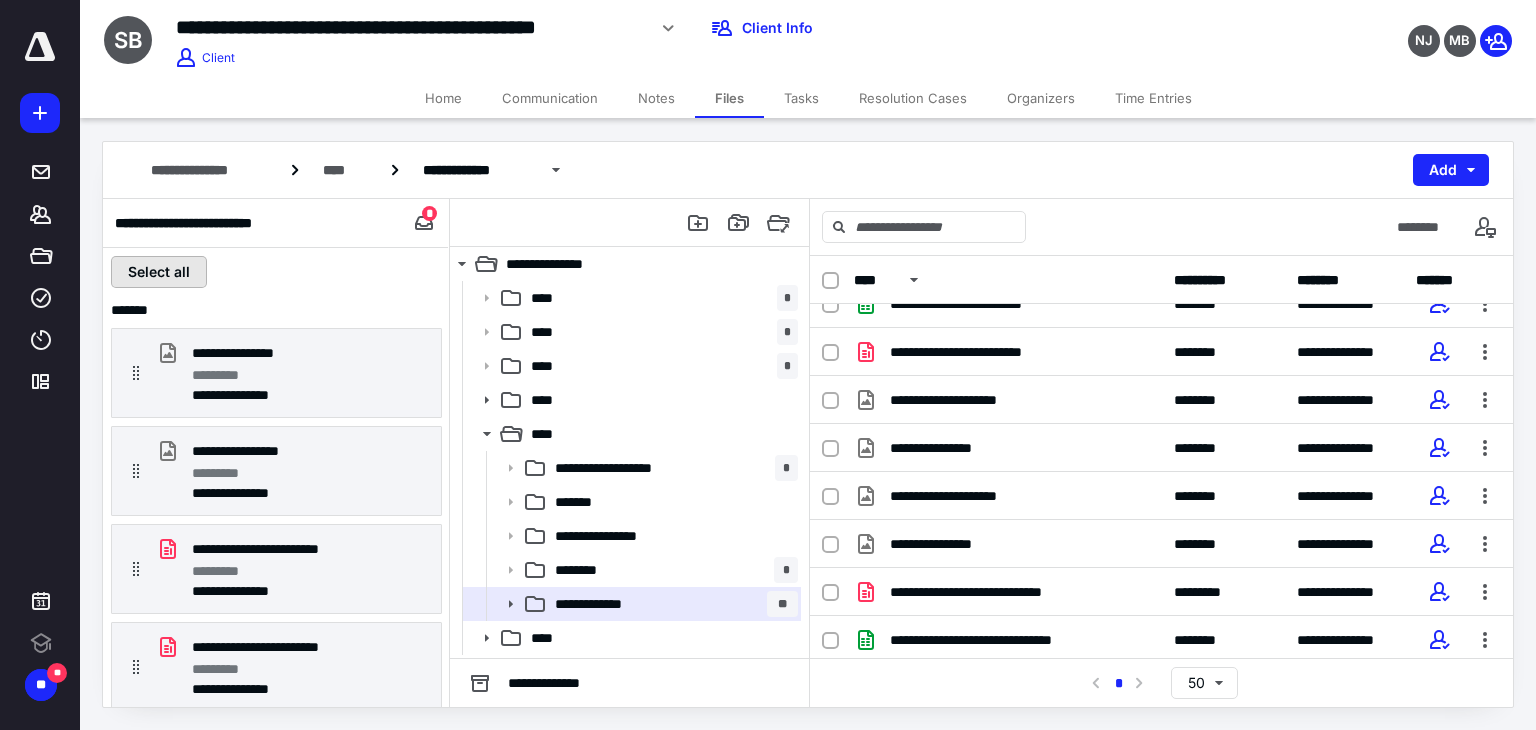 click on "Select all" at bounding box center (159, 272) 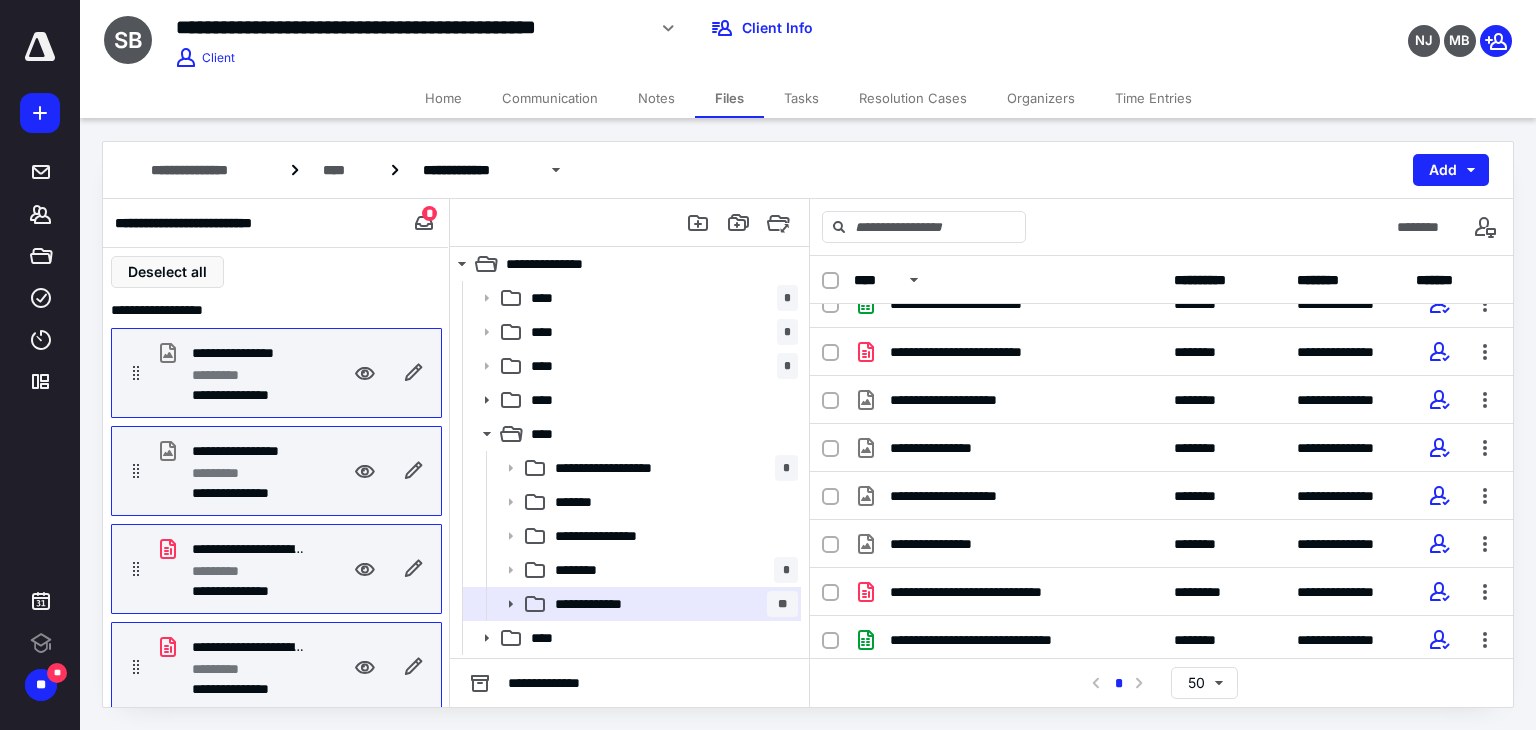 drag, startPoint x: 243, startPoint y: 392, endPoint x: 216, endPoint y: 312, distance: 84.4334 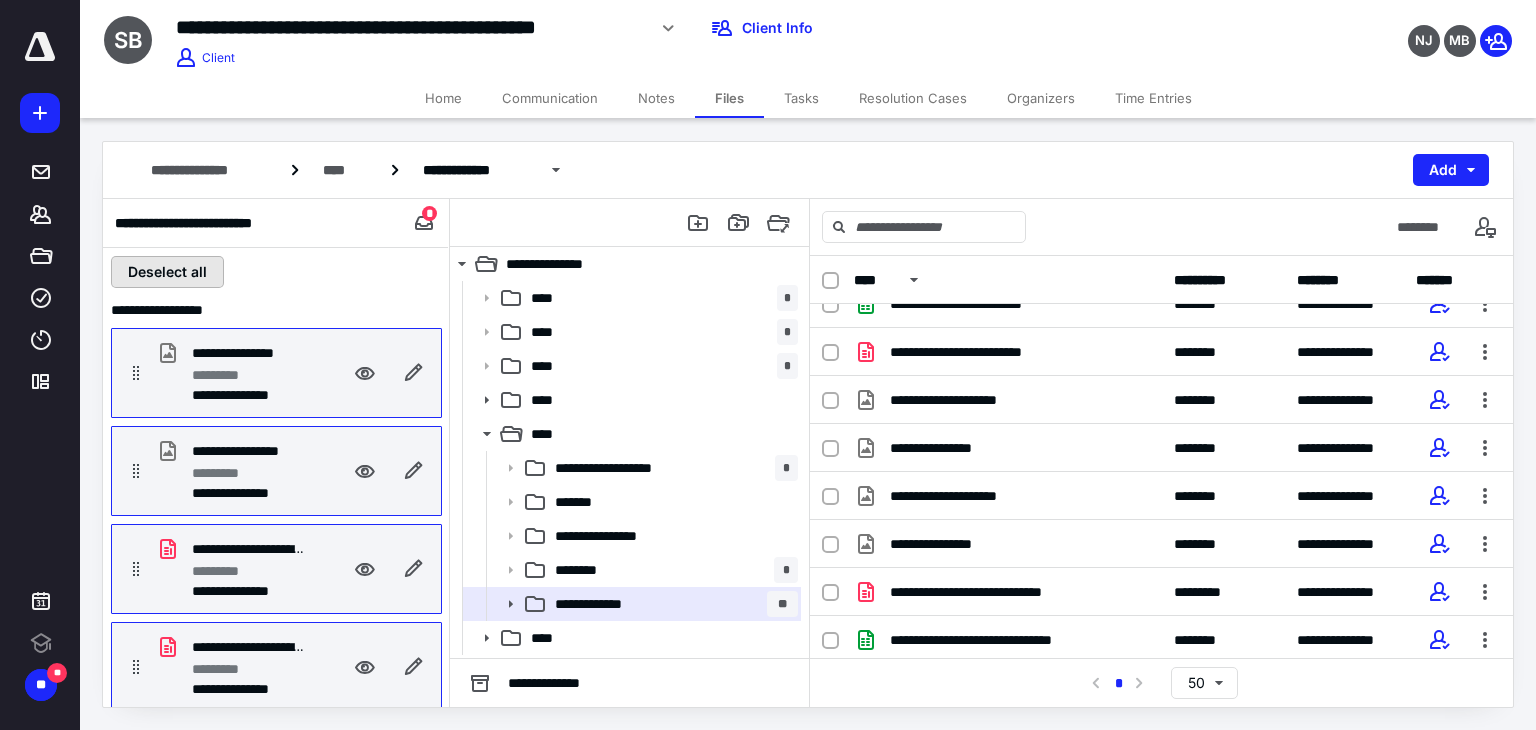 click on "Deselect all" at bounding box center [167, 272] 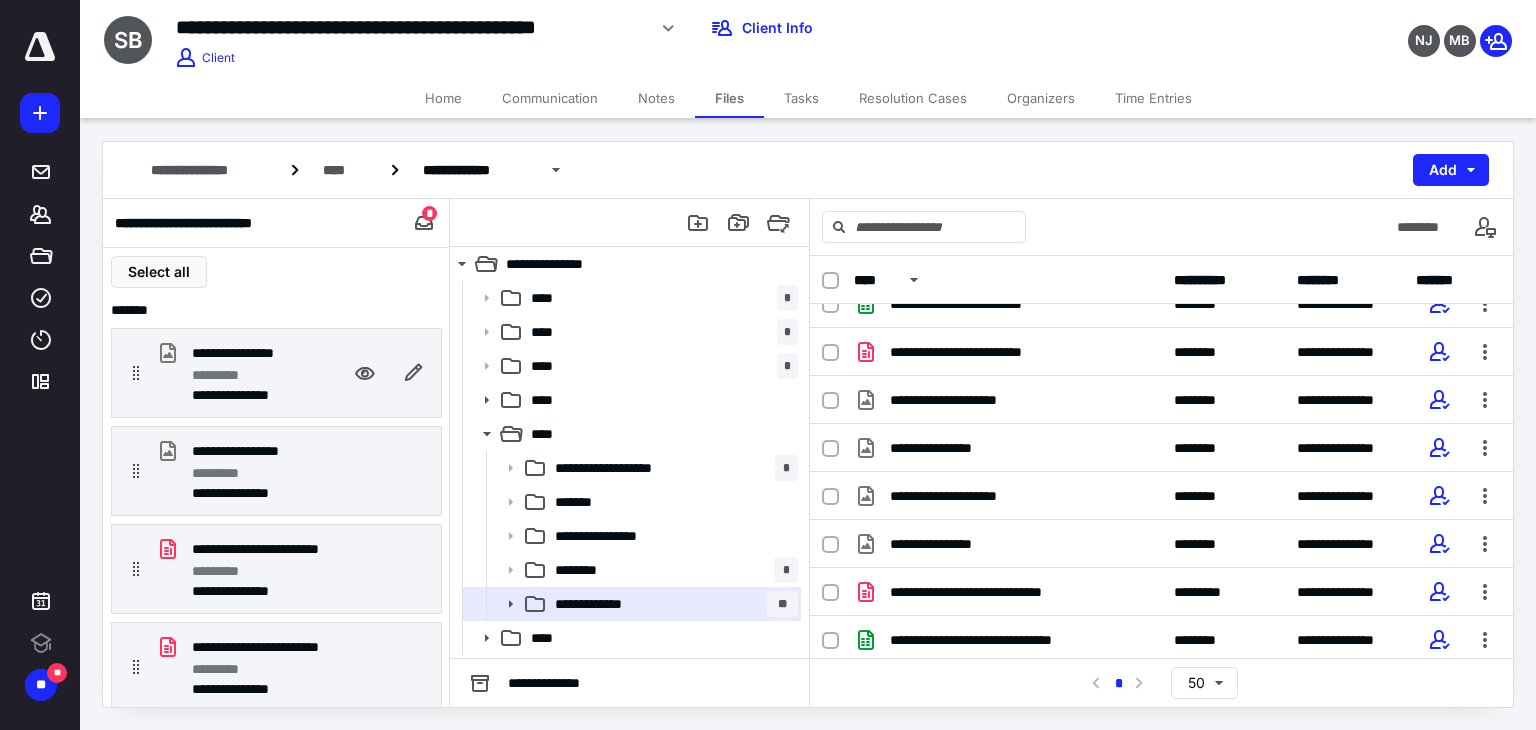 click 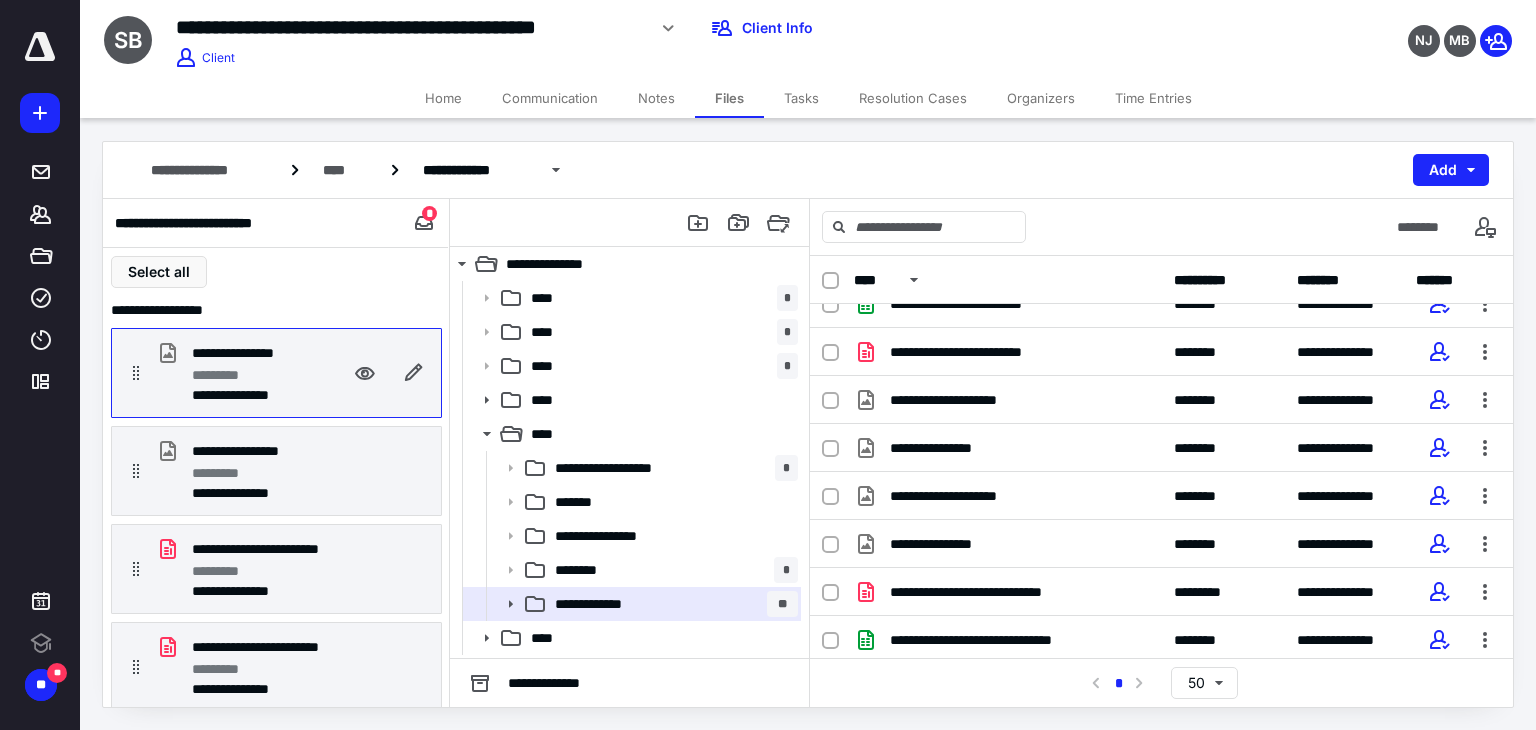 click 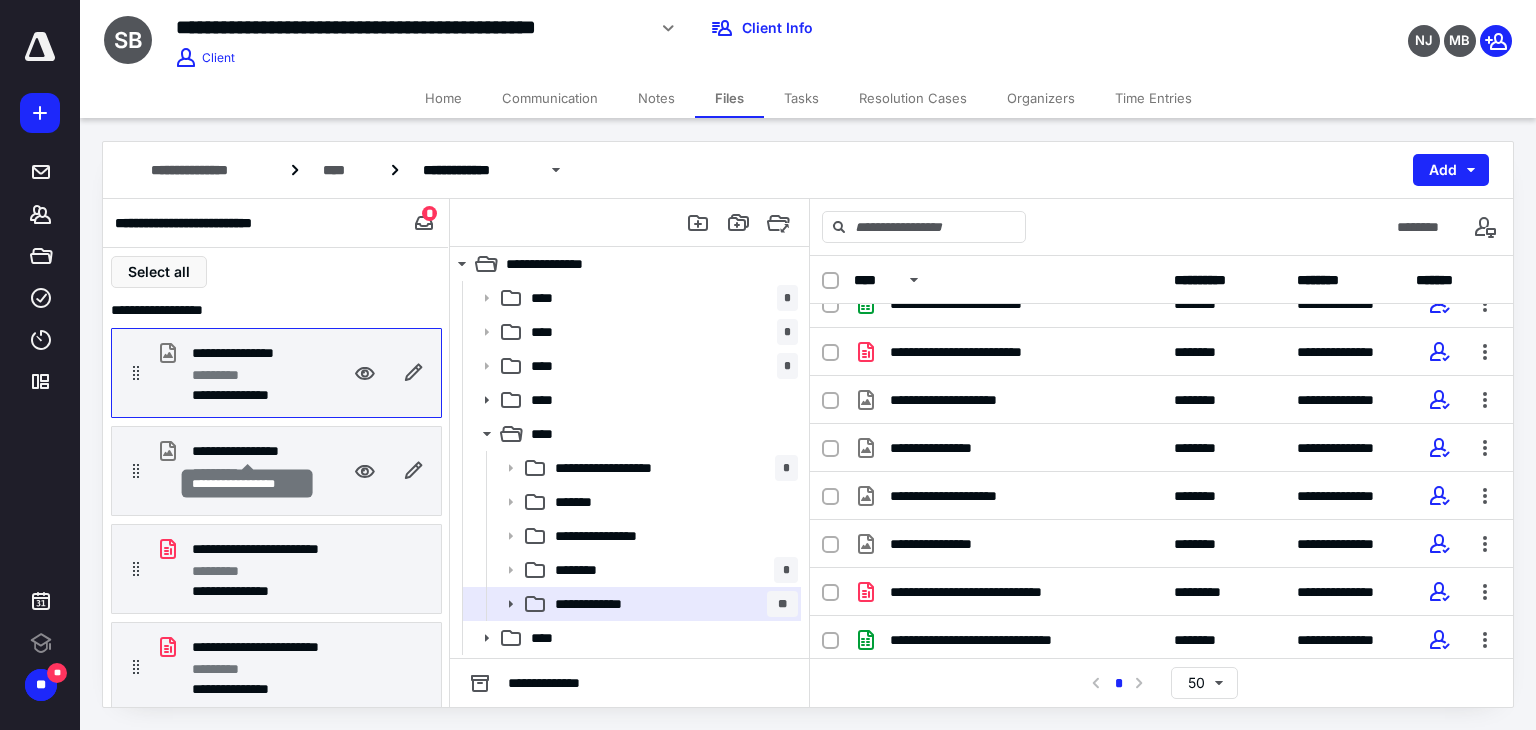 click on "**********" at bounding box center [248, 451] 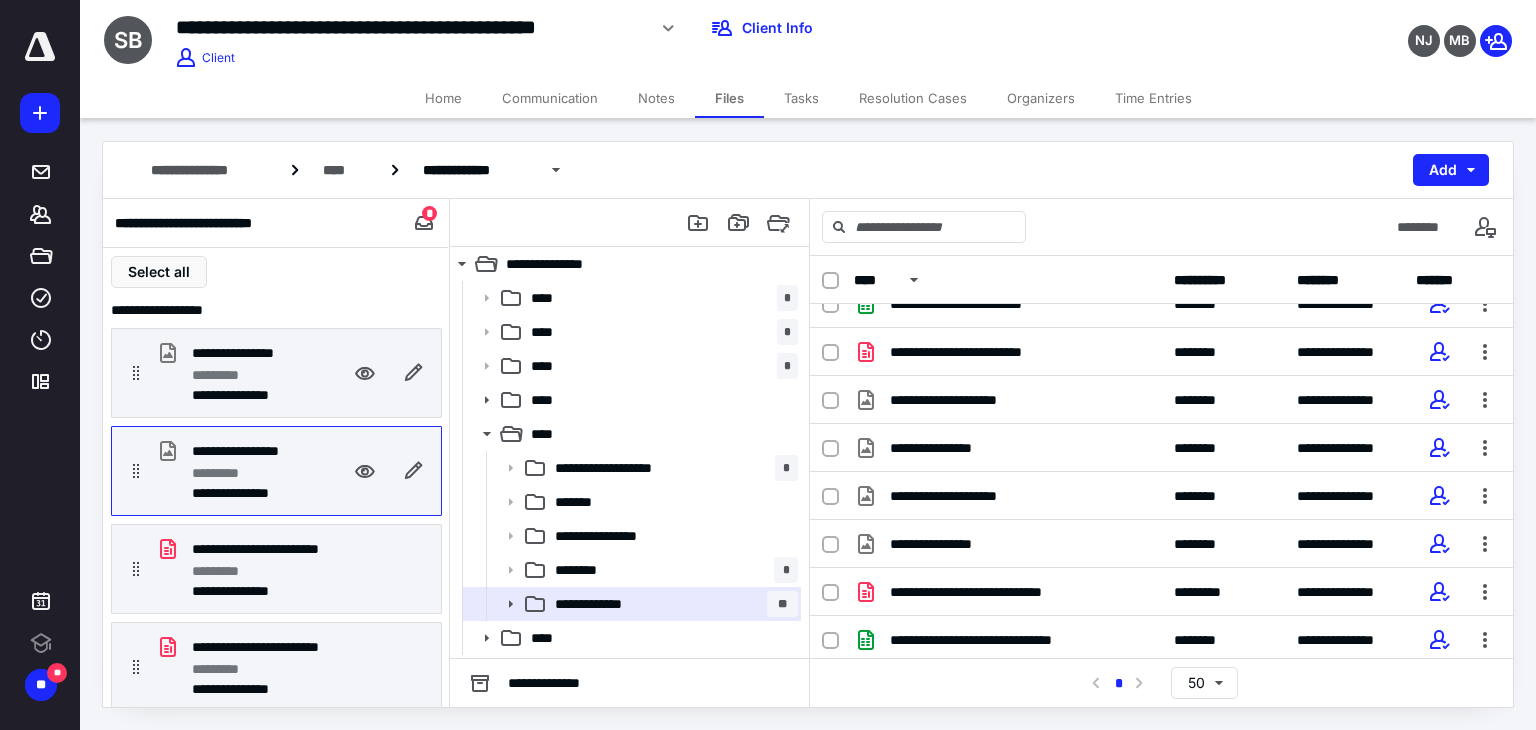 click on "*********" at bounding box center [225, 375] 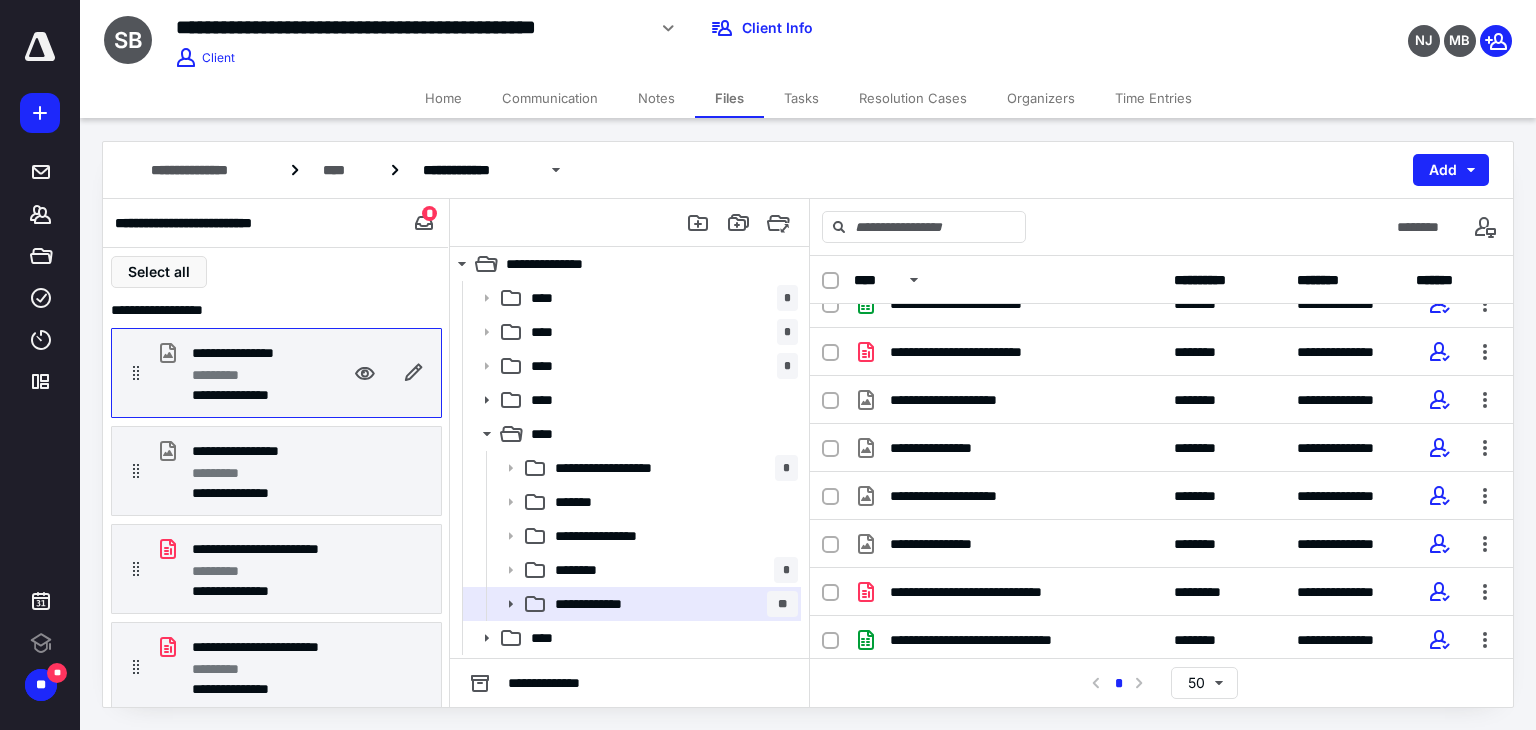 click on "Select all" at bounding box center (276, 272) 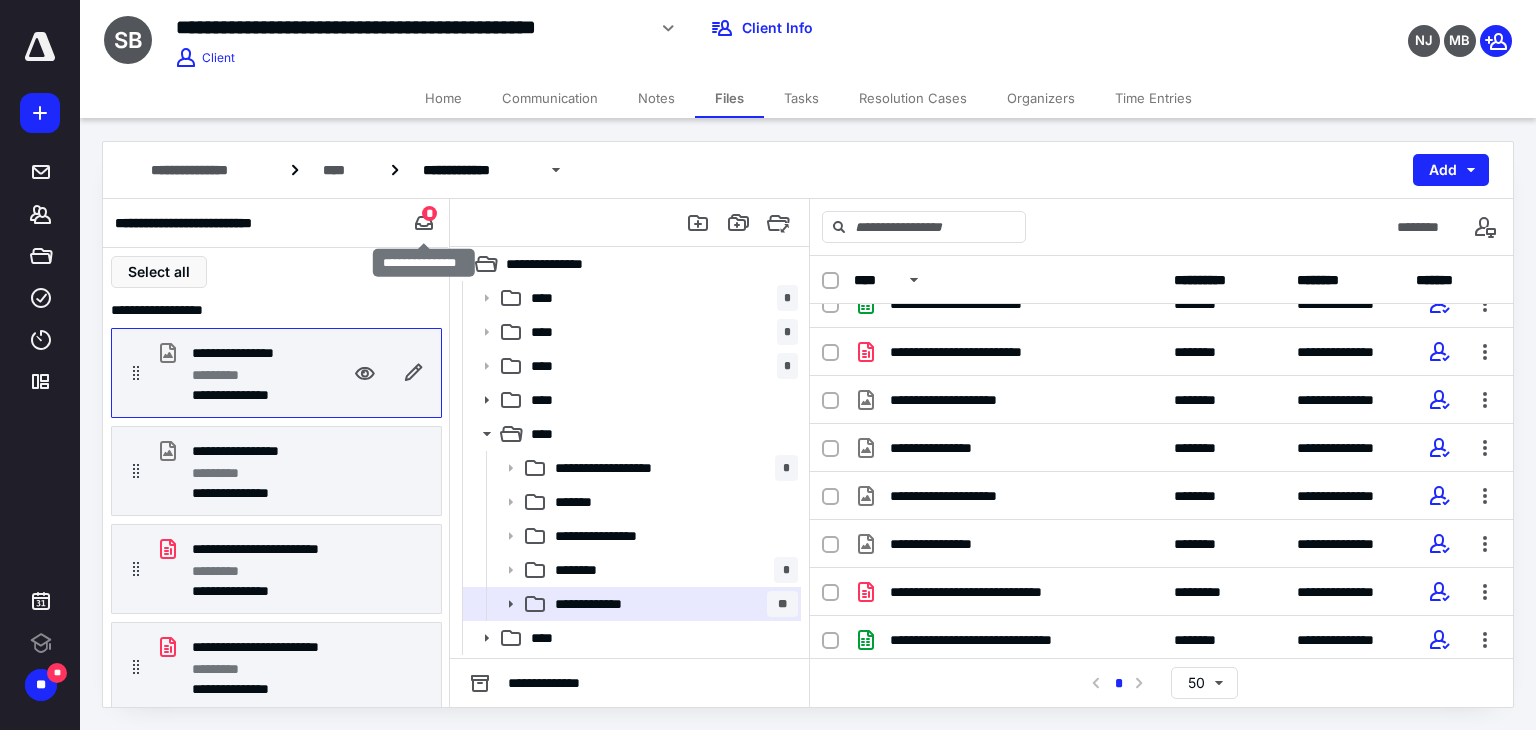 click on "*" at bounding box center [429, 213] 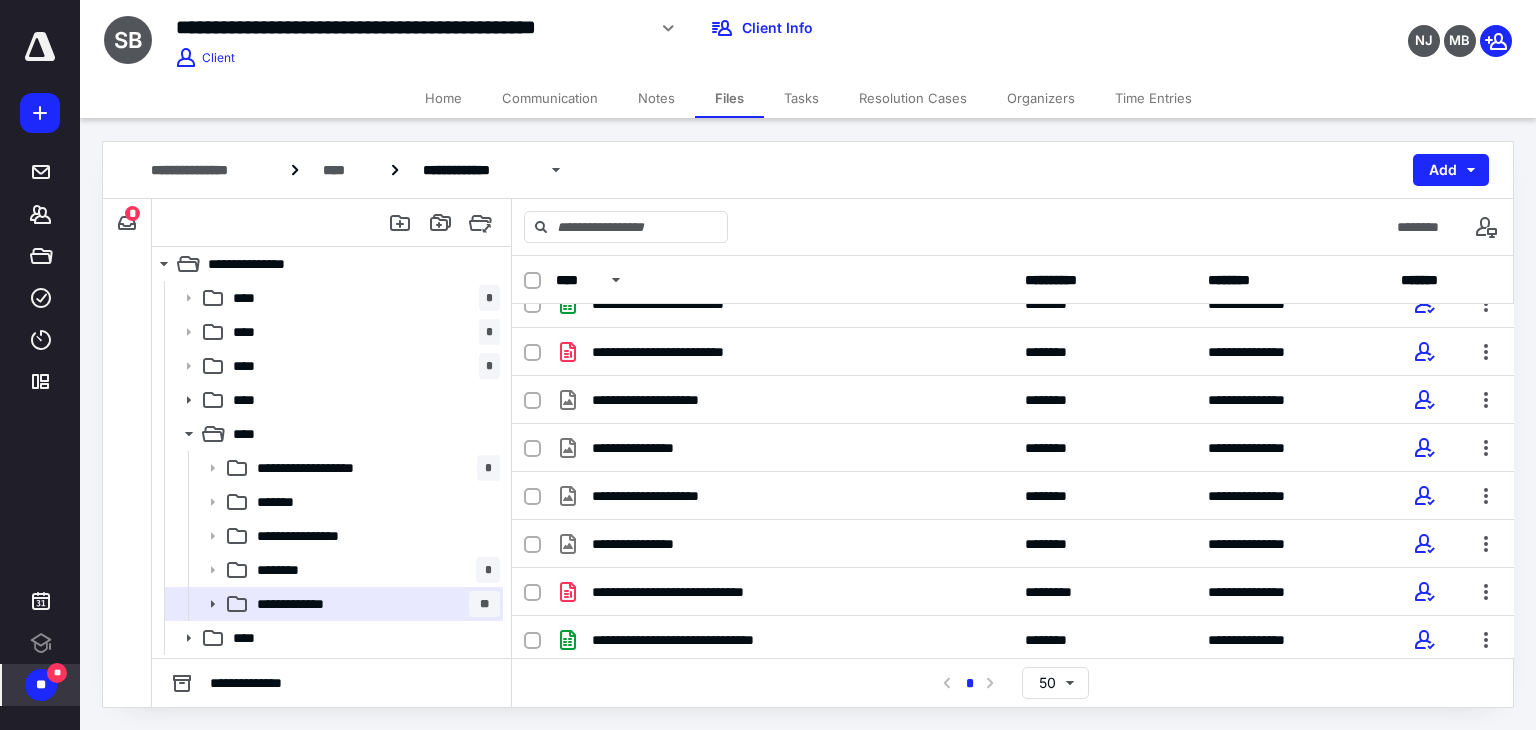 click on "**" at bounding box center (57, 673) 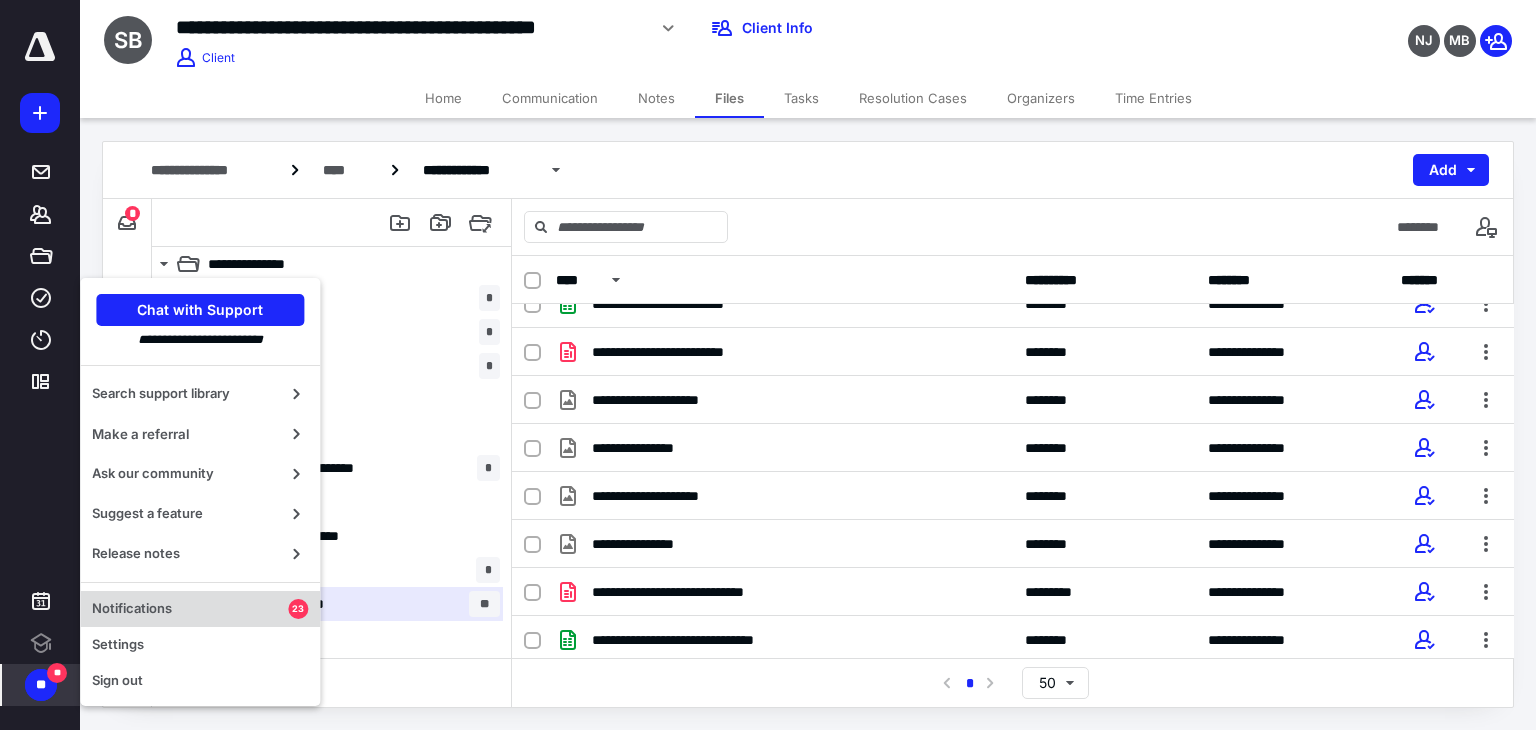 click on "Notifications" at bounding box center (190, 609) 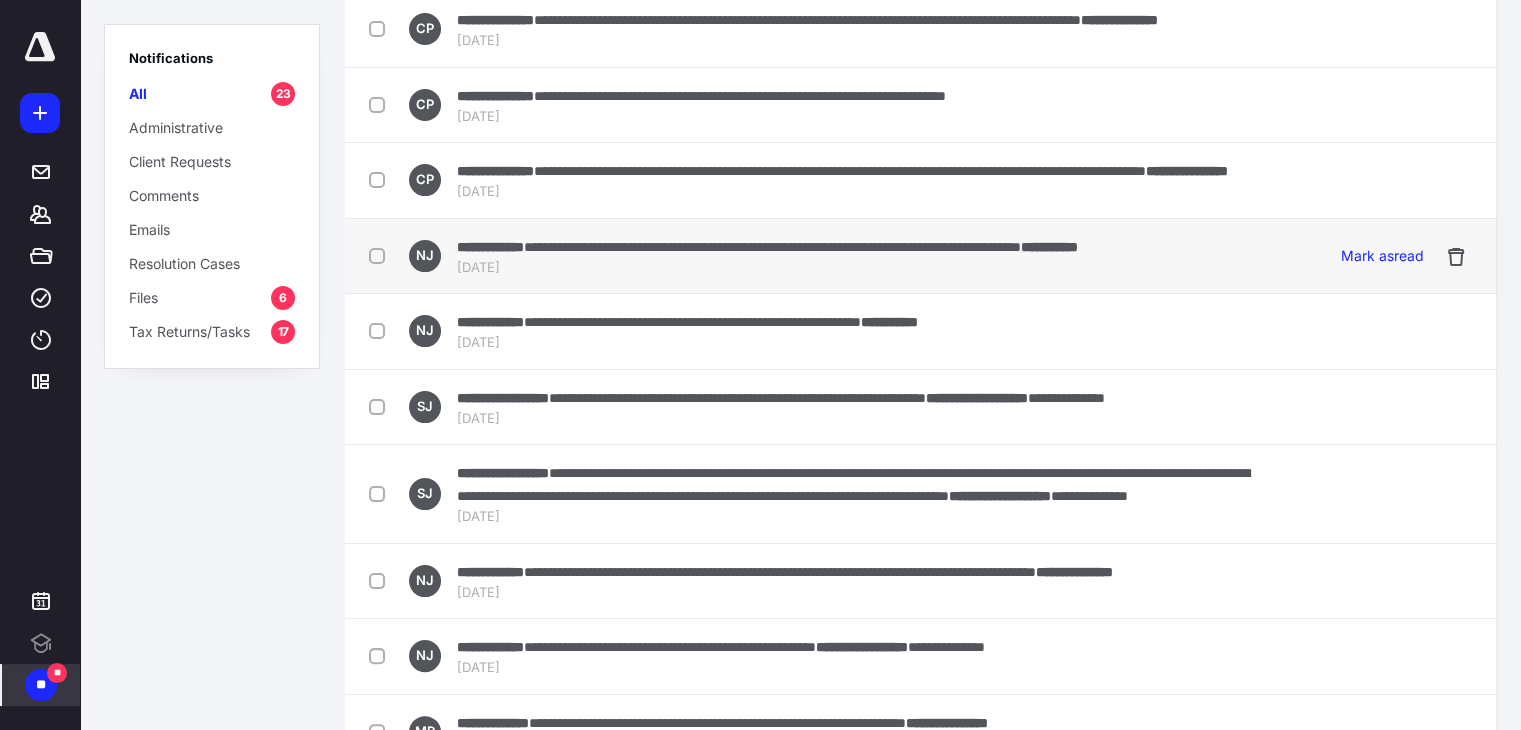 scroll, scrollTop: 303, scrollLeft: 0, axis: vertical 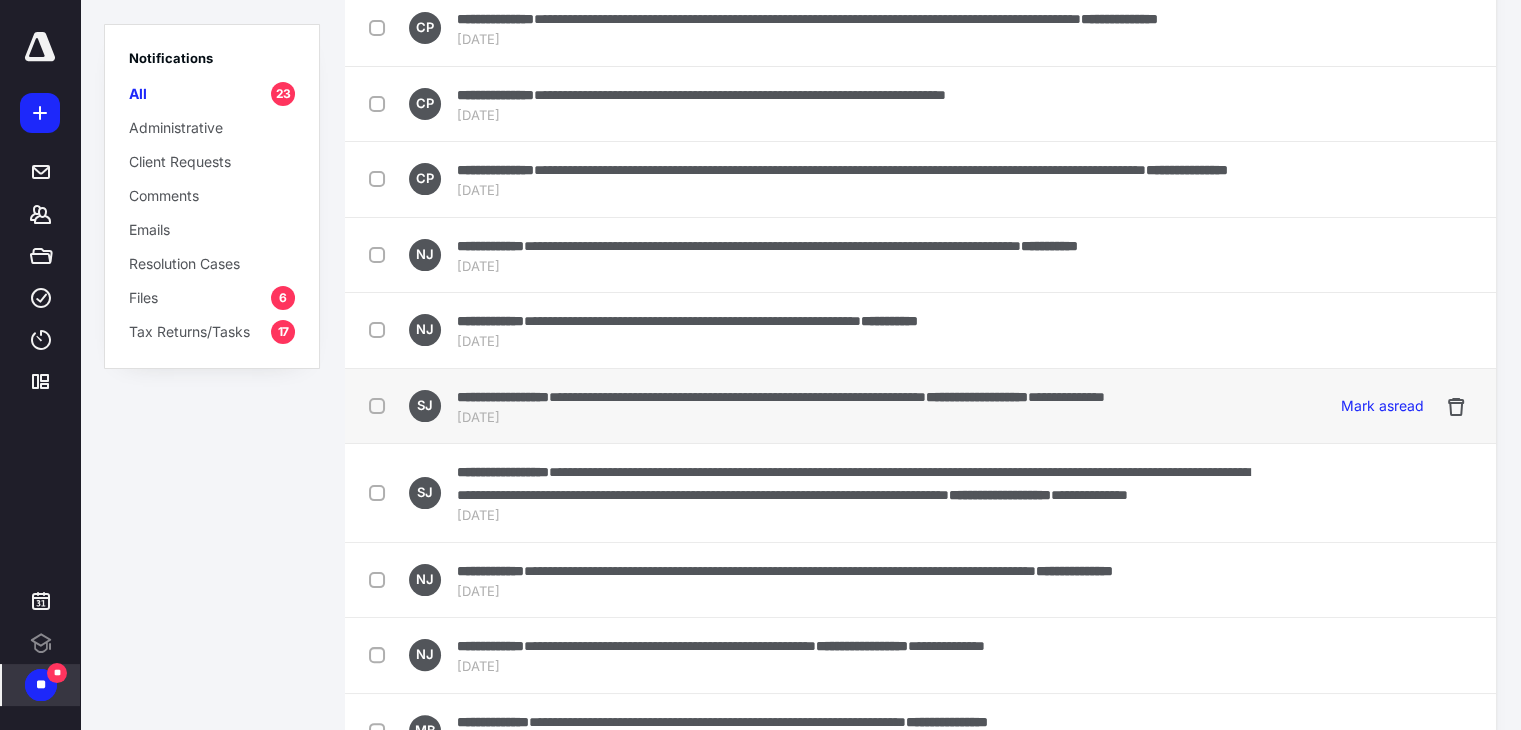click on "**********" at bounding box center (737, 397) 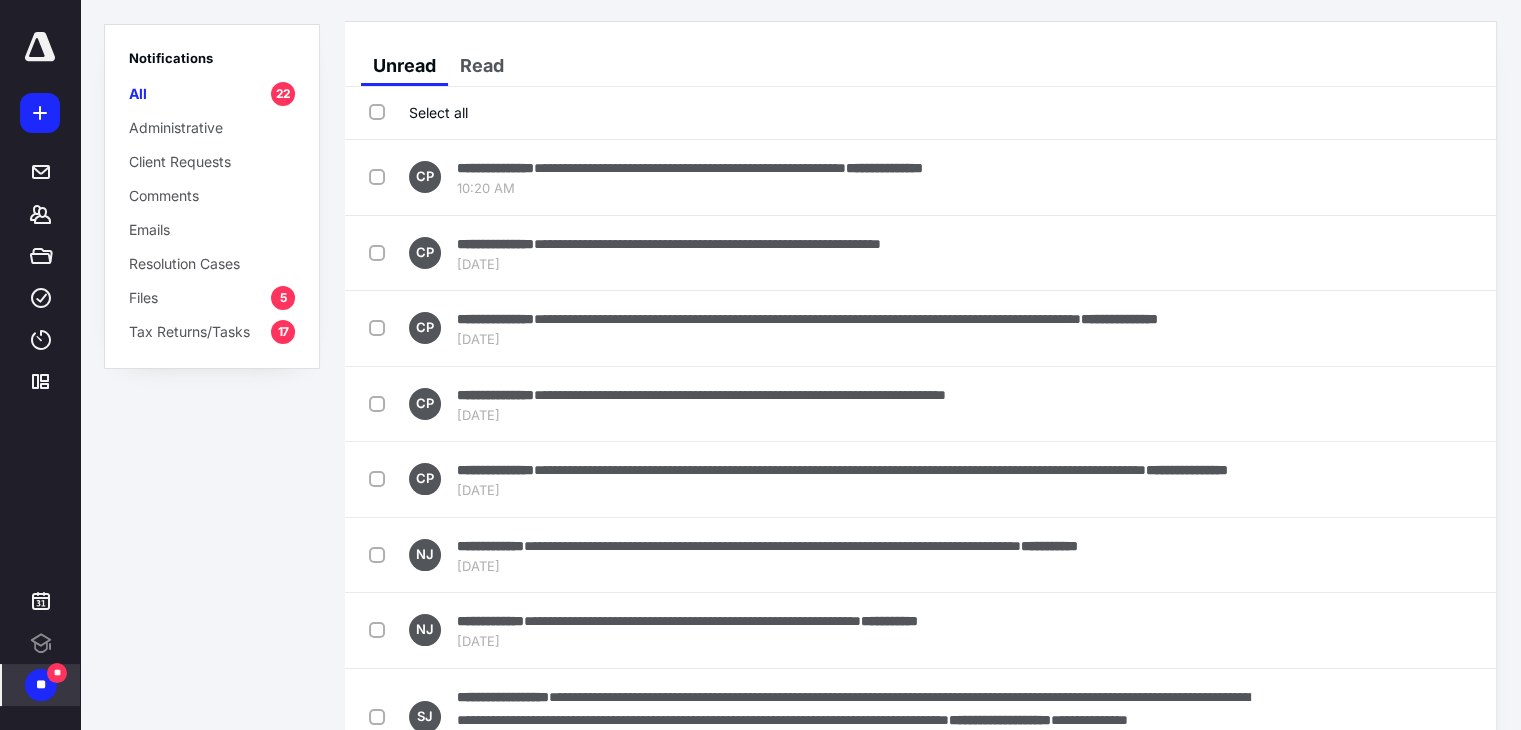 scroll, scrollTop: 0, scrollLeft: 0, axis: both 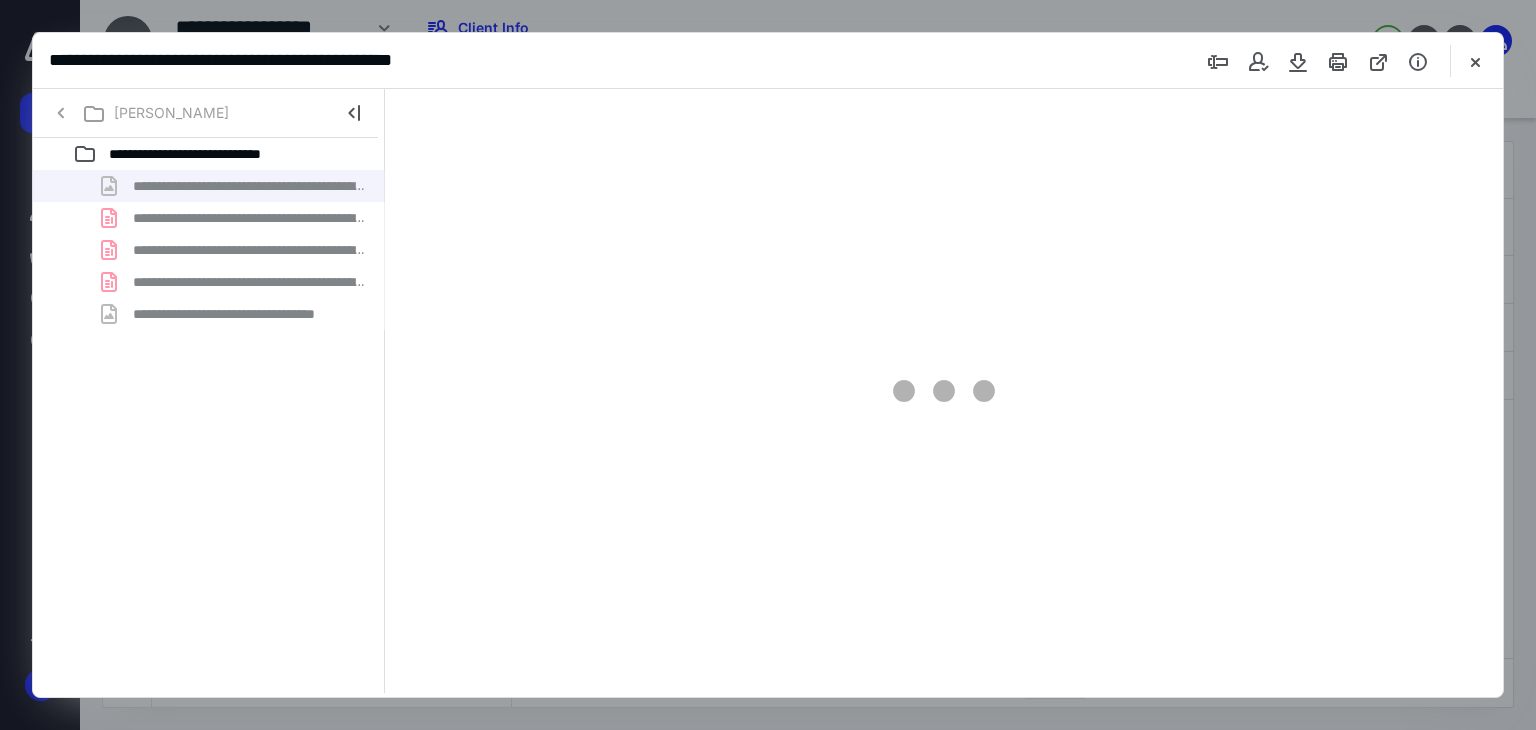 type on "297" 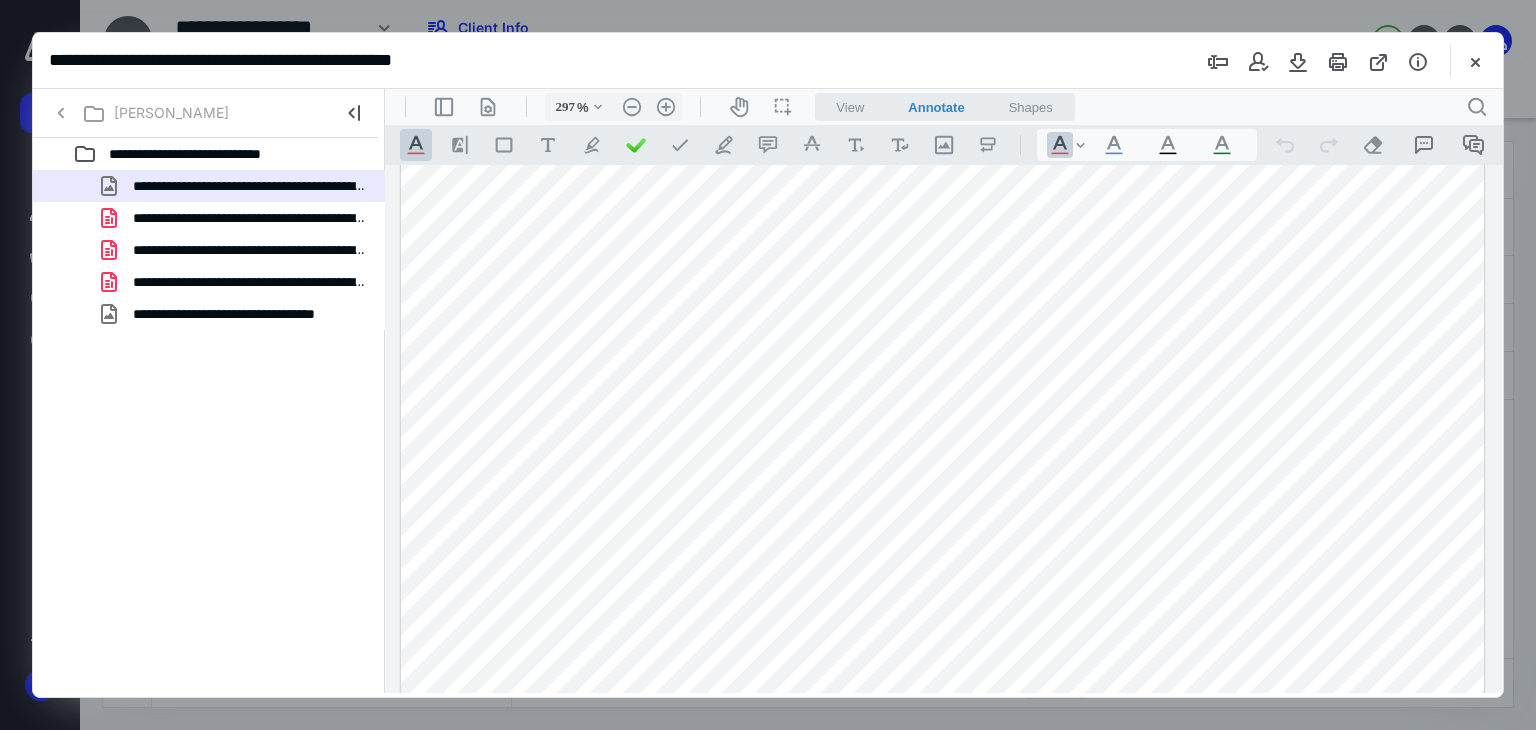 scroll, scrollTop: 0, scrollLeft: 0, axis: both 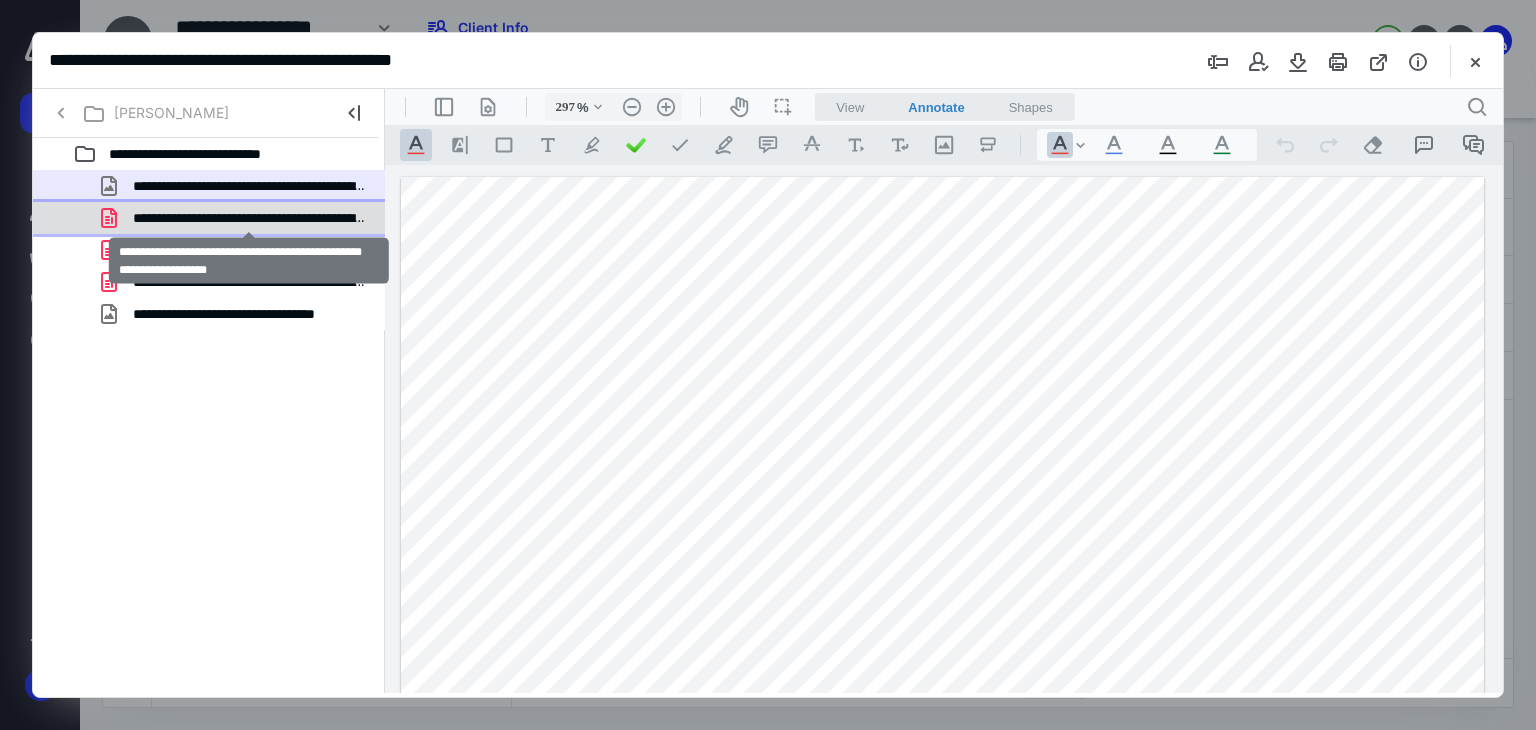 click on "**********" at bounding box center (249, 218) 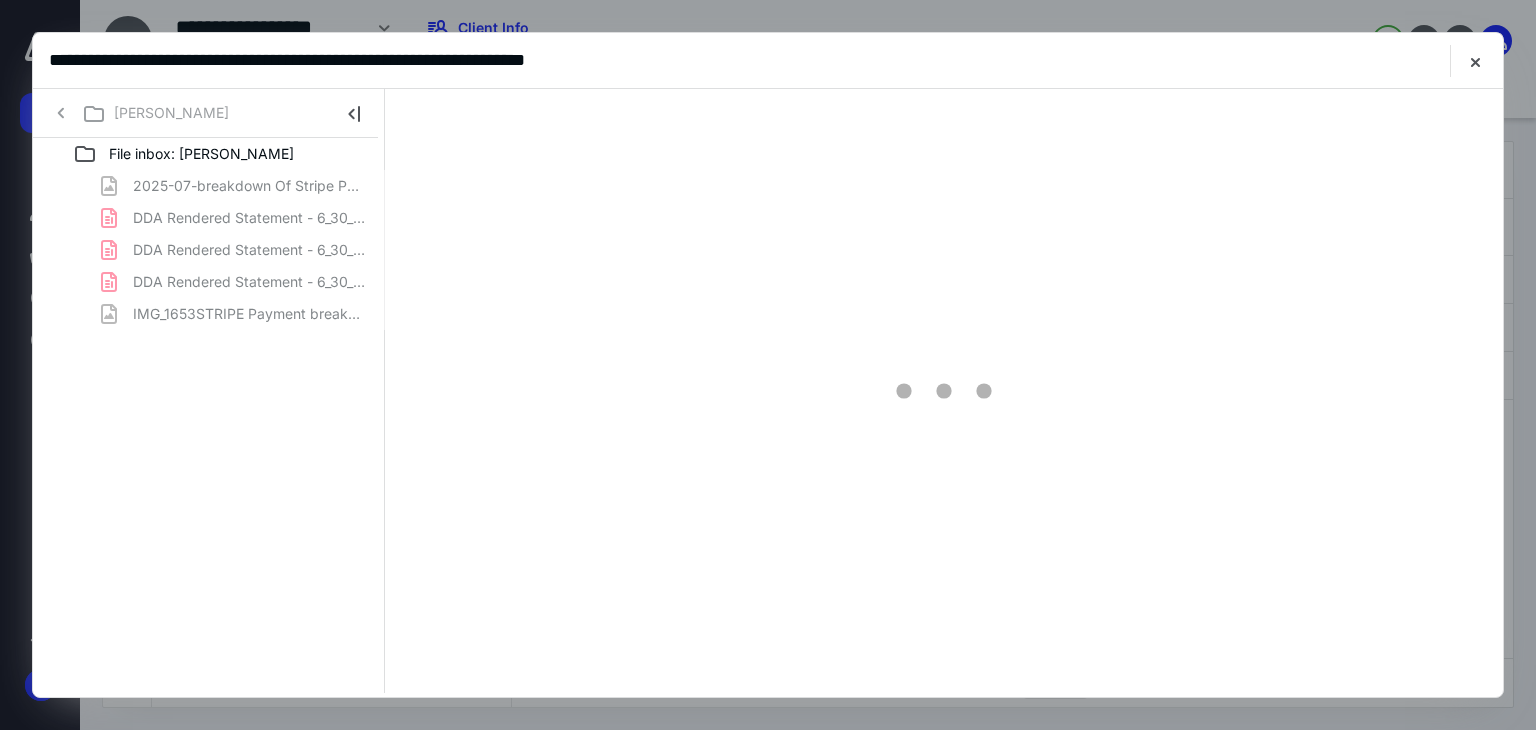 scroll, scrollTop: 0, scrollLeft: 0, axis: both 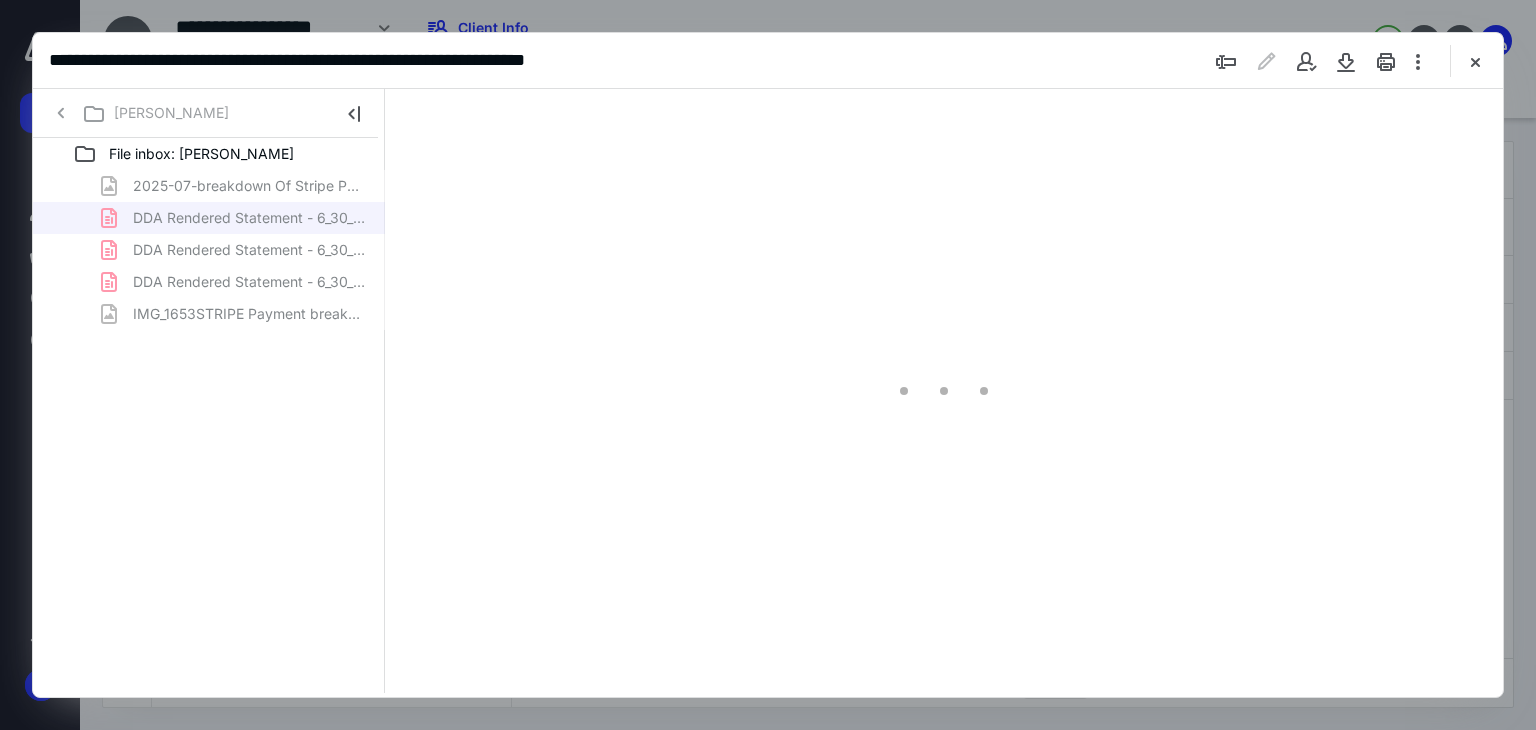 type on "179" 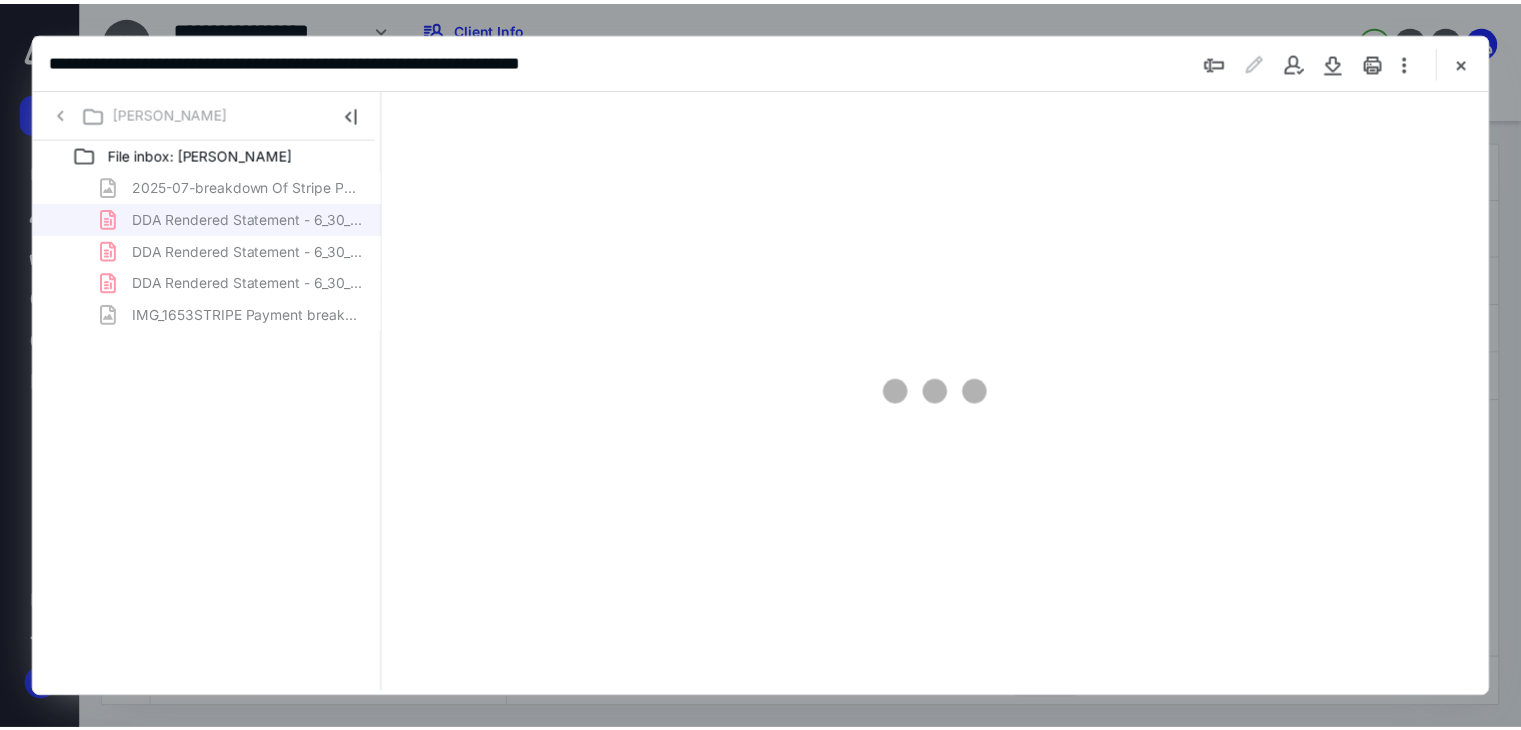 scroll, scrollTop: 83, scrollLeft: 0, axis: vertical 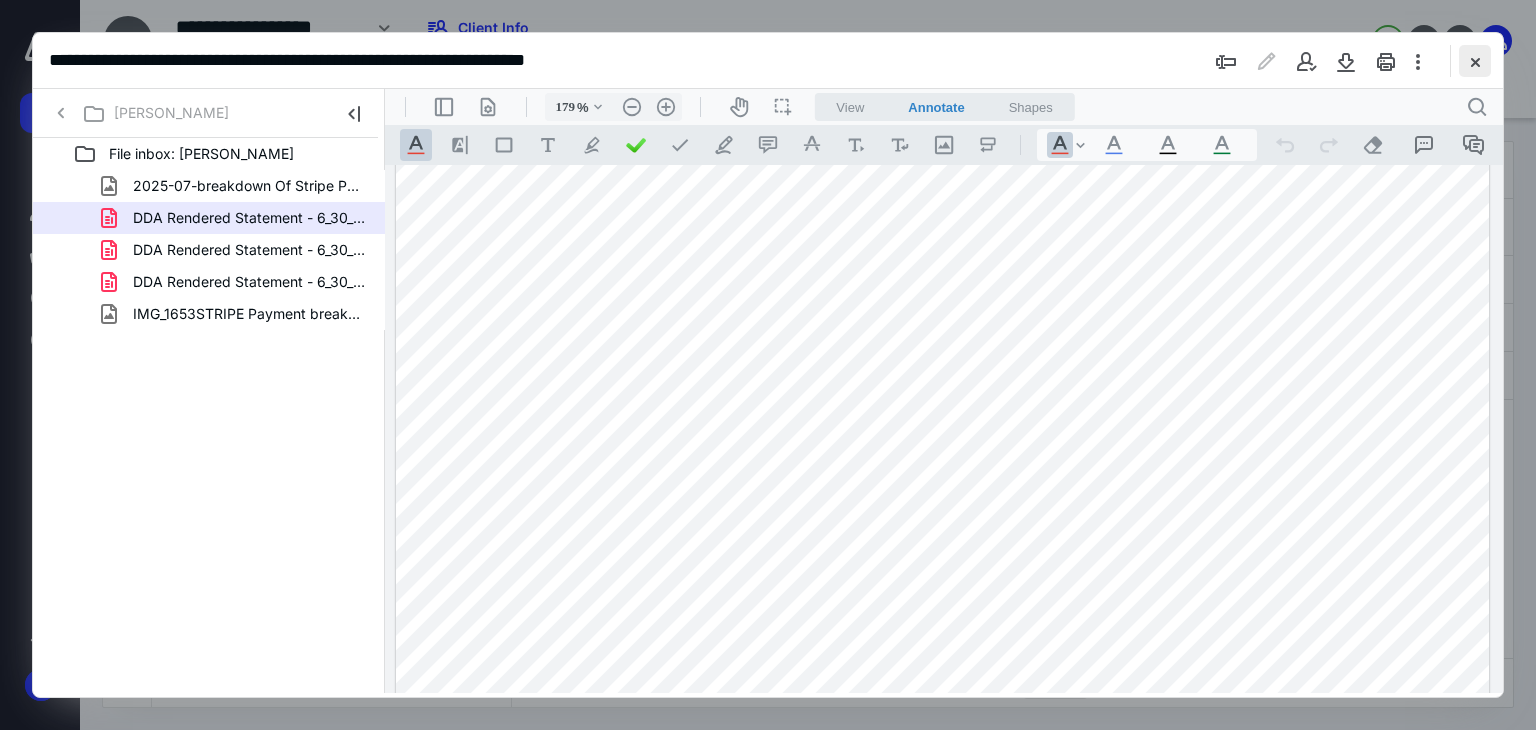 click at bounding box center (1475, 61) 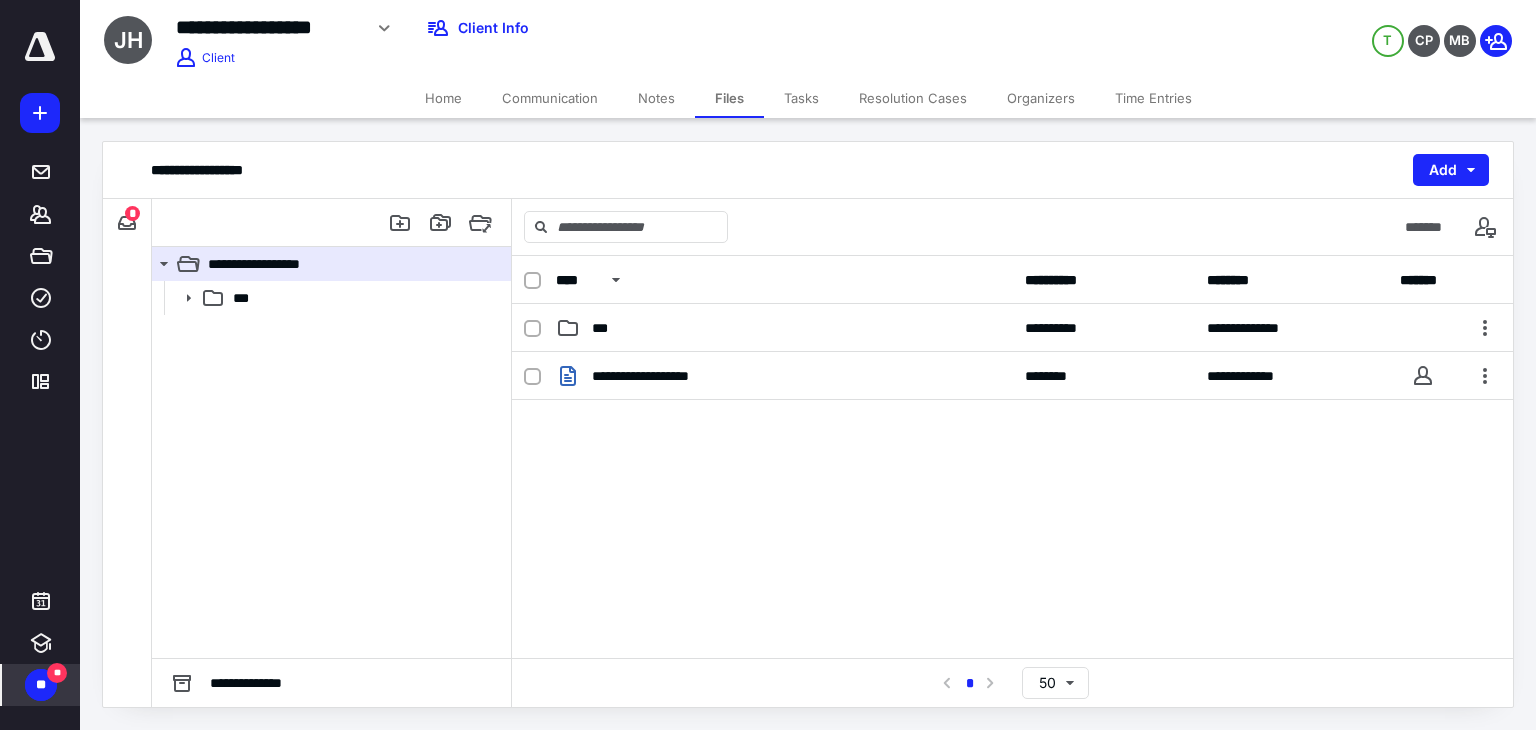 click on "**" at bounding box center (41, 685) 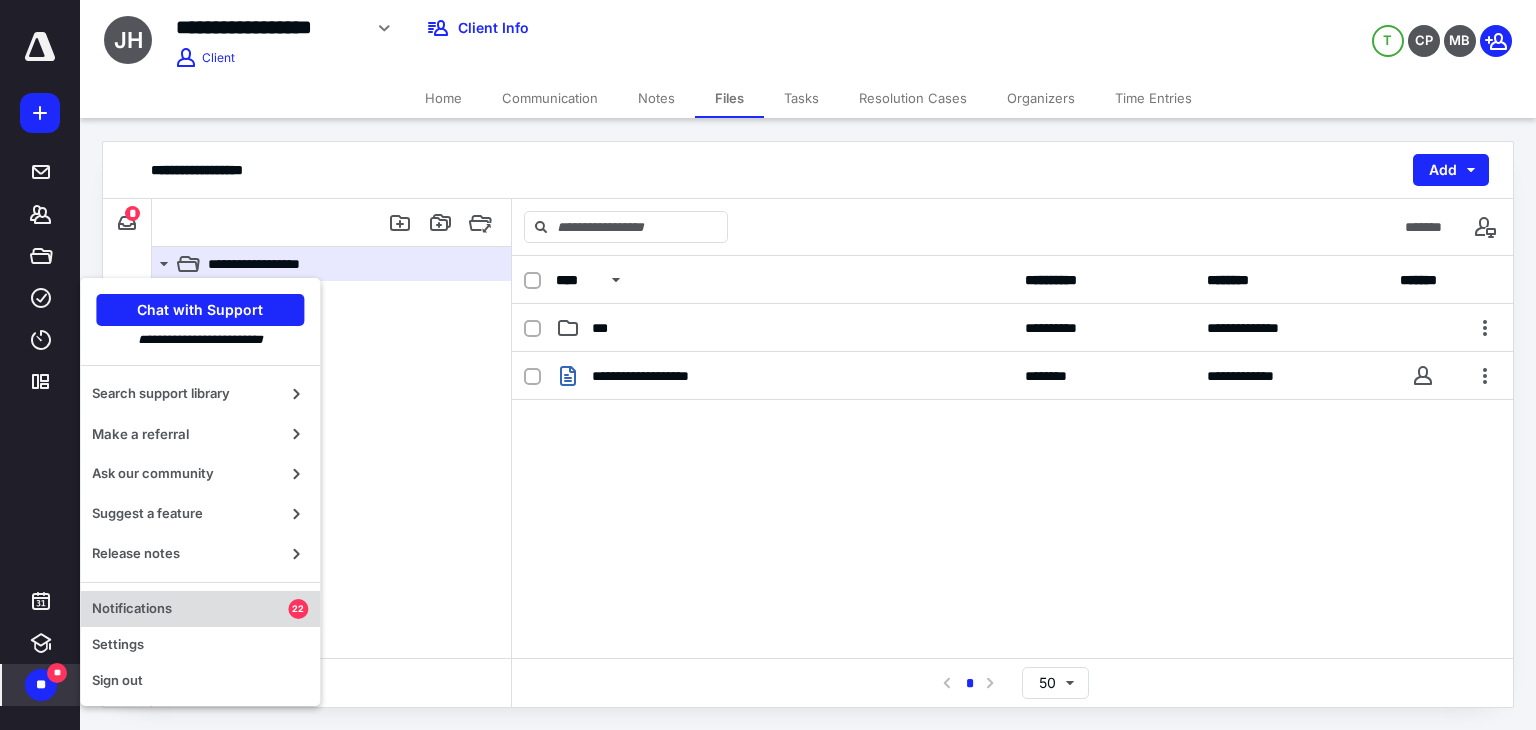click on "Notifications" at bounding box center (190, 609) 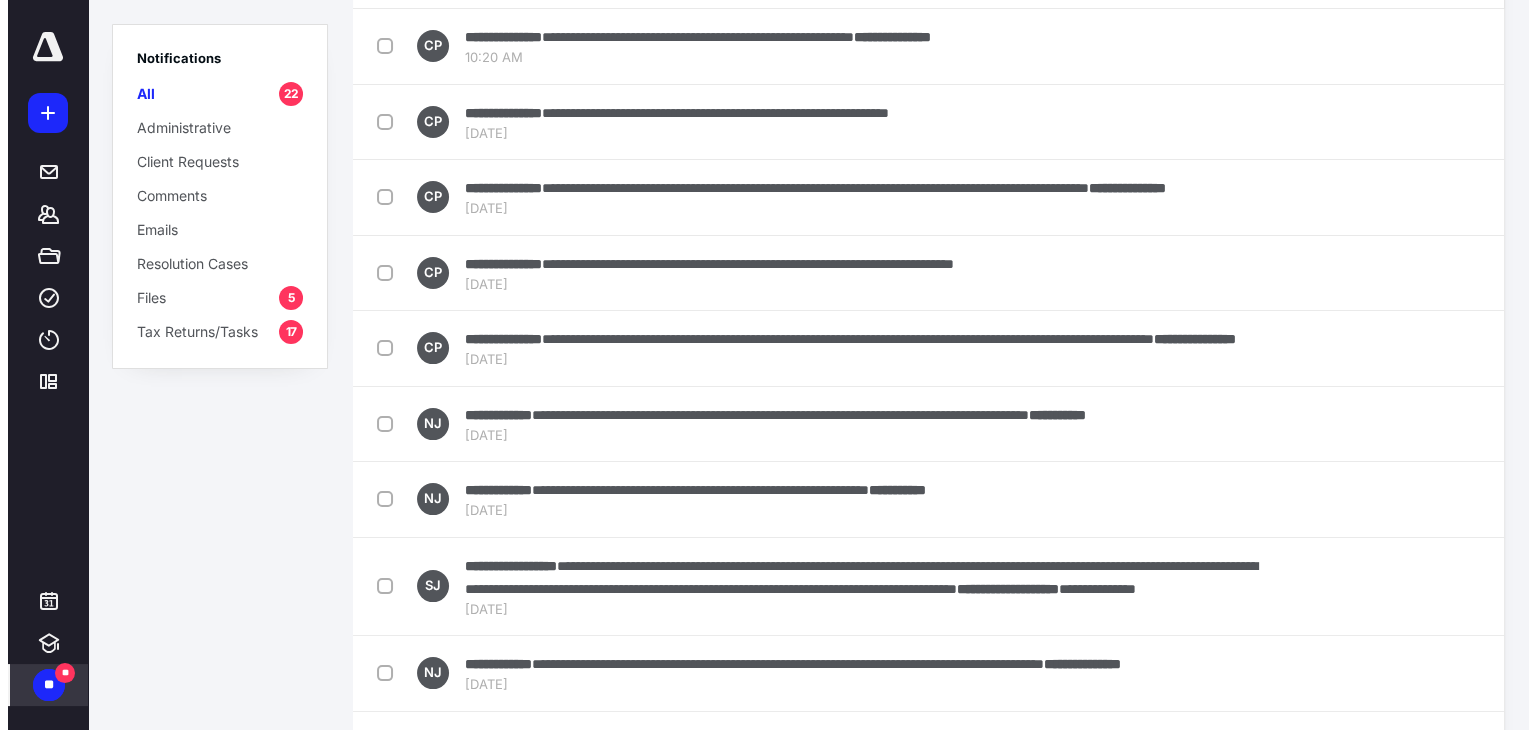 scroll, scrollTop: 0, scrollLeft: 0, axis: both 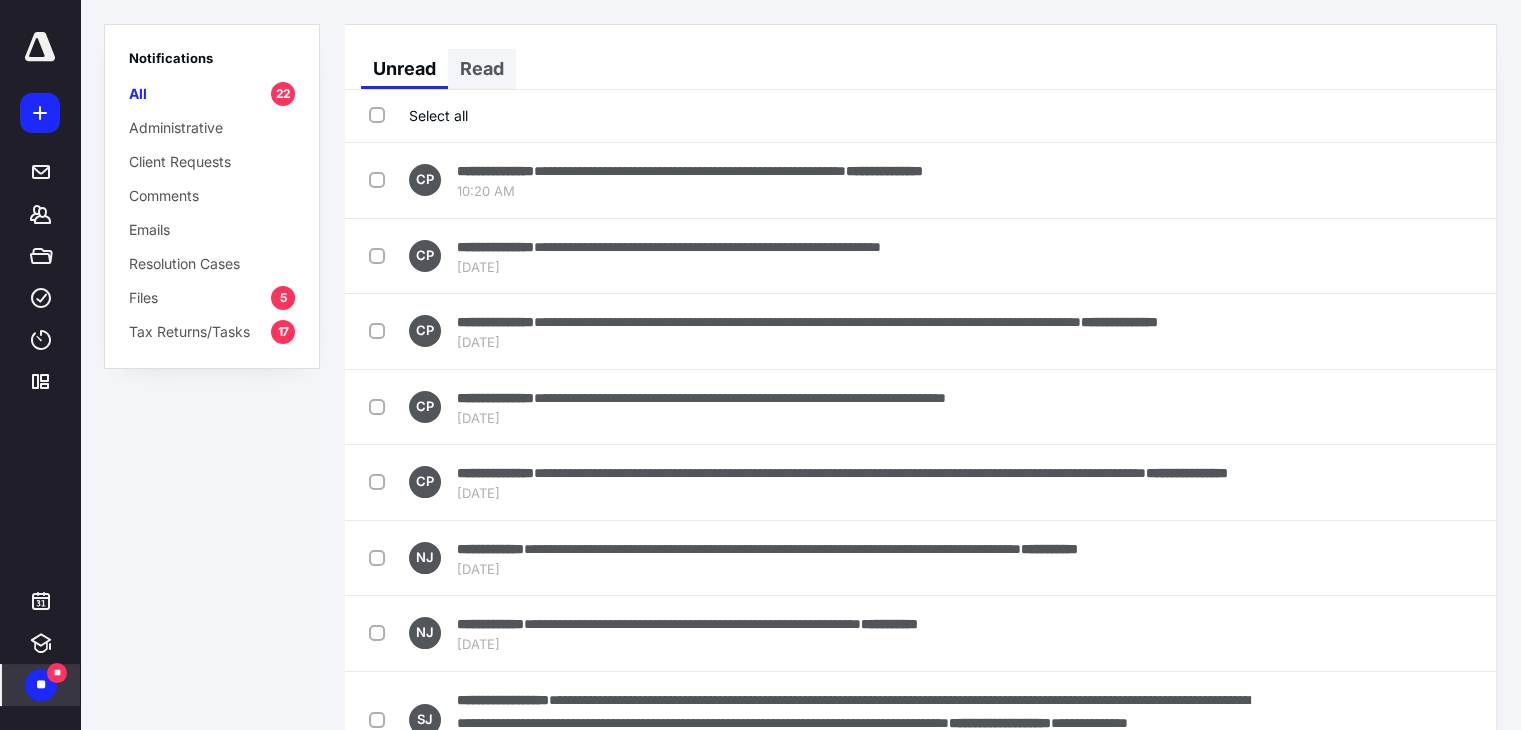 click on "Read" at bounding box center [482, 69] 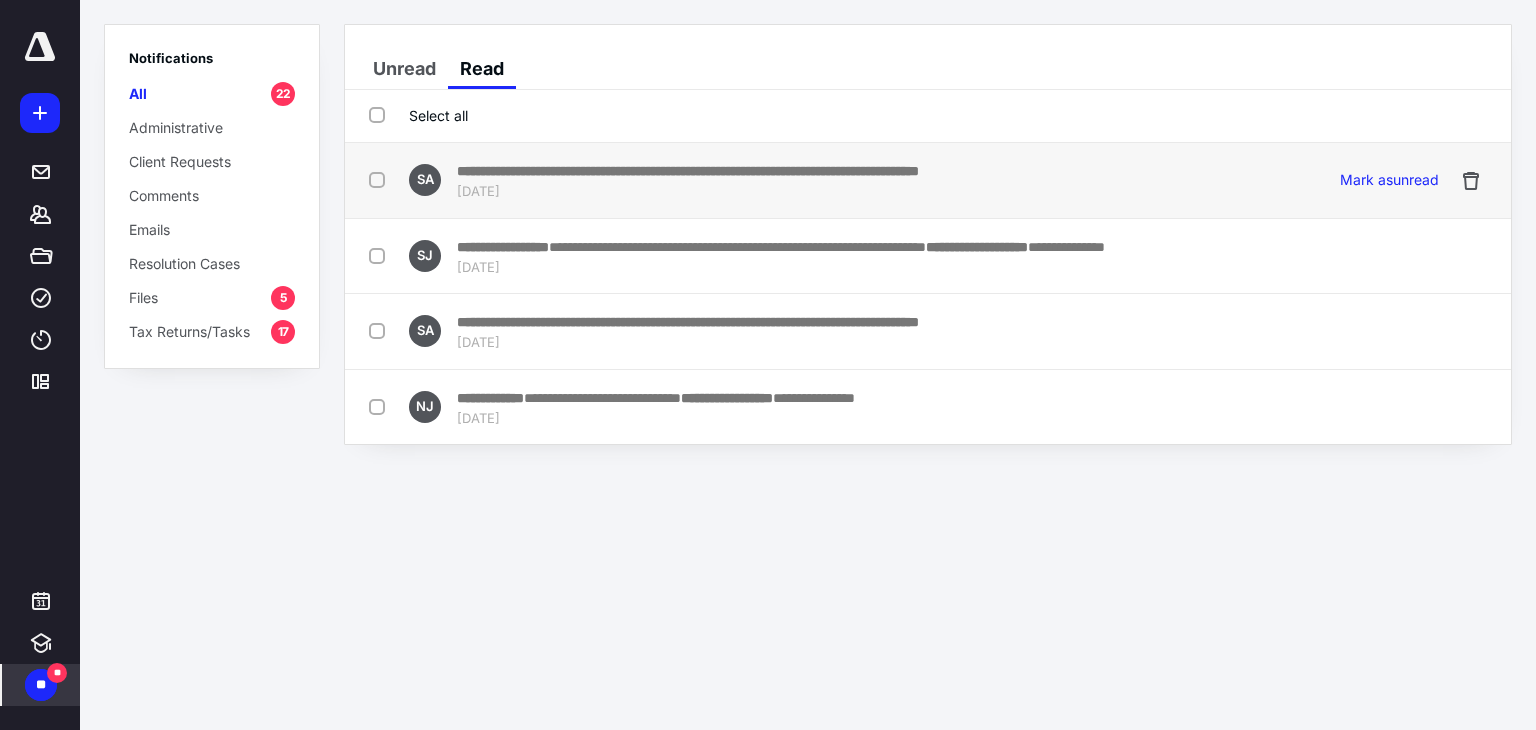 click on "[DATE]" at bounding box center [688, 192] 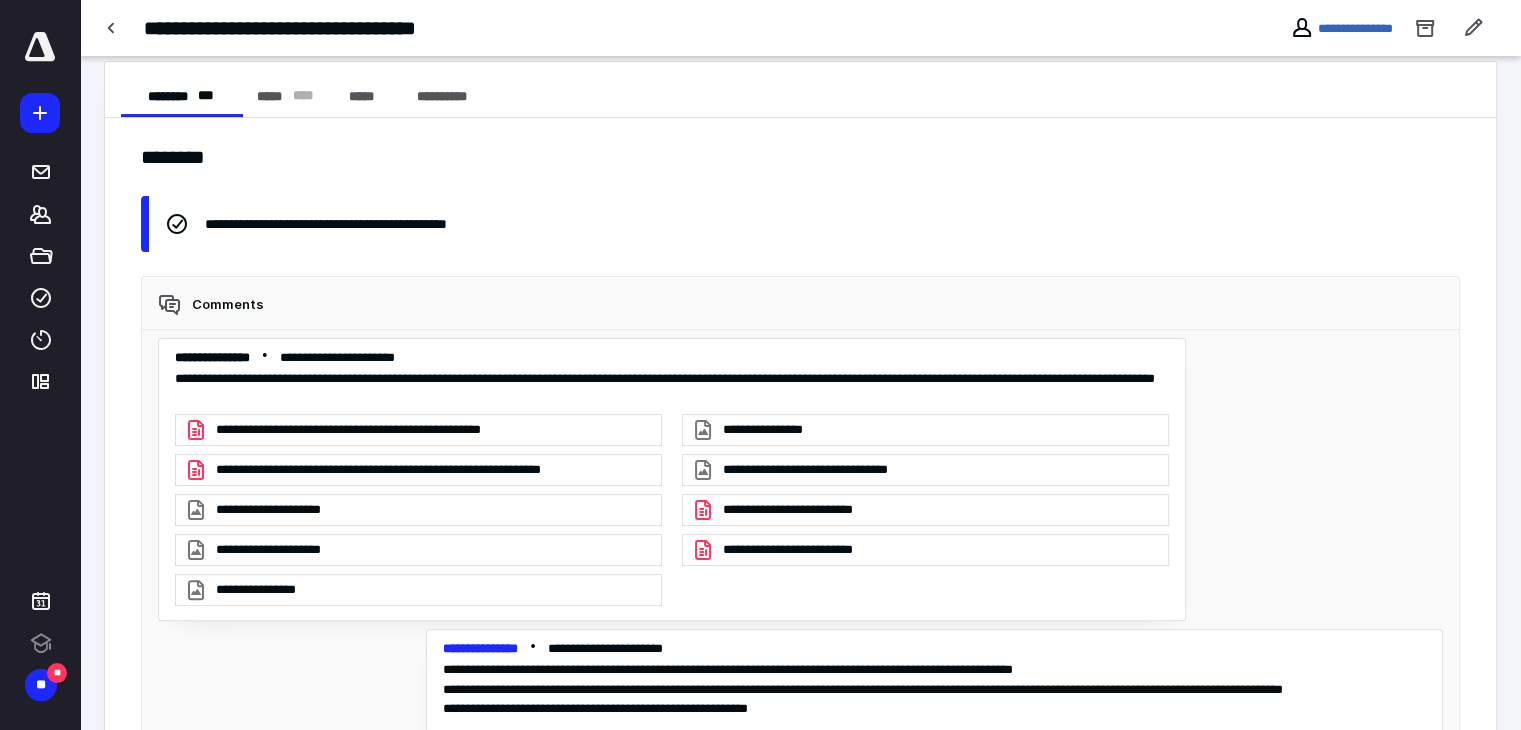 scroll, scrollTop: 531, scrollLeft: 0, axis: vertical 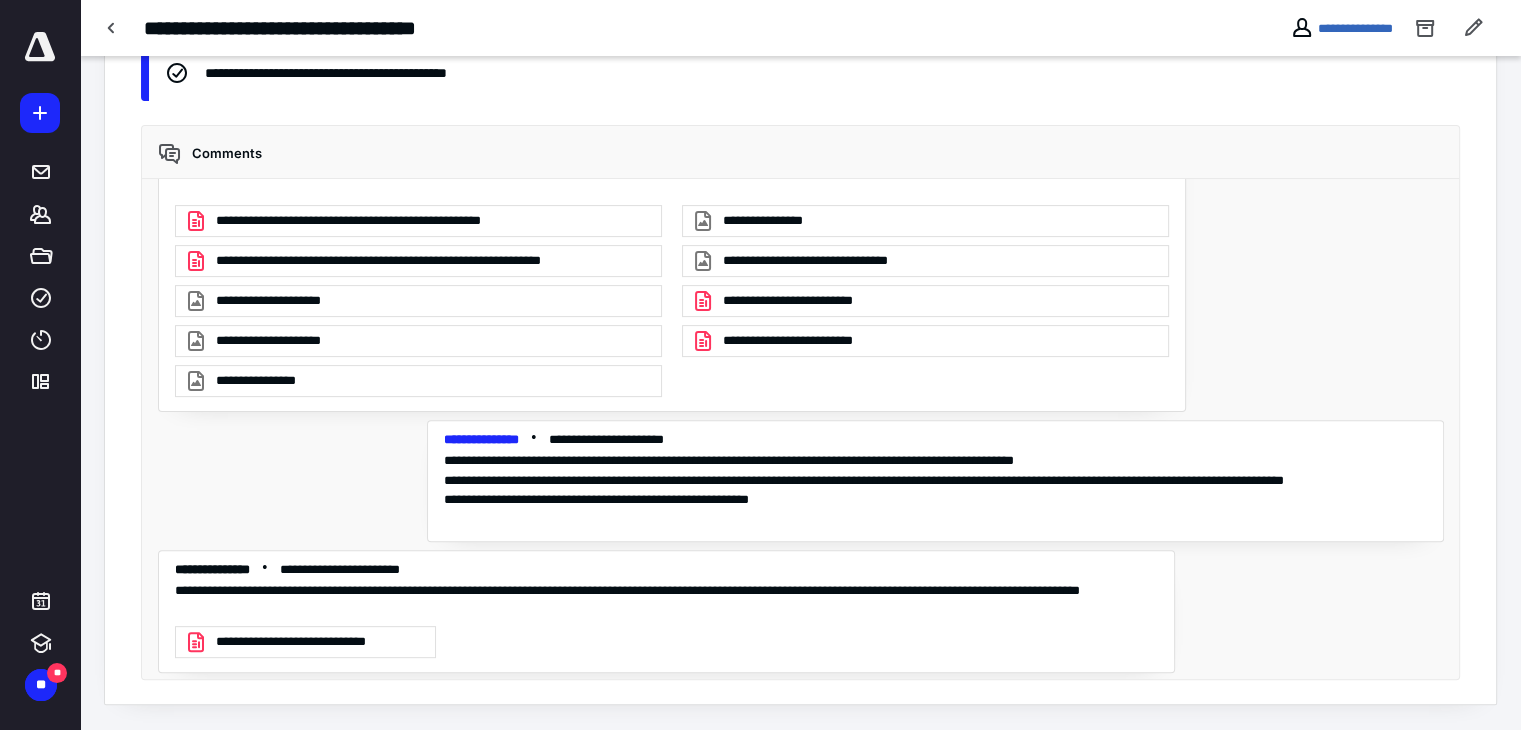 click on "**********" at bounding box center [319, 642] 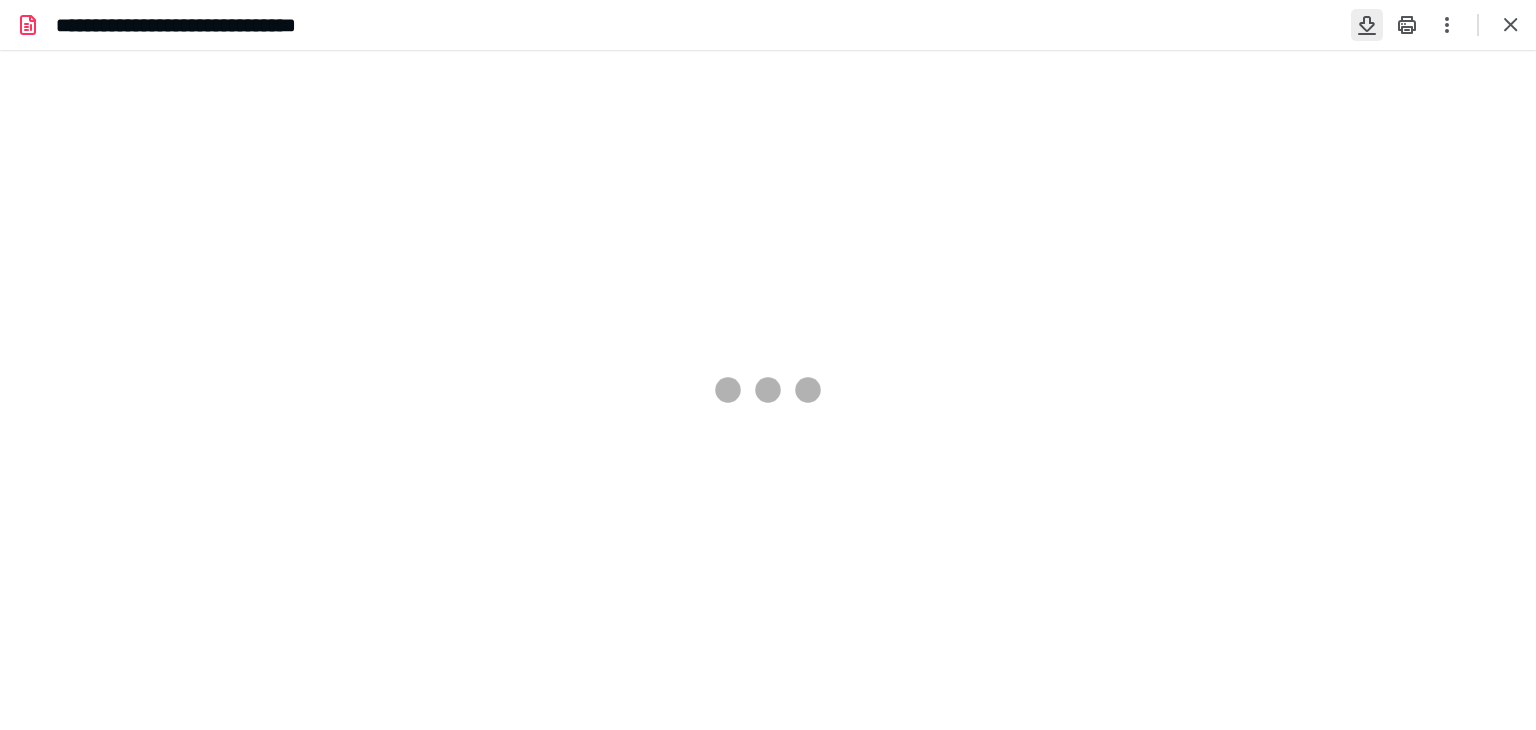 scroll, scrollTop: 0, scrollLeft: 0, axis: both 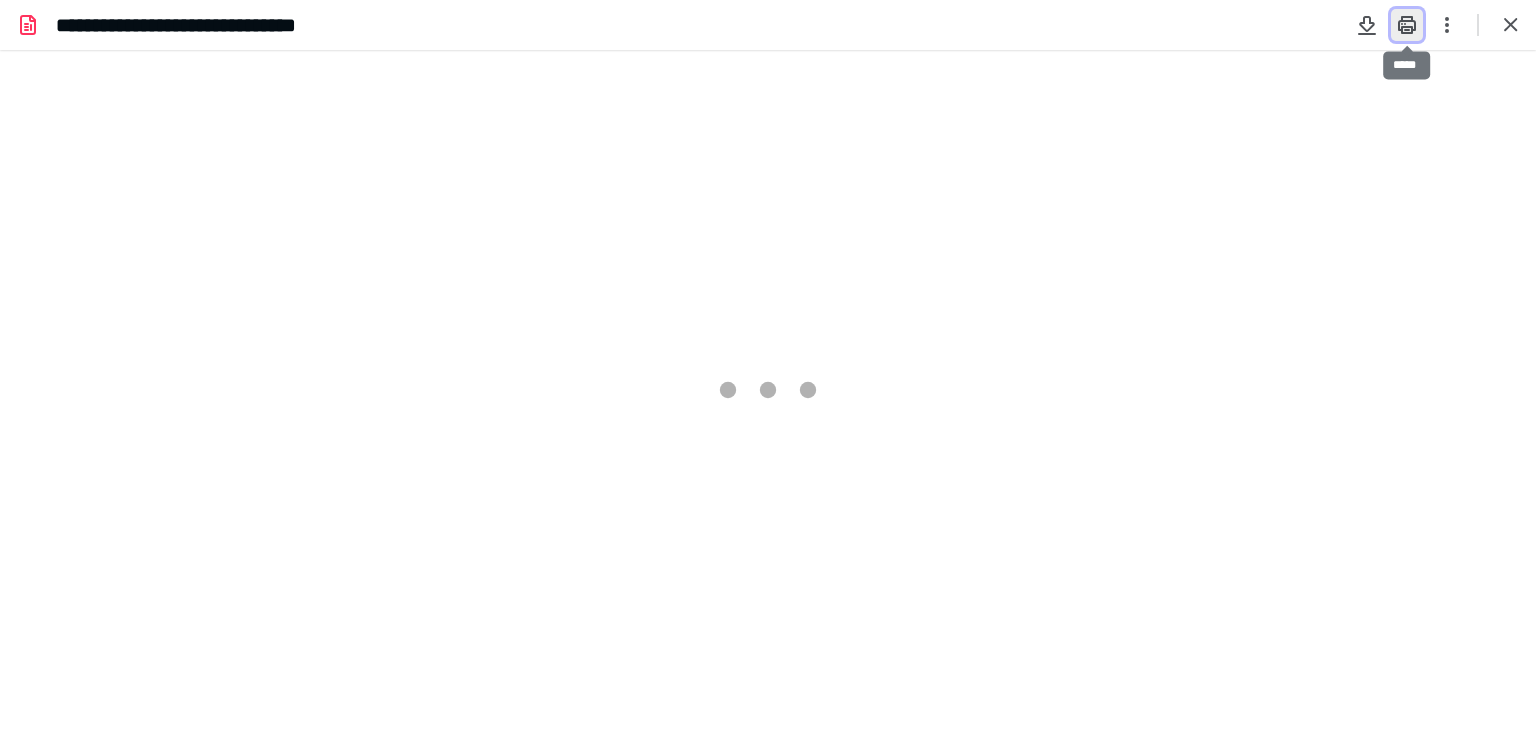 click at bounding box center (1407, 25) 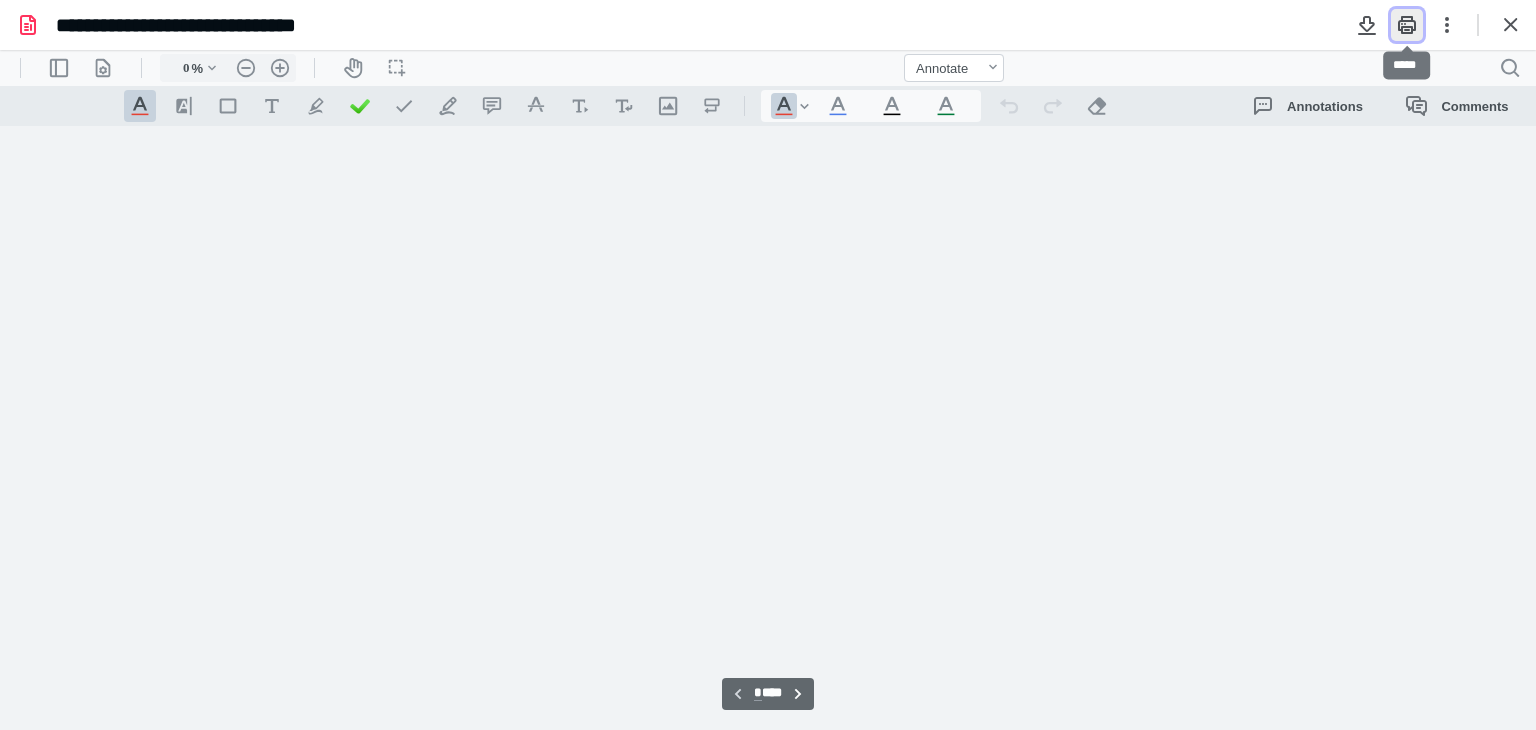 type on "247" 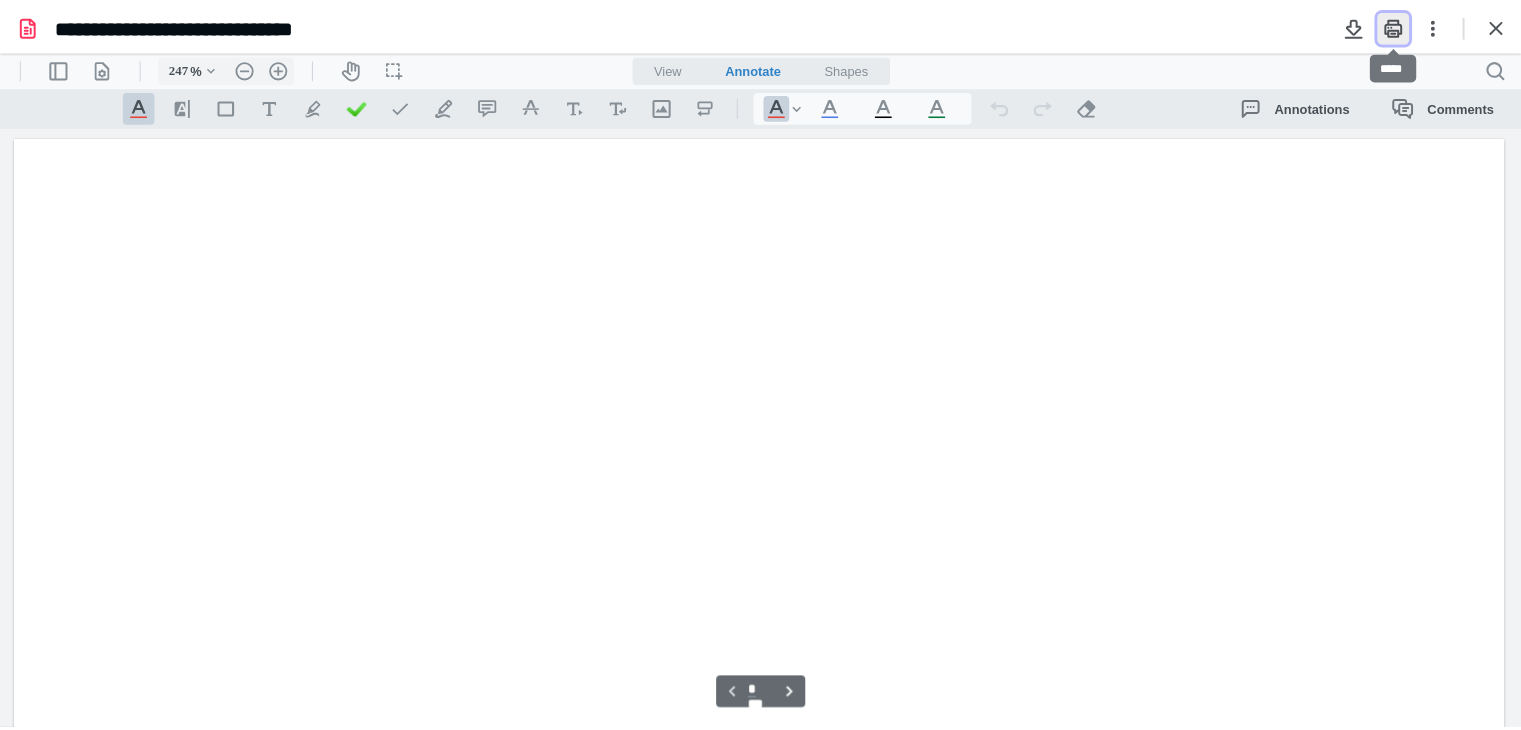 scroll, scrollTop: 86, scrollLeft: 0, axis: vertical 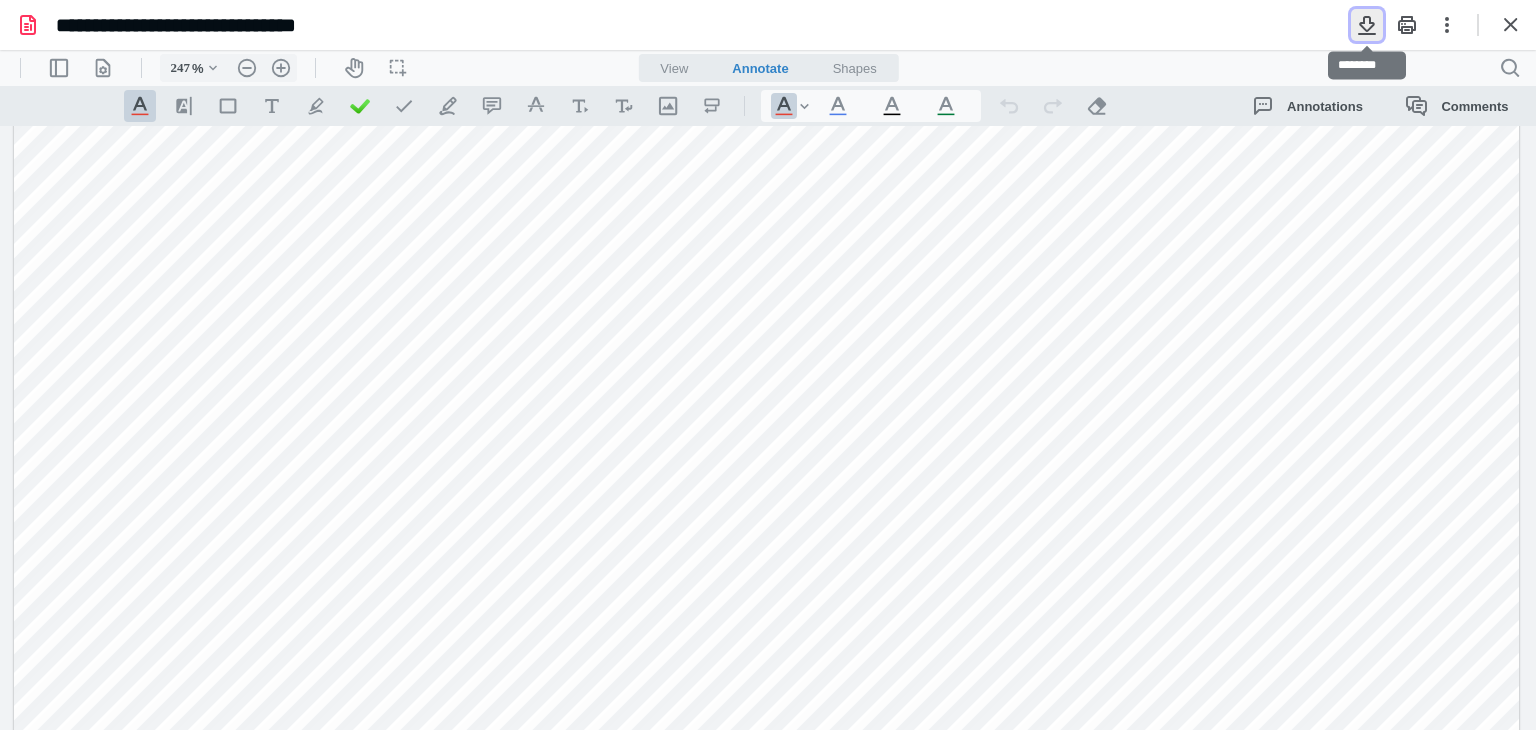click at bounding box center [1367, 25] 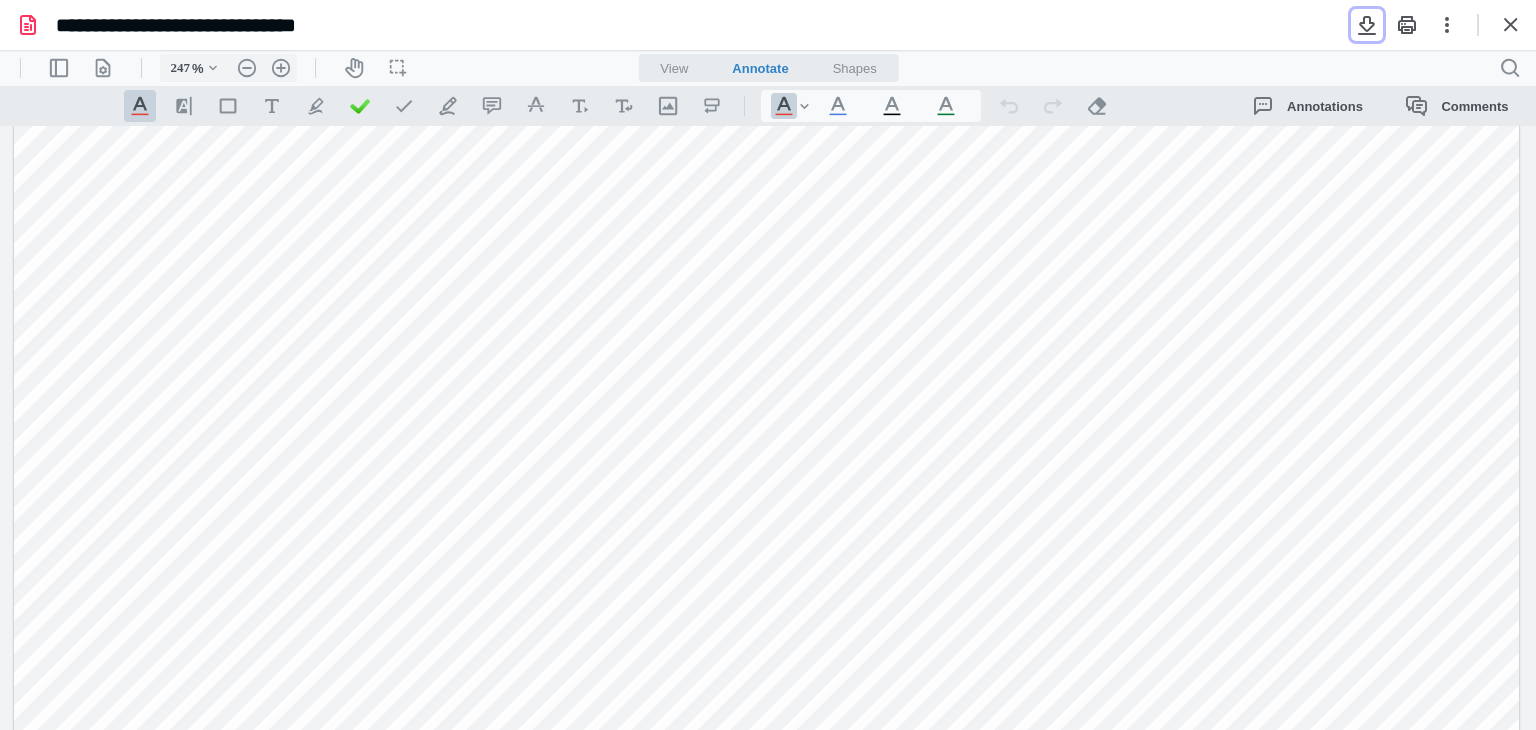 type 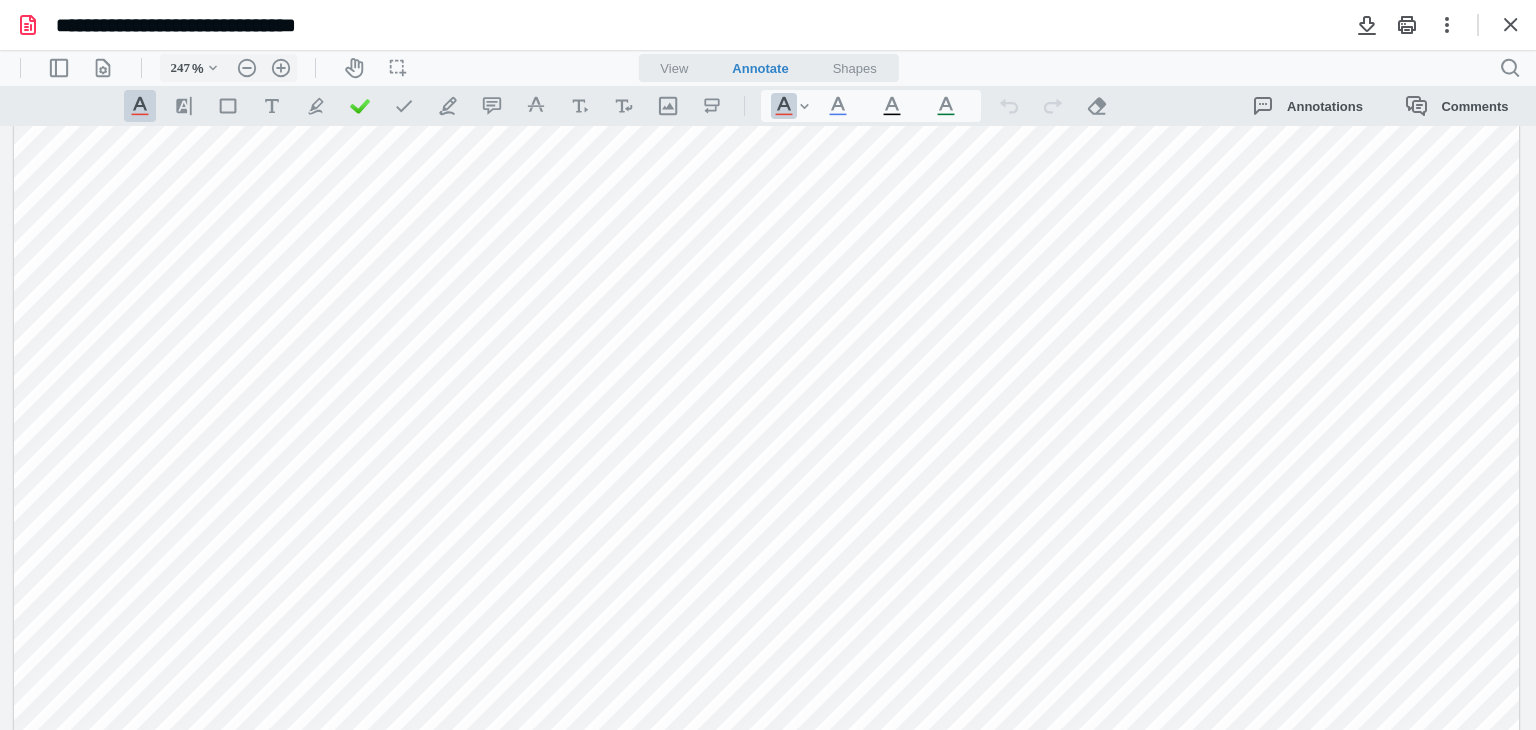 click on "**********" at bounding box center (768, 25) 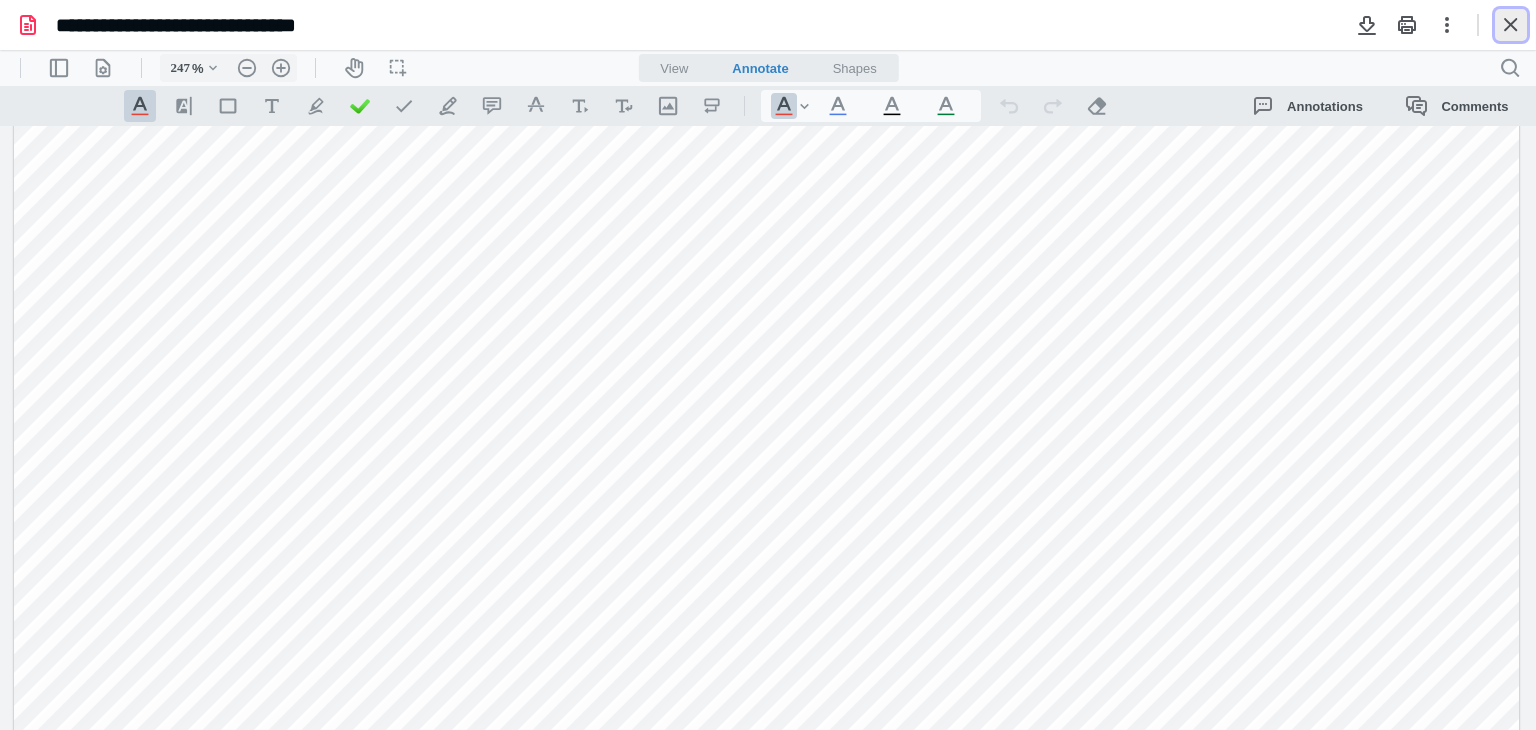 drag, startPoint x: 1520, startPoint y: 23, endPoint x: 1166, endPoint y: 127, distance: 368.9607 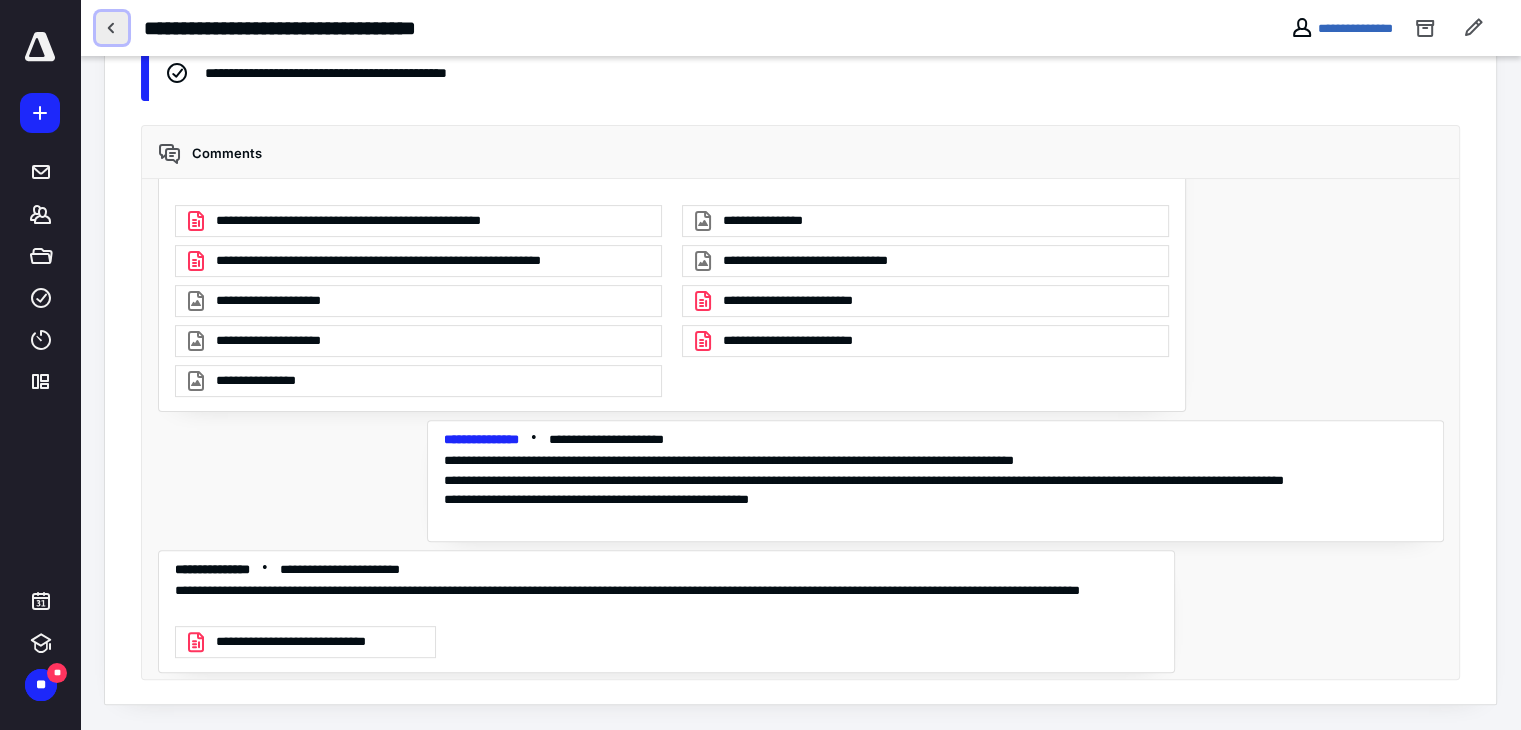 click at bounding box center (112, 28) 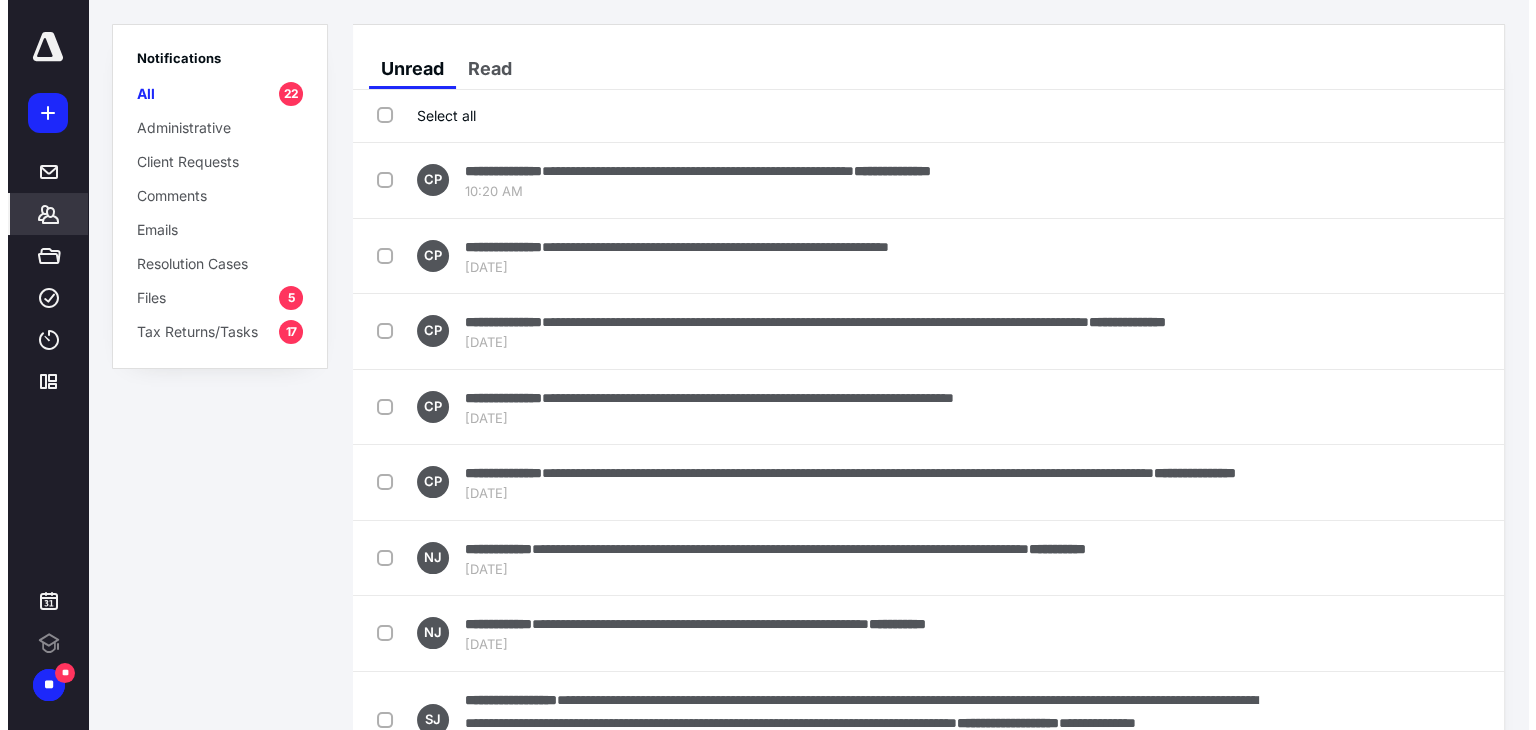 scroll, scrollTop: 0, scrollLeft: 0, axis: both 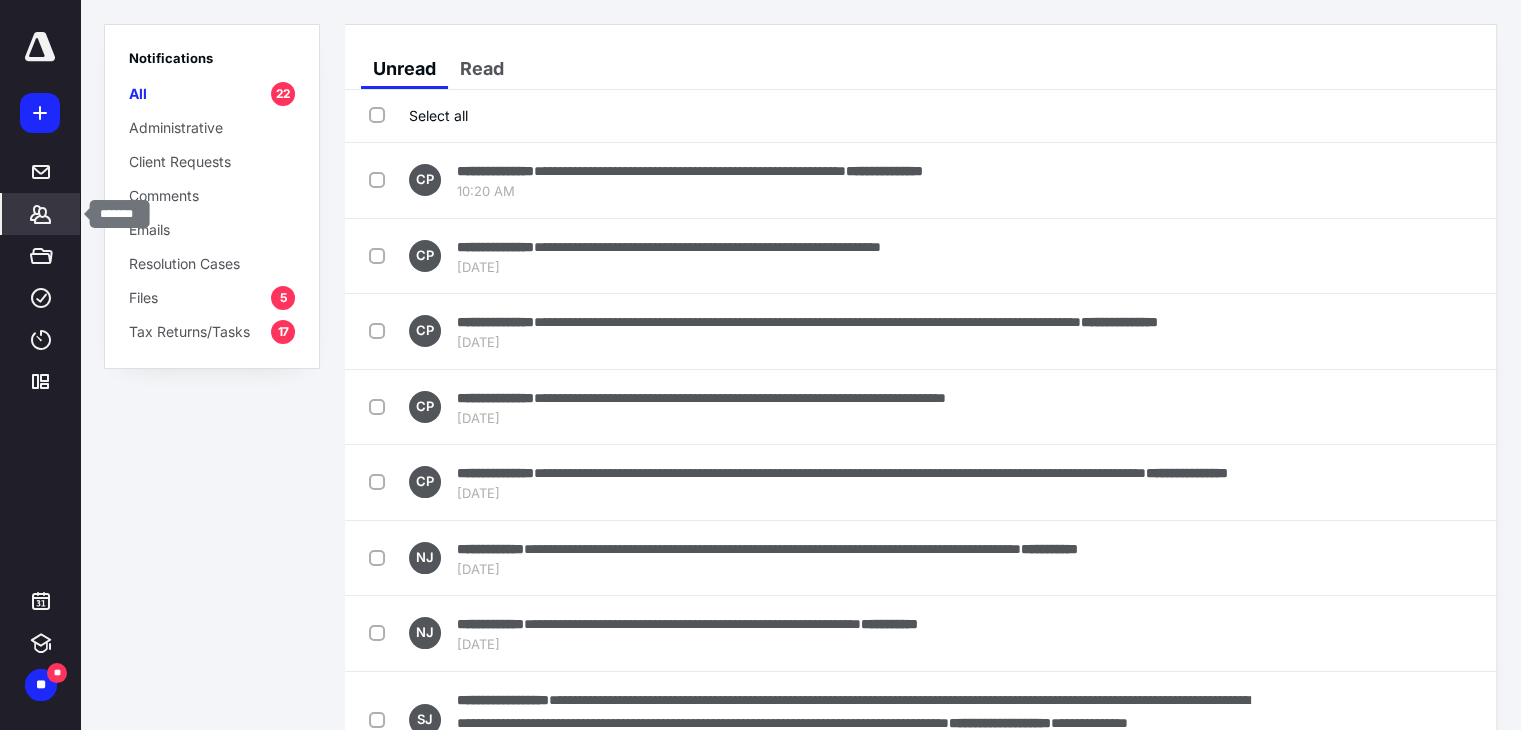 click 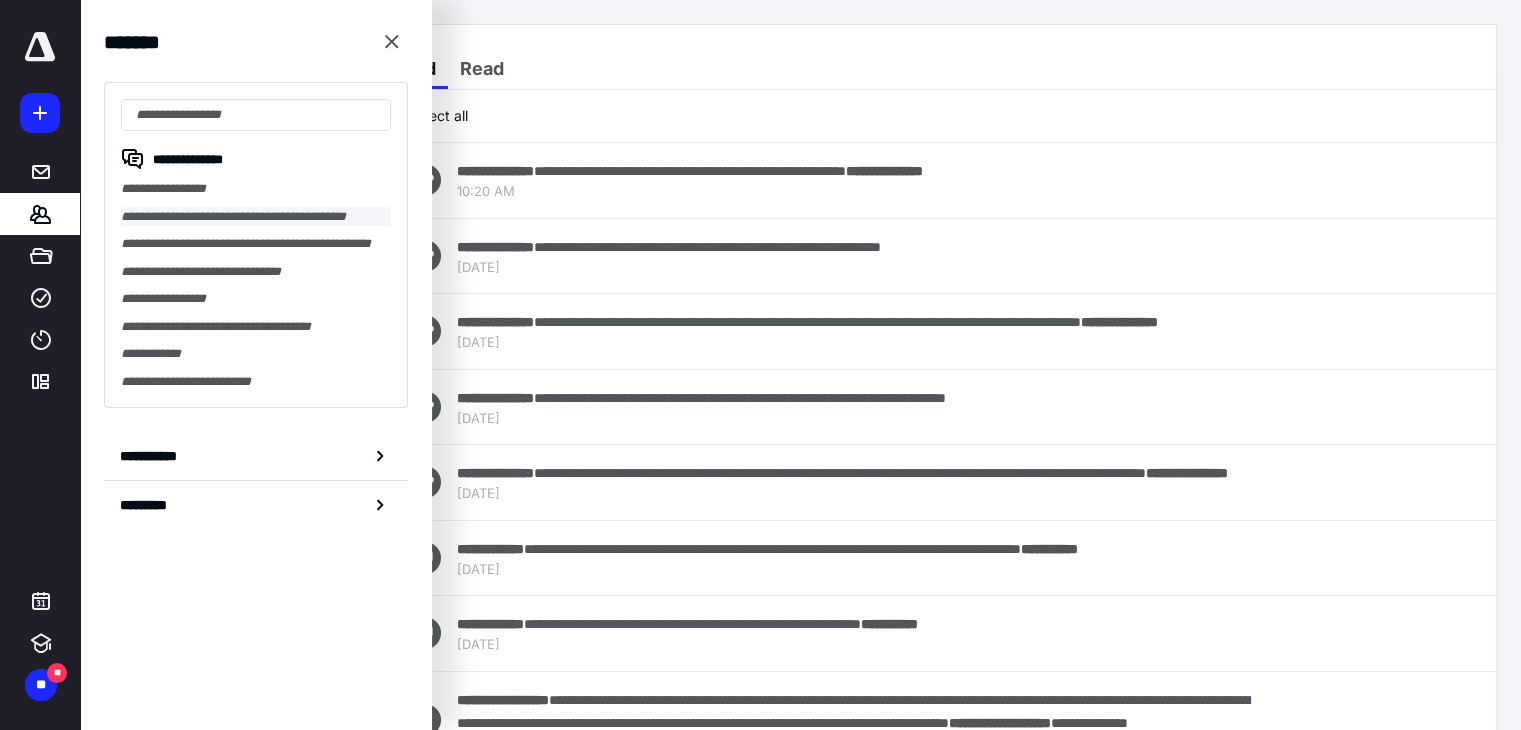 click on "**********" at bounding box center [256, 217] 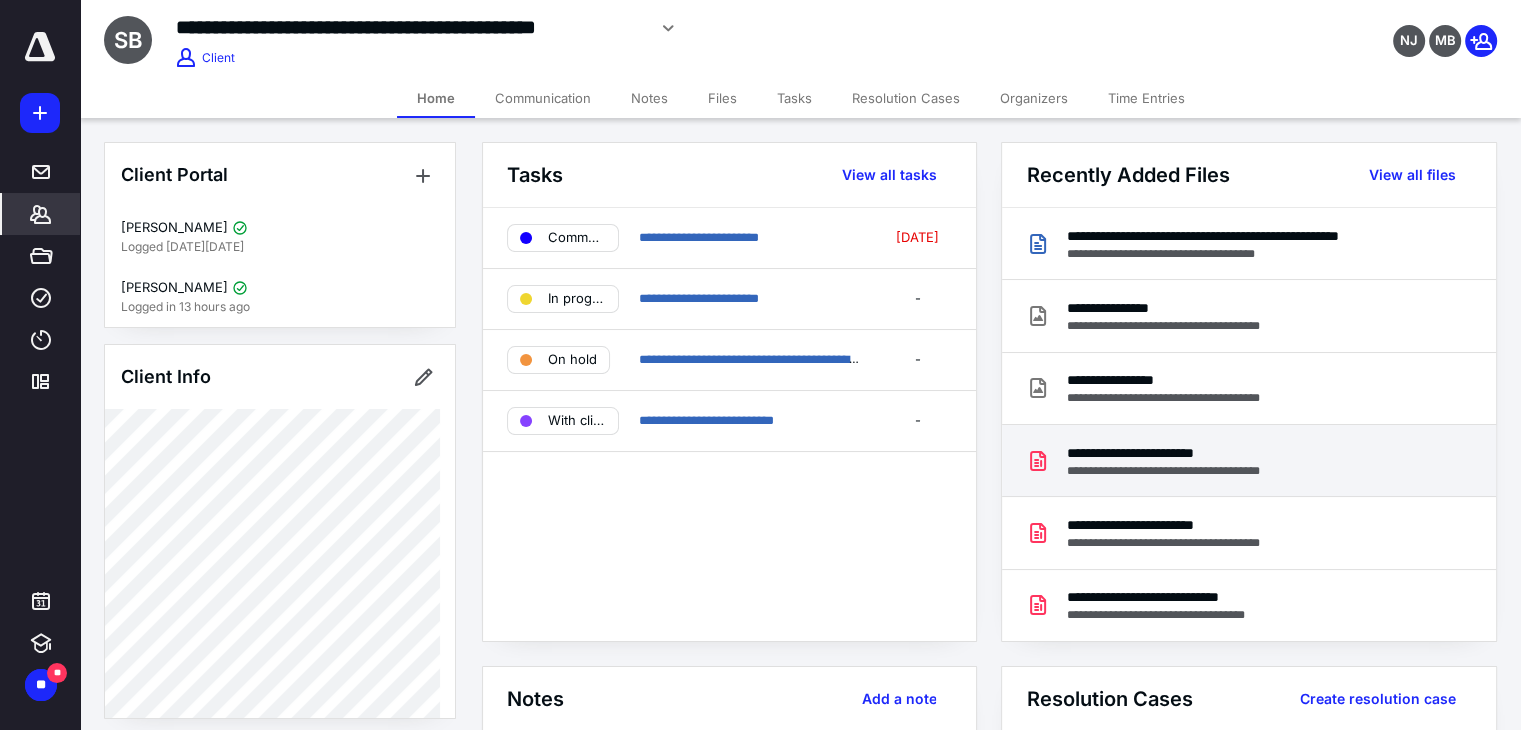 click on "**********" at bounding box center [1183, 453] 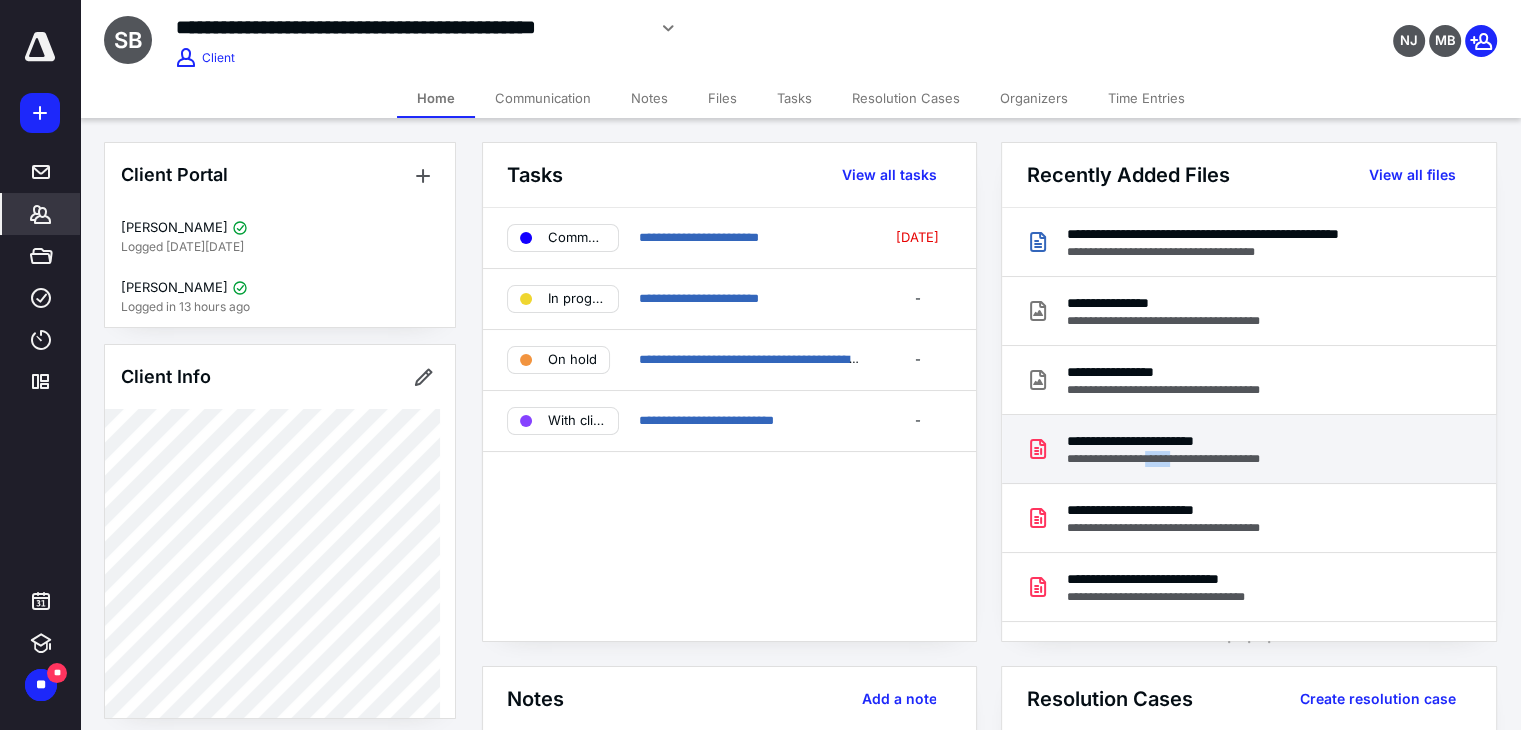 click on "**********" at bounding box center (760, 824) 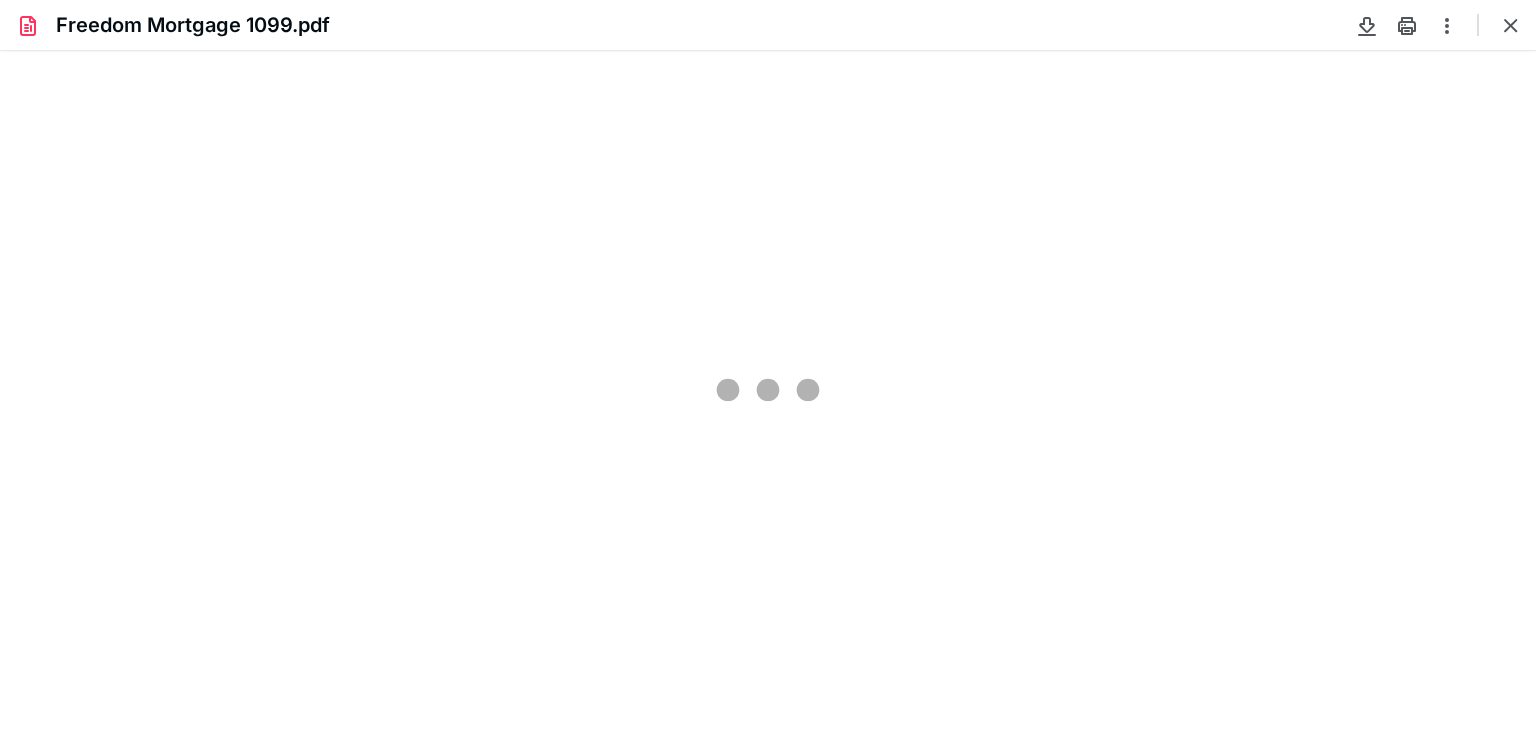 scroll, scrollTop: 0, scrollLeft: 0, axis: both 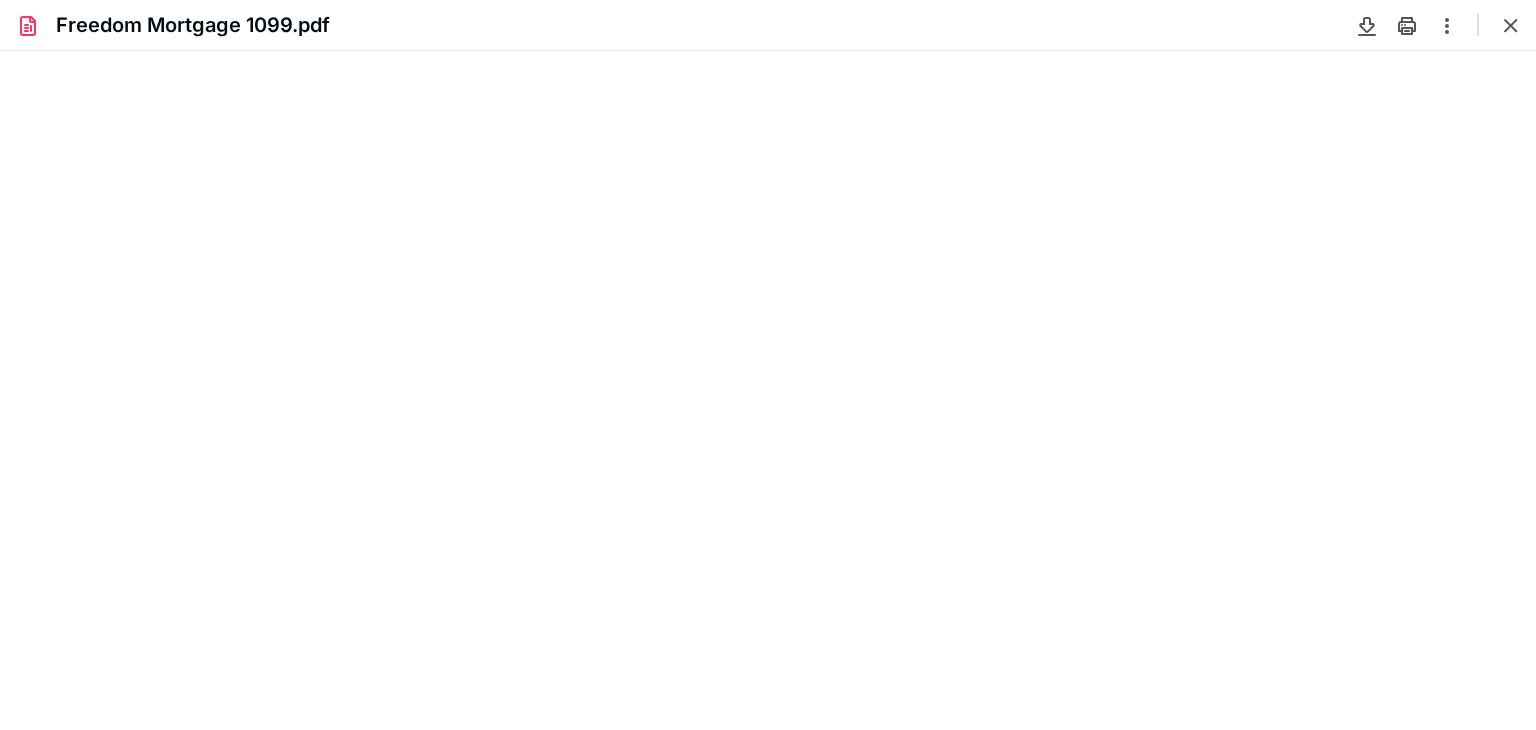 type on "247" 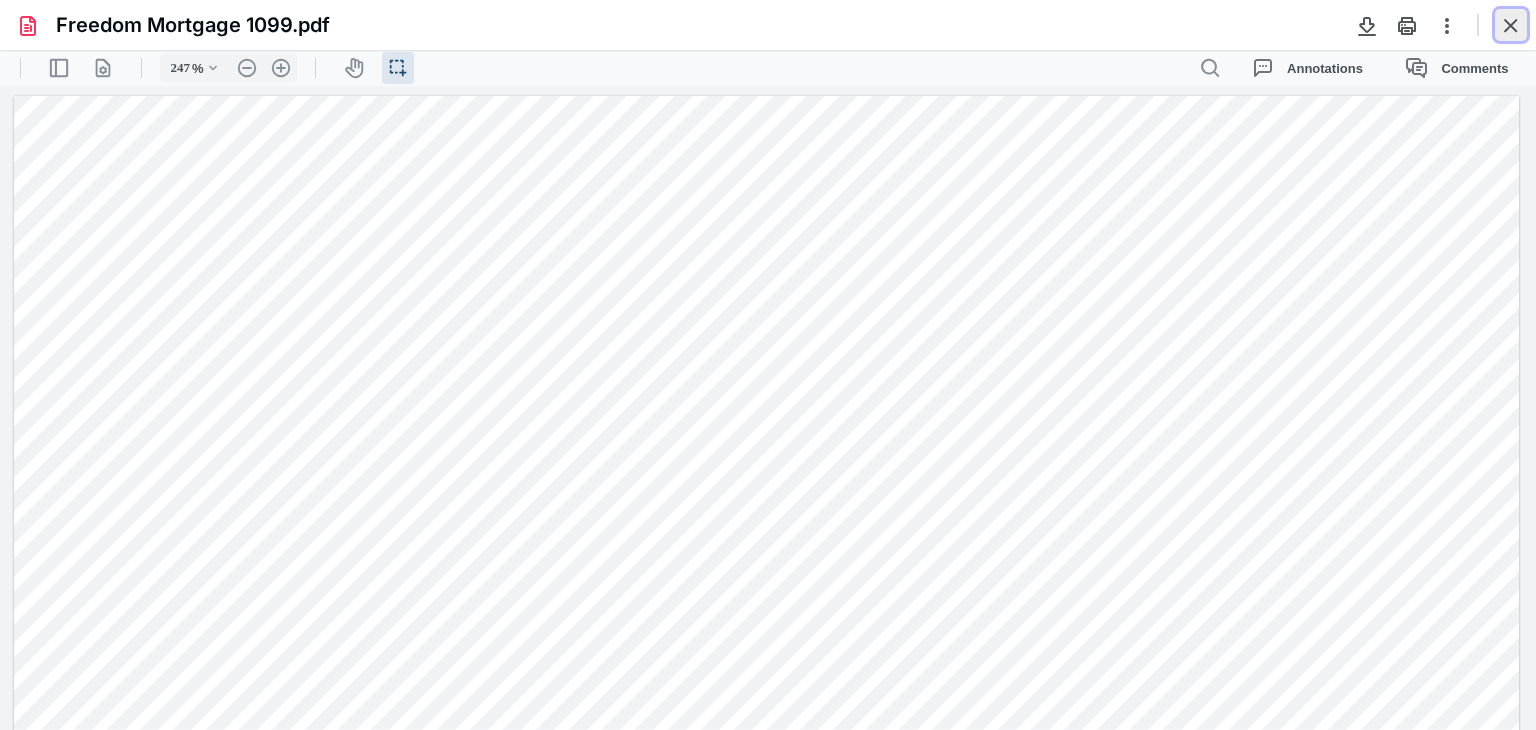 click at bounding box center [1511, 25] 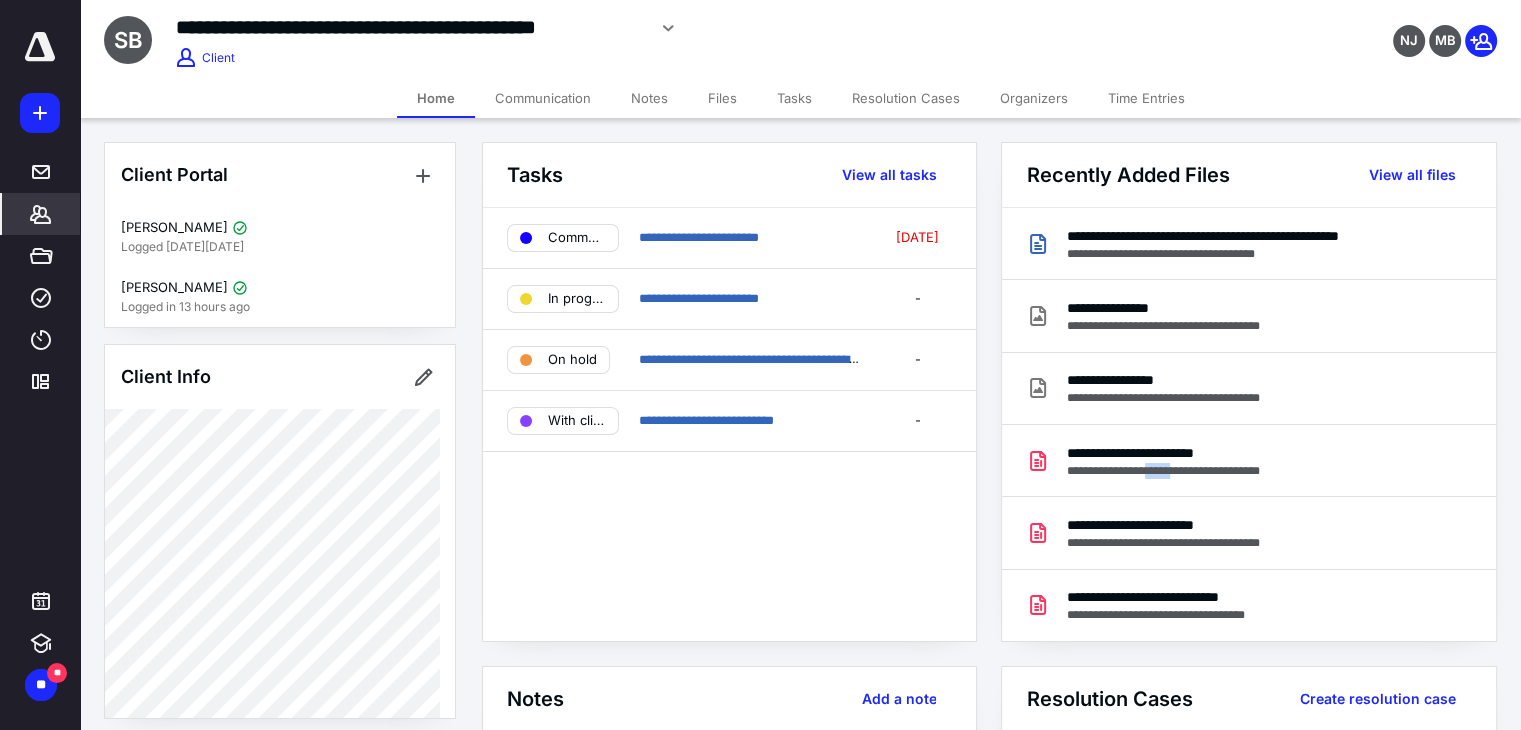 click on "Files" at bounding box center [722, 98] 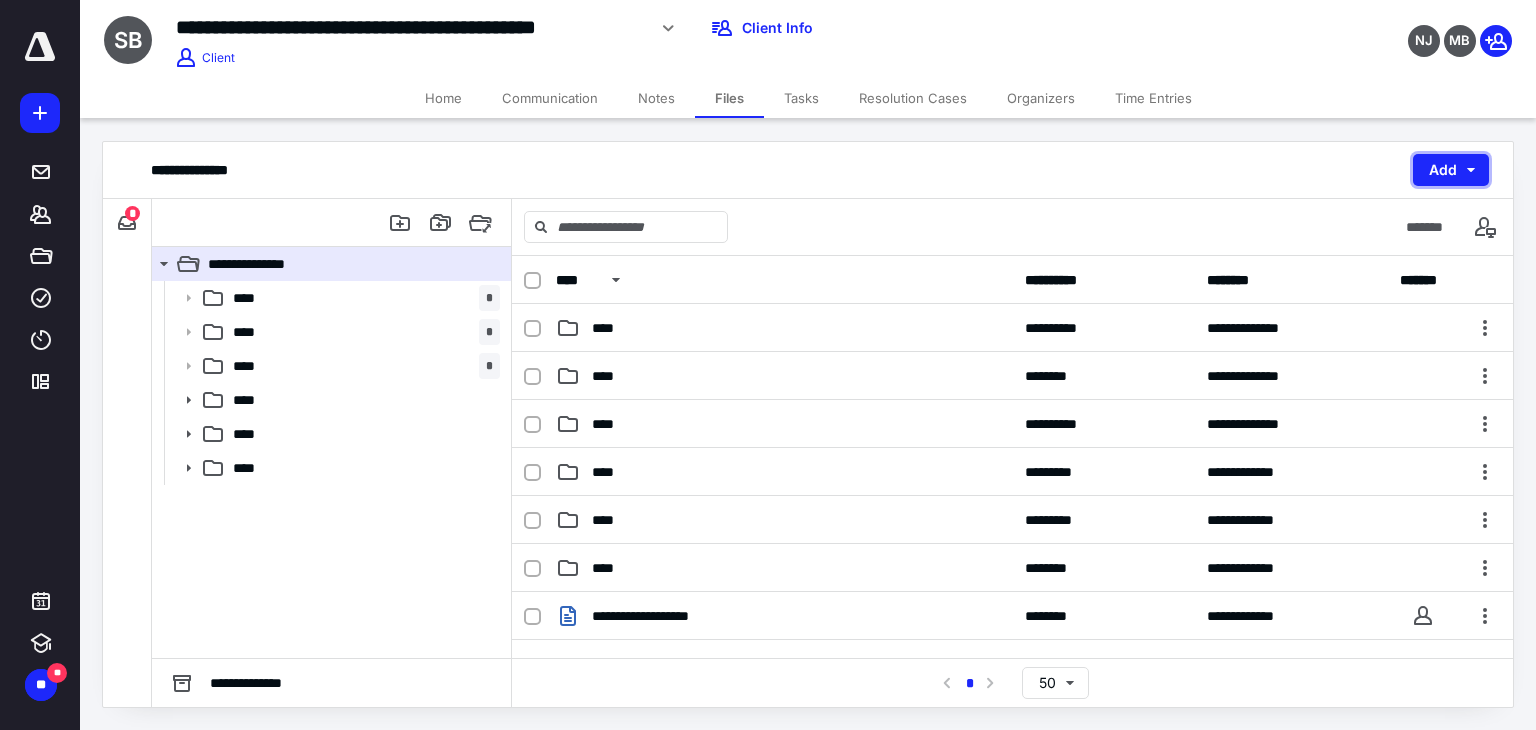 type 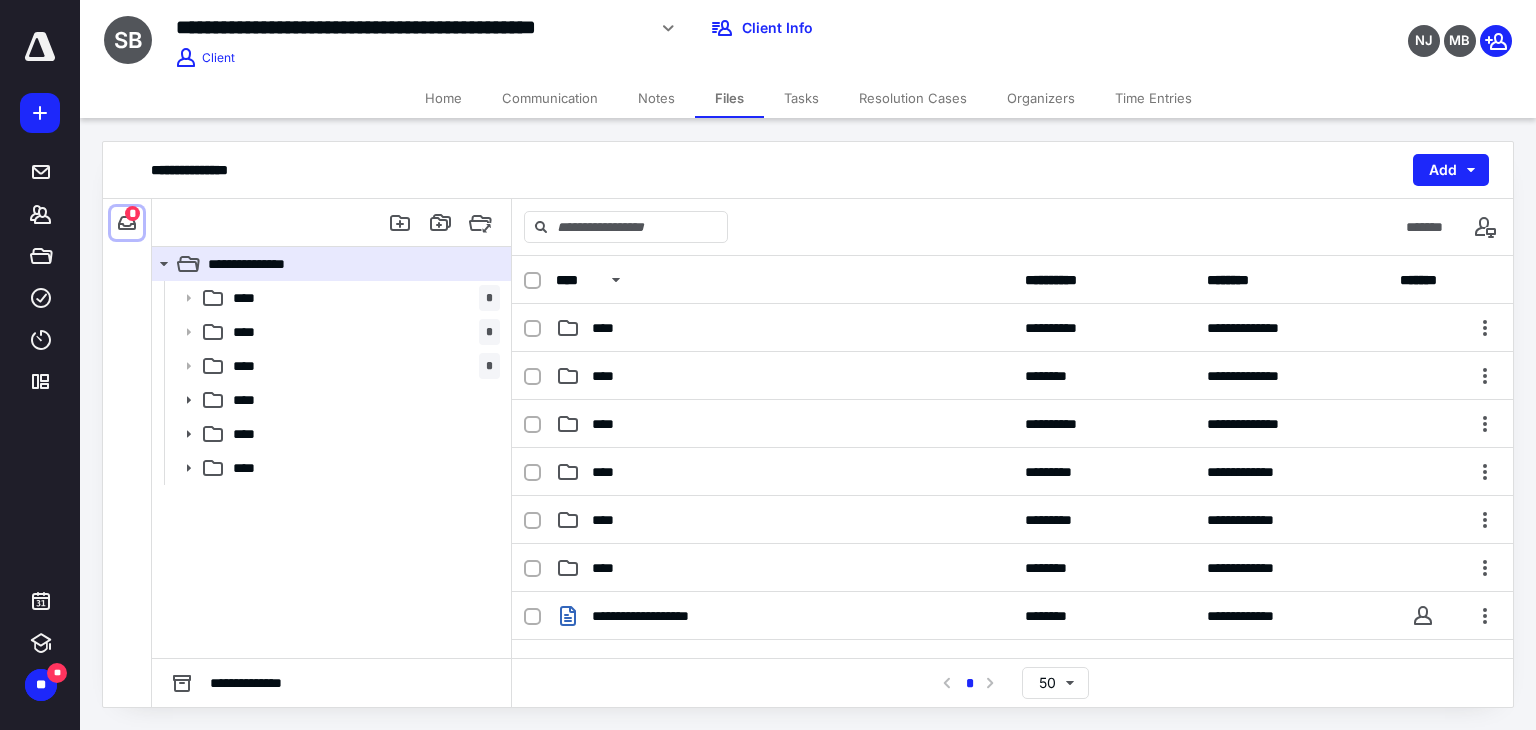 type 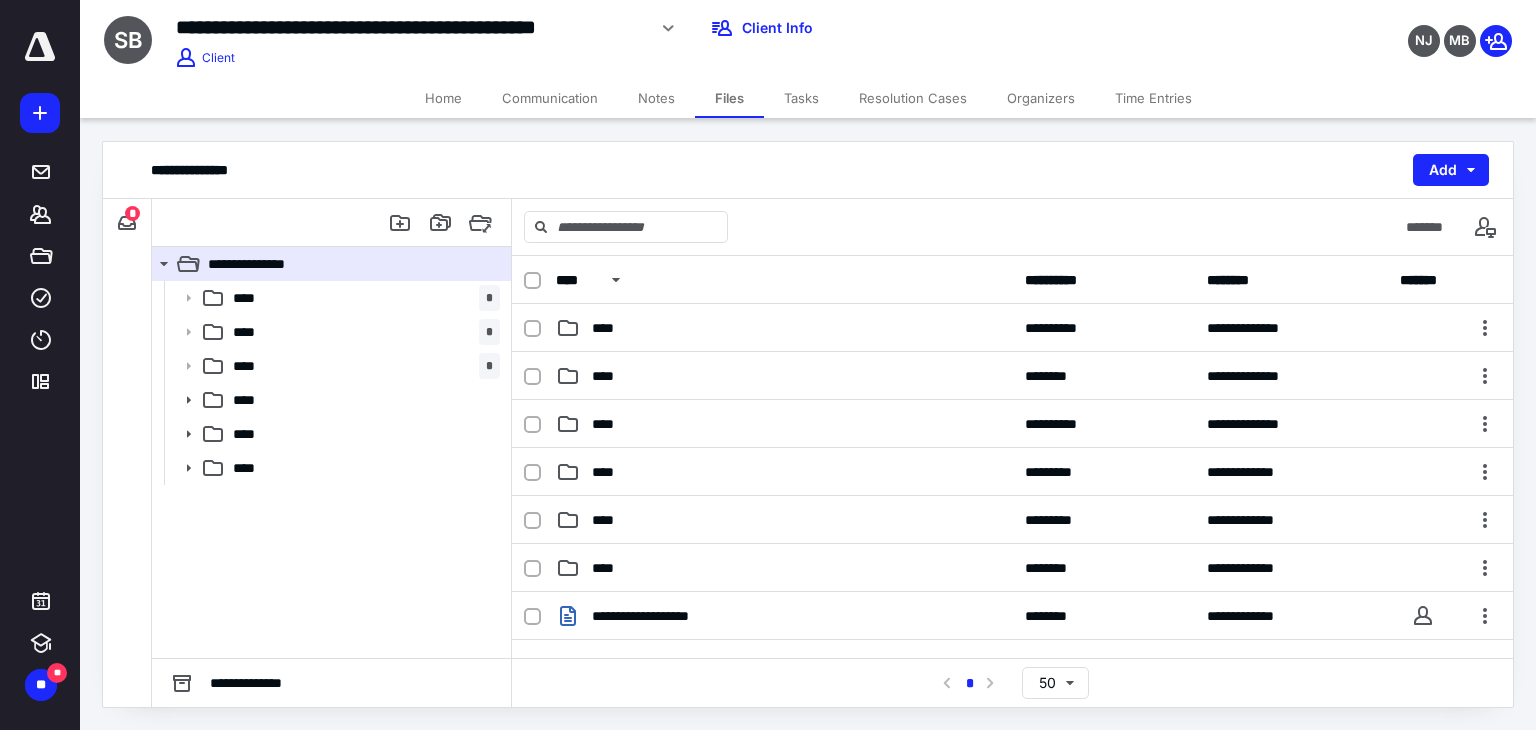 type 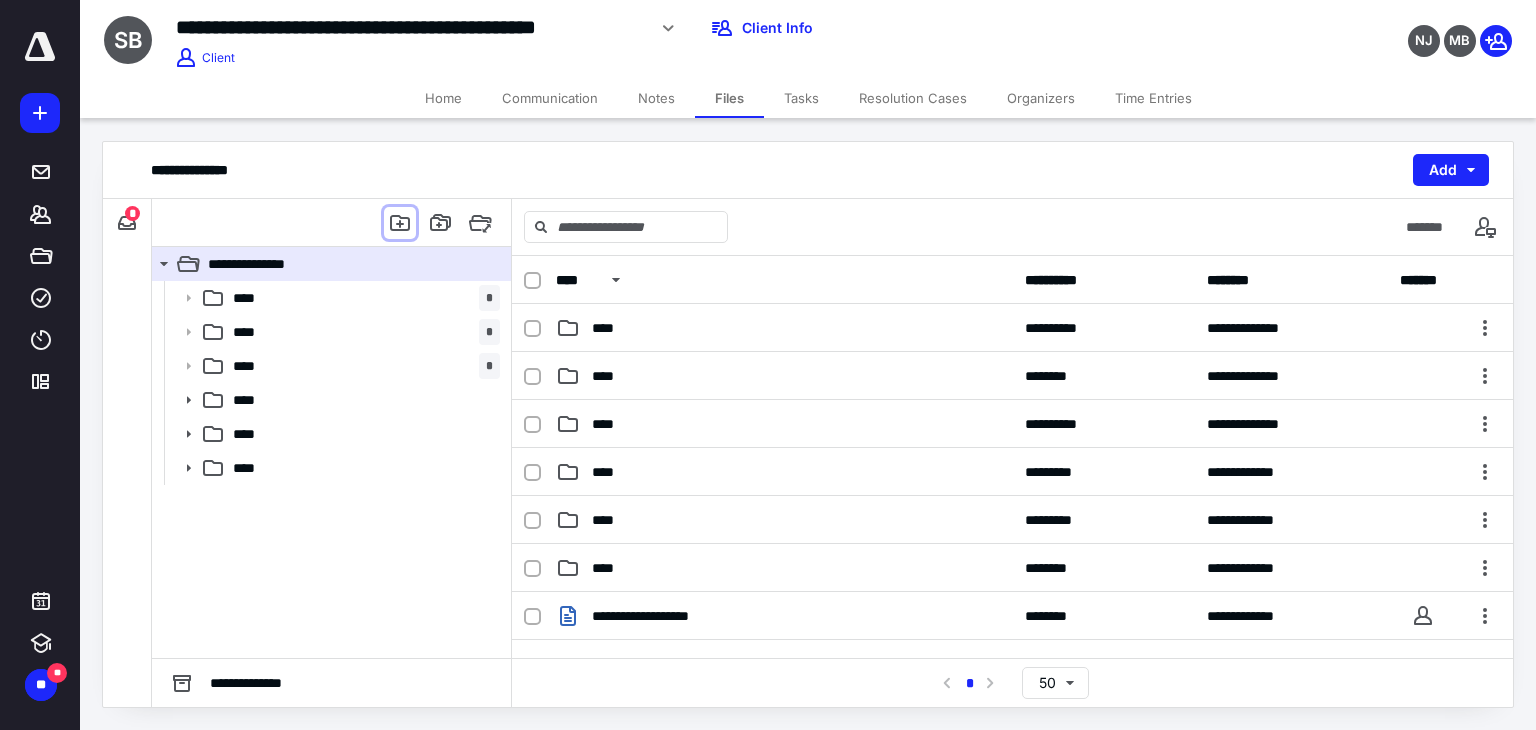 type 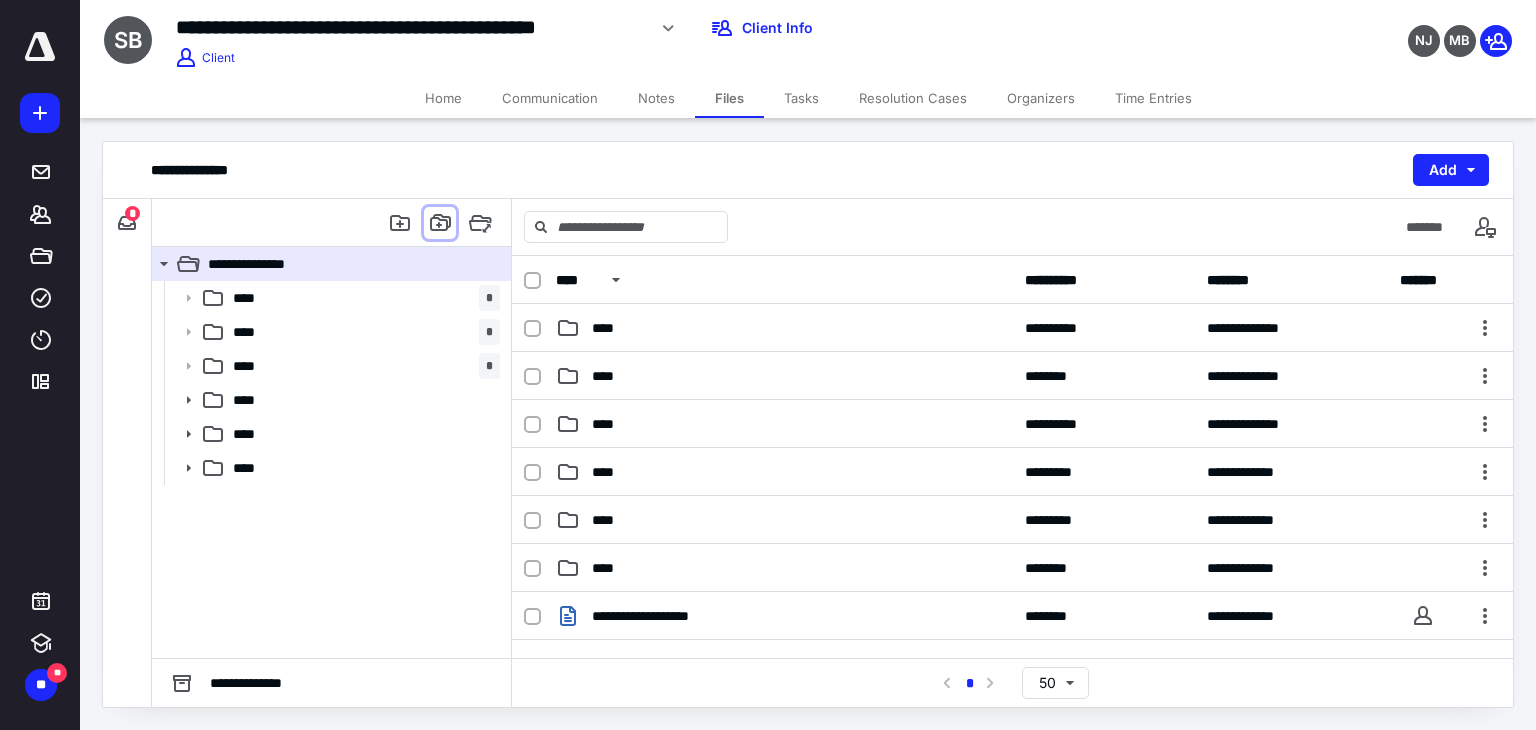 type 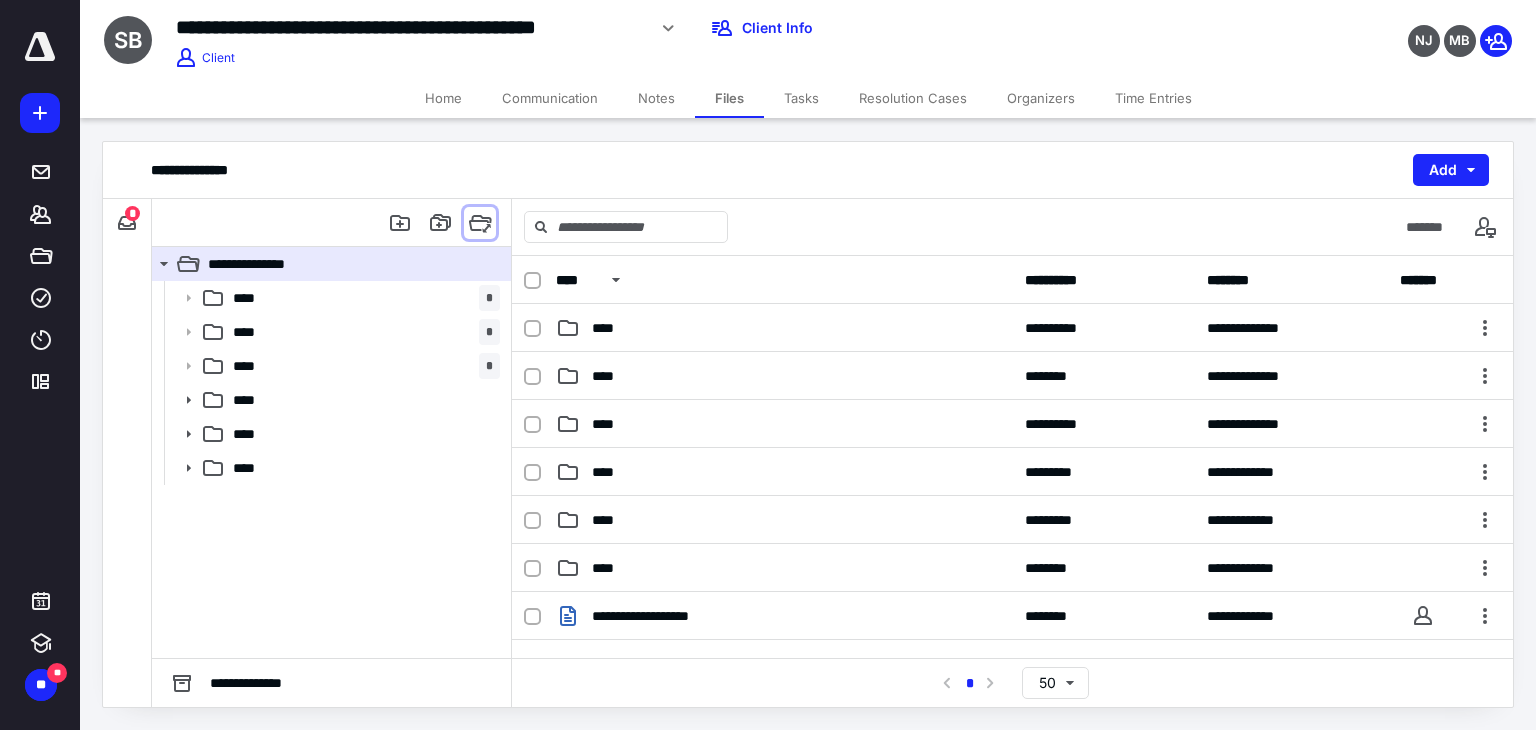 type 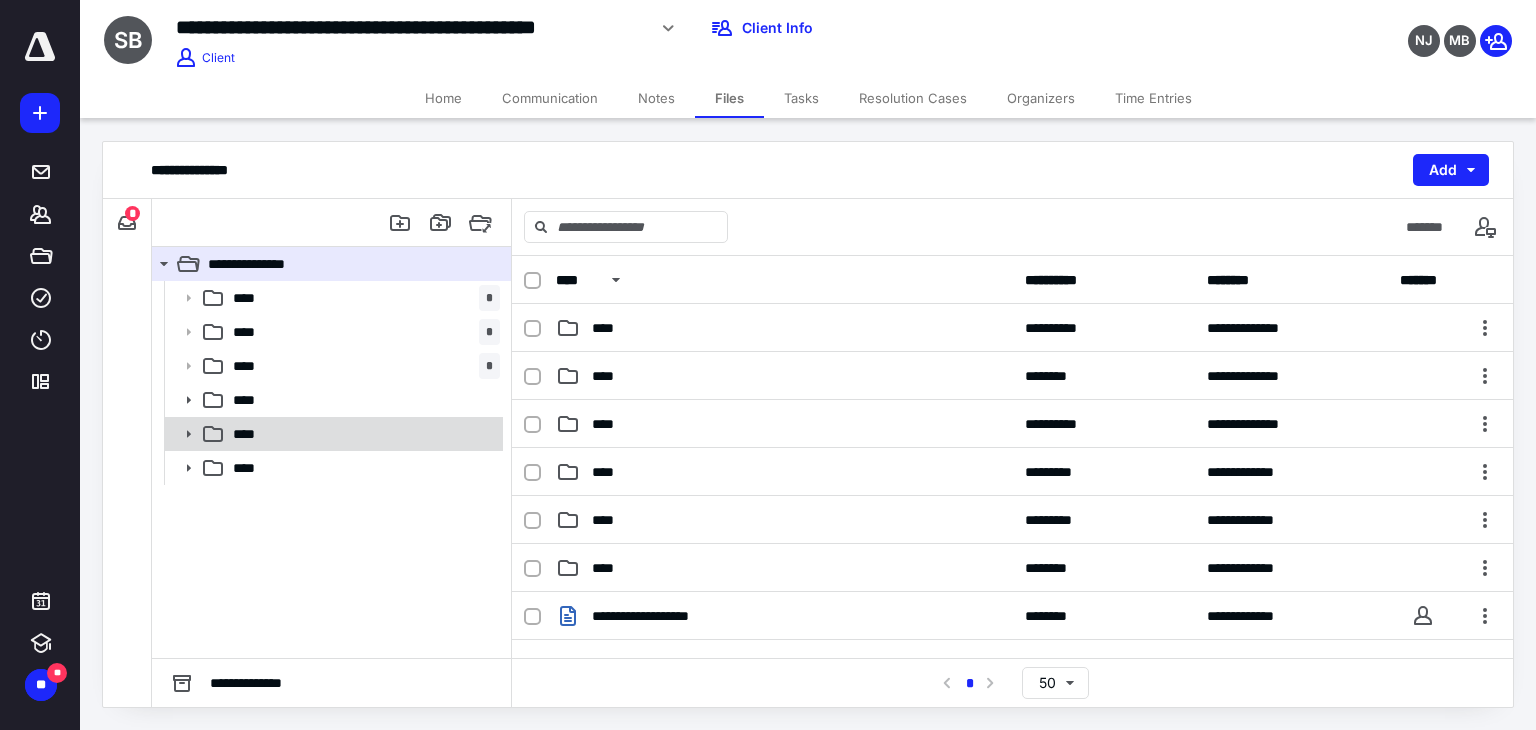 click on "****" at bounding box center (362, 434) 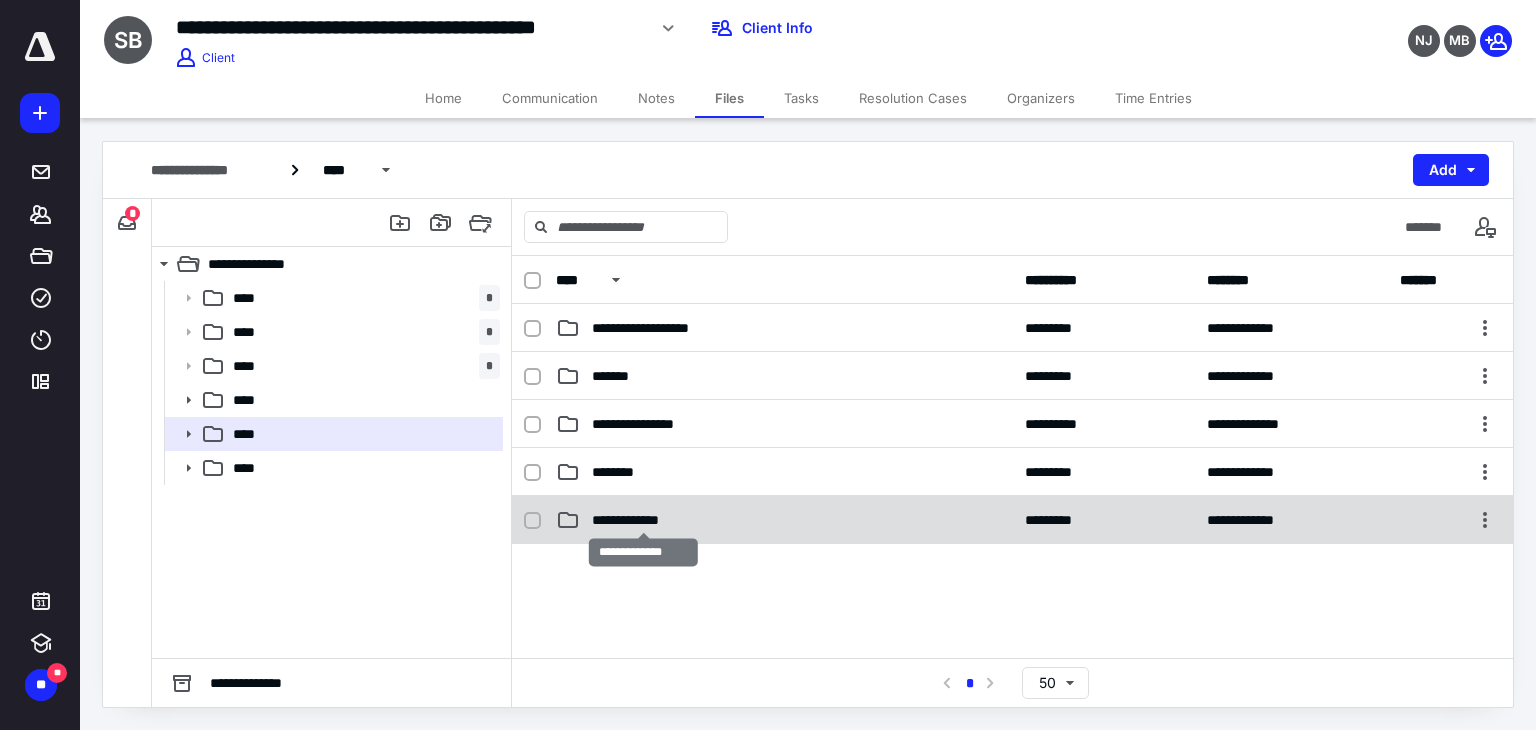click on "**********" at bounding box center (643, 520) 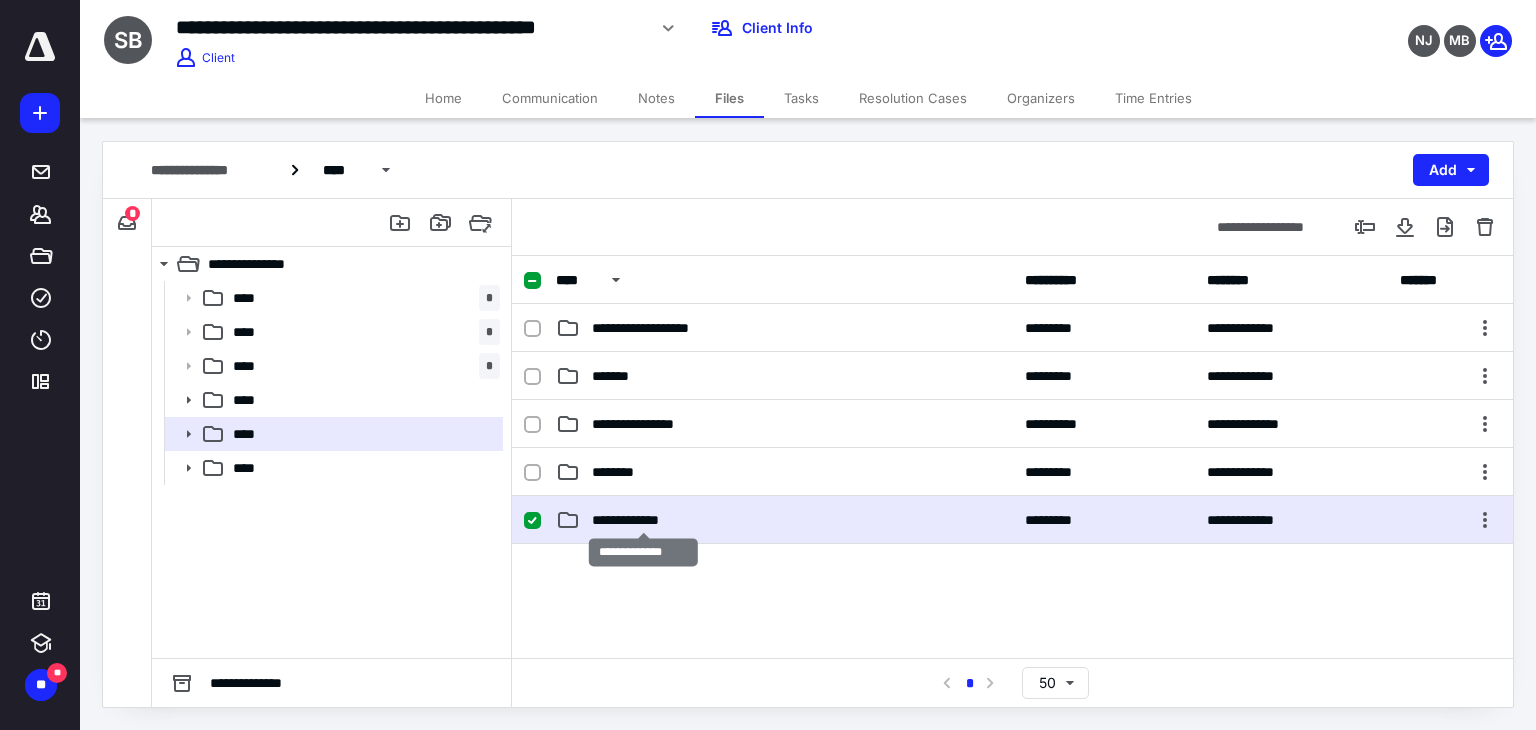 click on "**********" at bounding box center (643, 520) 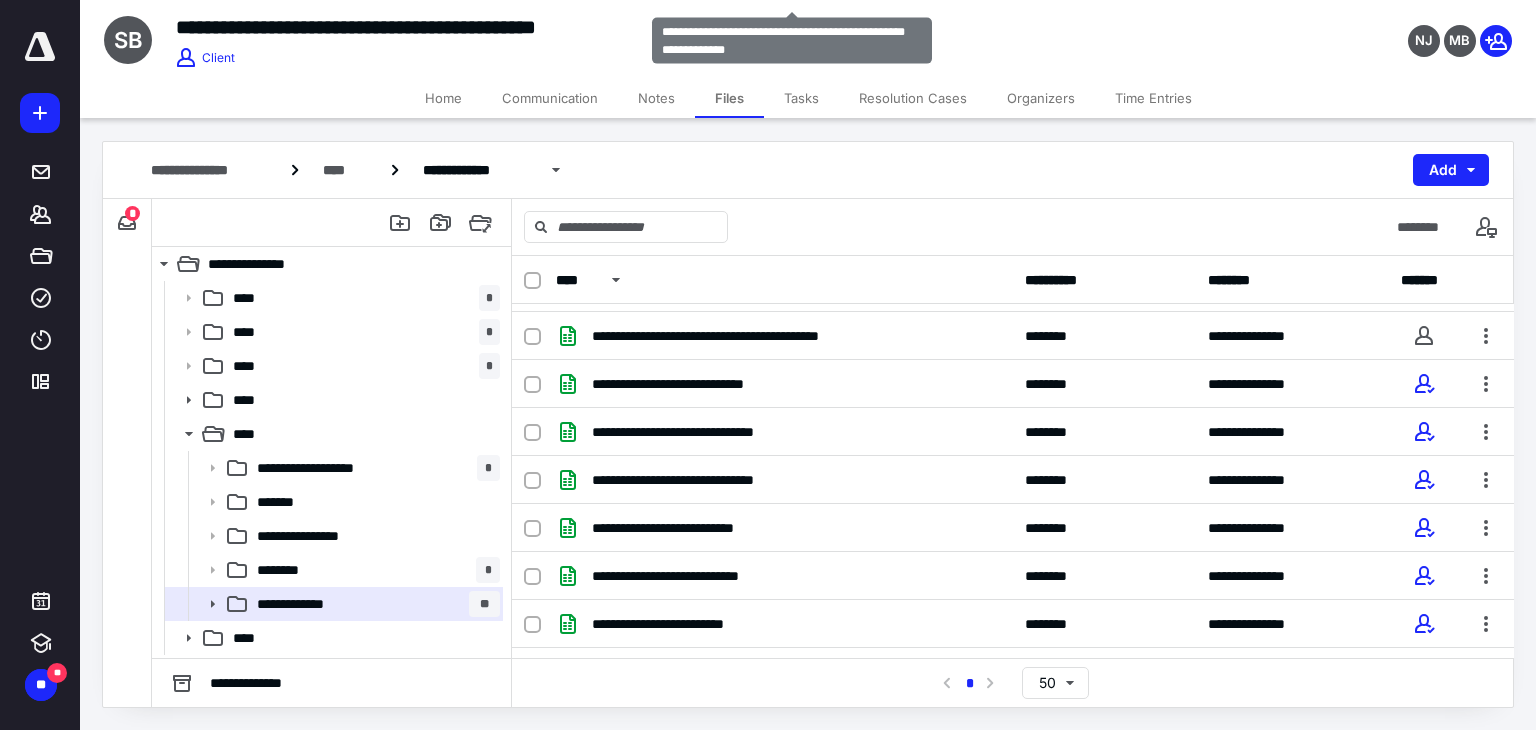 scroll, scrollTop: 888, scrollLeft: 0, axis: vertical 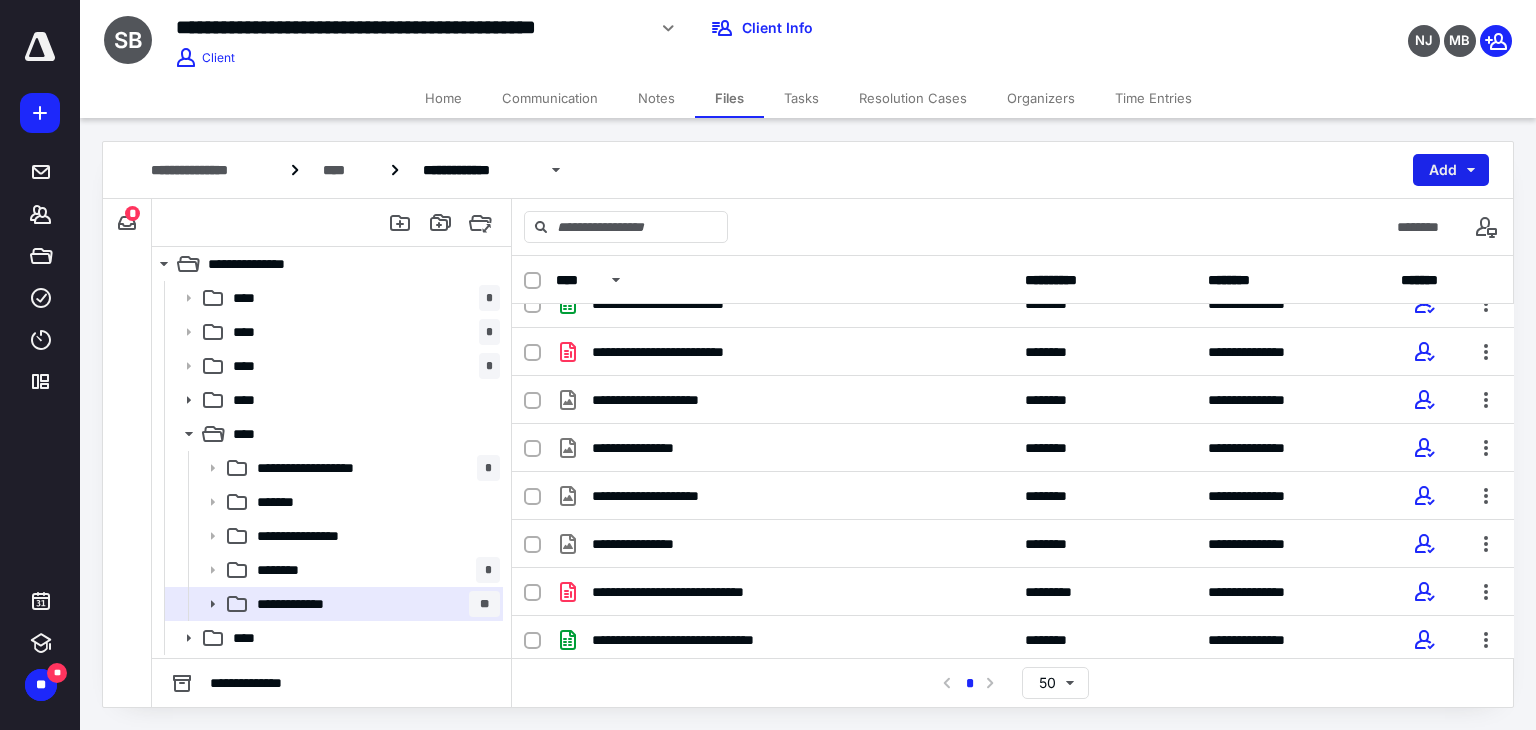 click on "Add" at bounding box center (1451, 170) 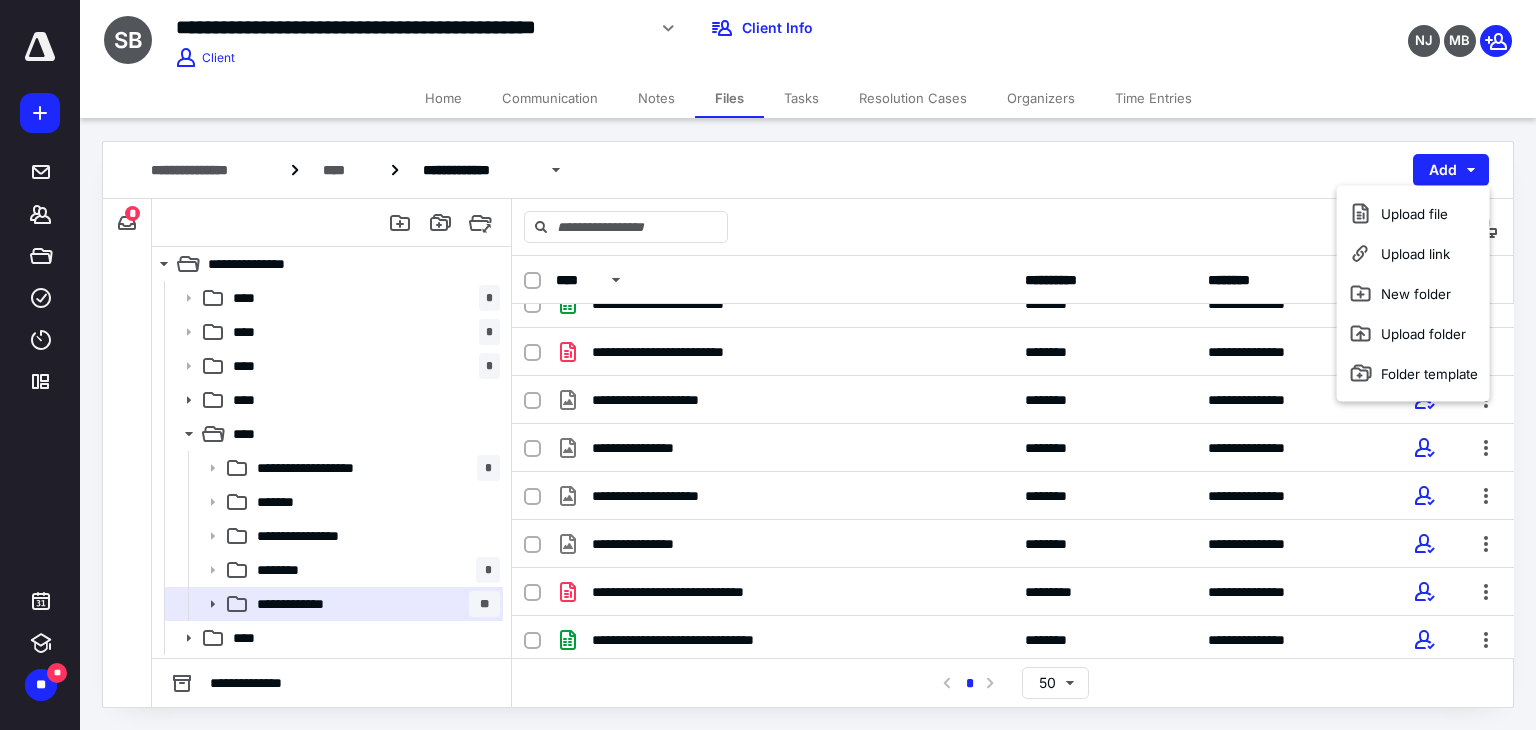 click on "**********" at bounding box center (808, 170) 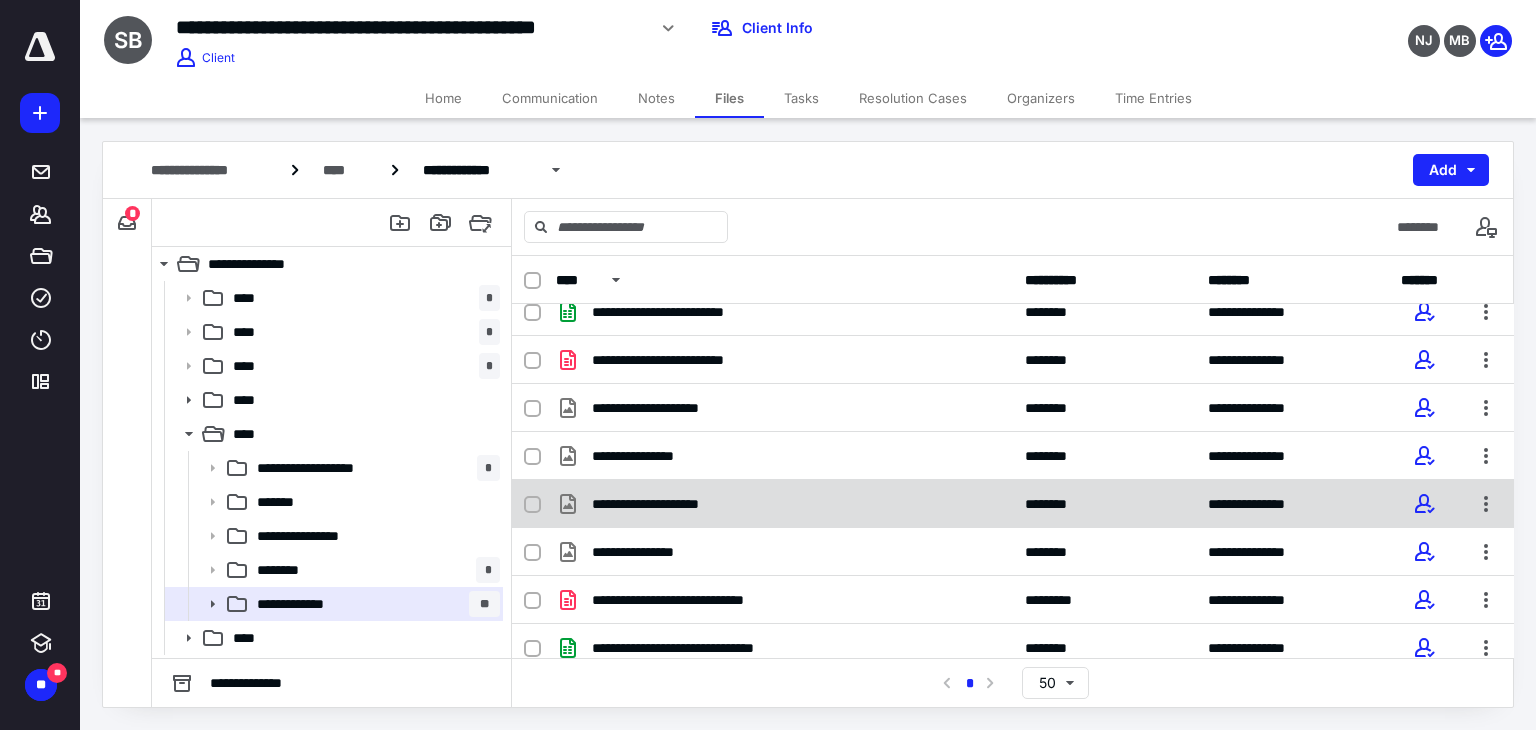 scroll, scrollTop: 888, scrollLeft: 0, axis: vertical 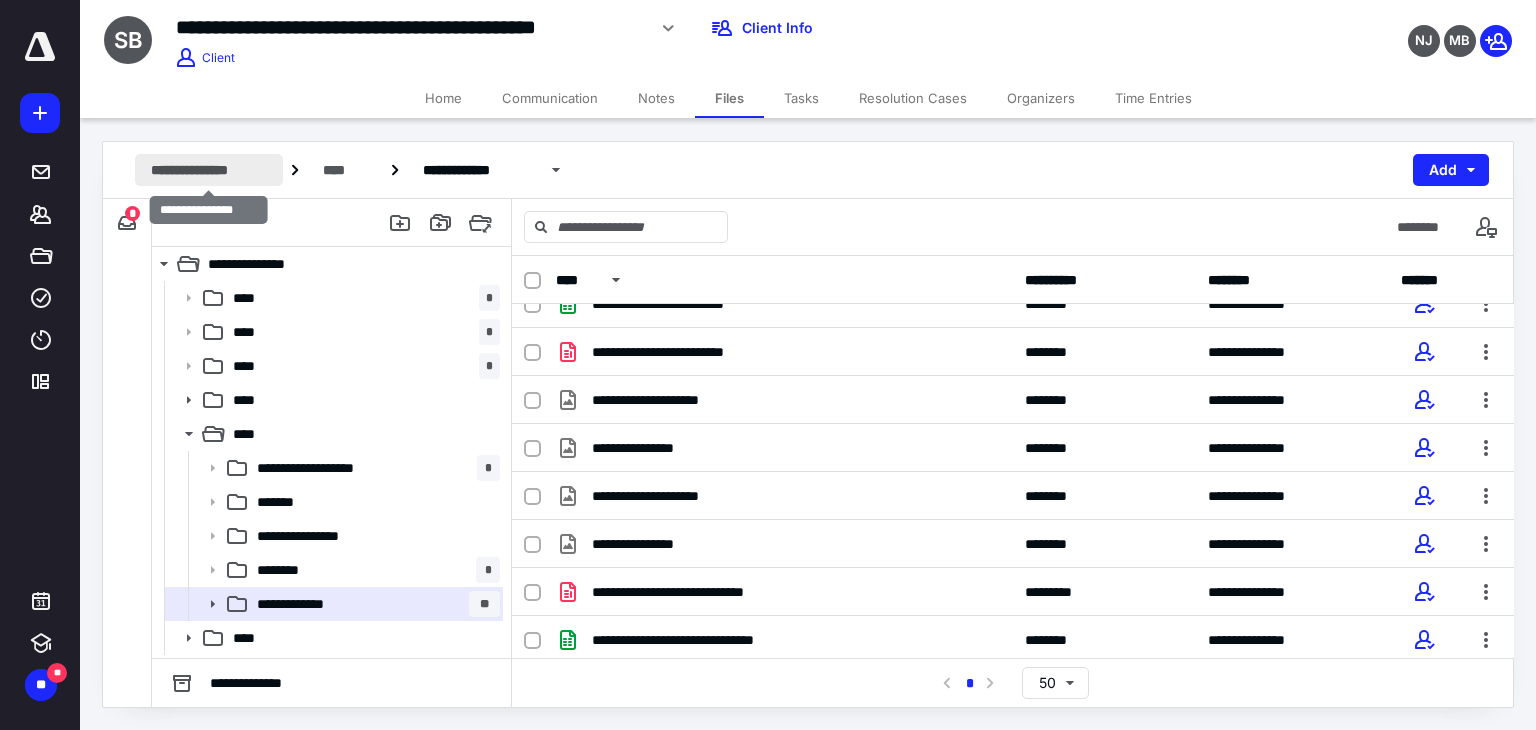 click on "**********" at bounding box center [209, 170] 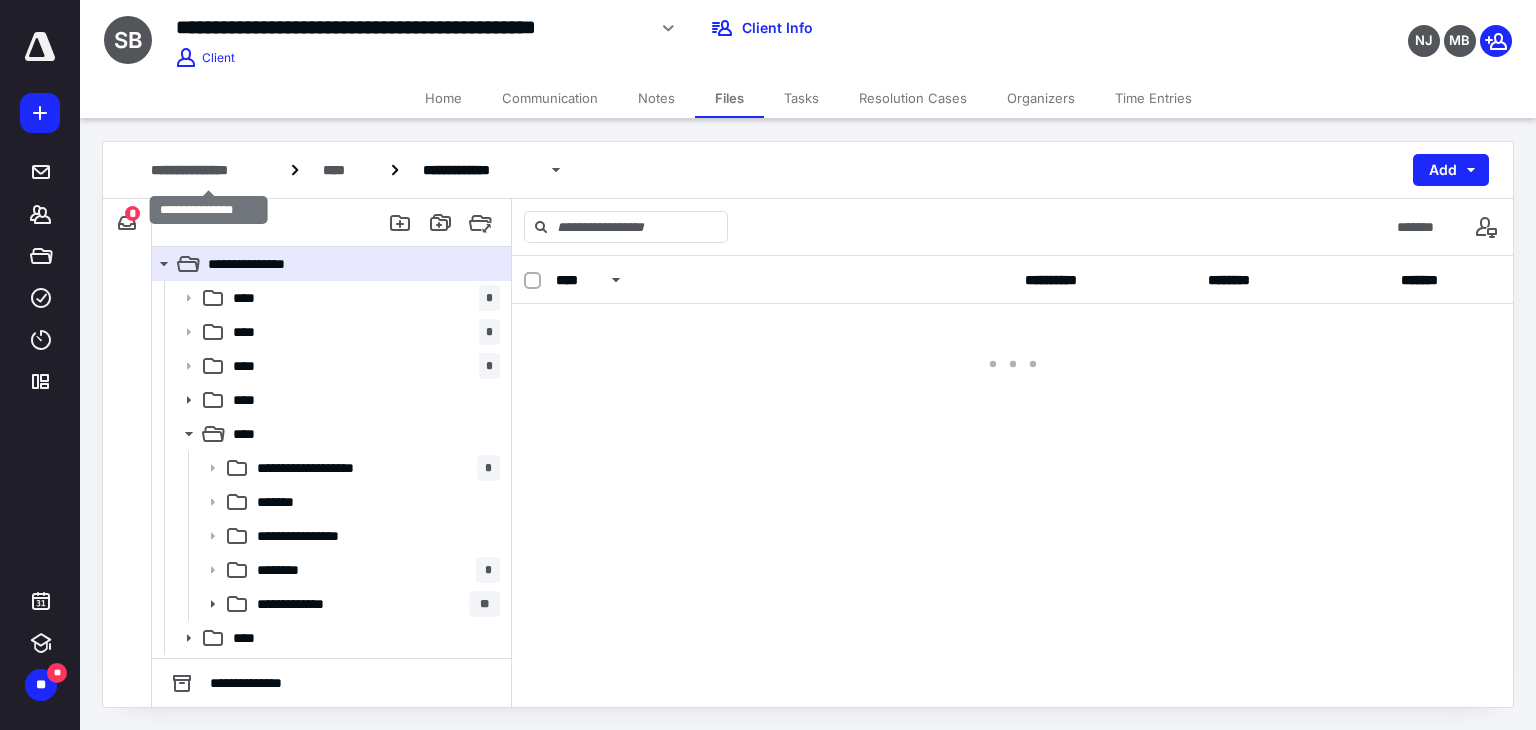 scroll, scrollTop: 0, scrollLeft: 0, axis: both 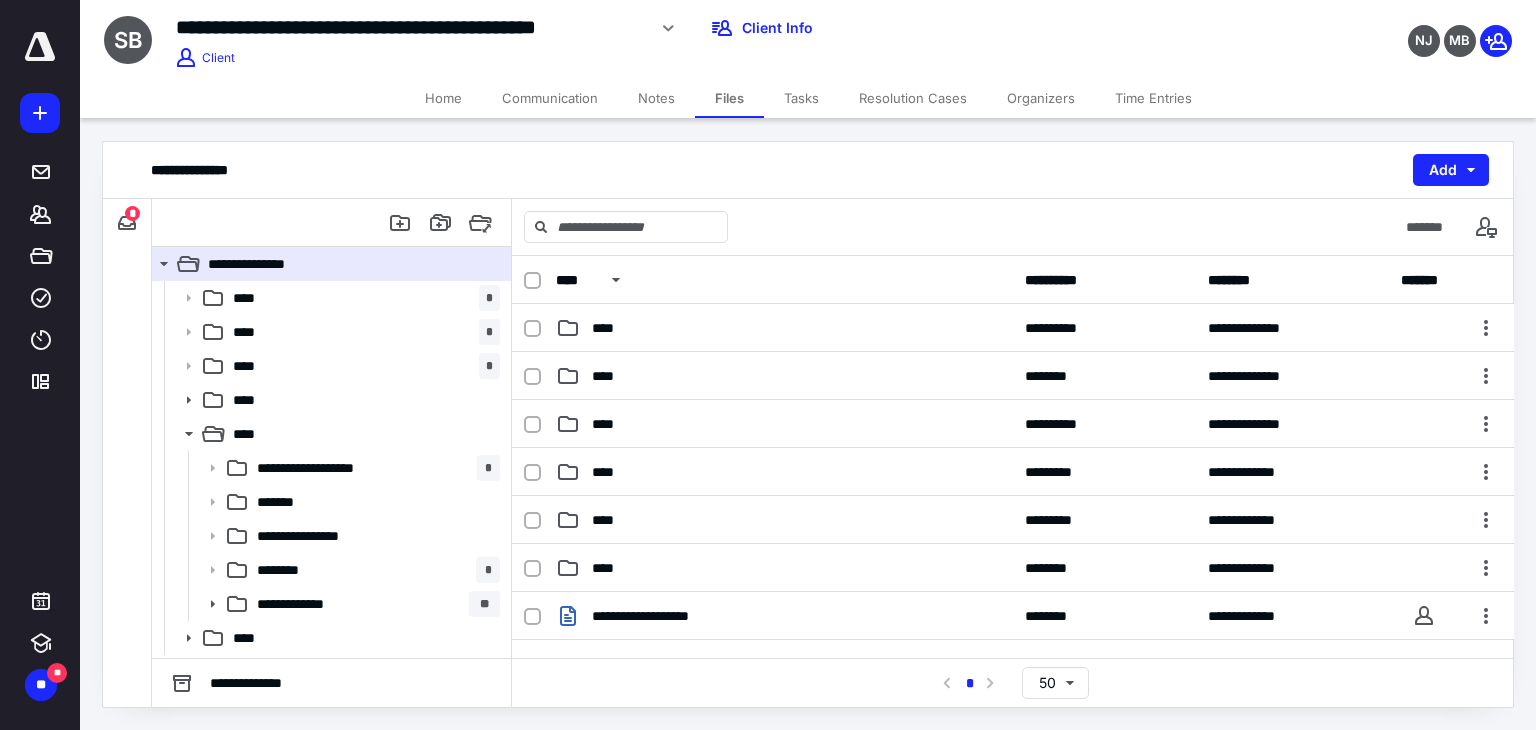 click on "Notes" at bounding box center [656, 98] 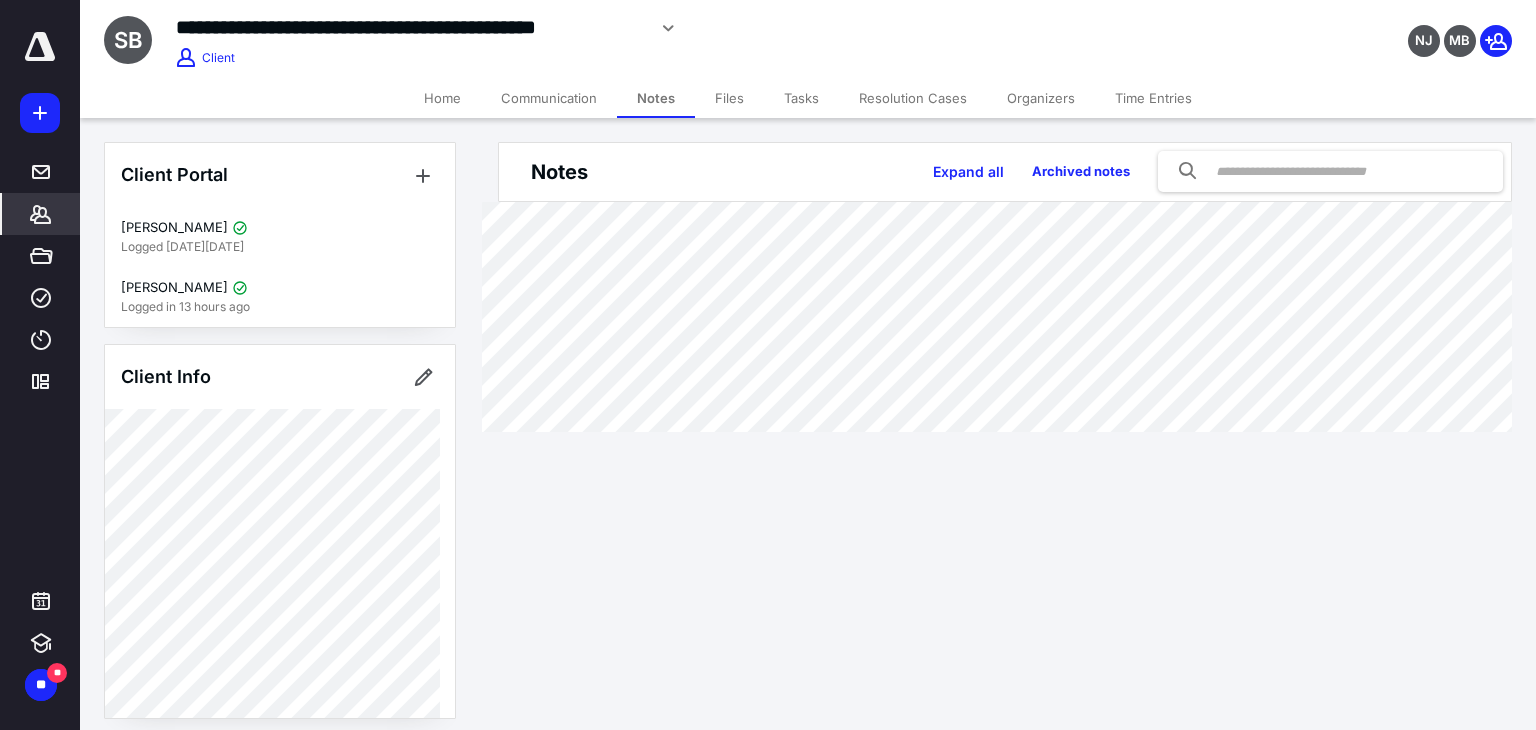 click on "Files" at bounding box center (729, 98) 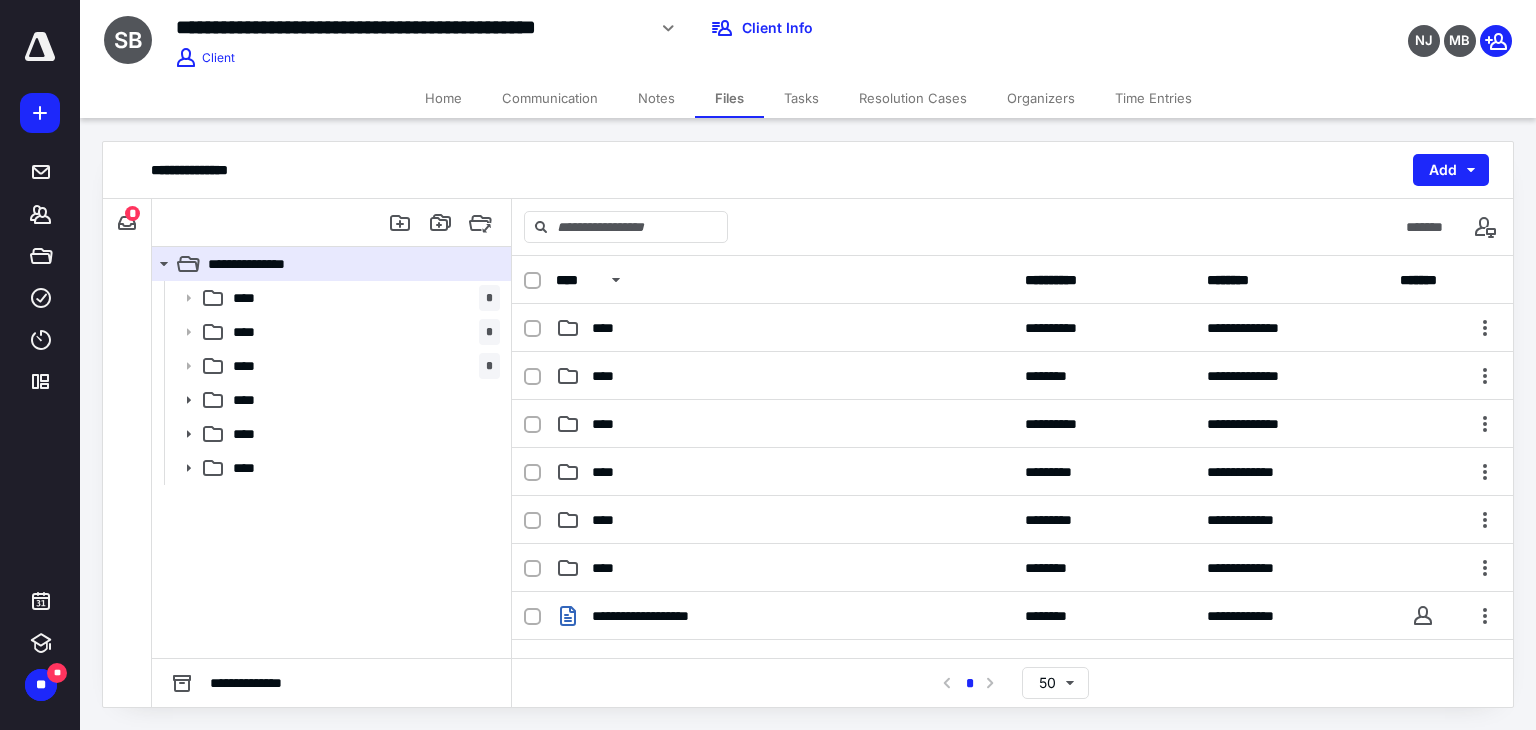 click on "Home" at bounding box center (443, 98) 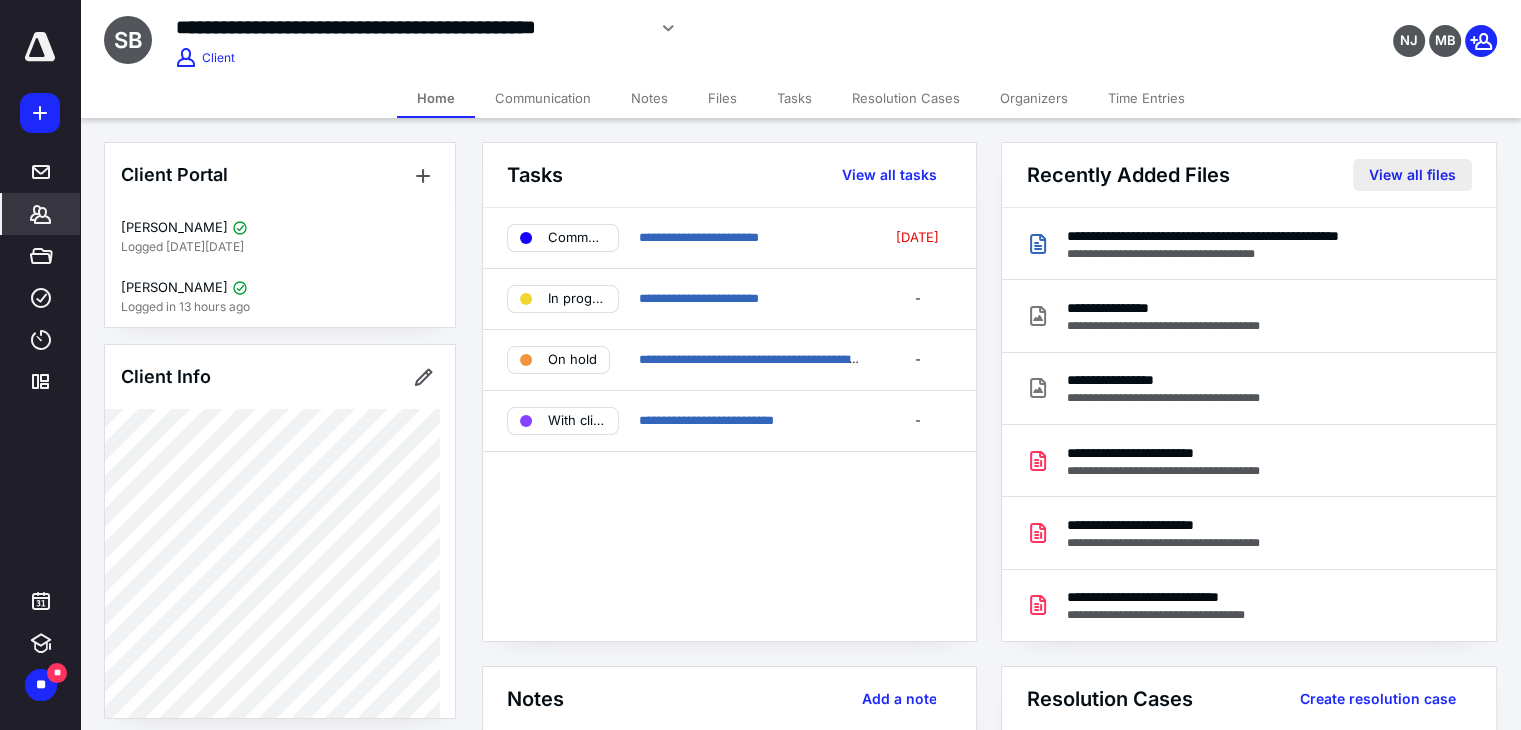 click on "View all files" at bounding box center (1412, 175) 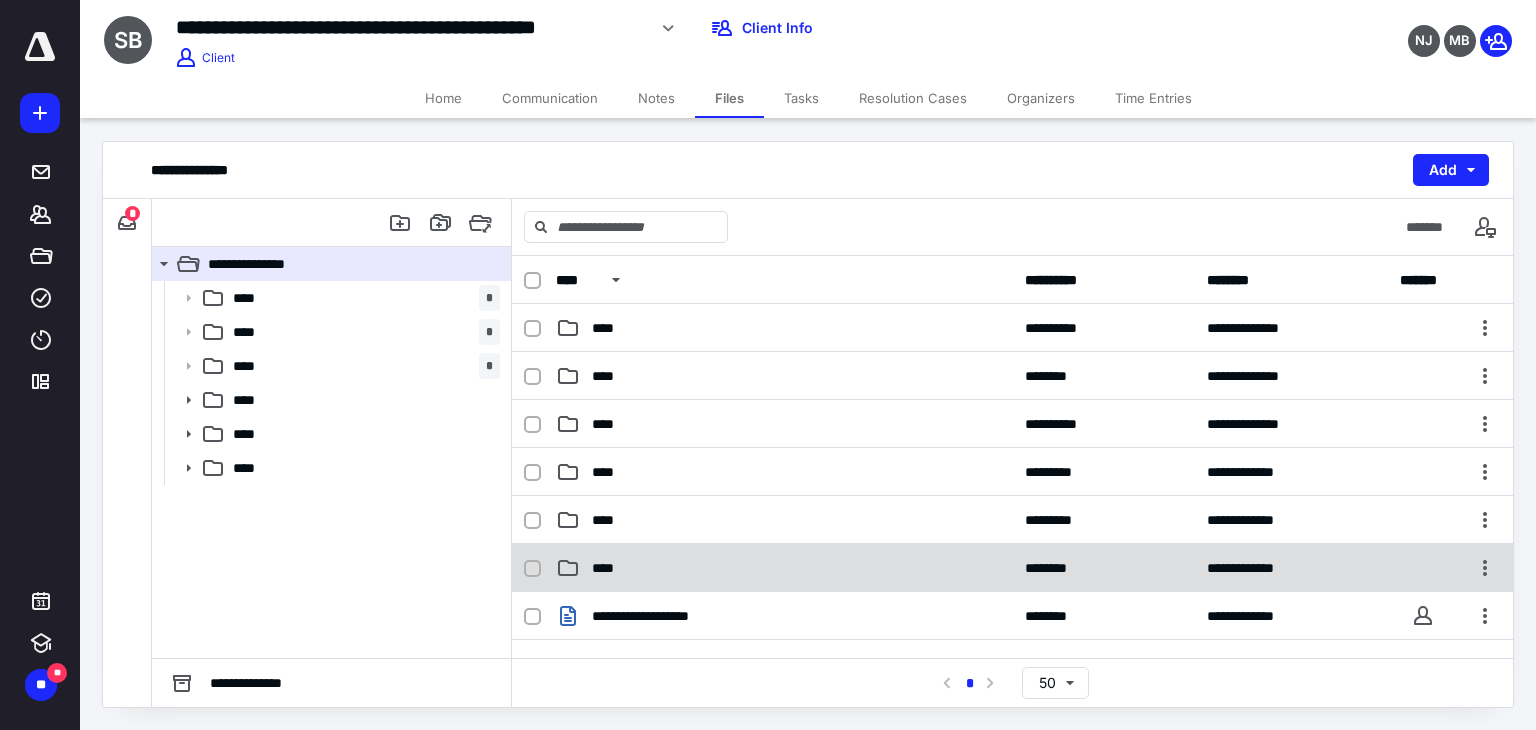 click on "****" at bounding box center [784, 568] 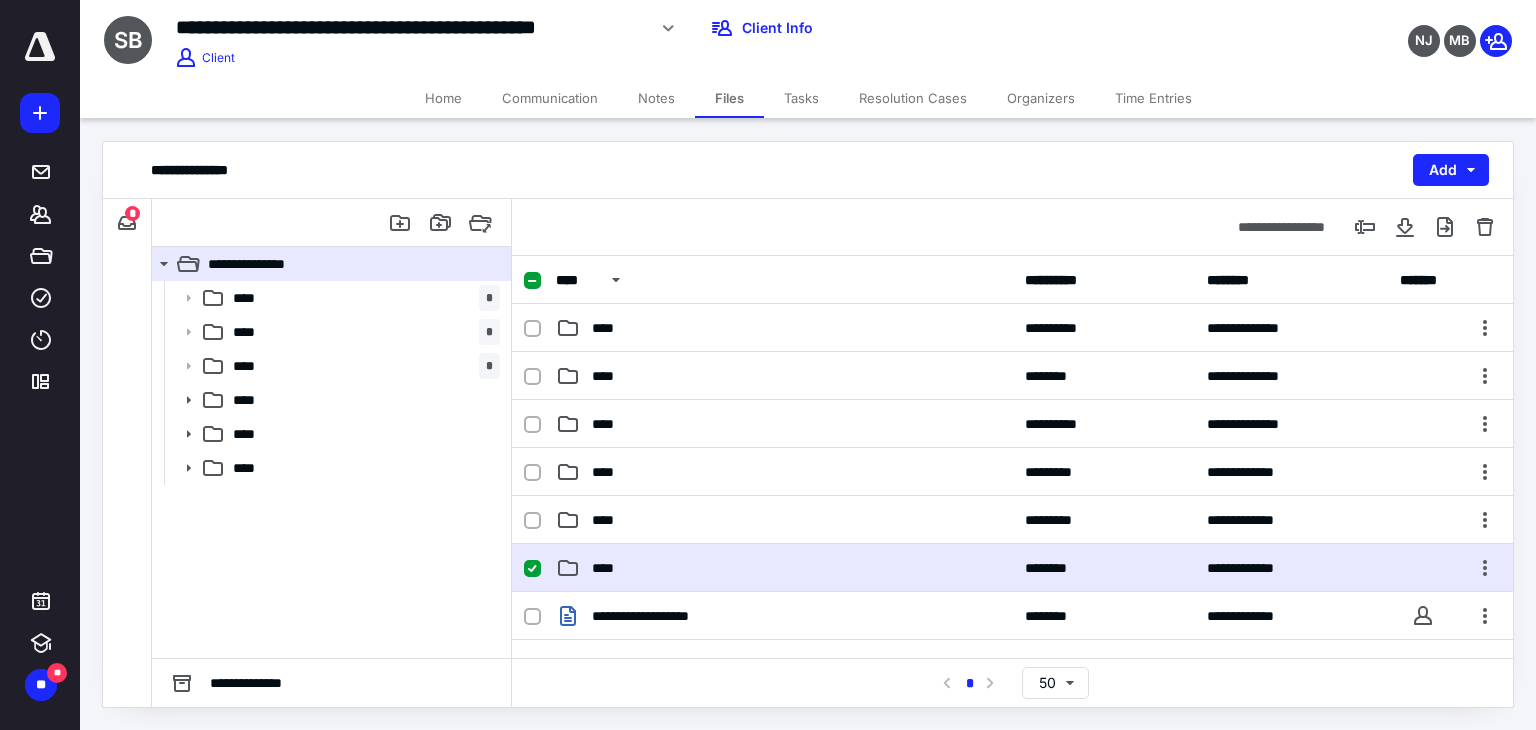 click on "****" at bounding box center [784, 568] 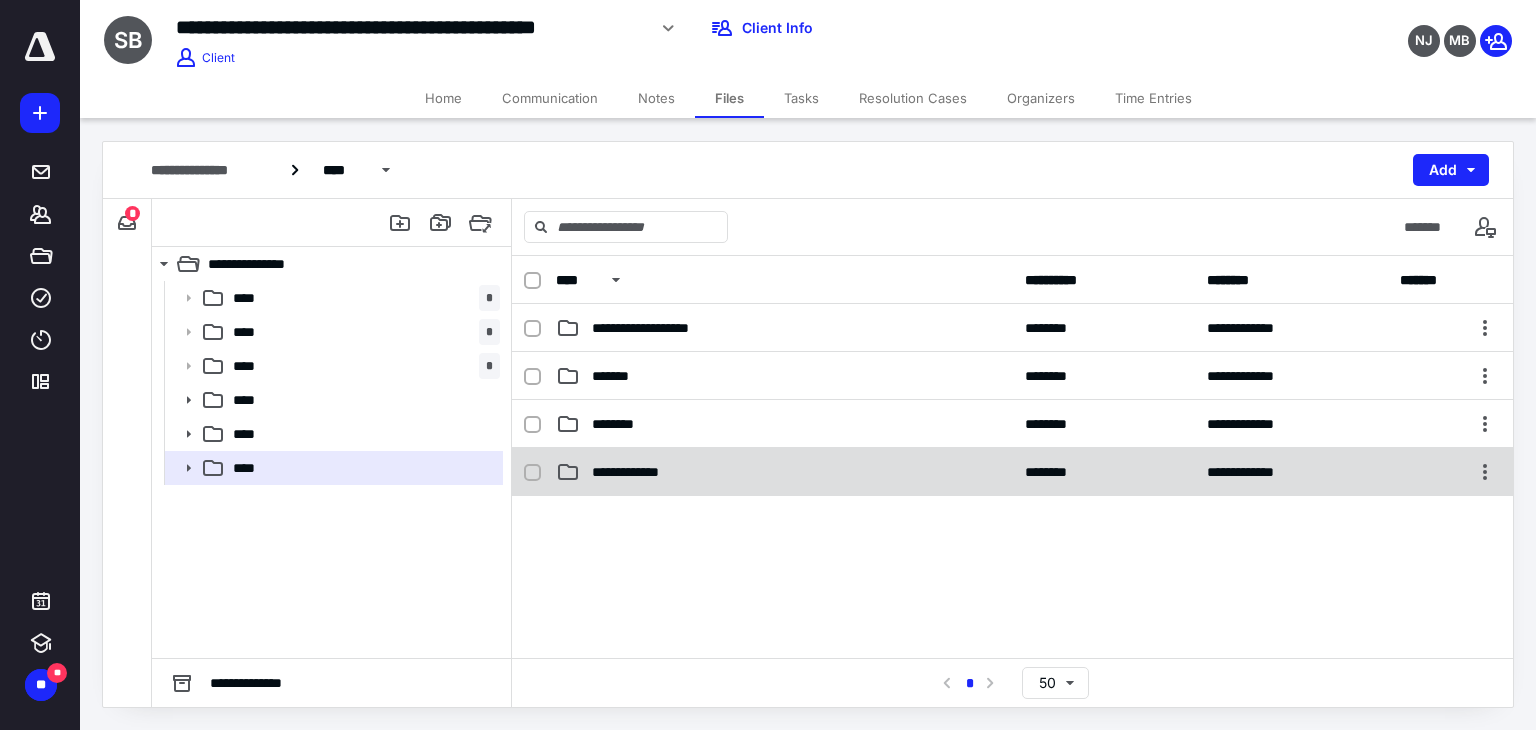 click on "**********" at bounding box center (784, 472) 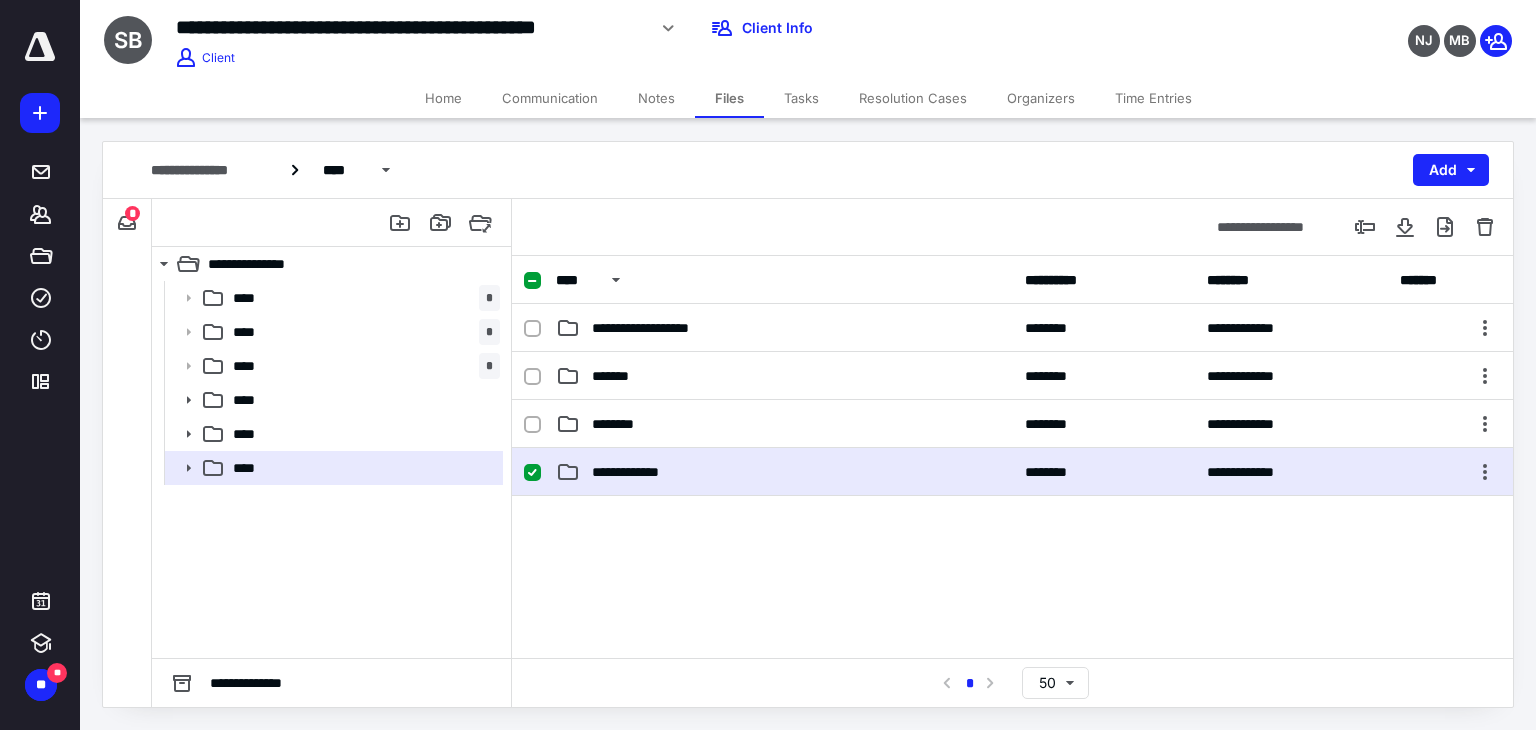 click on "**********" at bounding box center (784, 472) 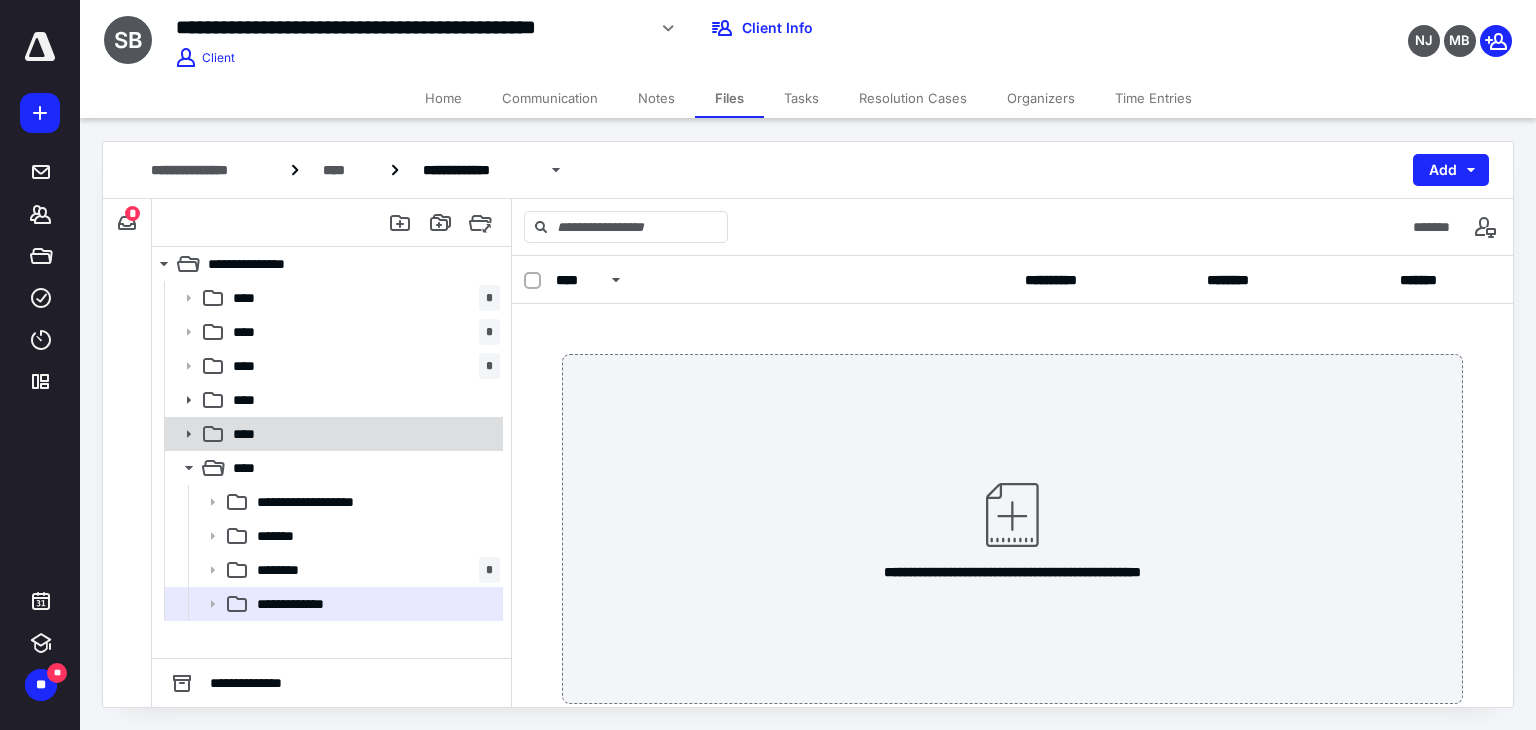 click on "****" at bounding box center (362, 434) 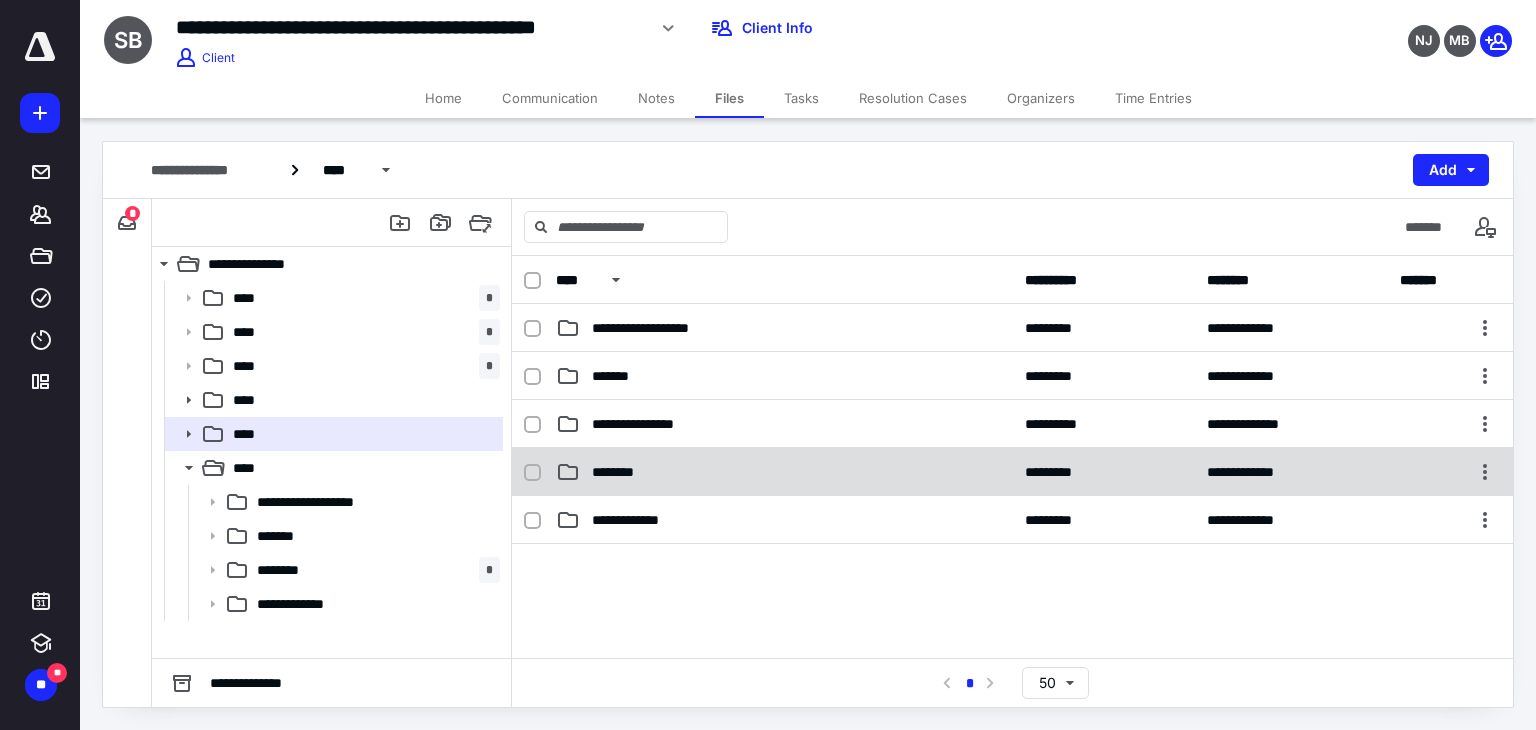 click on "********" at bounding box center (784, 472) 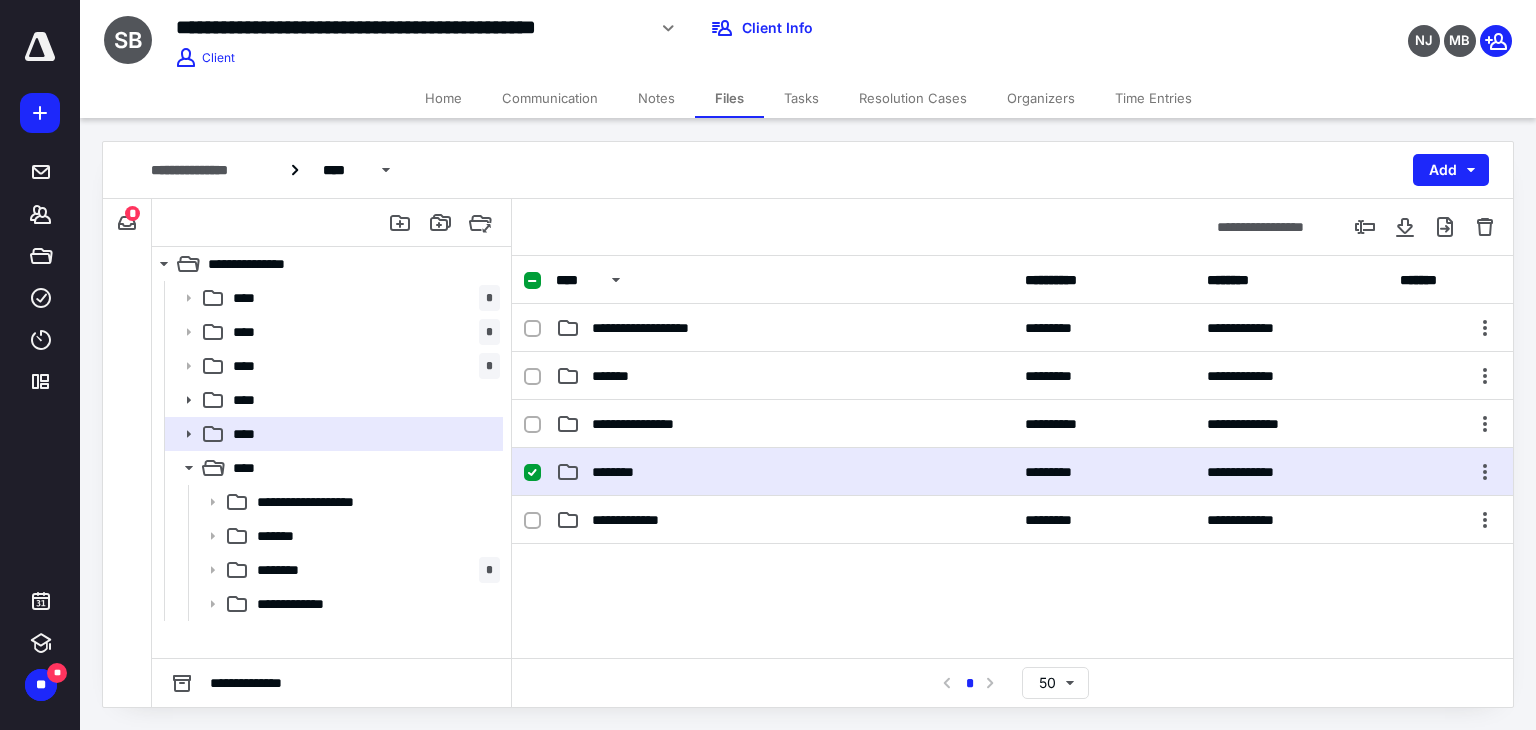 click on "********" at bounding box center [784, 472] 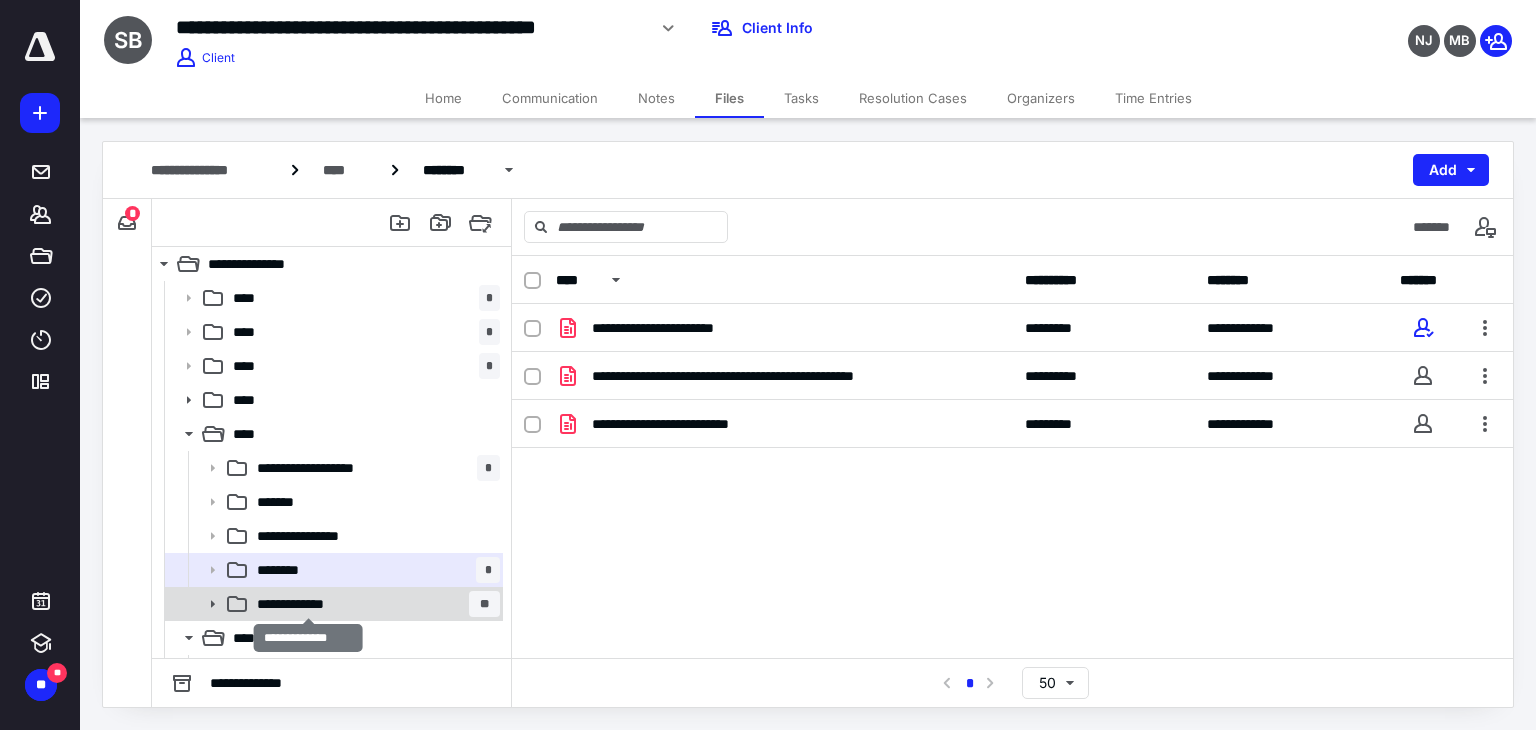 click on "**********" at bounding box center [308, 604] 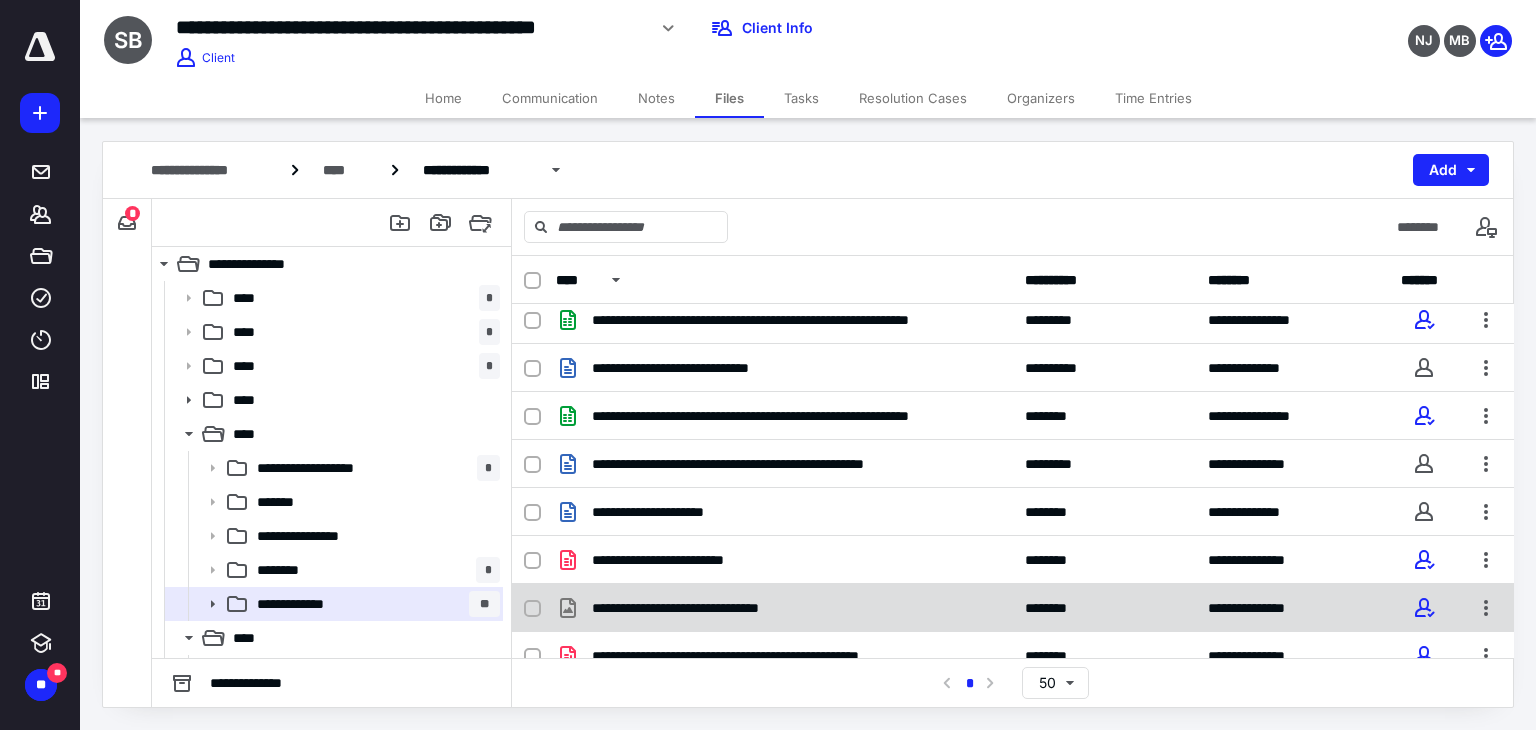 scroll, scrollTop: 0, scrollLeft: 0, axis: both 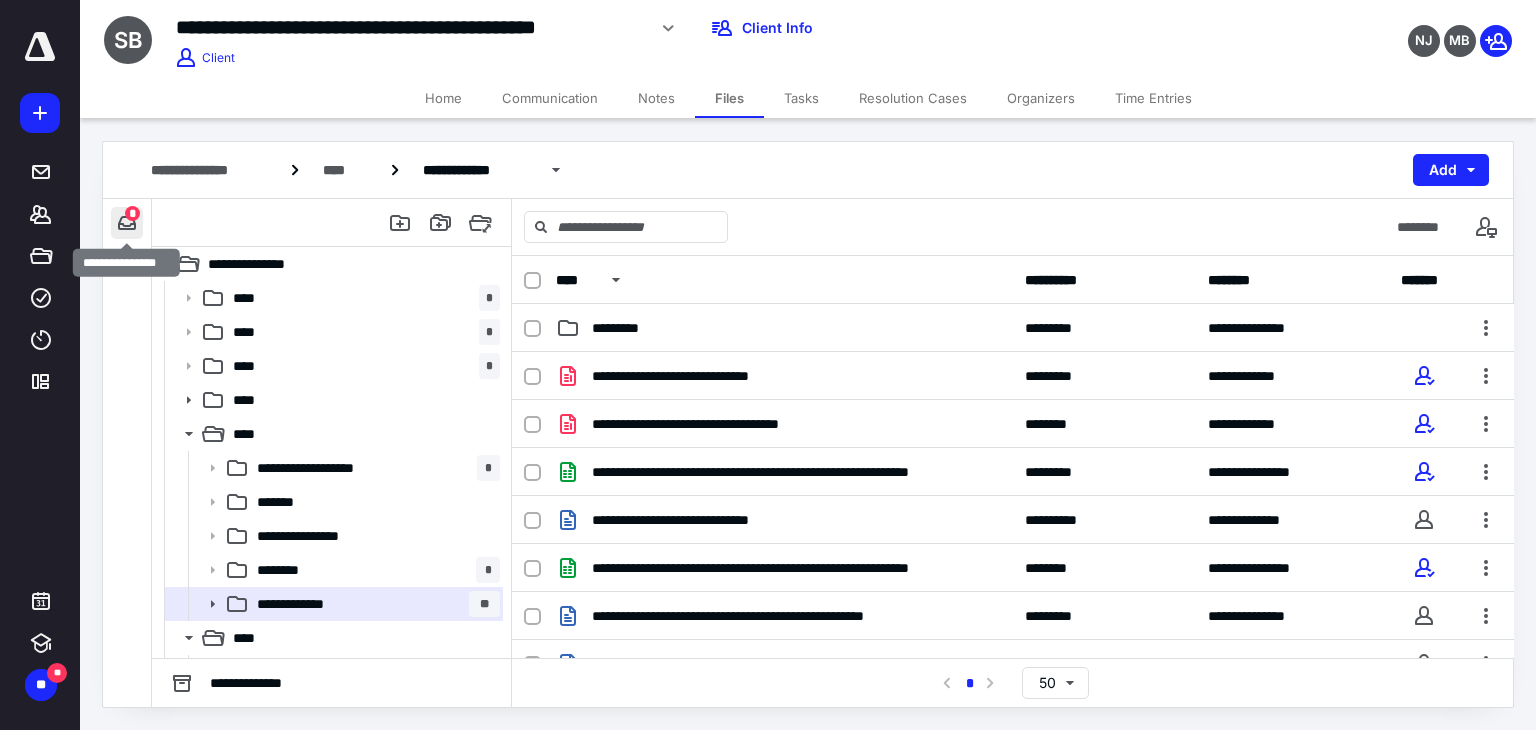 click at bounding box center [127, 223] 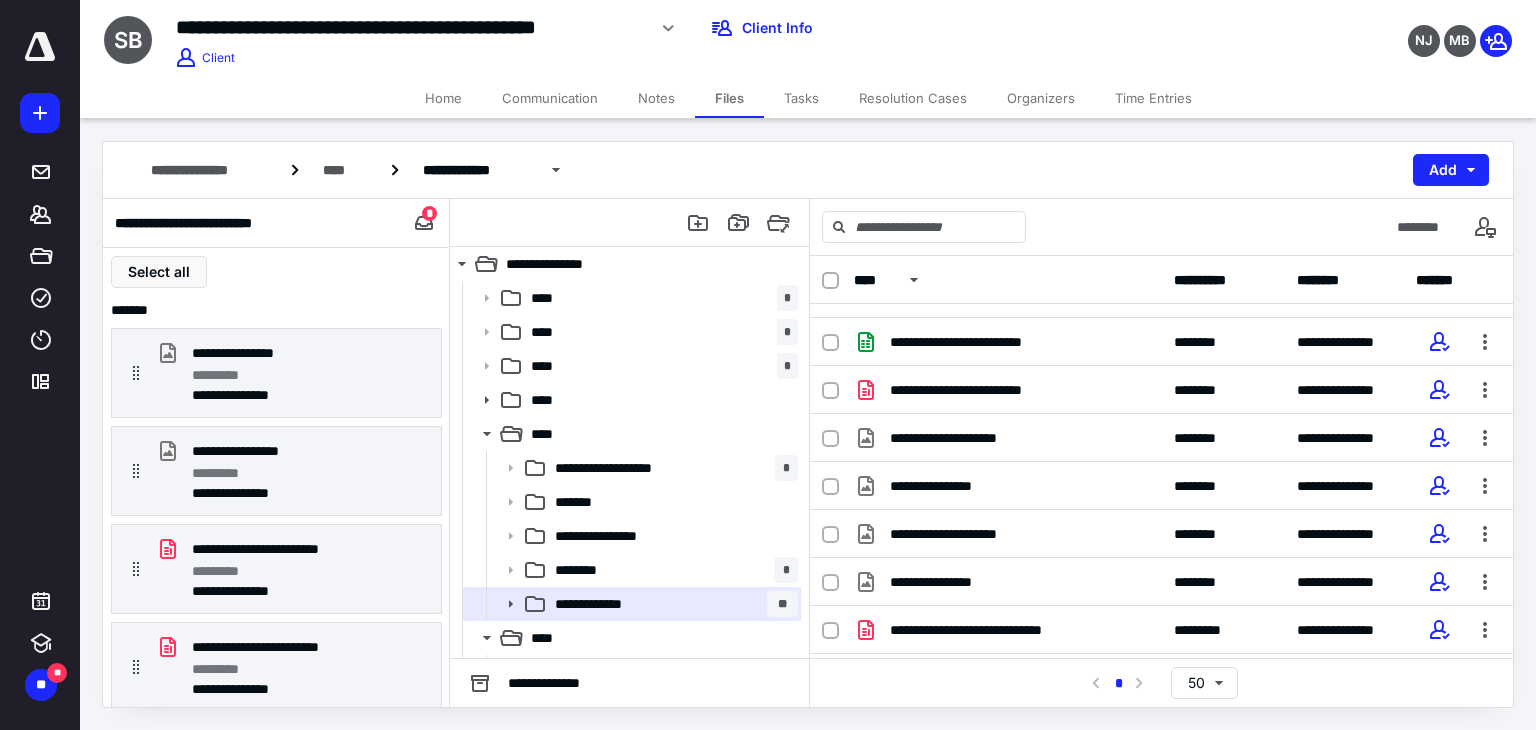 scroll, scrollTop: 888, scrollLeft: 0, axis: vertical 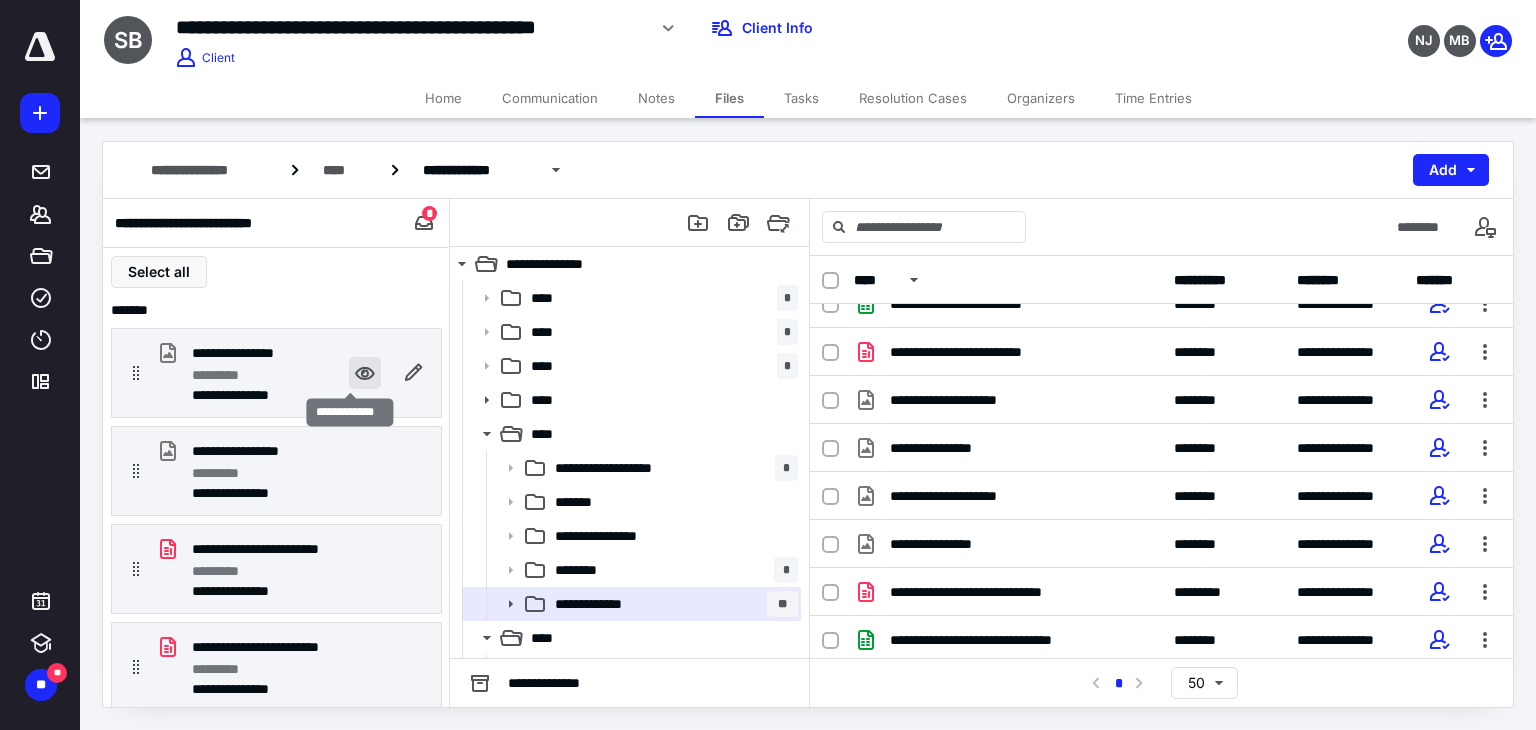click at bounding box center [365, 373] 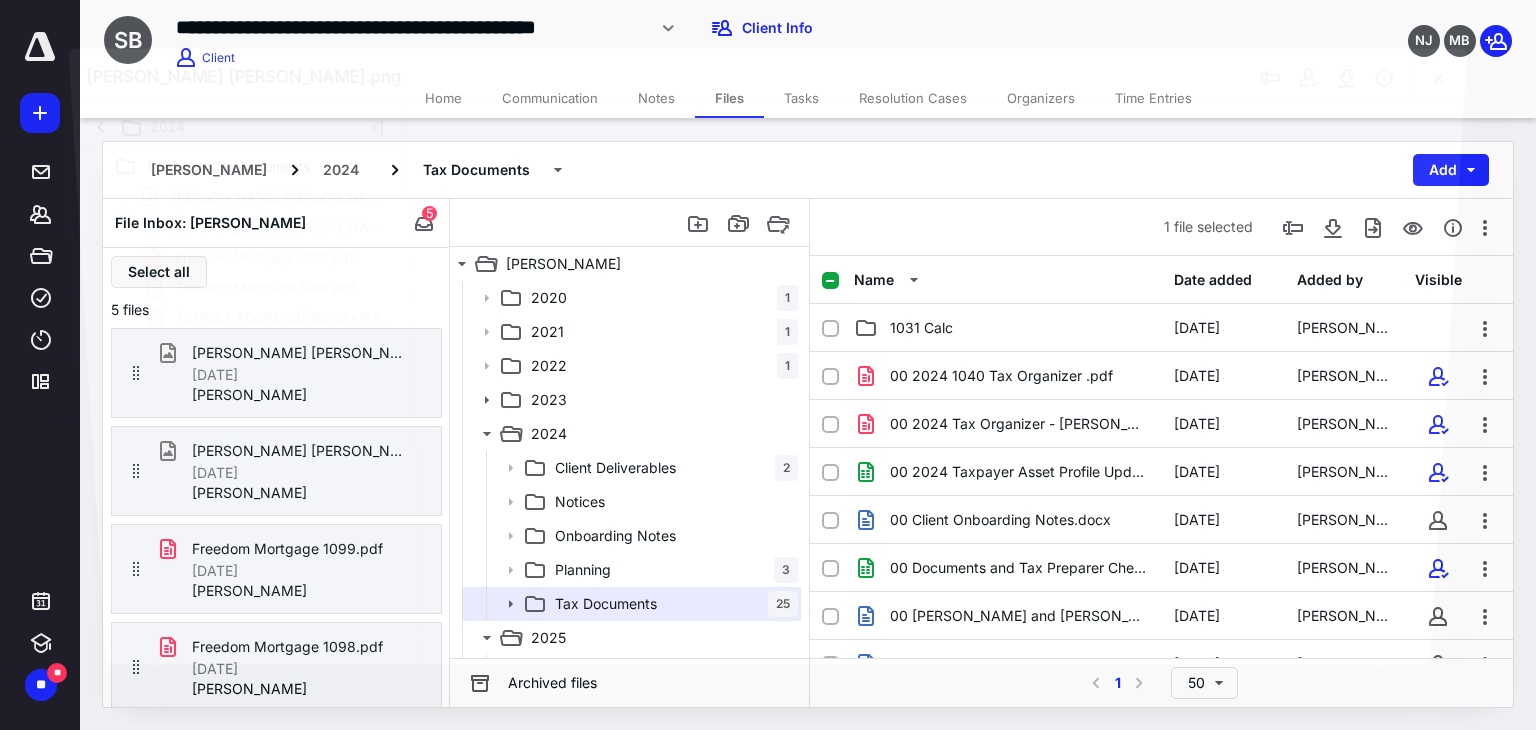 scroll, scrollTop: 888, scrollLeft: 0, axis: vertical 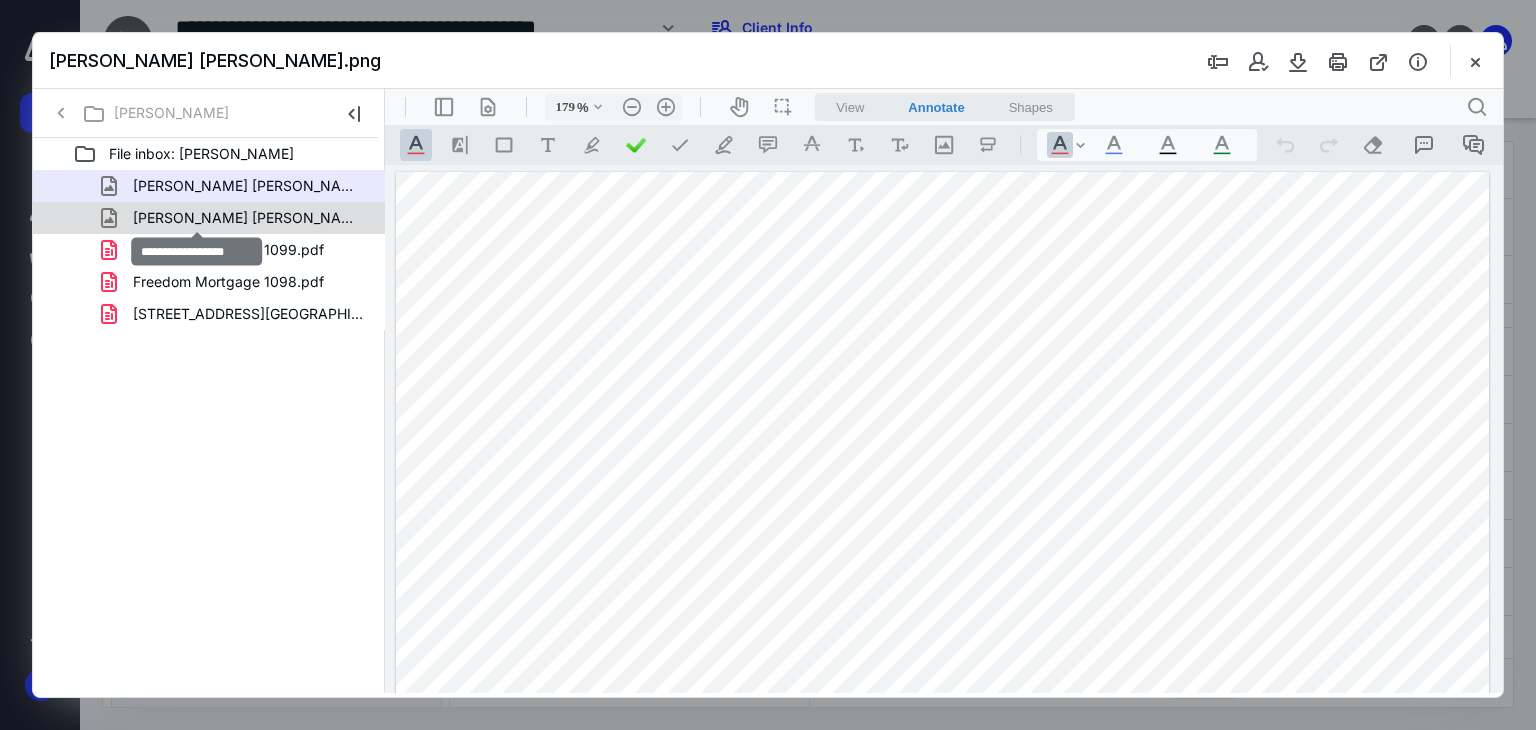 click on "[PERSON_NAME] [PERSON_NAME].jpeg" at bounding box center (249, 218) 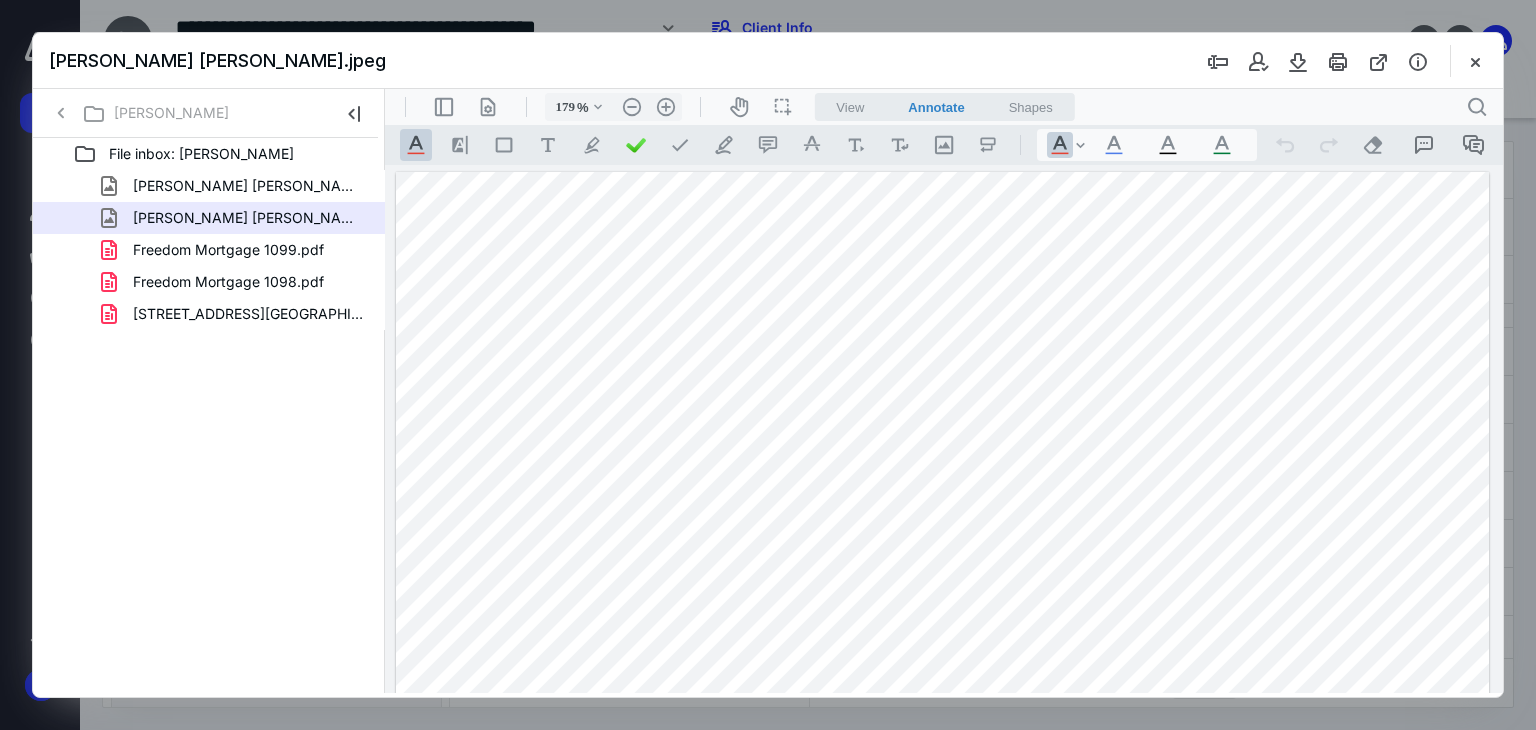 scroll, scrollTop: 348, scrollLeft: 0, axis: vertical 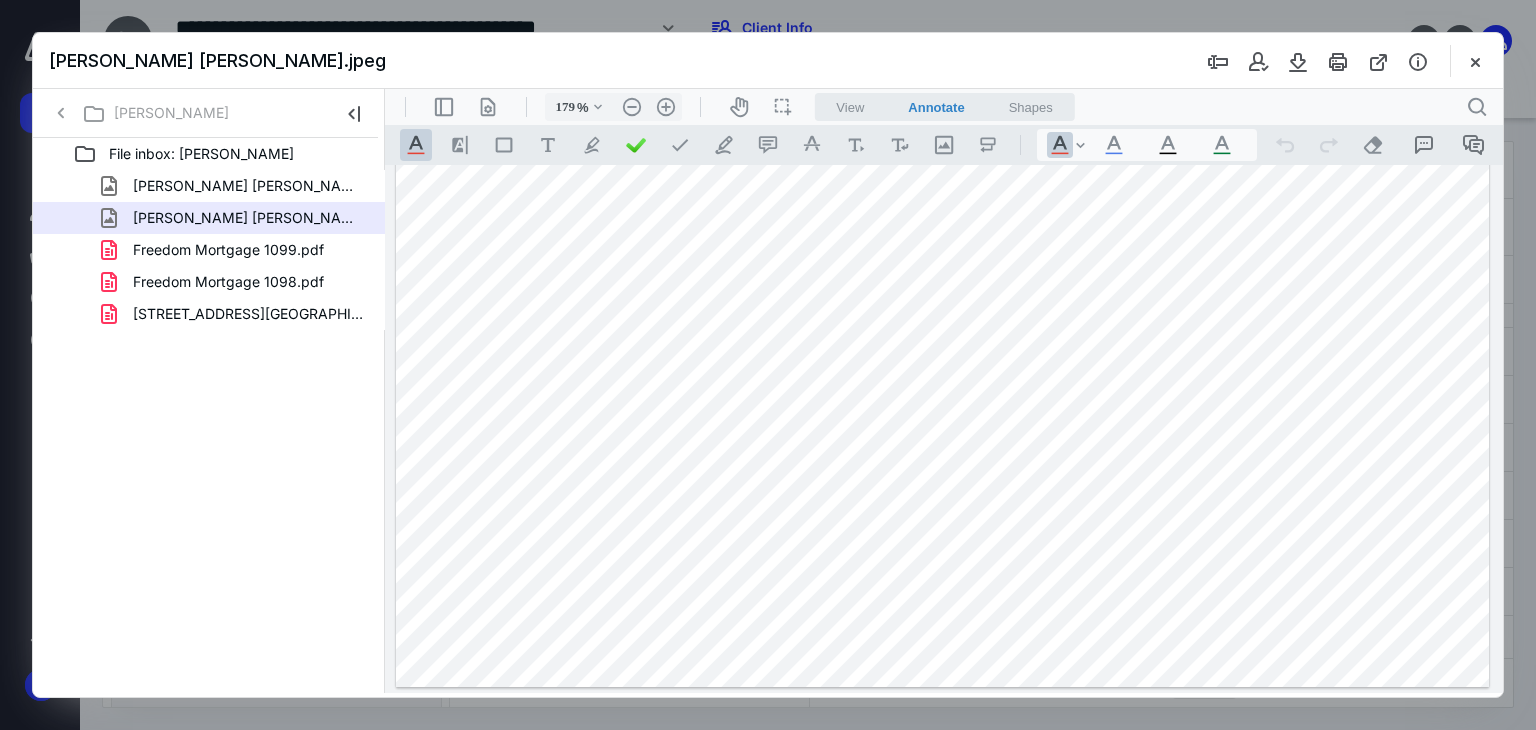 click at bounding box center (943, 255) 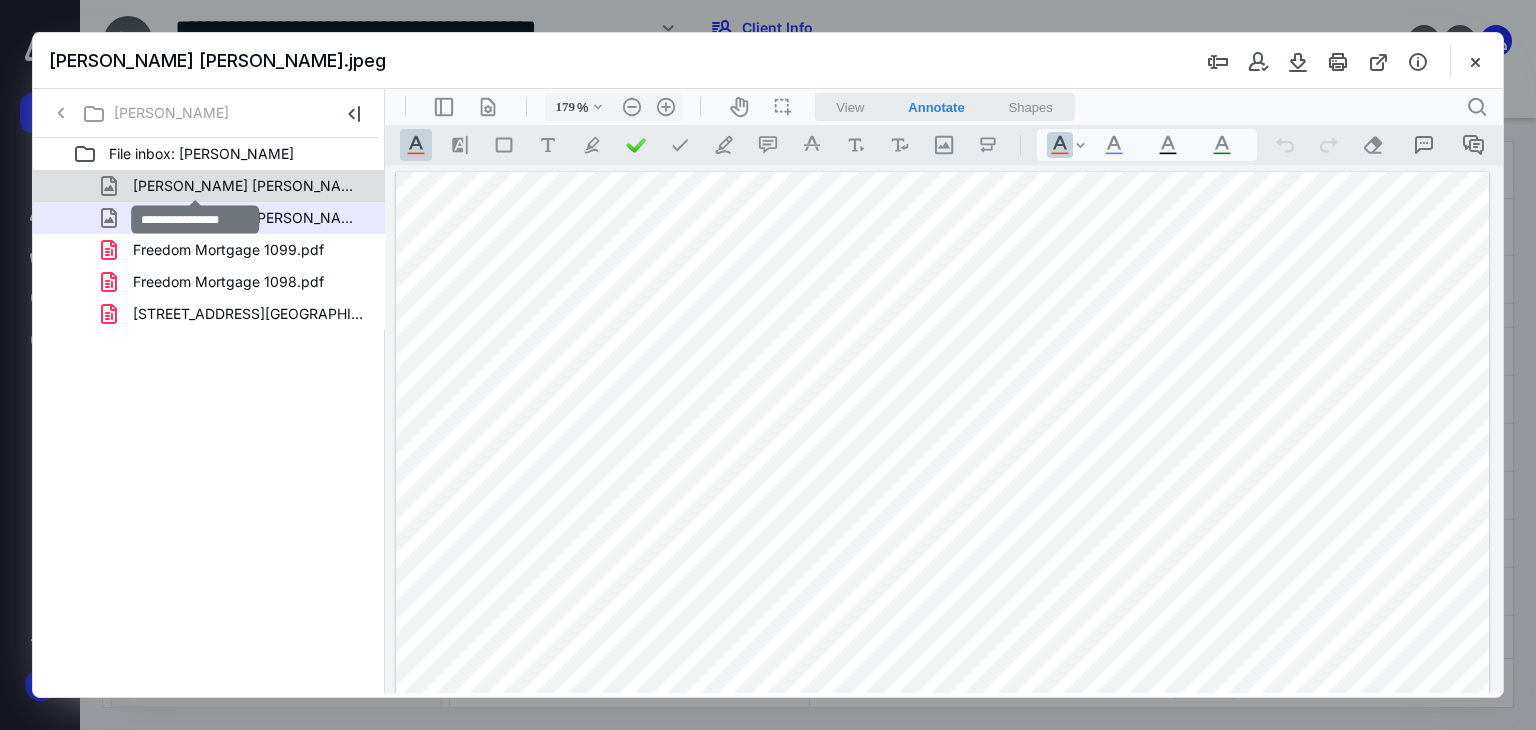 click on "[PERSON_NAME] [PERSON_NAME].png" at bounding box center [249, 186] 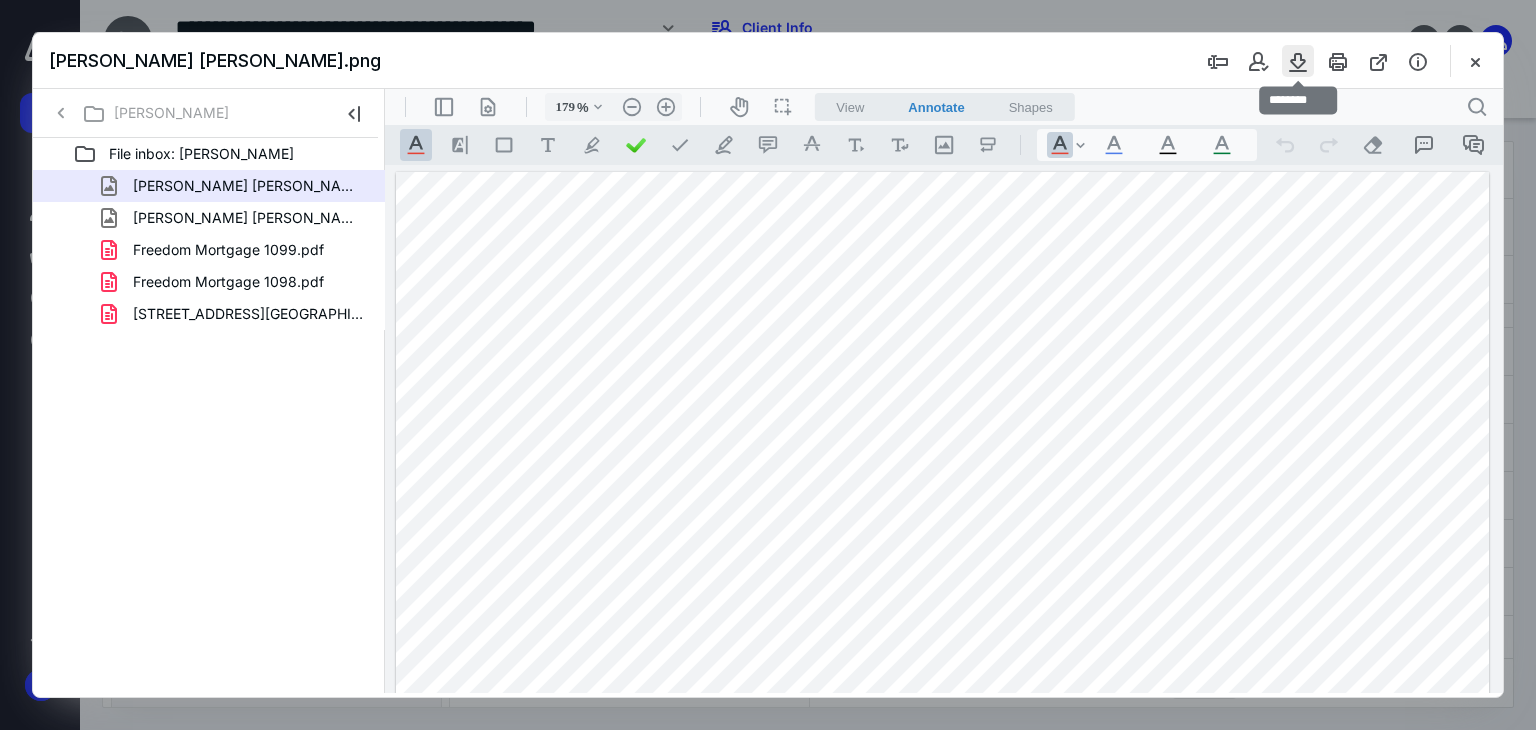 click at bounding box center [1298, 61] 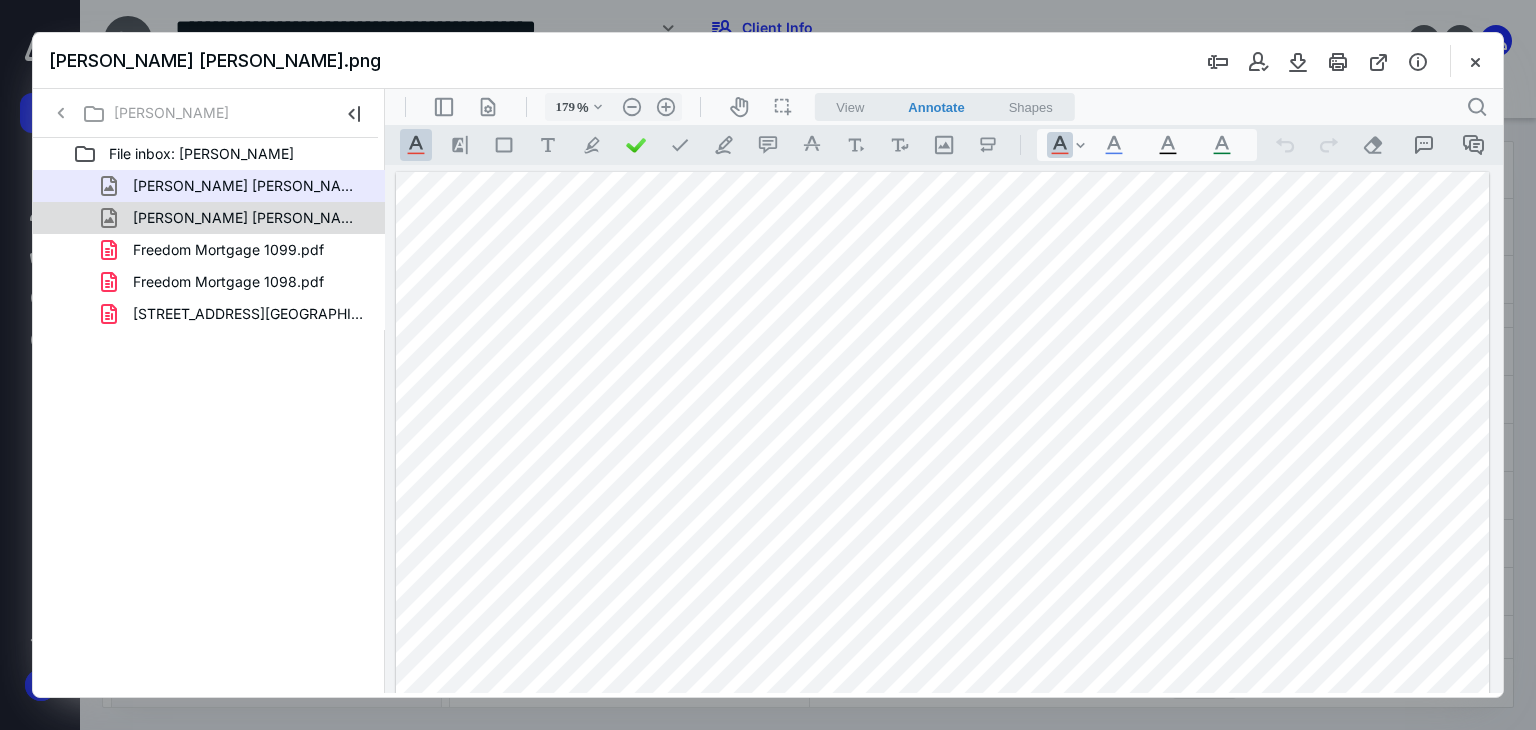 click on "[PERSON_NAME] [PERSON_NAME].jpeg" at bounding box center [249, 218] 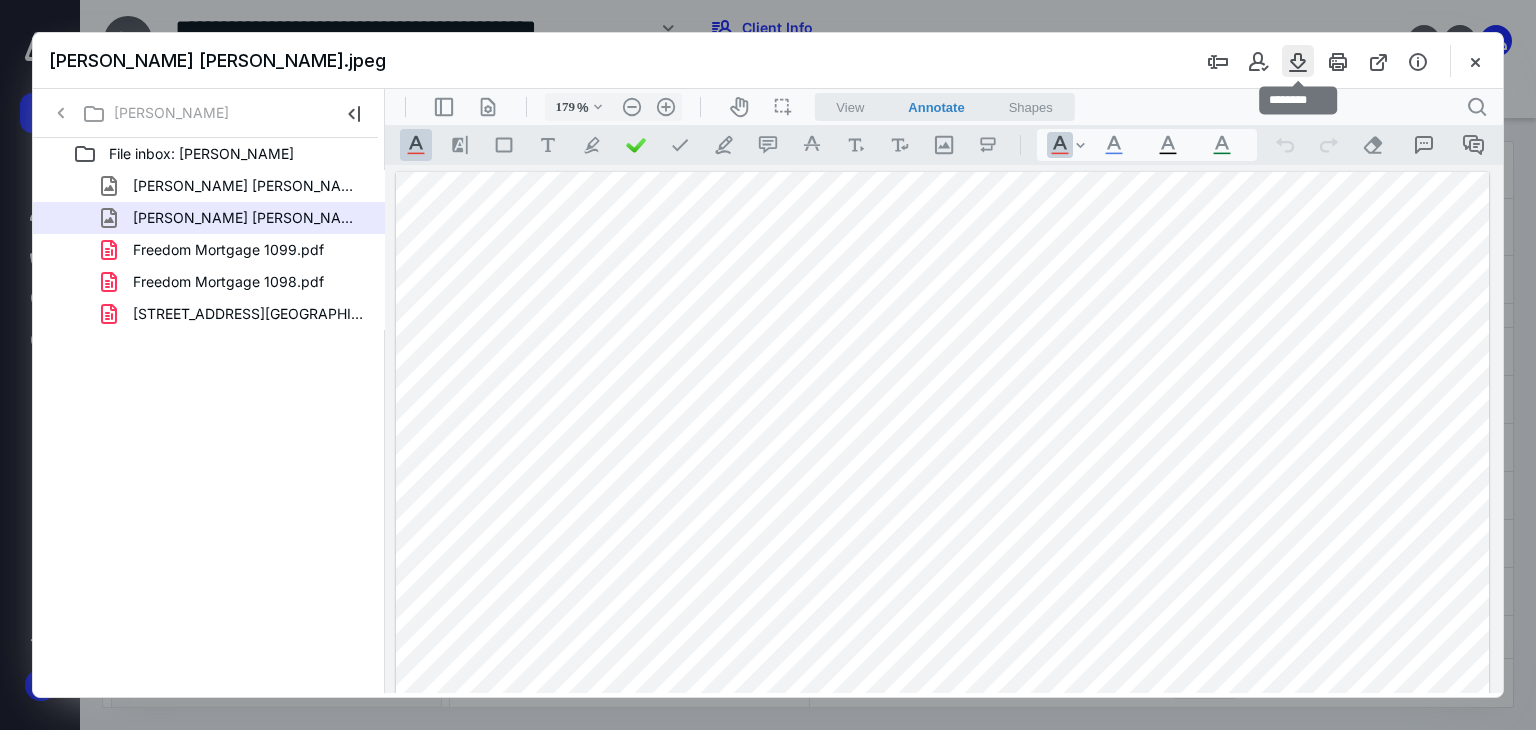 click at bounding box center [1298, 61] 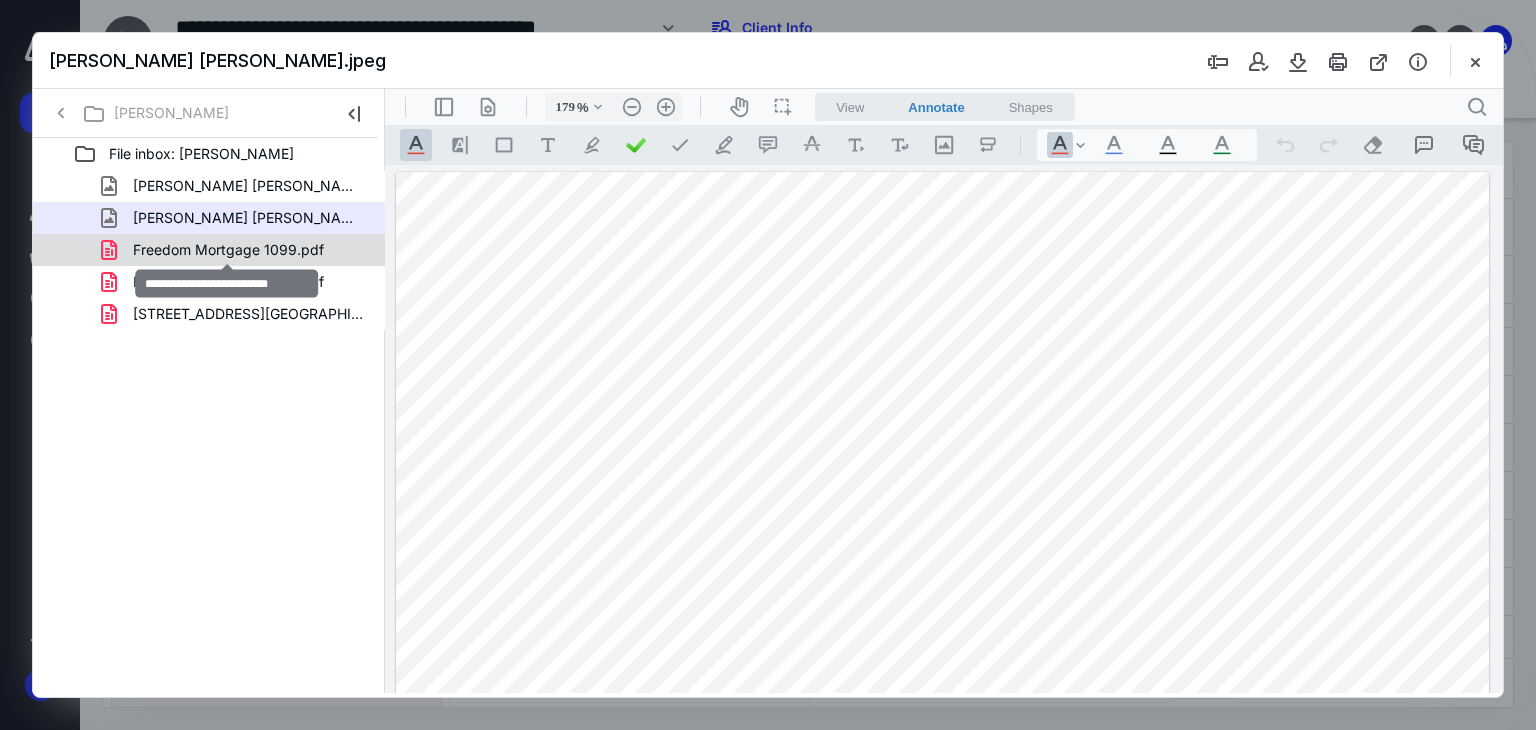 click on "Freedom Mortgage 1099.pdf" at bounding box center [228, 250] 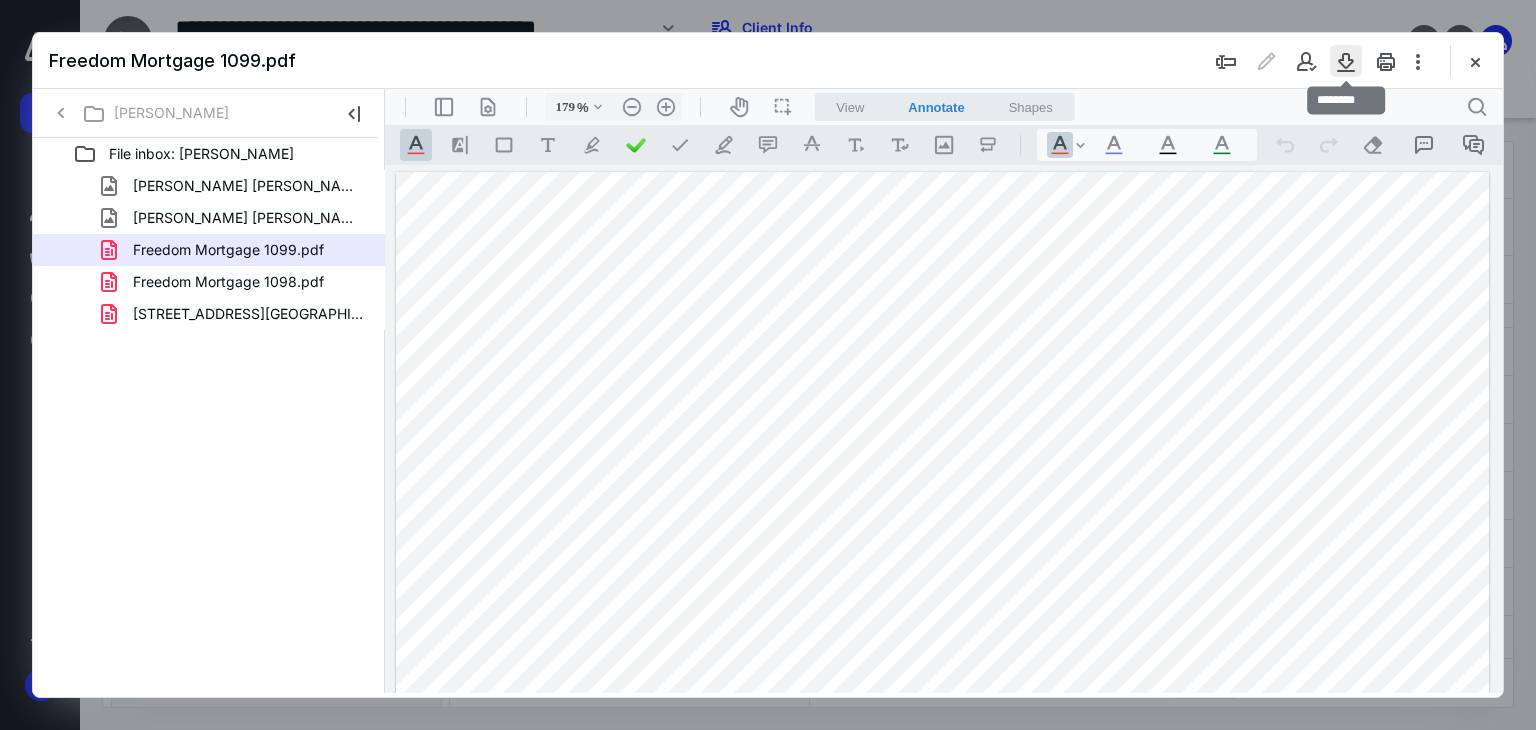 click at bounding box center (1346, 61) 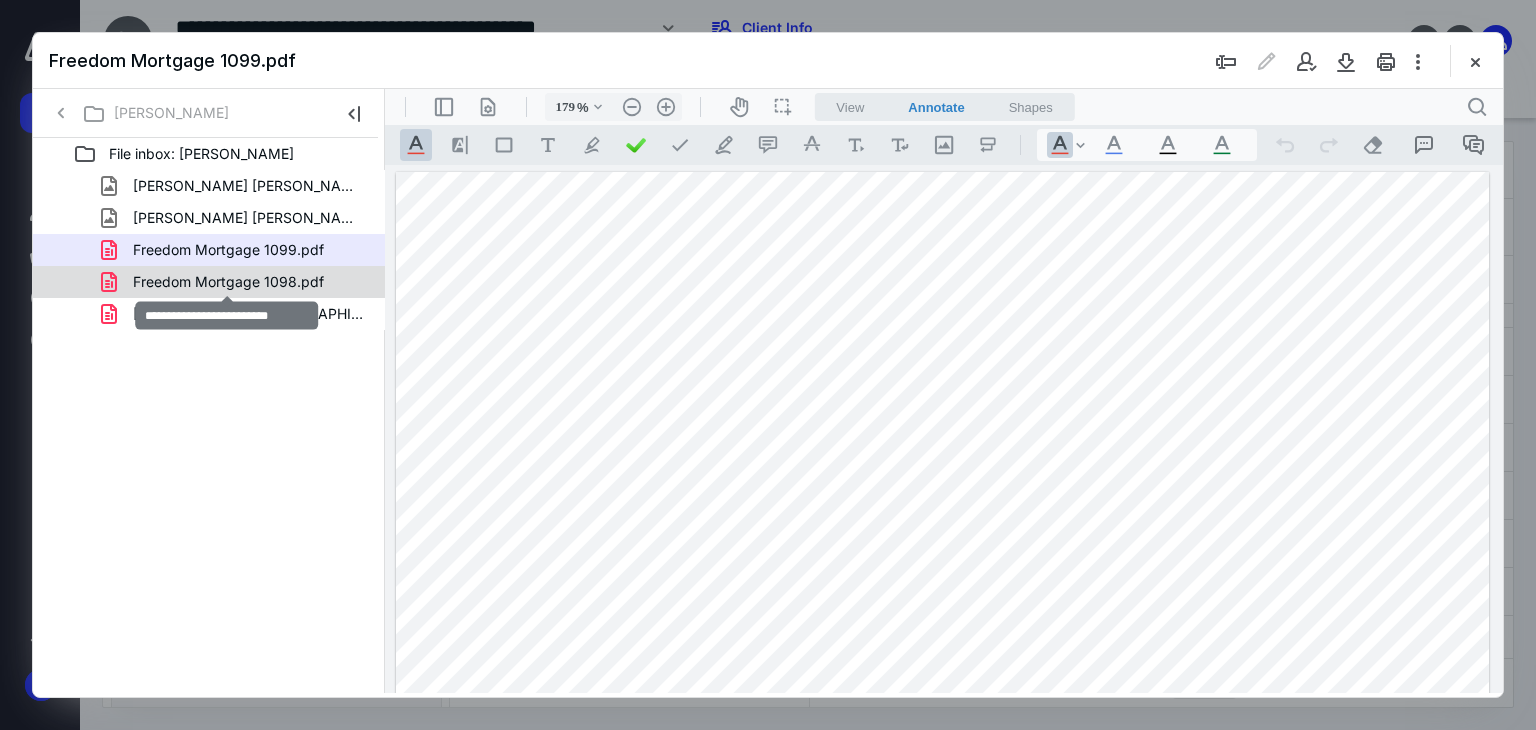 click on "Freedom Mortgage 1098.pdf" at bounding box center (228, 282) 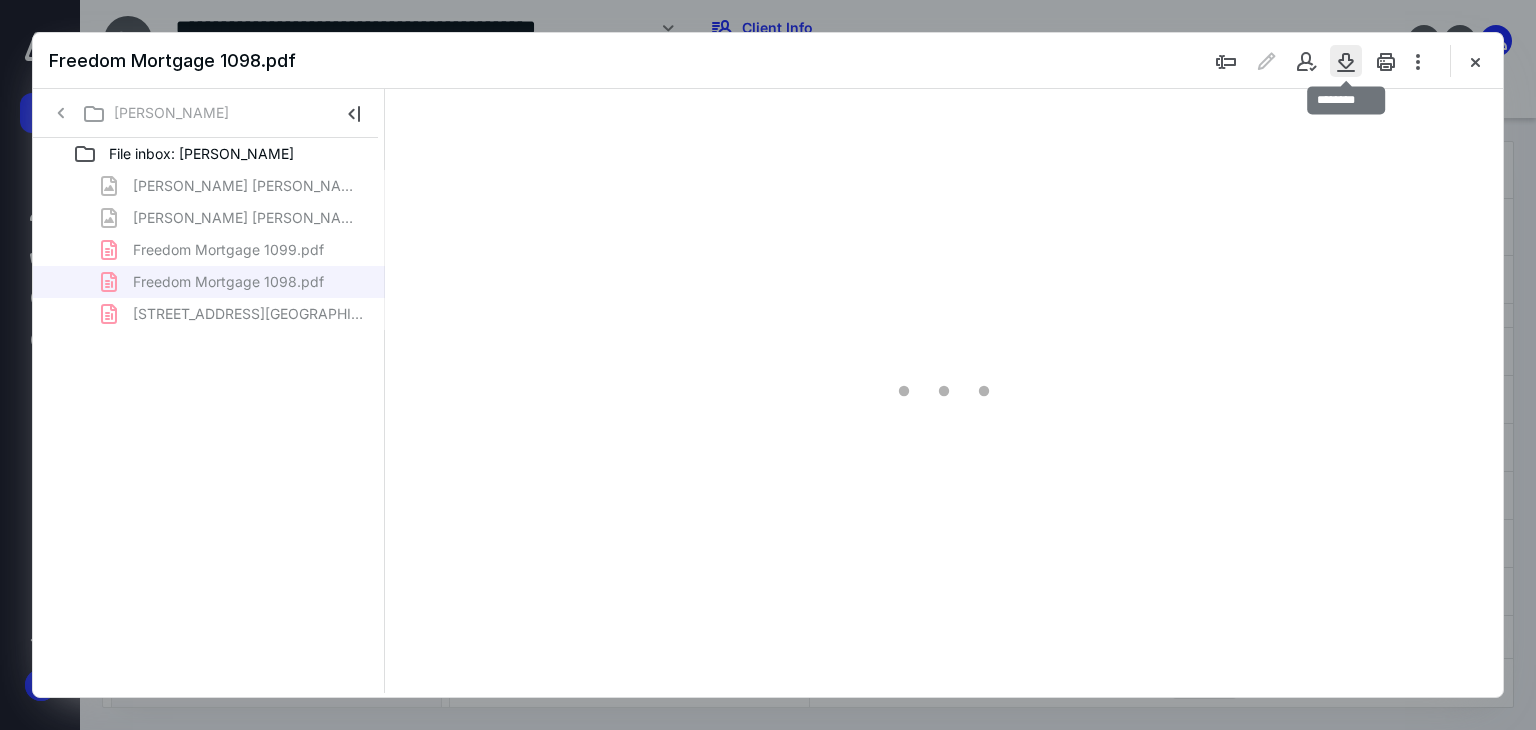 type on "179" 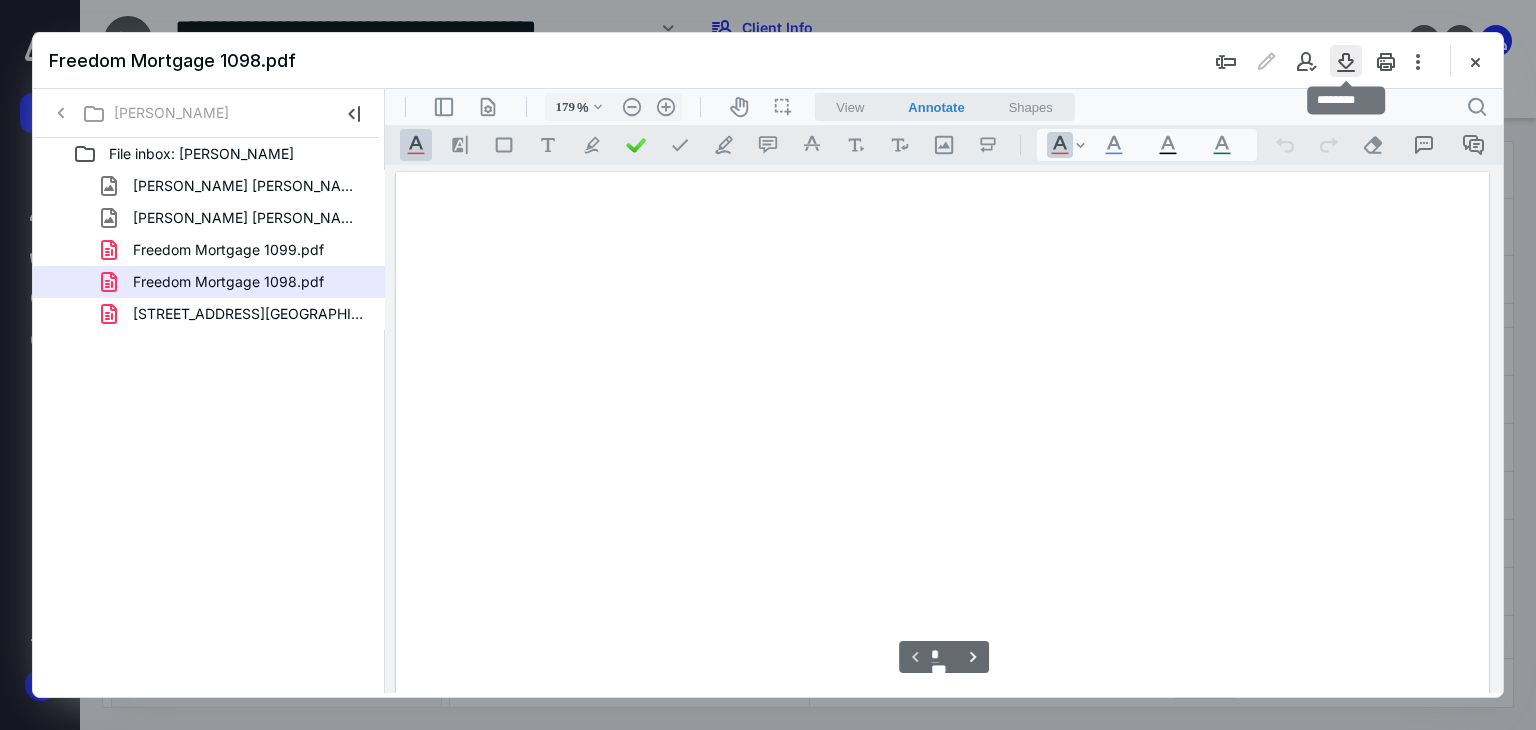 scroll, scrollTop: 83, scrollLeft: 0, axis: vertical 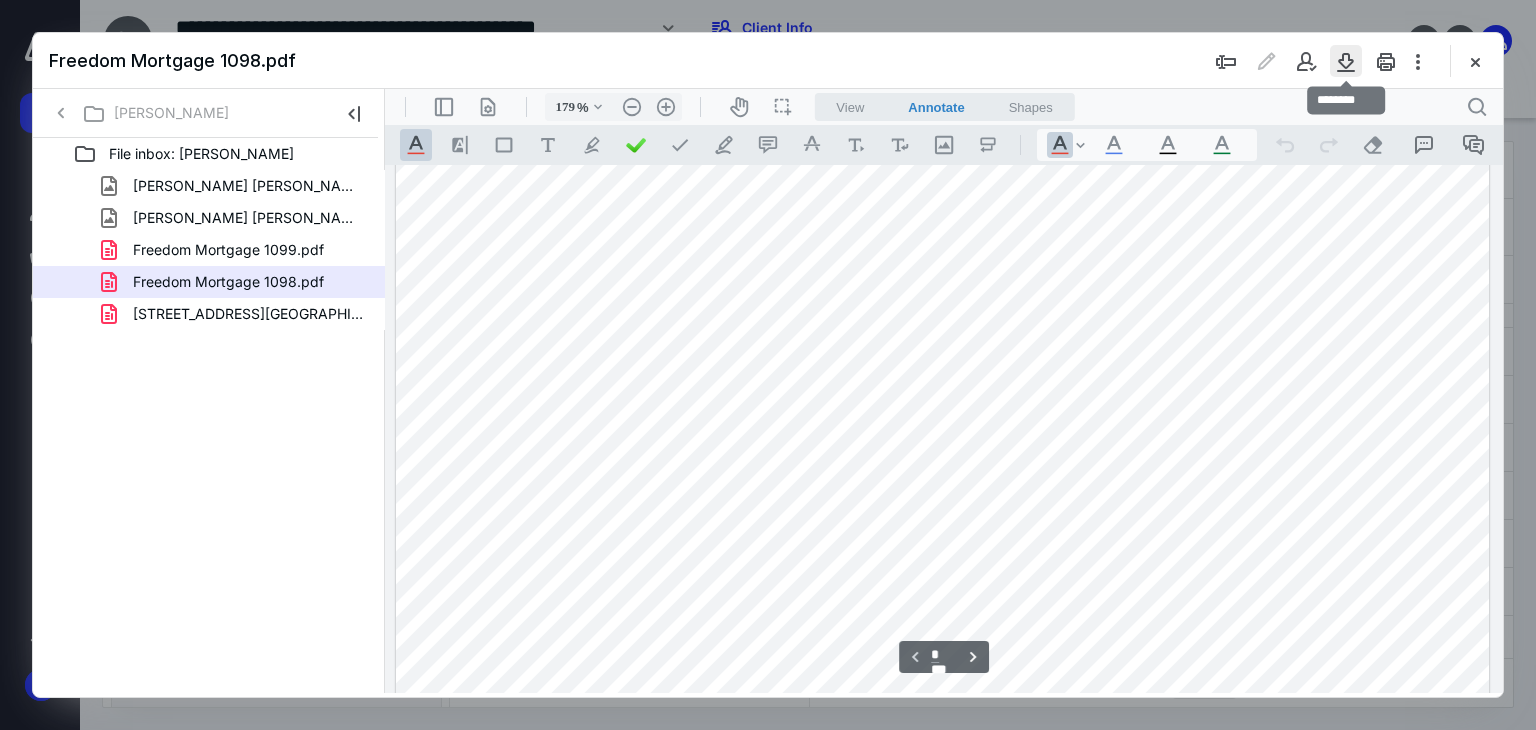 click at bounding box center [1346, 61] 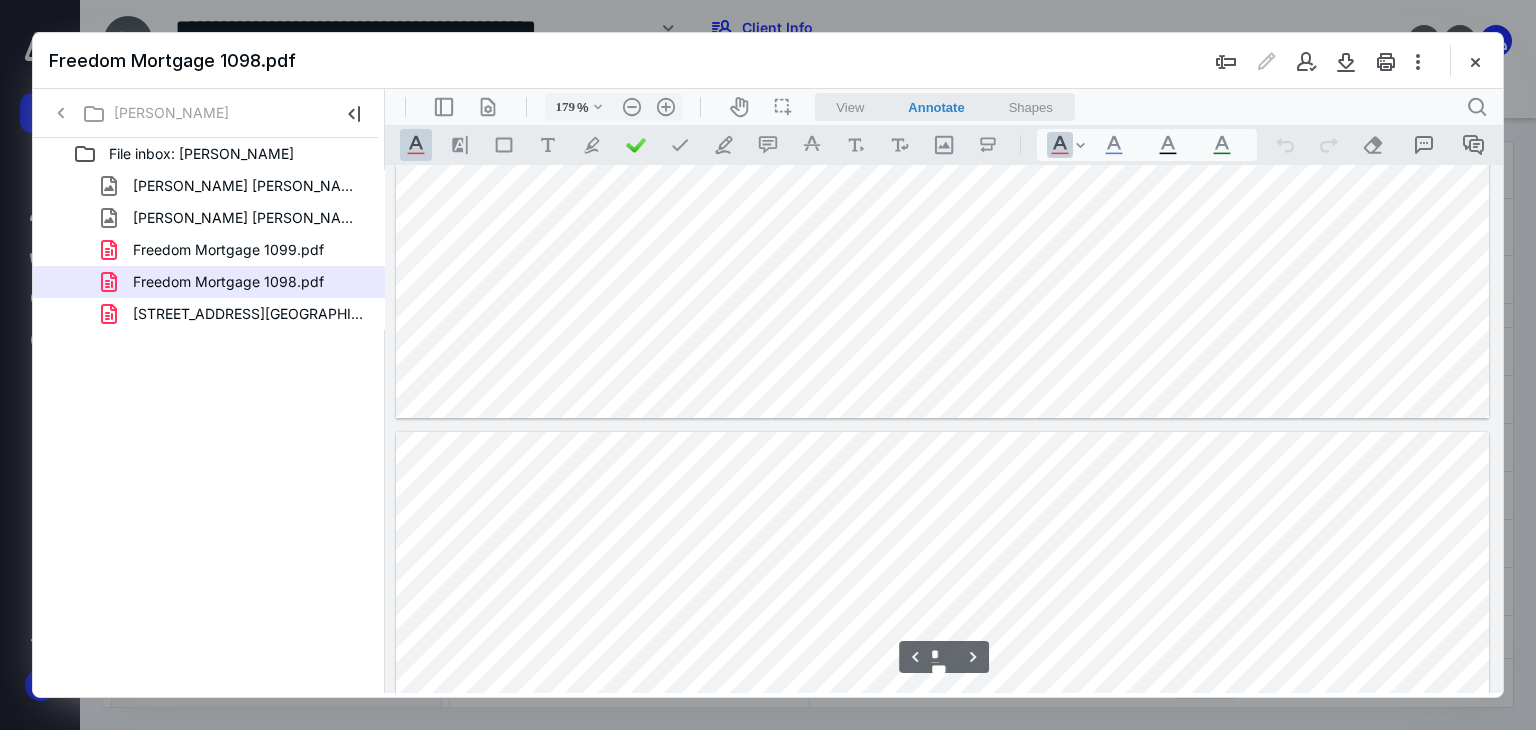 type on "*" 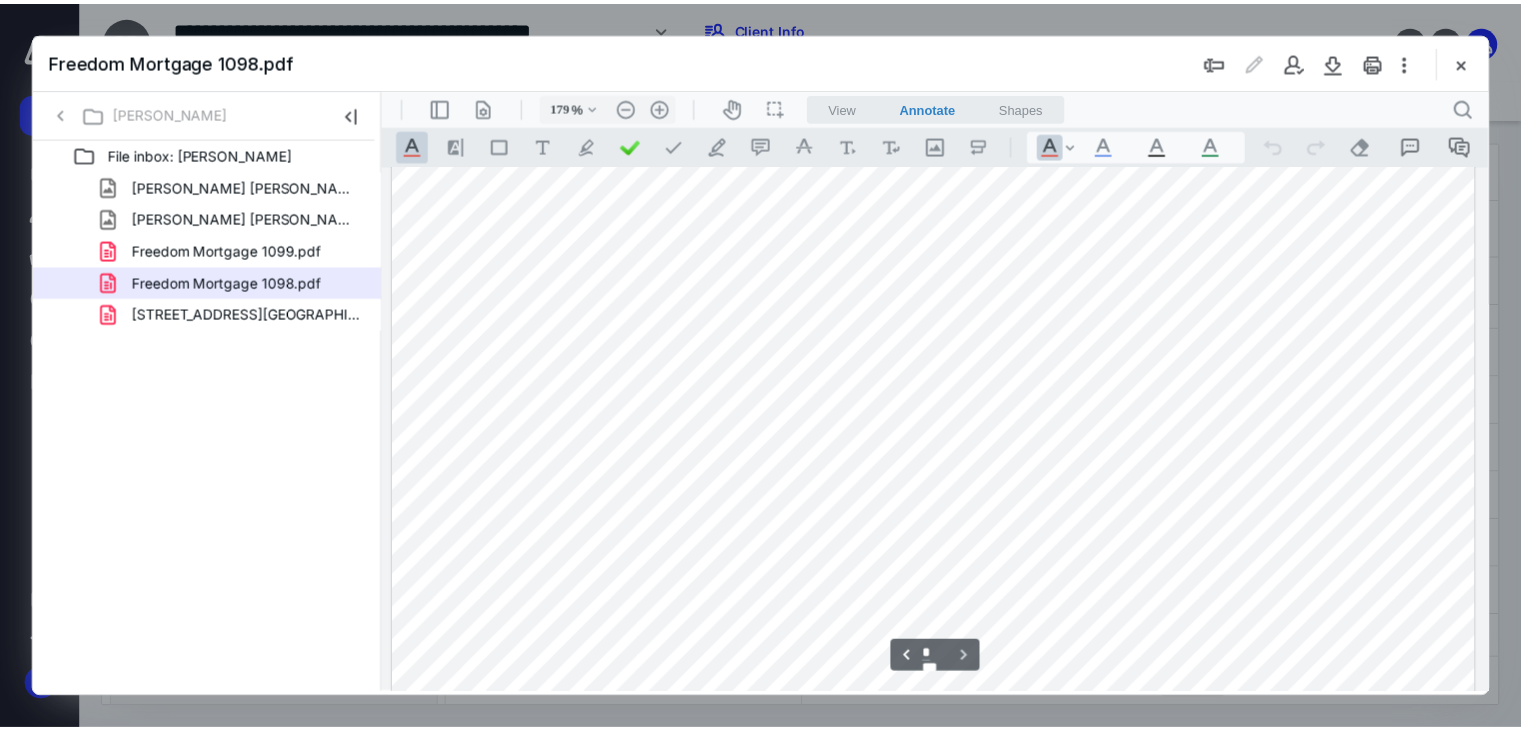 scroll, scrollTop: 6732, scrollLeft: 0, axis: vertical 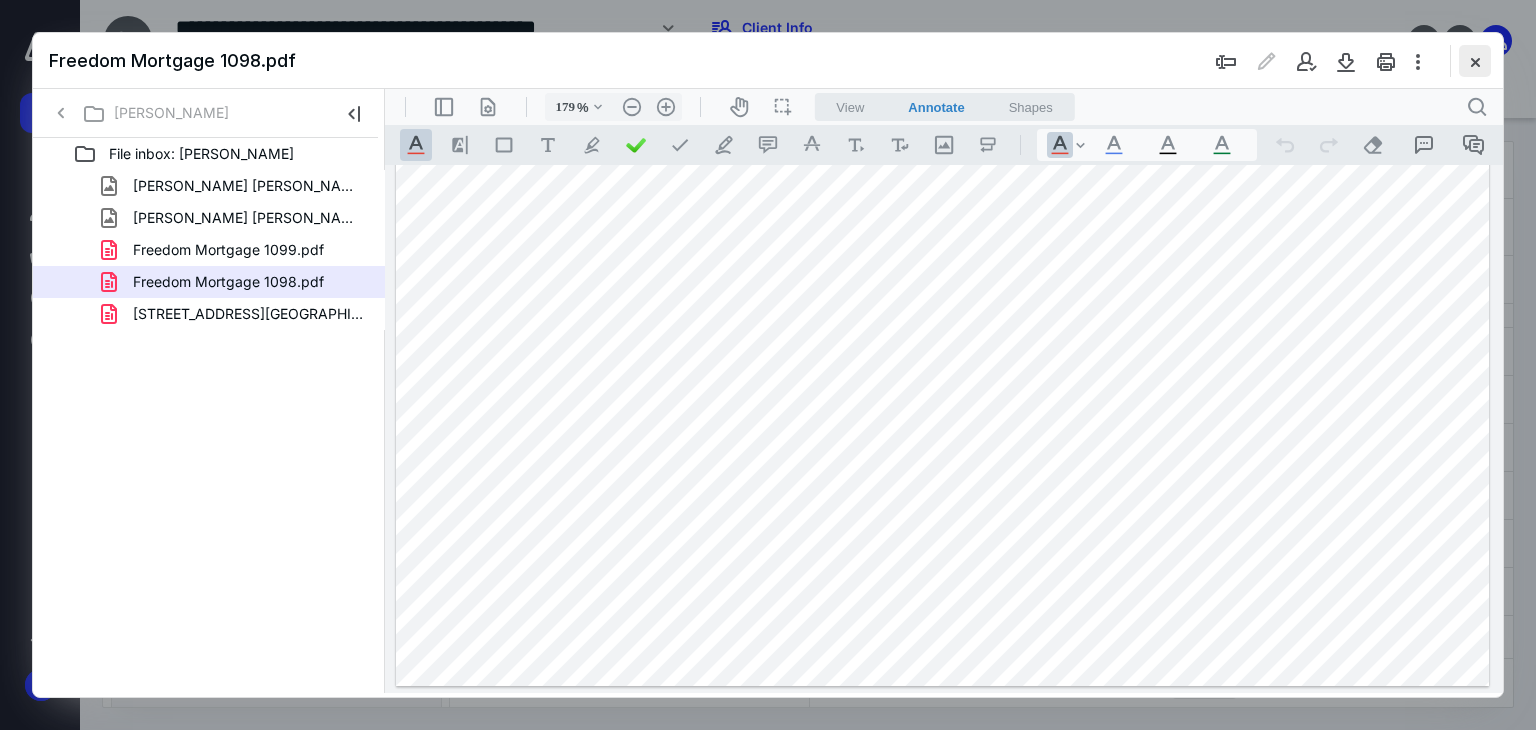 click at bounding box center (1475, 61) 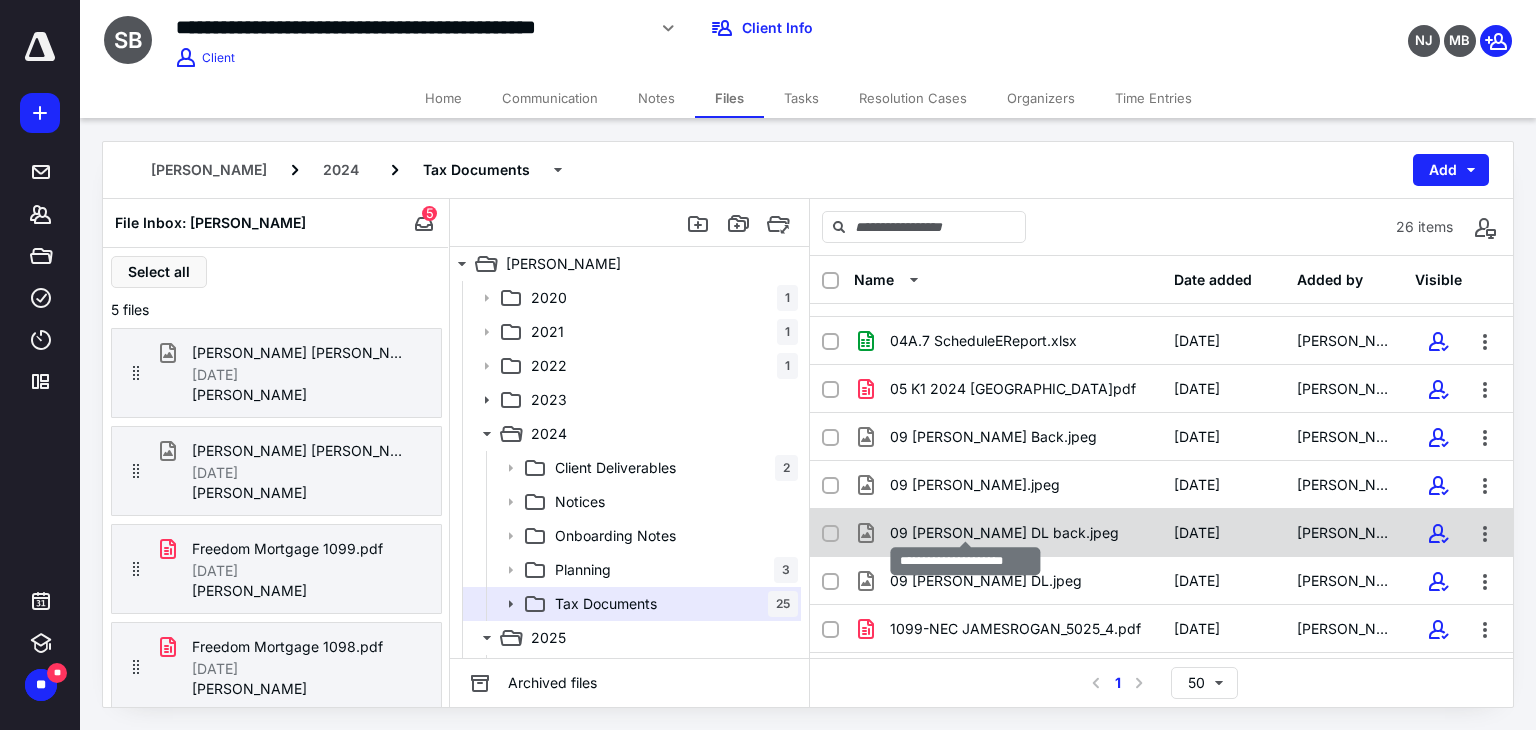 scroll, scrollTop: 888, scrollLeft: 0, axis: vertical 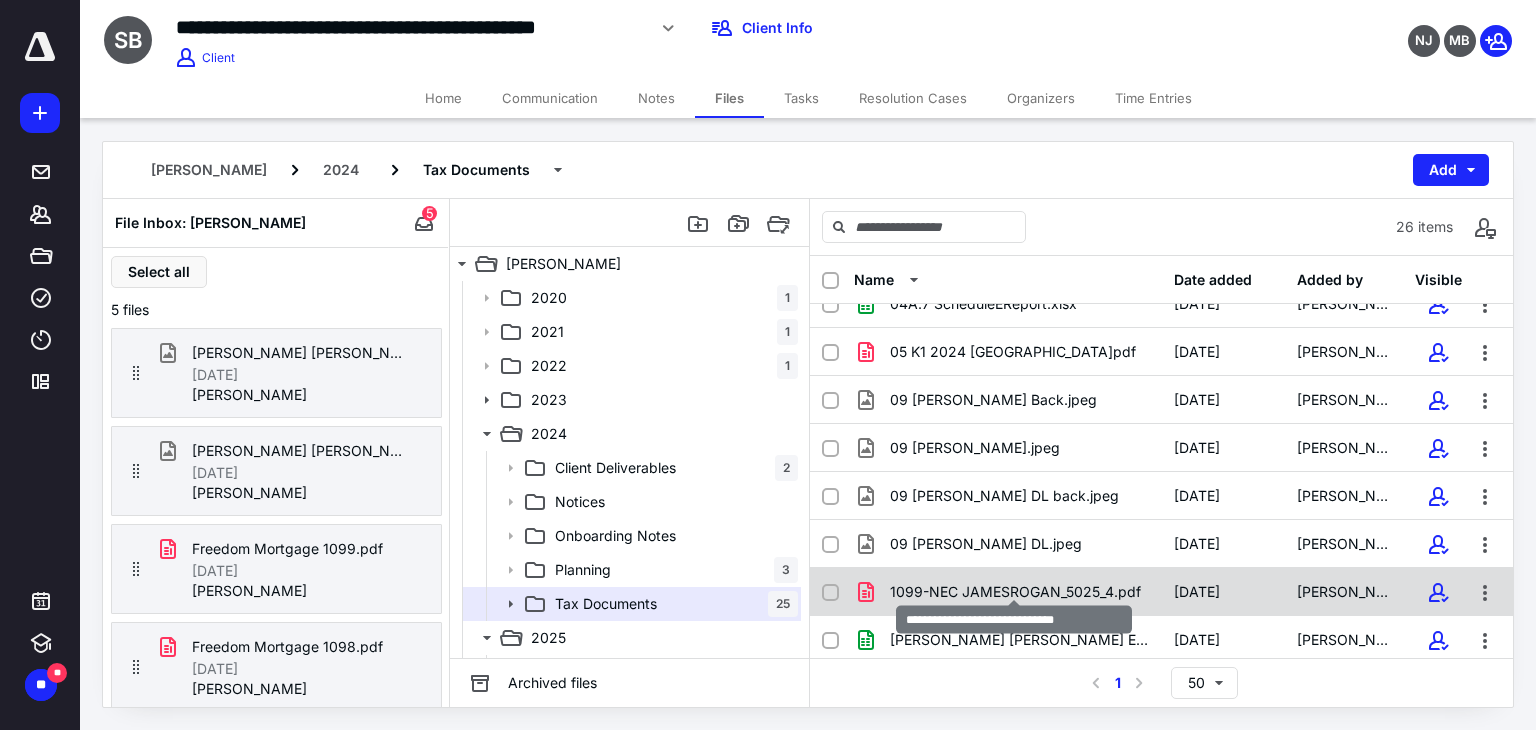 click on "1099-NEC JAMESROGAN_5025_4.pdf" at bounding box center (1015, 592) 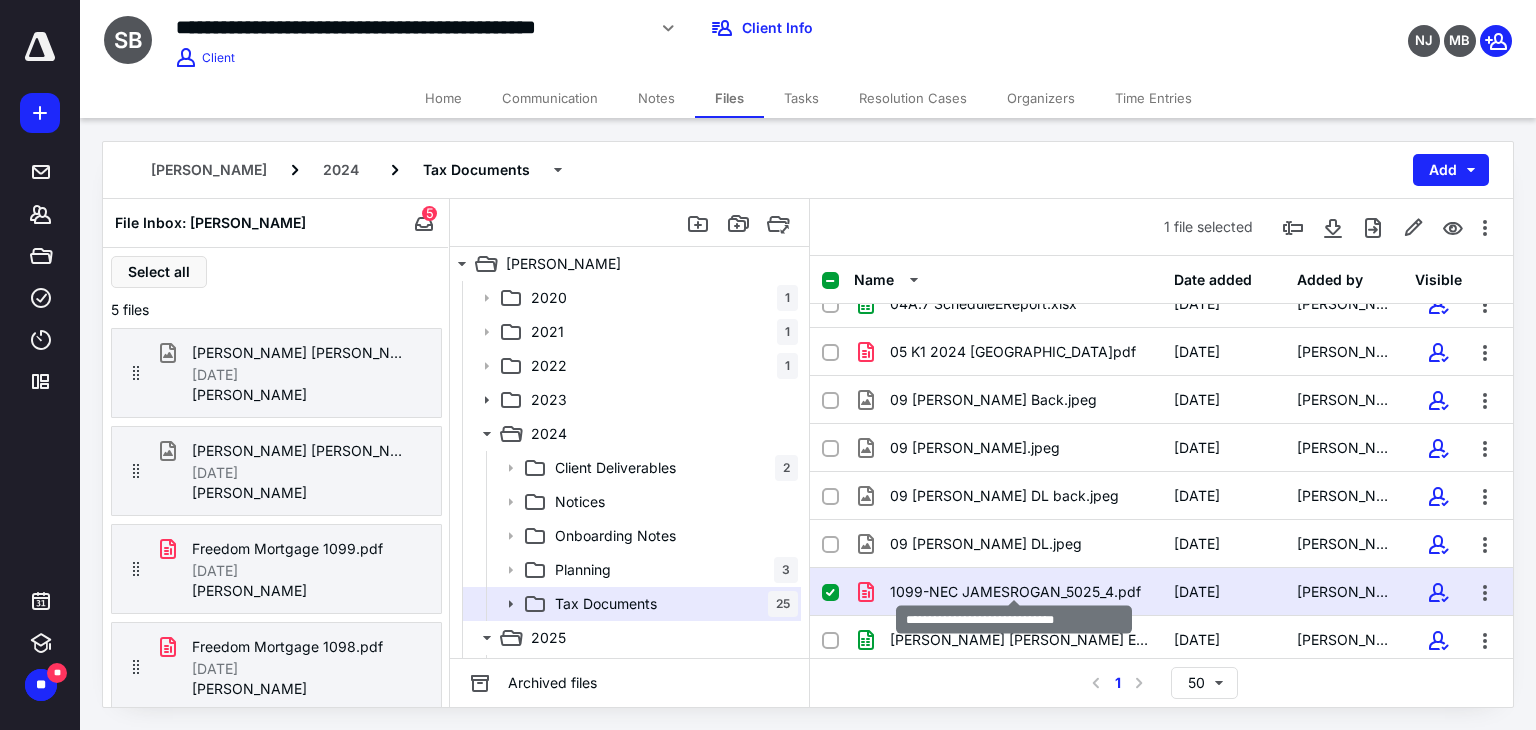 click on "1099-NEC JAMESROGAN_5025_4.pdf" at bounding box center (1015, 592) 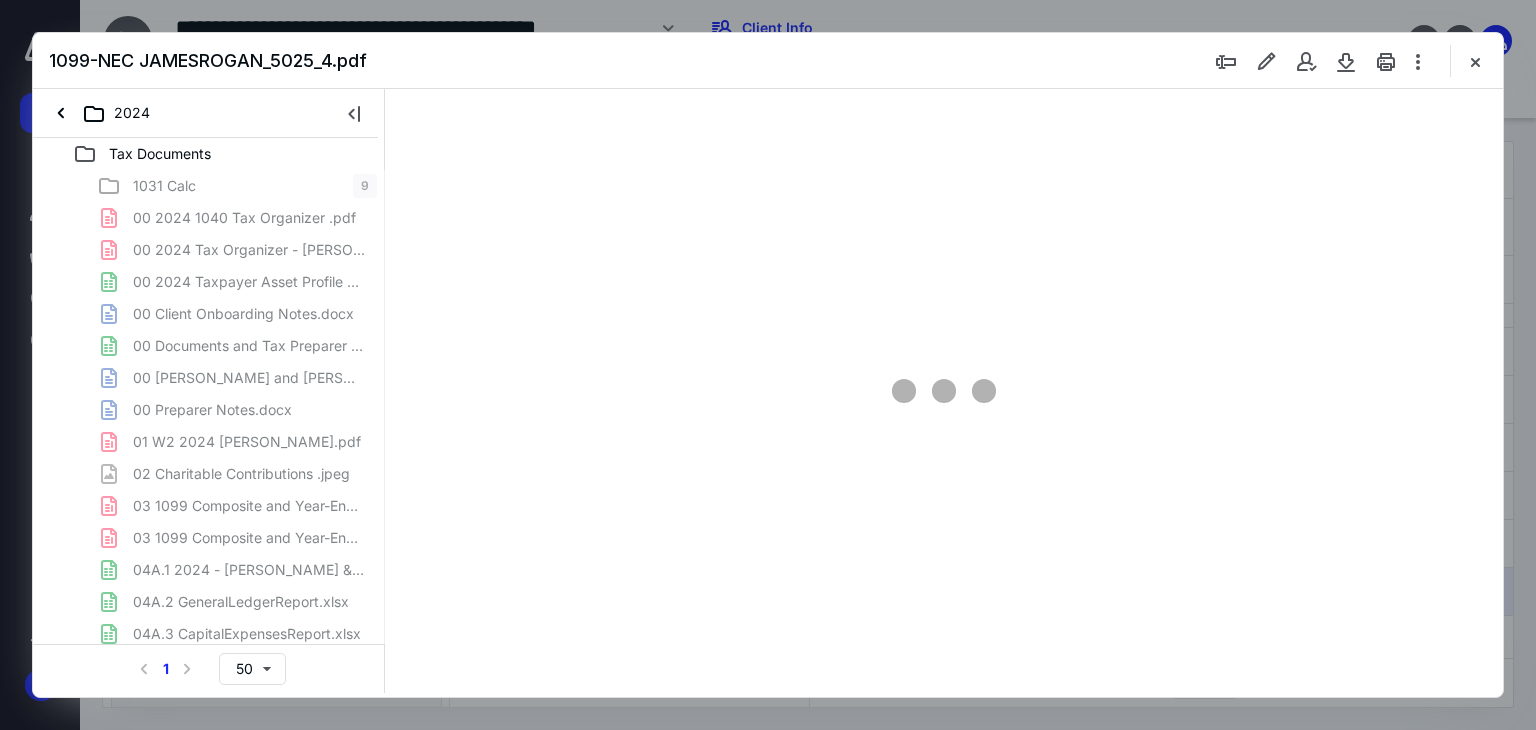 scroll, scrollTop: 0, scrollLeft: 0, axis: both 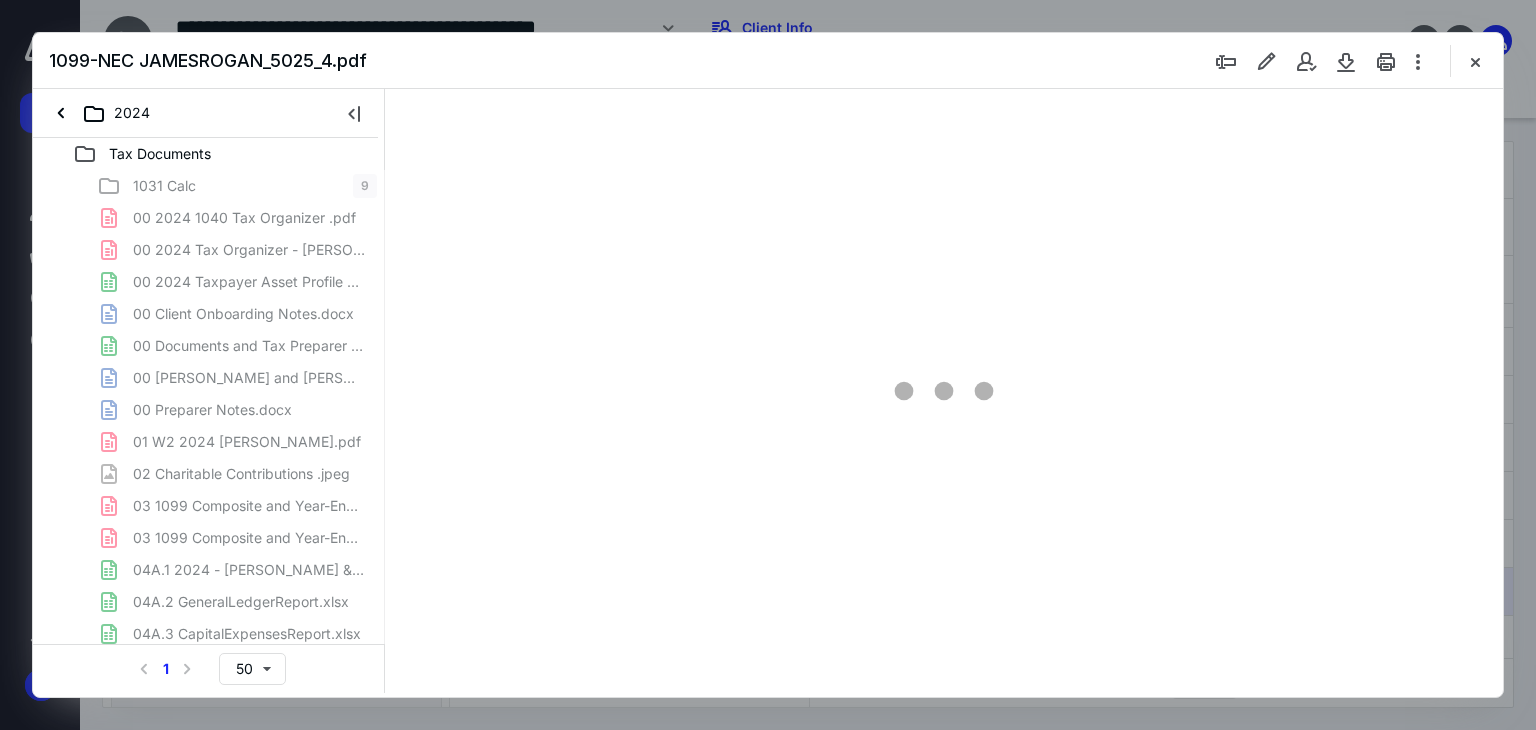 type on "179" 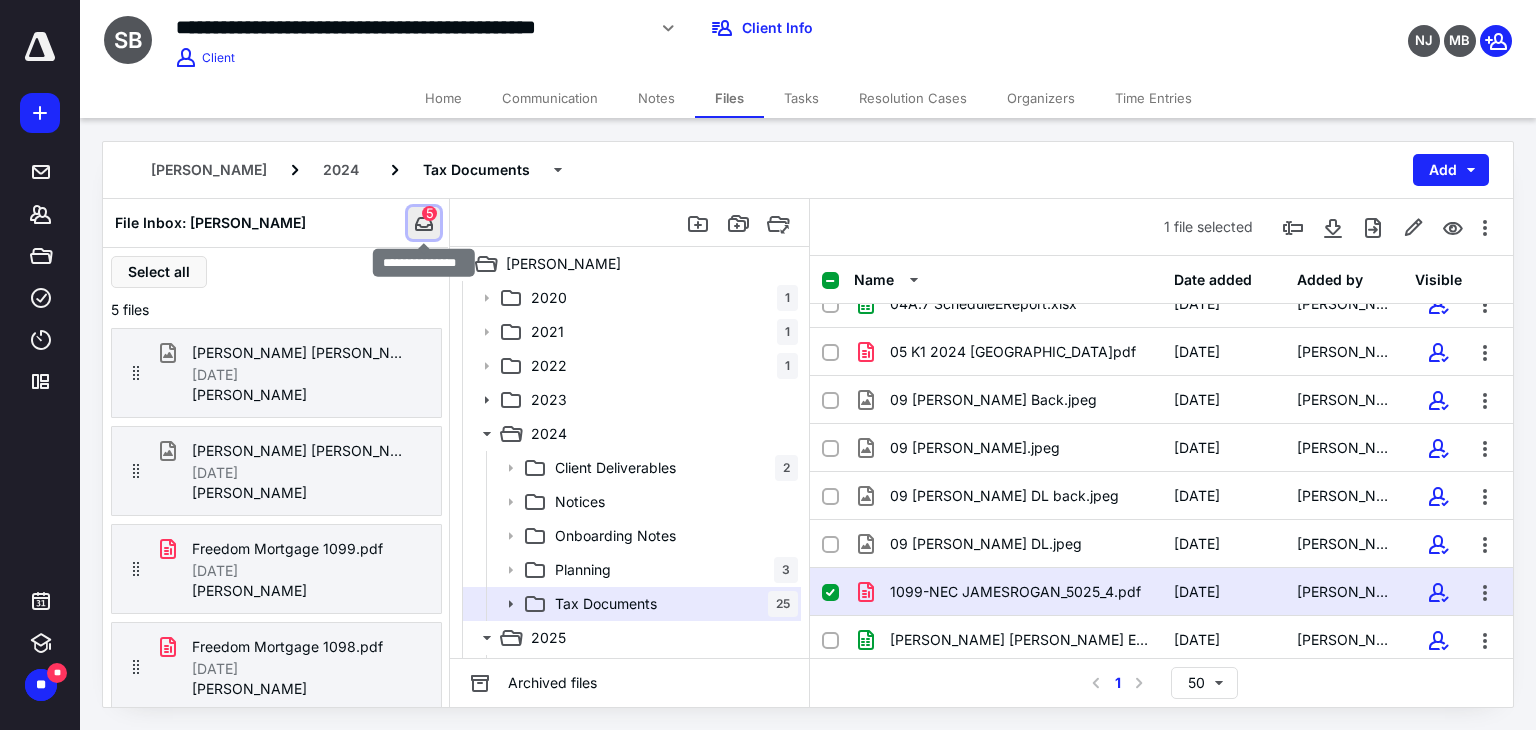 click at bounding box center [424, 223] 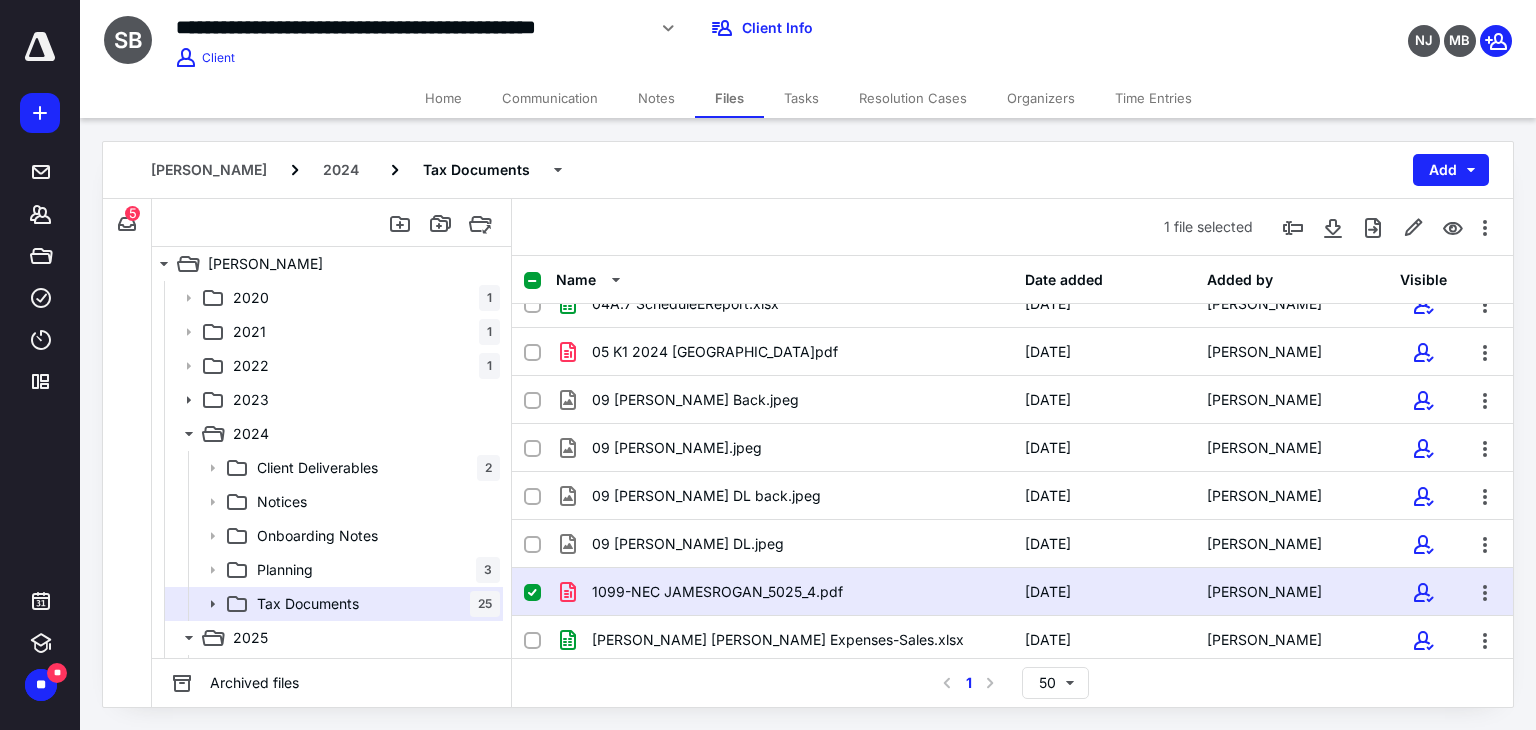 click 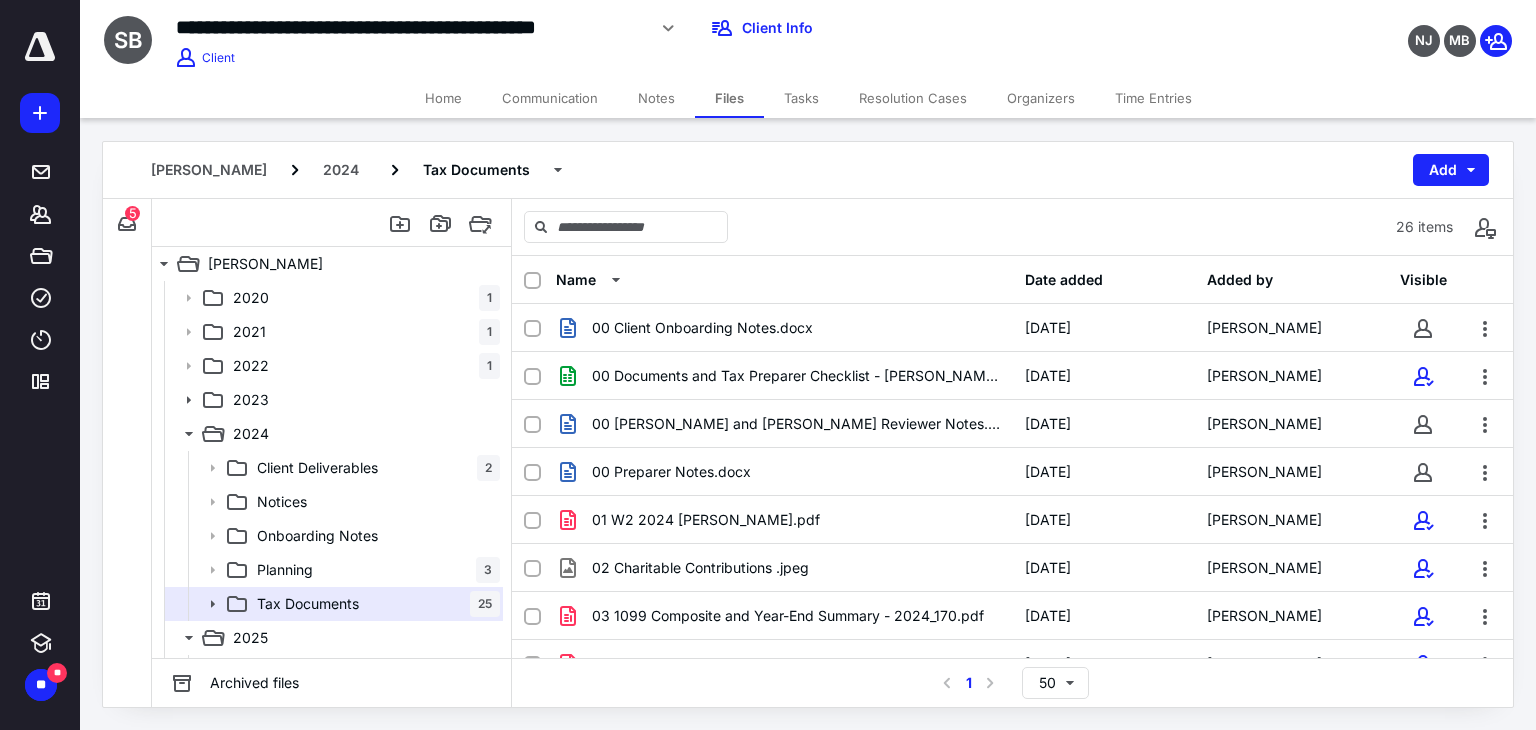 scroll, scrollTop: 0, scrollLeft: 0, axis: both 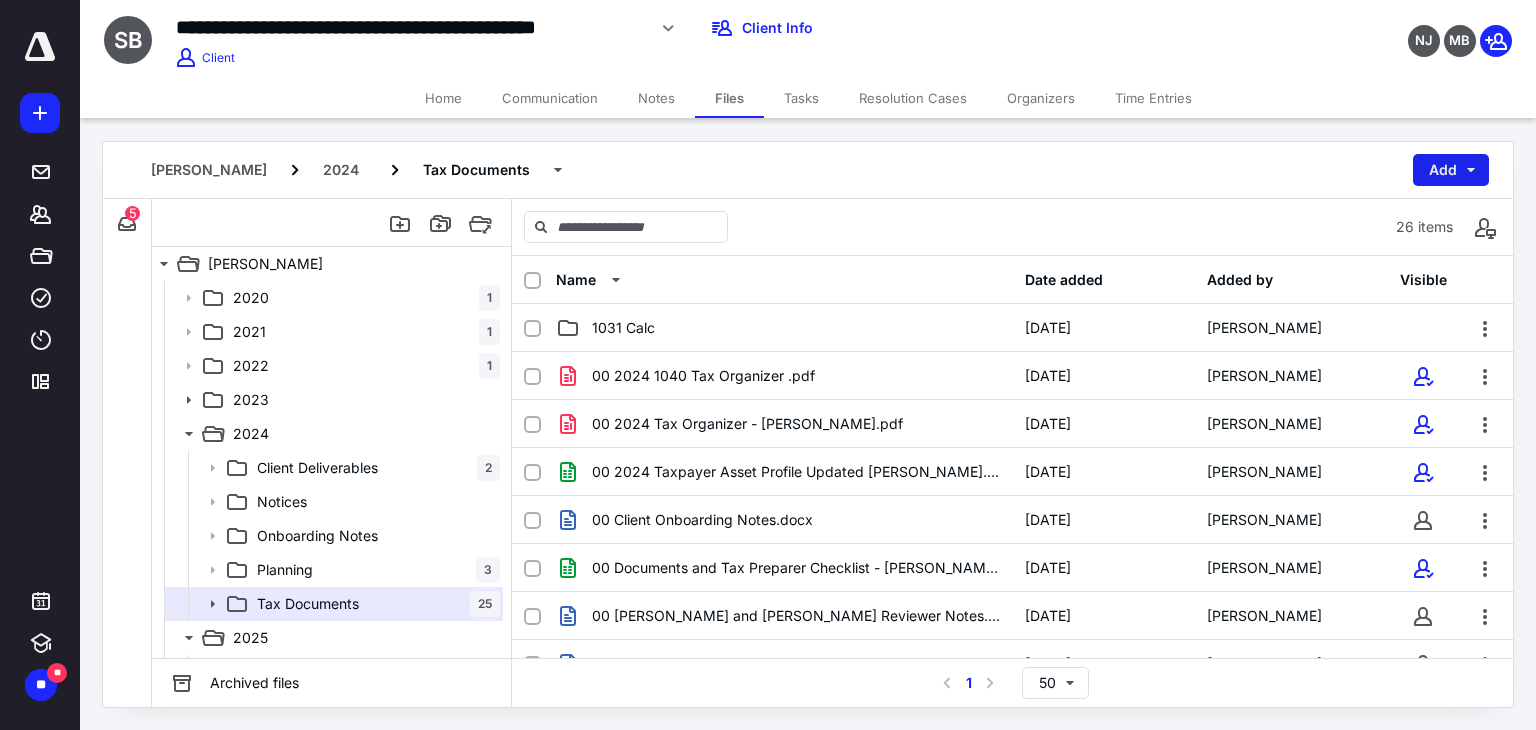 click on "Add" at bounding box center (1451, 170) 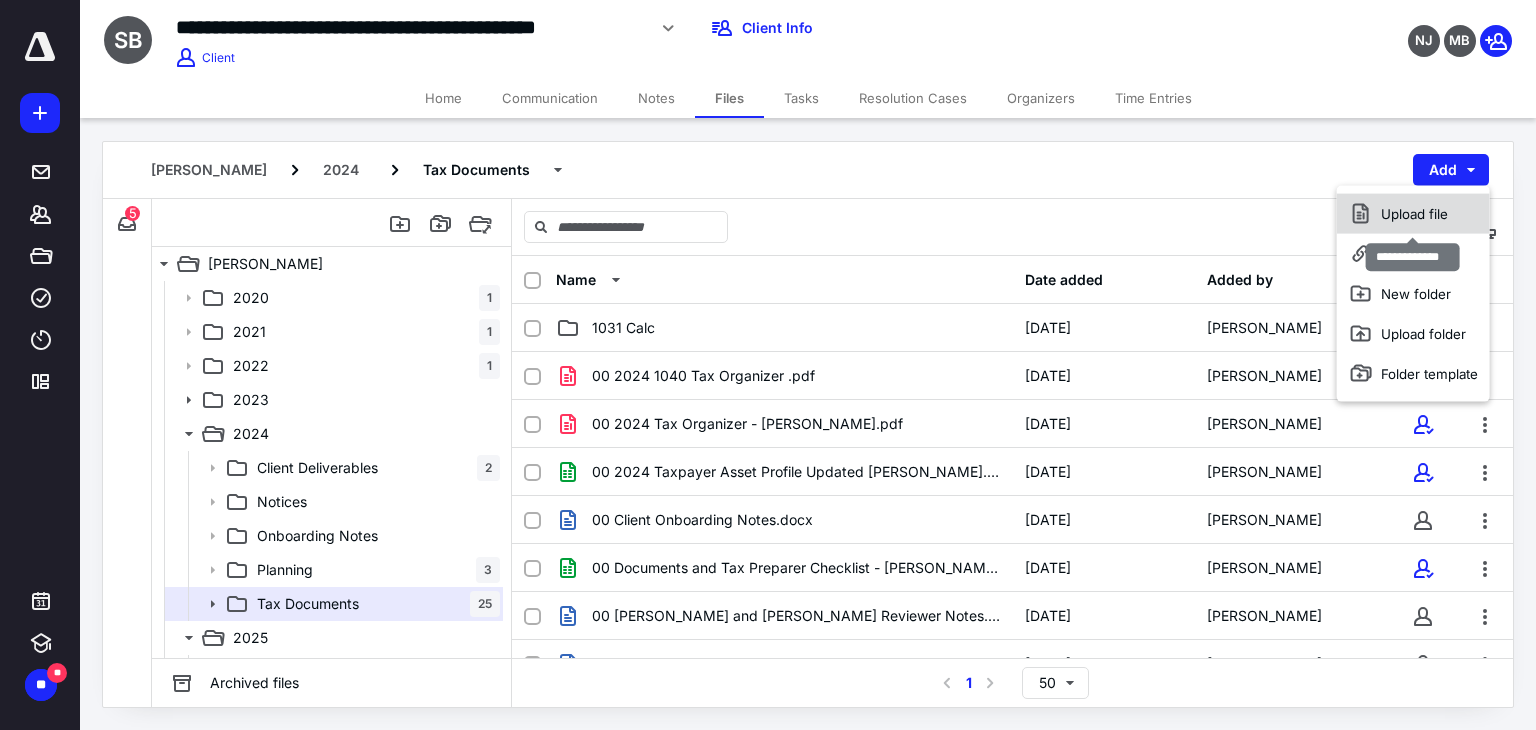 click on "Upload file" at bounding box center [1413, 214] 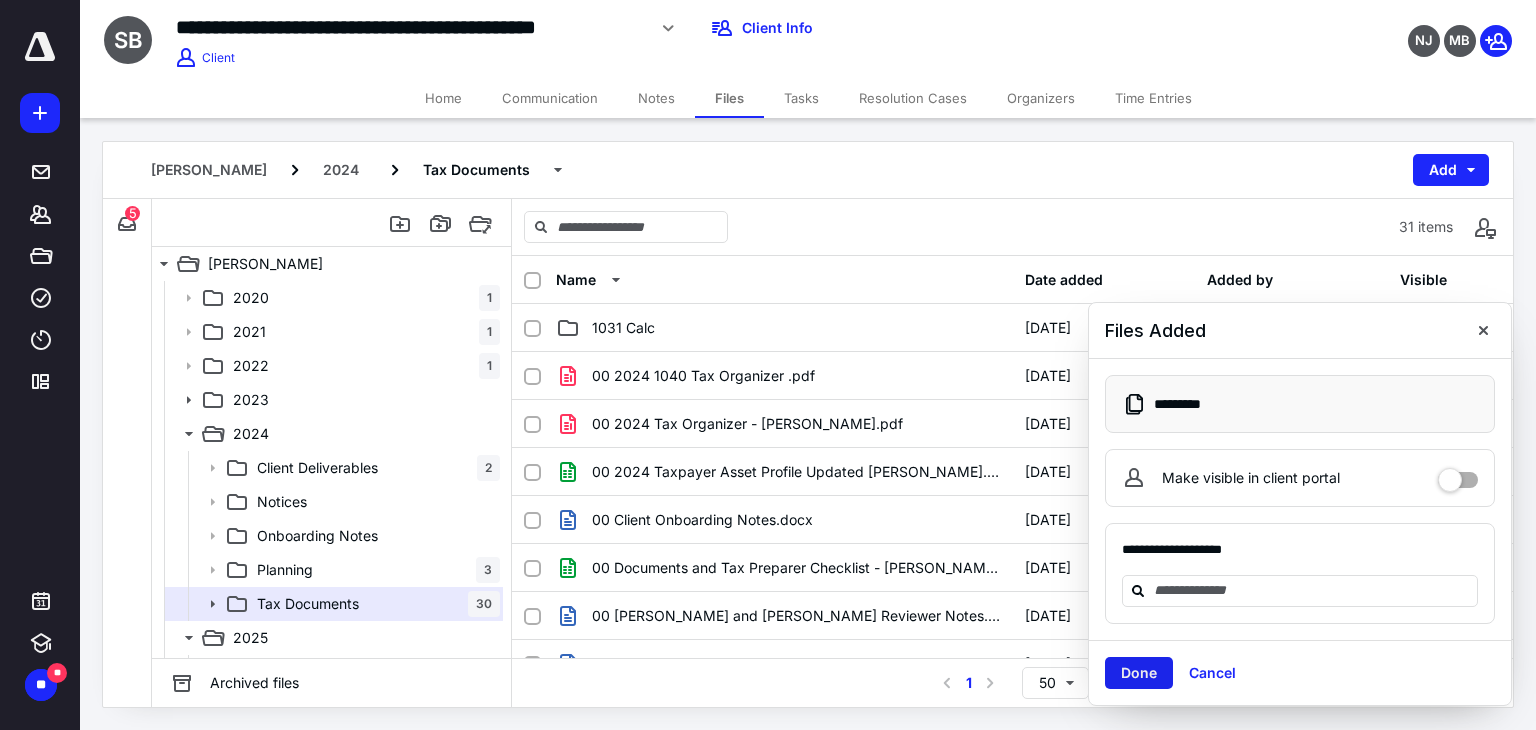 click on "Done" at bounding box center (1139, 673) 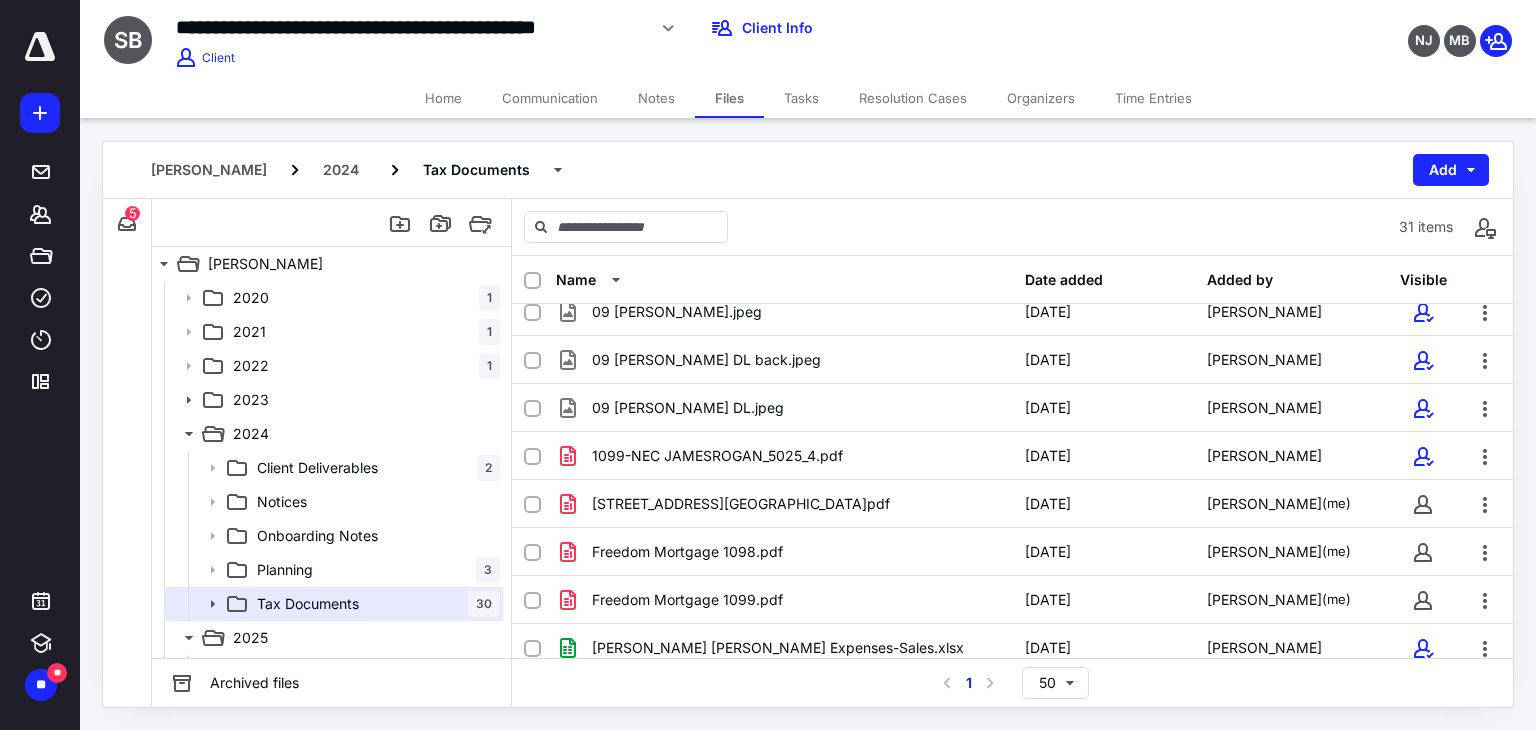 scroll, scrollTop: 1127, scrollLeft: 0, axis: vertical 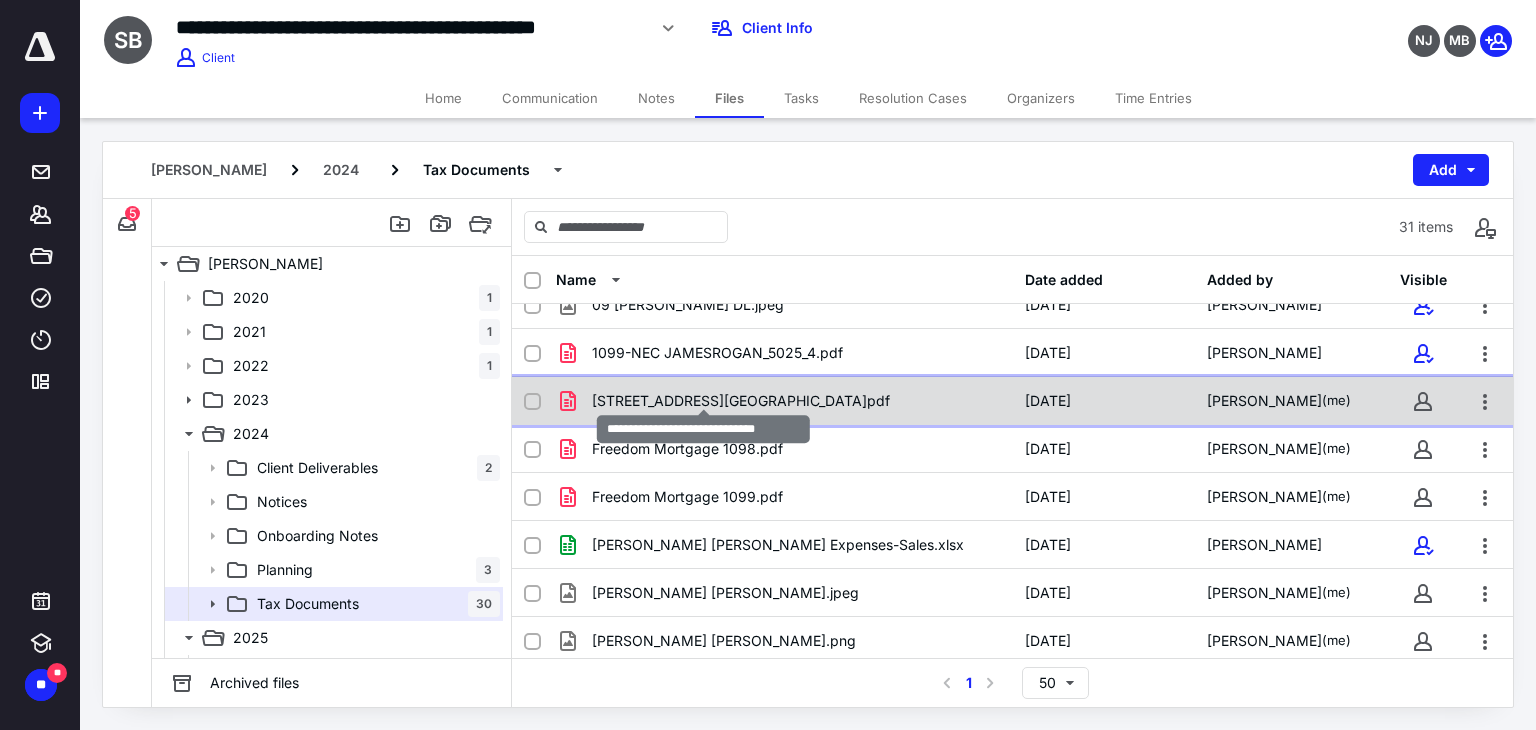 click on "[STREET_ADDRESS][GEOGRAPHIC_DATA]pdf" at bounding box center [741, 401] 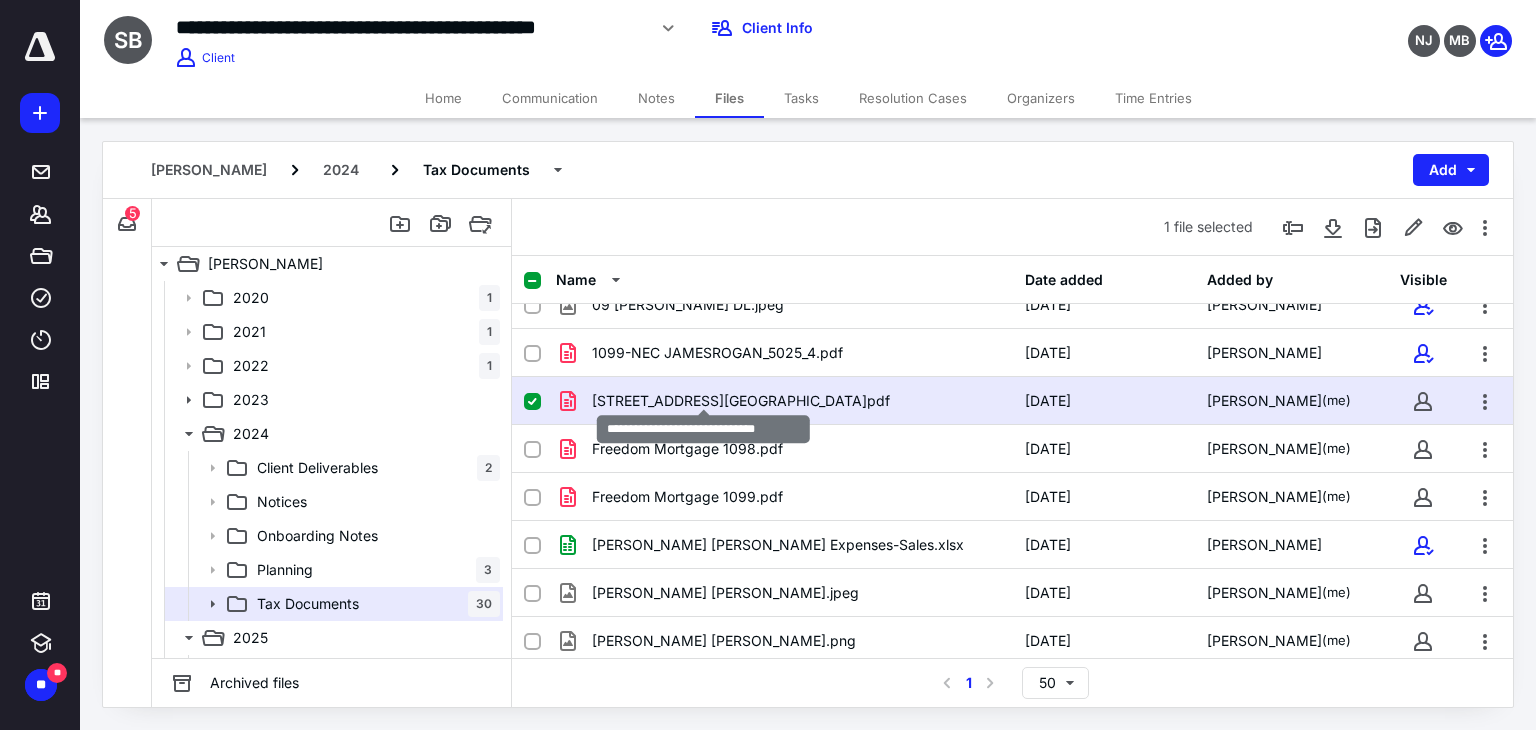 checkbox on "true" 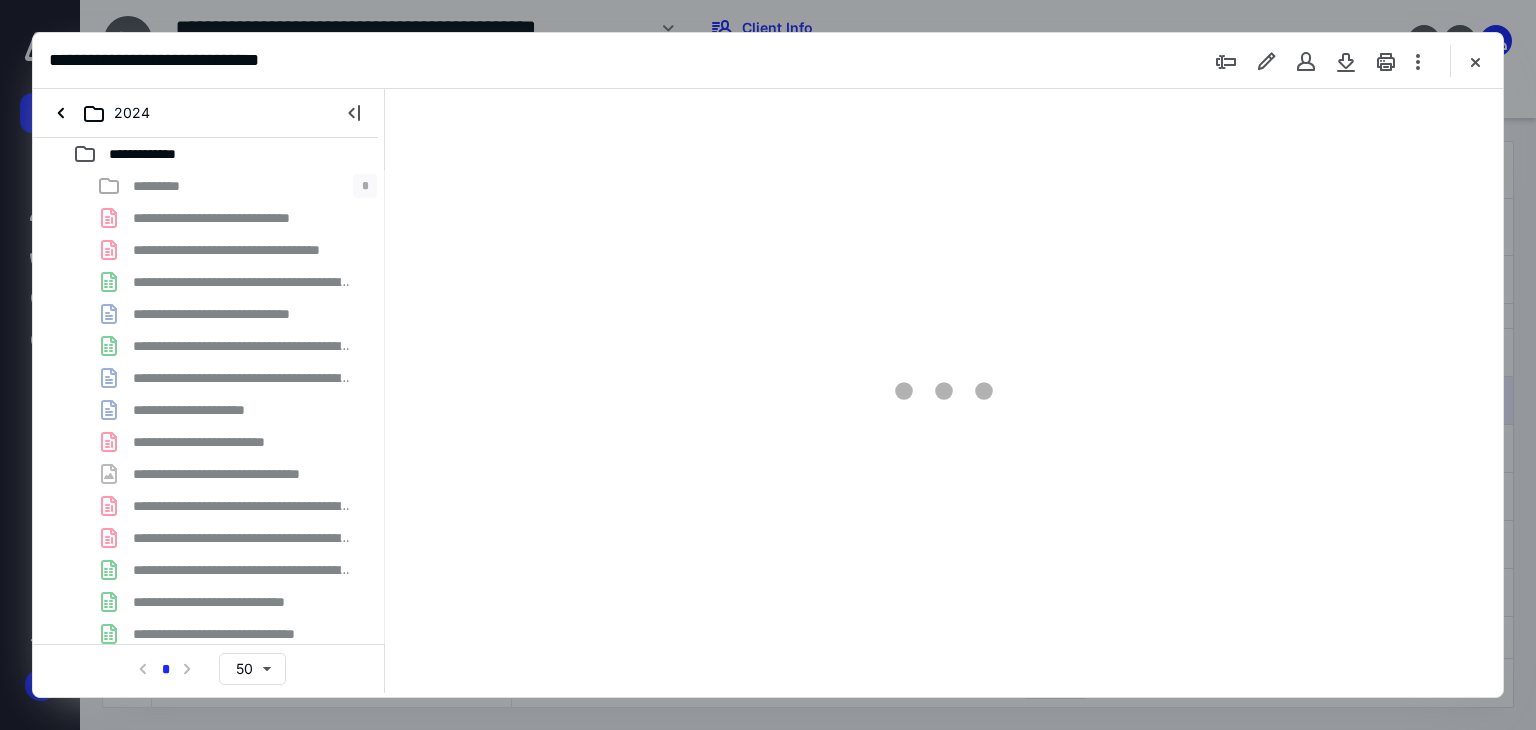 scroll, scrollTop: 0, scrollLeft: 0, axis: both 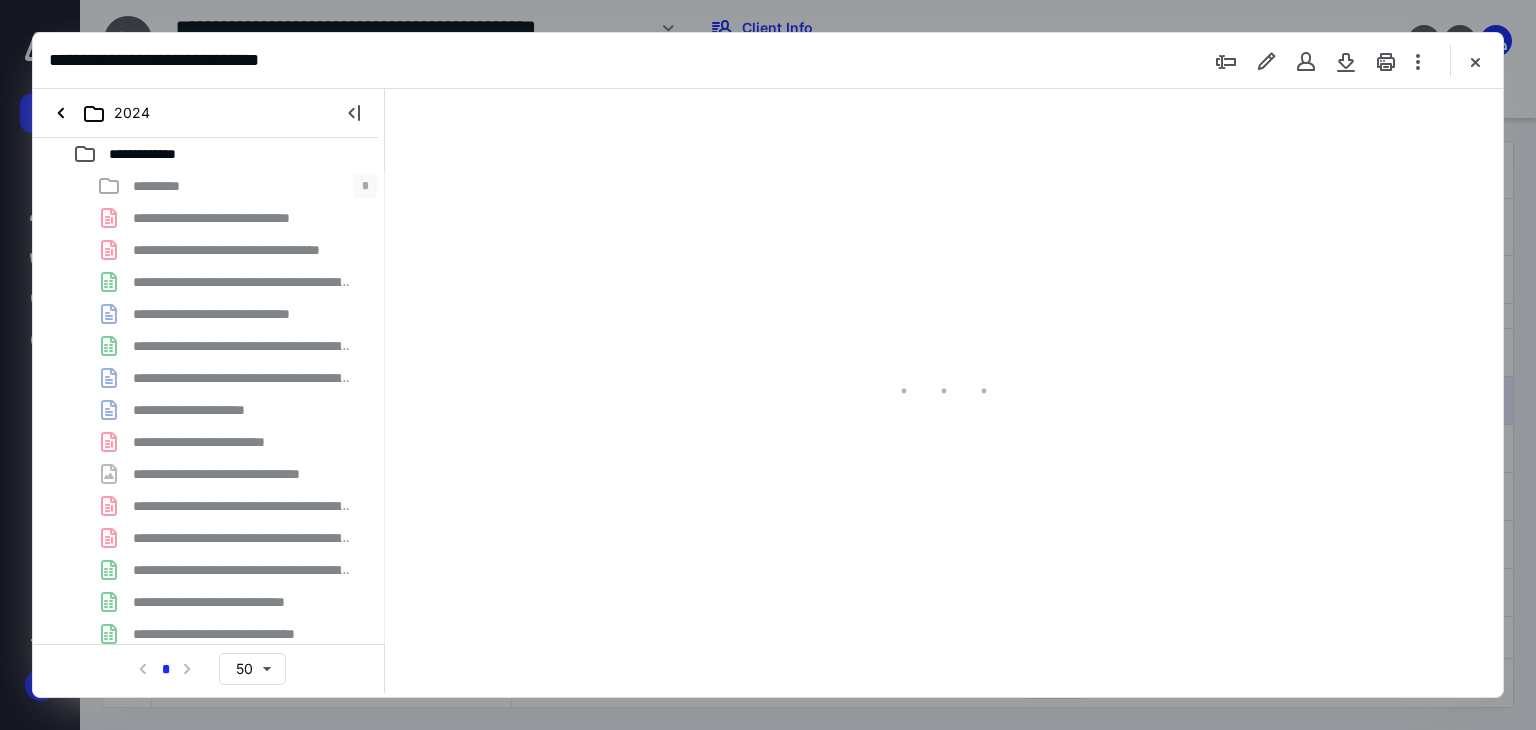 type on "179" 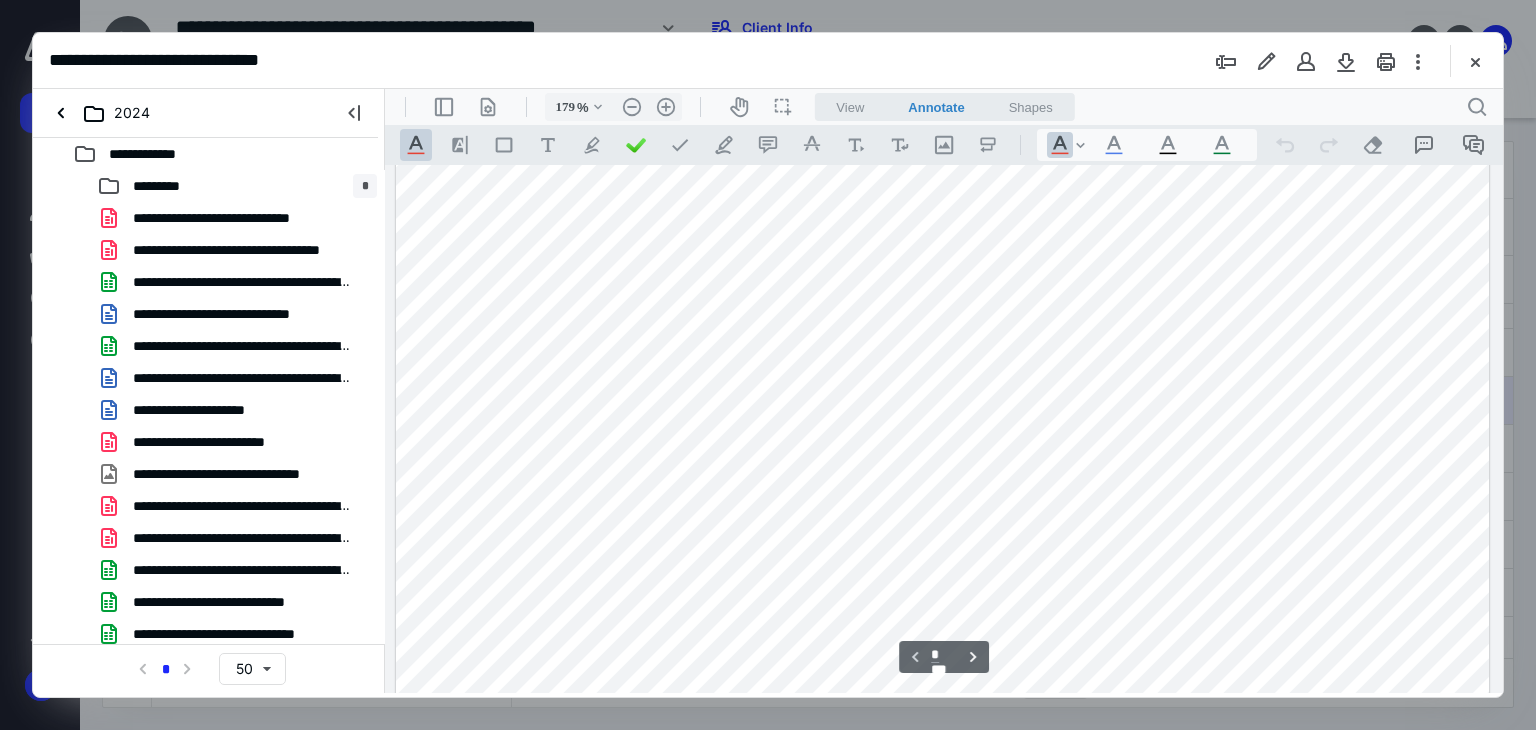 scroll, scrollTop: 202, scrollLeft: 0, axis: vertical 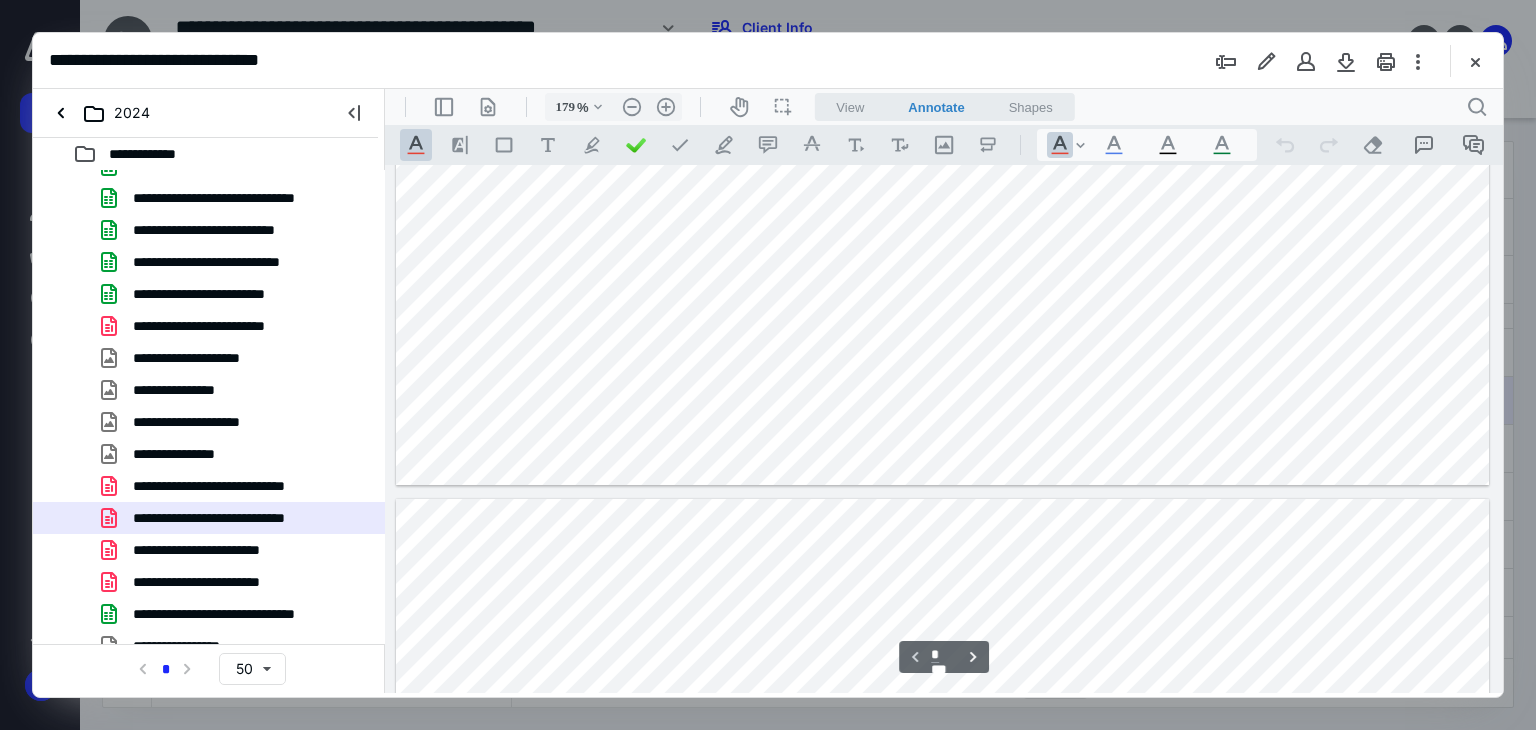 type on "*" 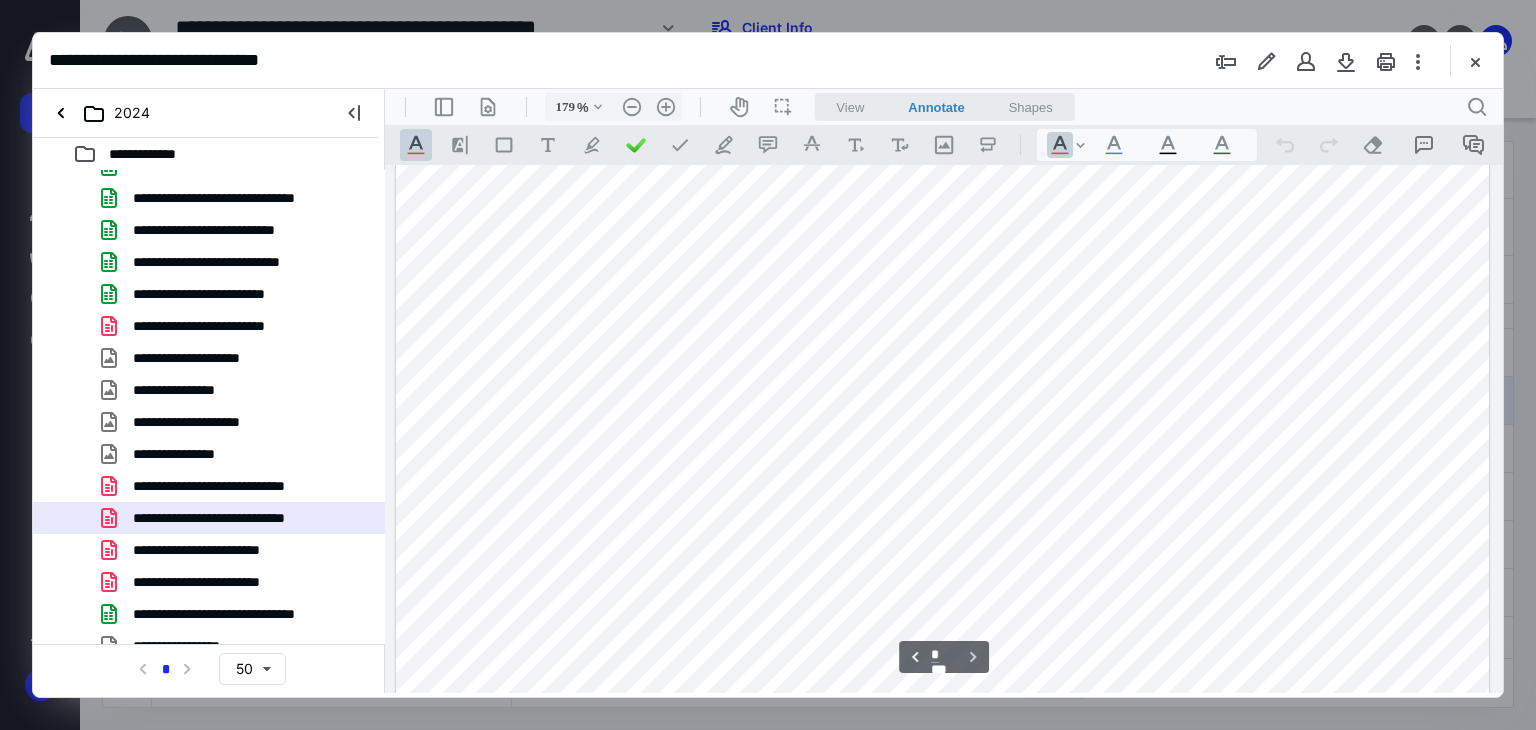 scroll, scrollTop: 2206, scrollLeft: 0, axis: vertical 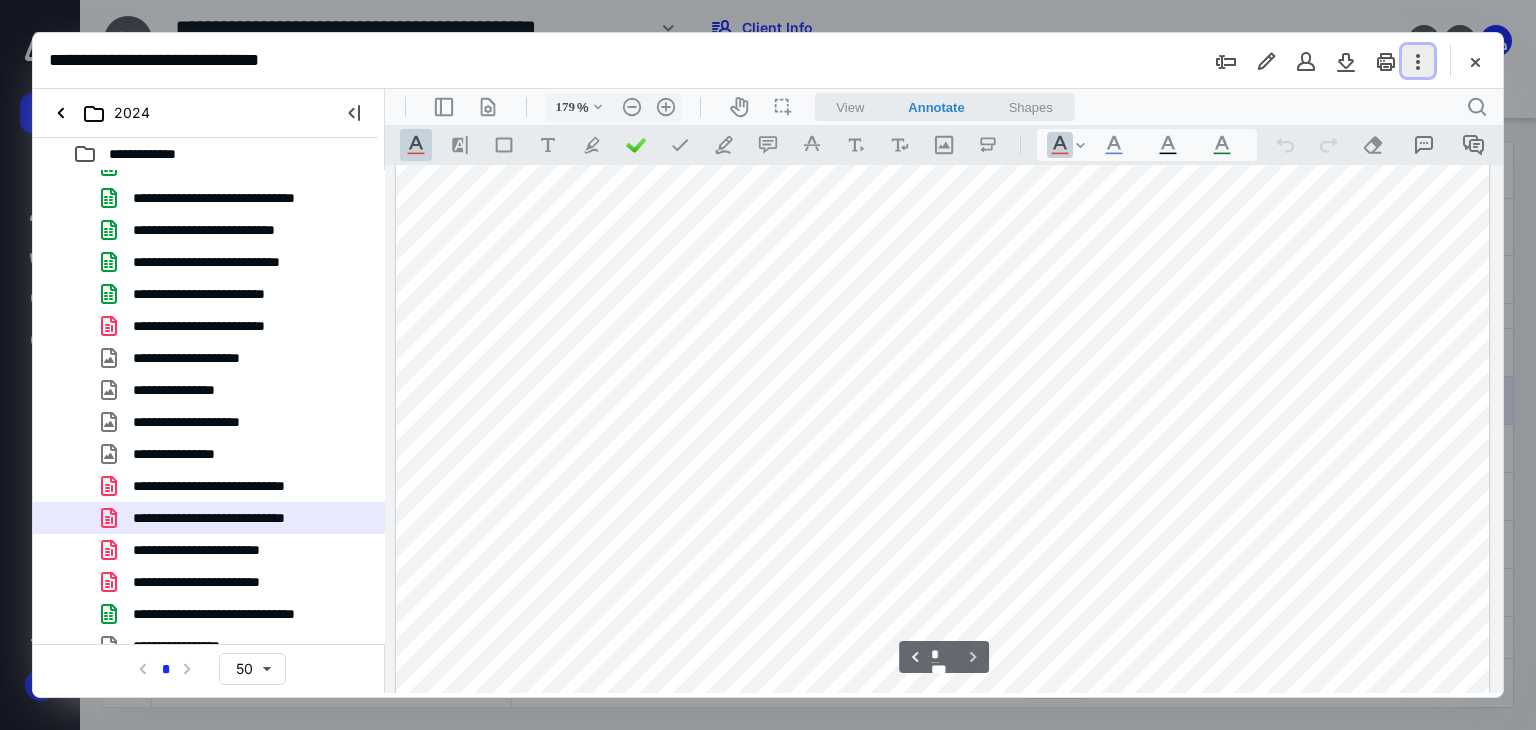 click at bounding box center [1418, 61] 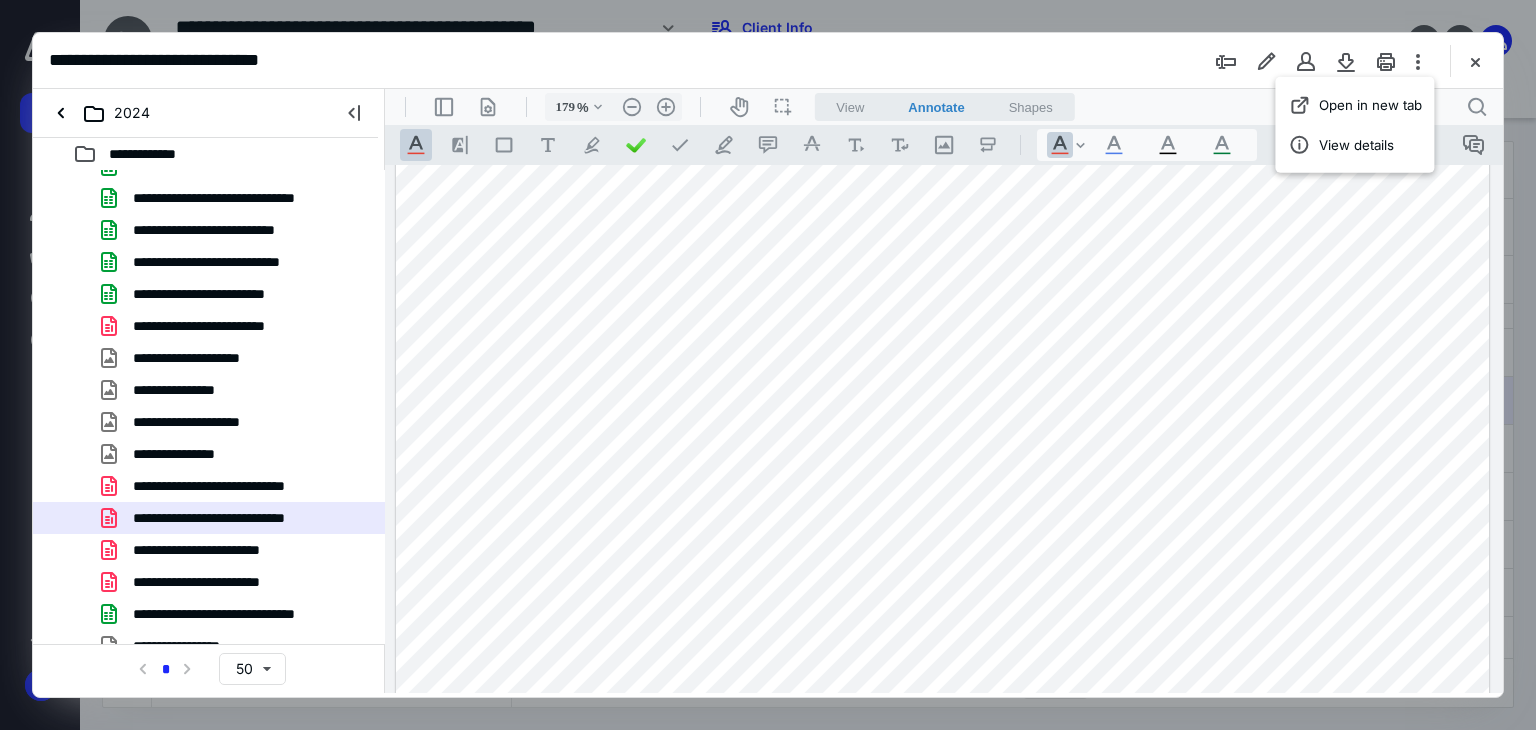 click at bounding box center [943, 682] 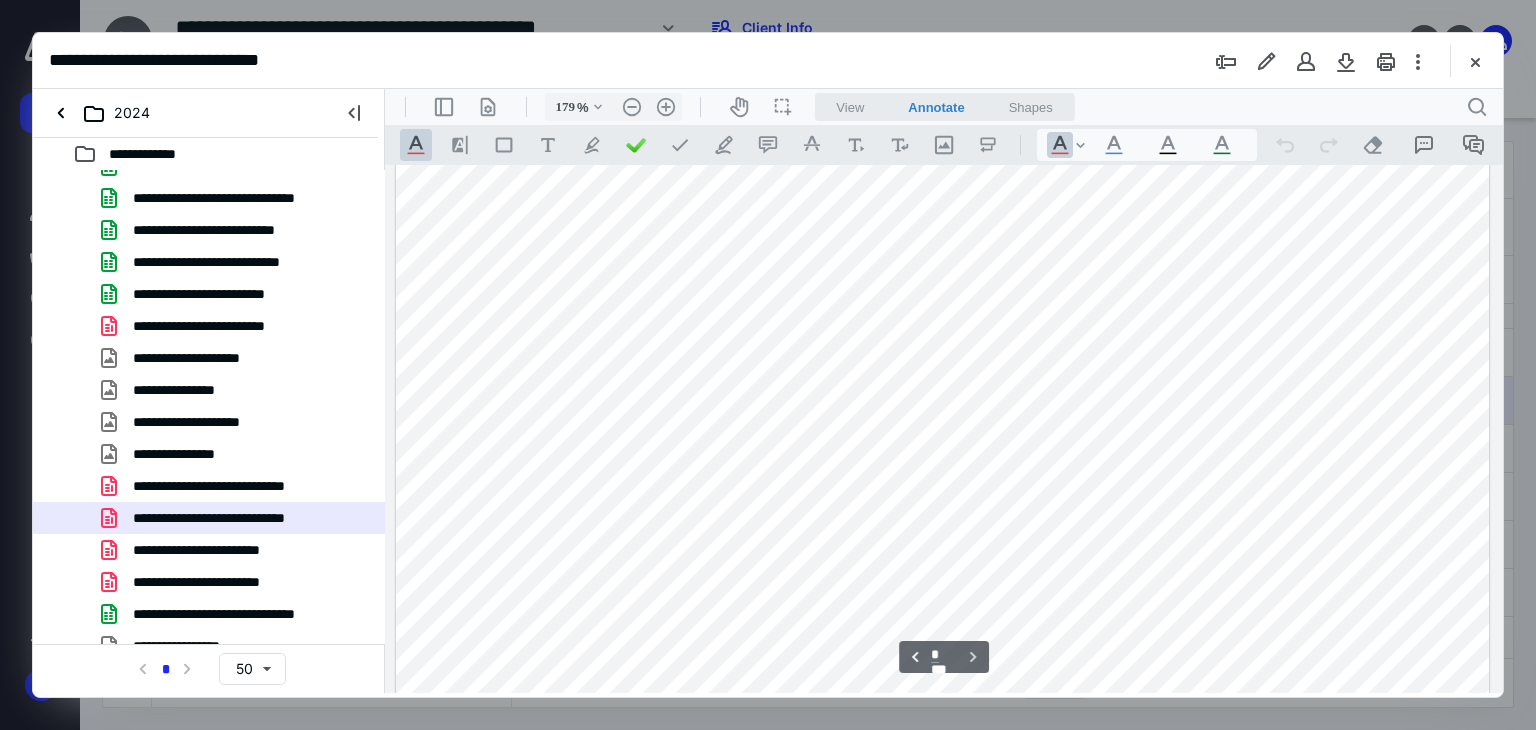 scroll, scrollTop: 2254, scrollLeft: 0, axis: vertical 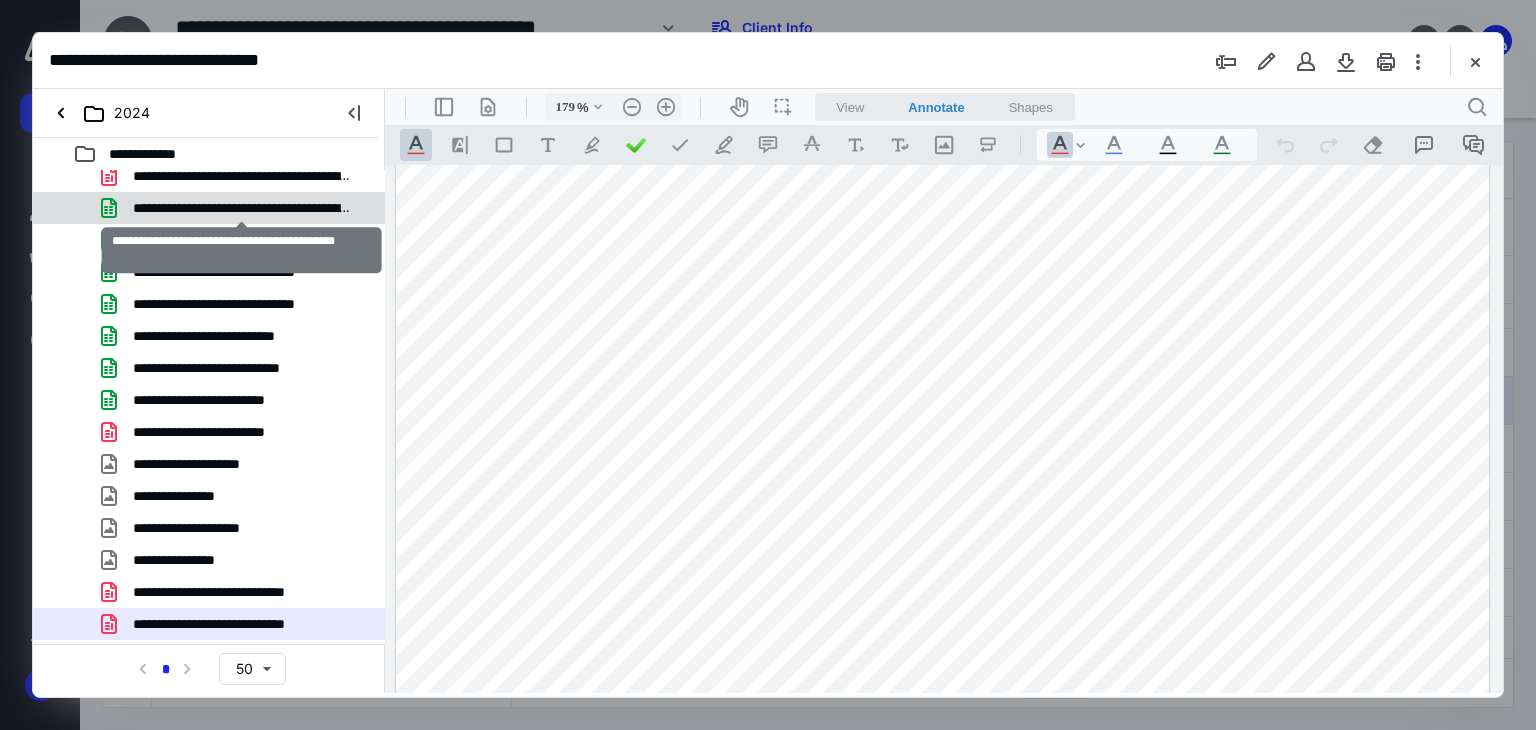 click on "**********" at bounding box center [241, 208] 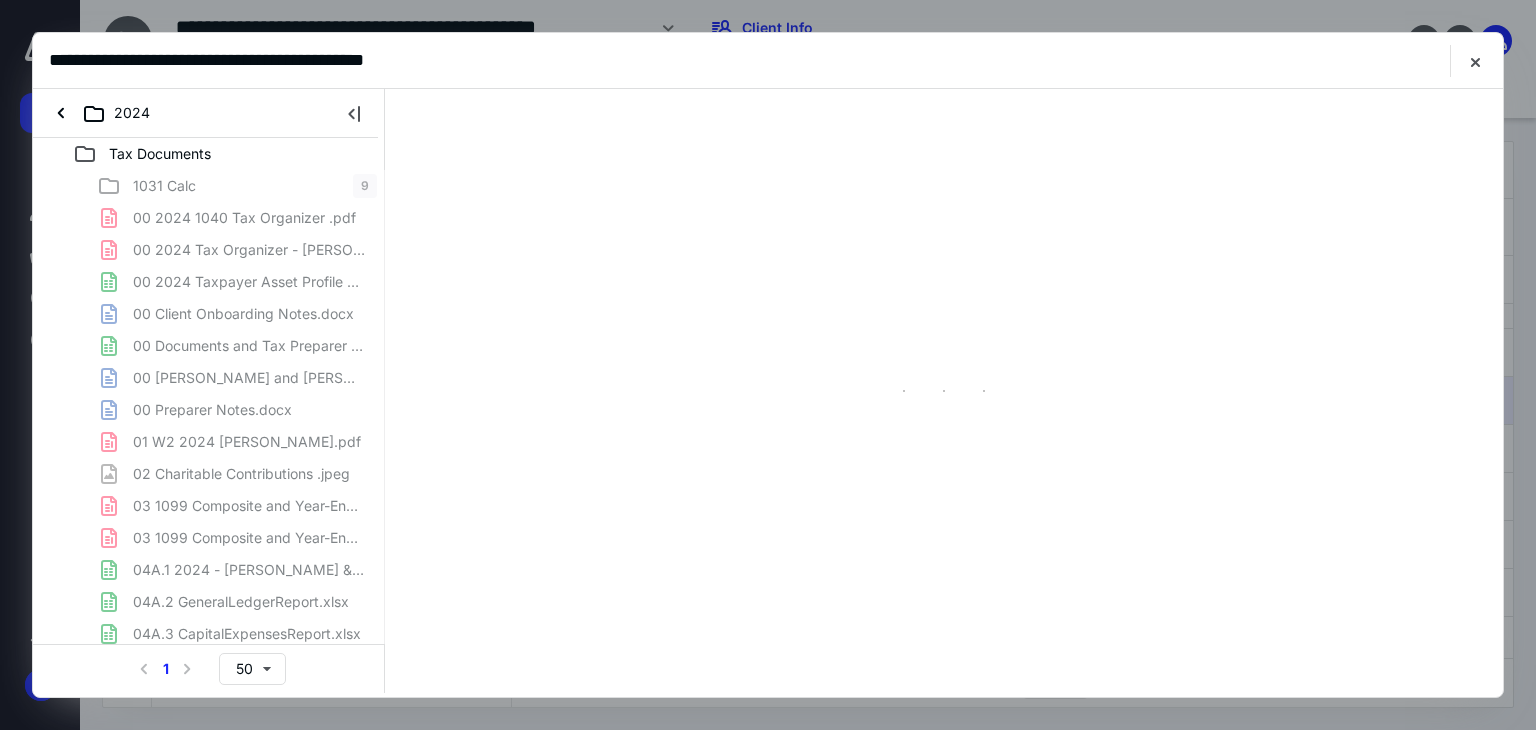 scroll, scrollTop: 362, scrollLeft: 0, axis: vertical 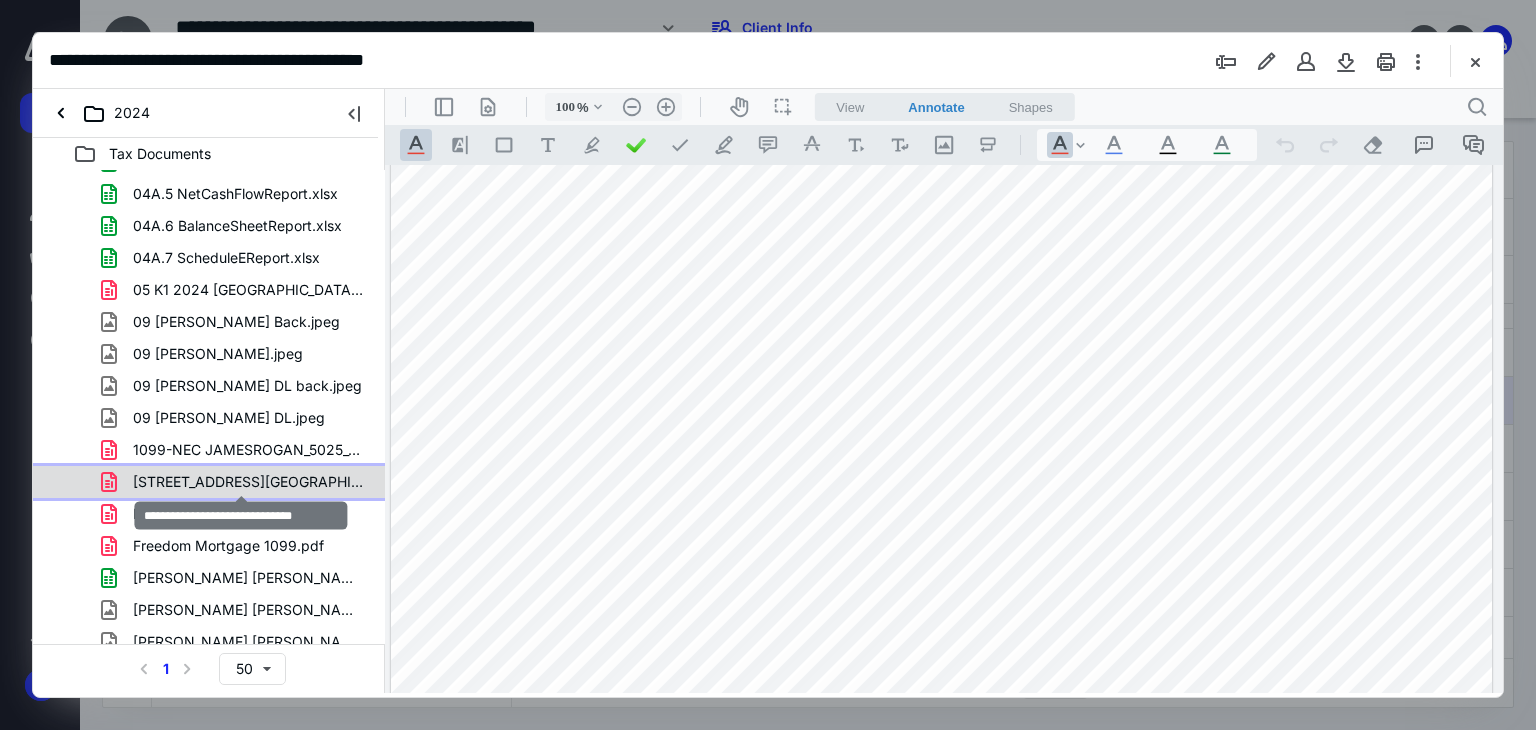 click on "[STREET_ADDRESS][GEOGRAPHIC_DATA]pdf" at bounding box center [249, 482] 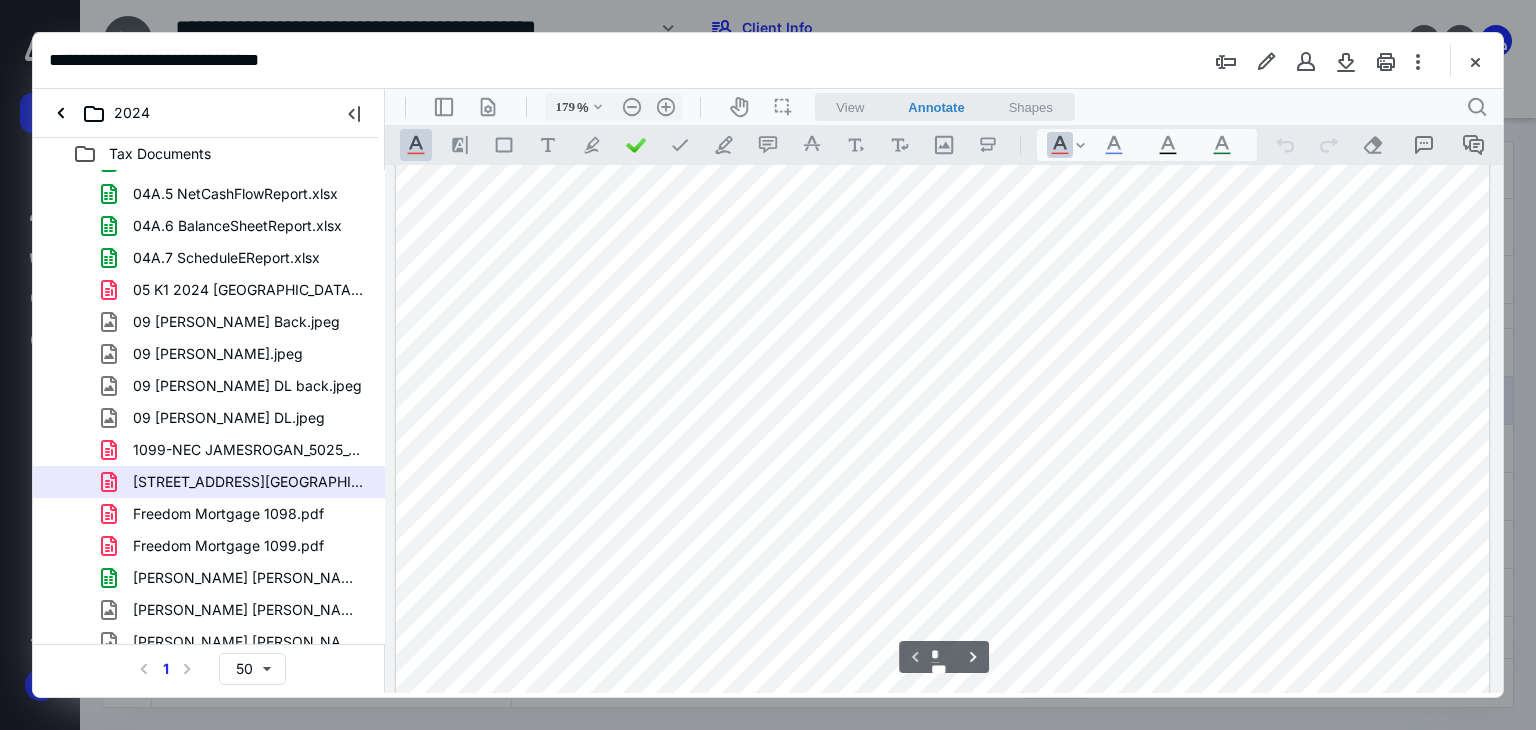 scroll, scrollTop: 481, scrollLeft: 0, axis: vertical 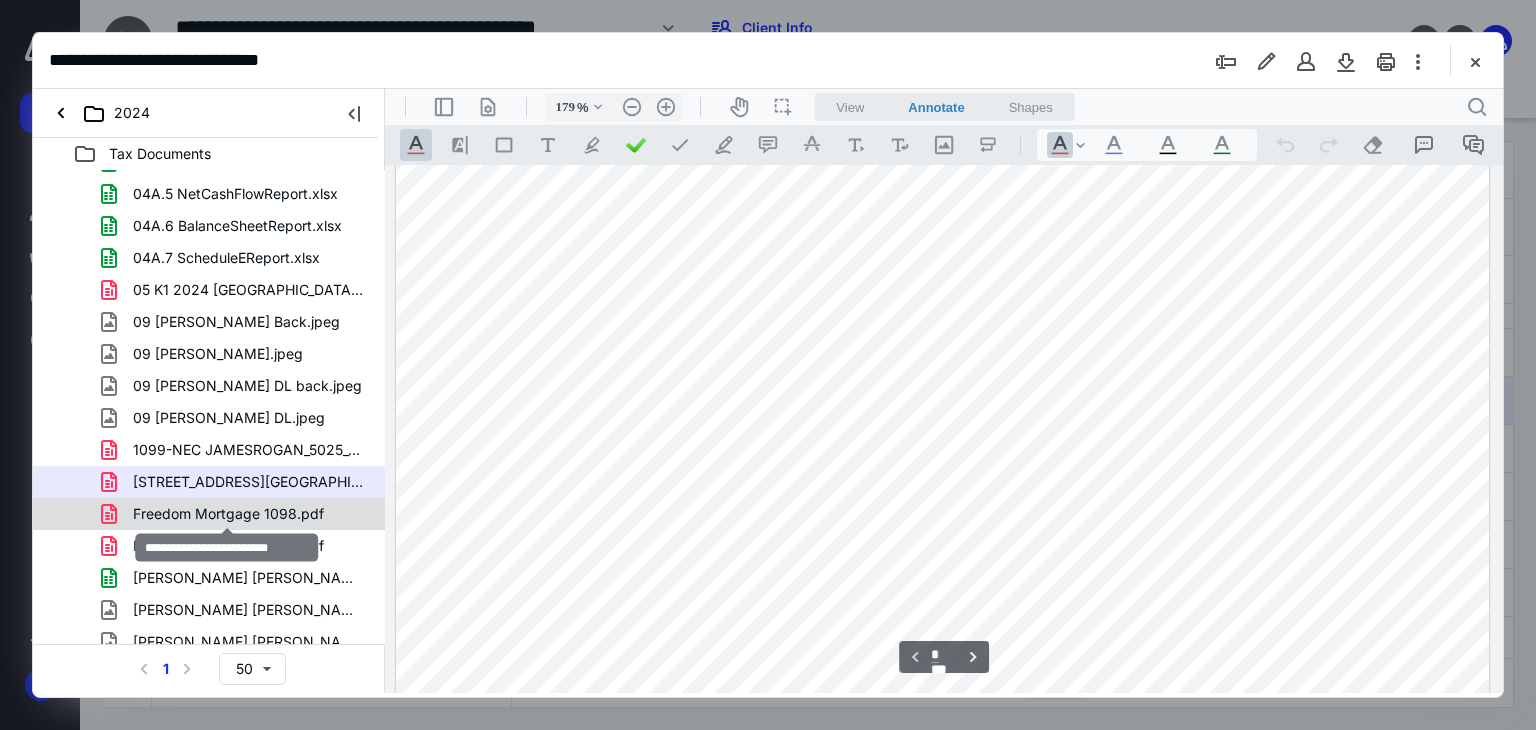 click on "Freedom Mortgage 1098.pdf" at bounding box center (228, 514) 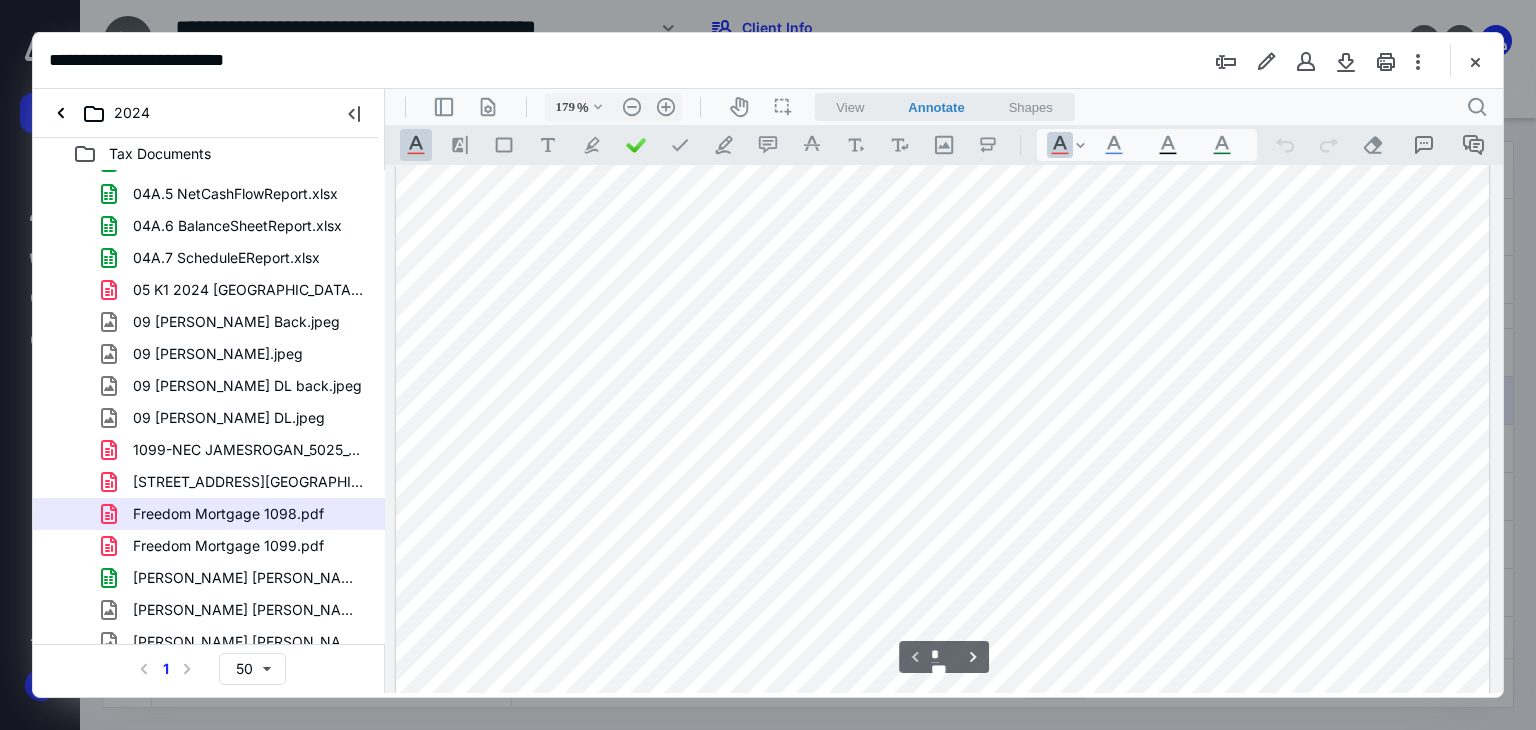 scroll, scrollTop: 135, scrollLeft: 0, axis: vertical 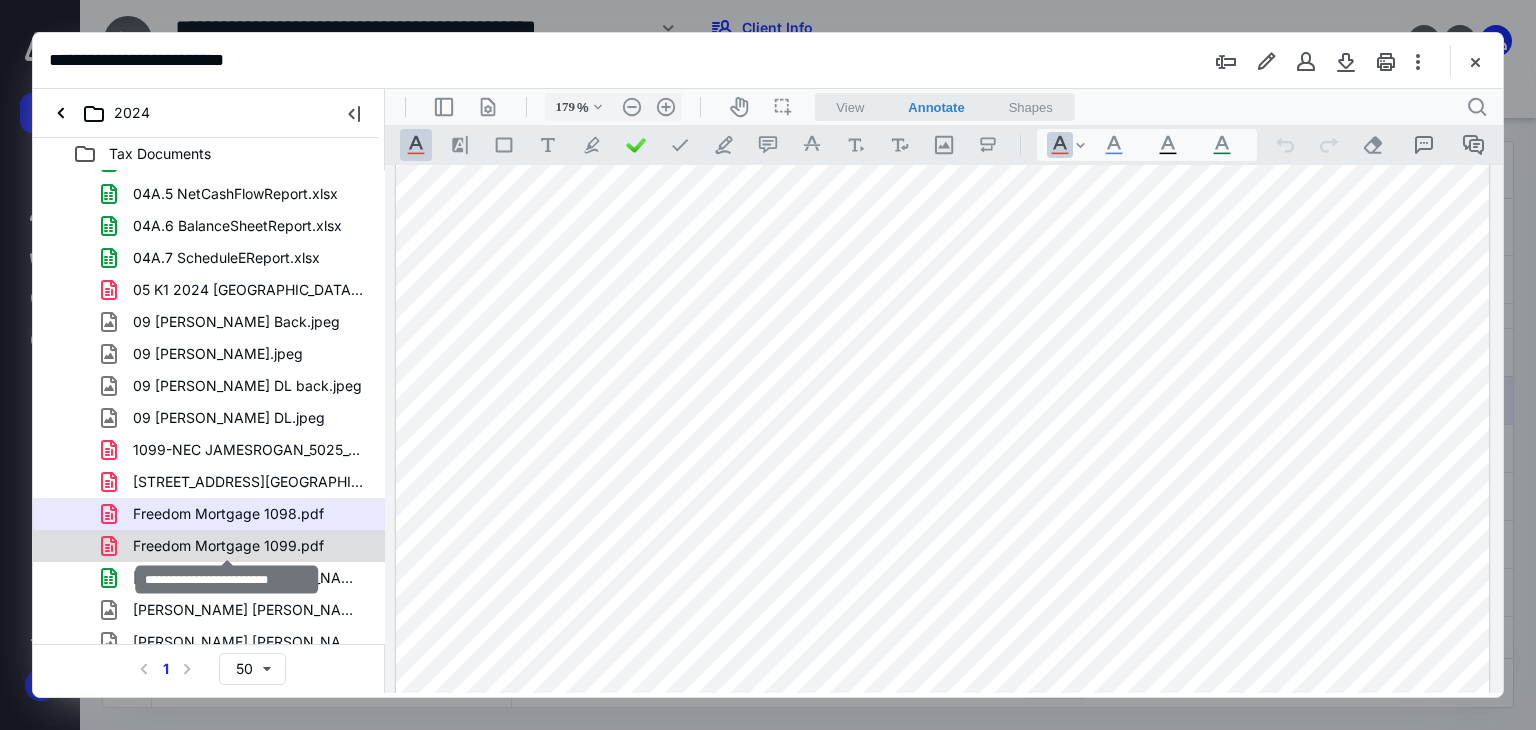 click on "Freedom Mortgage 1099.pdf" at bounding box center (228, 546) 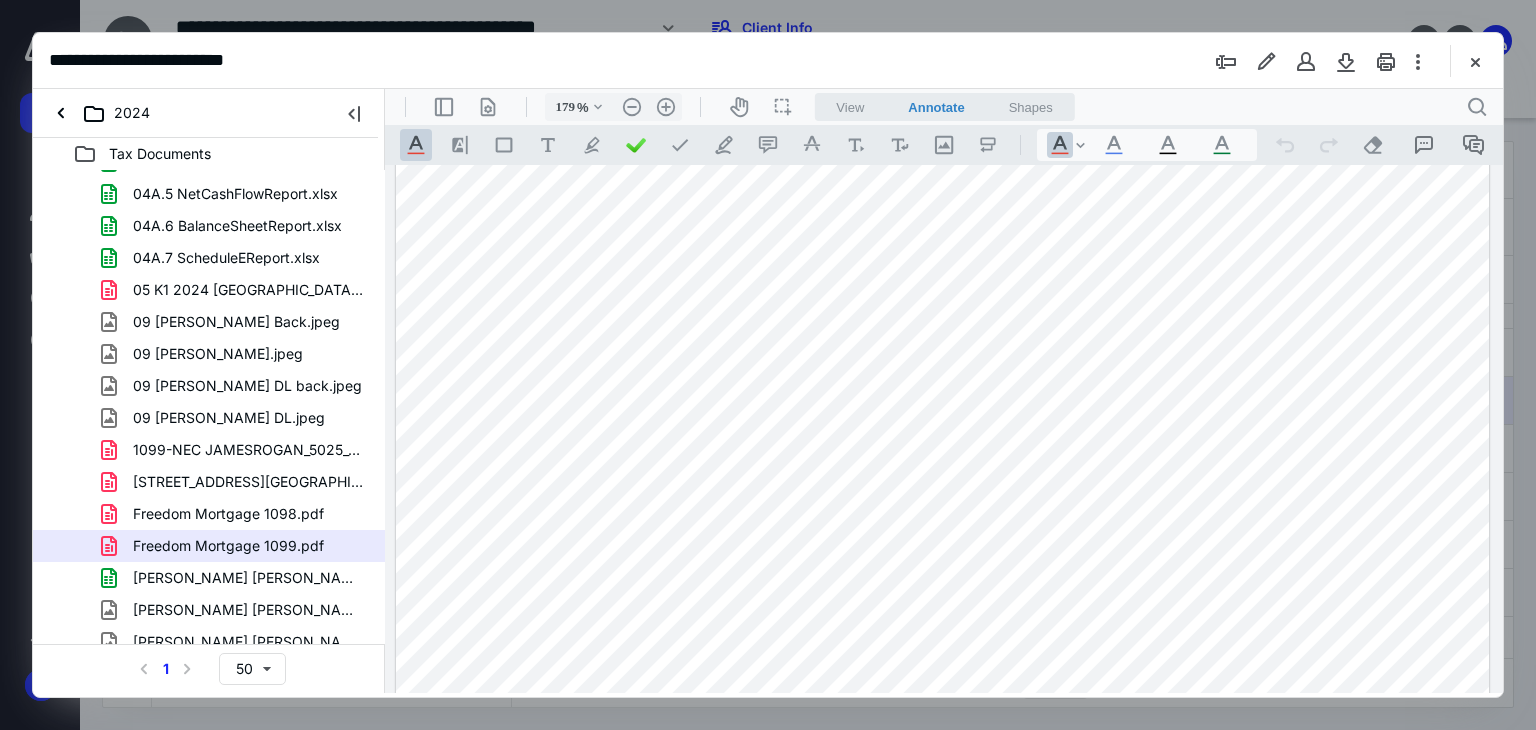 scroll, scrollTop: 420, scrollLeft: 0, axis: vertical 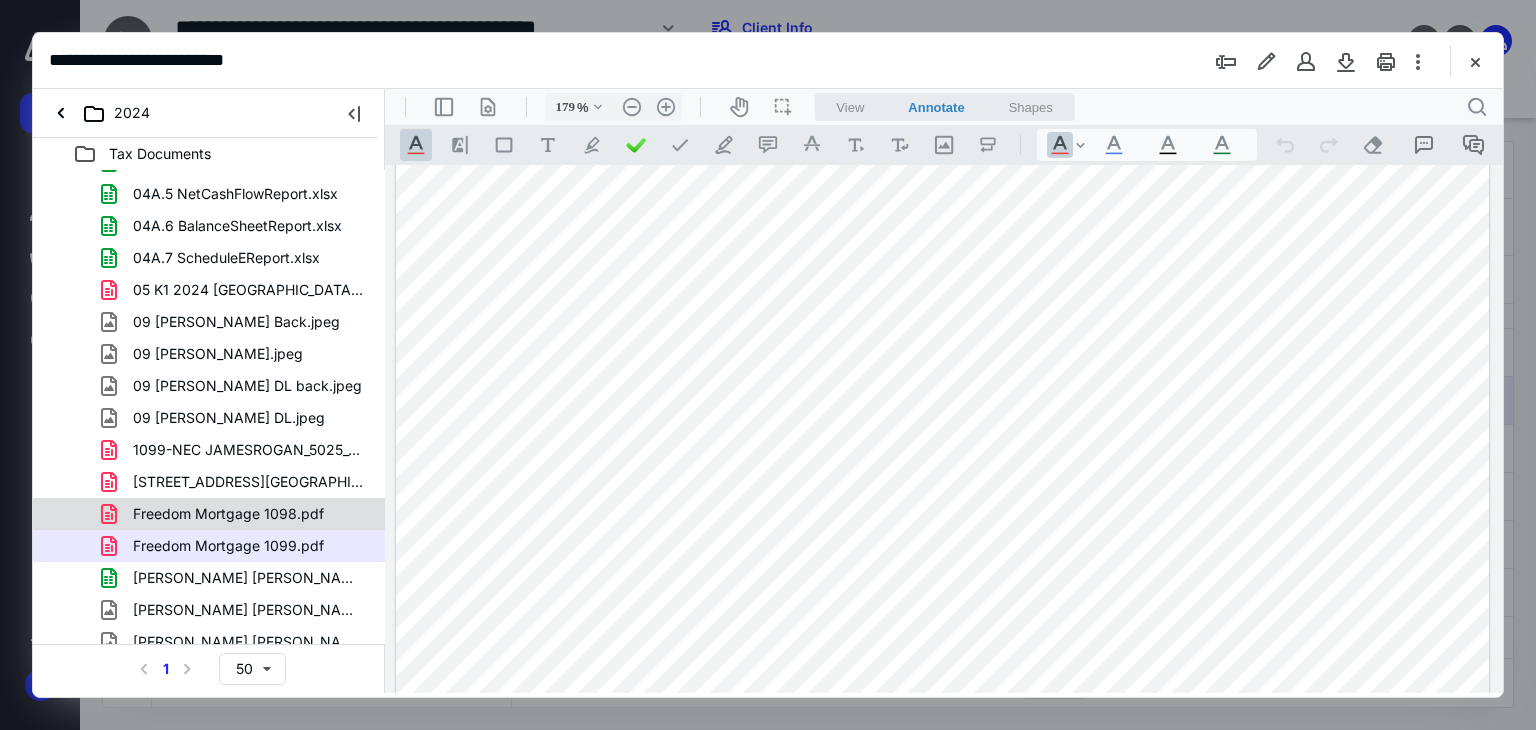 click on "Freedom Mortgage 1098.pdf" at bounding box center (228, 514) 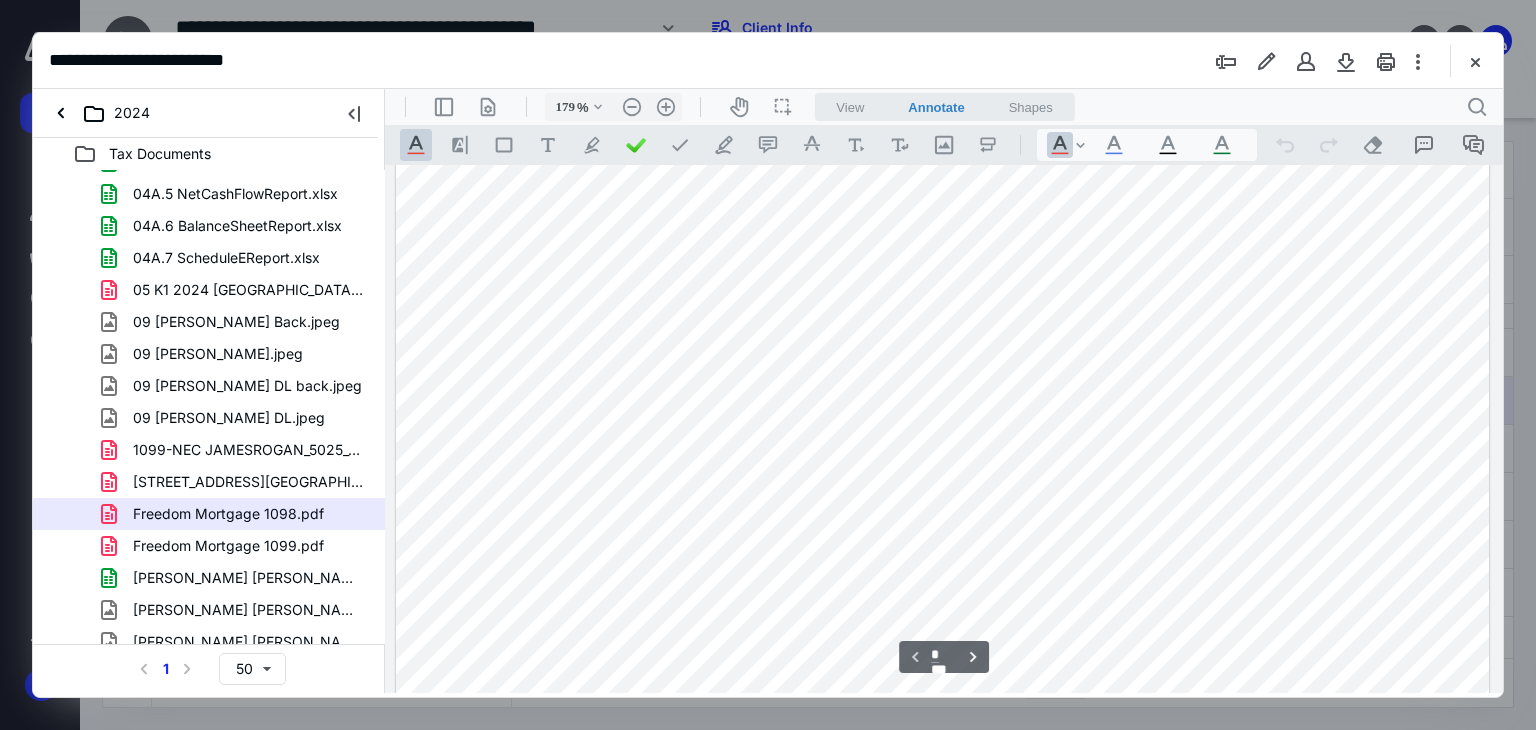 scroll, scrollTop: 24, scrollLeft: 0, axis: vertical 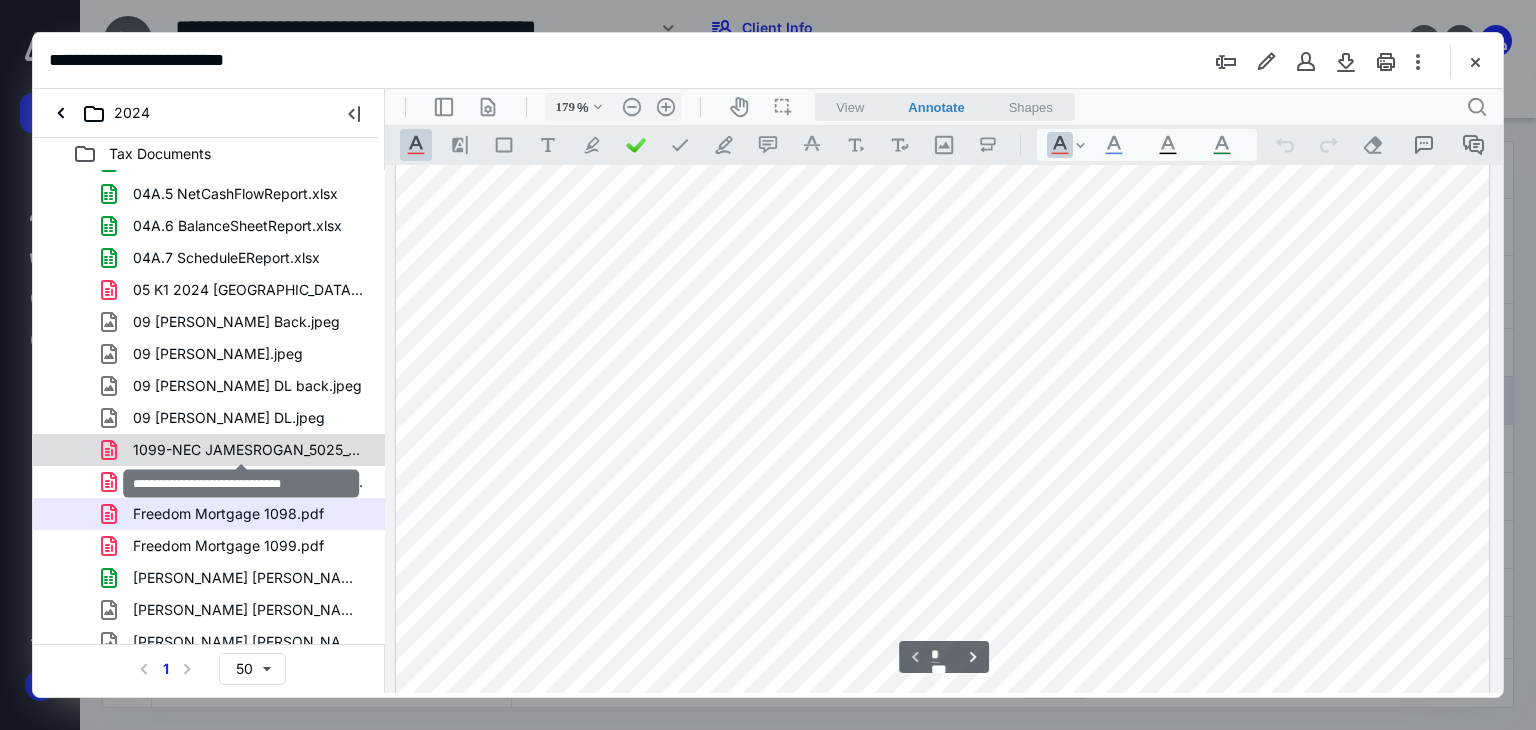 click on "1099-NEC JAMESROGAN_5025_4.pdf" at bounding box center [249, 450] 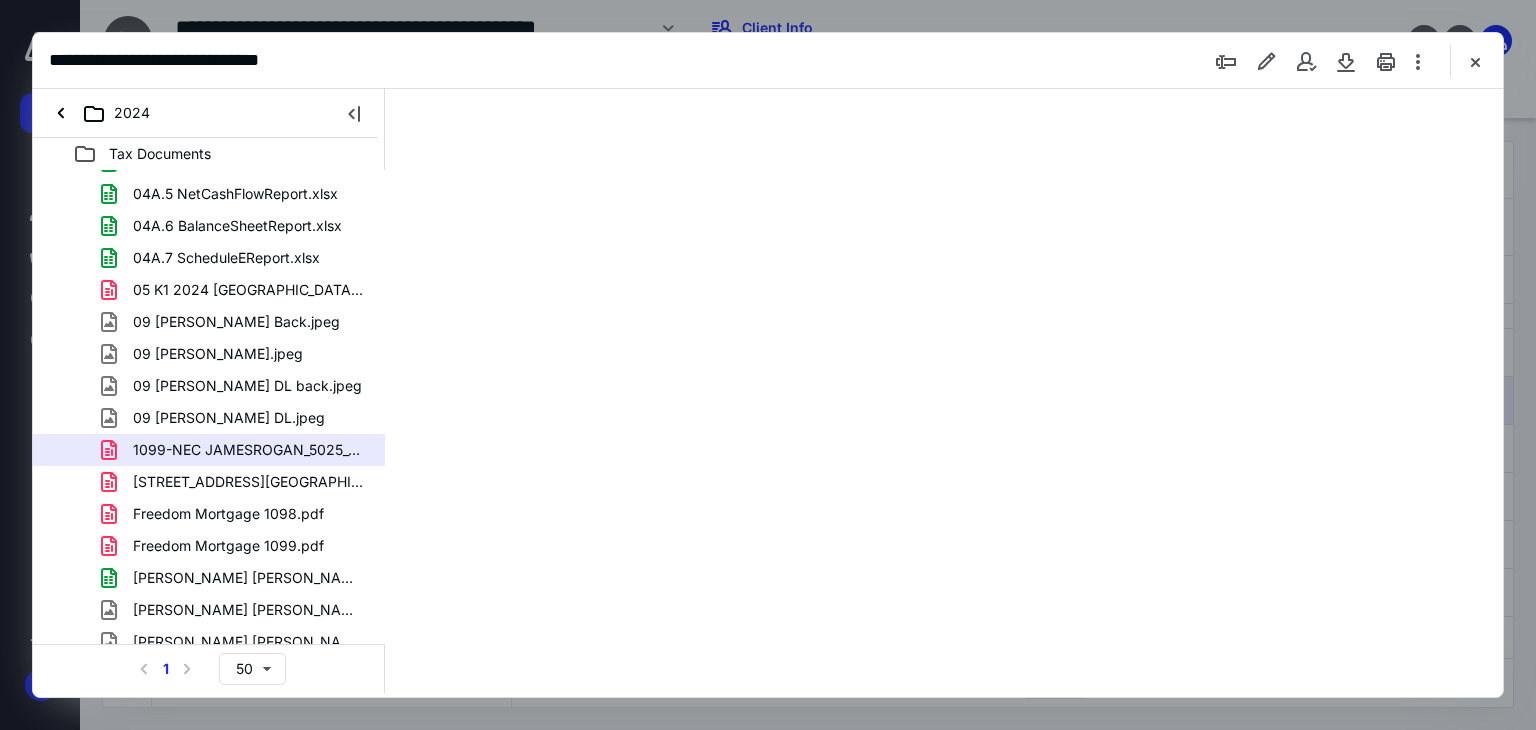 scroll, scrollTop: 0, scrollLeft: 0, axis: both 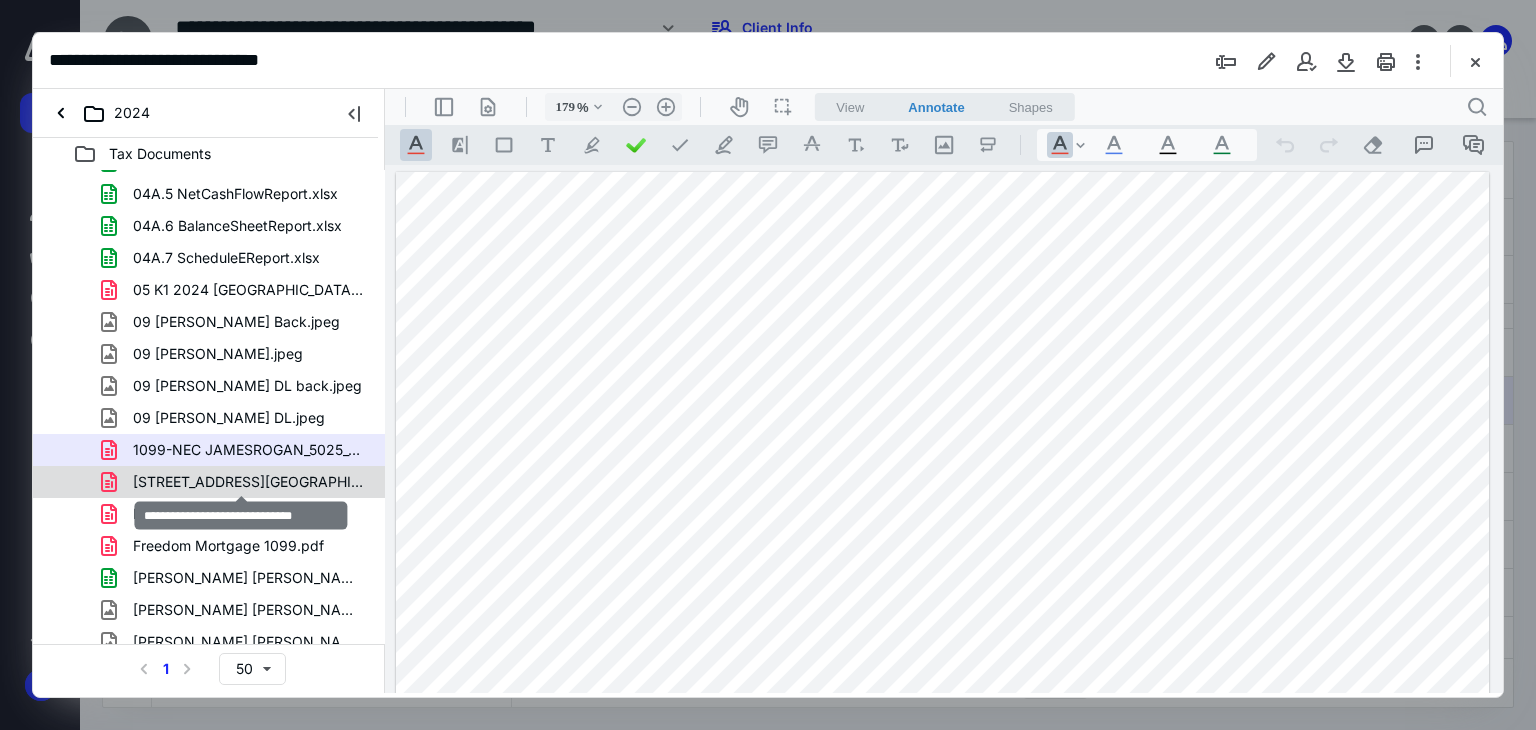 click on "7001 N. Highway One Newrez.pdf" at bounding box center (249, 482) 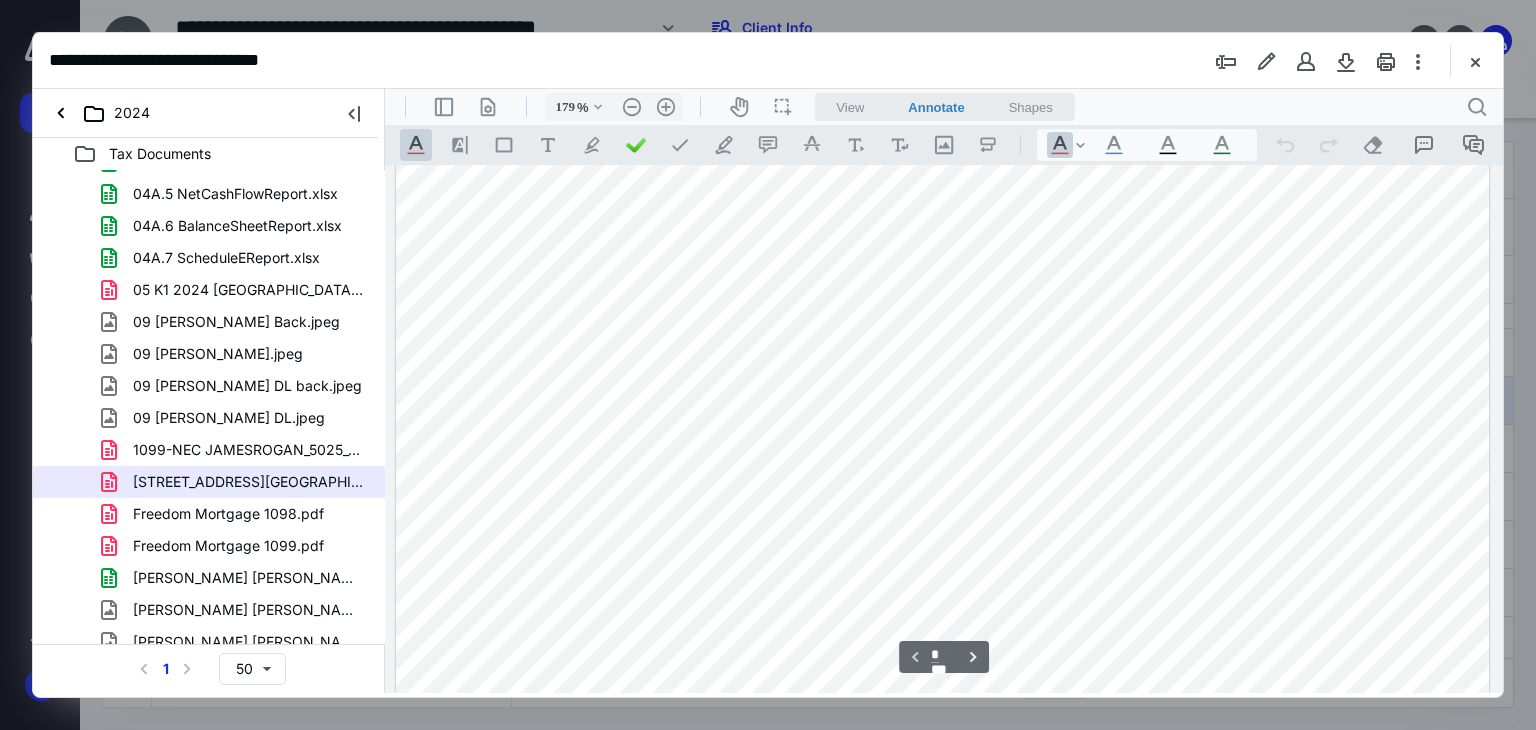 scroll, scrollTop: 508, scrollLeft: 0, axis: vertical 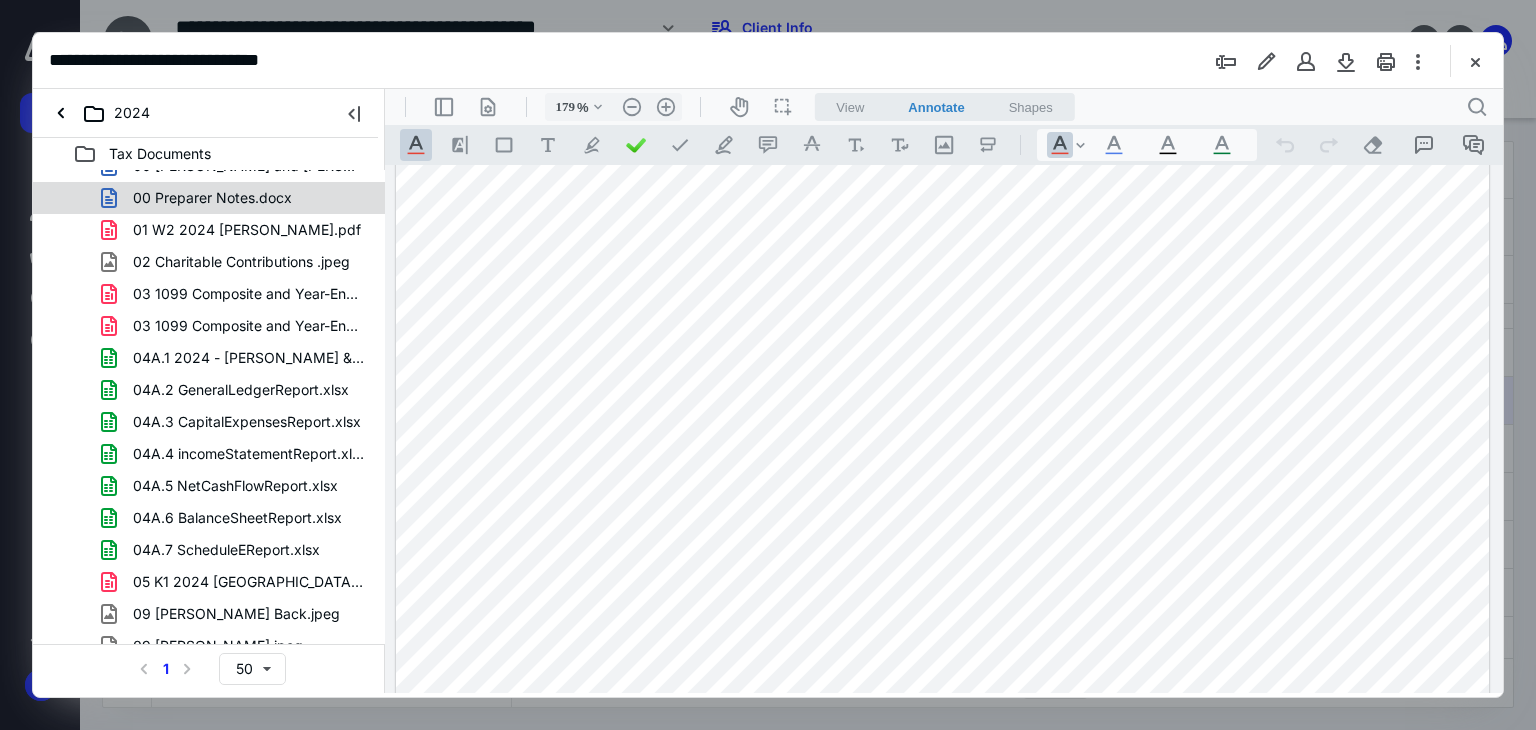 click on "00 Preparer Notes.docx" at bounding box center [212, 198] 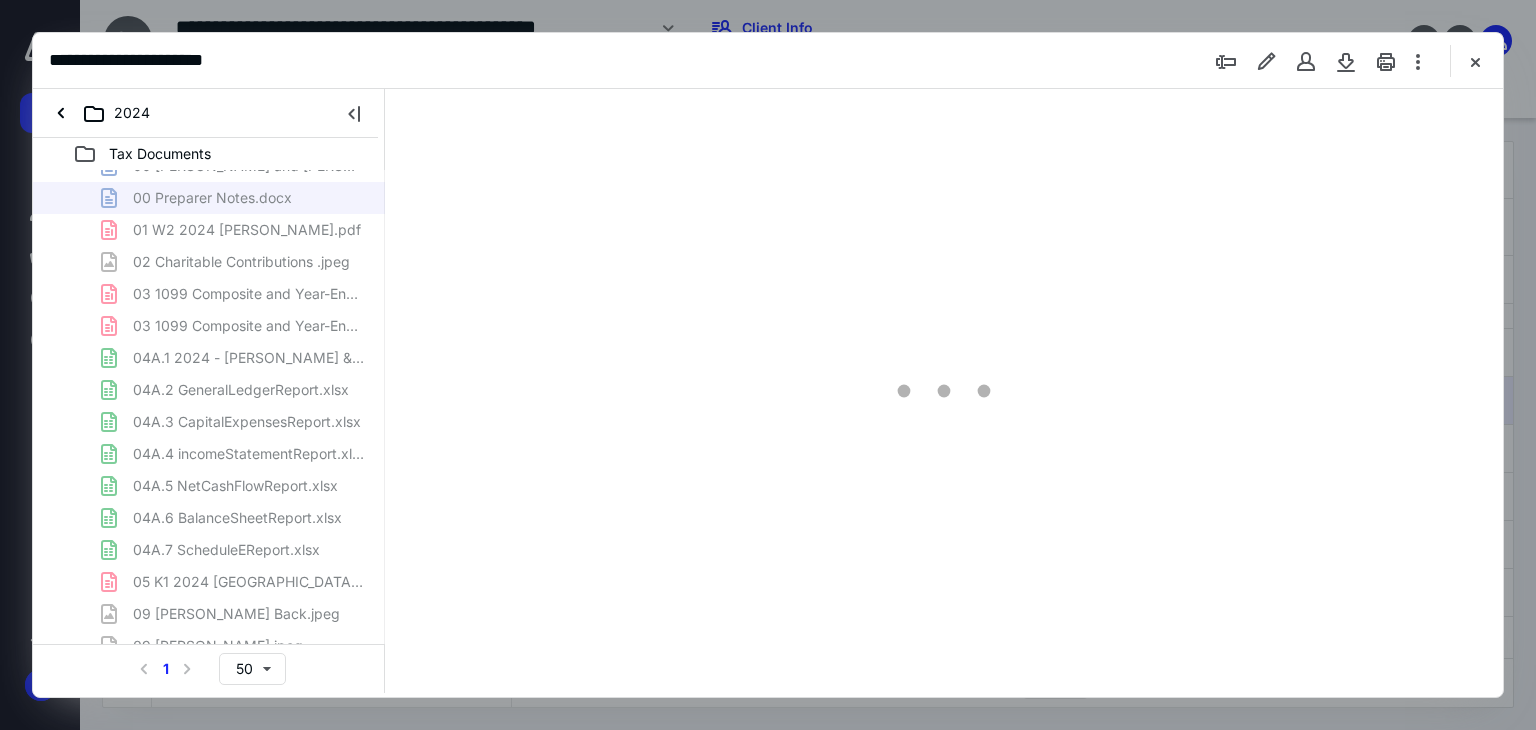 scroll, scrollTop: 0, scrollLeft: 0, axis: both 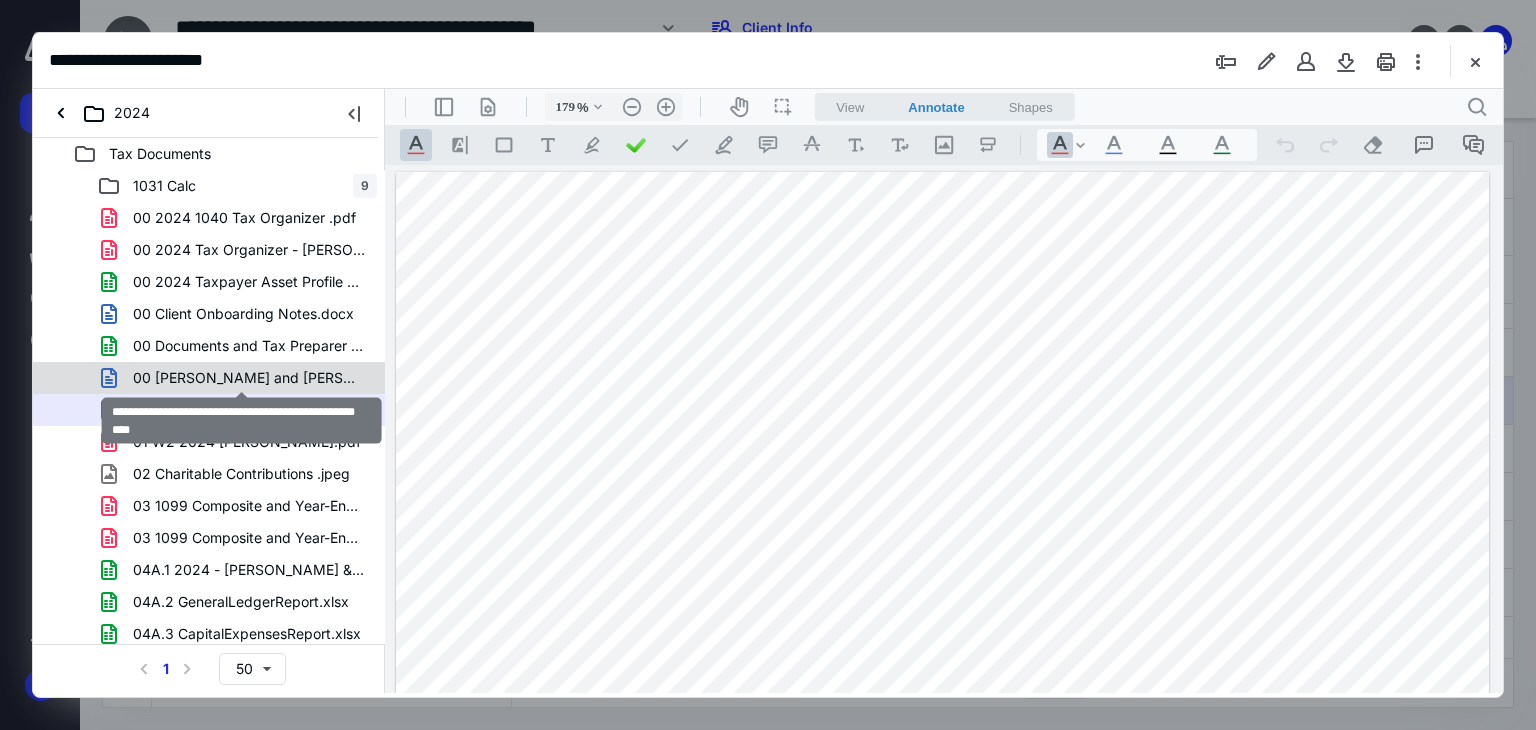 click on "00 James Rogan and Sarah Abruzzese Reviewer Notes.docx" at bounding box center (249, 378) 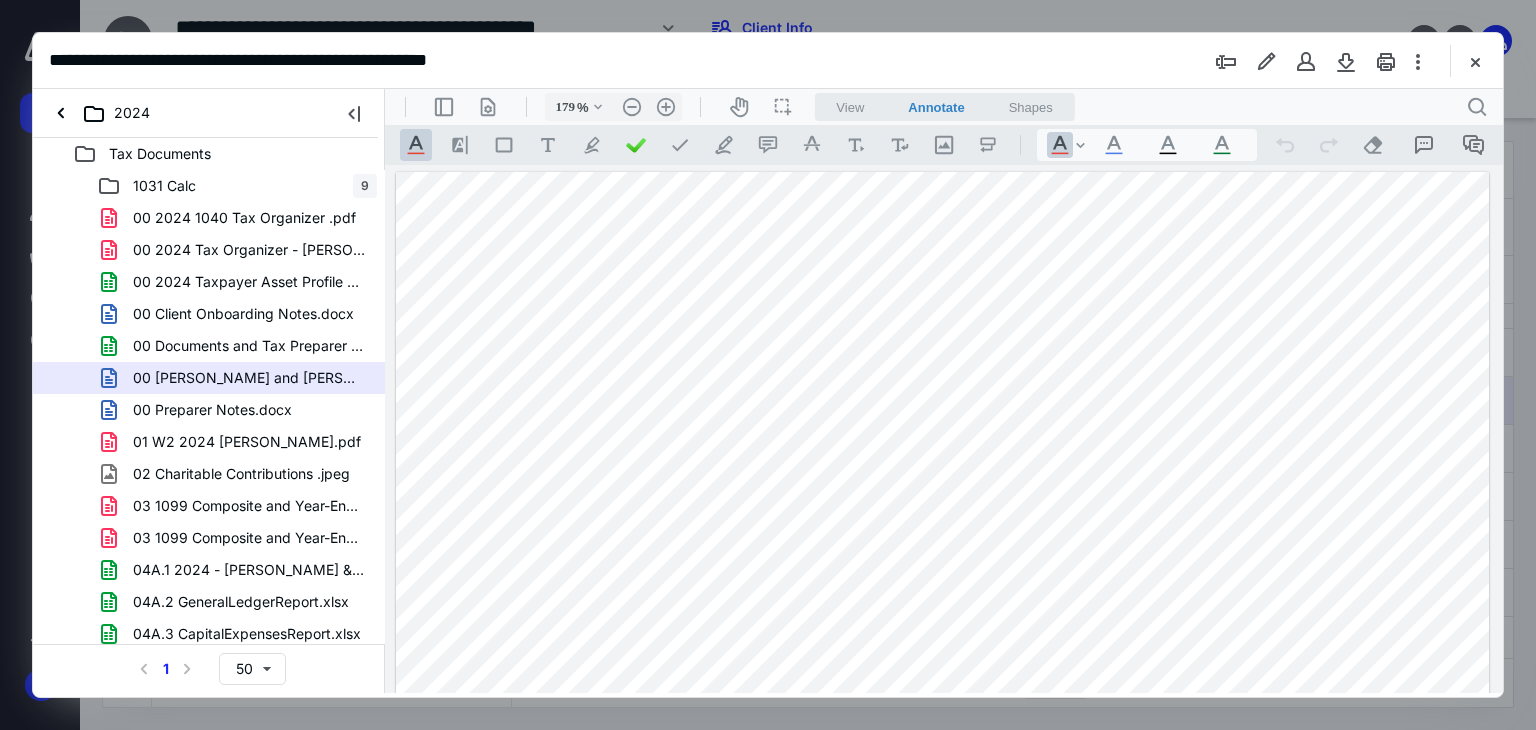 scroll, scrollTop: 198, scrollLeft: 0, axis: vertical 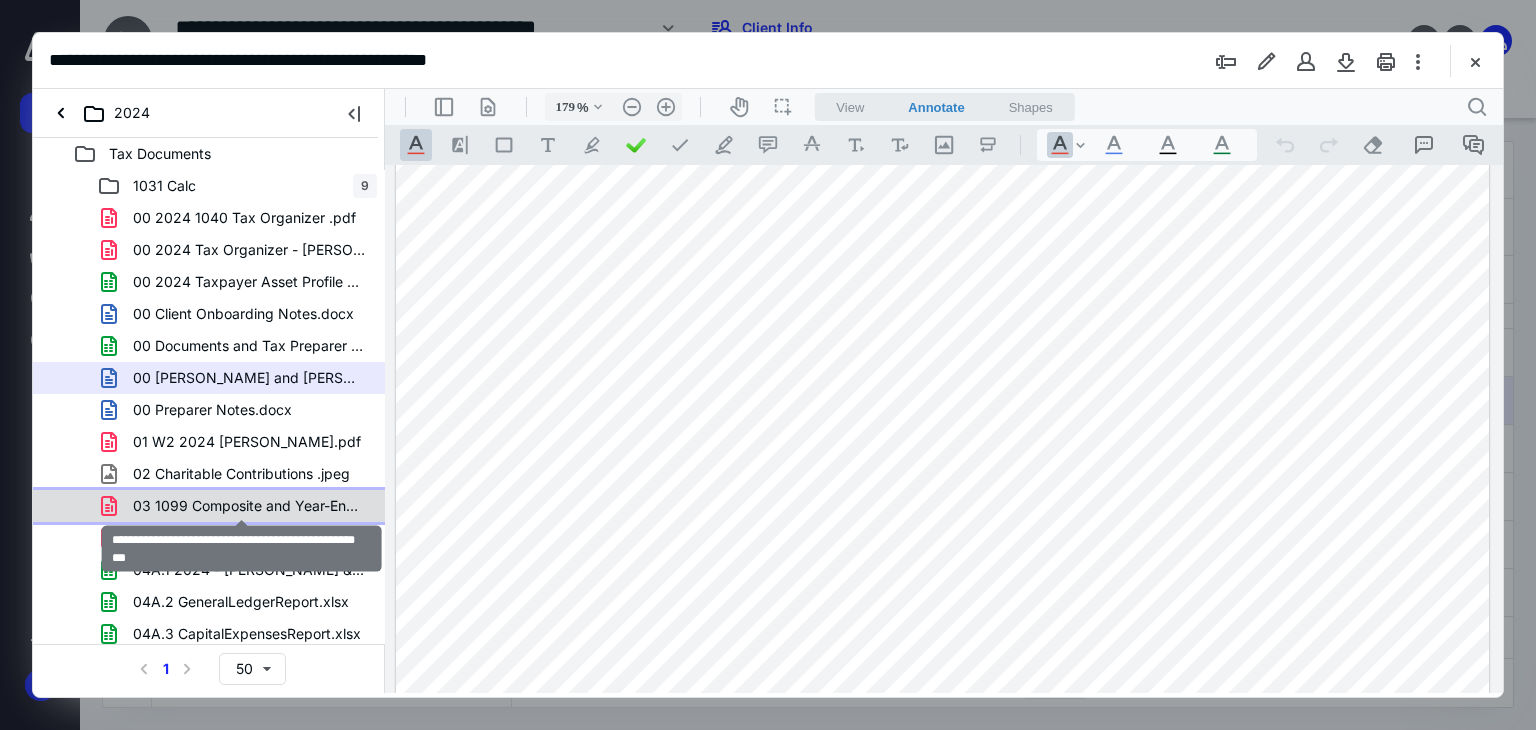 click on "03 1099 Composite and Year-End Summary - 2024_170.pdf" at bounding box center [249, 506] 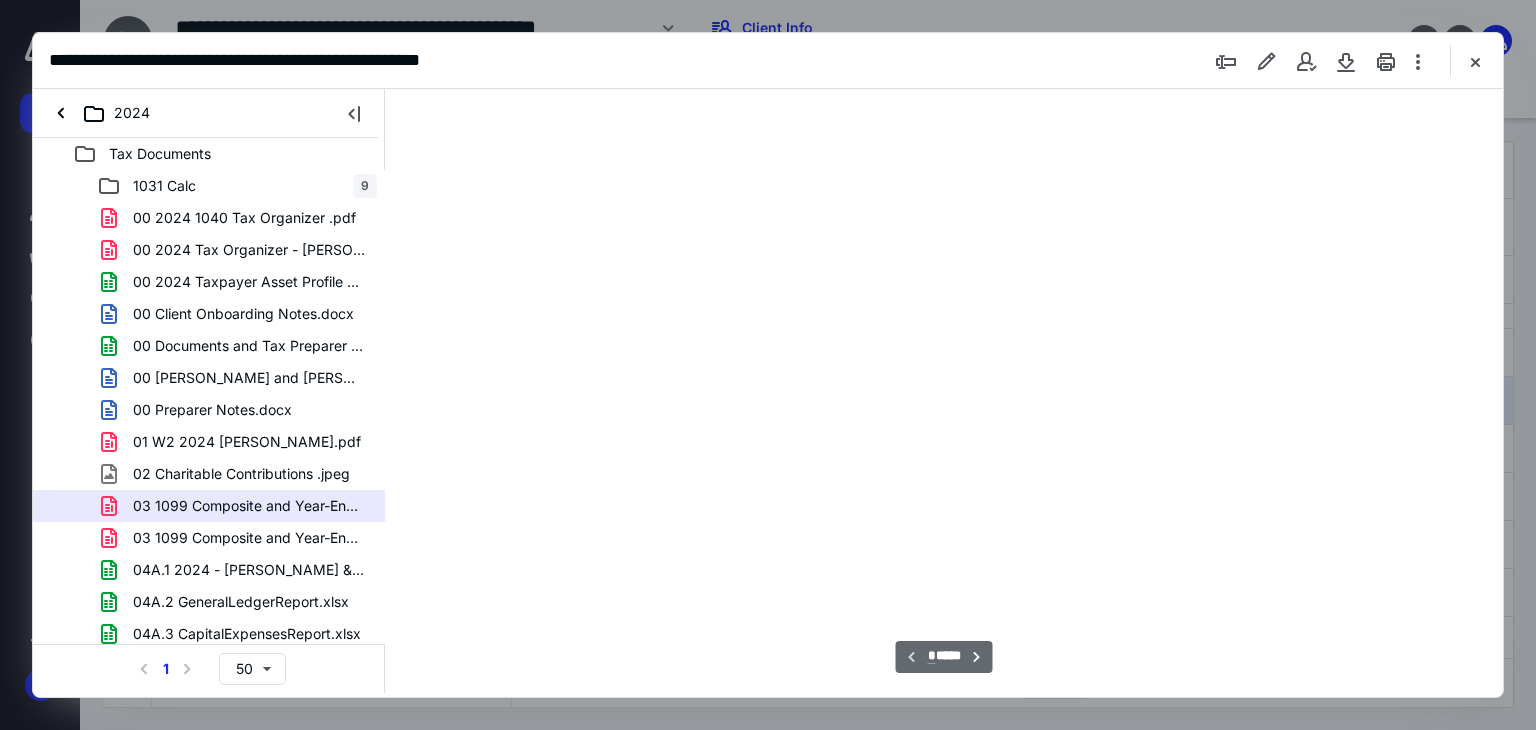 scroll, scrollTop: 82, scrollLeft: 0, axis: vertical 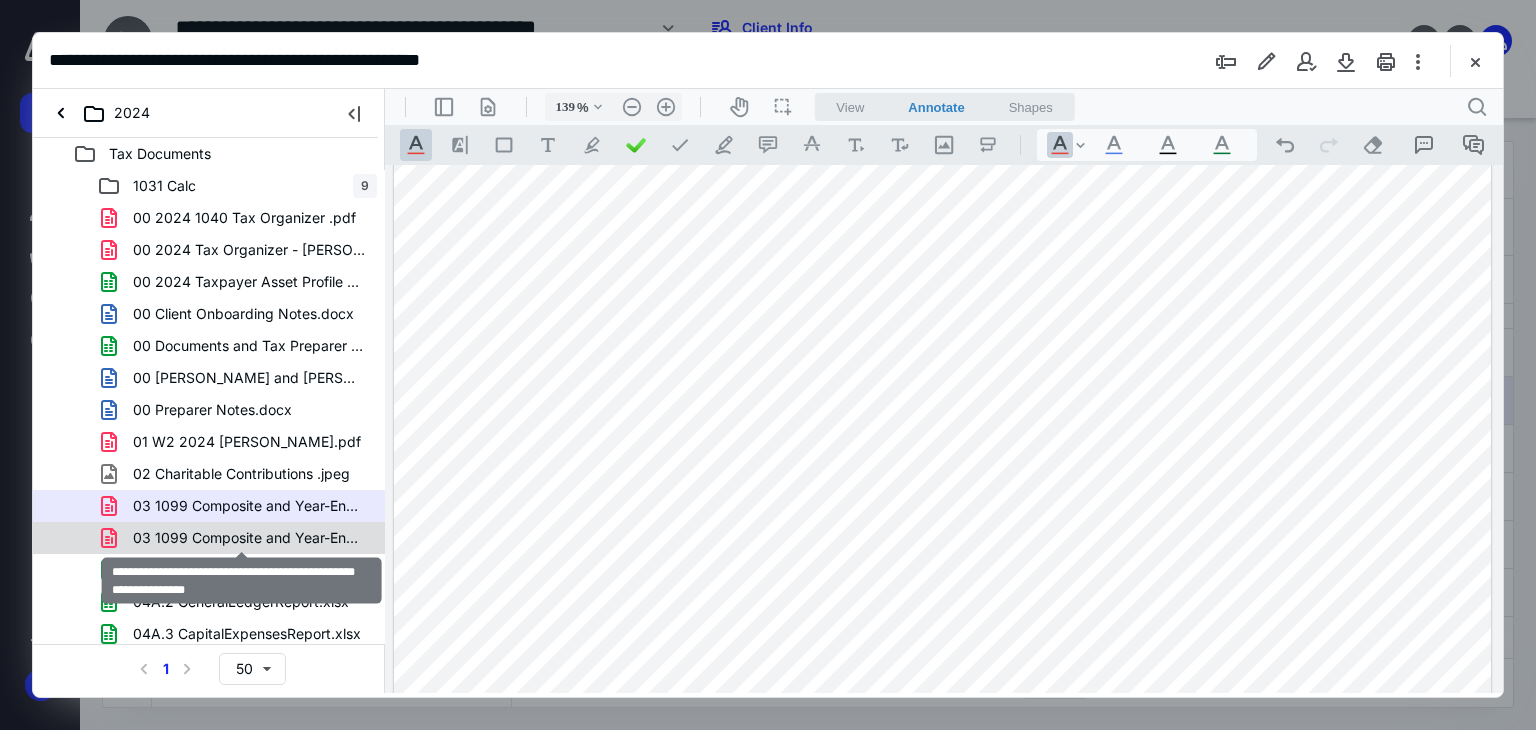 click on "03 1099 Composite and Year-End Summary - 2024_Henry Custodial.pdf" at bounding box center [249, 538] 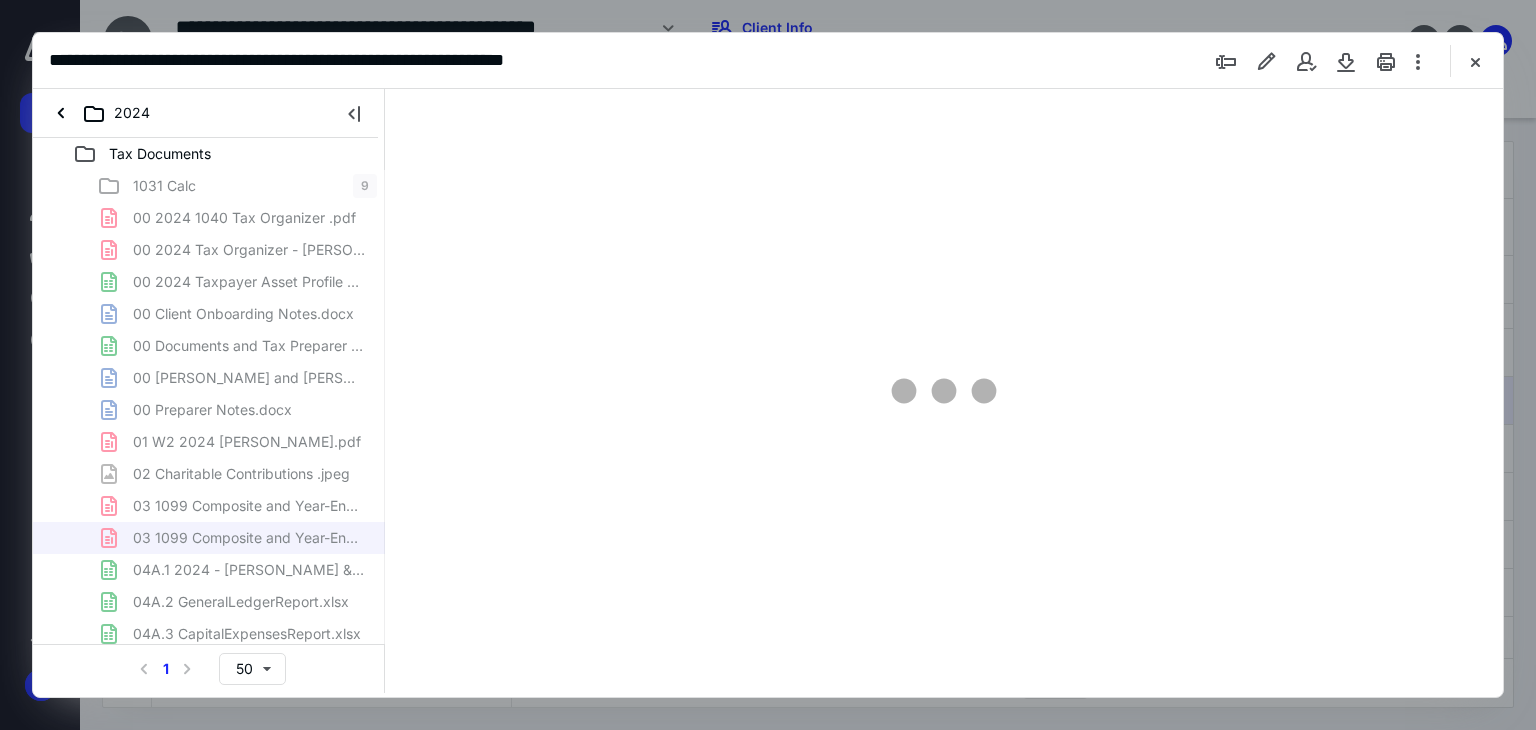 scroll, scrollTop: 82, scrollLeft: 0, axis: vertical 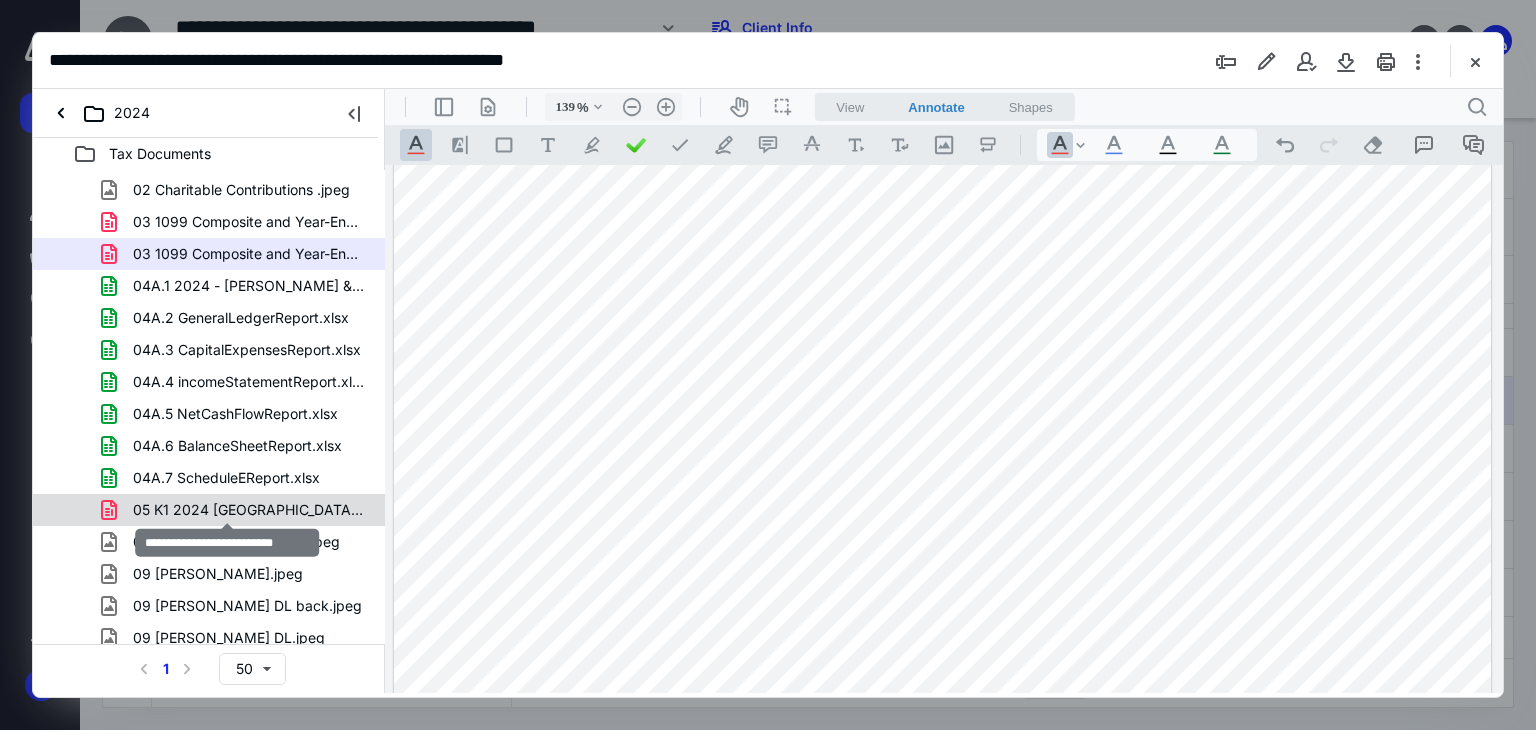 click on "05 K1 2024 New Heights.pdf" at bounding box center [249, 510] 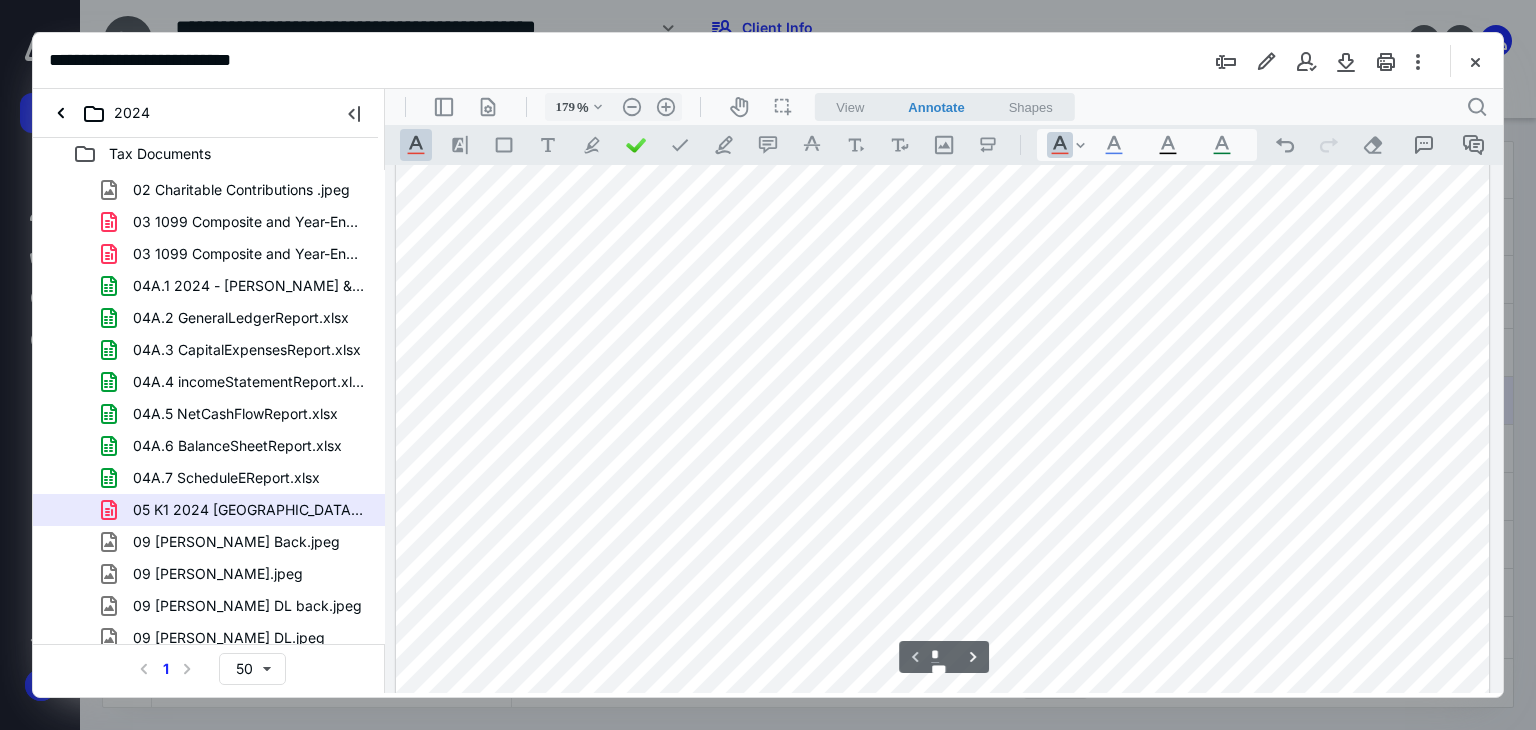 scroll, scrollTop: 238, scrollLeft: 0, axis: vertical 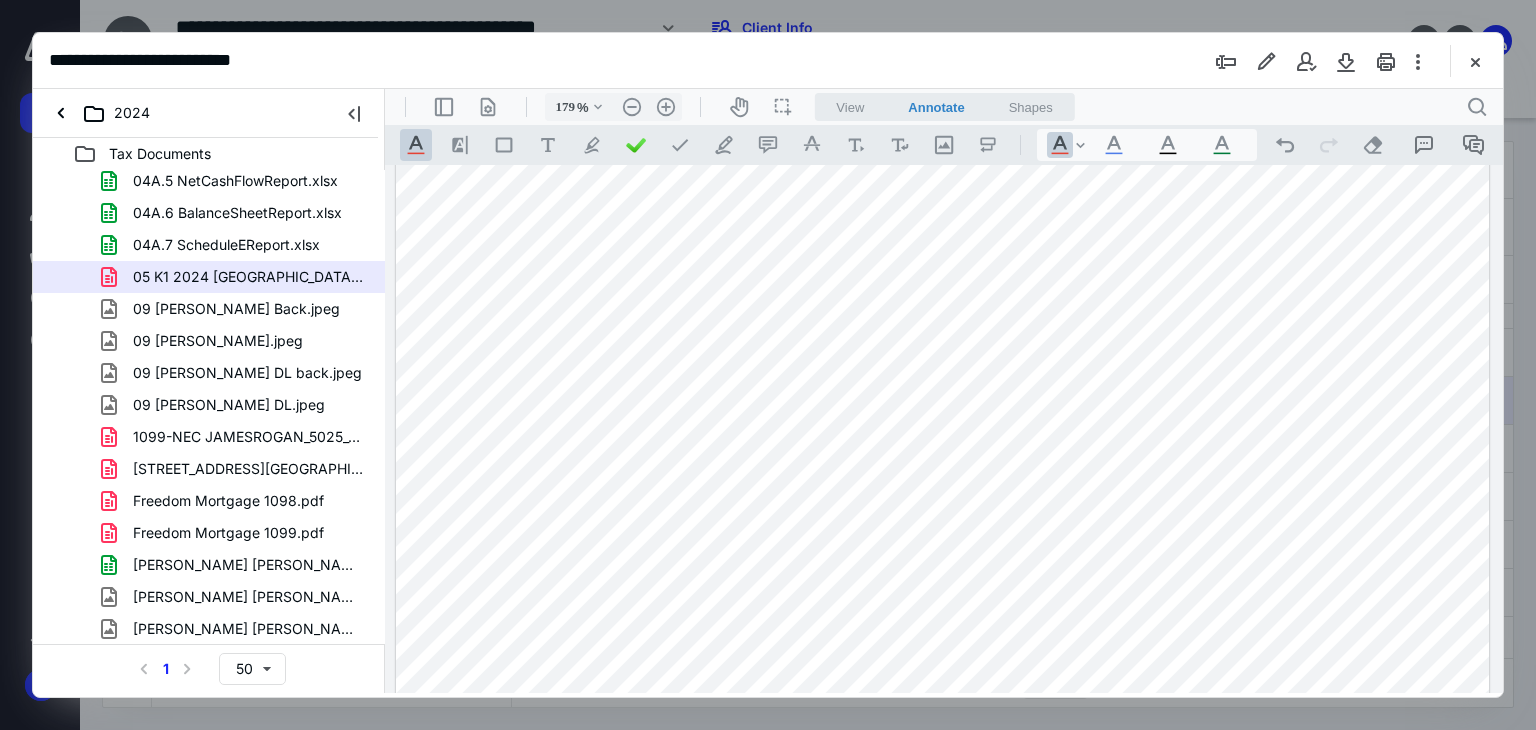 click on "Freedom Mortgage 1098.pdf" at bounding box center [228, 501] 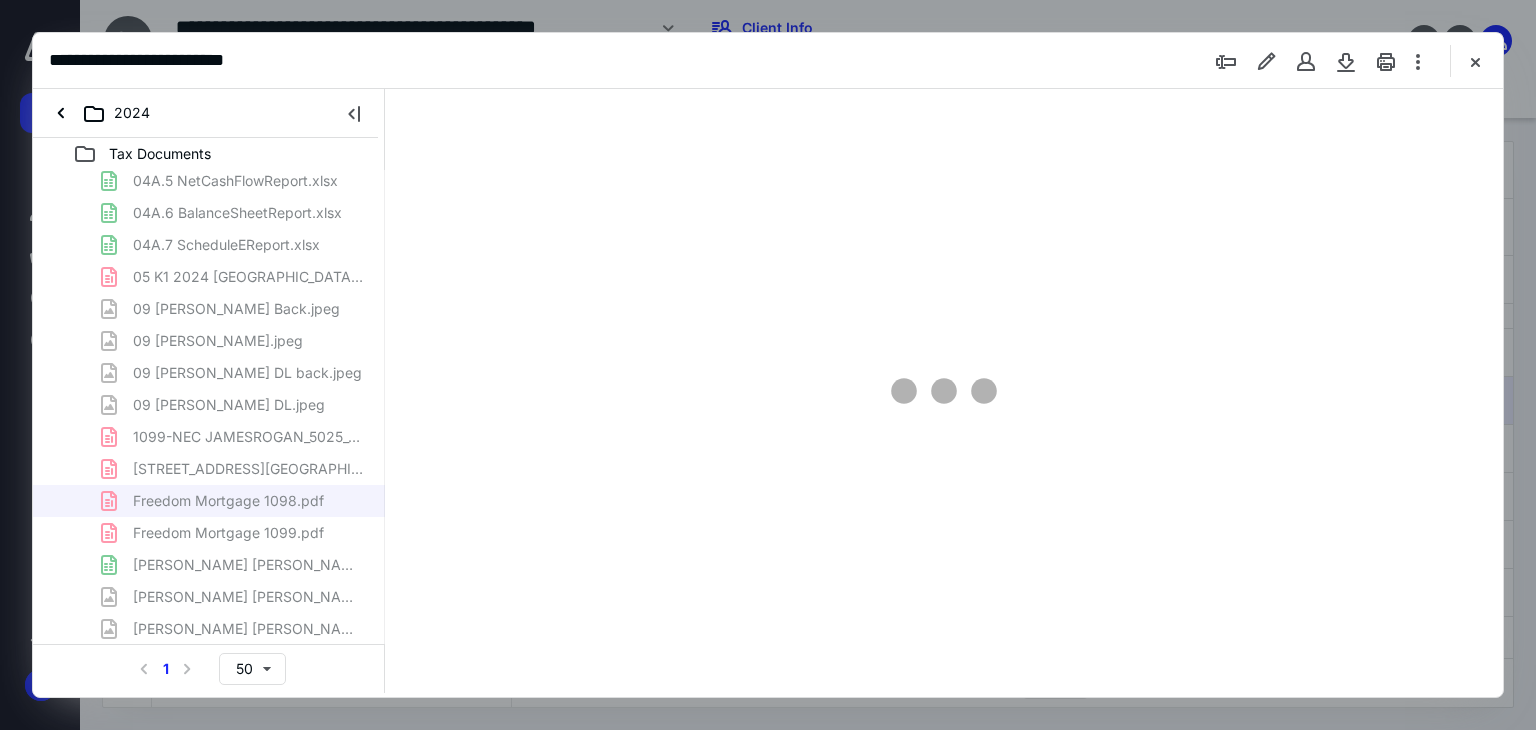 scroll, scrollTop: 83, scrollLeft: 0, axis: vertical 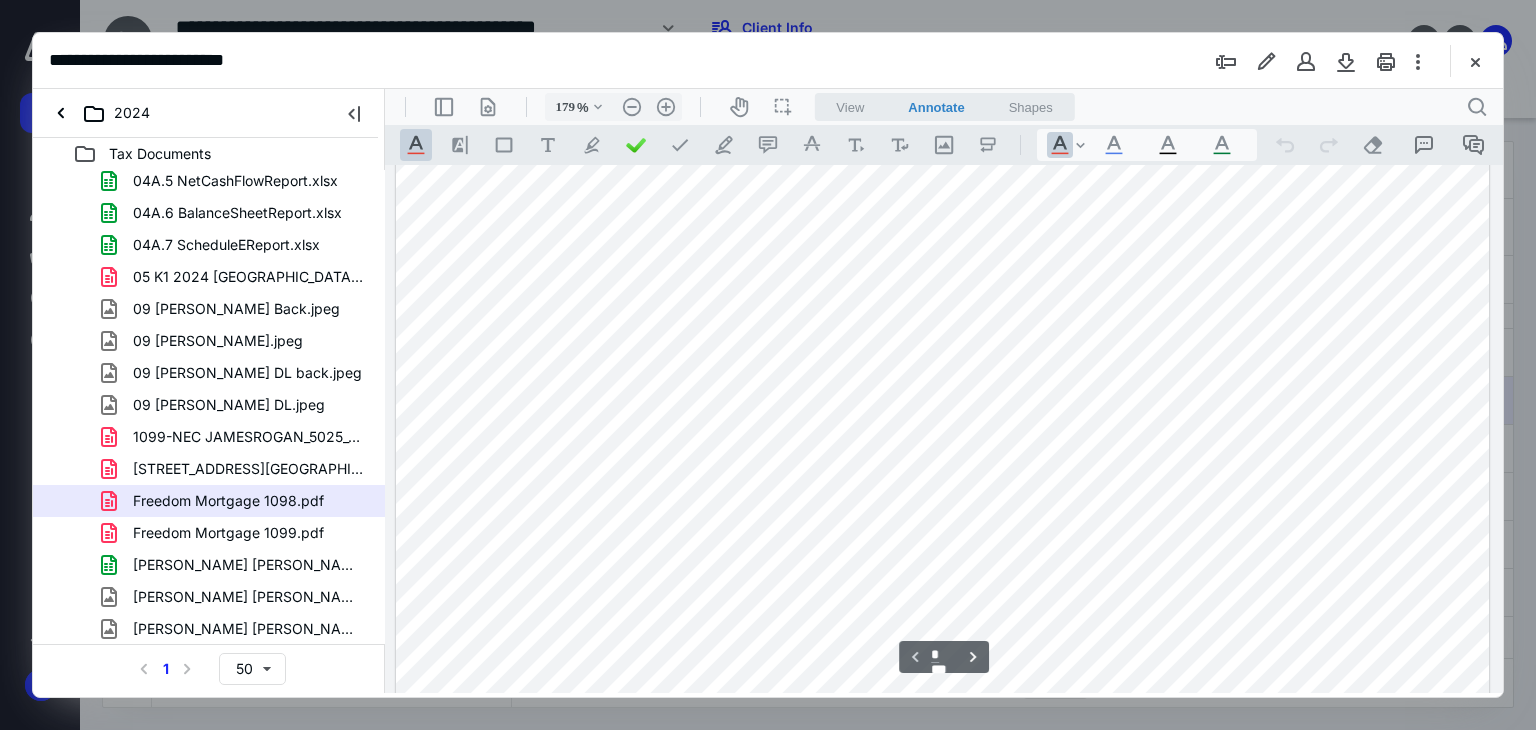 click on "Freedom Mortgage 1099.pdf" at bounding box center [228, 533] 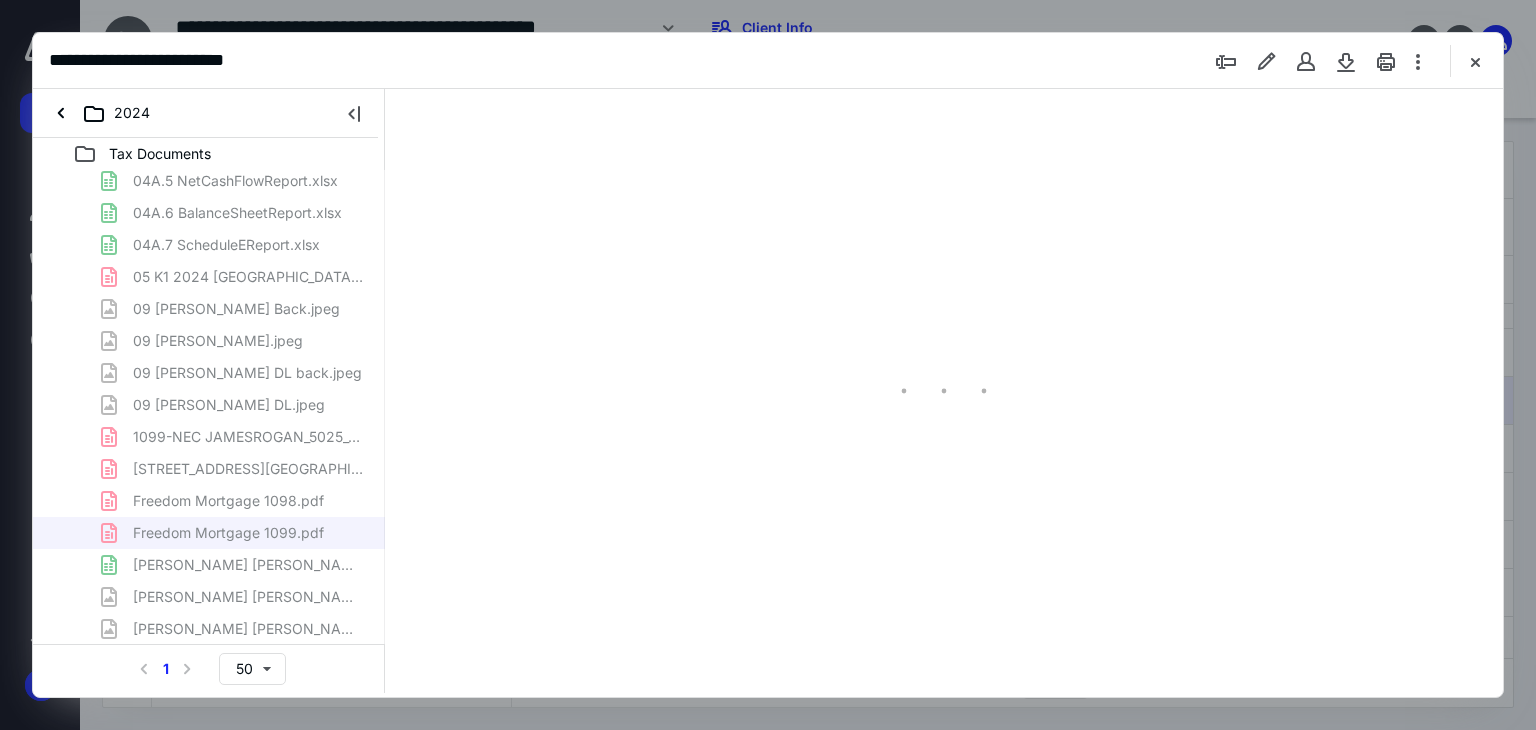 type on "179" 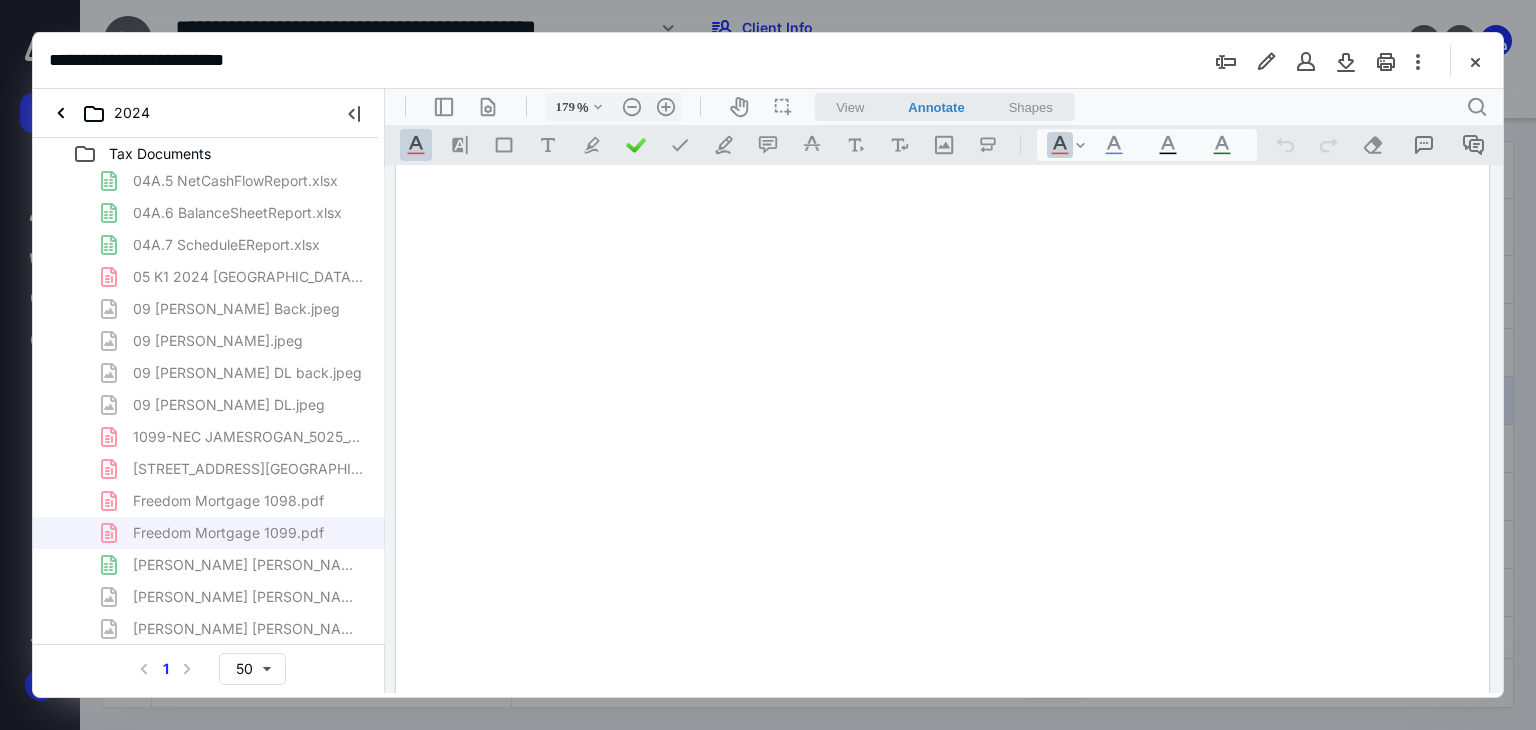 scroll, scrollTop: 0, scrollLeft: 0, axis: both 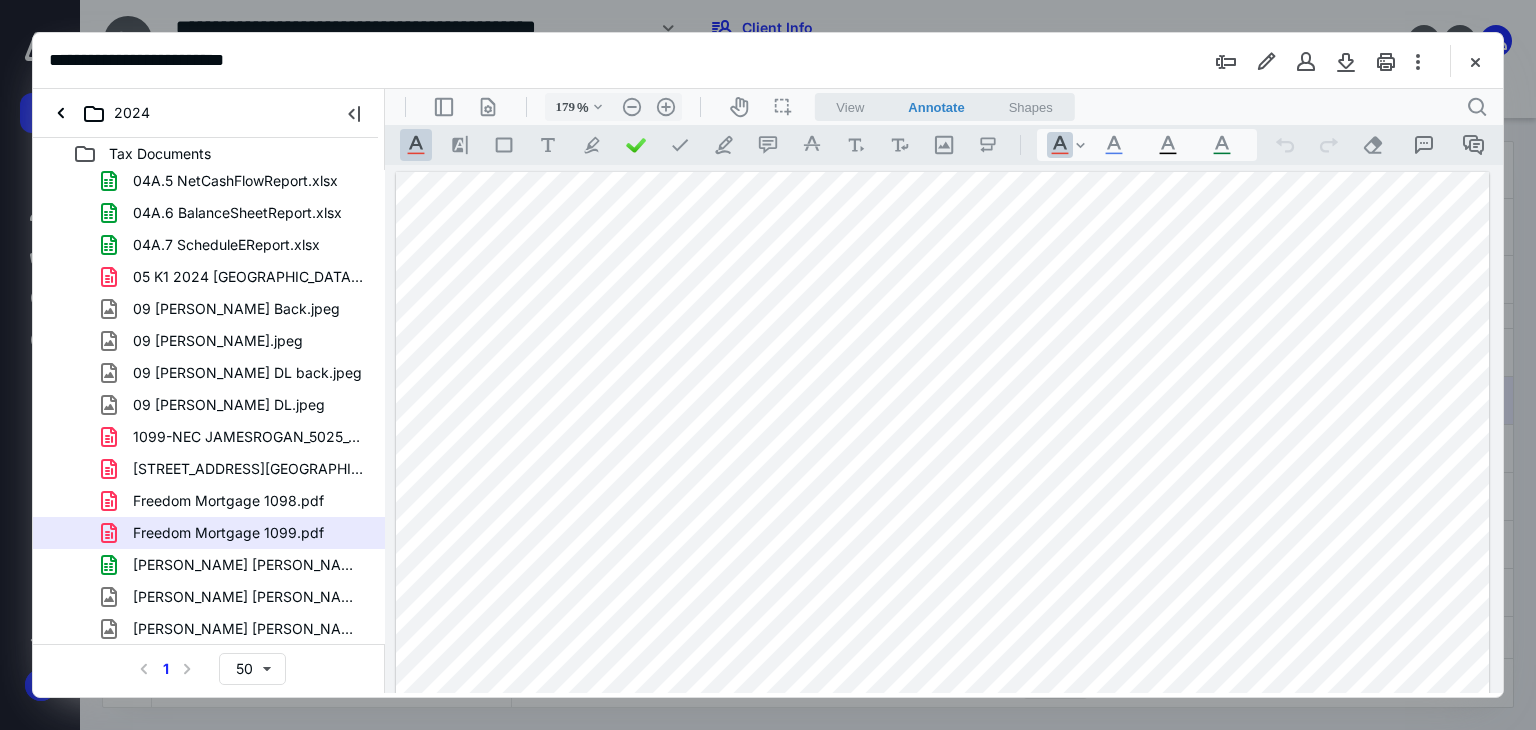 click at bounding box center [943, 1073] 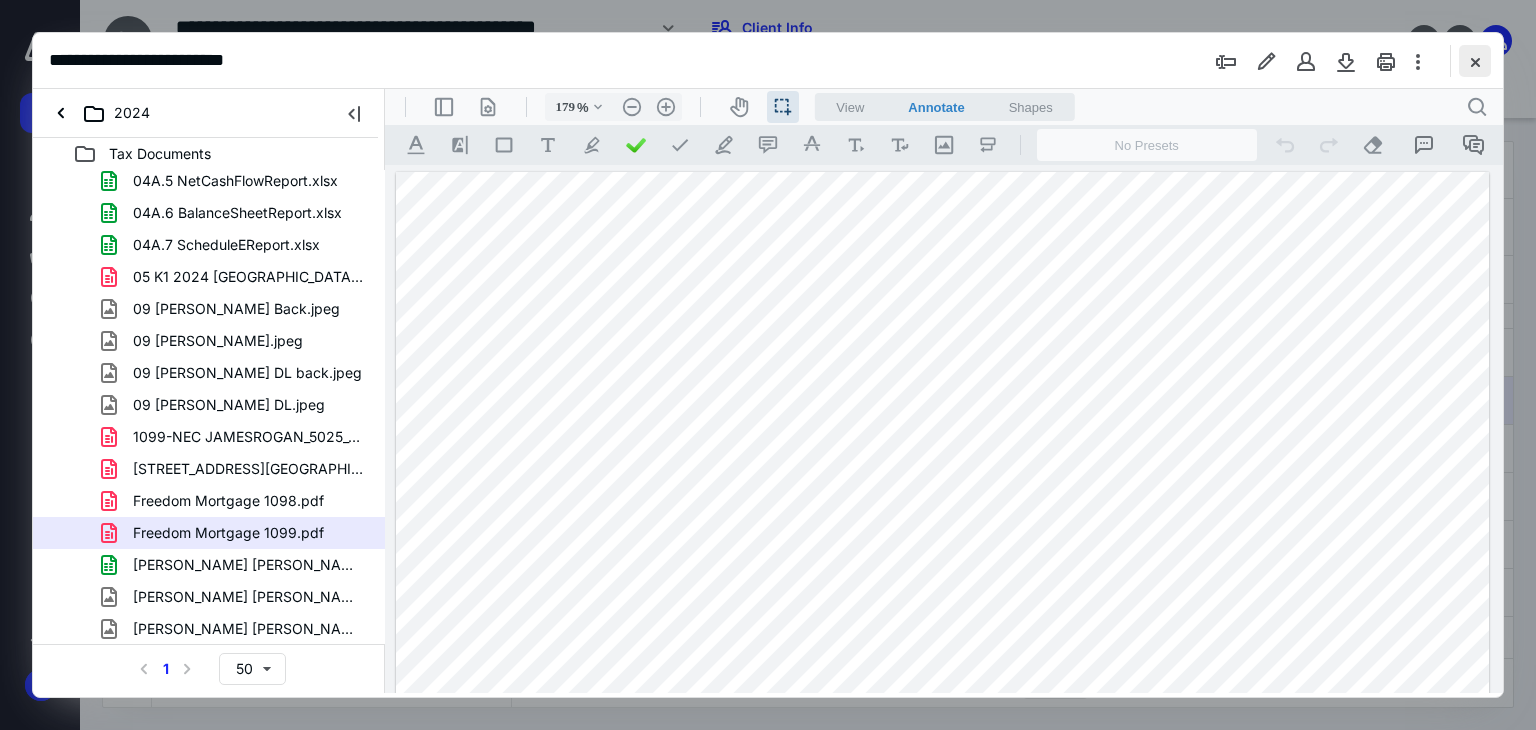 click at bounding box center (1475, 61) 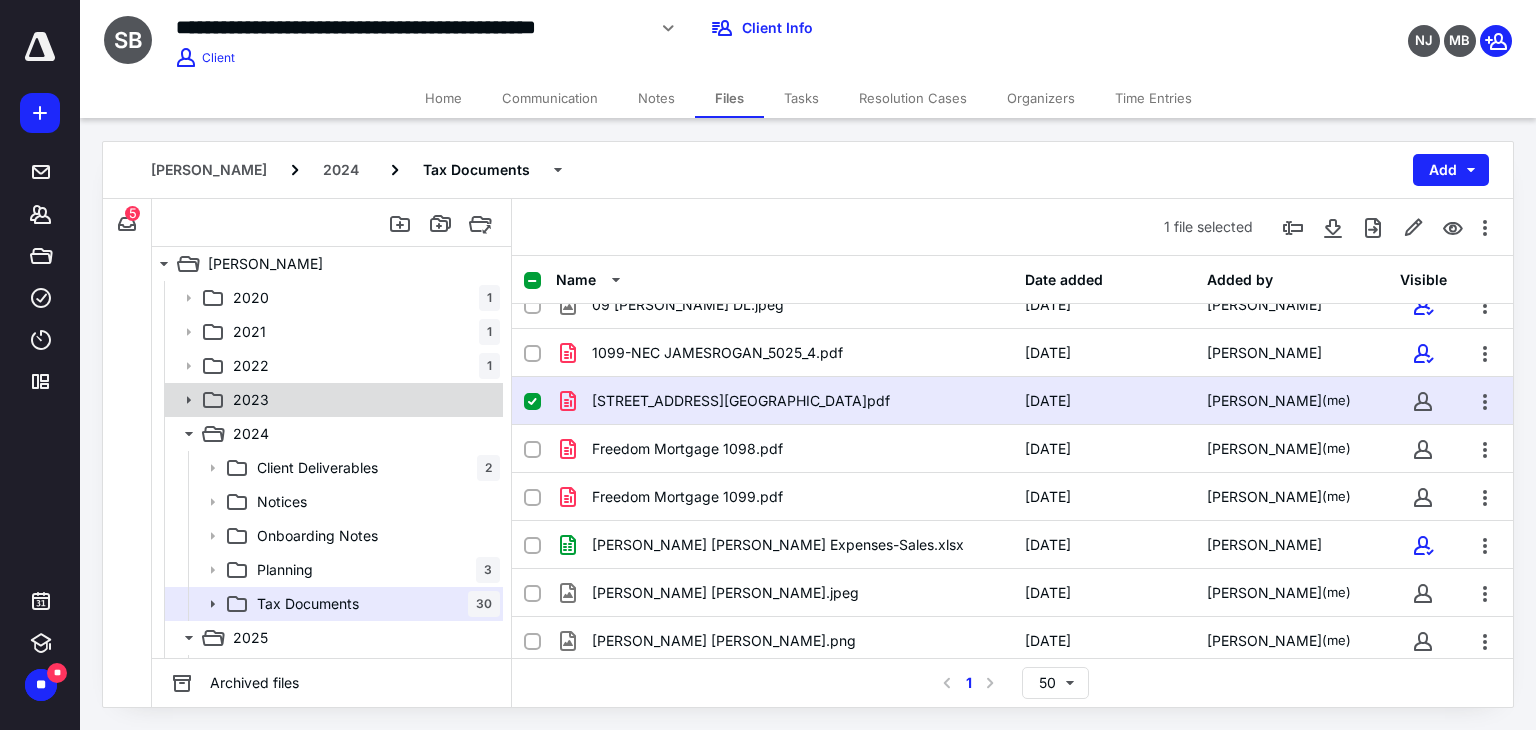 click on "2023" at bounding box center [362, 400] 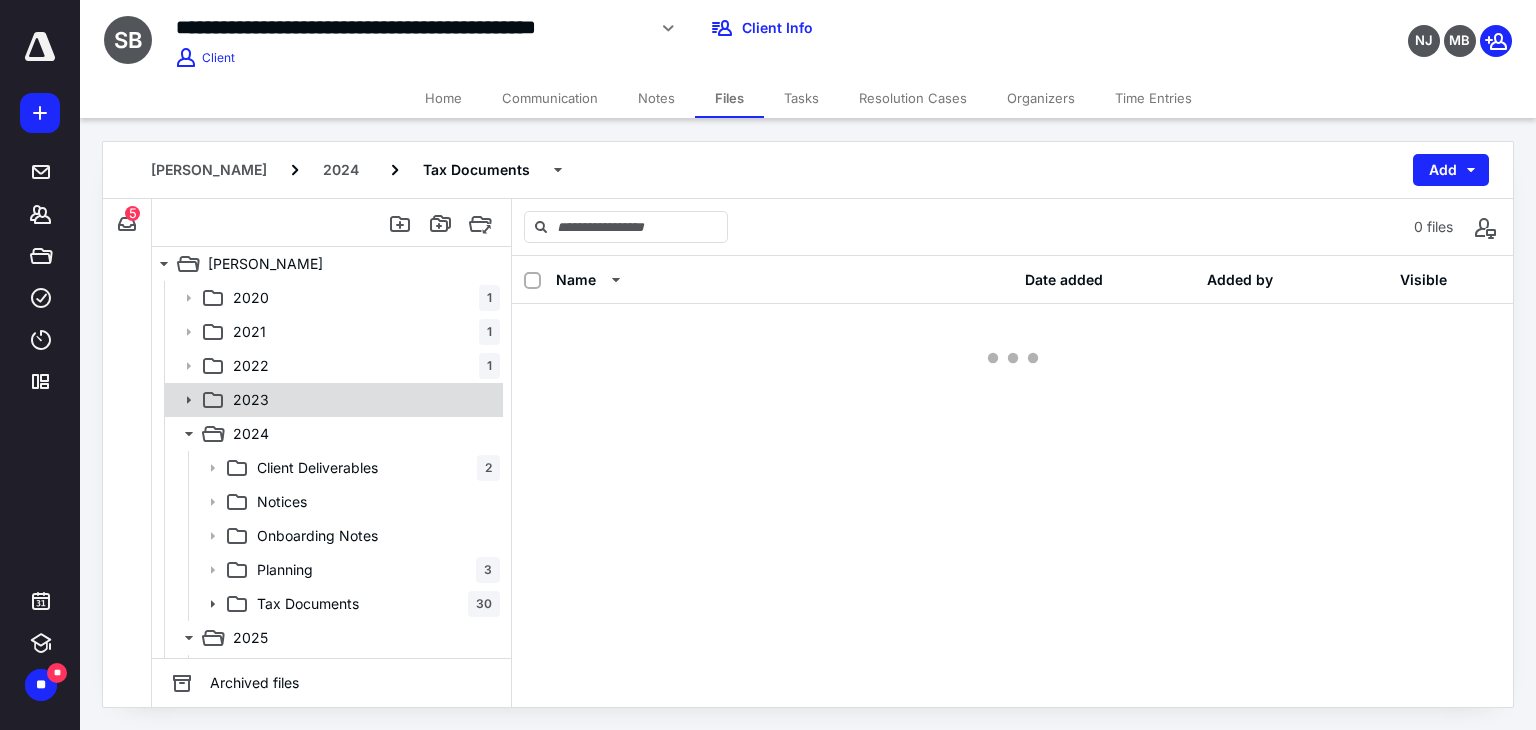 scroll, scrollTop: 0, scrollLeft: 0, axis: both 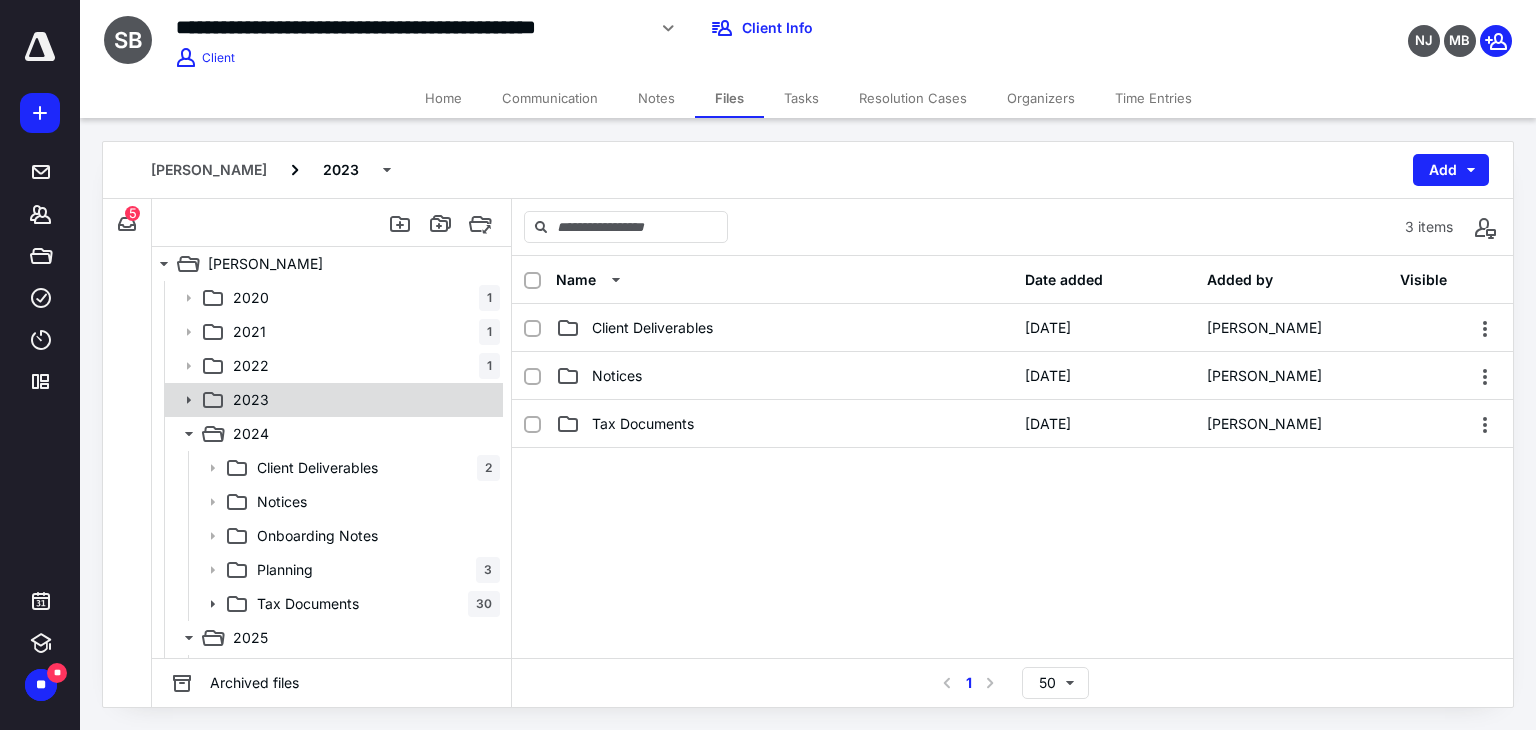 click 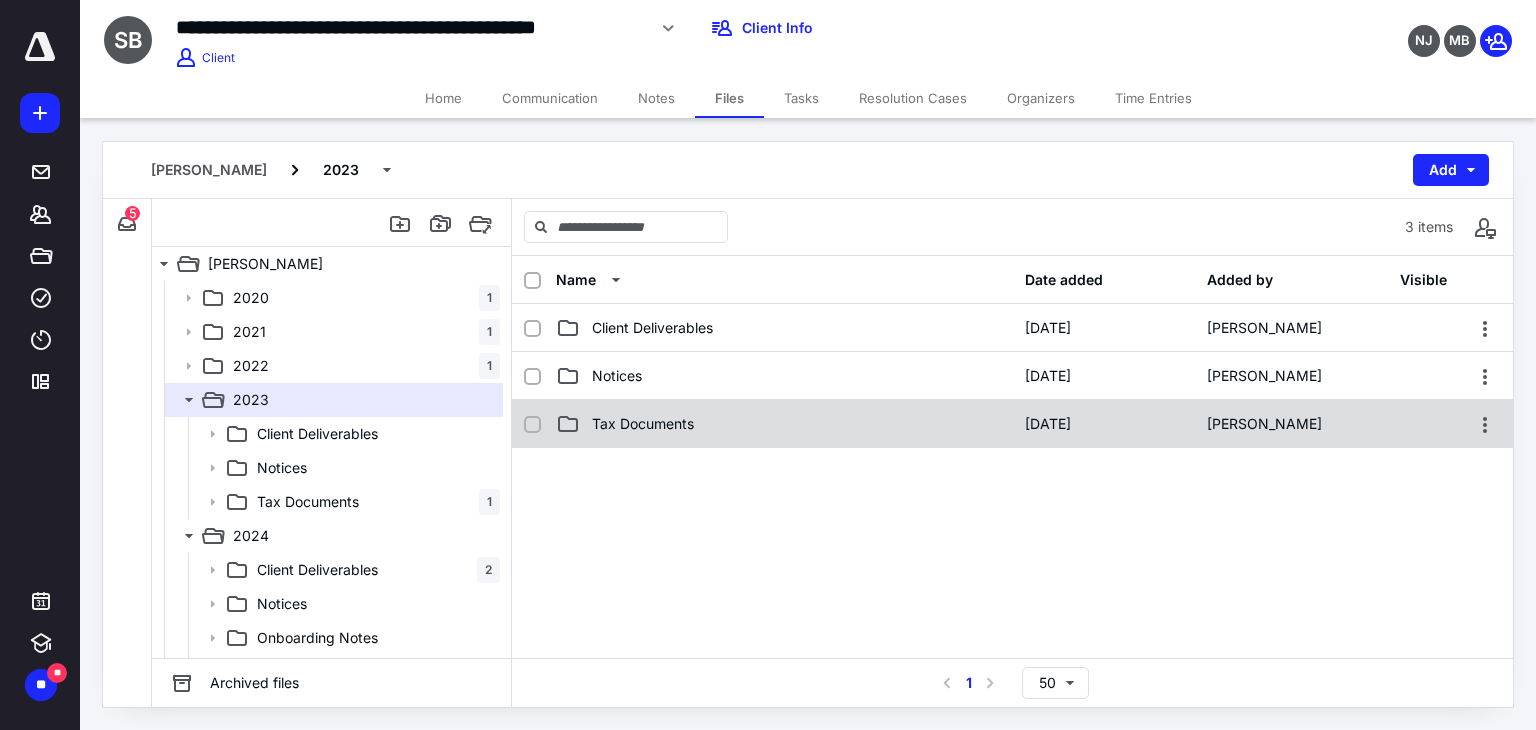 click on "Tax Documents" at bounding box center [784, 424] 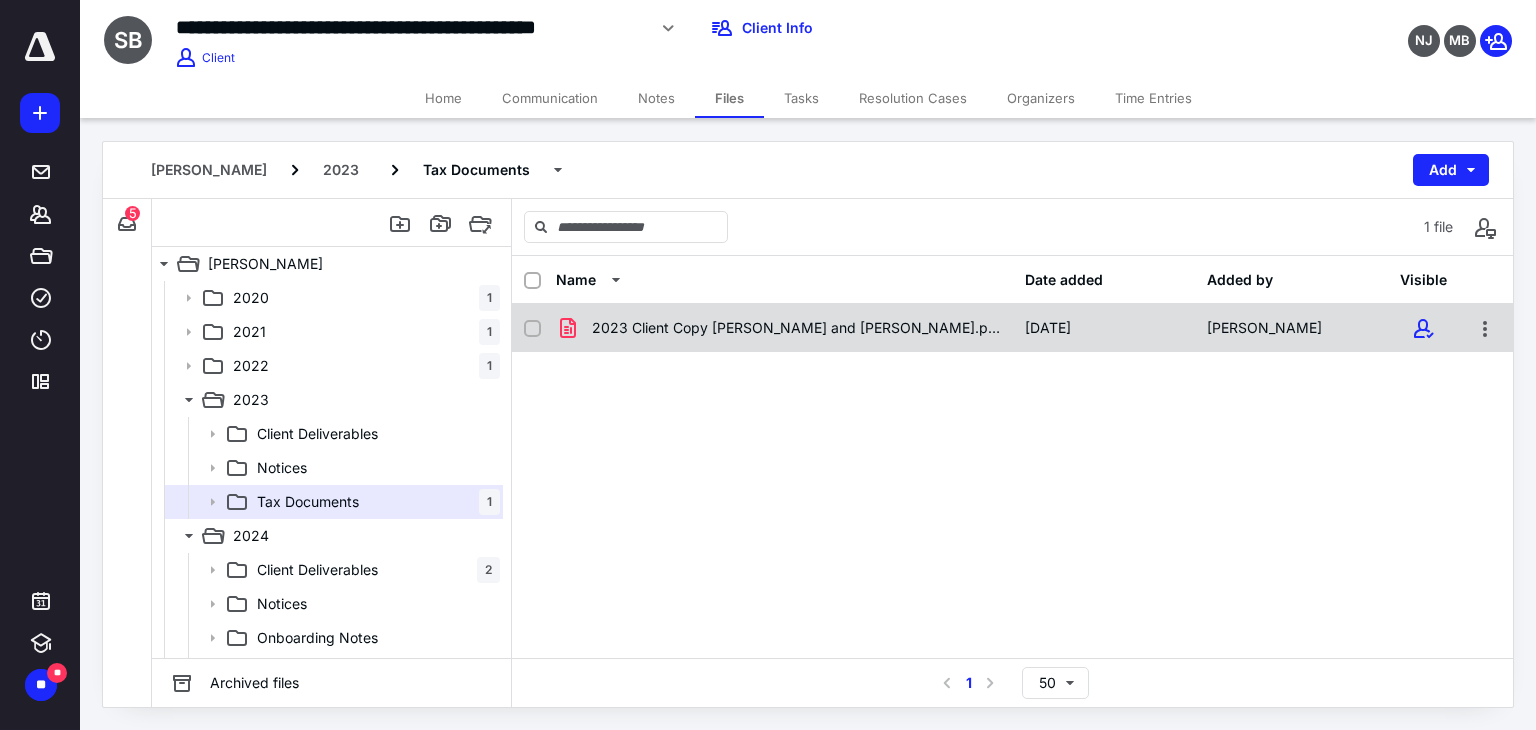 click on "2023 Client Copy Rogan and Abruzzese.pdf 10/4/2024 James Rogan" at bounding box center (1012, 328) 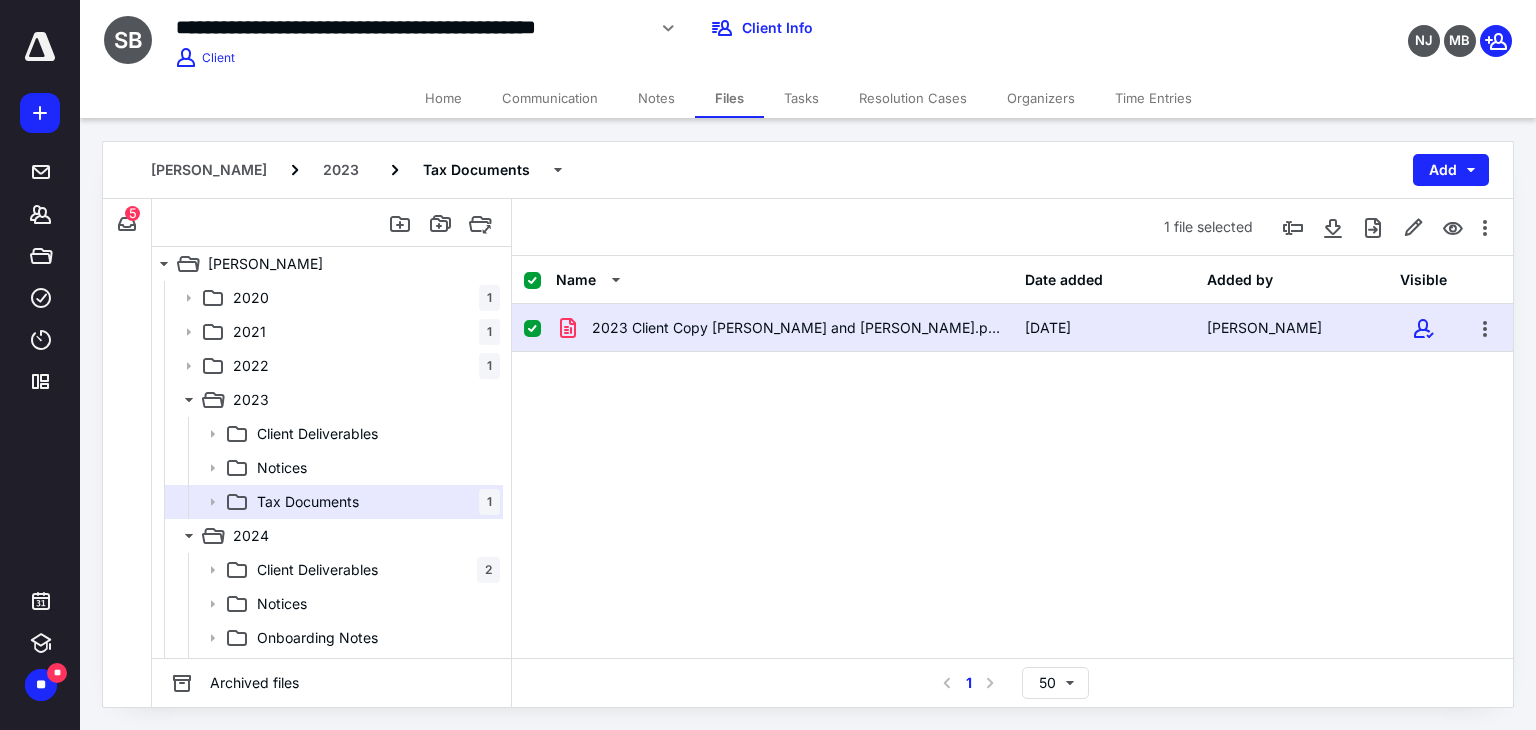 click on "2023 Client Copy Rogan and Abruzzese.pdf 10/4/2024 James Rogan" at bounding box center (1012, 328) 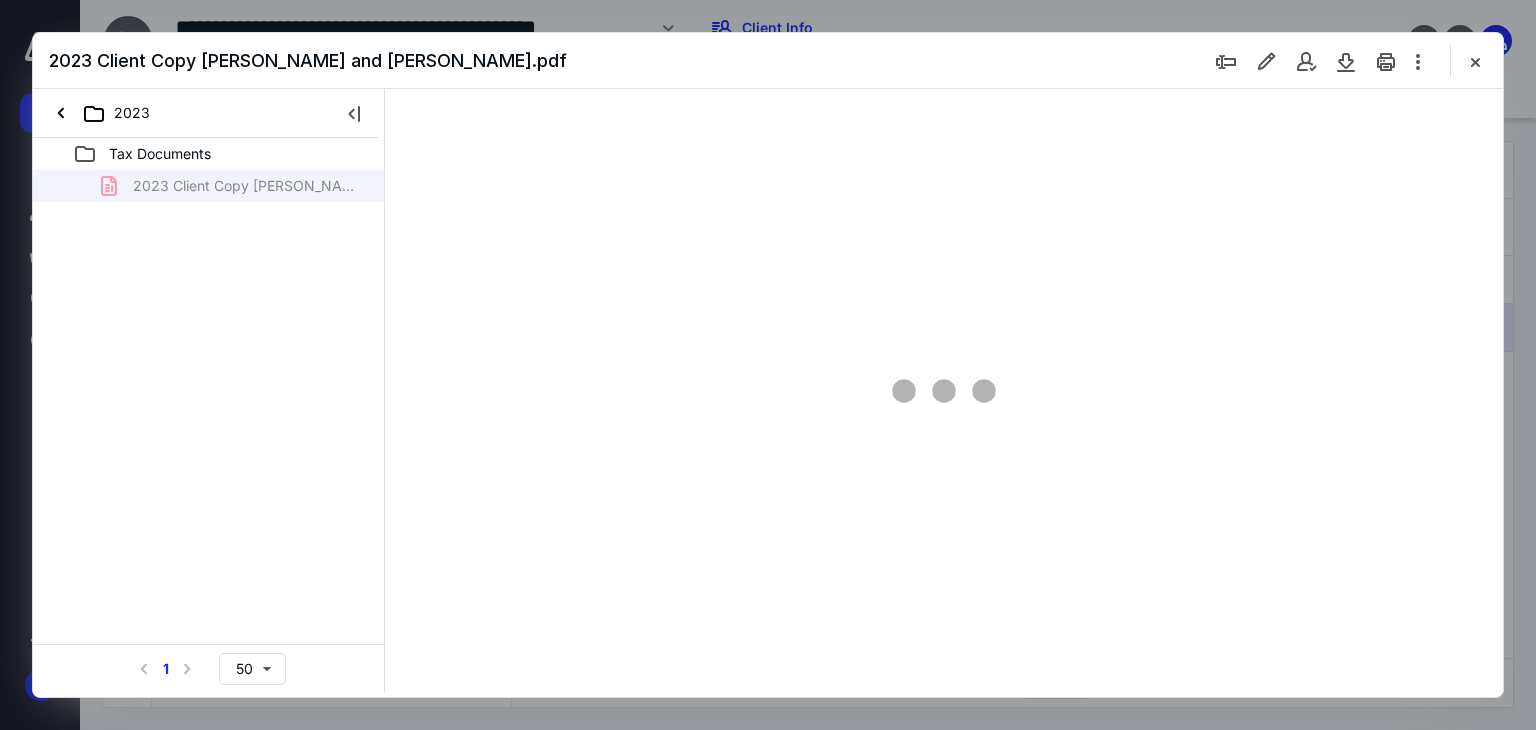 scroll, scrollTop: 0, scrollLeft: 0, axis: both 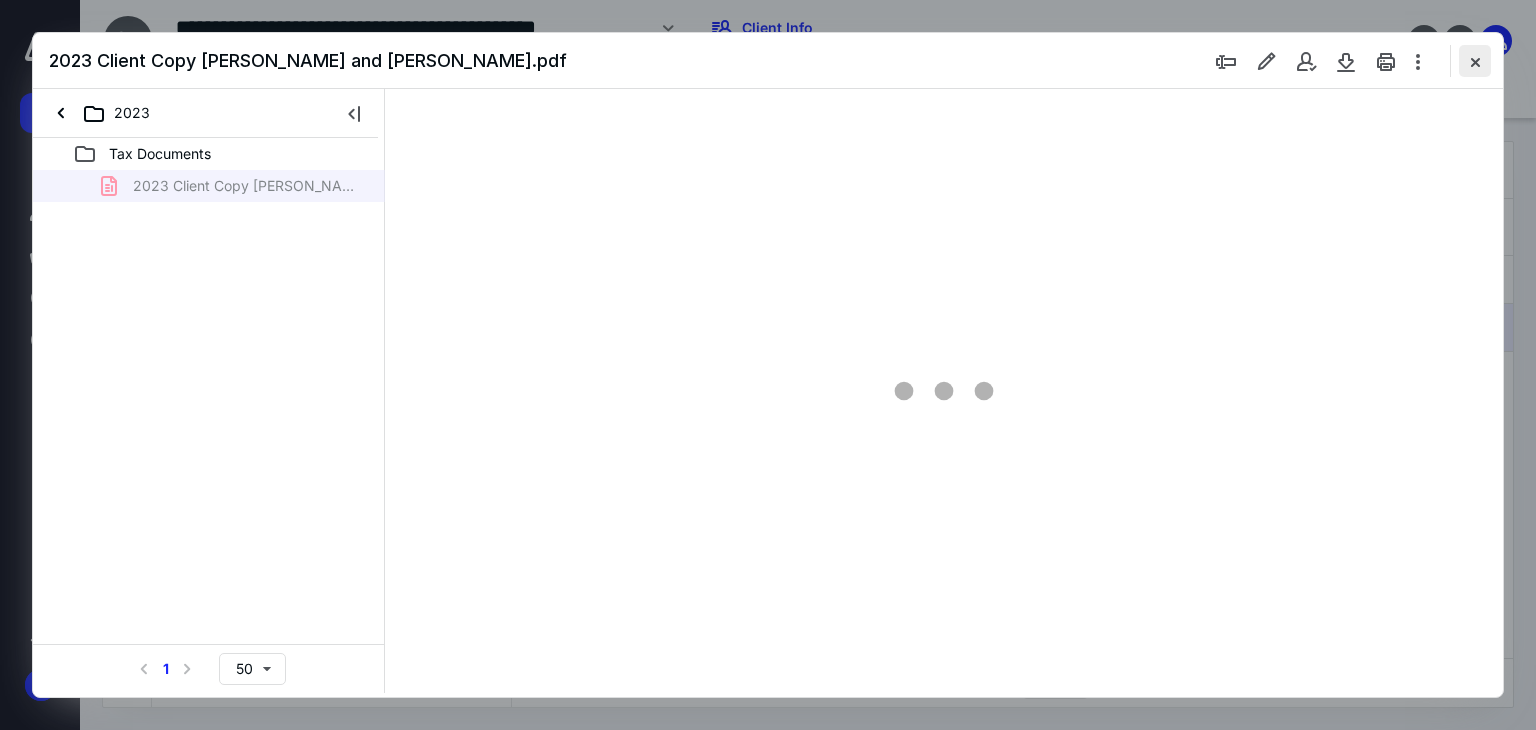 type on "179" 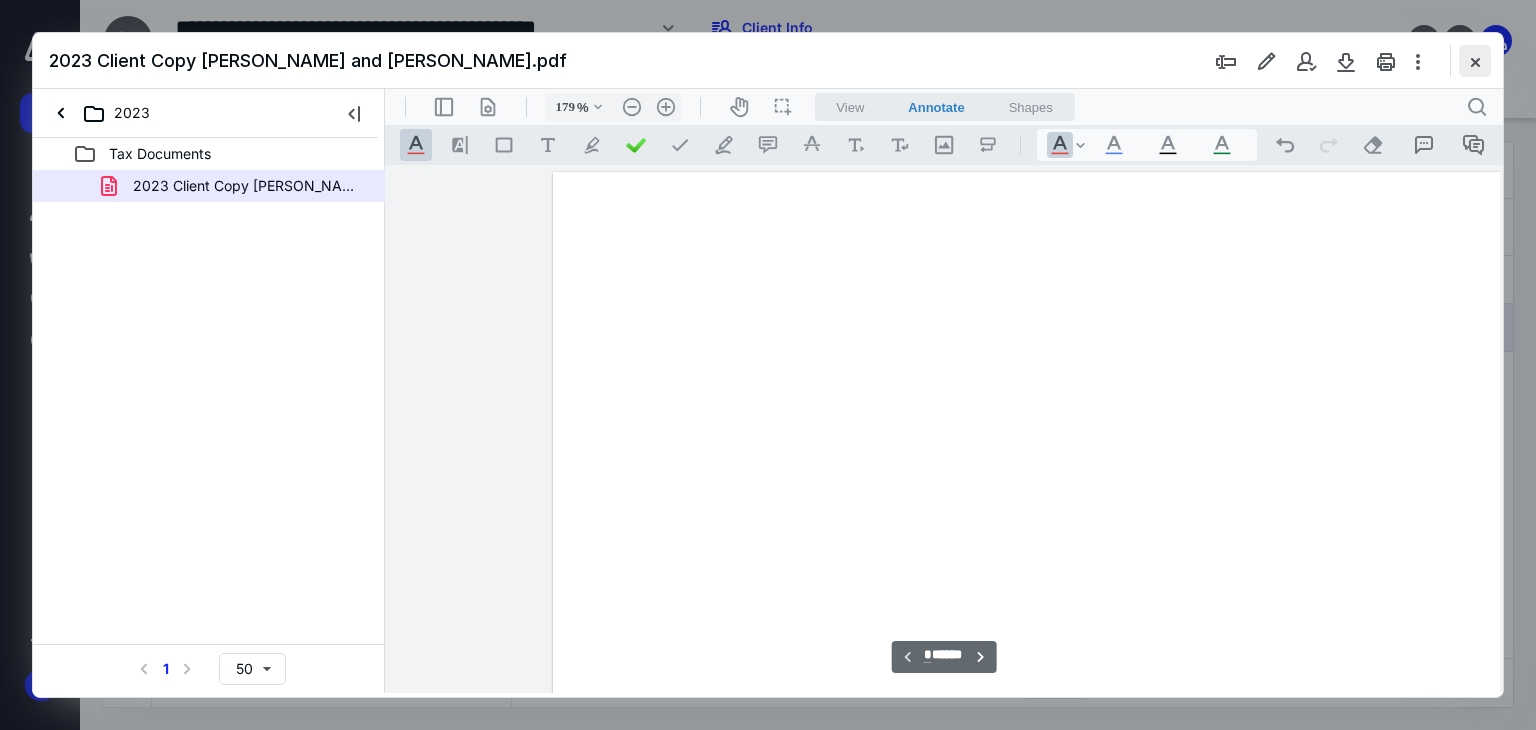scroll, scrollTop: 83, scrollLeft: 158, axis: both 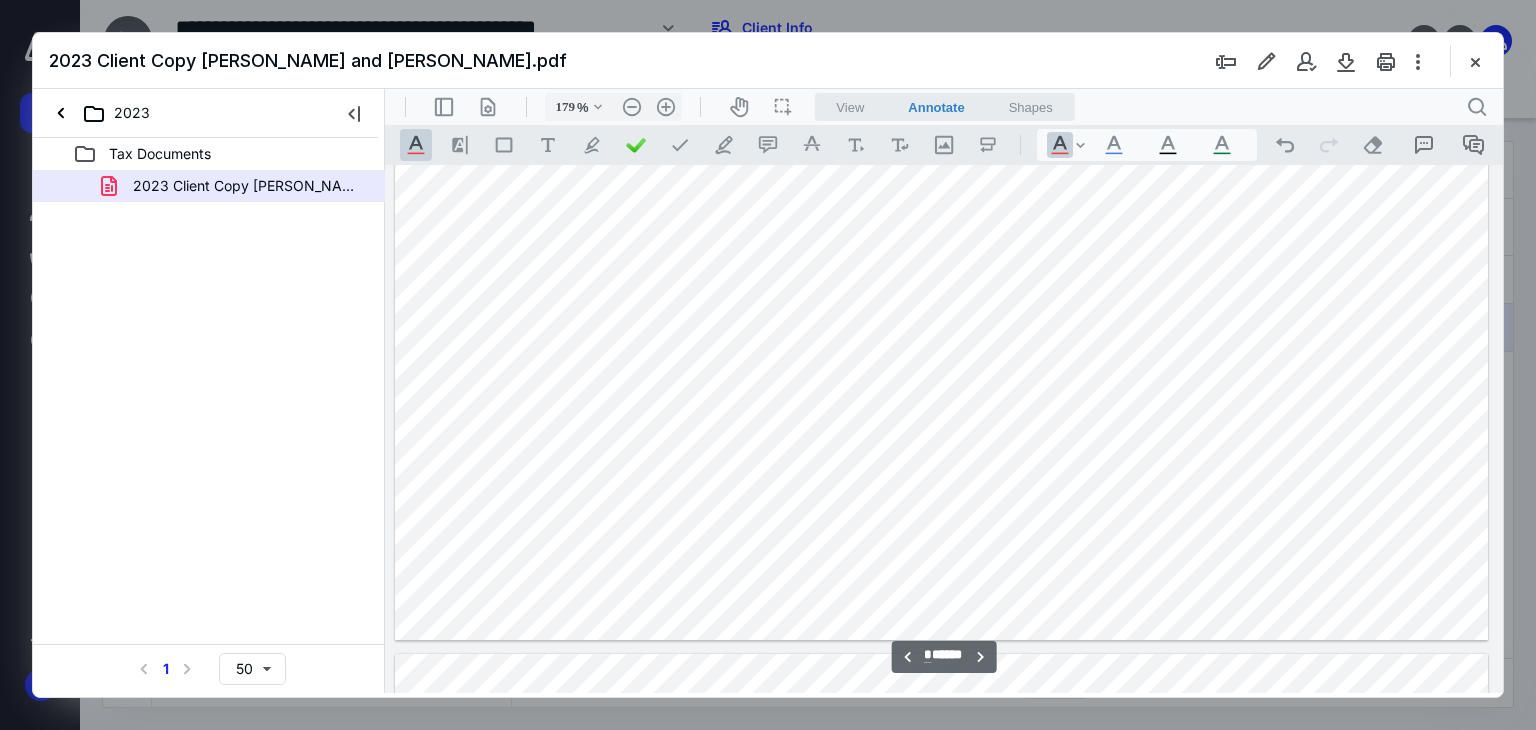 type on "*" 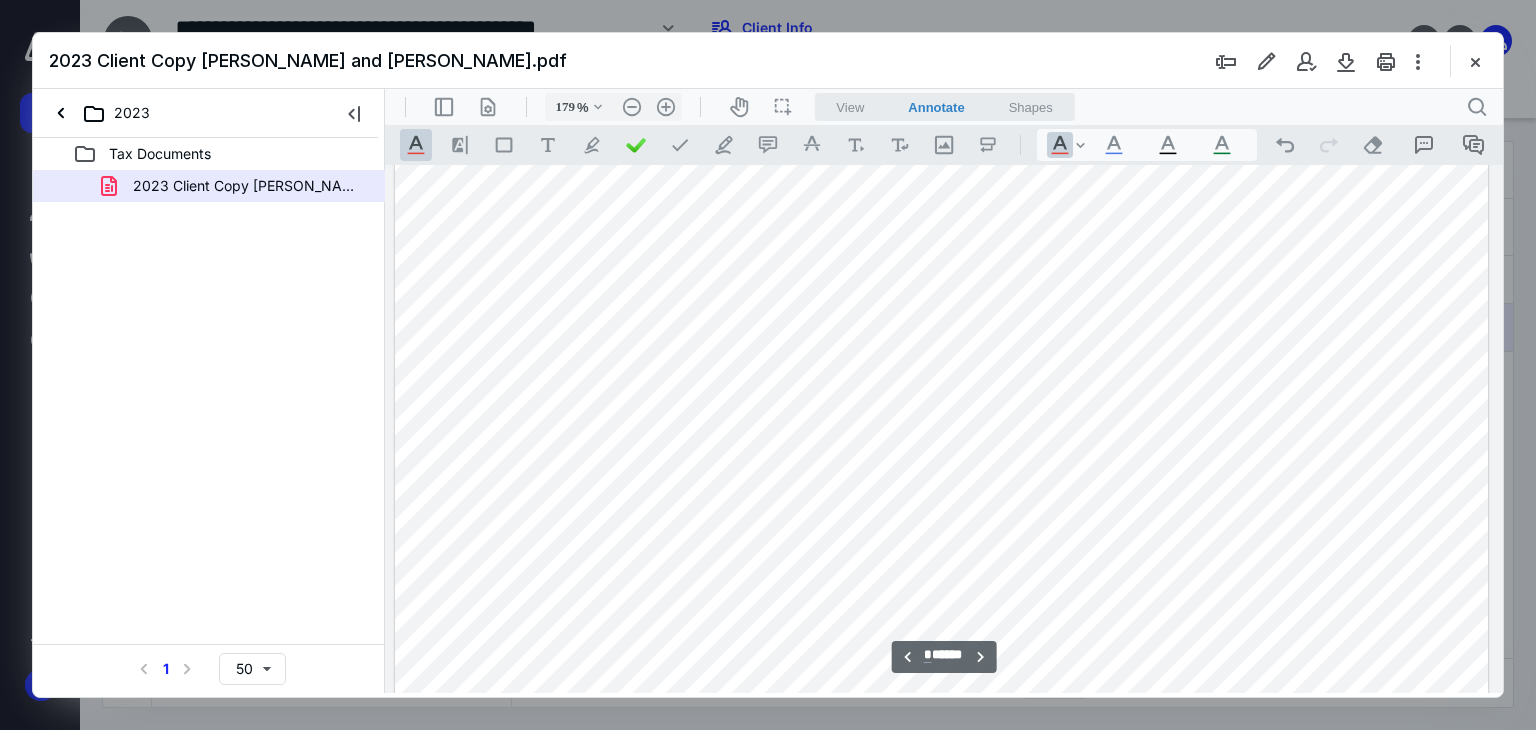 scroll, scrollTop: 11229, scrollLeft: 158, axis: both 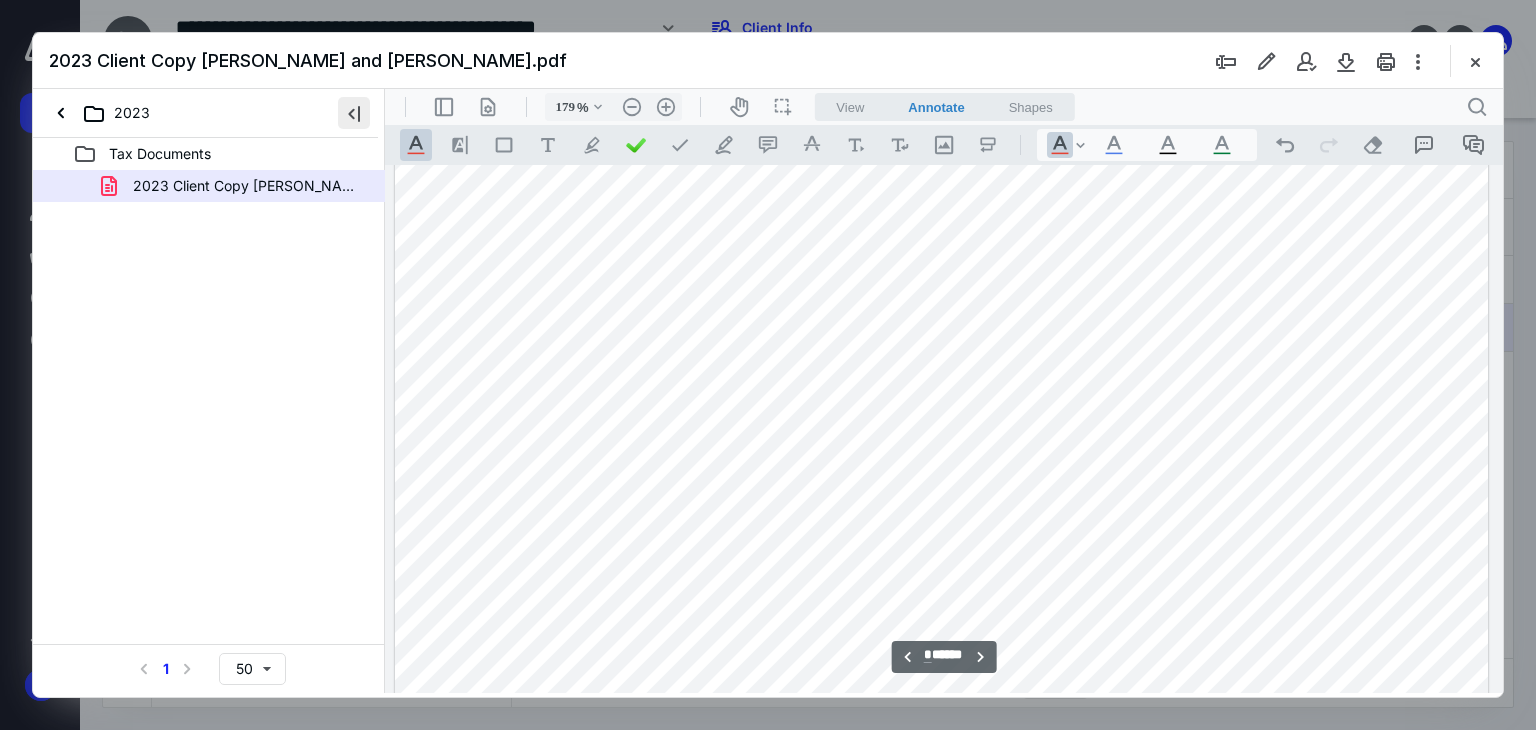 click at bounding box center (354, 113) 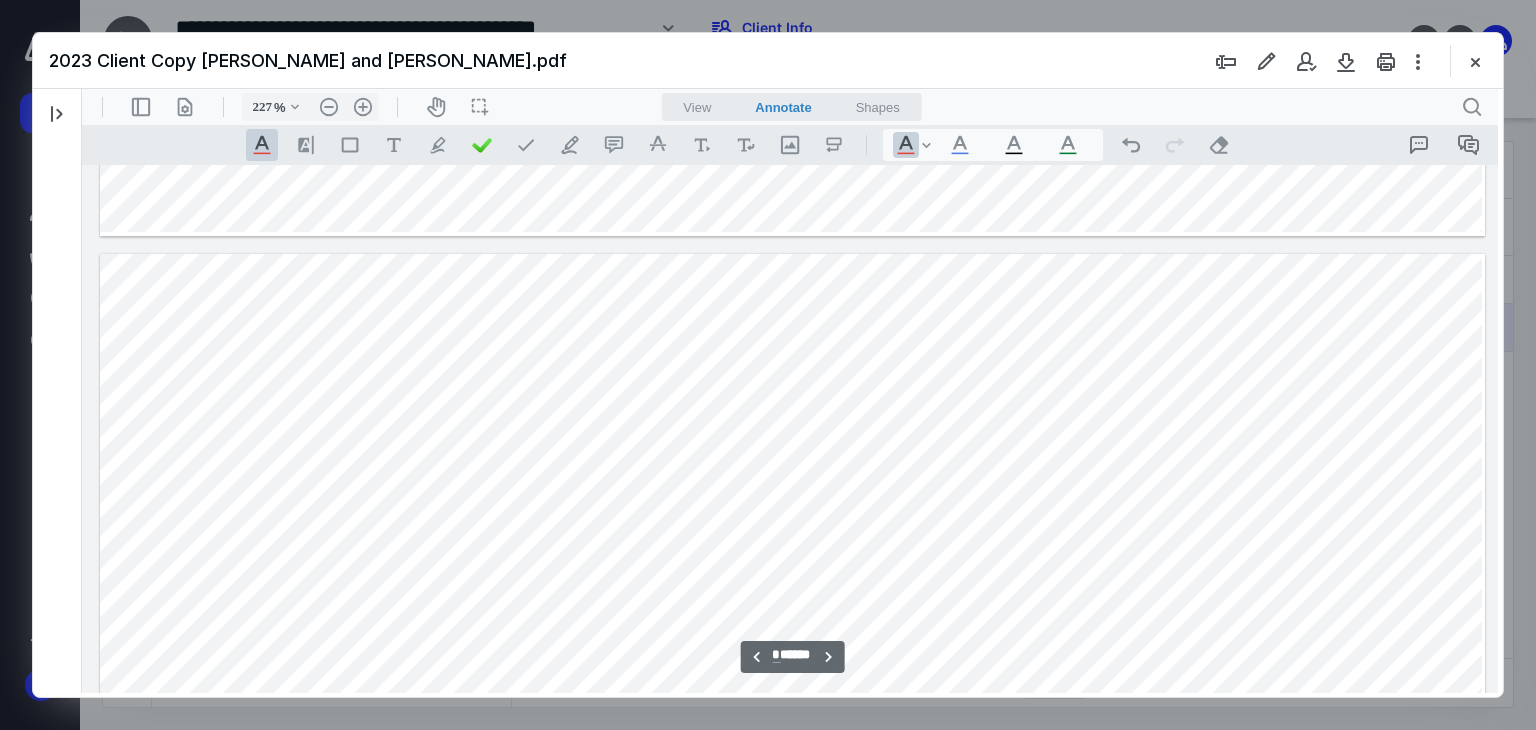 scroll, scrollTop: 14210, scrollLeft: 198, axis: both 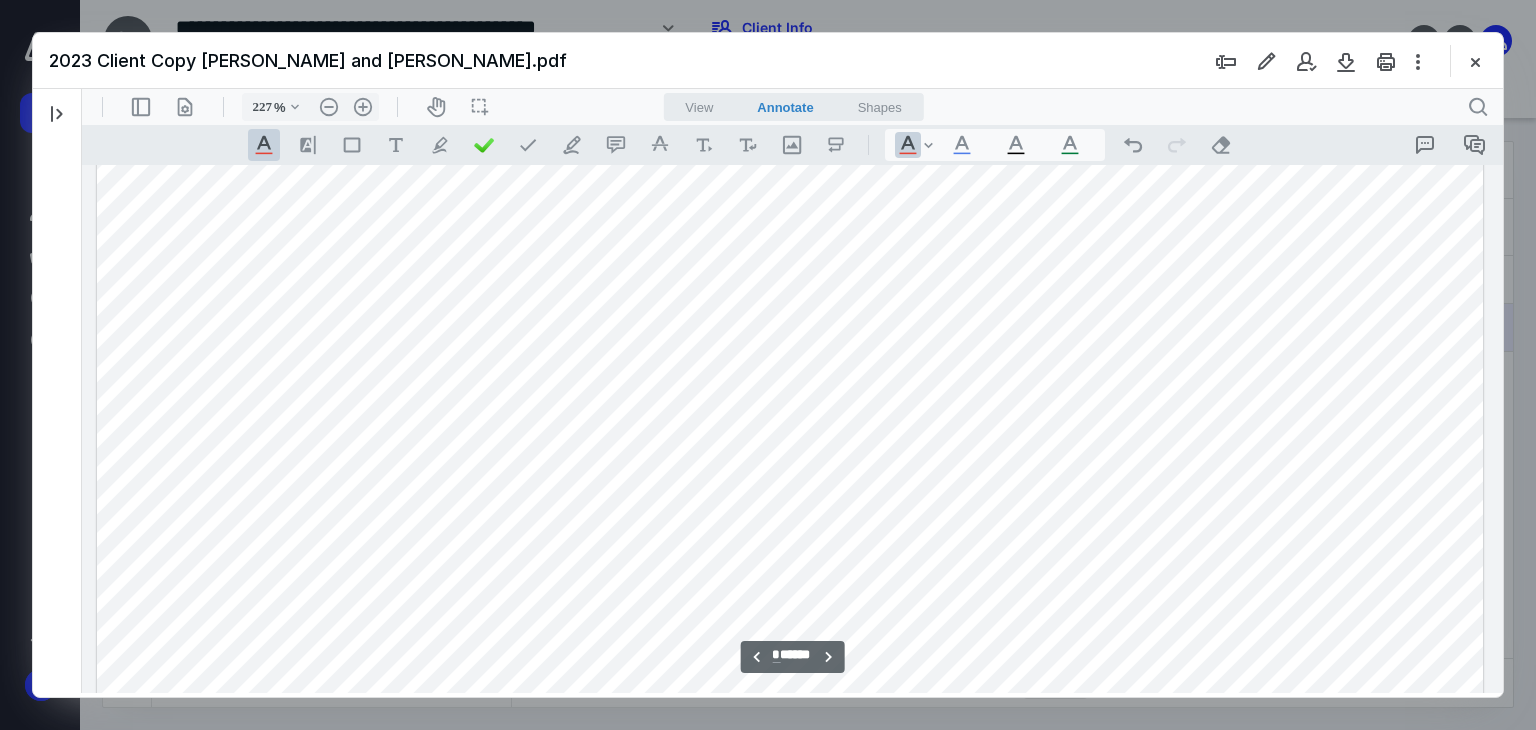 click on ".cls-1{fill:#abb0c4;} icon - header - sidebar - line .cls-1{fill:#abb0c4;} icon - header - page manipulation - line 227 % .cls-1{fill:#abb0c4;} icon - chevron - down .cls-1{fill:#abb0c4;} icon - header - zoom - out - line Current zoom is   227 % .cls-1{fill:#abb0c4;} icon - header - zoom - in - line icon-header-pan20 icon / operation / multi select View Annotate Shapes Annotate .cls-1{fill:#abb0c4;} icon - chevron - down View Annotate Shapes .cls-1{fill:#abb0c4;} icon - header - search" at bounding box center (793, 107) 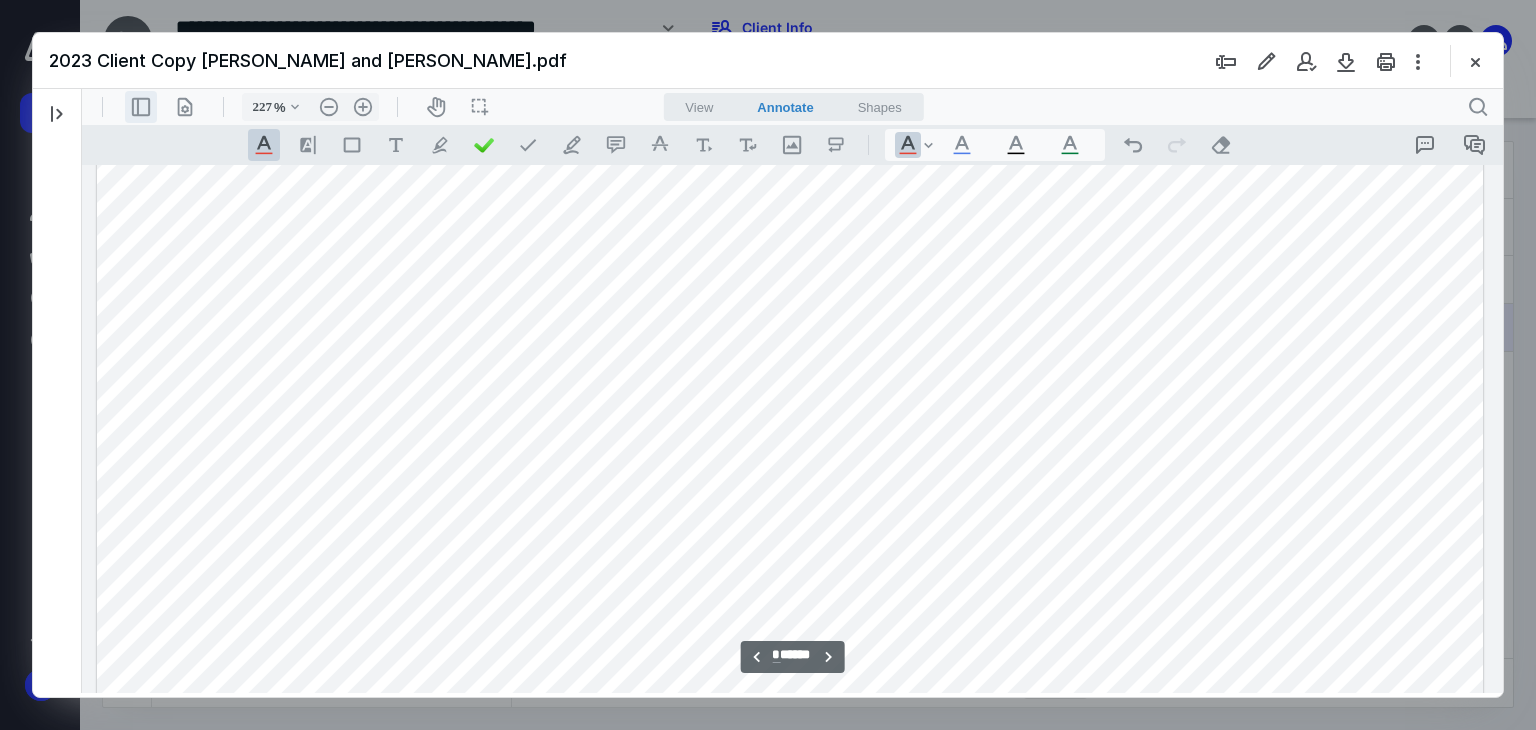 click on ".cls-1{fill:#abb0c4;} icon - header - sidebar - line" at bounding box center [141, 107] 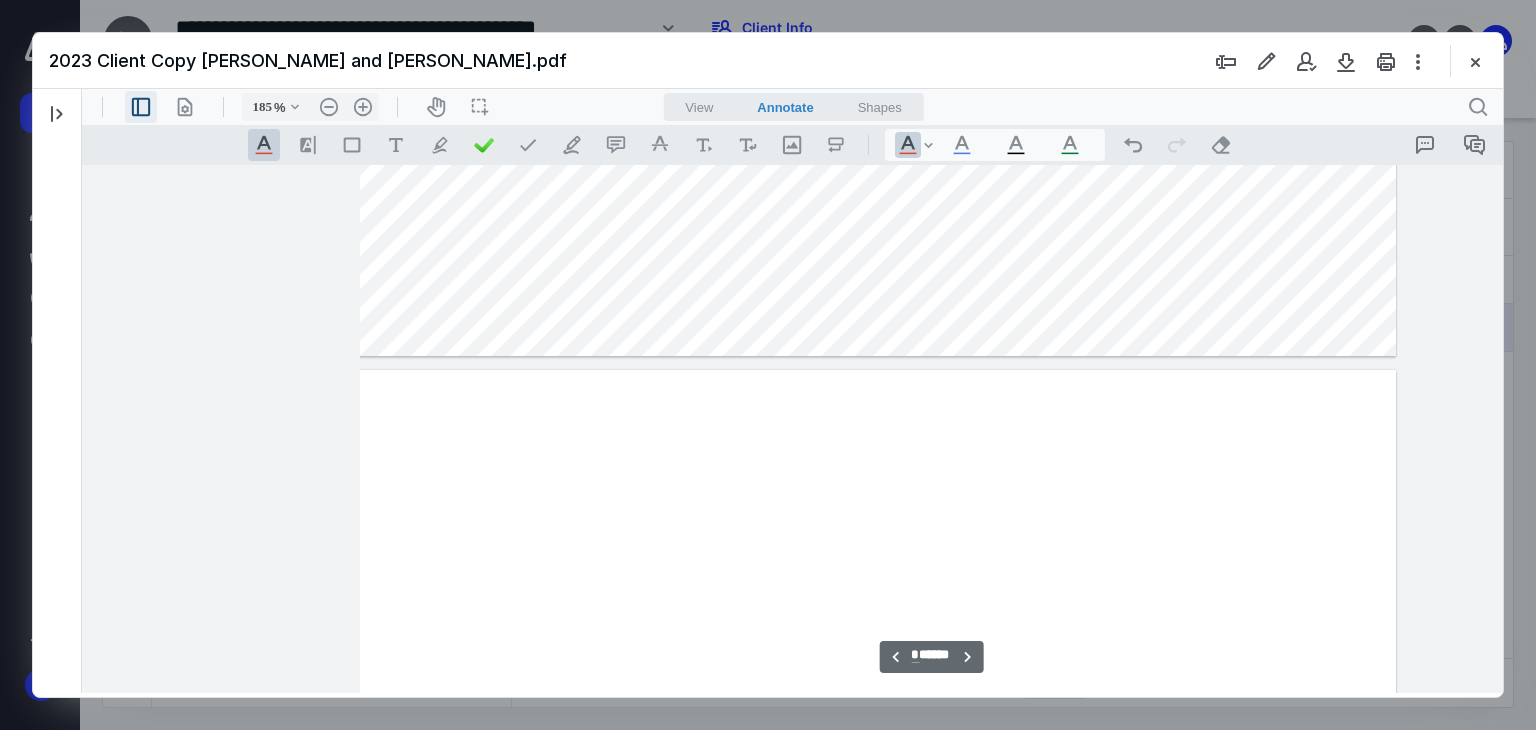 type on "182" 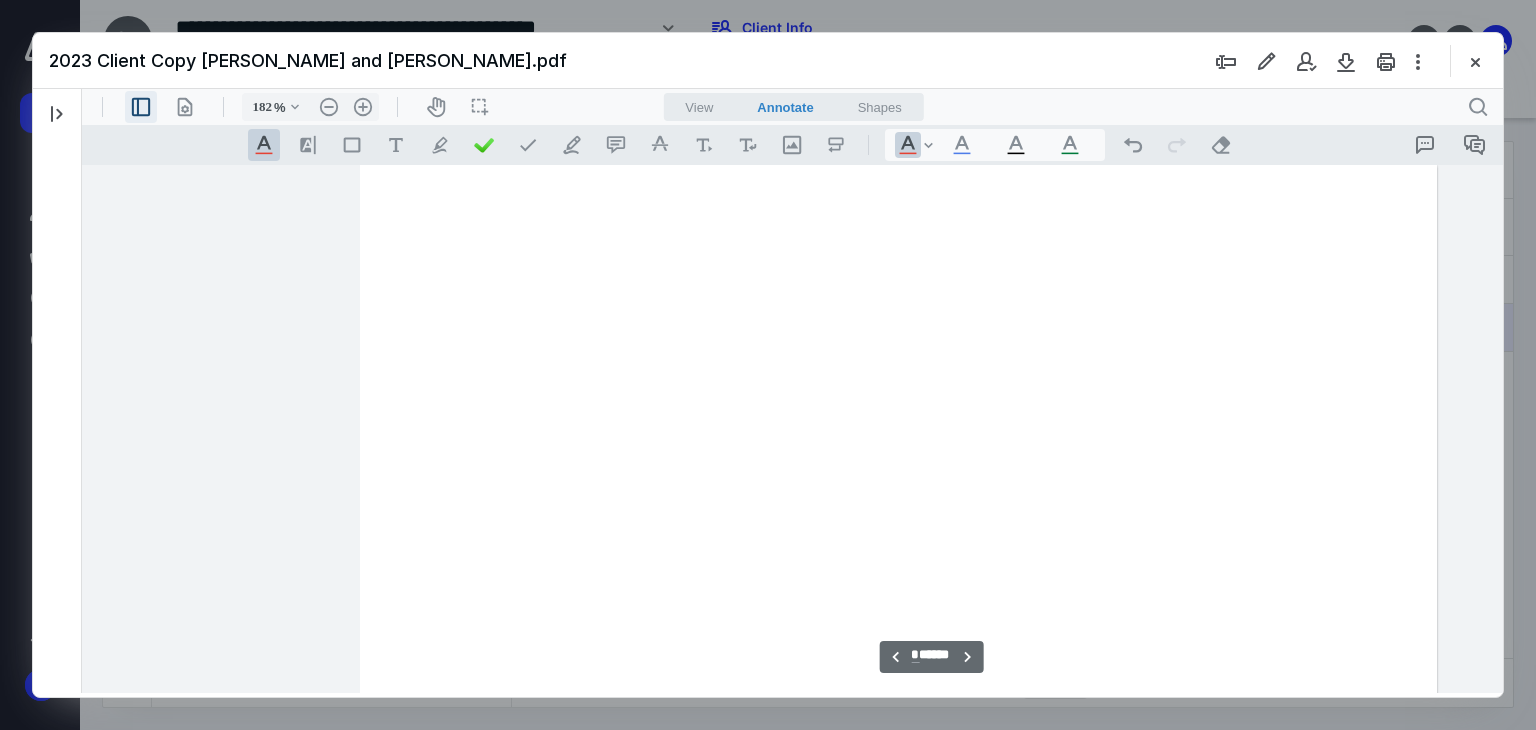 scroll, scrollTop: 11417, scrollLeft: 158, axis: both 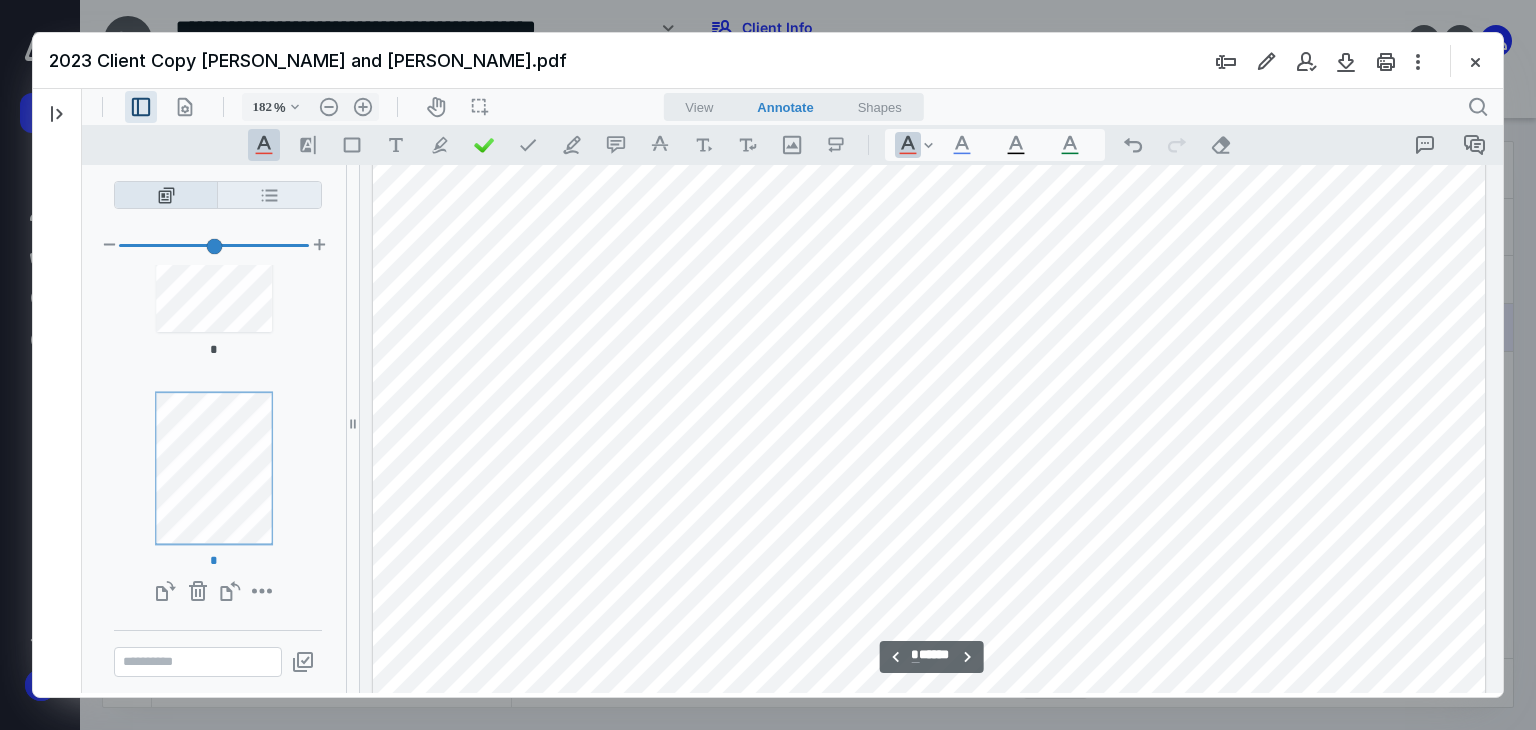 drag, startPoint x: 290, startPoint y: 226, endPoint x: 282, endPoint y: 200, distance: 27.202942 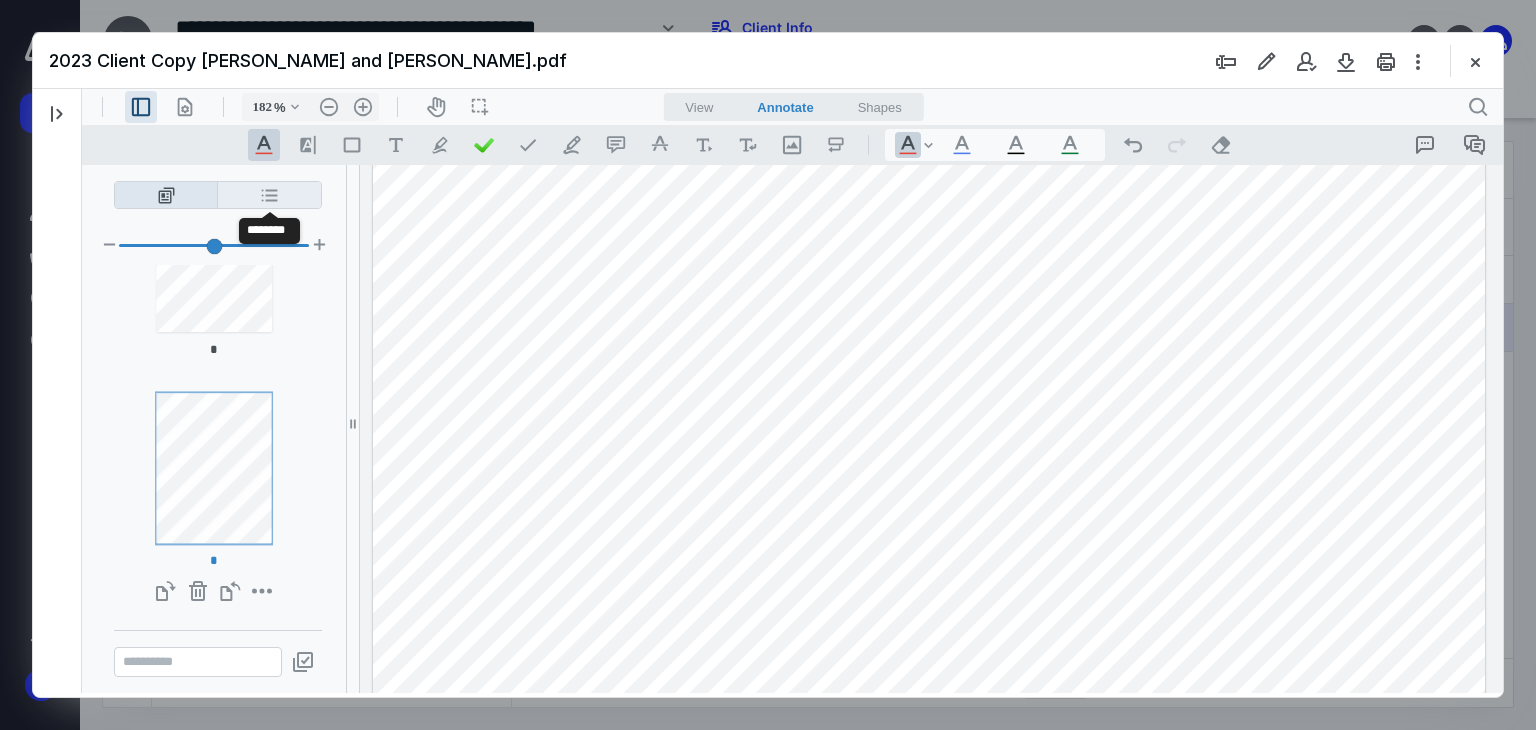 click on "**********" at bounding box center (269, 195) 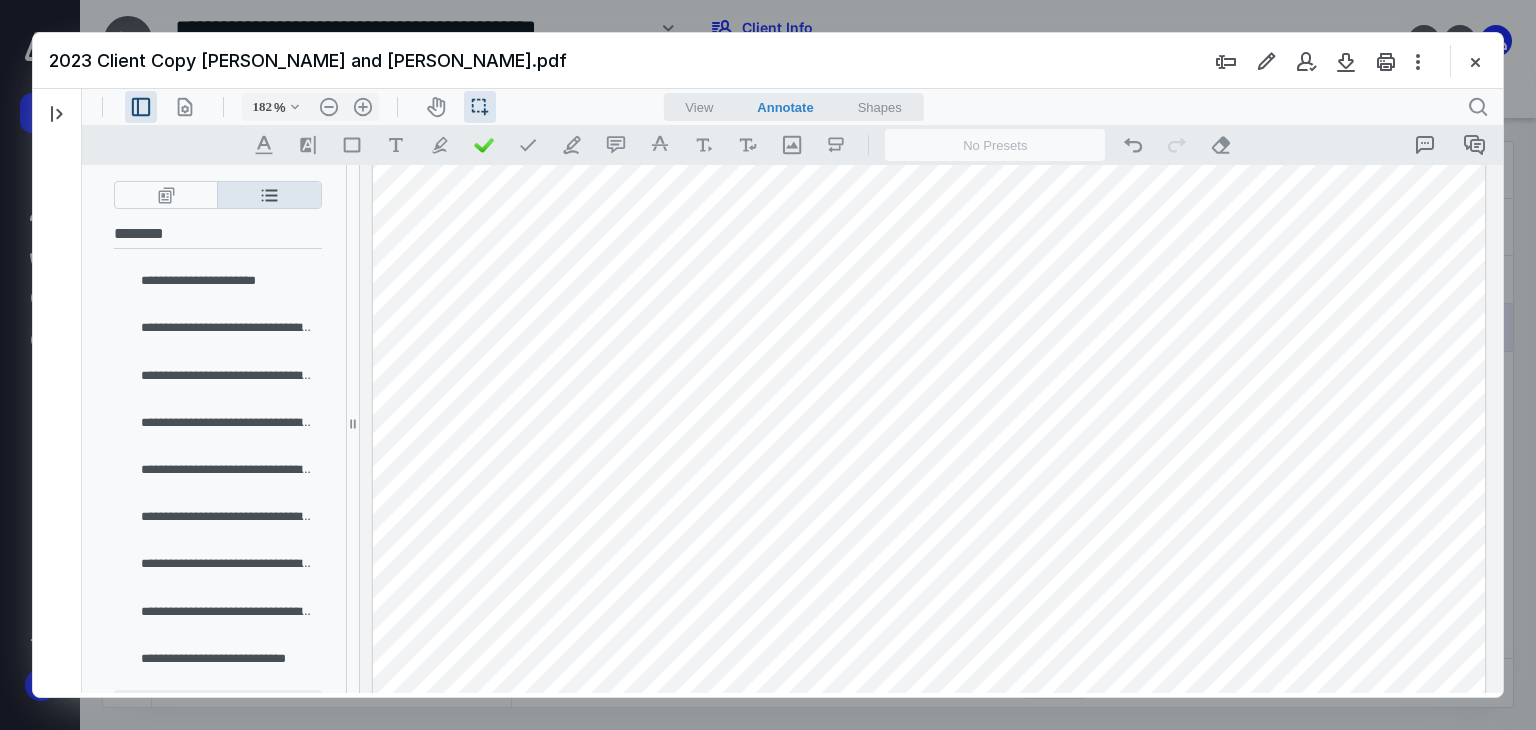 scroll, scrollTop: 506, scrollLeft: 0, axis: vertical 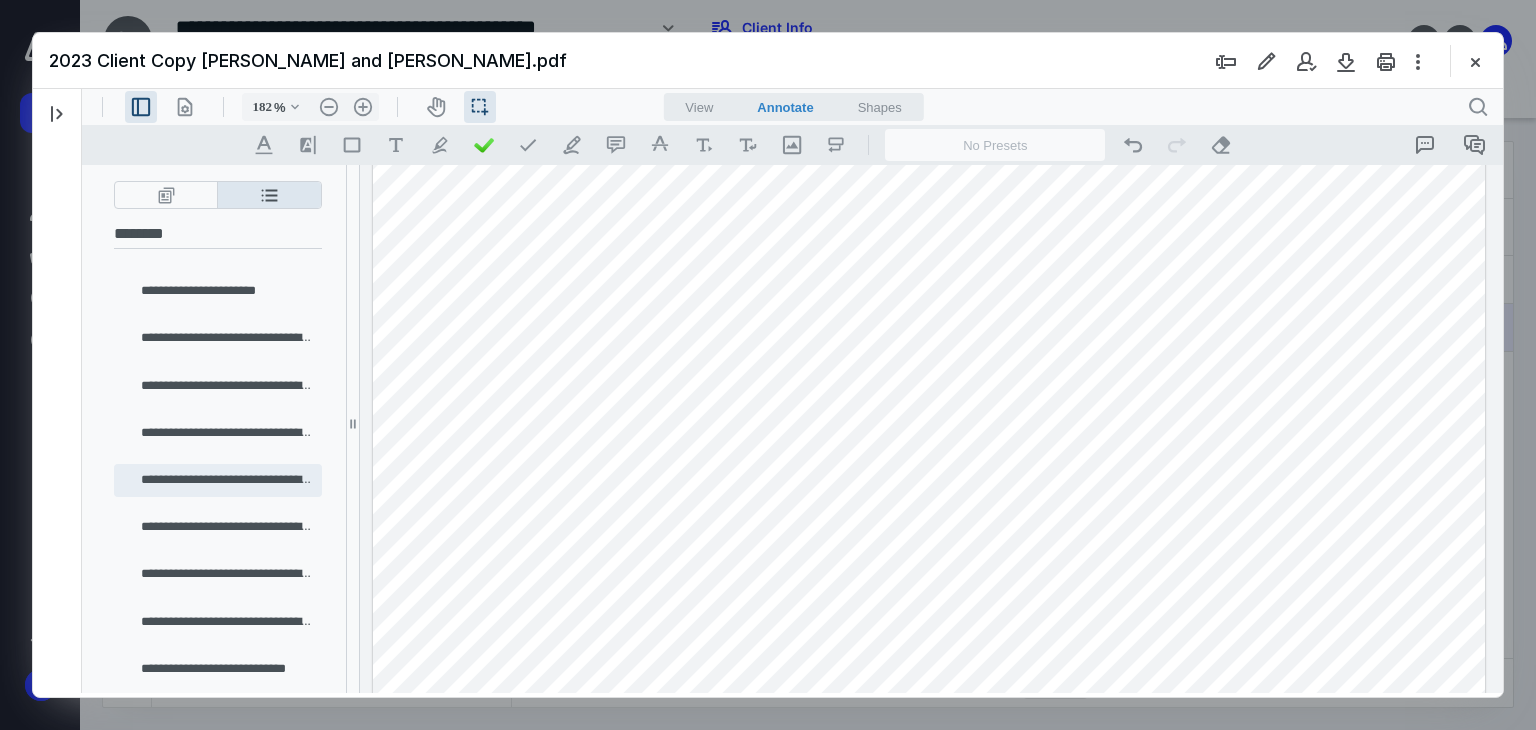 click on "**********" at bounding box center (226, 480) 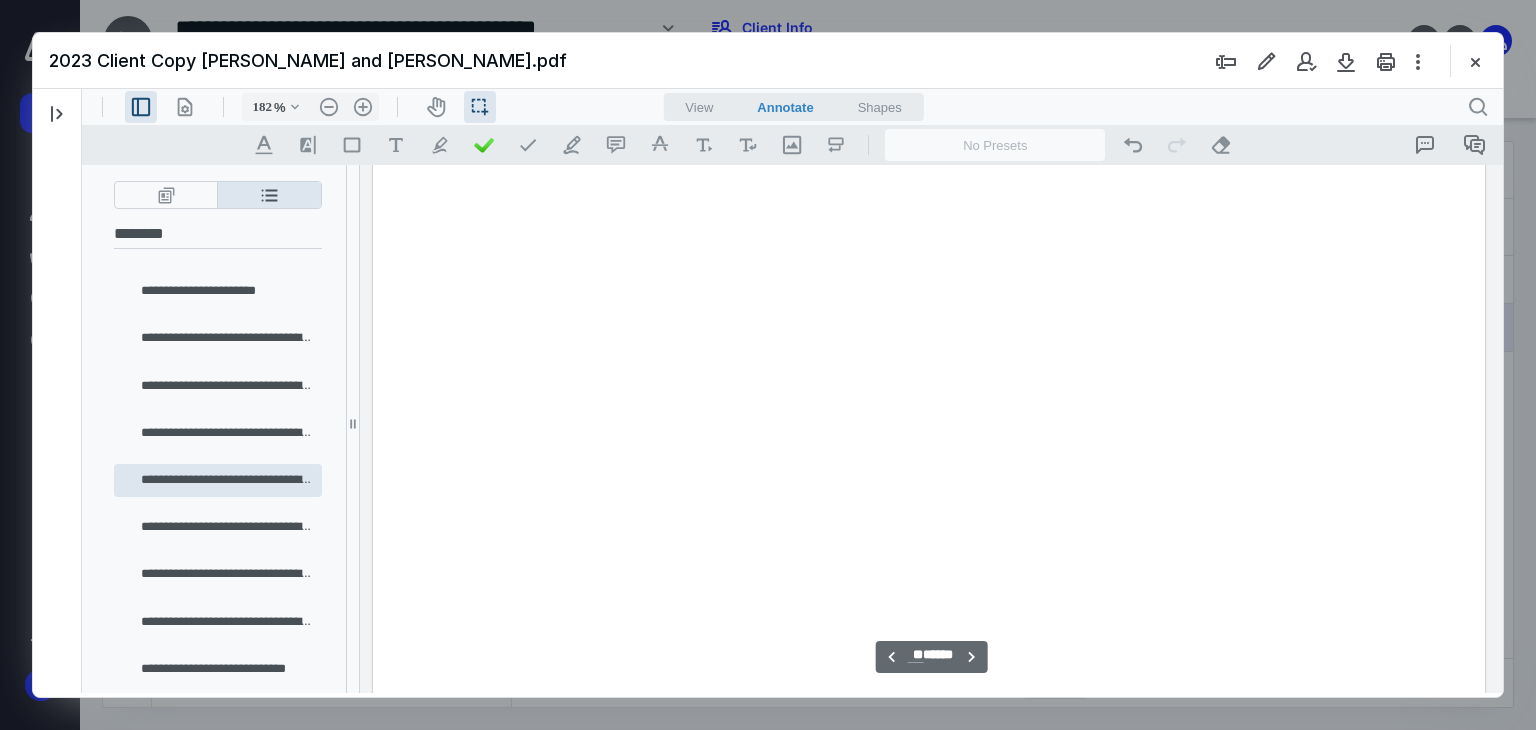 scroll, scrollTop: 21475, scrollLeft: 171, axis: both 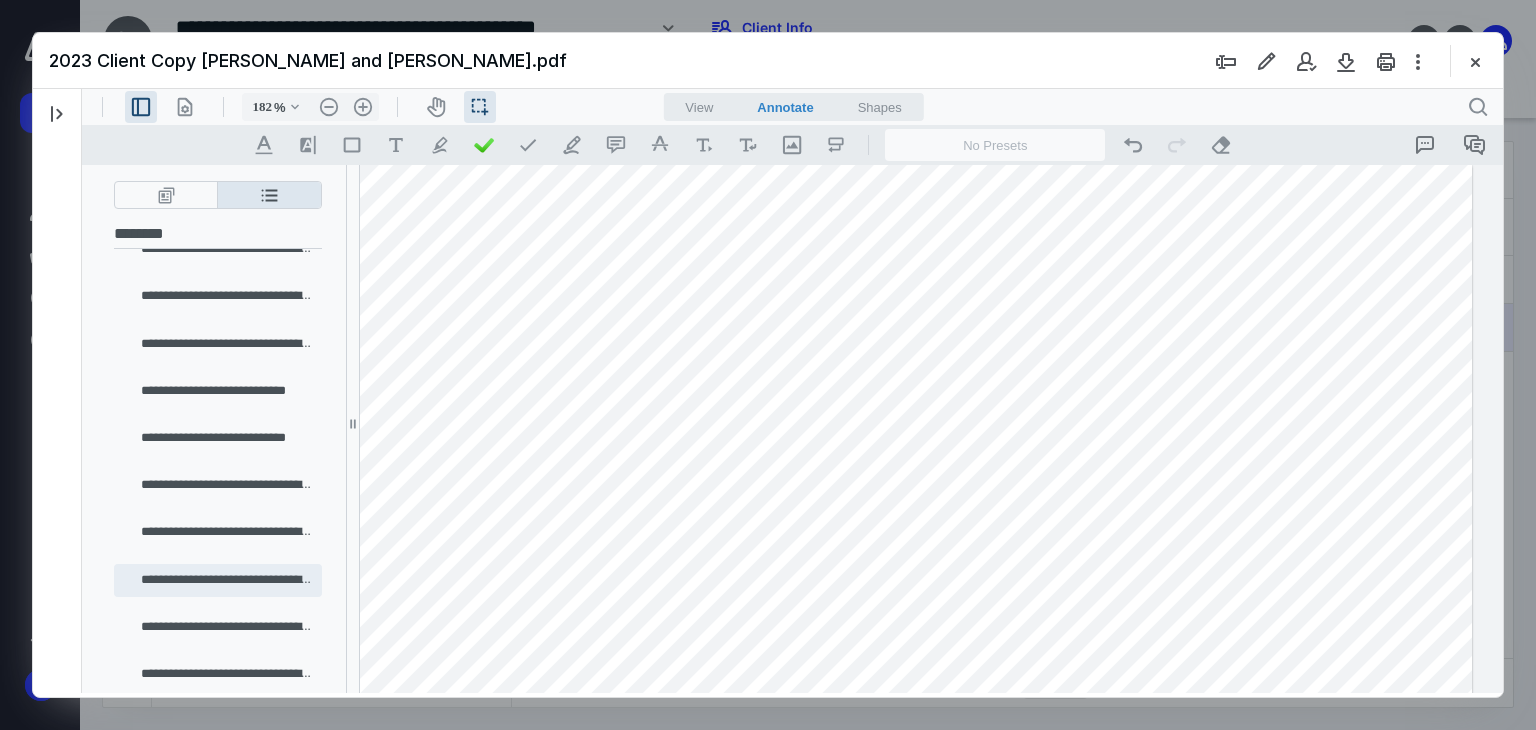 click on "**********" at bounding box center [226, 580] 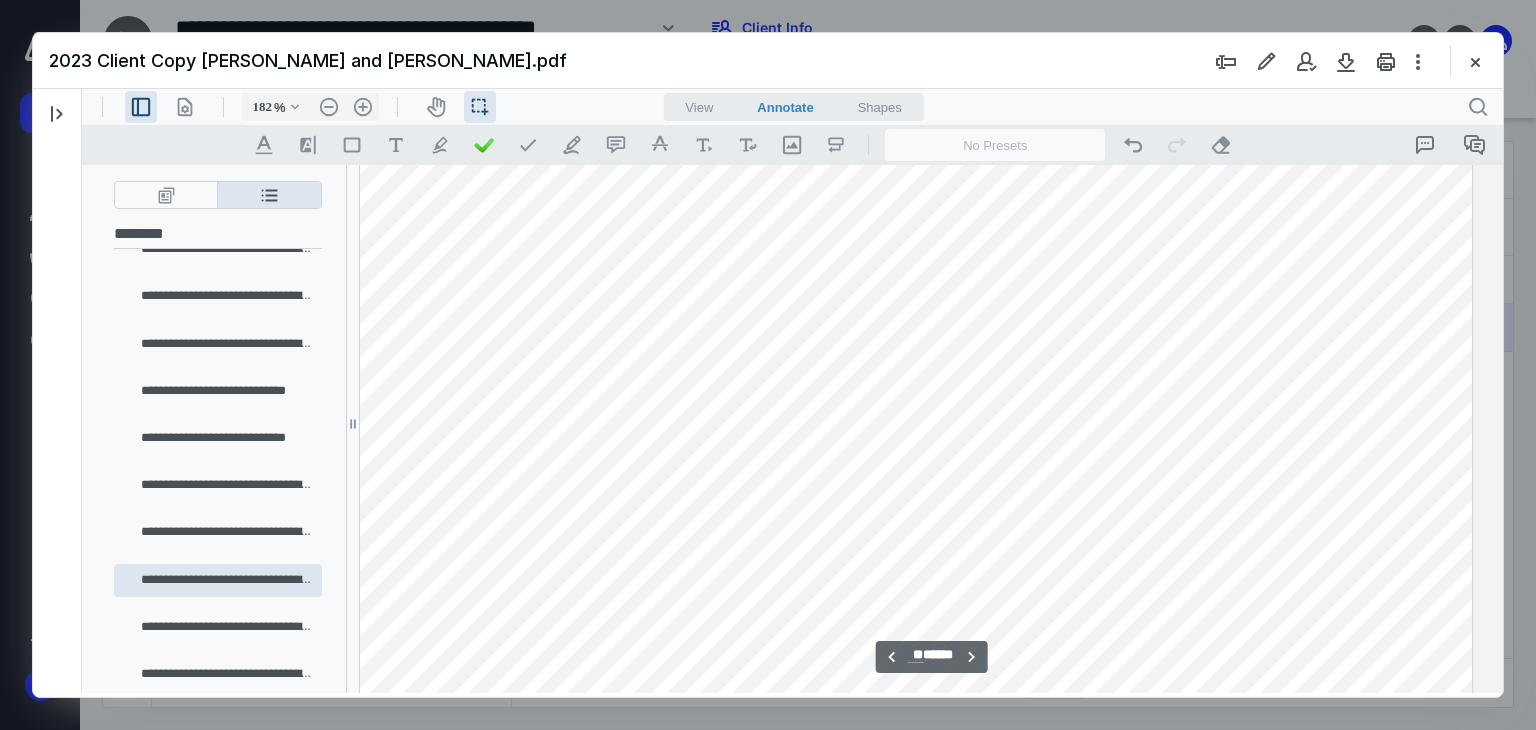 scroll, scrollTop: 33660, scrollLeft: 171, axis: both 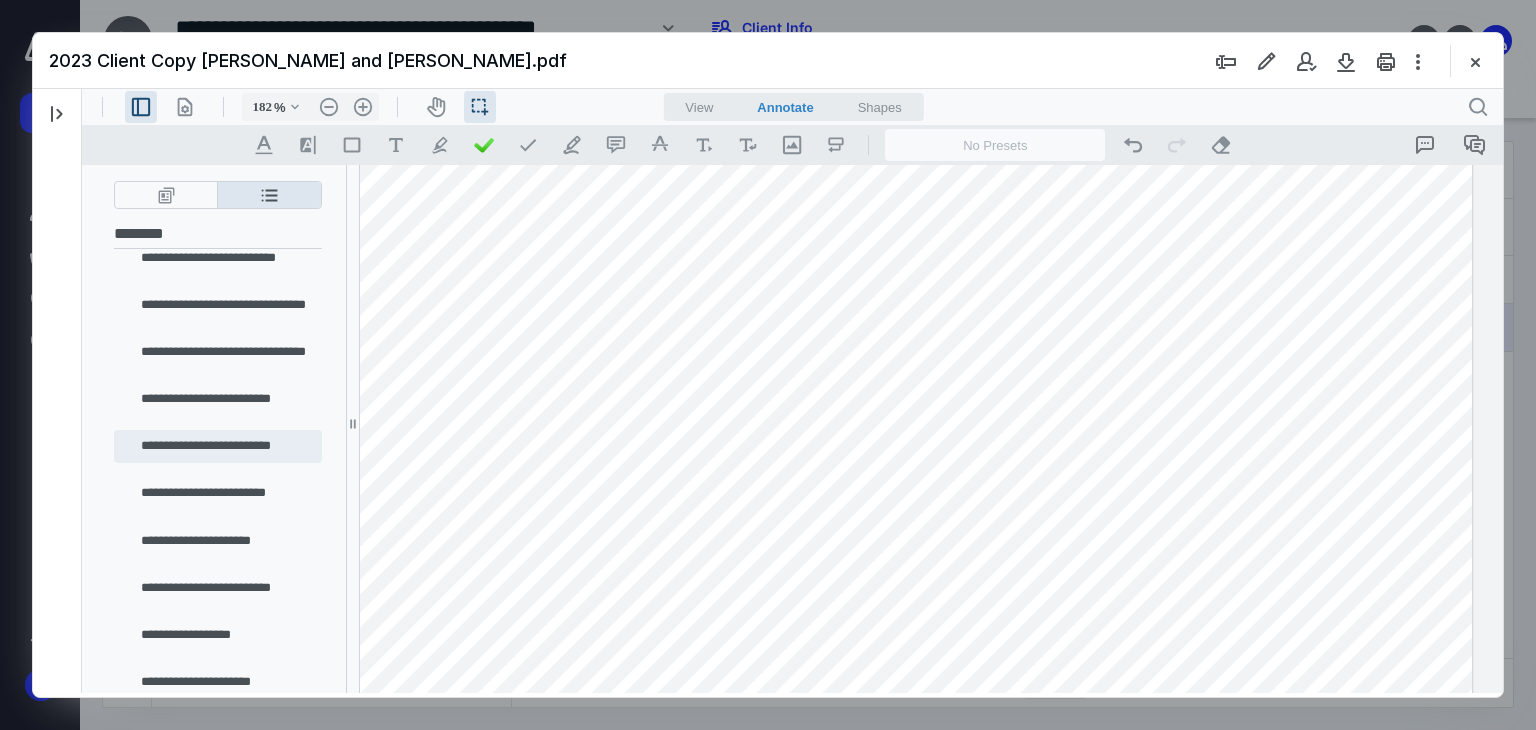 click on "**********" at bounding box center [226, 446] 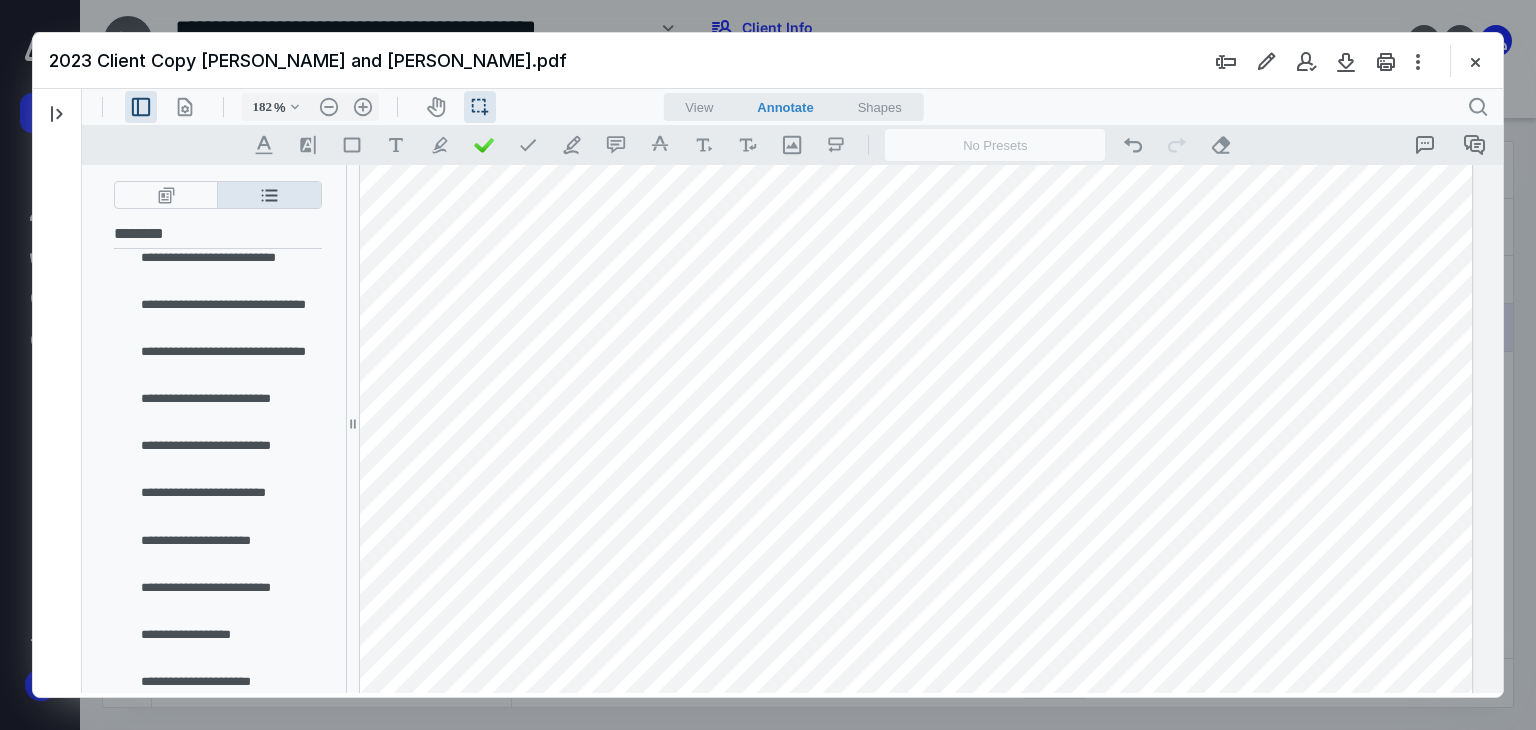type on "**" 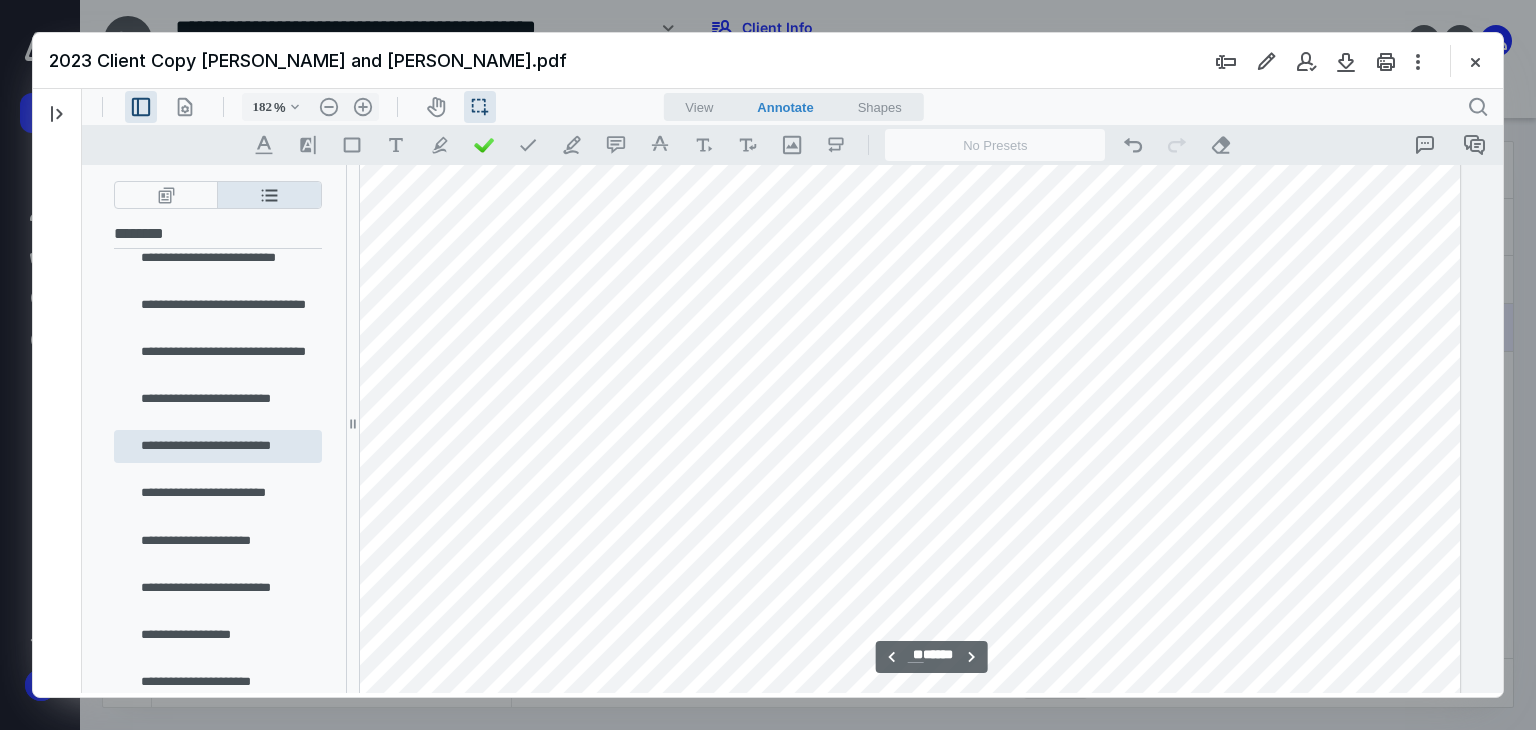 scroll, scrollTop: 106479, scrollLeft: 183, axis: both 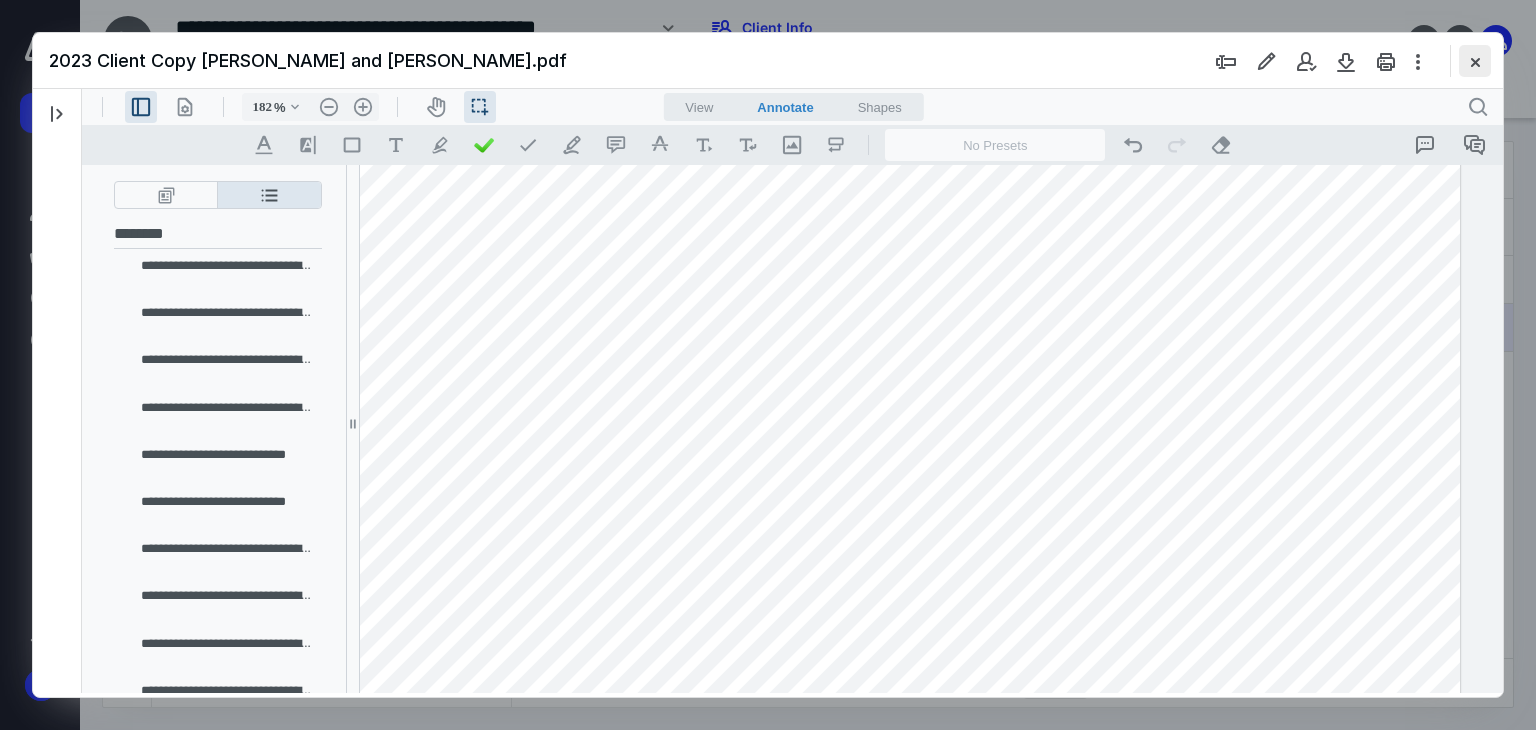 drag, startPoint x: 1453, startPoint y: 65, endPoint x: 1473, endPoint y: 65, distance: 20 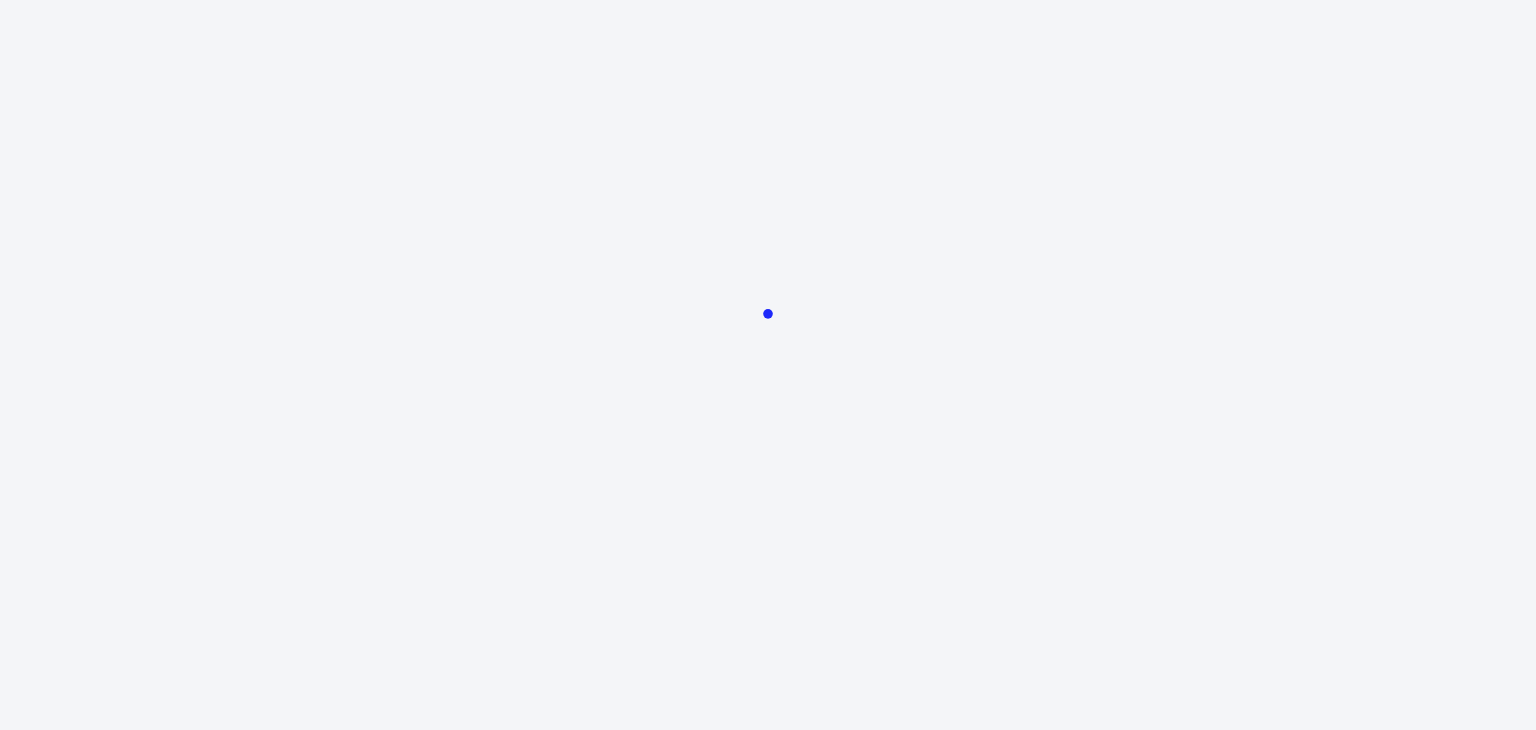 scroll, scrollTop: 0, scrollLeft: 0, axis: both 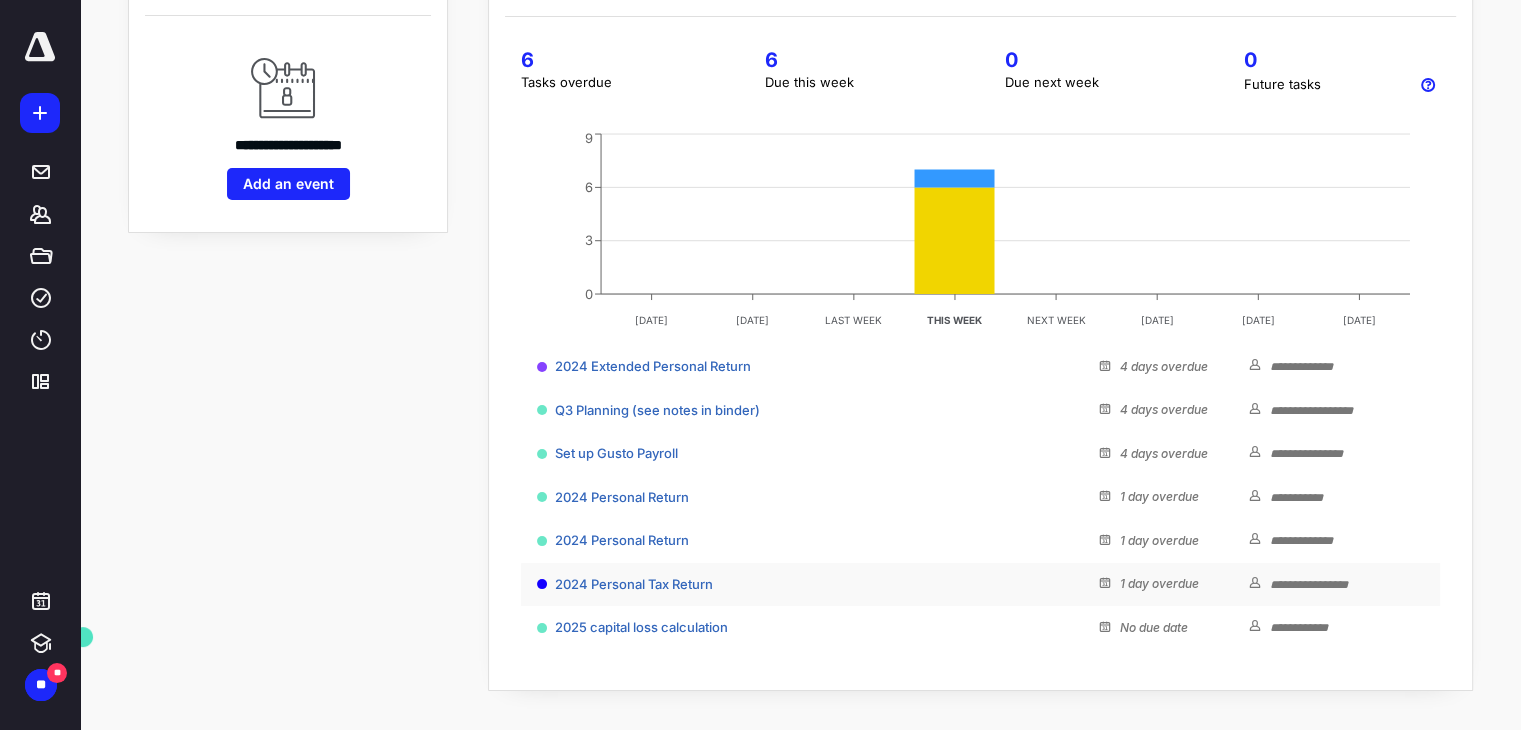 click on "2024 Personal Tax Return" at bounding box center (818, 585) 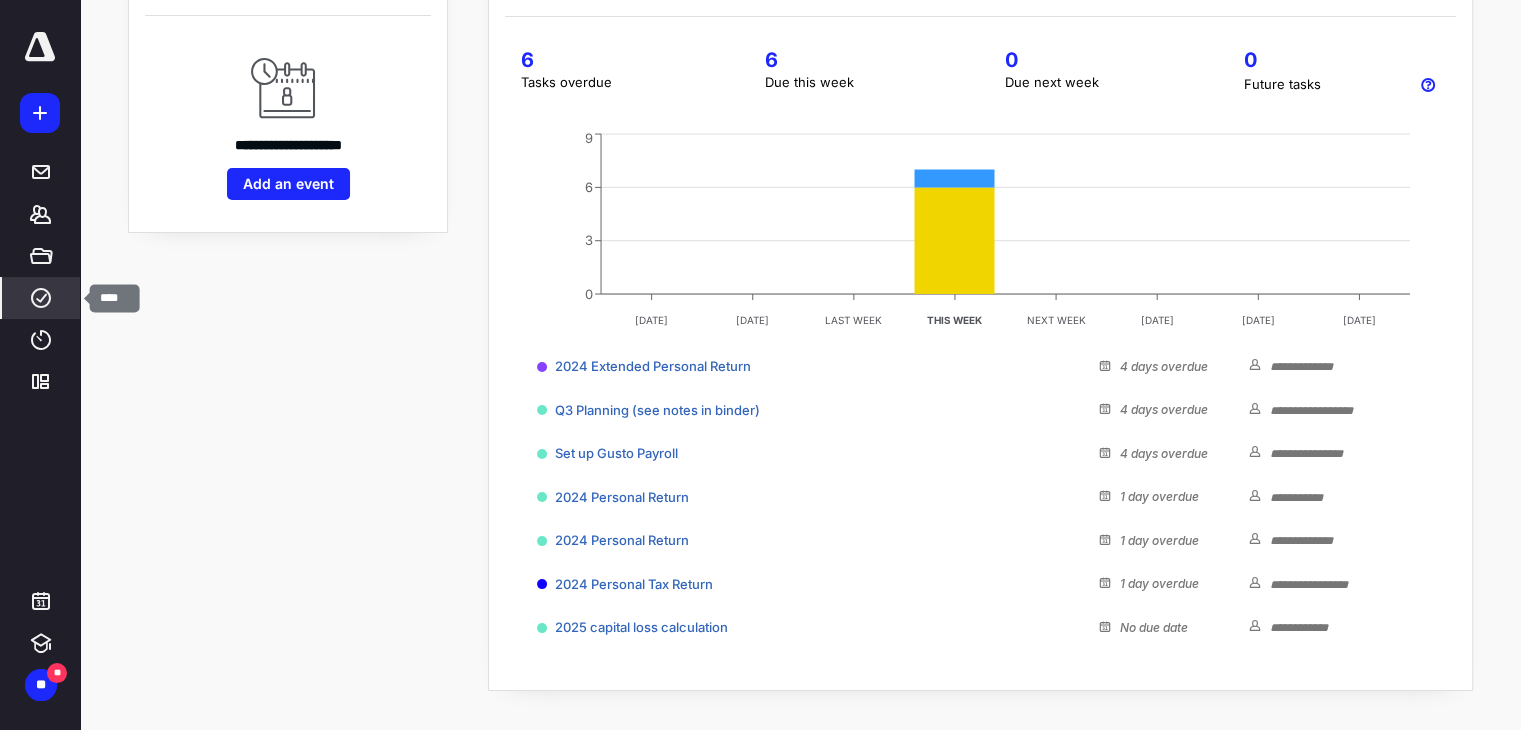 click 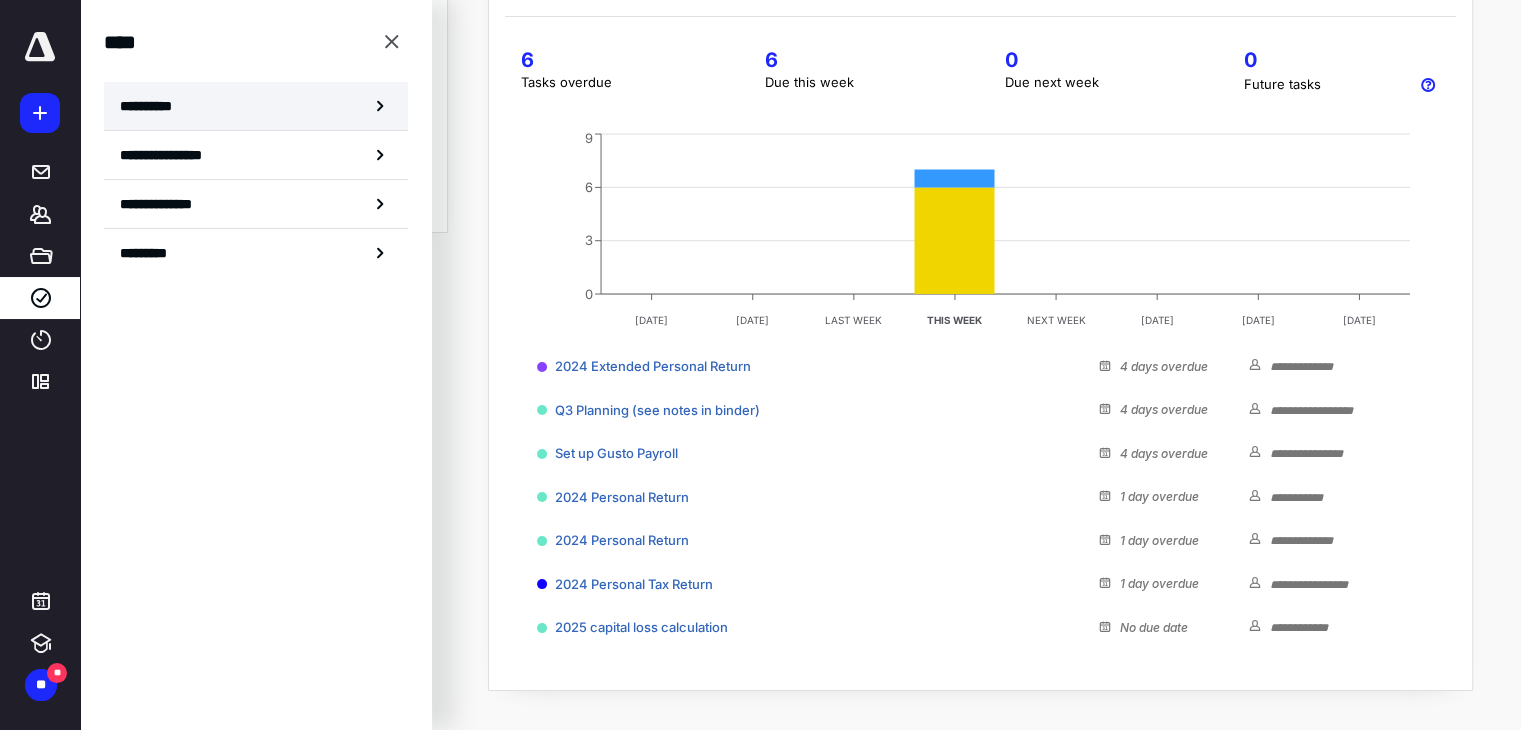 click on "**********" at bounding box center (256, 106) 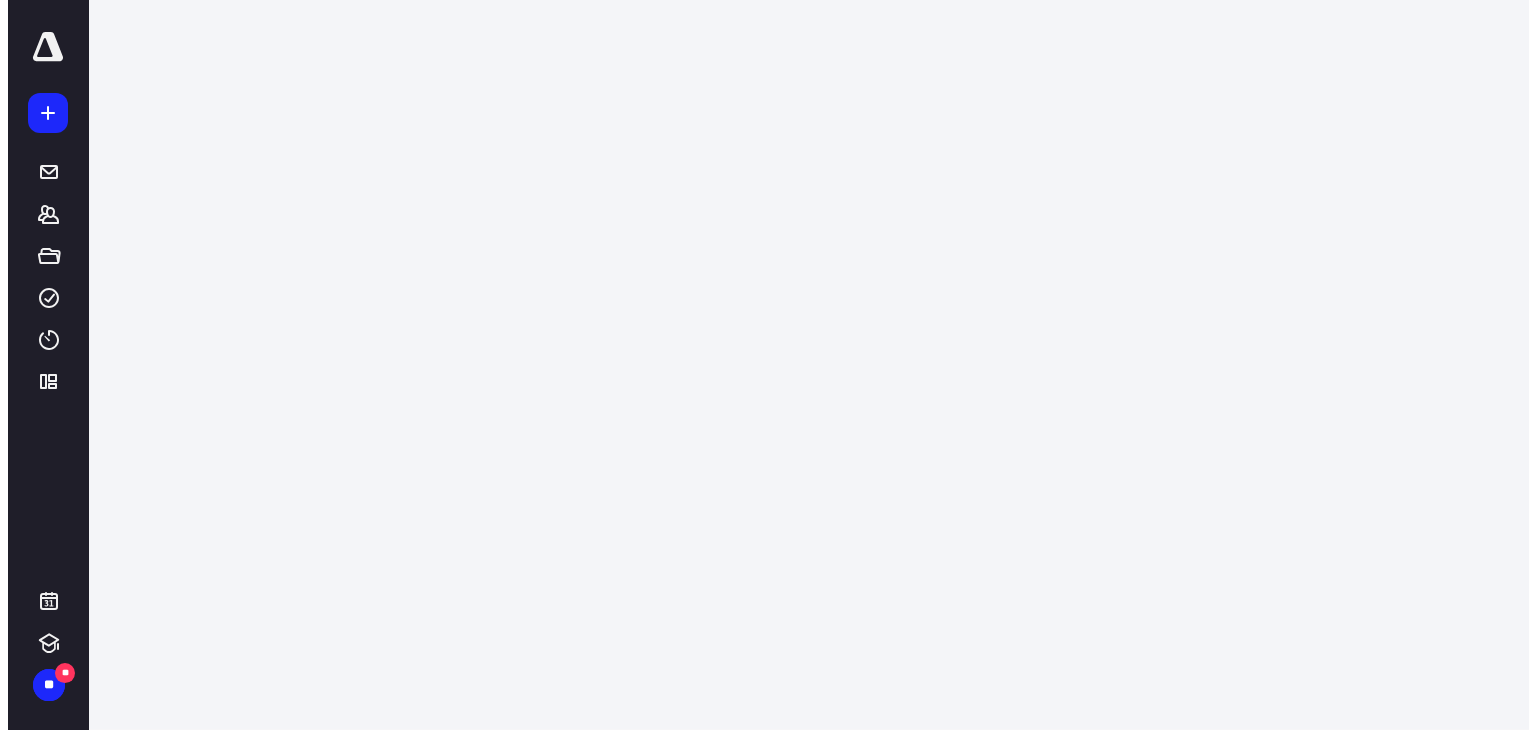 scroll, scrollTop: 0, scrollLeft: 0, axis: both 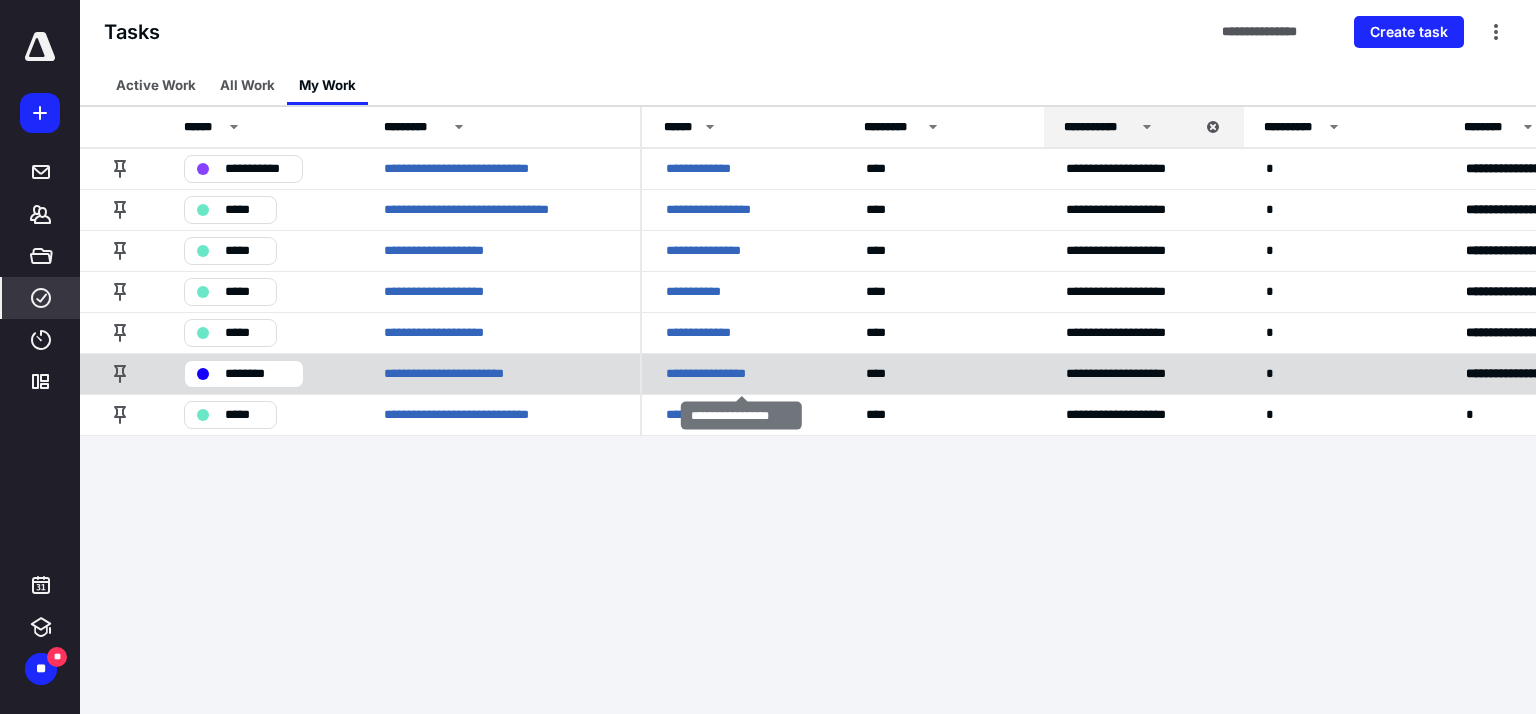 click on "**********" at bounding box center [720, 374] 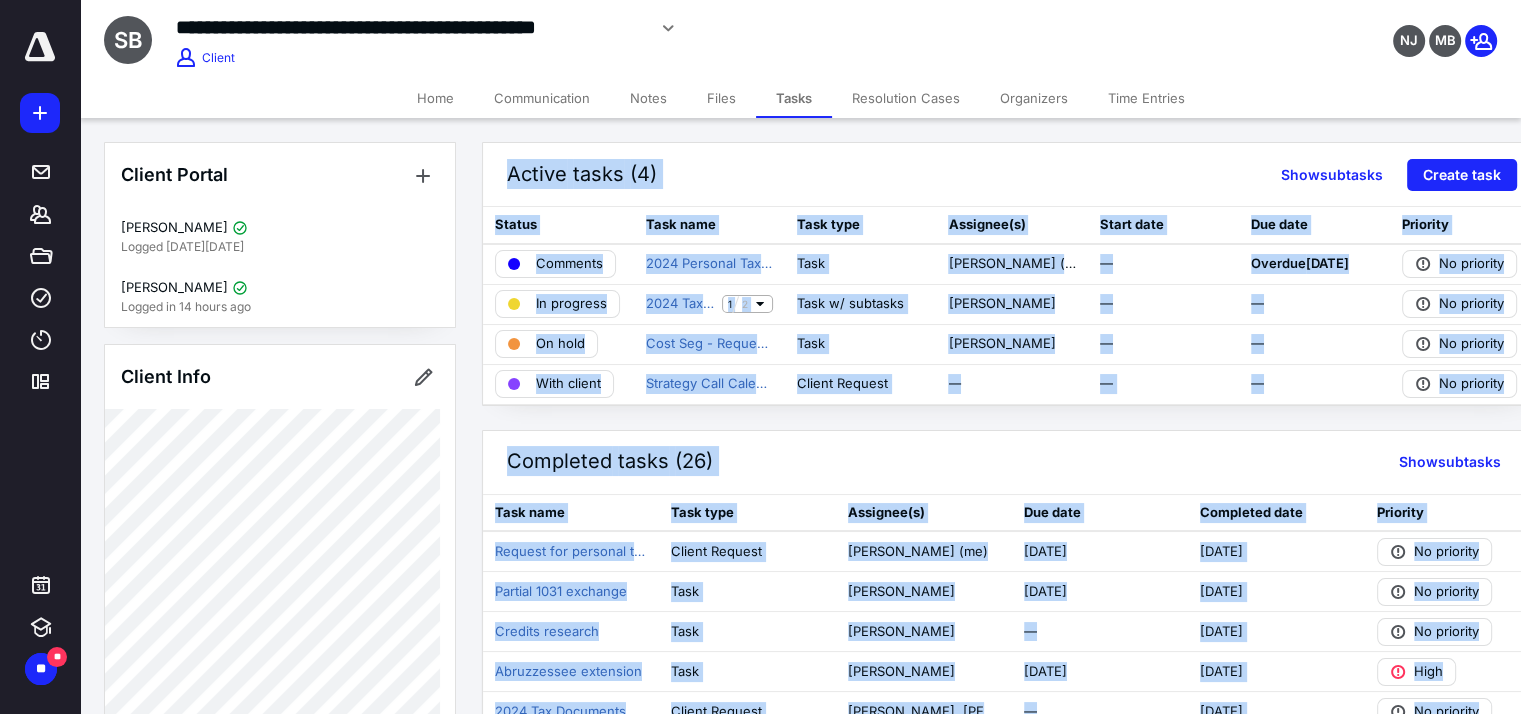 click on "Completed   tasks   (26) Show  subtasks" at bounding box center [1012, 463] 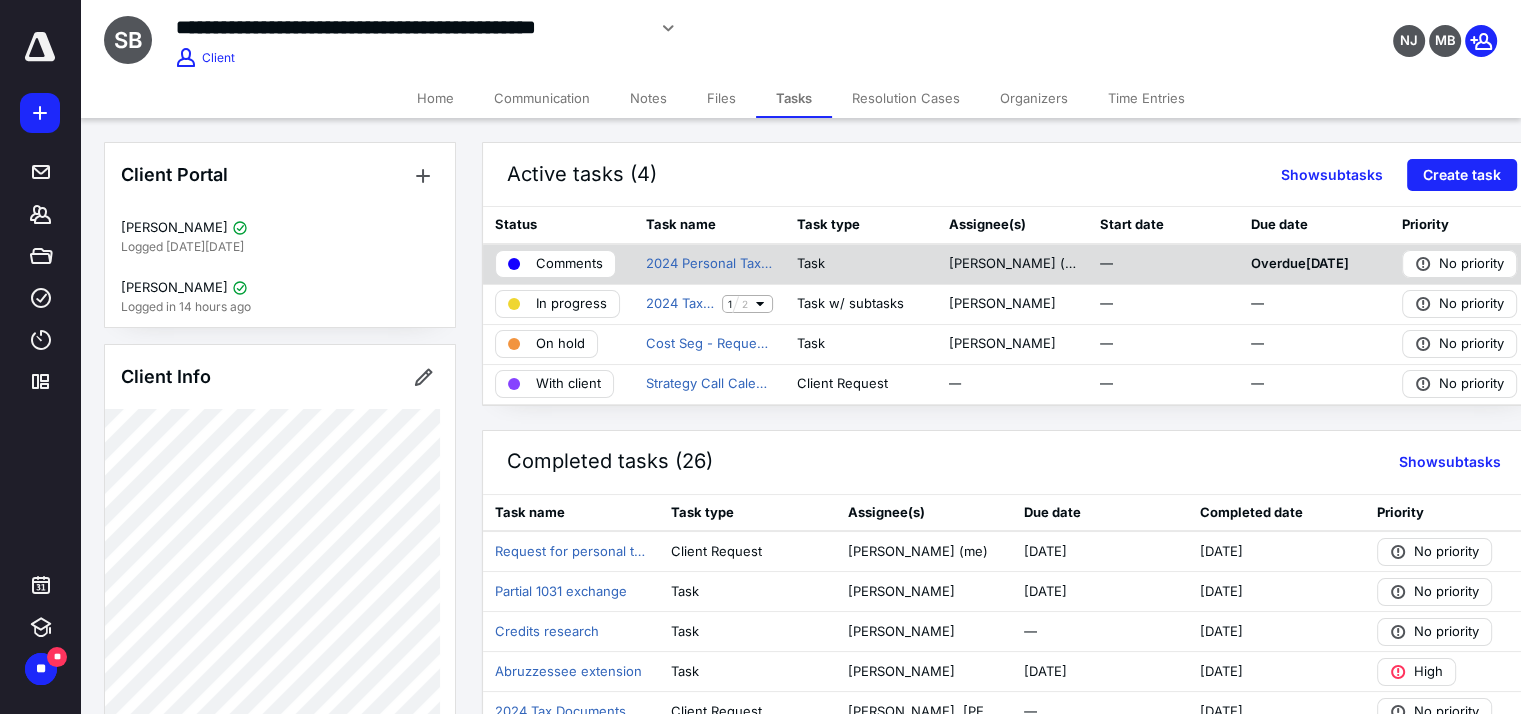 click on "Task" at bounding box center [860, 264] 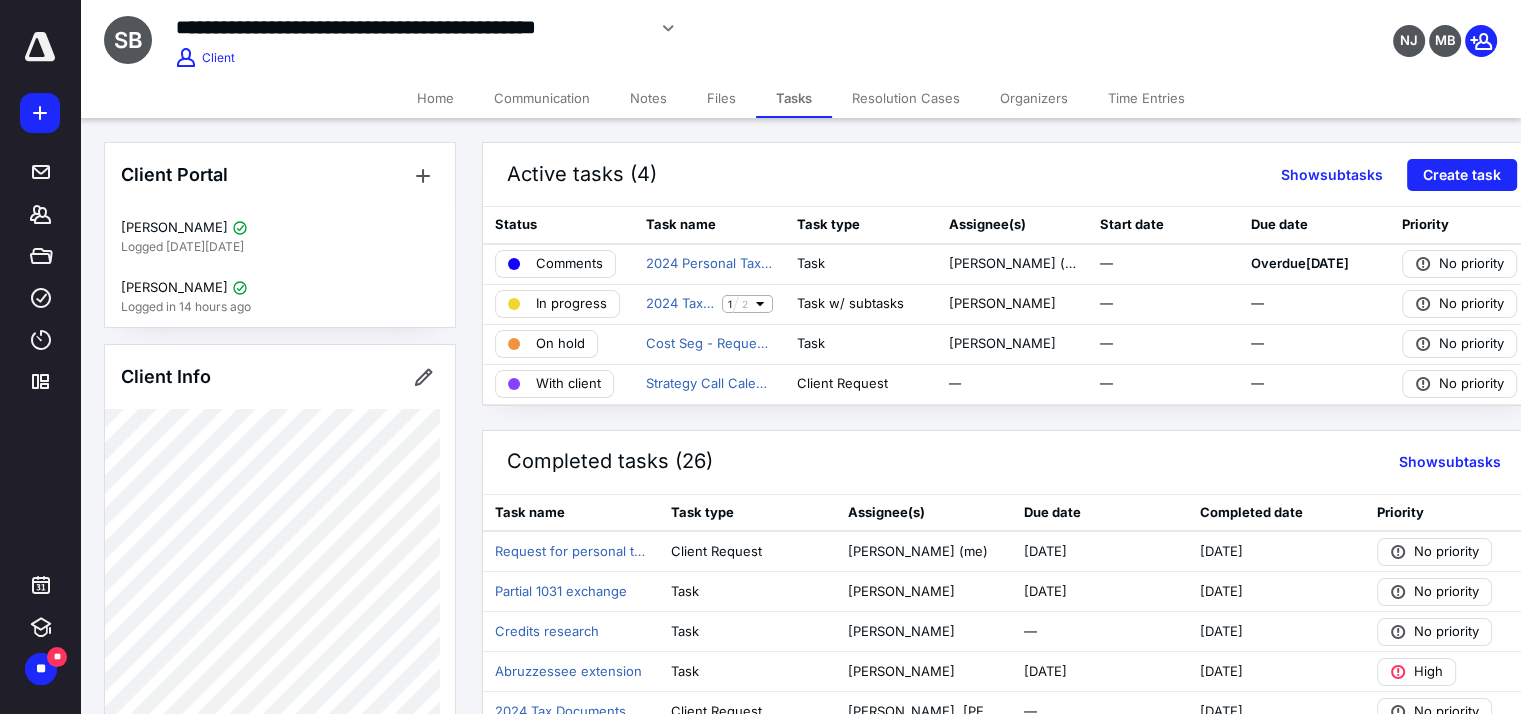 click on "Files" at bounding box center (721, 98) 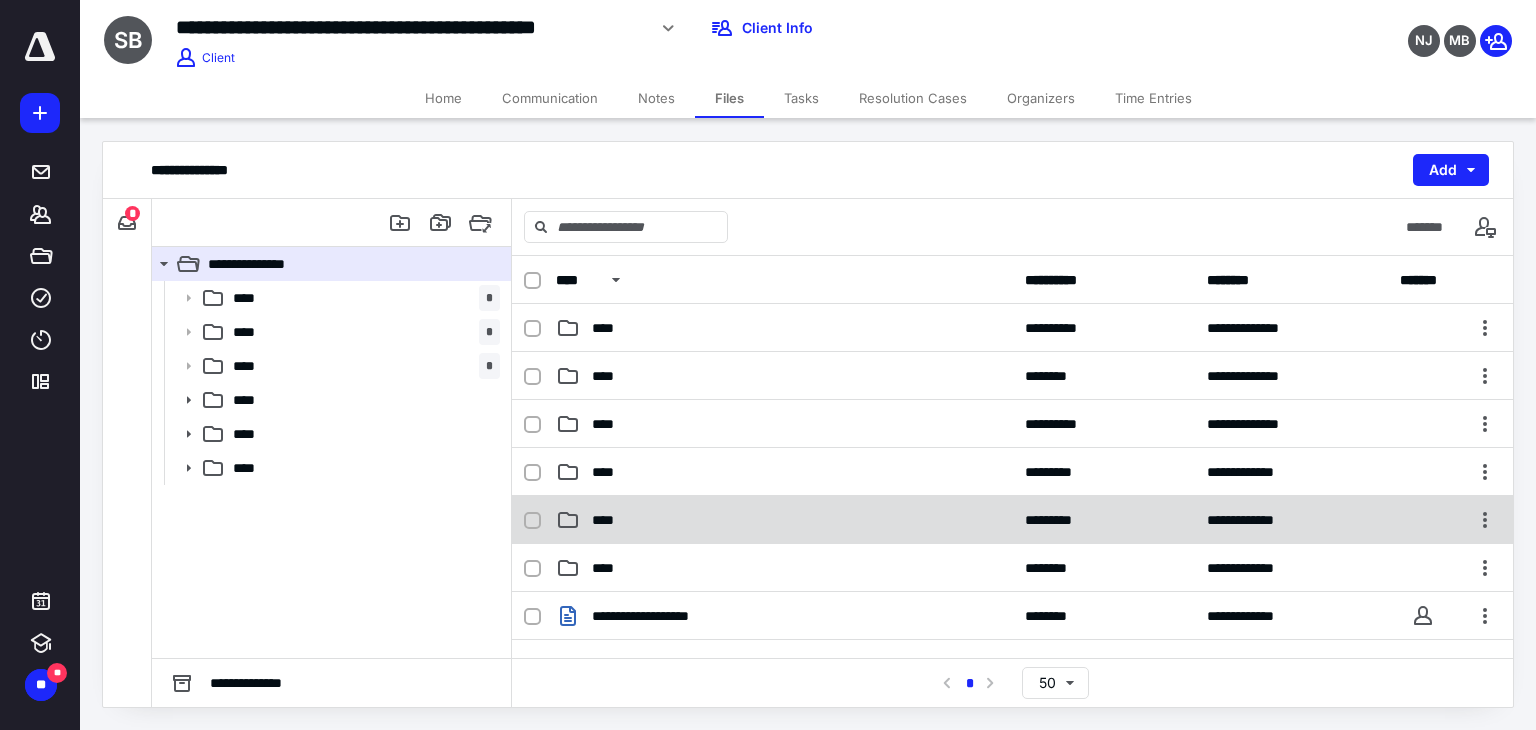 click on "****" at bounding box center [609, 520] 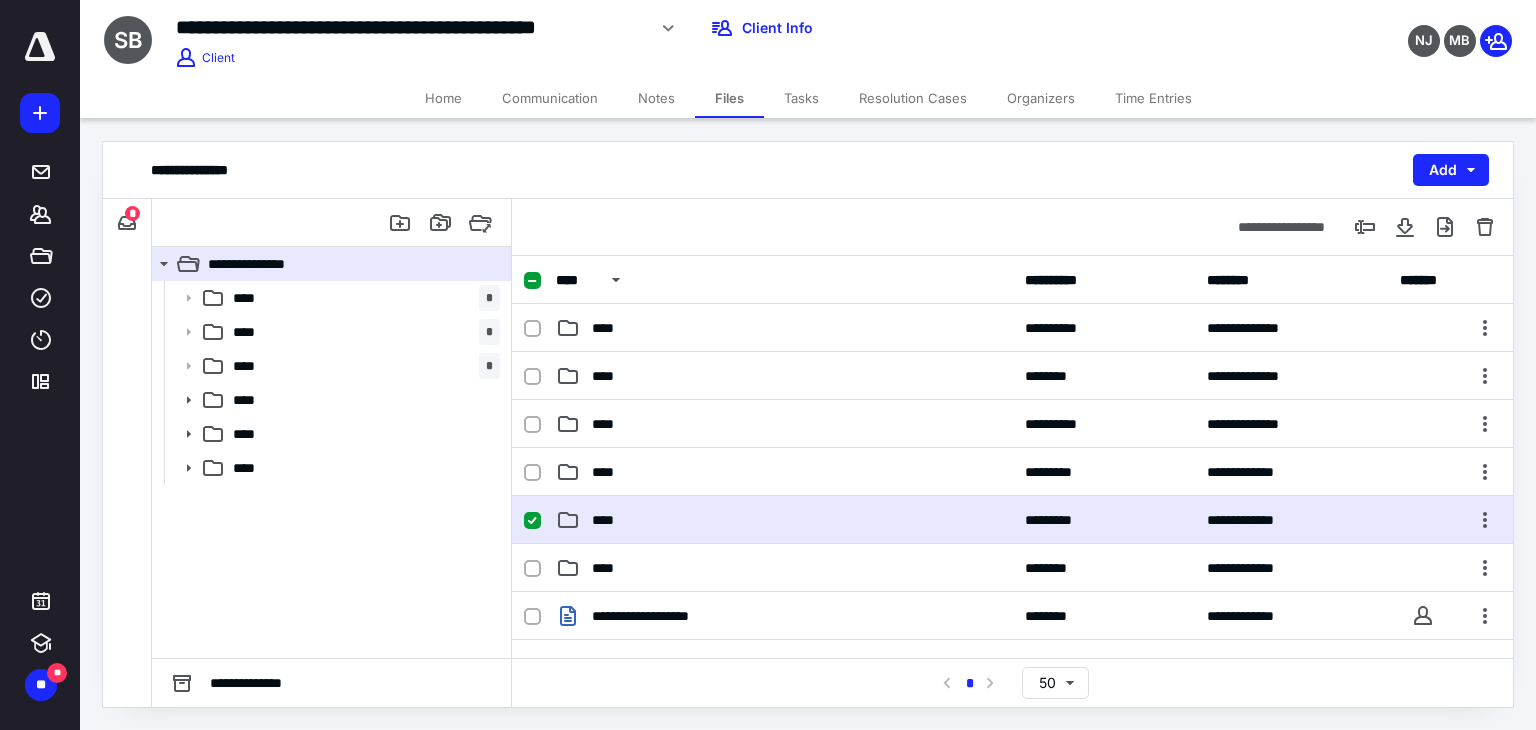 click on "****" at bounding box center (609, 520) 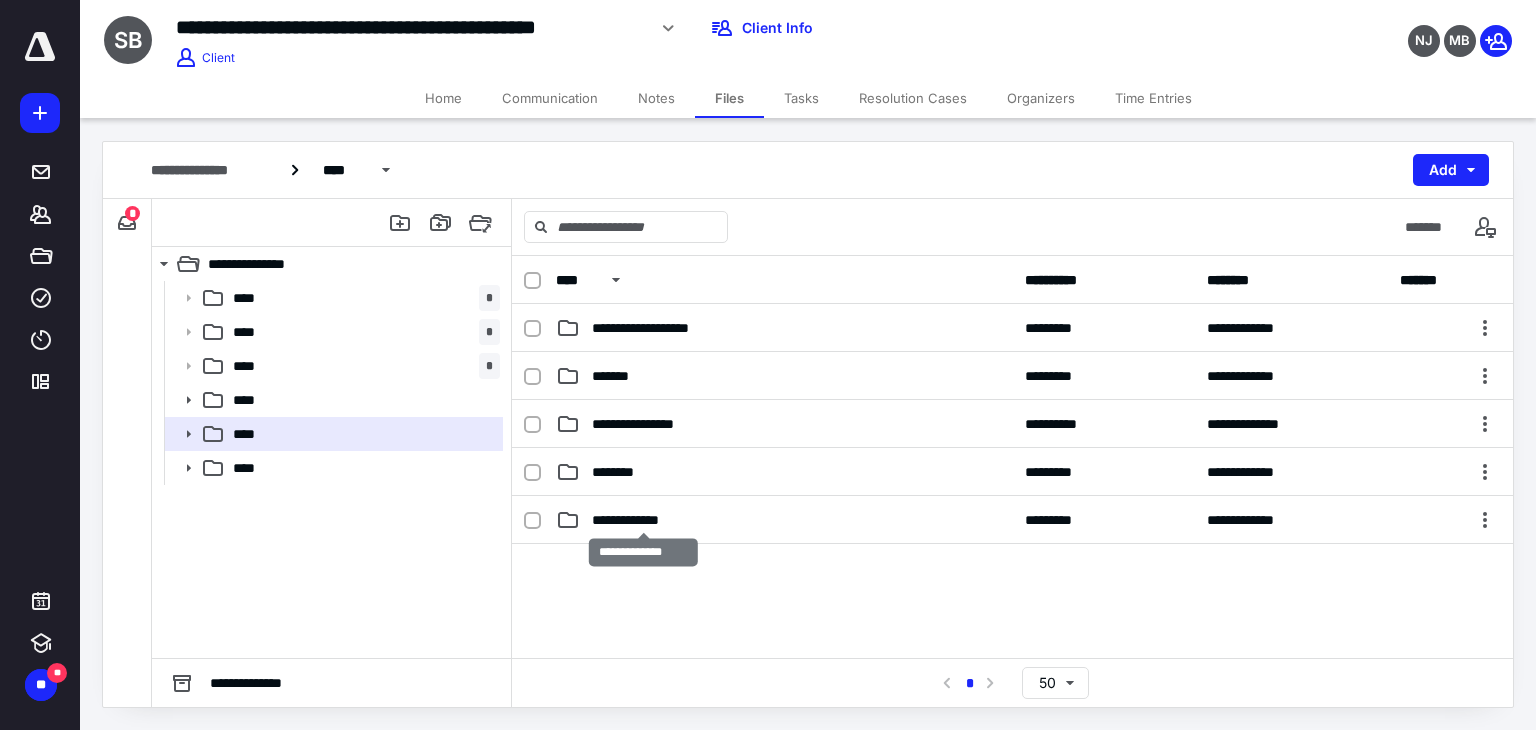 click on "**********" at bounding box center [643, 520] 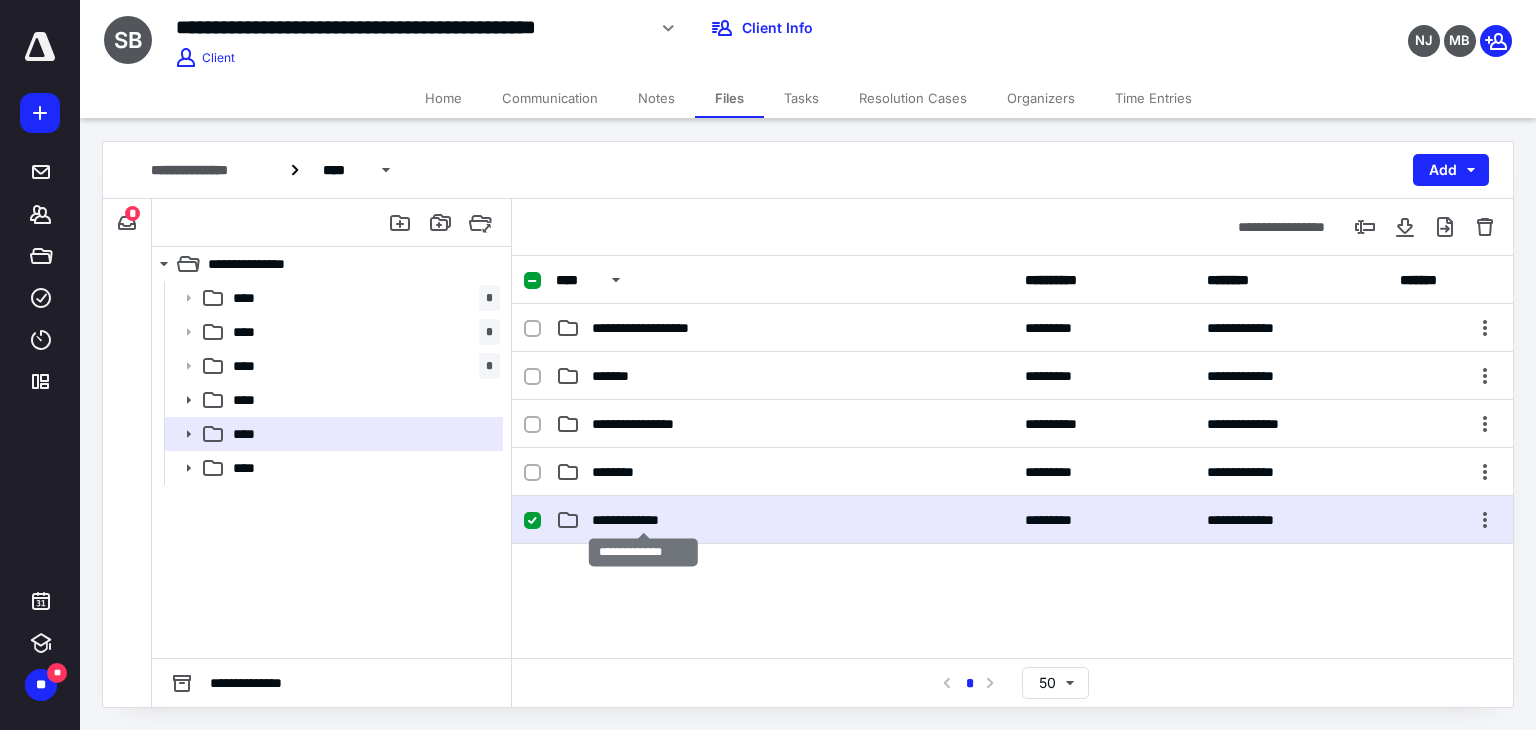 click on "**********" at bounding box center (643, 520) 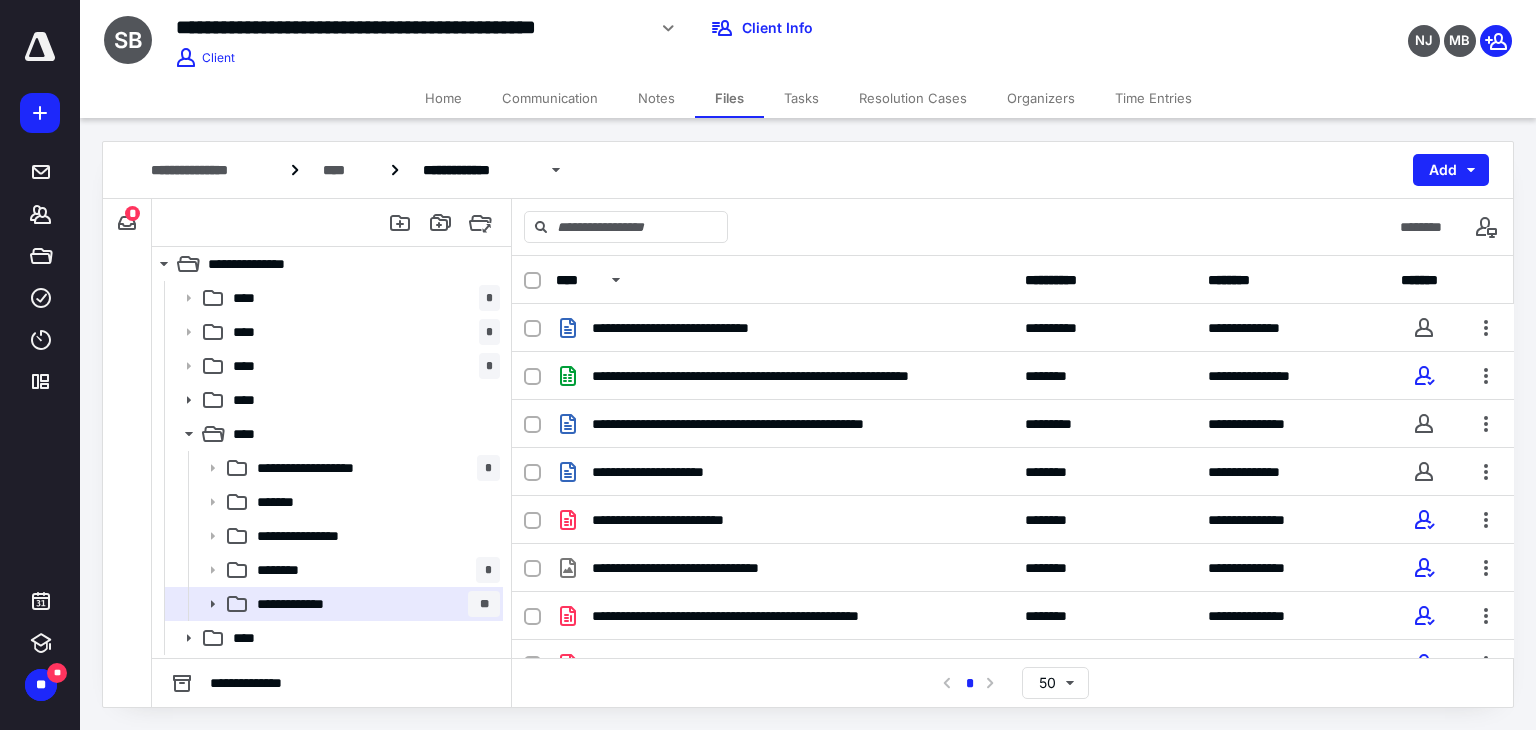 scroll, scrollTop: 186, scrollLeft: 0, axis: vertical 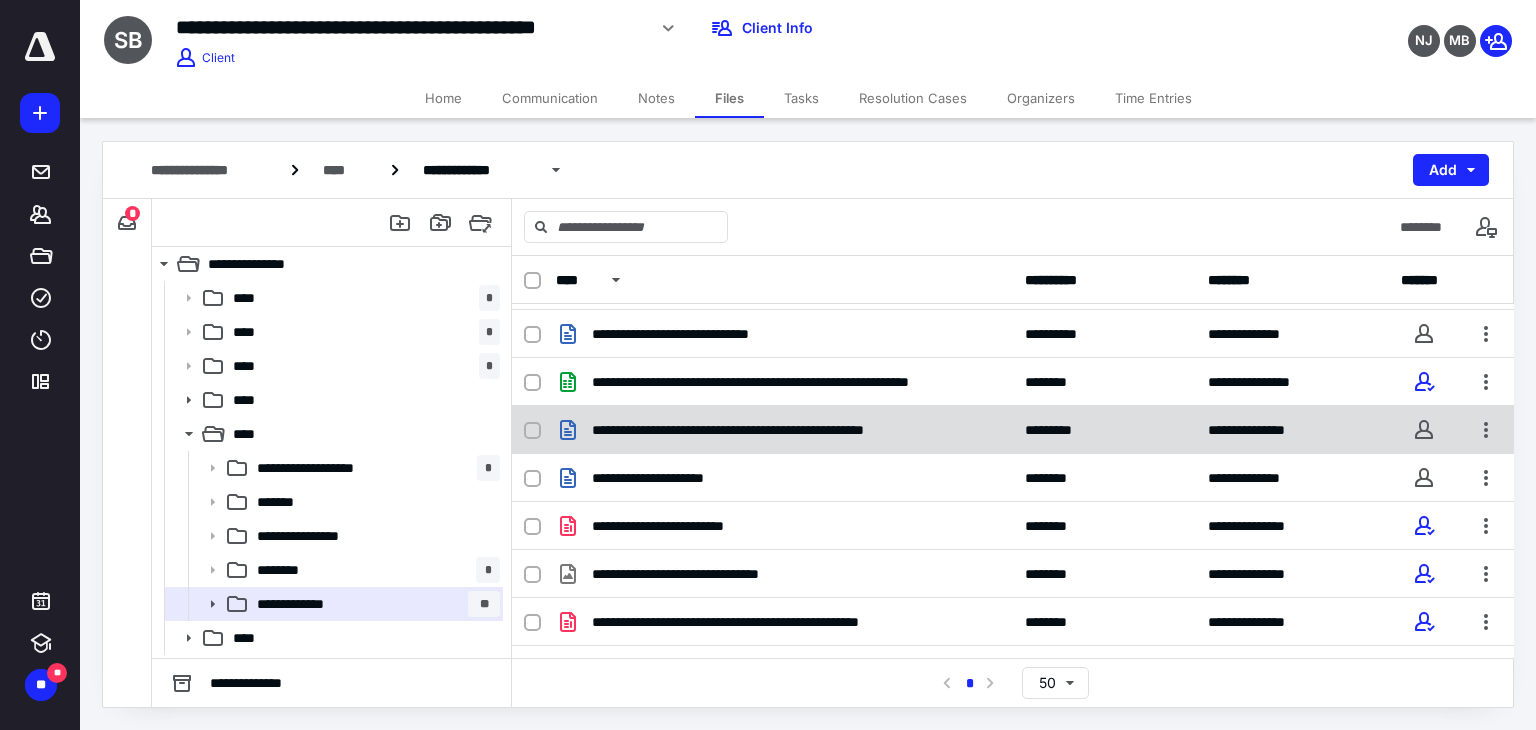 click on "**********" at bounding box center (784, 430) 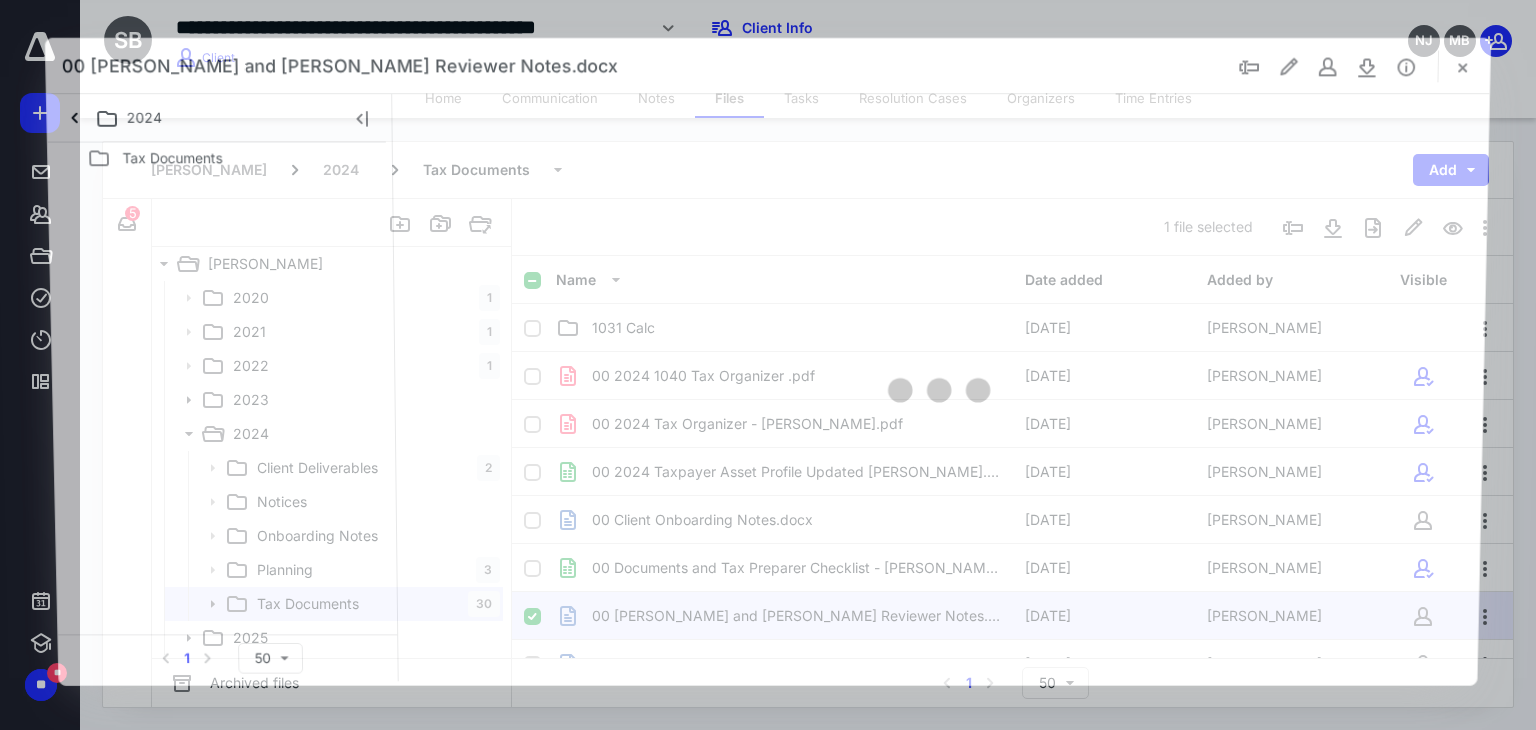 scroll, scrollTop: 186, scrollLeft: 0, axis: vertical 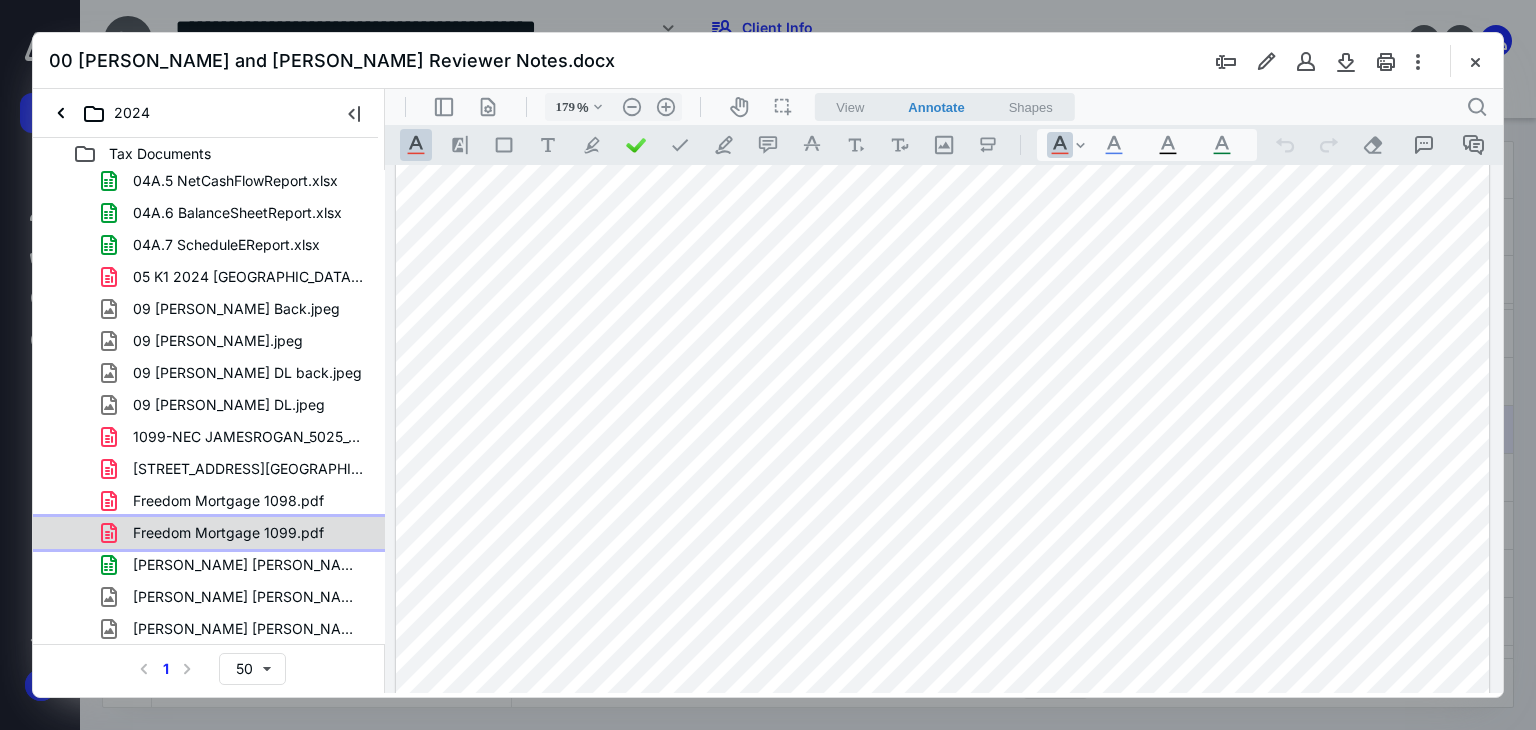 click on "Freedom Mortgage 1099.pdf" at bounding box center [209, 533] 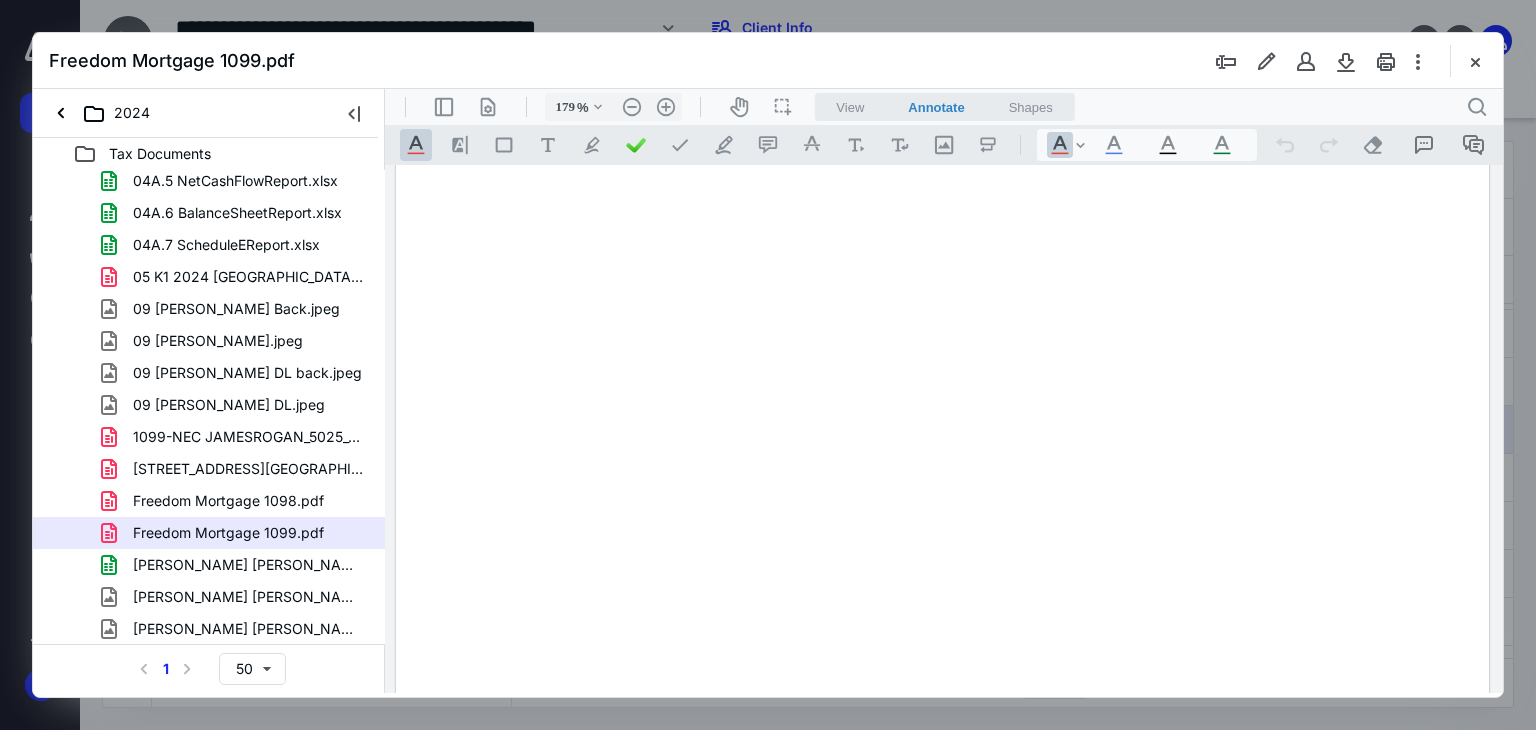 scroll, scrollTop: 0, scrollLeft: 0, axis: both 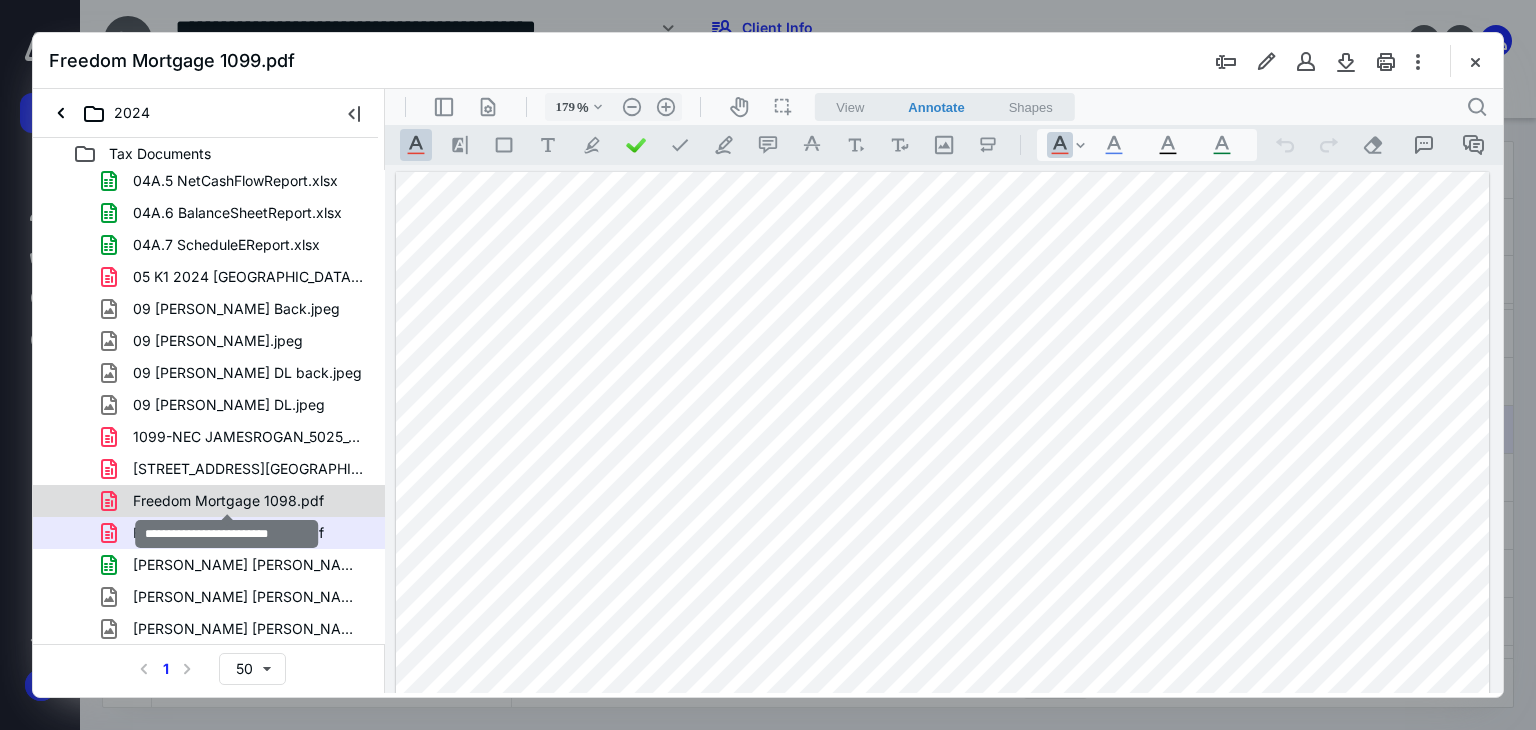 click on "Freedom Mortgage 1098.pdf" at bounding box center [228, 501] 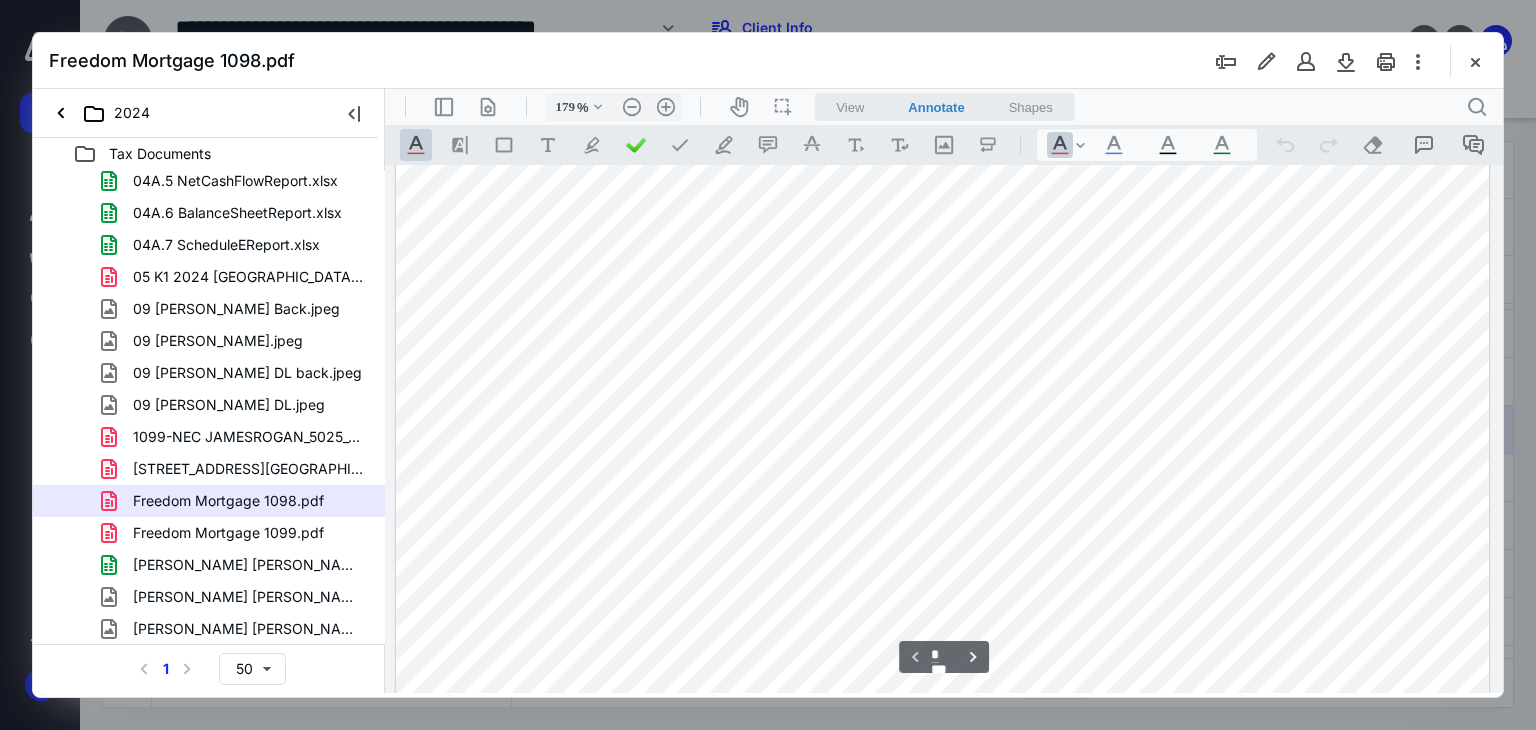 scroll, scrollTop: 0, scrollLeft: 0, axis: both 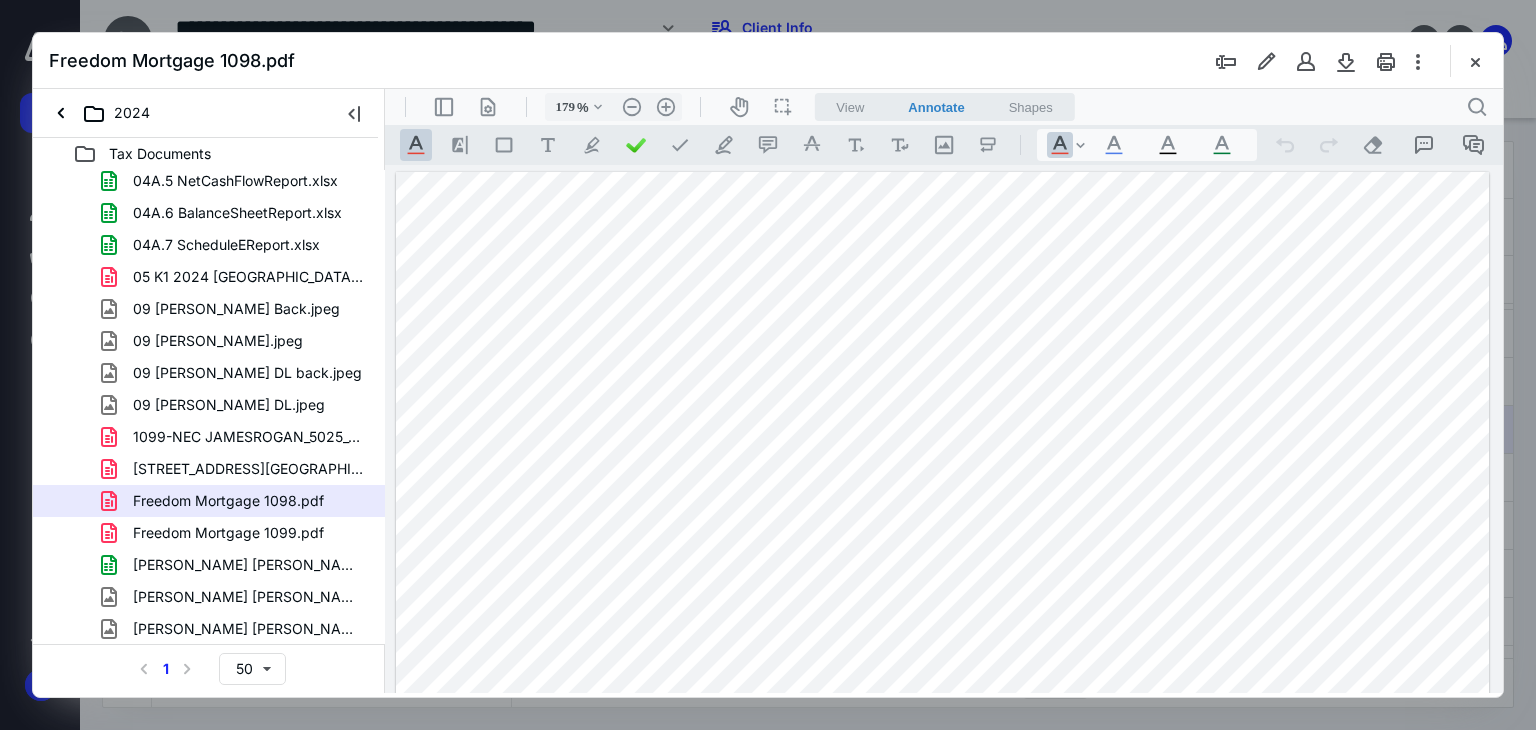 click at bounding box center (943, 1073) 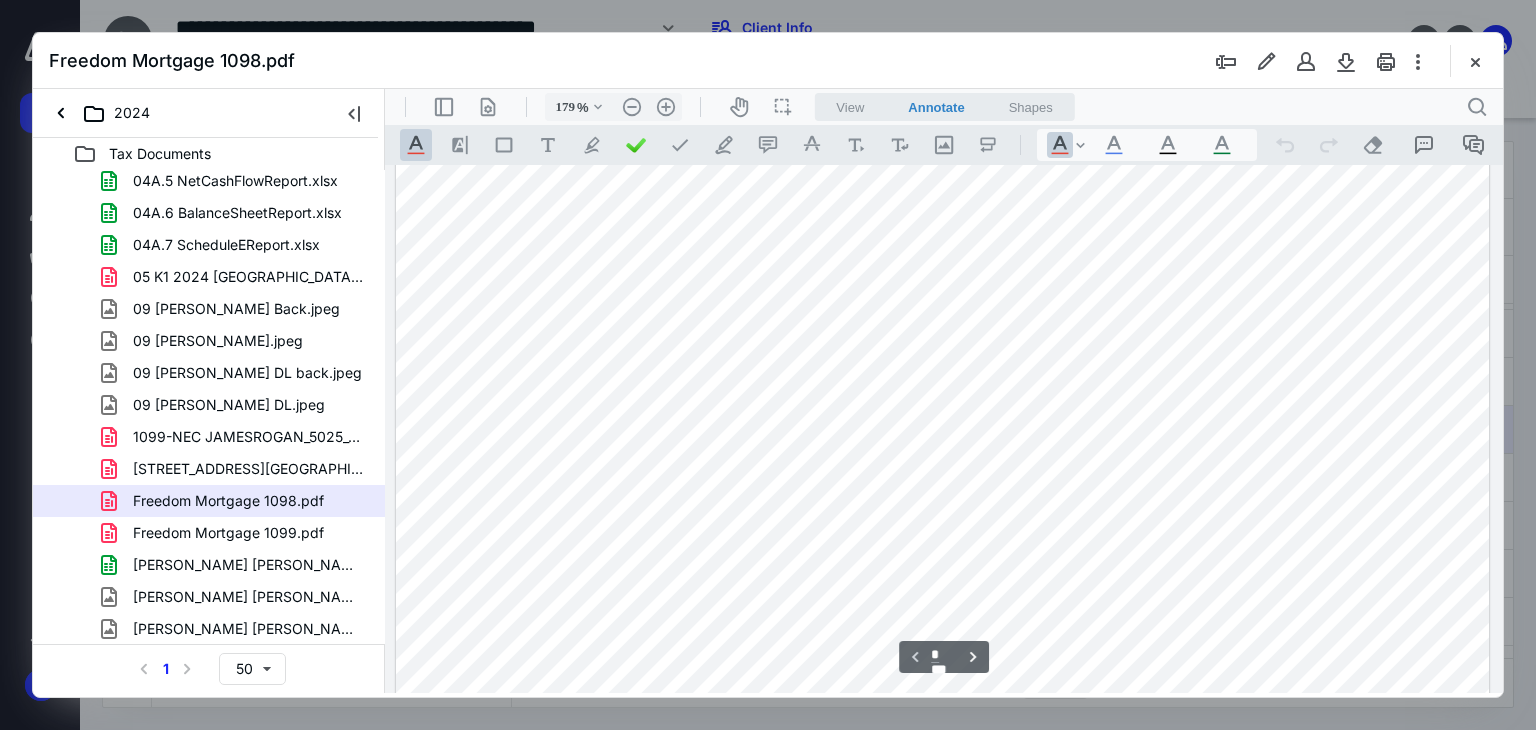 scroll, scrollTop: 504, scrollLeft: 0, axis: vertical 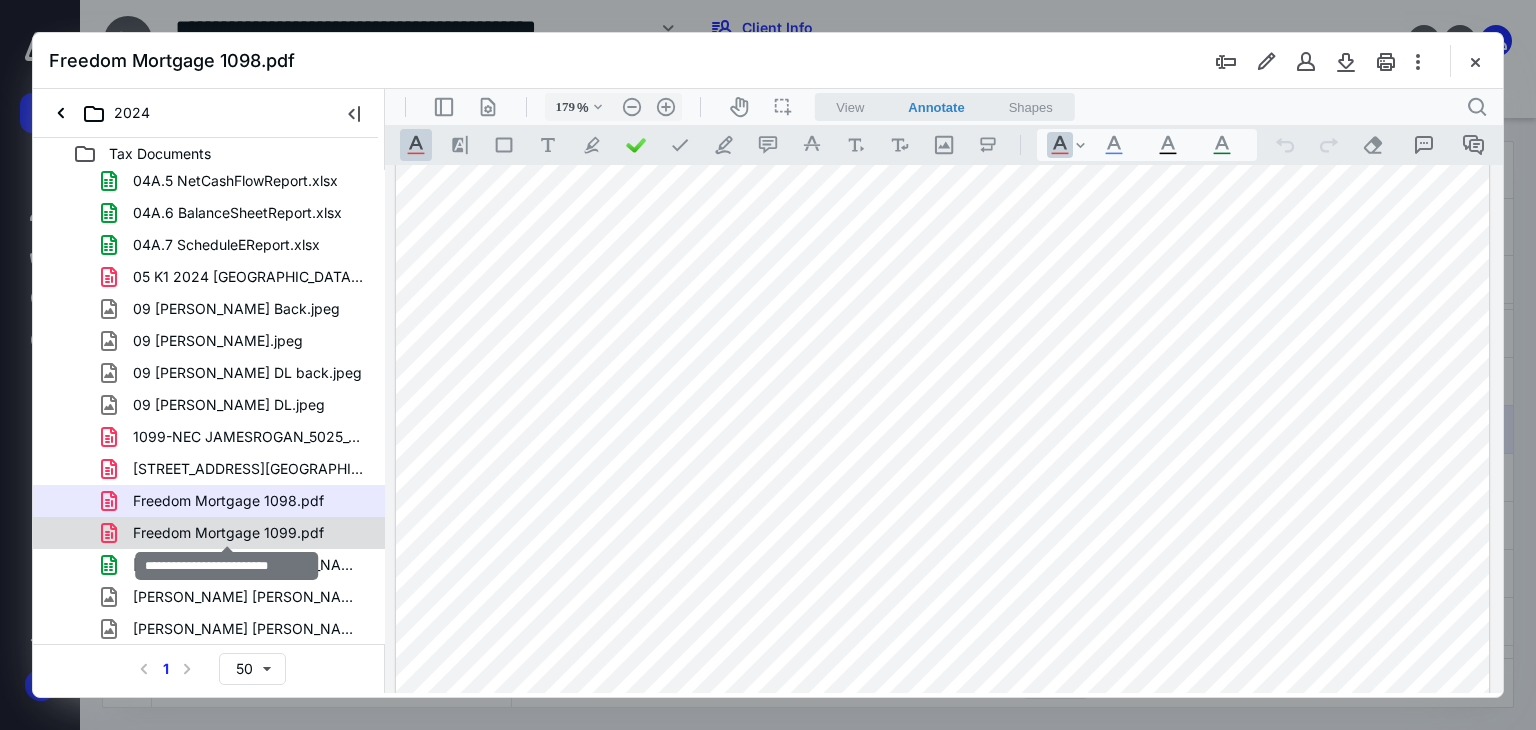 click on "Freedom Mortgage 1099.pdf" at bounding box center (228, 533) 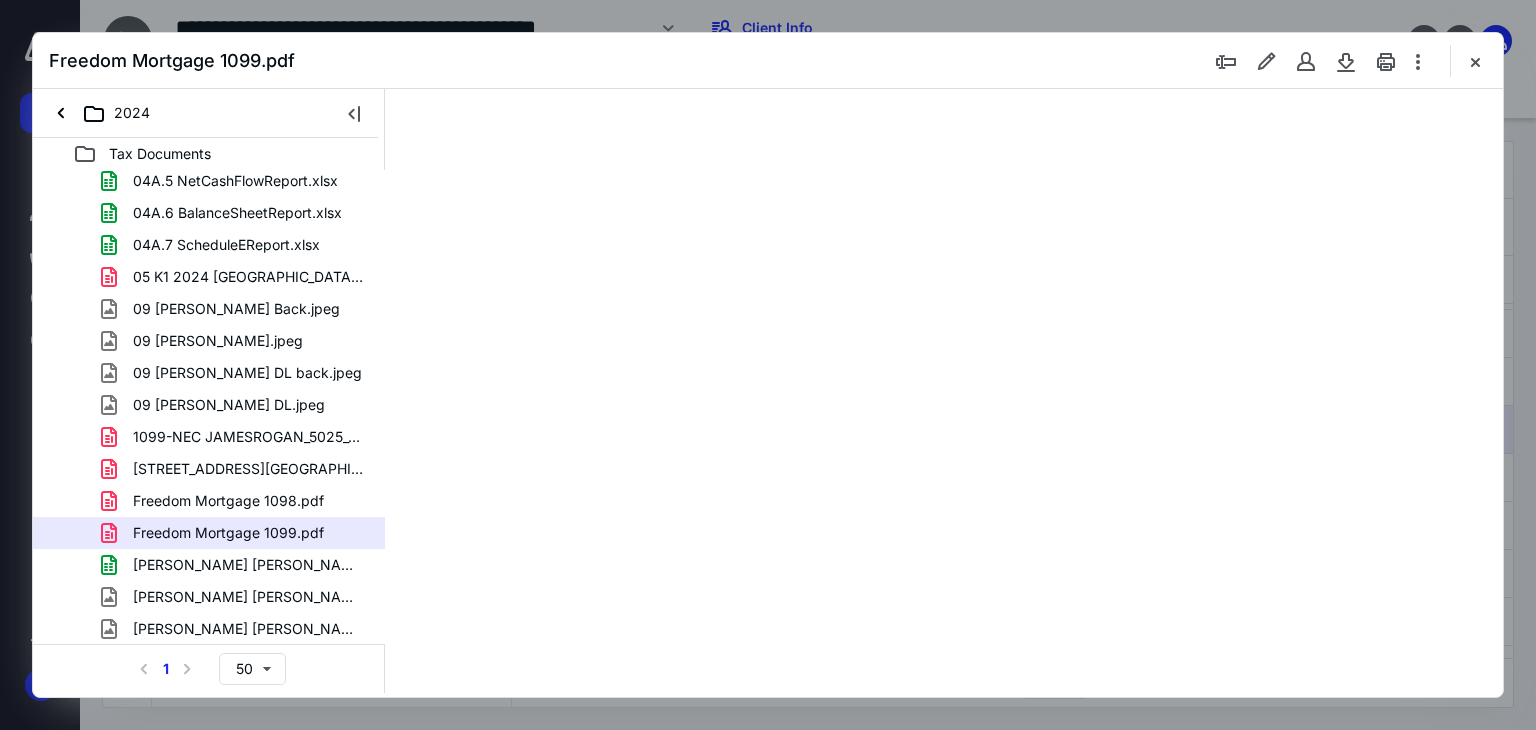 type on "179" 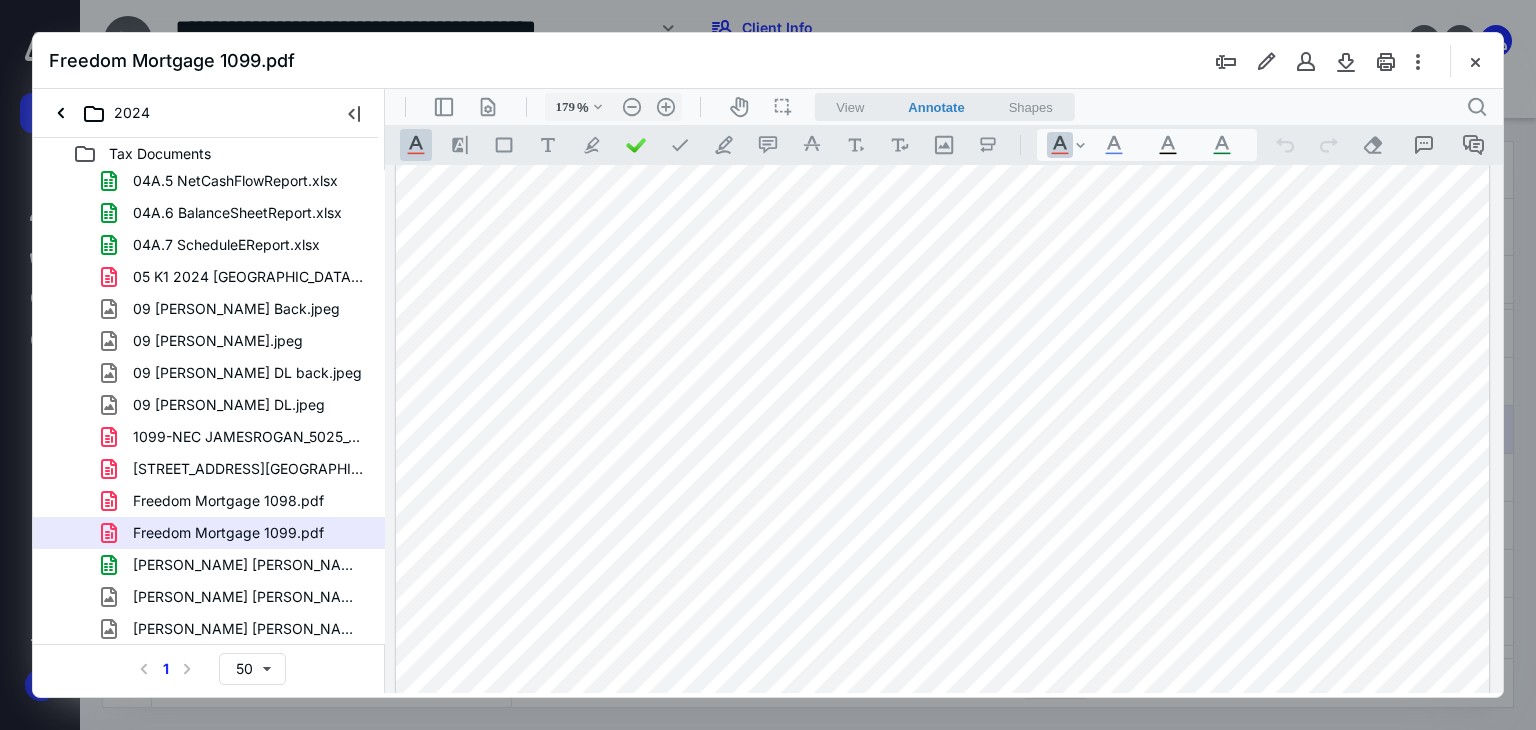 scroll, scrollTop: 1287, scrollLeft: 0, axis: vertical 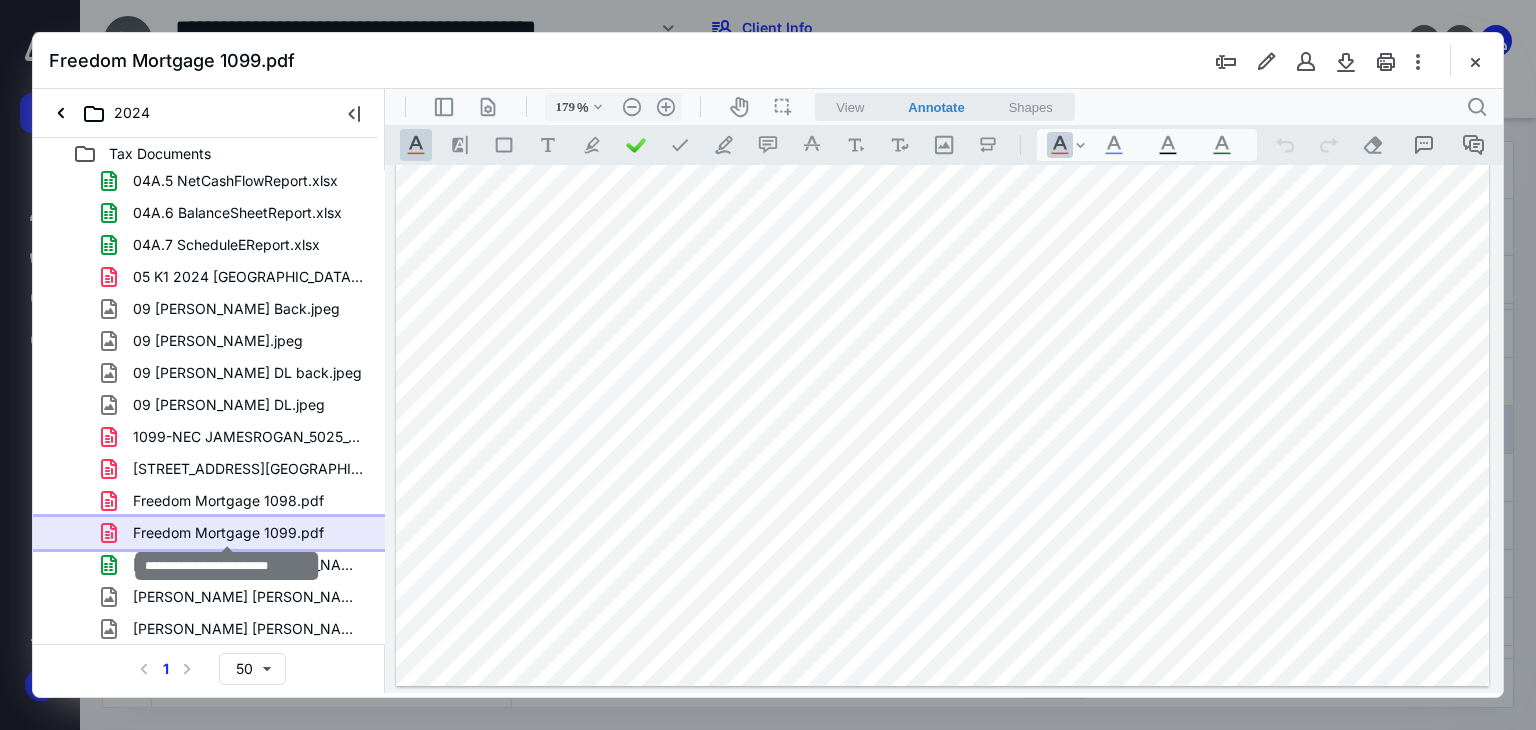 click on "Freedom Mortgage 1099.pdf" at bounding box center [228, 533] 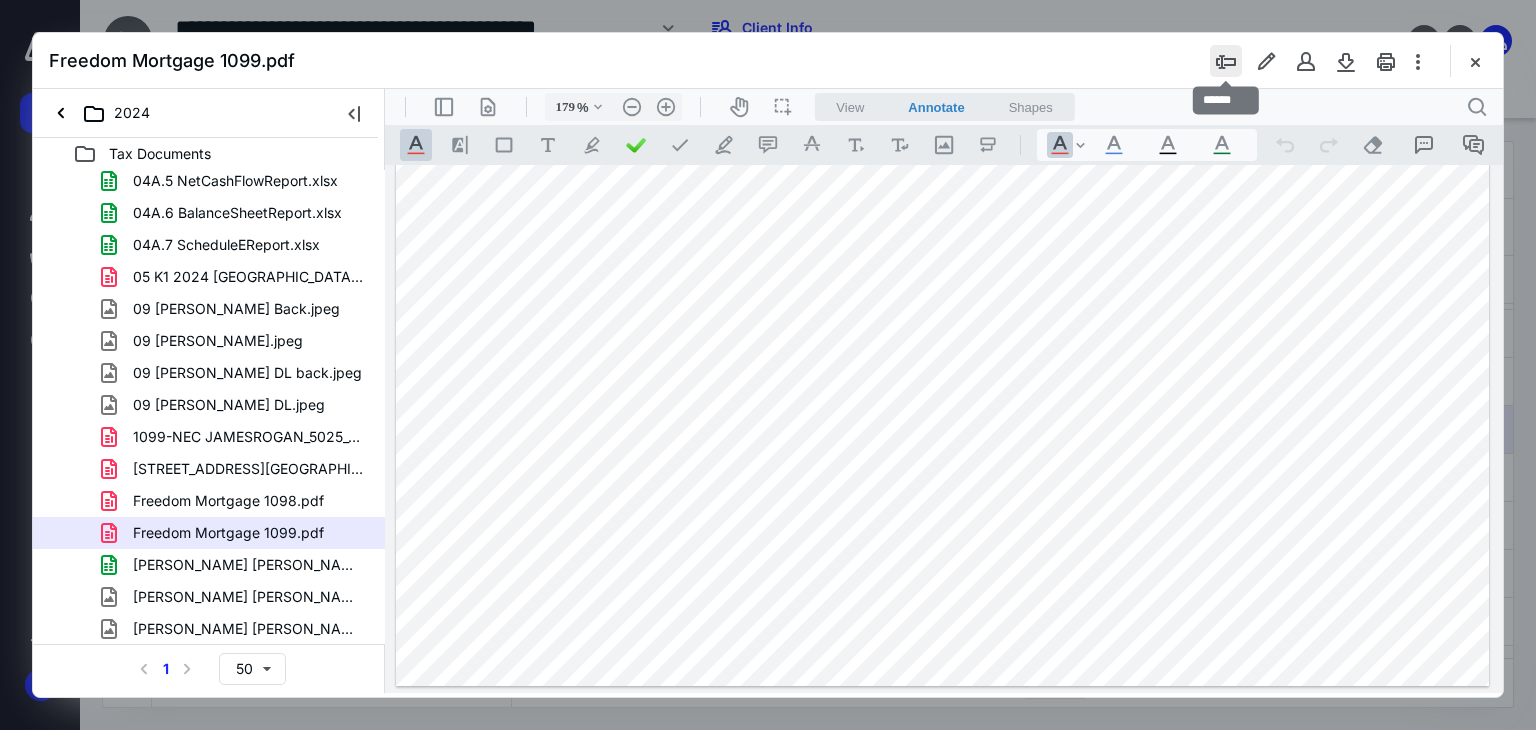 click at bounding box center [1226, 61] 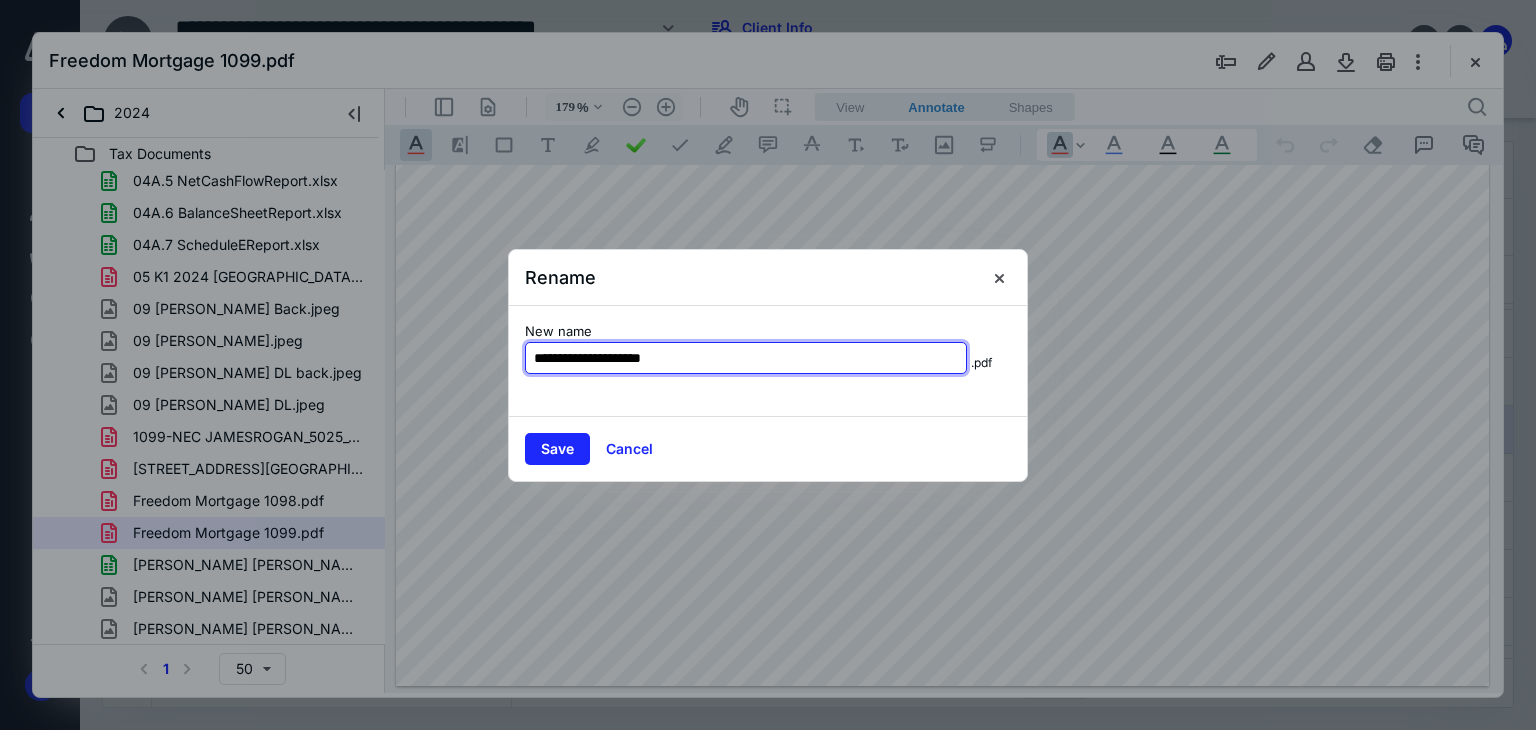 click on "**********" at bounding box center [746, 358] 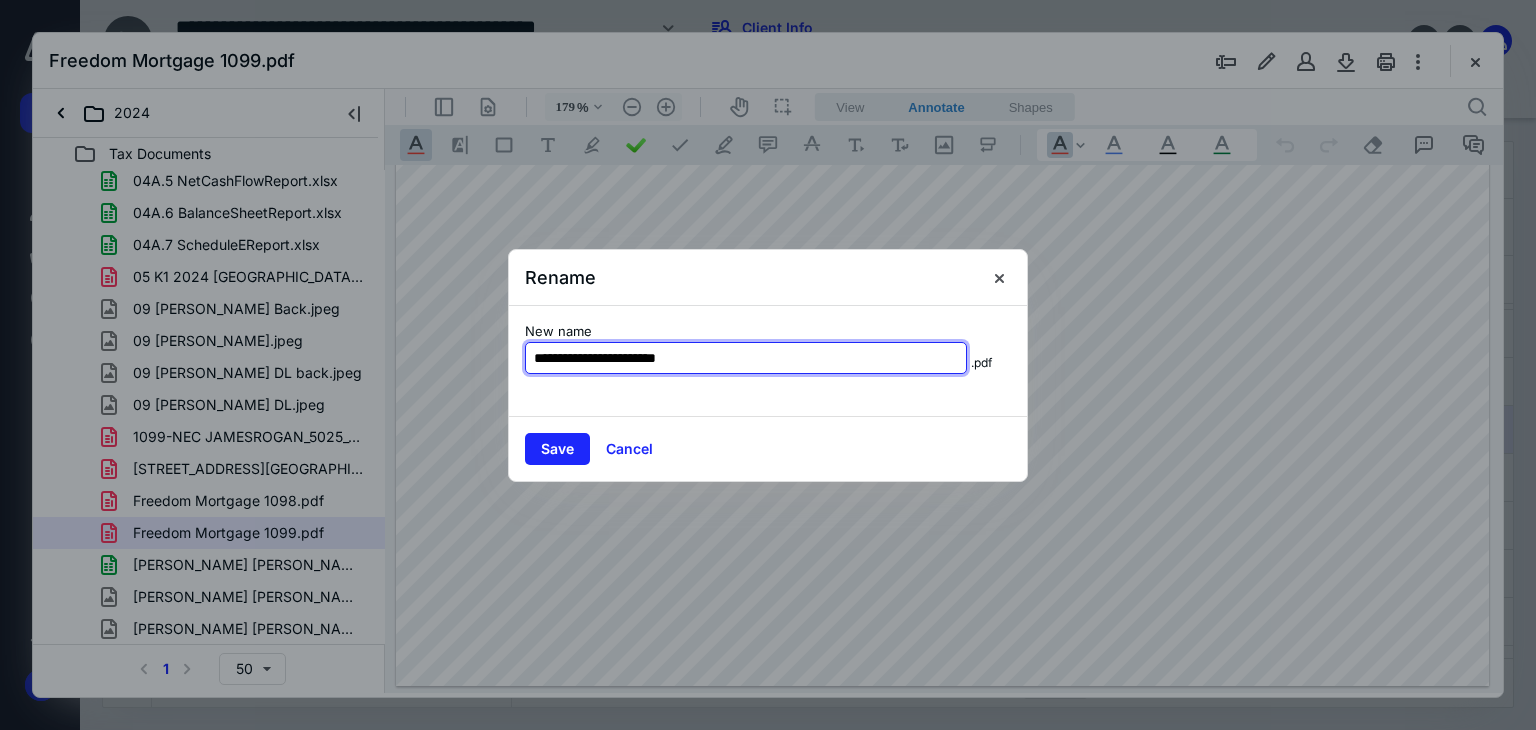 type on "**********" 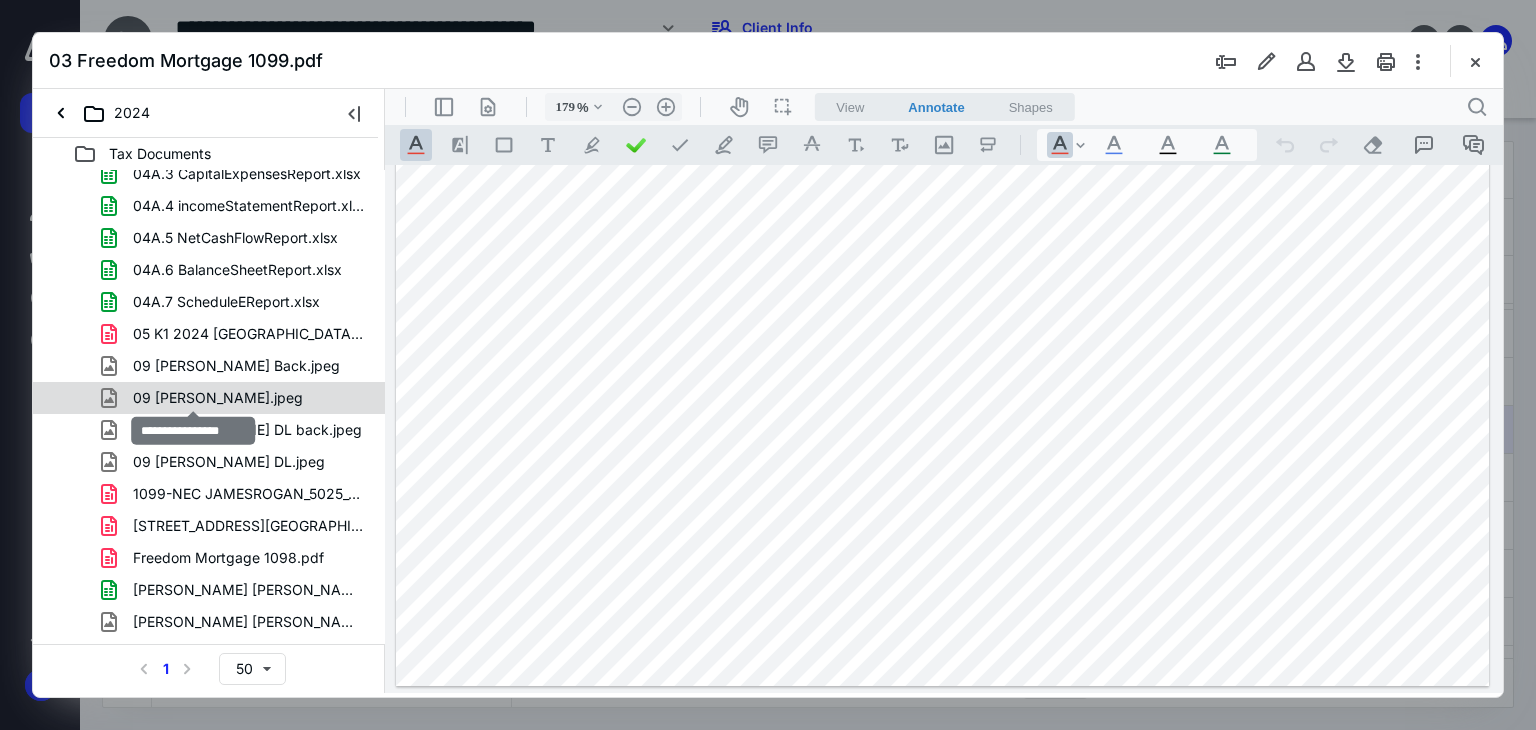 scroll, scrollTop: 517, scrollLeft: 0, axis: vertical 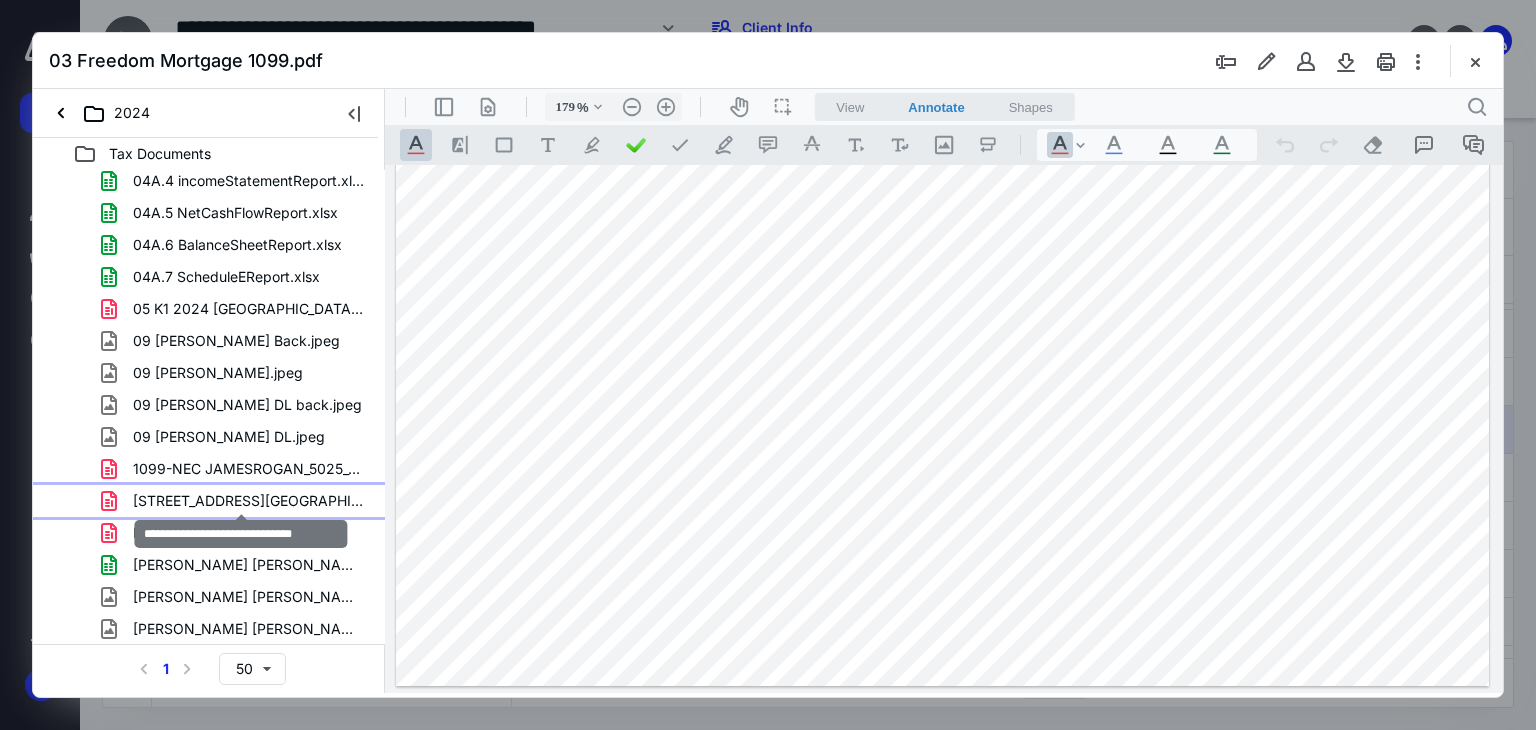 drag, startPoint x: 266, startPoint y: 496, endPoint x: 556, endPoint y: 432, distance: 296.97812 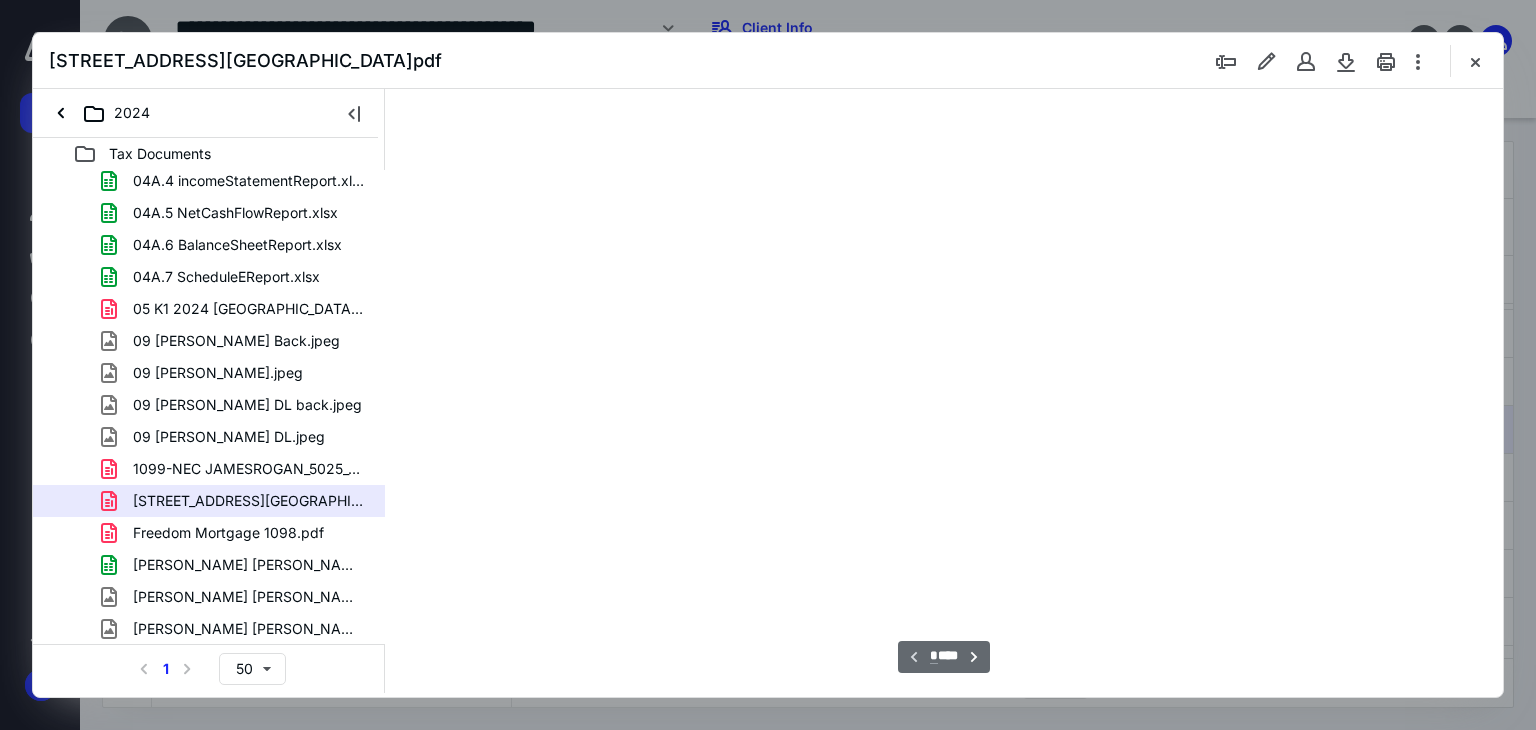type on "179" 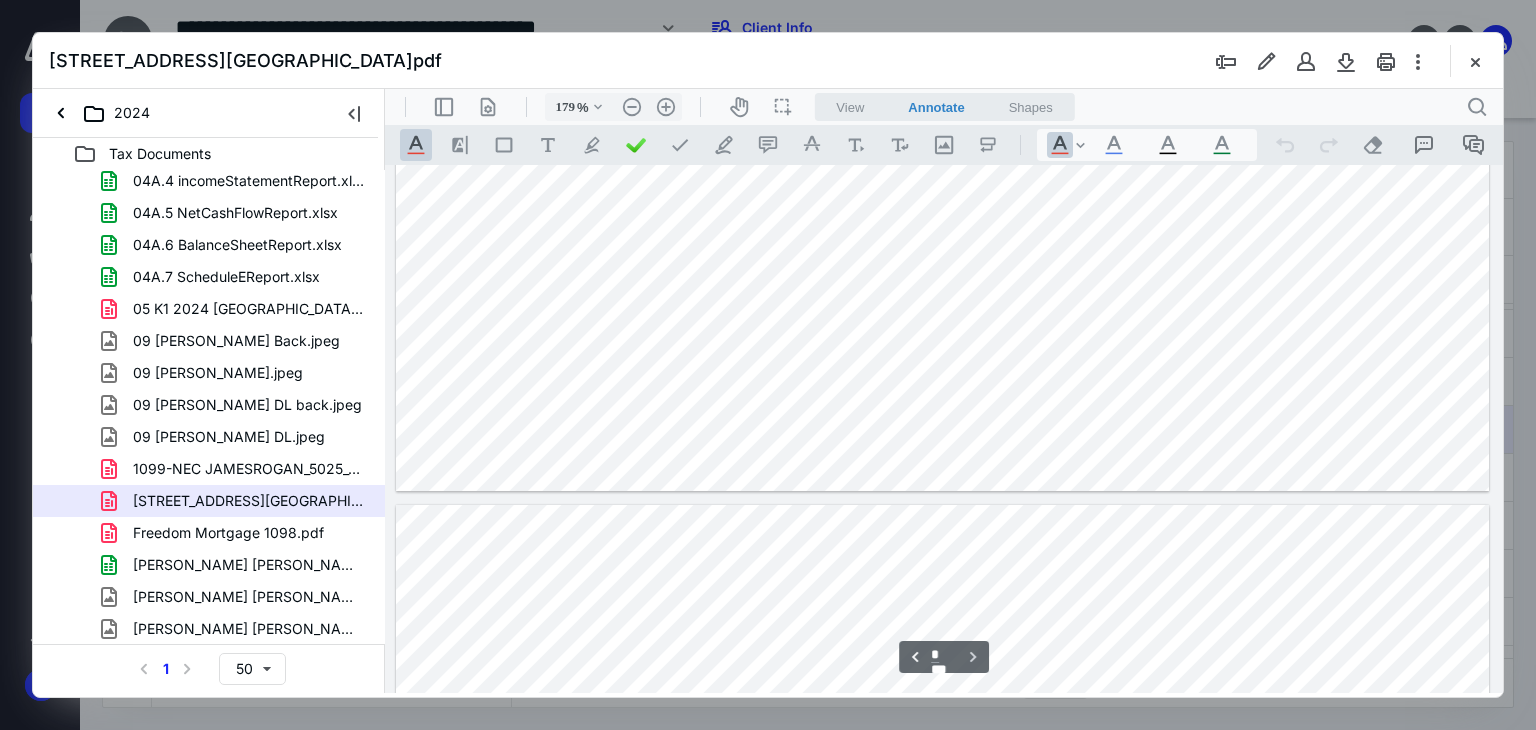 type on "*" 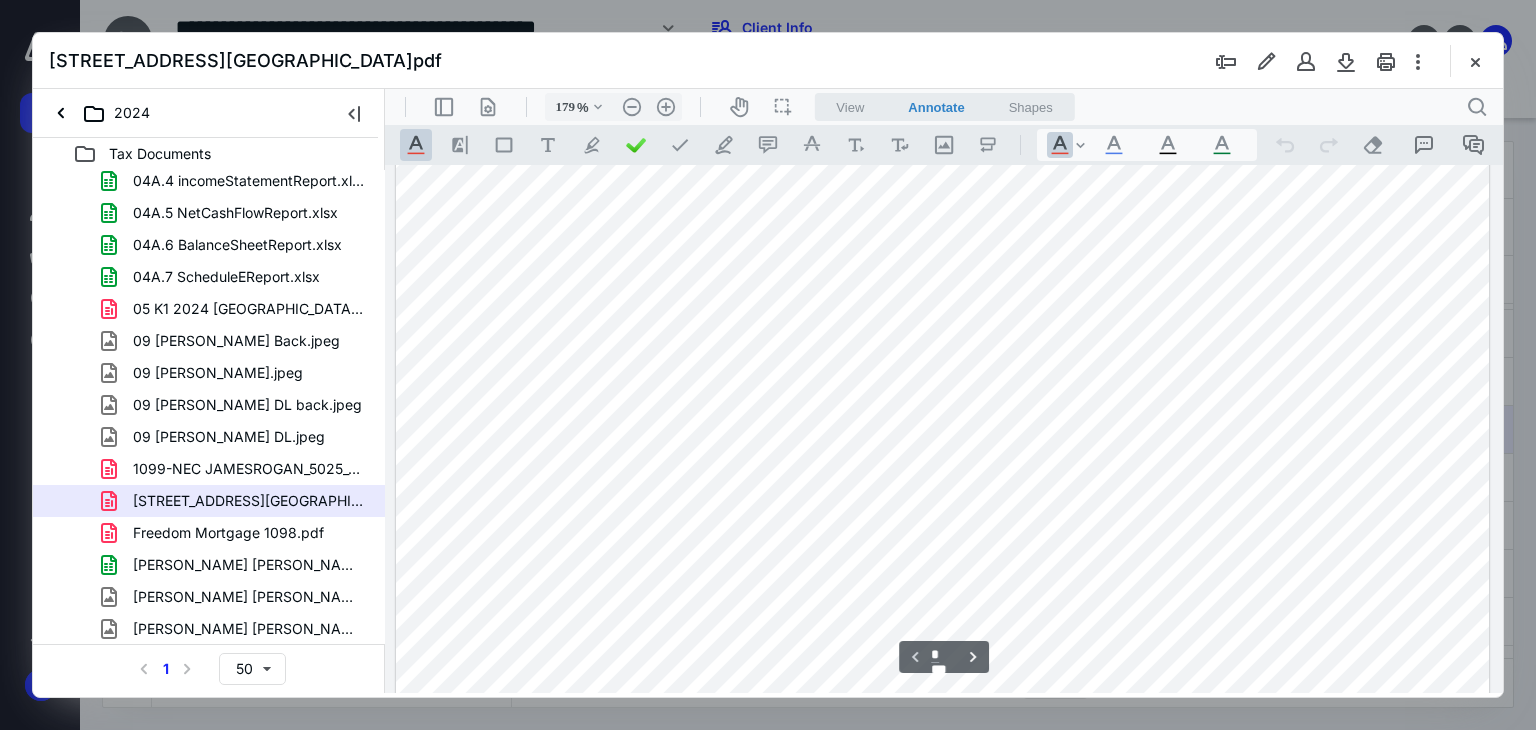scroll, scrollTop: 397, scrollLeft: 0, axis: vertical 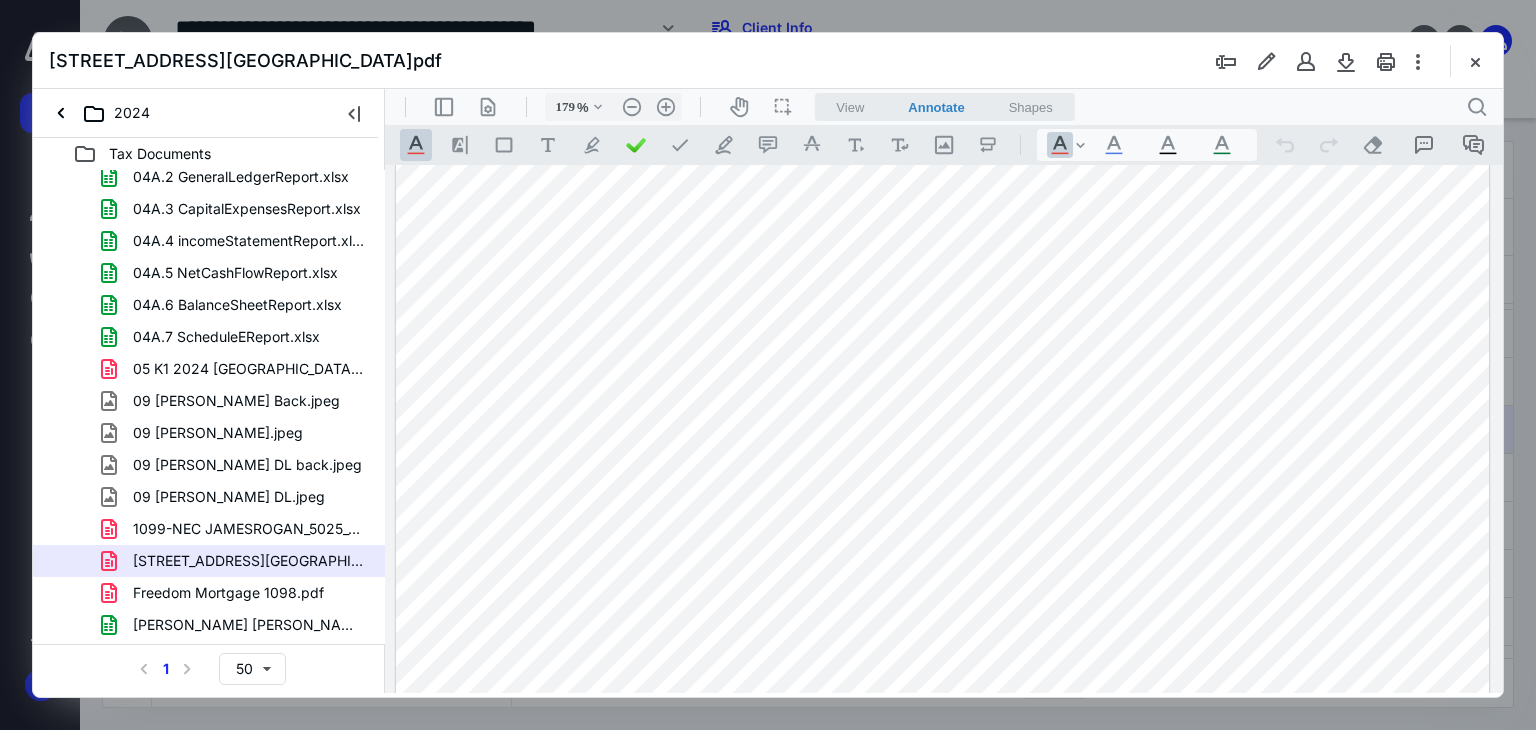 drag, startPoint x: 585, startPoint y: 652, endPoint x: 679, endPoint y: 486, distance: 190.76688 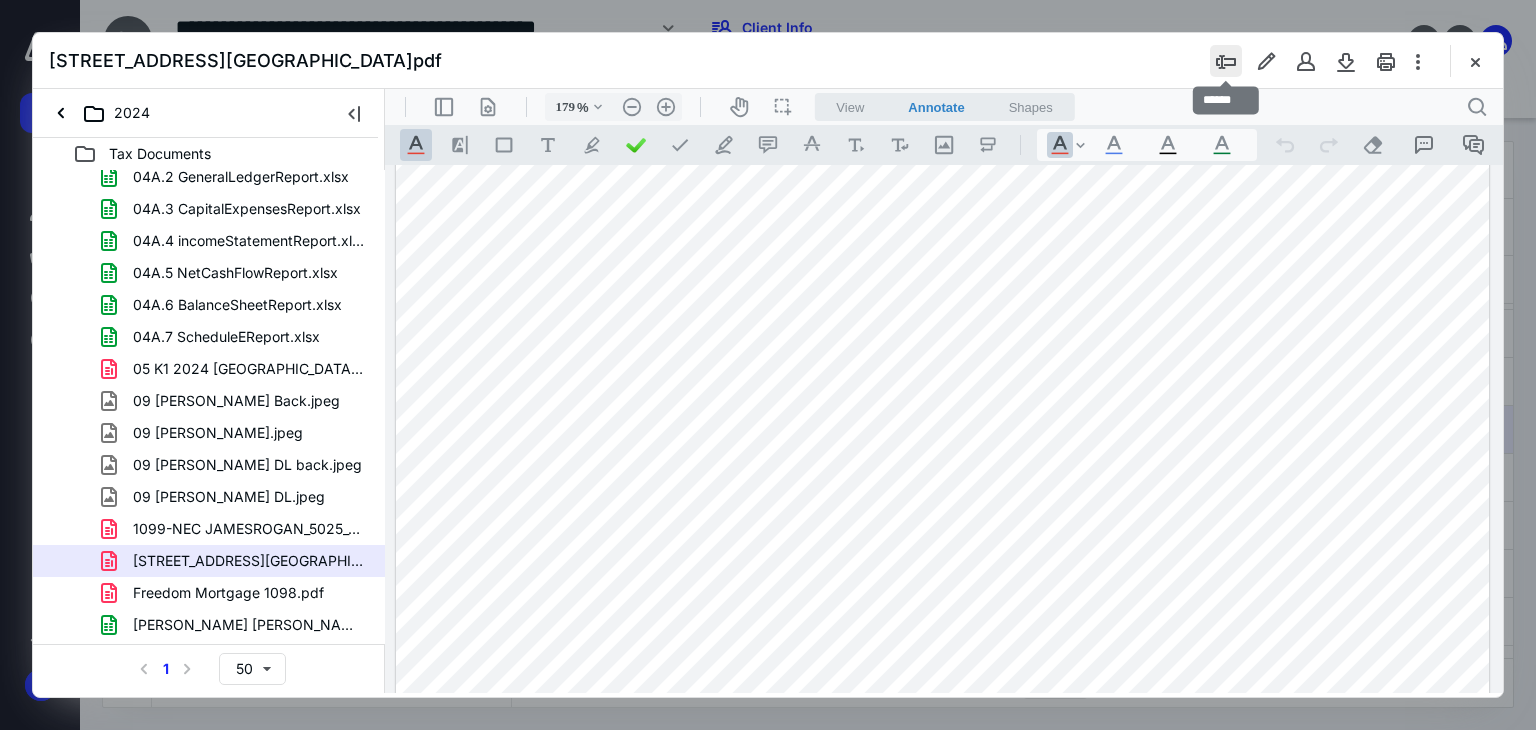 click at bounding box center (1226, 61) 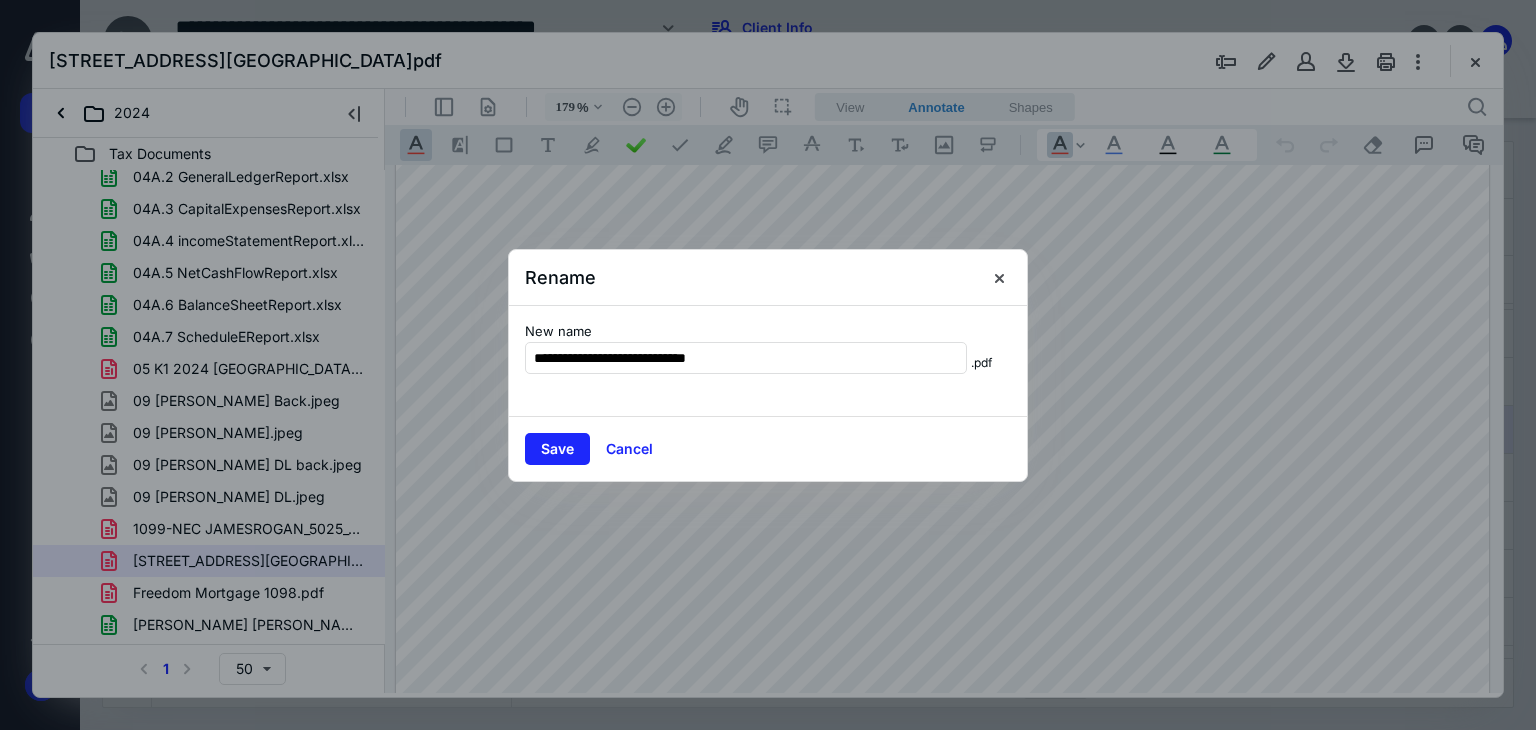 type on "**********" 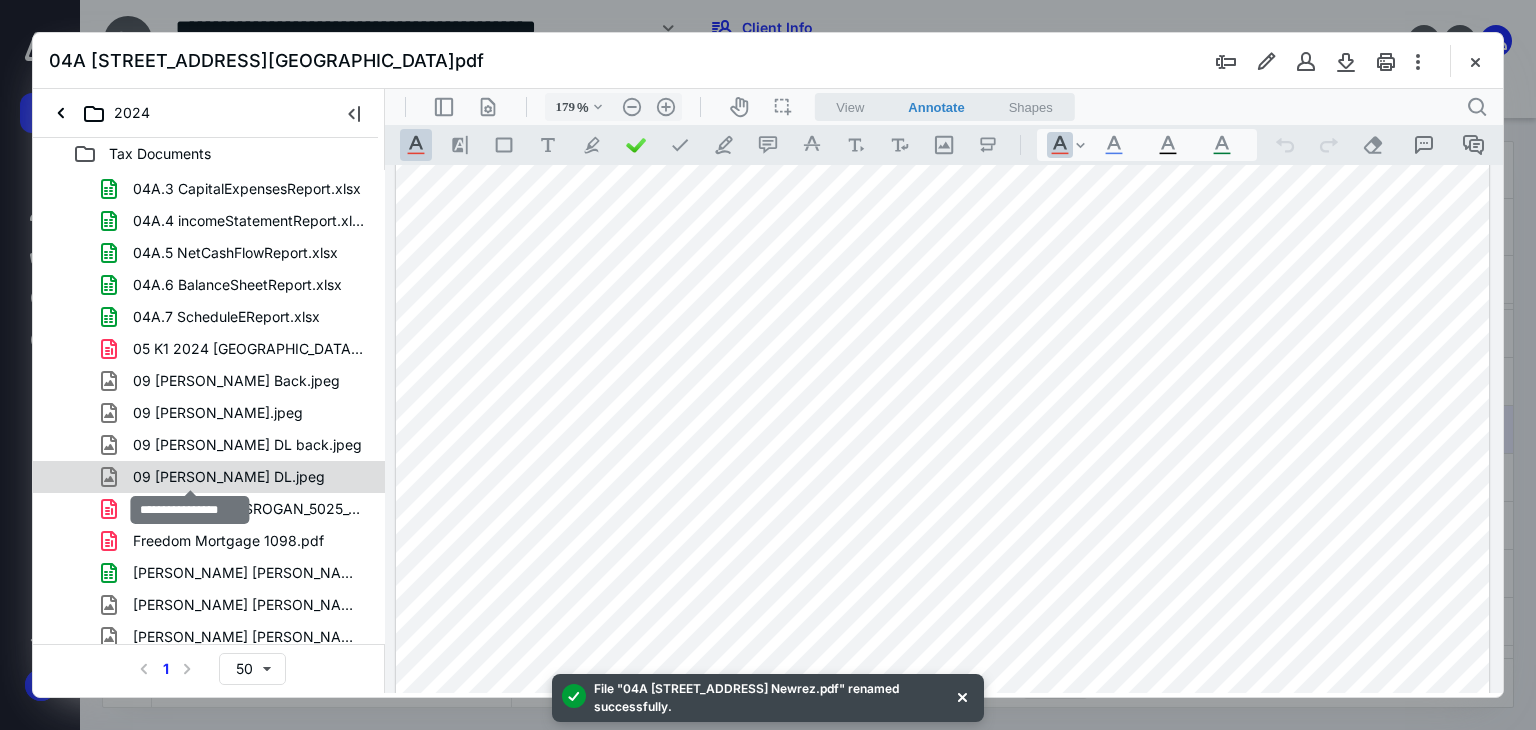 scroll, scrollTop: 517, scrollLeft: 0, axis: vertical 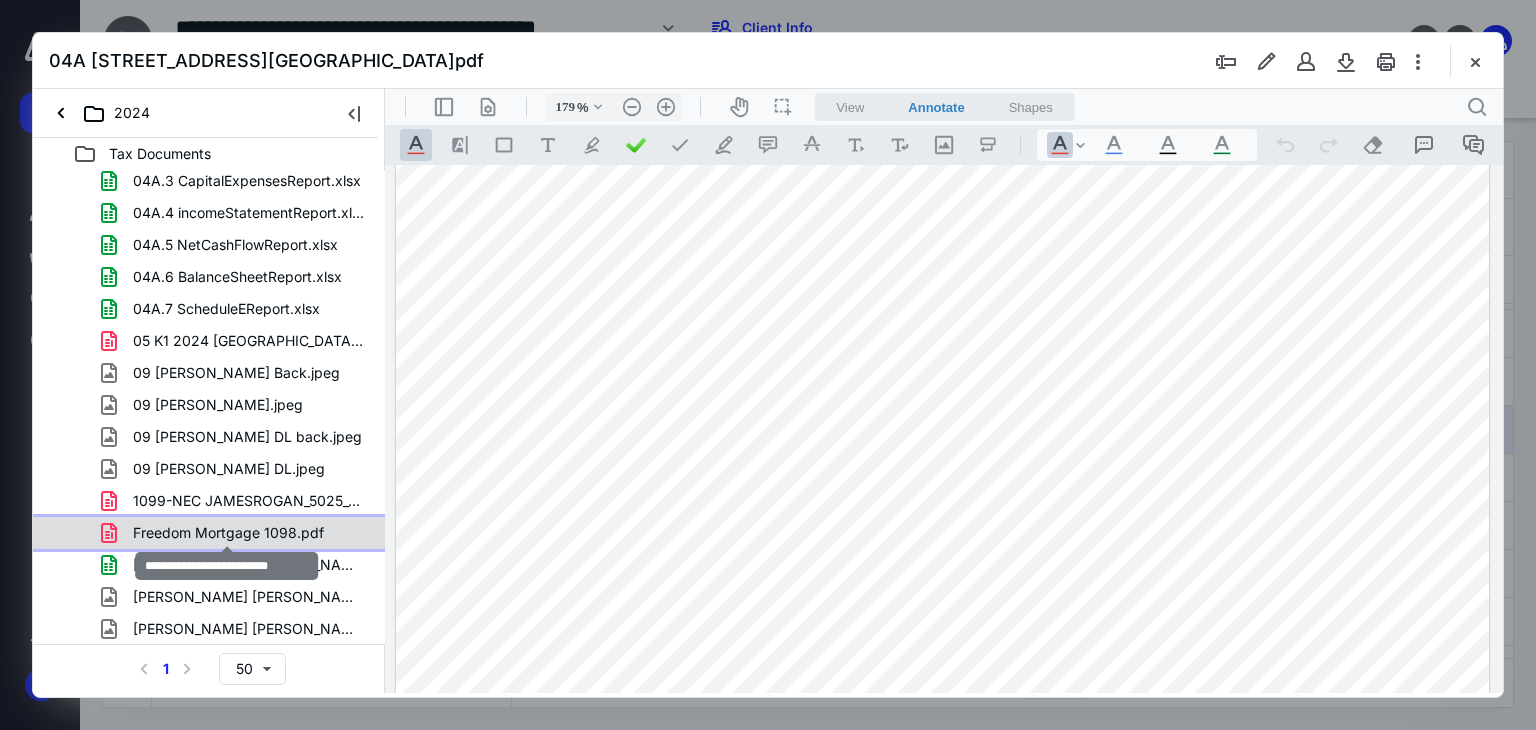 click on "Freedom Mortgage 1098.pdf" at bounding box center [228, 533] 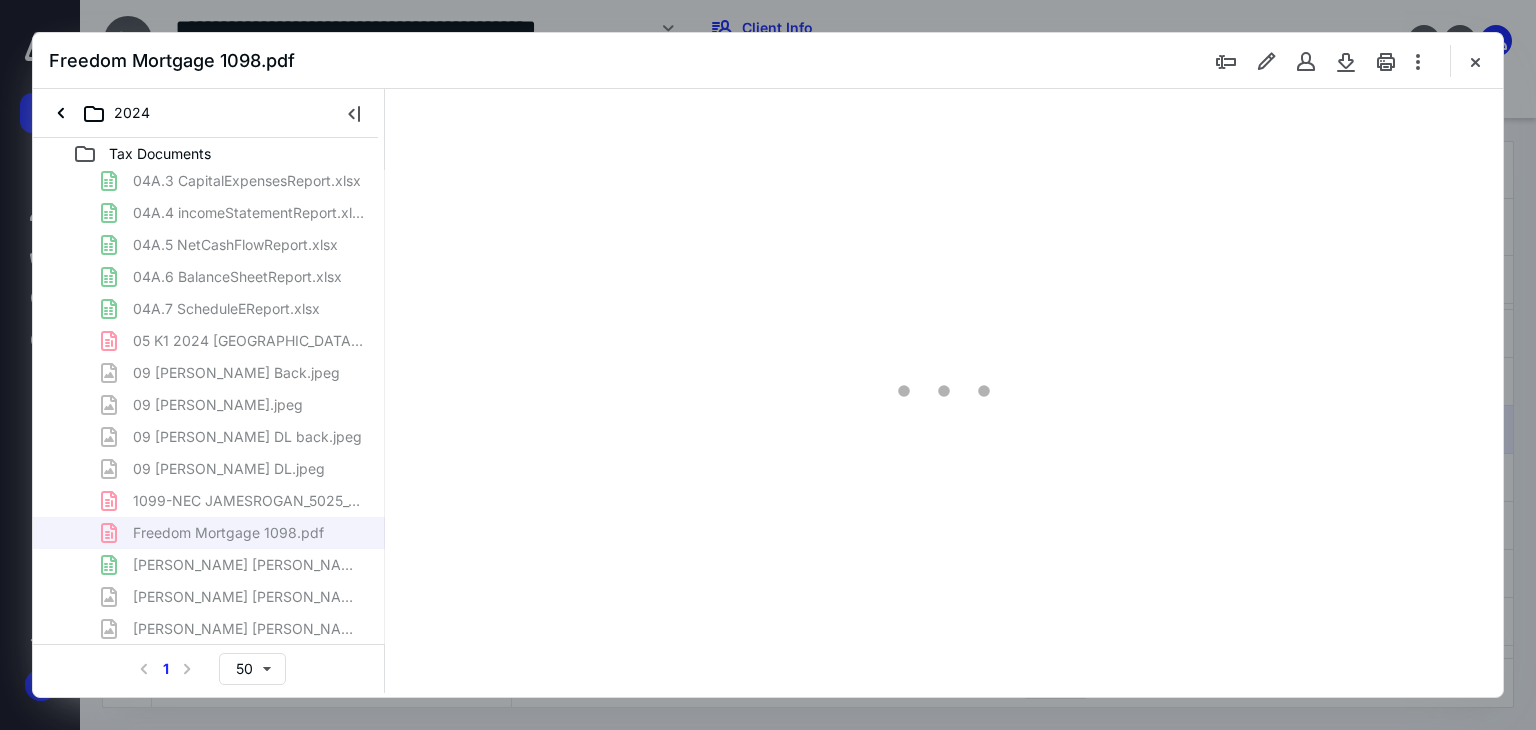 type on "179" 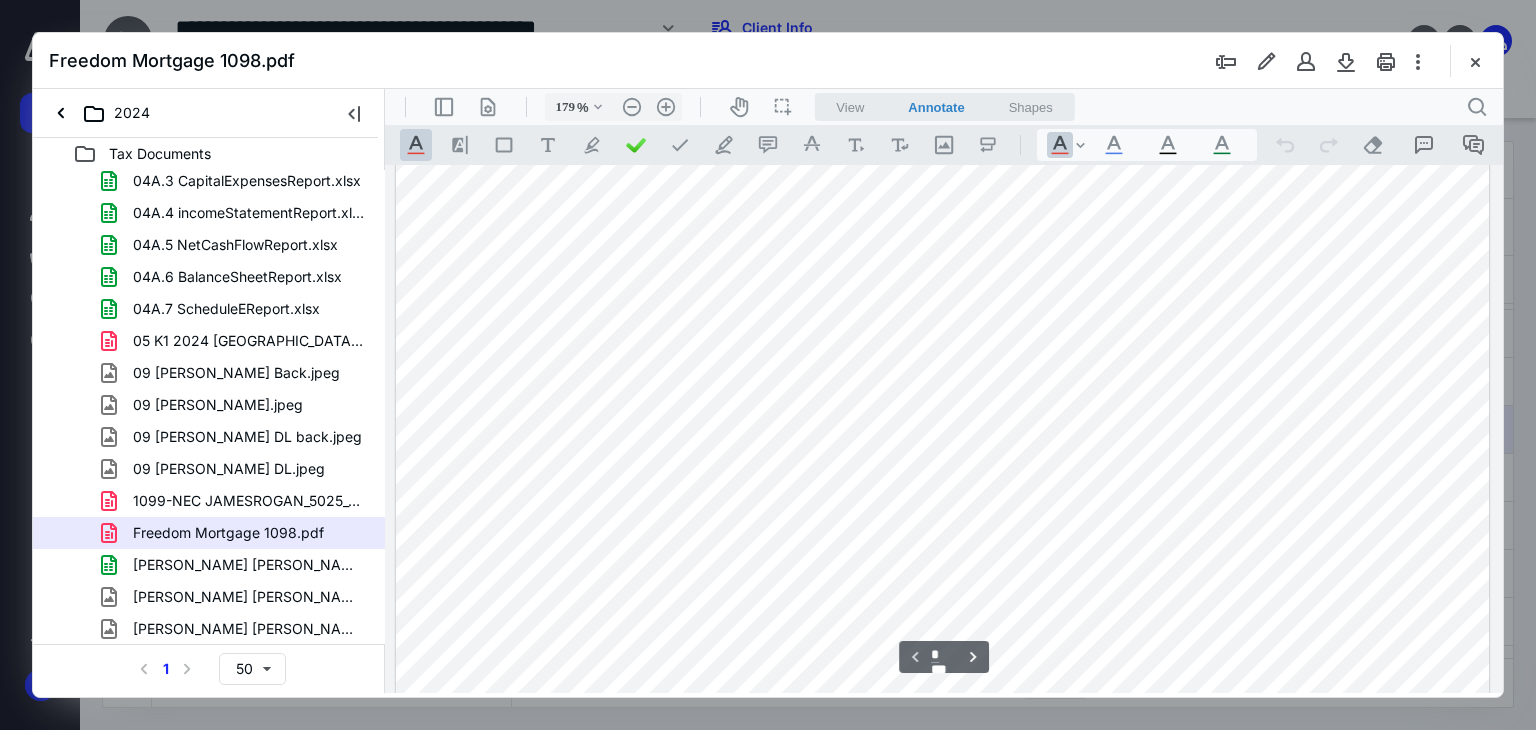 scroll, scrollTop: 513, scrollLeft: 0, axis: vertical 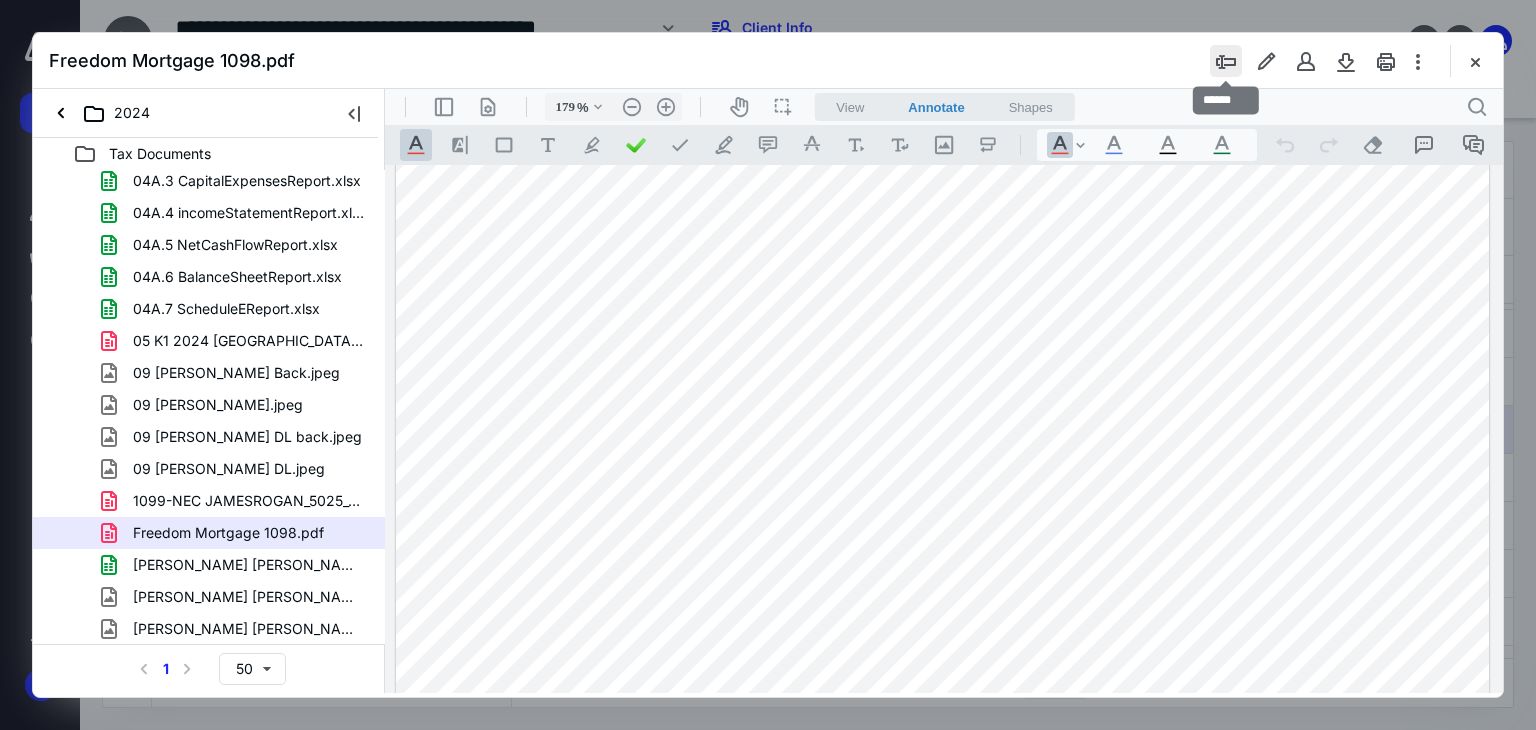 click at bounding box center (1226, 61) 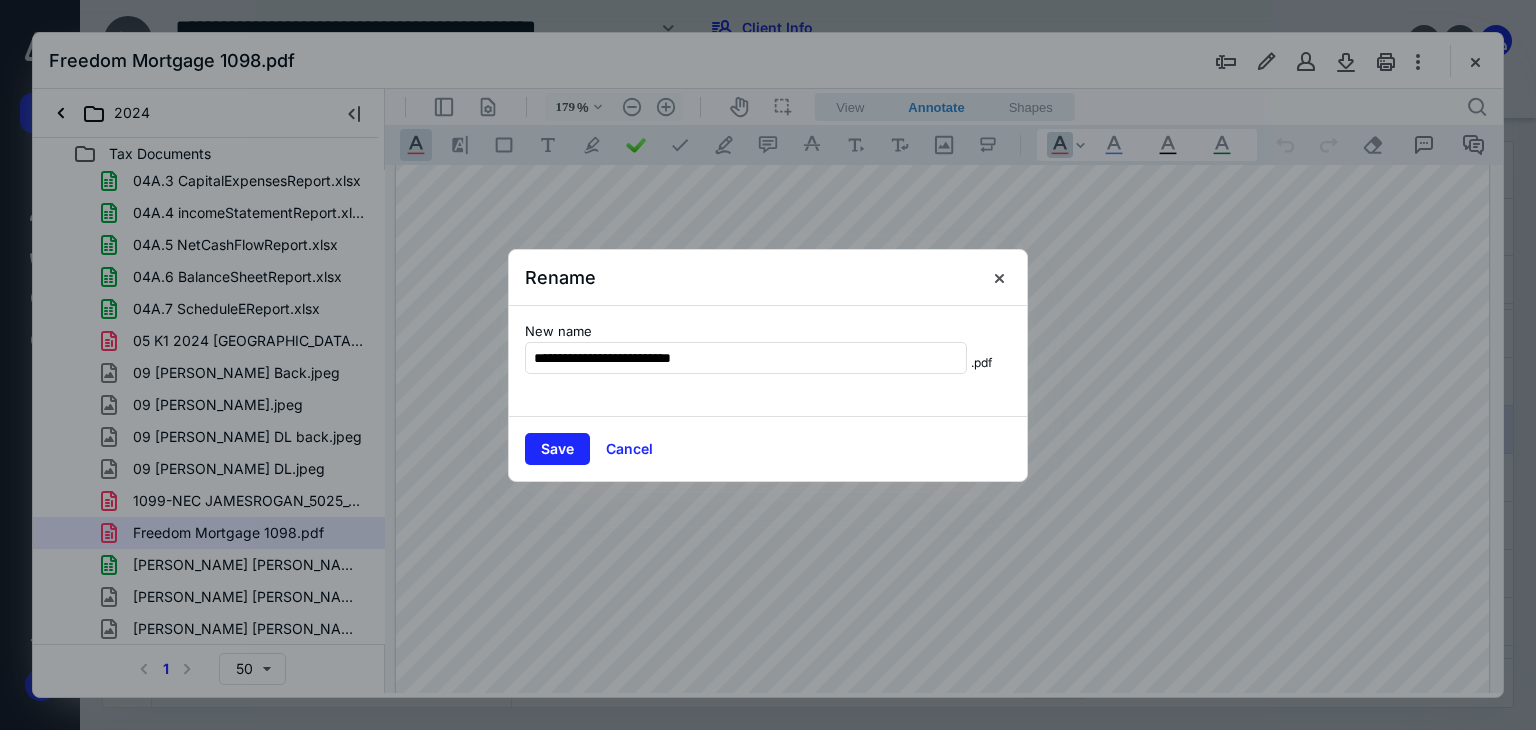 type on "**********" 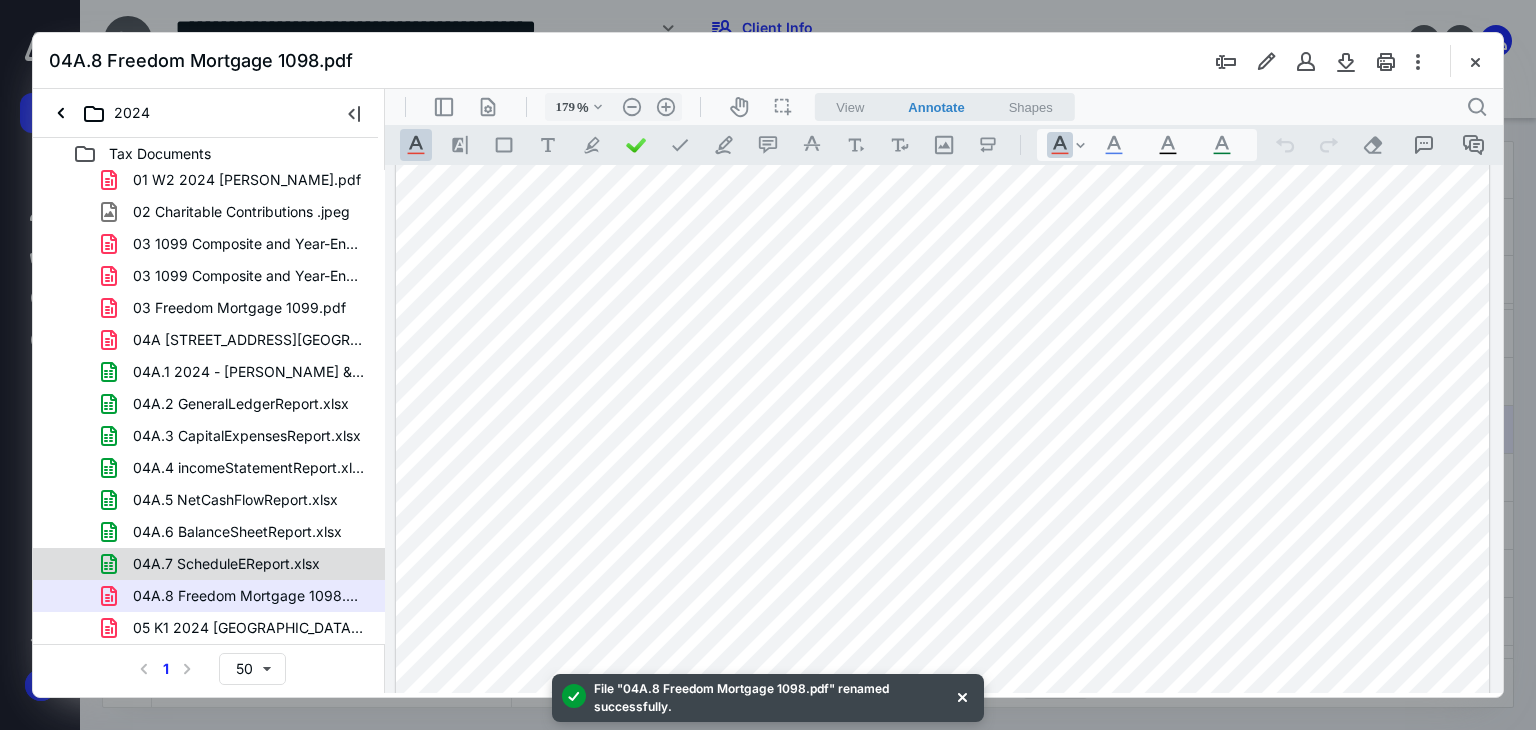 scroll, scrollTop: 258, scrollLeft: 0, axis: vertical 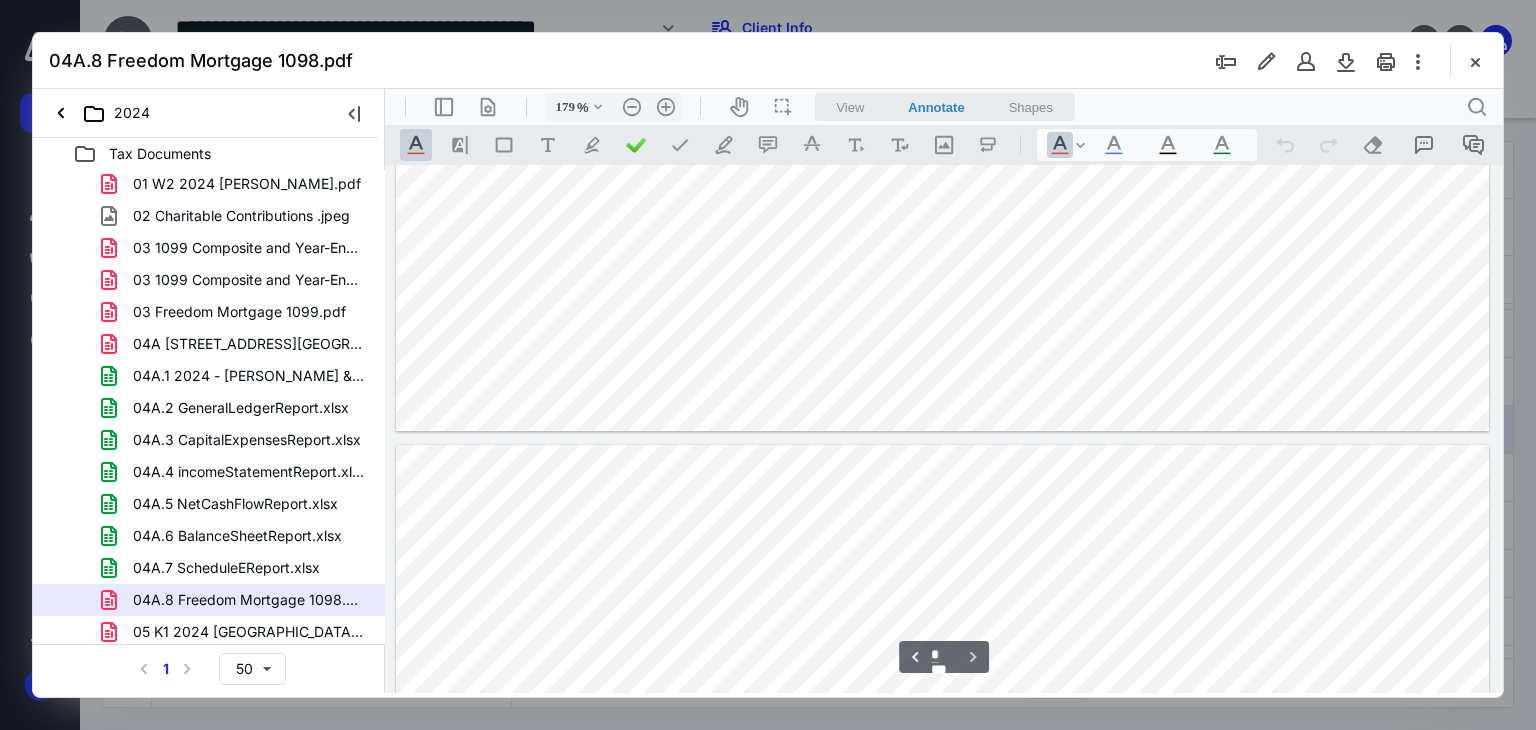 type on "*" 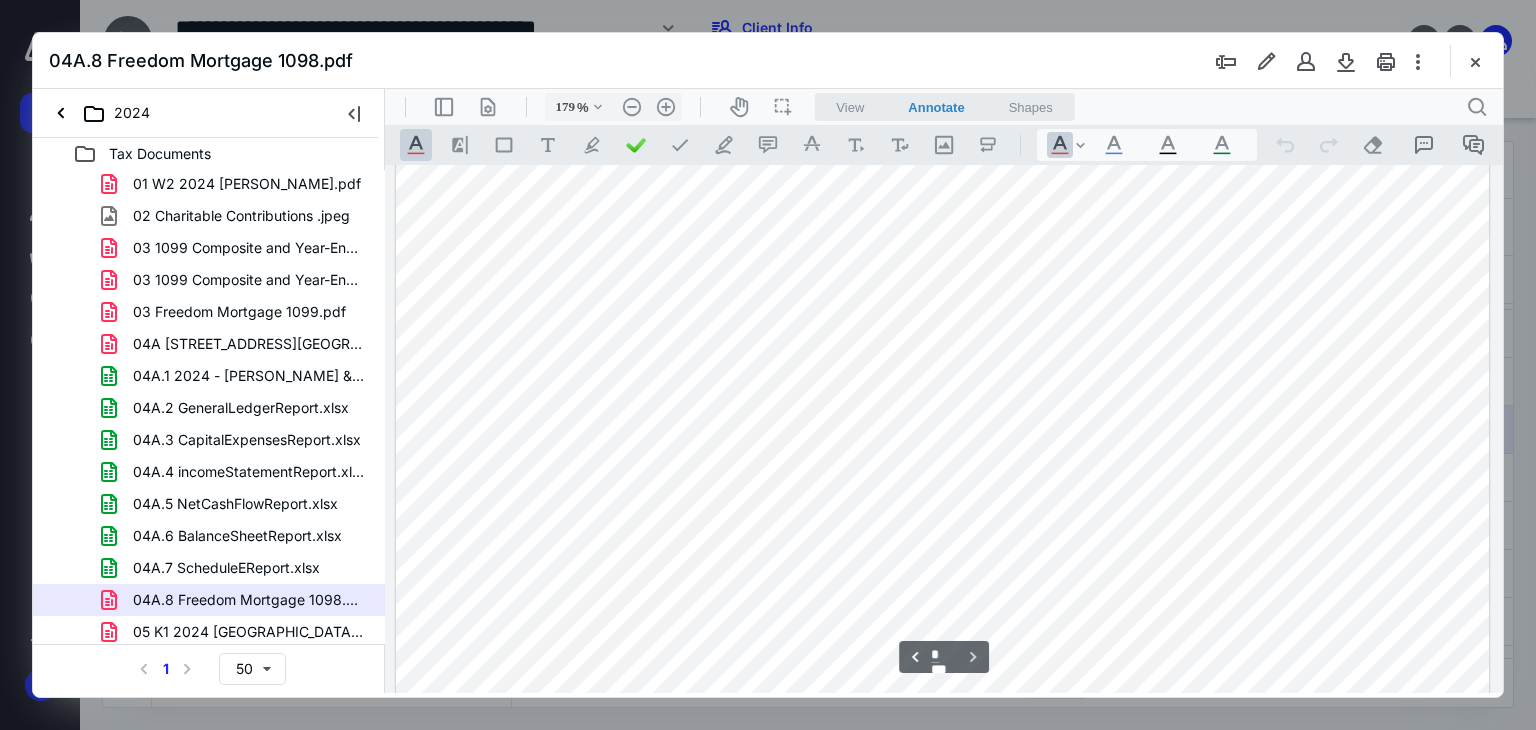 scroll, scrollTop: 5890, scrollLeft: 0, axis: vertical 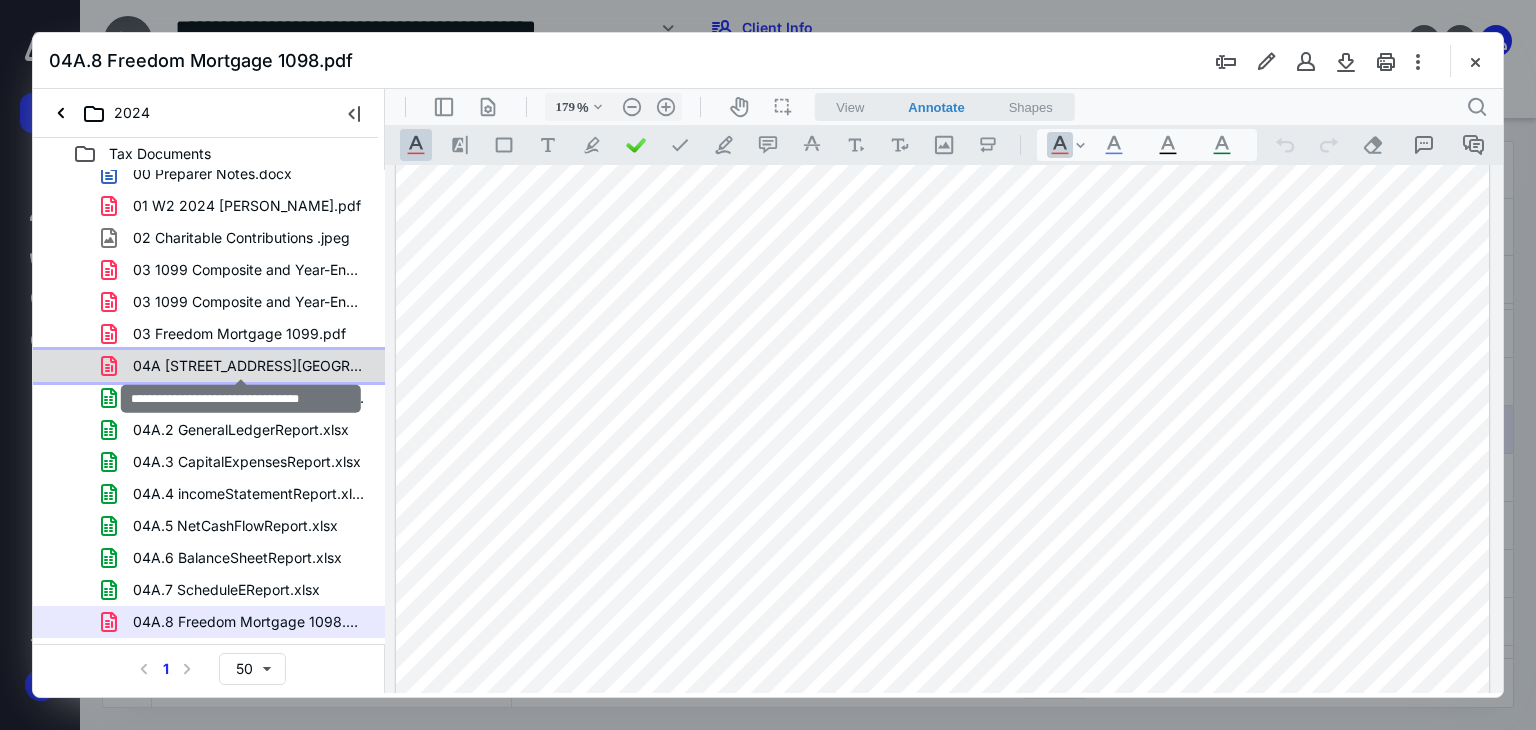 click on "04A 7001 N. Highway One Newrez.pdf" at bounding box center [249, 366] 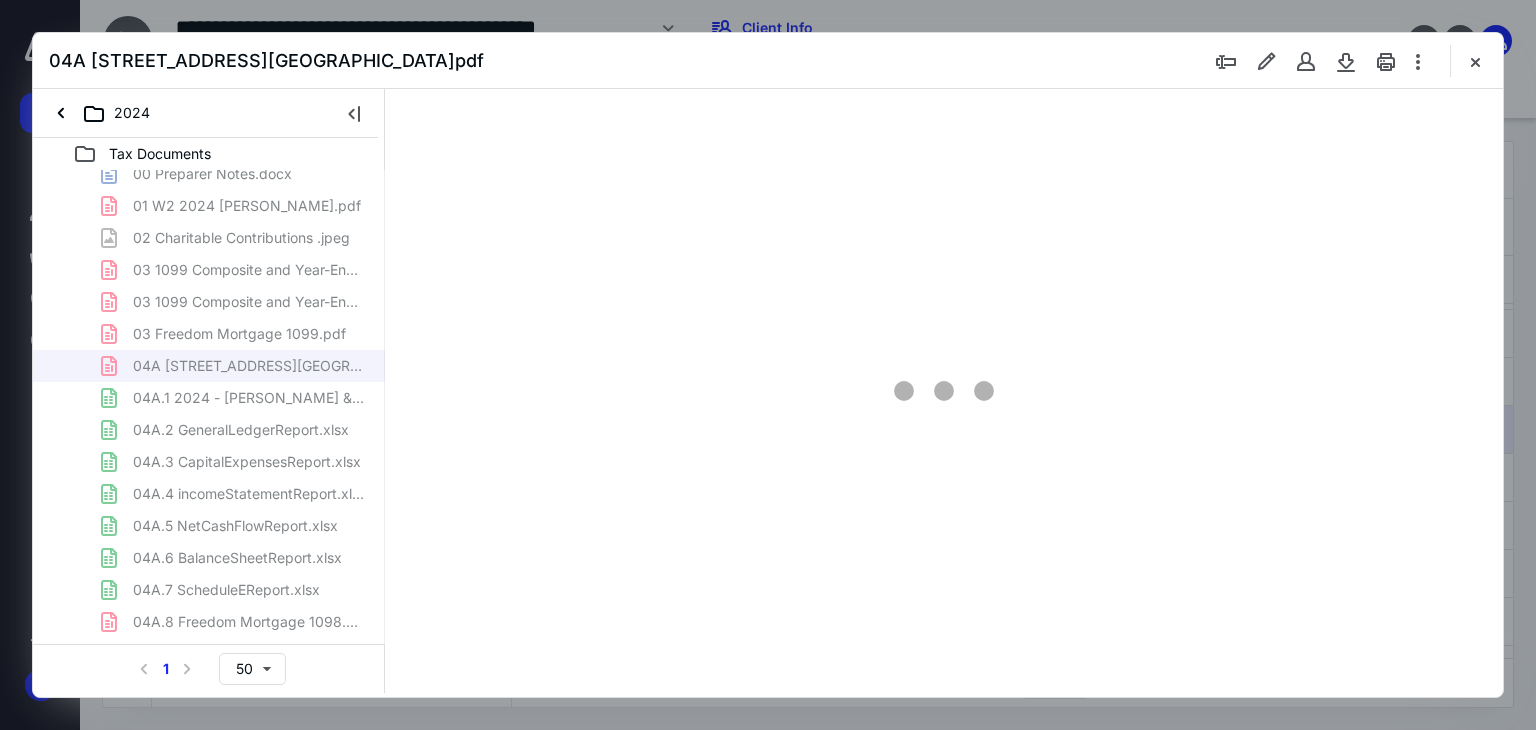 type on "179" 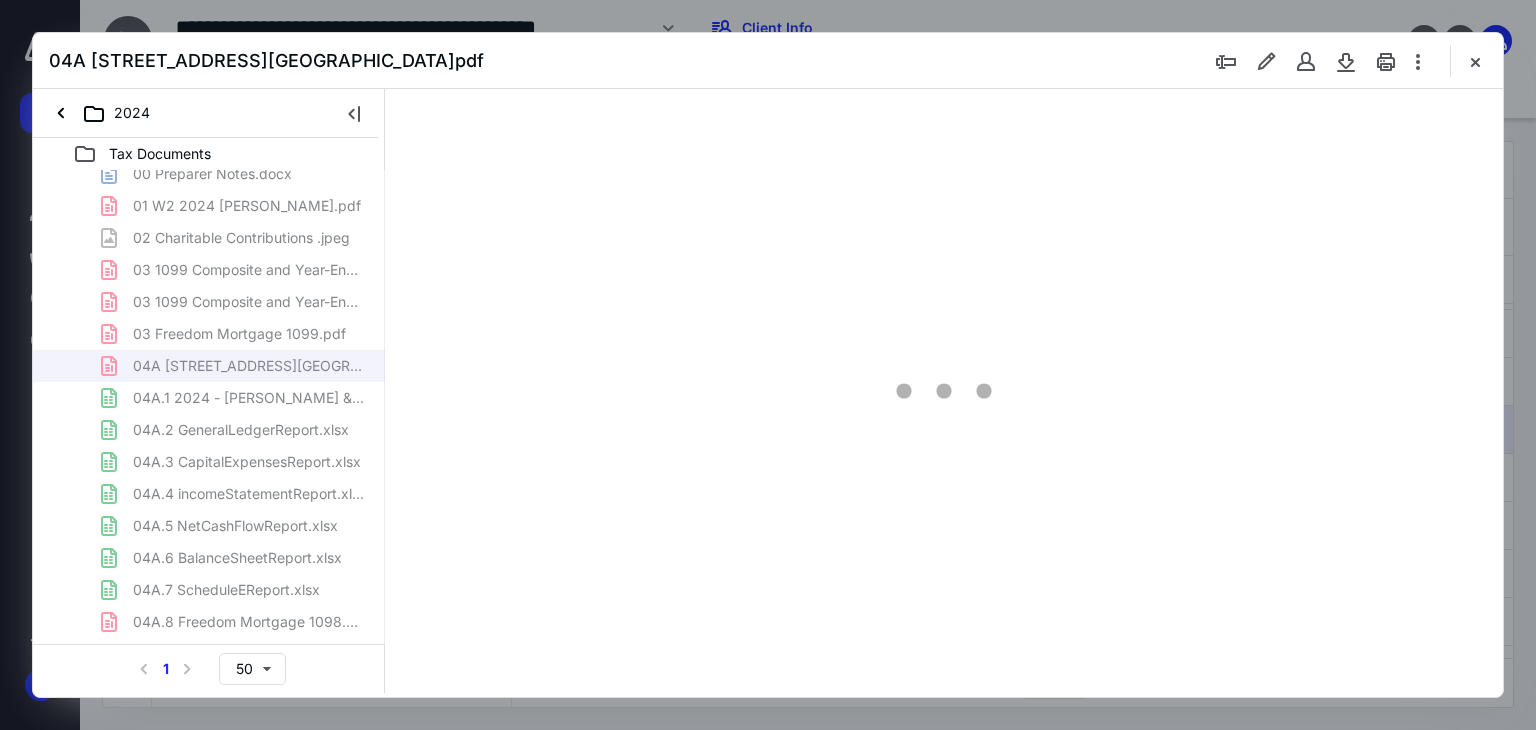 scroll, scrollTop: 83, scrollLeft: 0, axis: vertical 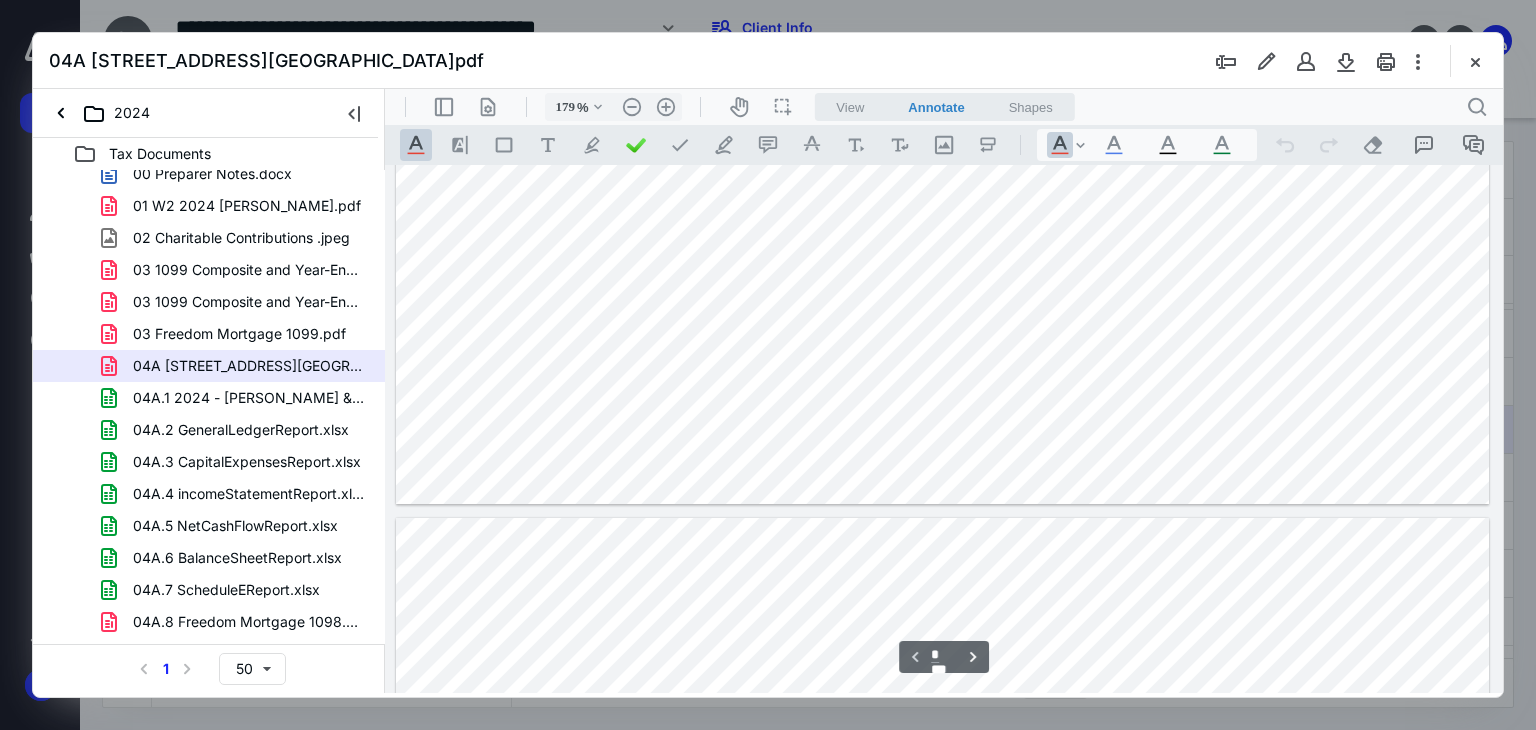type on "*" 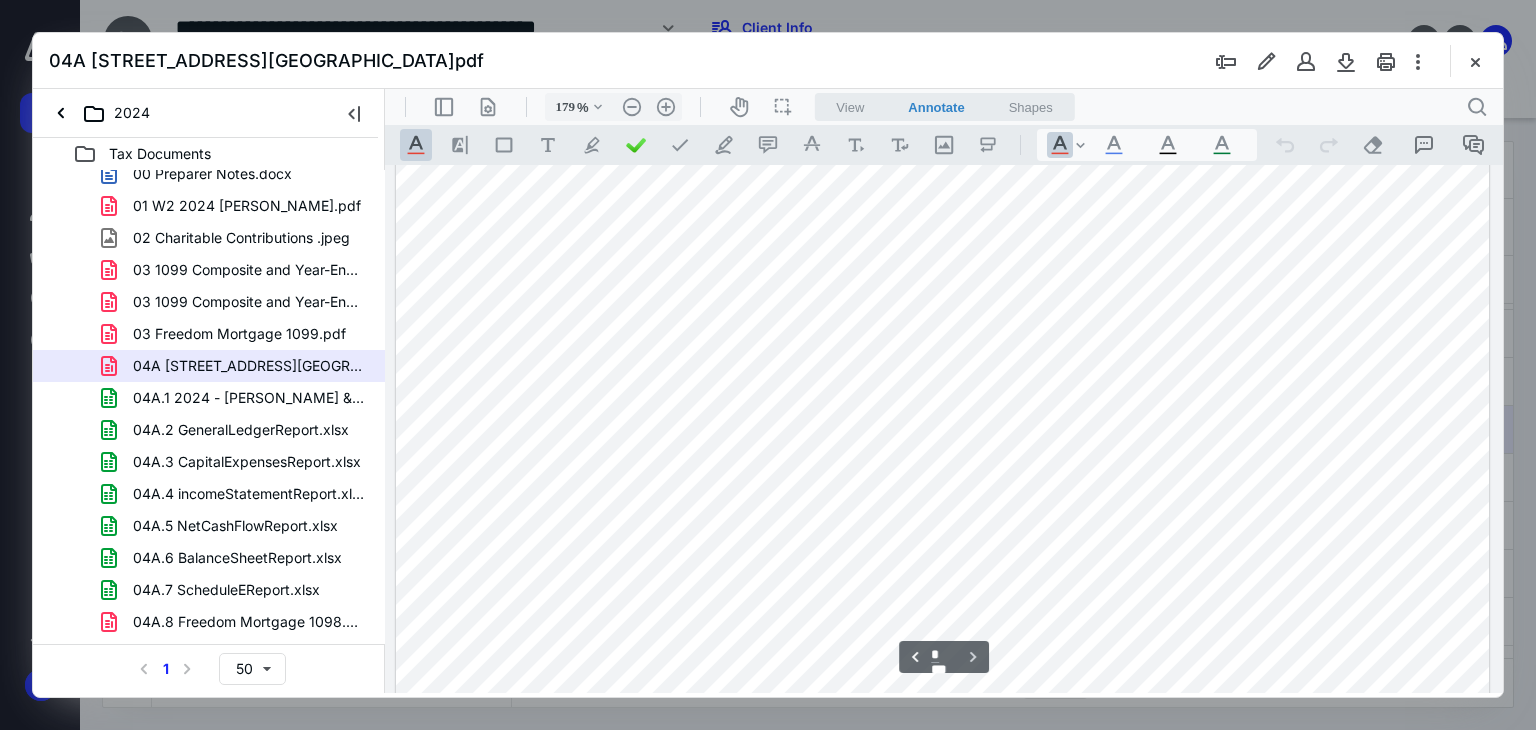 scroll, scrollTop: 2360, scrollLeft: 0, axis: vertical 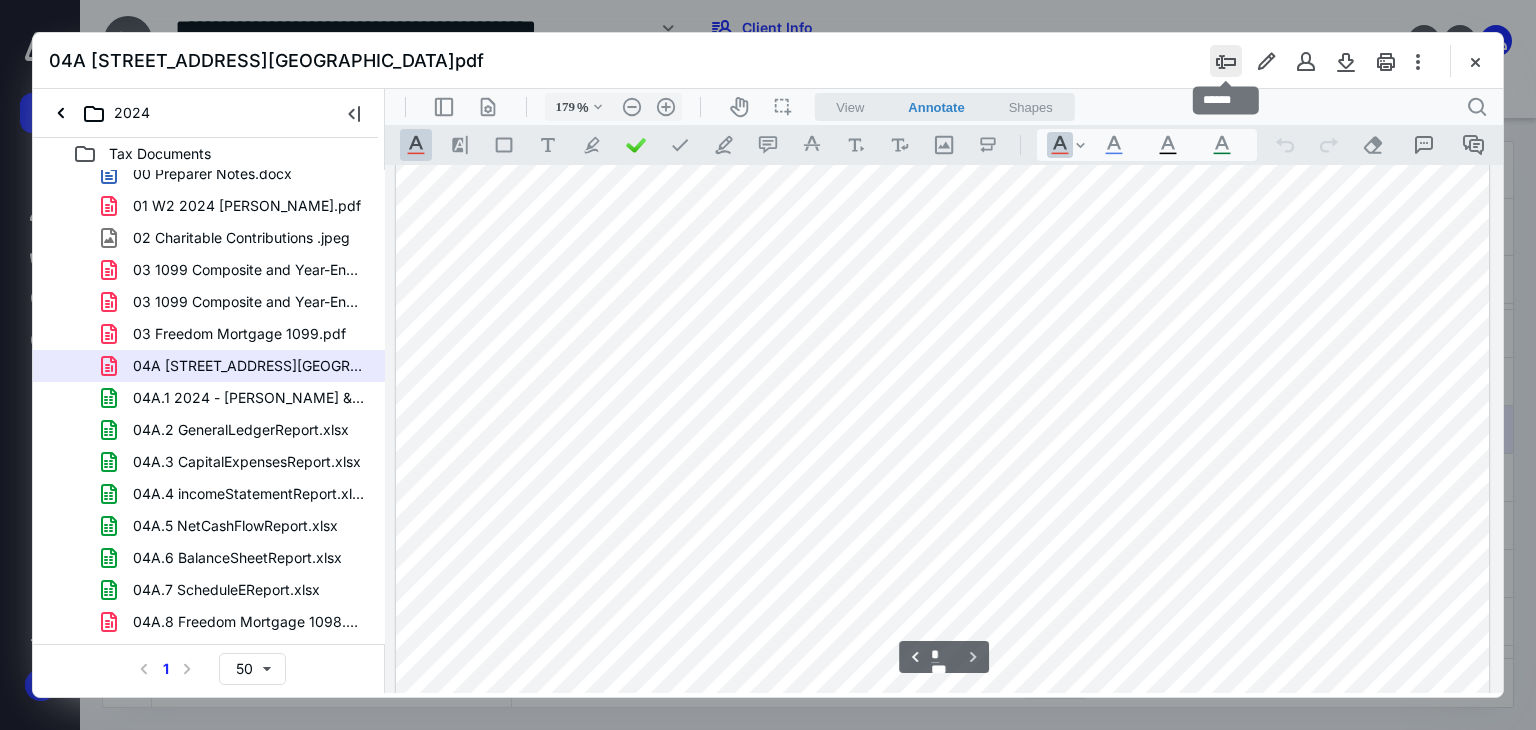 click at bounding box center (1226, 61) 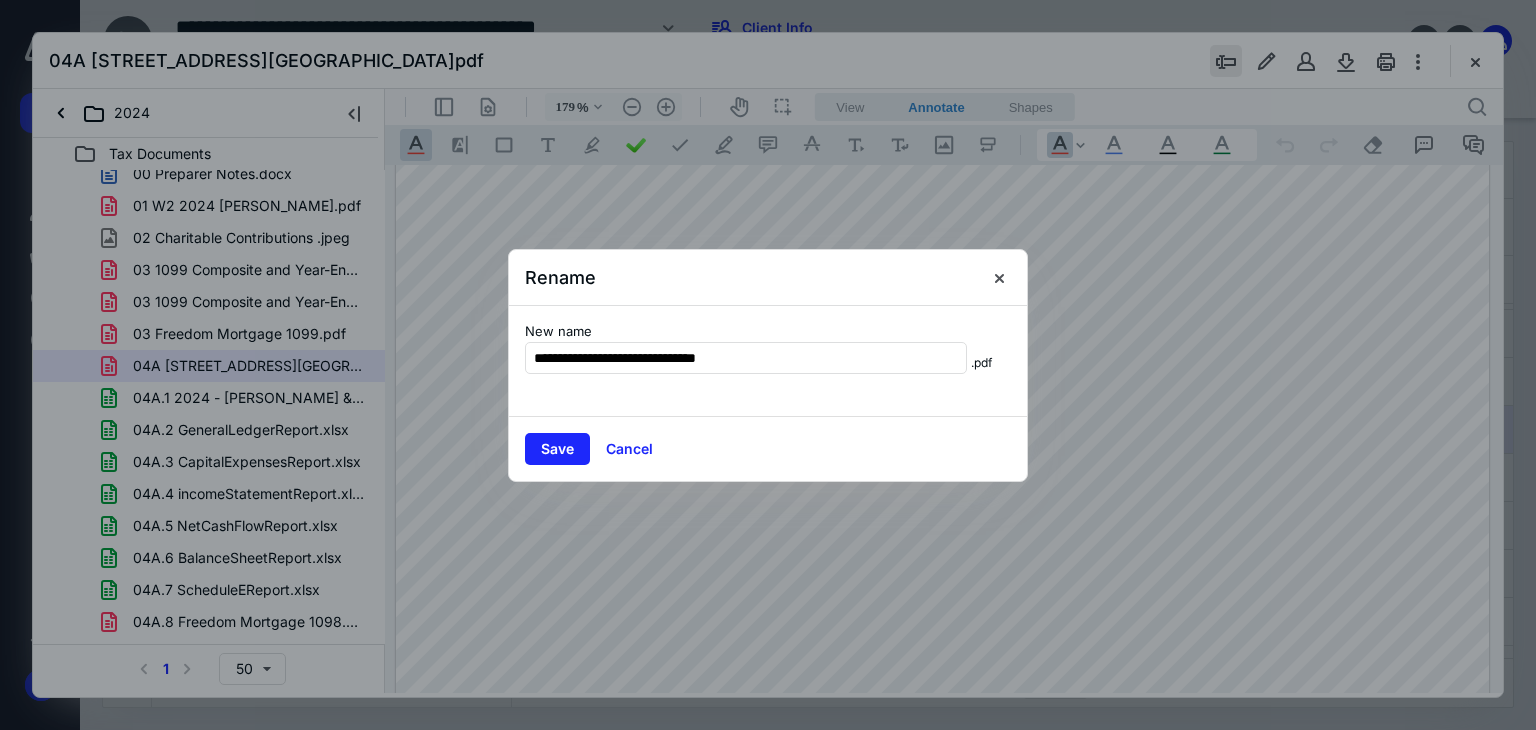 type on "**********" 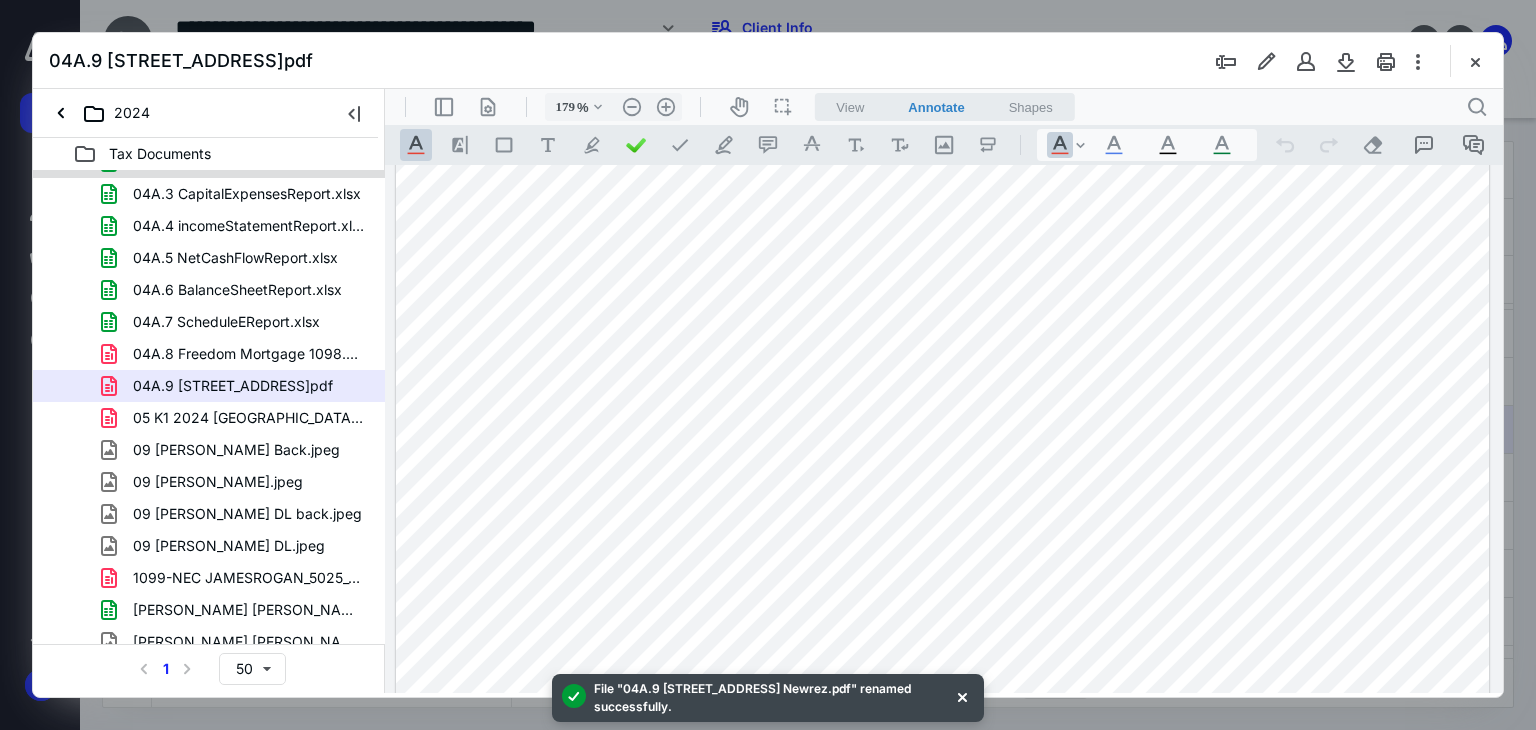 scroll, scrollTop: 517, scrollLeft: 0, axis: vertical 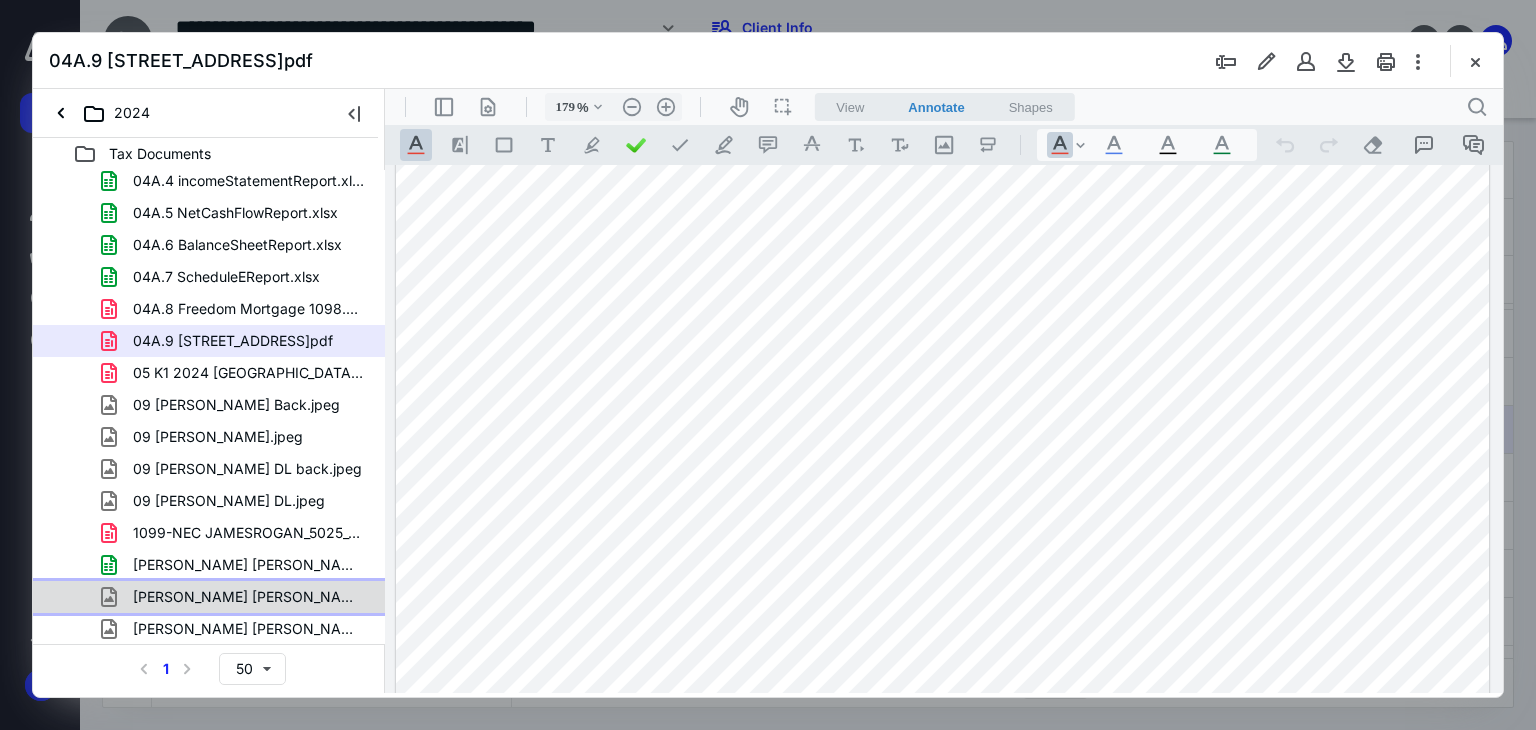 click on "[PERSON_NAME] [PERSON_NAME].jpeg" at bounding box center [249, 597] 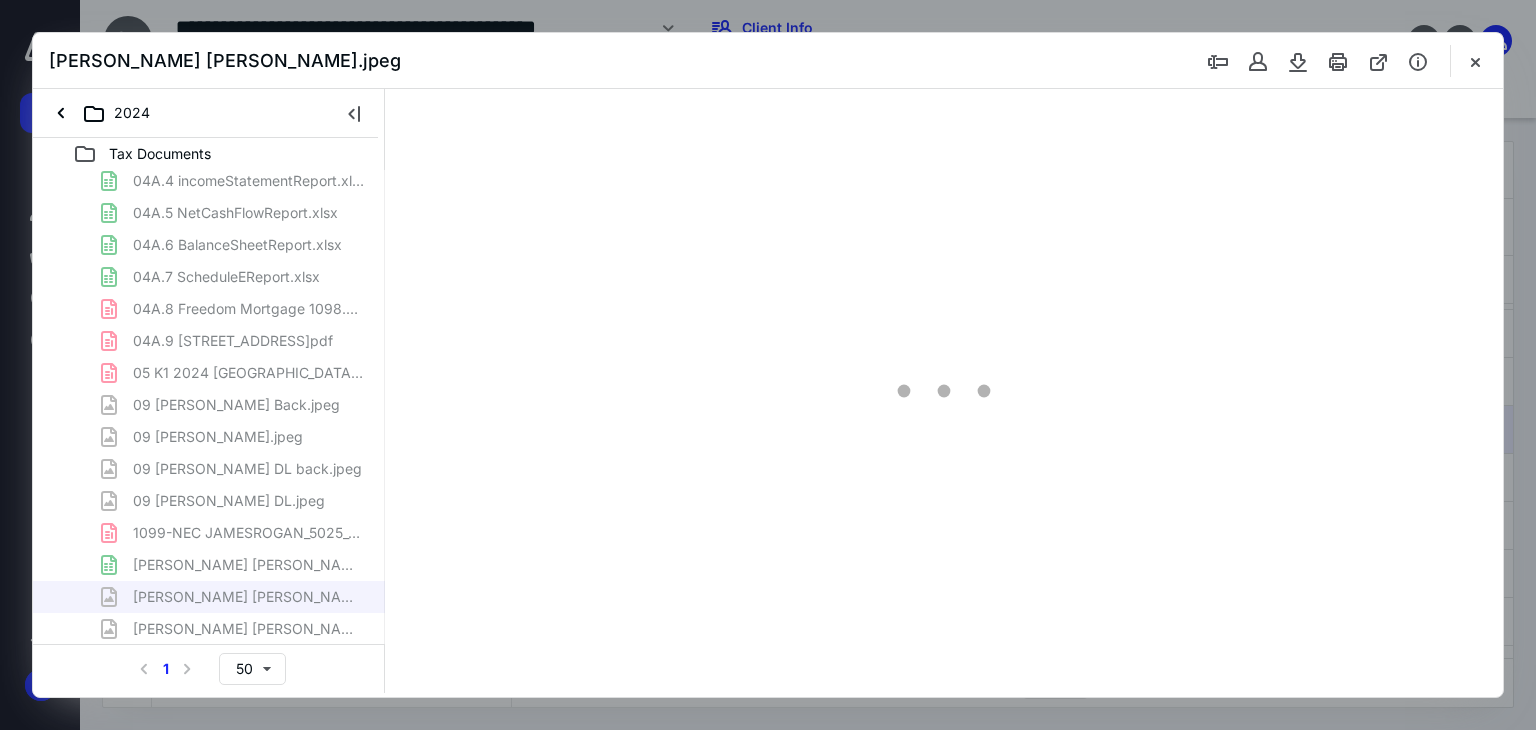 scroll, scrollTop: 0, scrollLeft: 0, axis: both 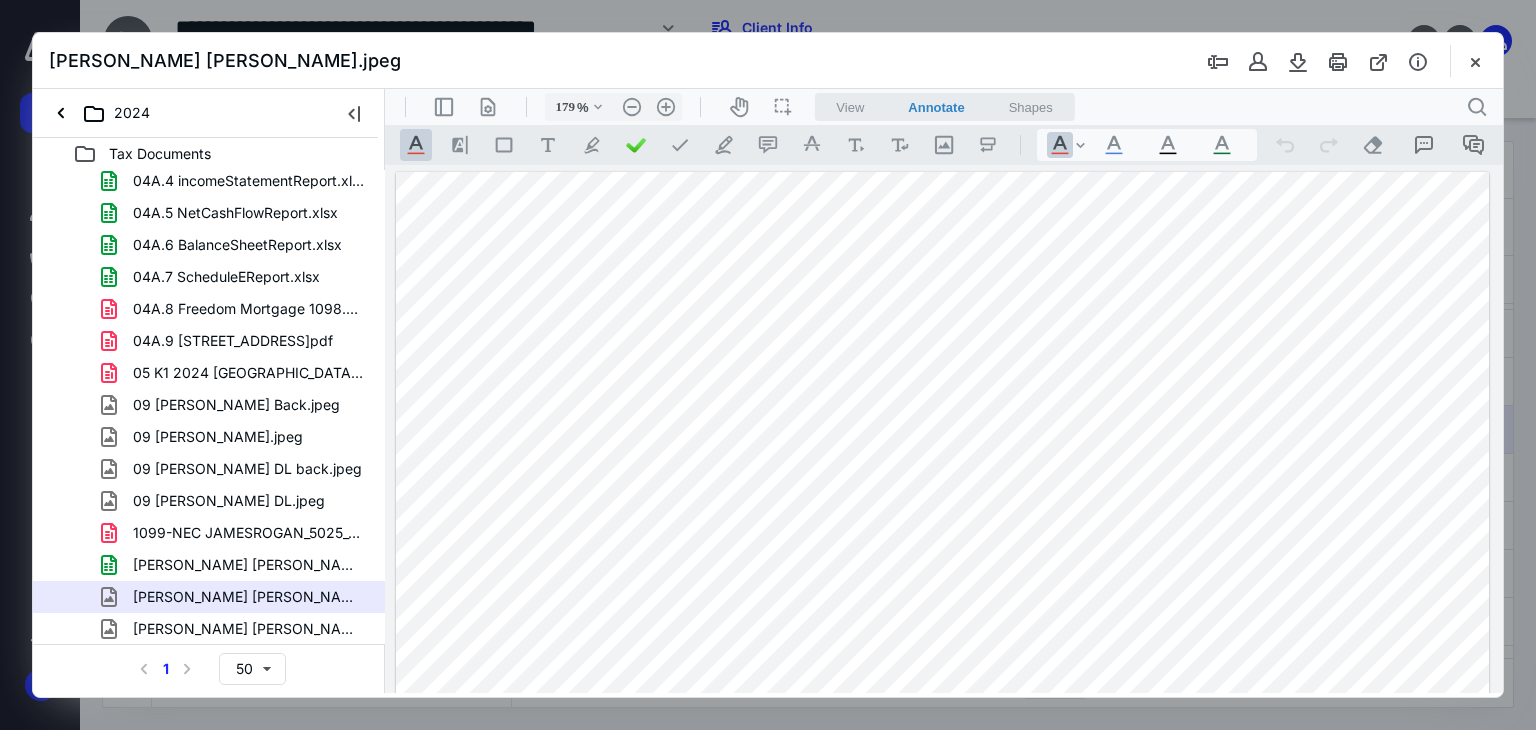 click on ".cls-1{fill:#abb0c4;} icon - header - sidebar - line .cls-1{fill:#abb0c4;} icon - header - page manipulation - line 179 % .cls-1{fill:#abb0c4;} icon - chevron - down .cls-1{fill:#abb0c4;} icon - header - zoom - out - line Current zoom is   179 % .cls-1{fill:#abb0c4;} icon - header - zoom - in - line icon-header-pan20 icon / operation / multi select View Annotate Shapes Annotate .cls-1{fill:#abb0c4;} icon - chevron - down View Annotate Shapes .cls-1{fill:#abb0c4;} icon - header - search" at bounding box center [944, 107] 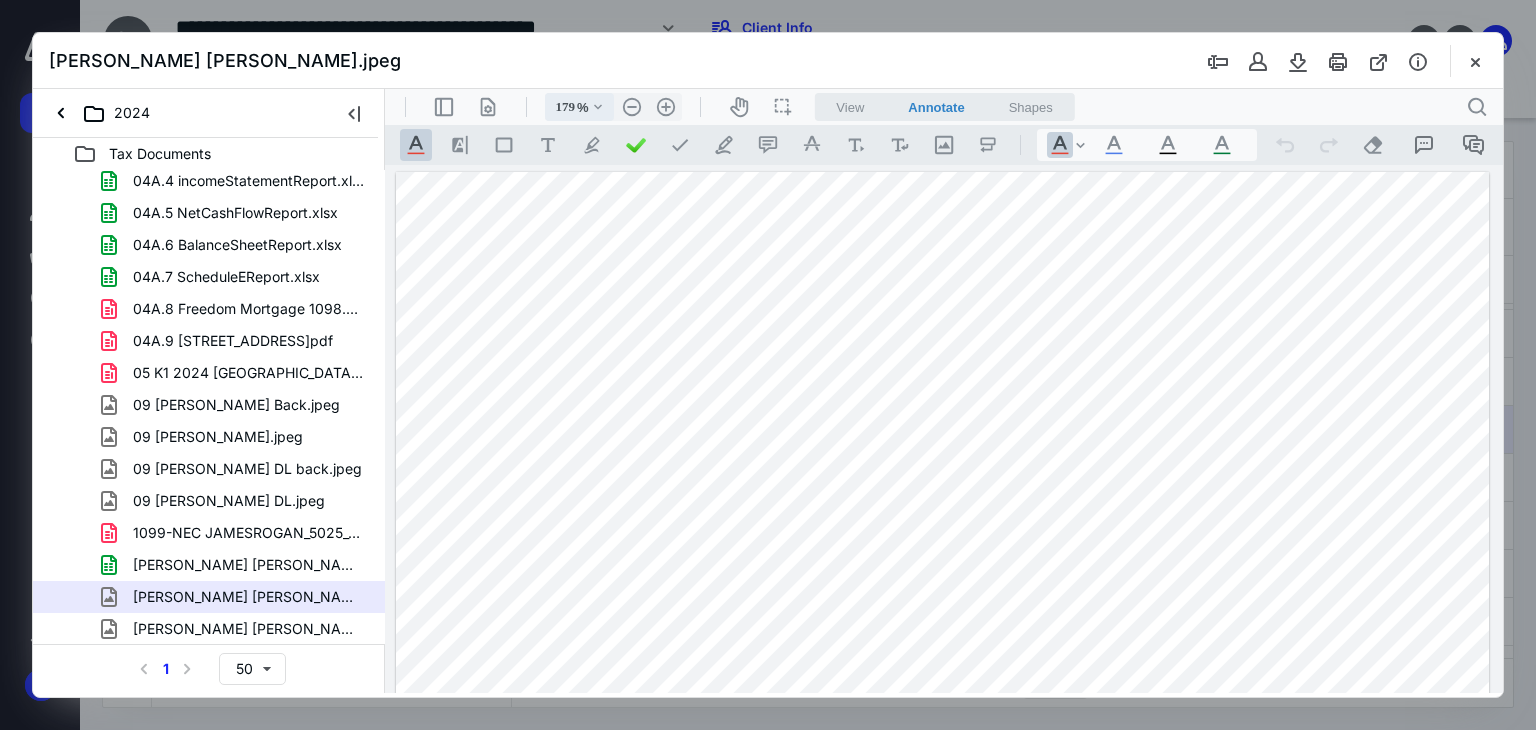 click on ".cls-1{fill:#abb0c4;} icon - chevron - down" at bounding box center [598, 107] 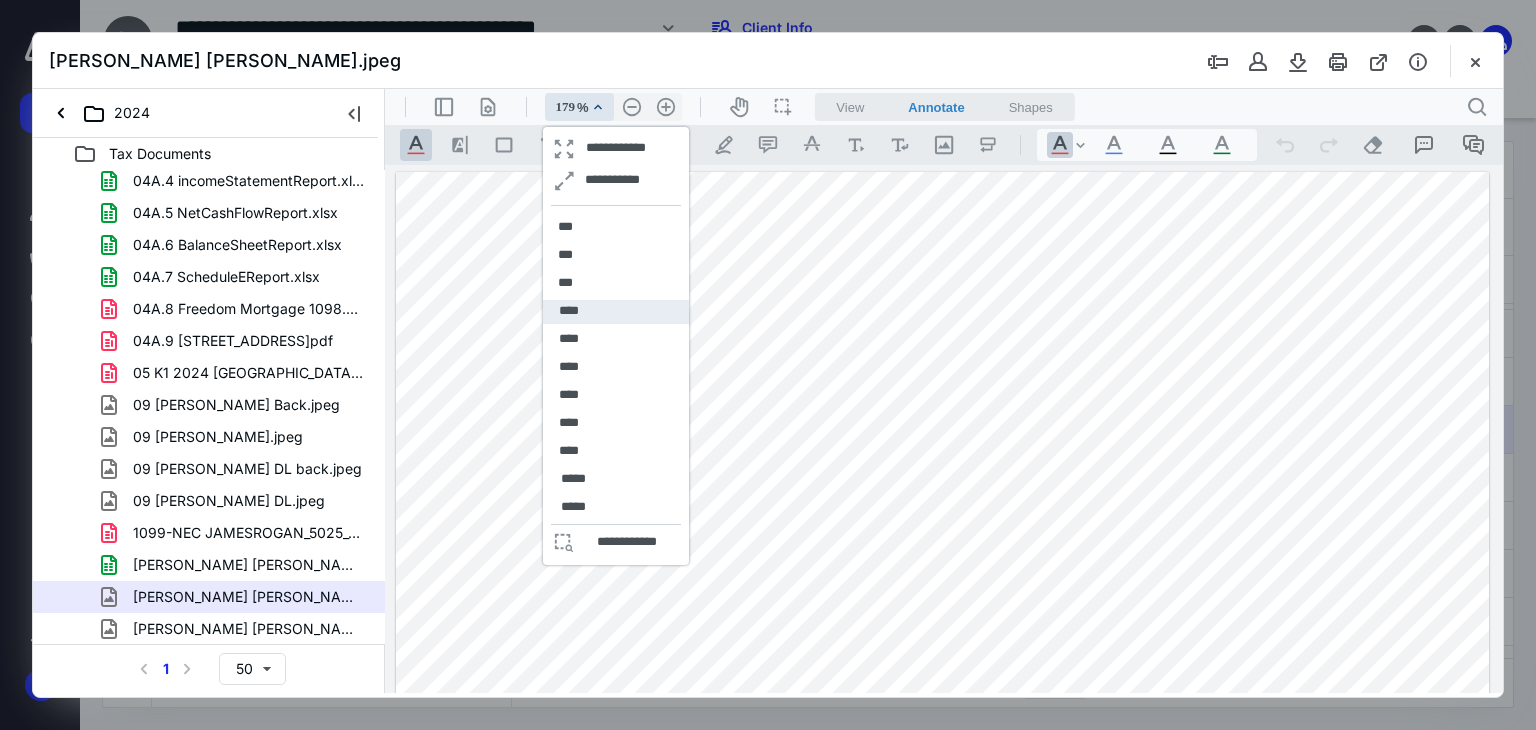 click on "****" at bounding box center (616, 312) 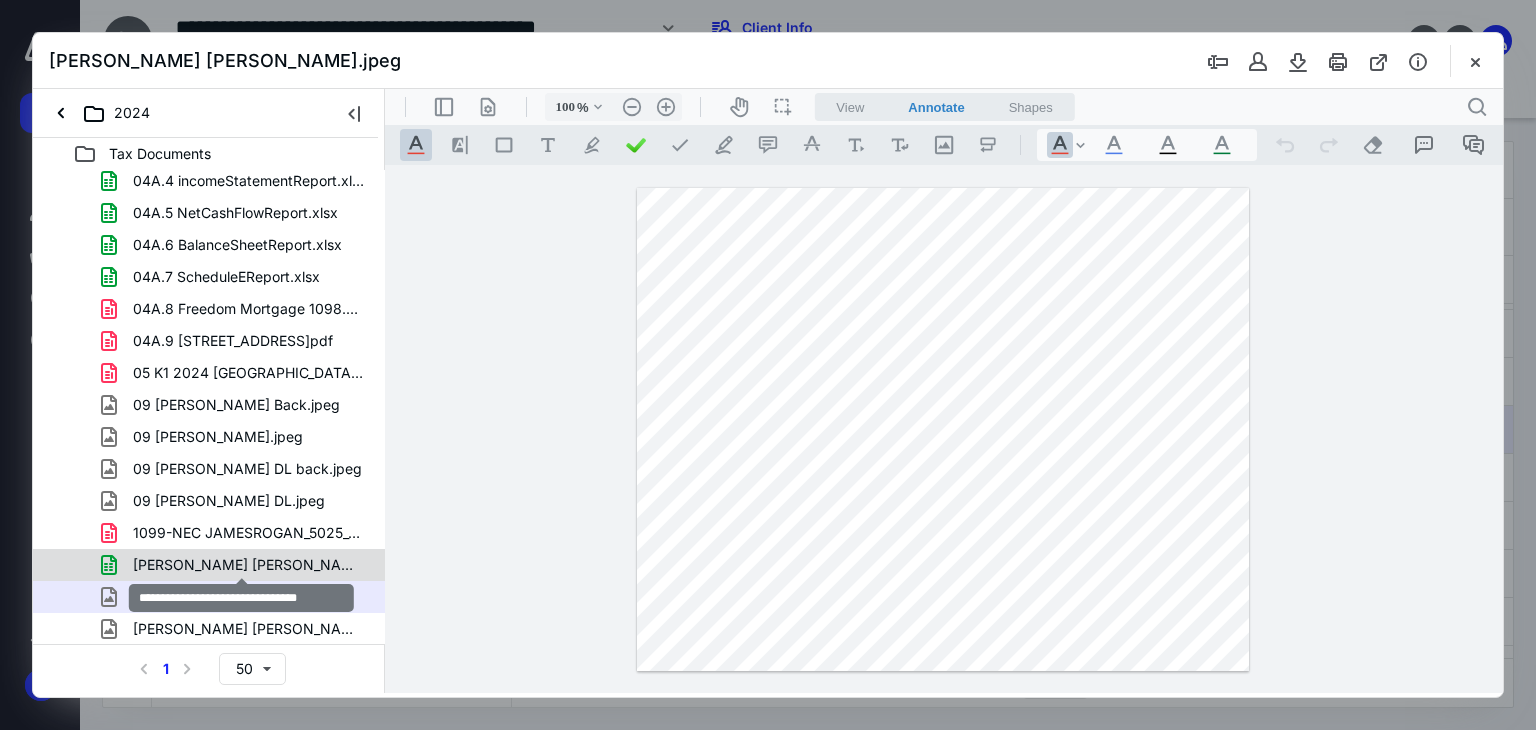 click on "[PERSON_NAME] [PERSON_NAME] Expenses-Sales.xlsx" at bounding box center (249, 565) 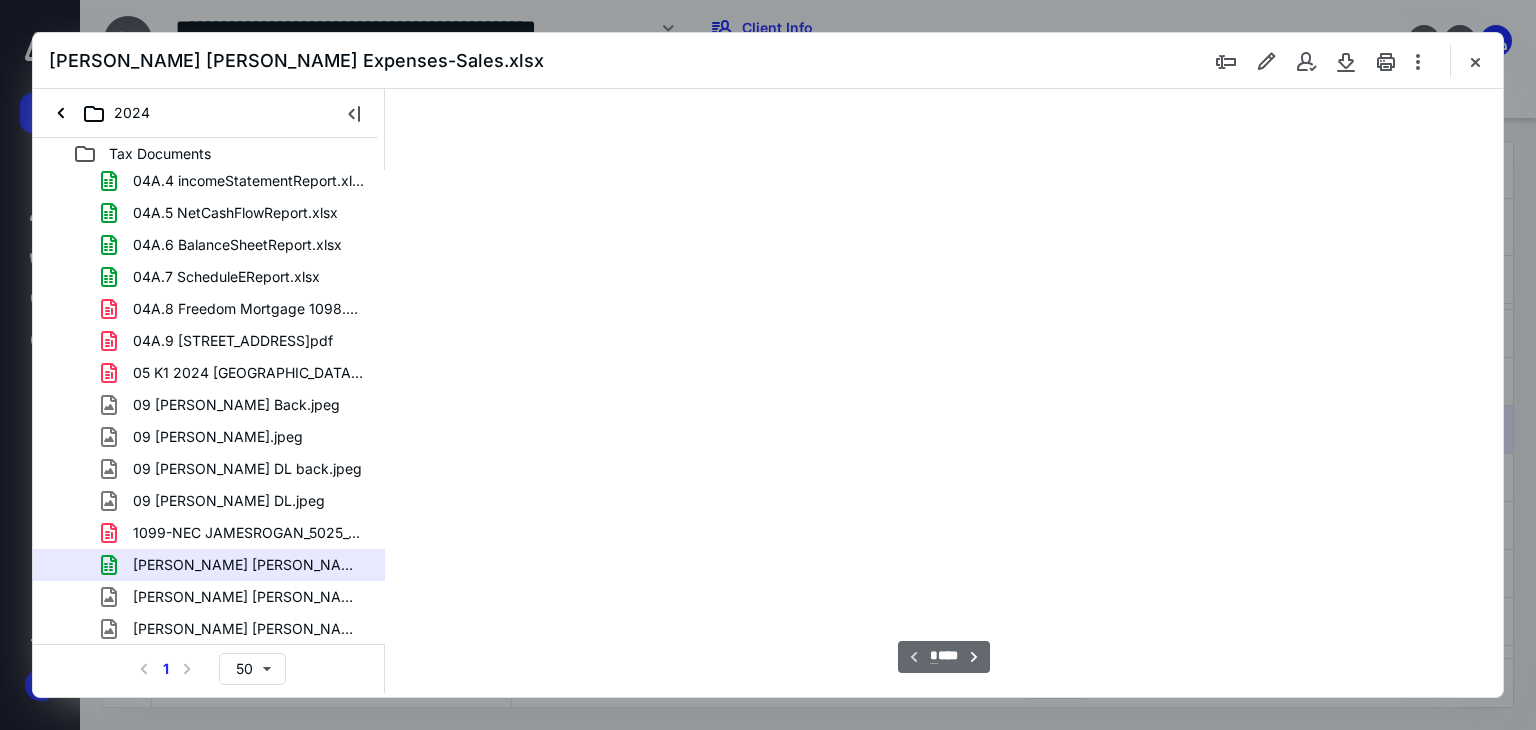 type on "187" 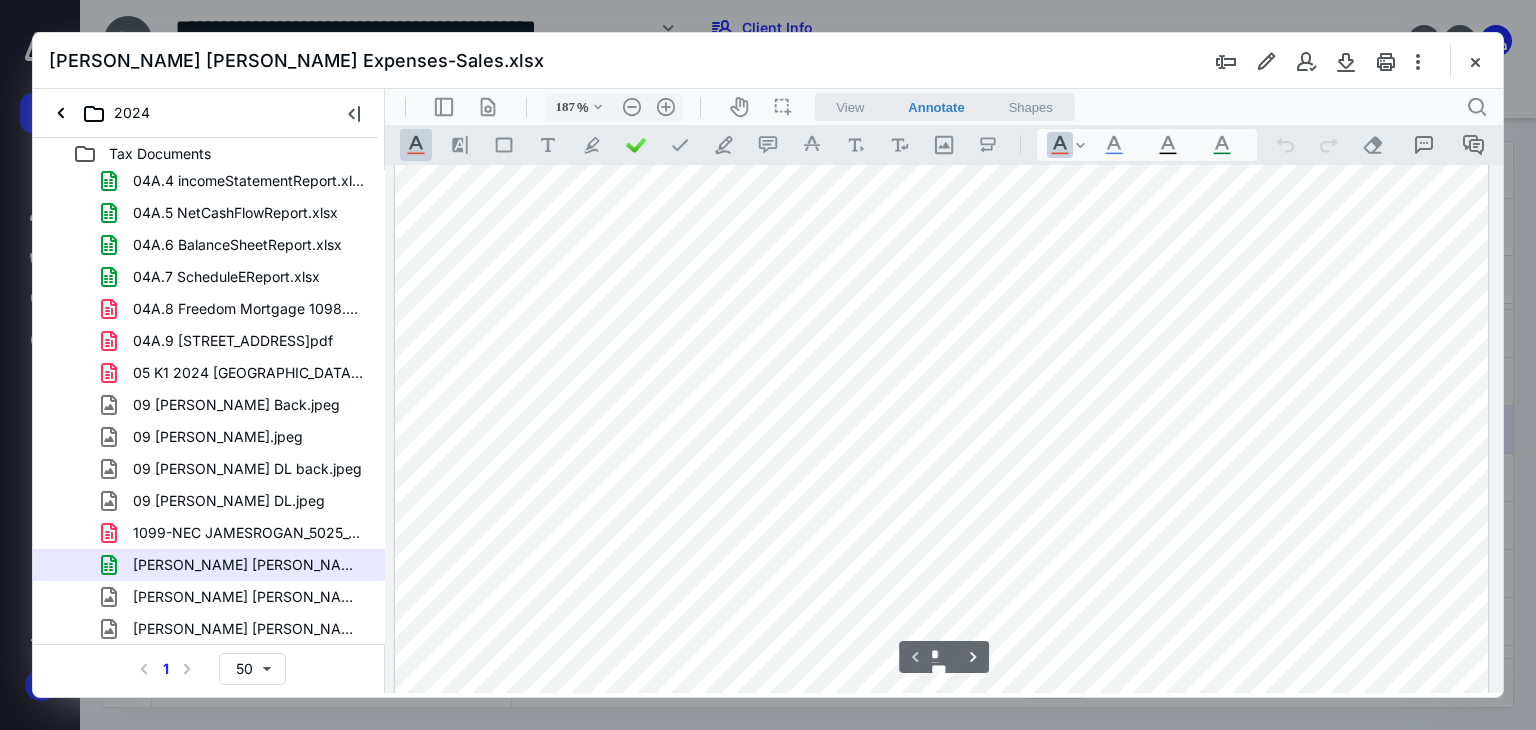 scroll, scrollTop: 130, scrollLeft: 256, axis: both 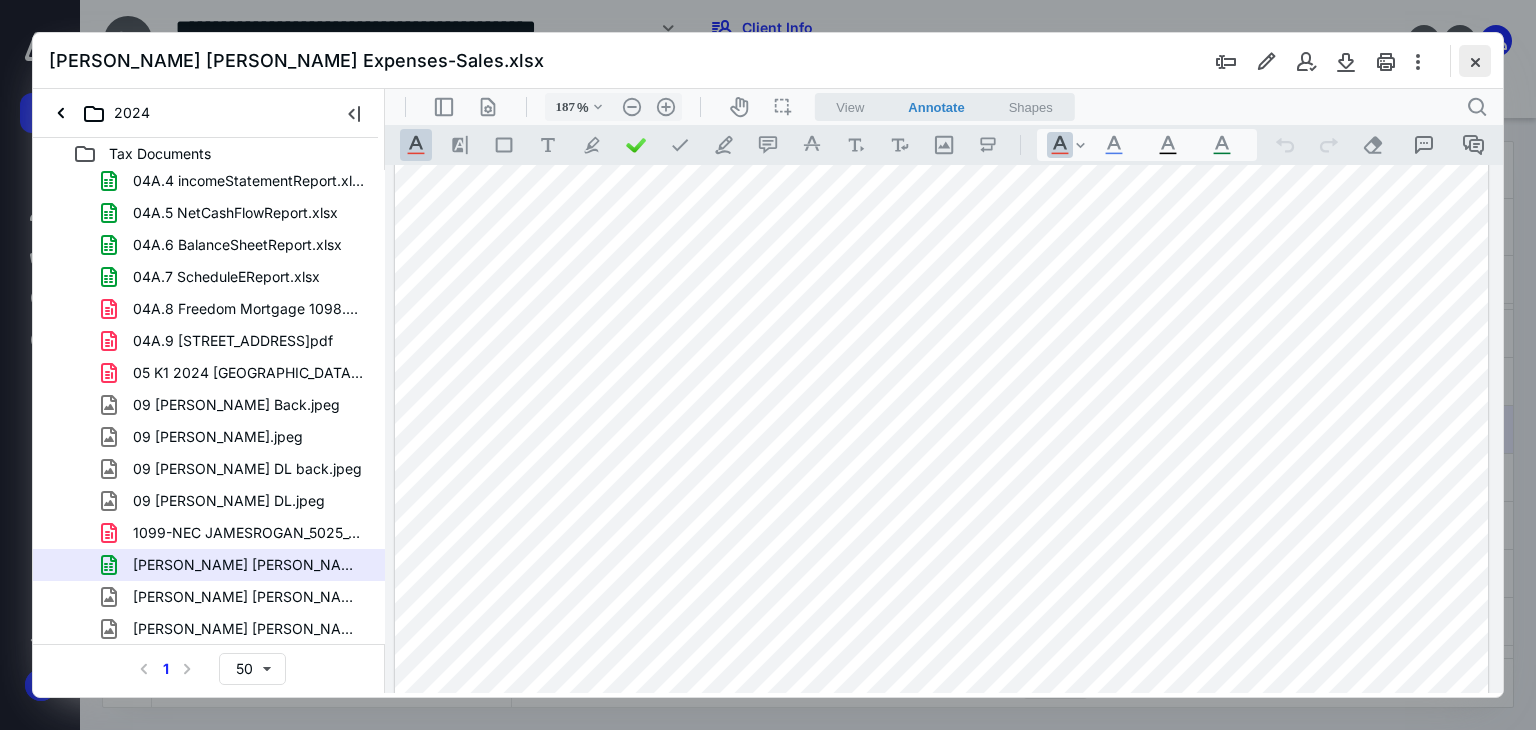click at bounding box center (1475, 61) 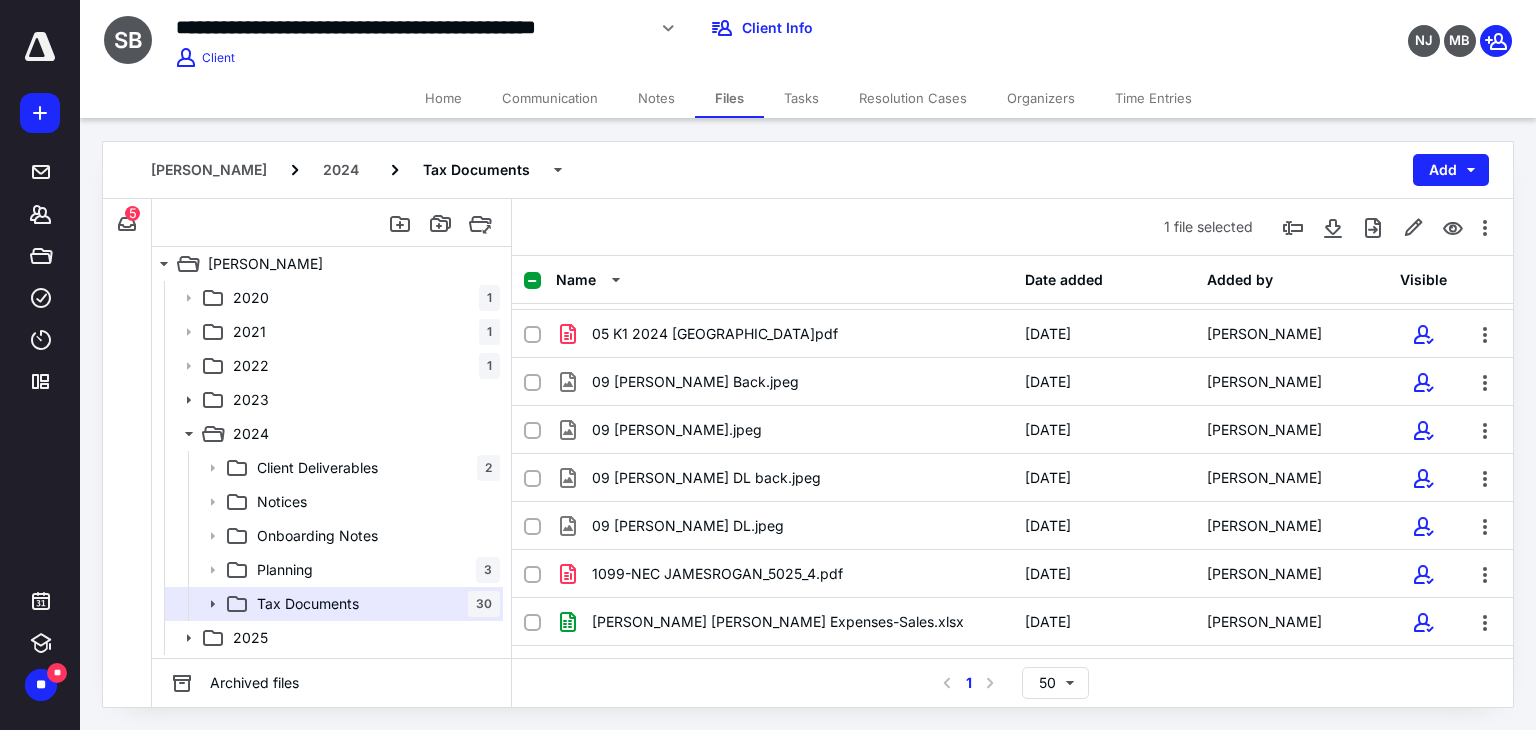 scroll, scrollTop: 1127, scrollLeft: 0, axis: vertical 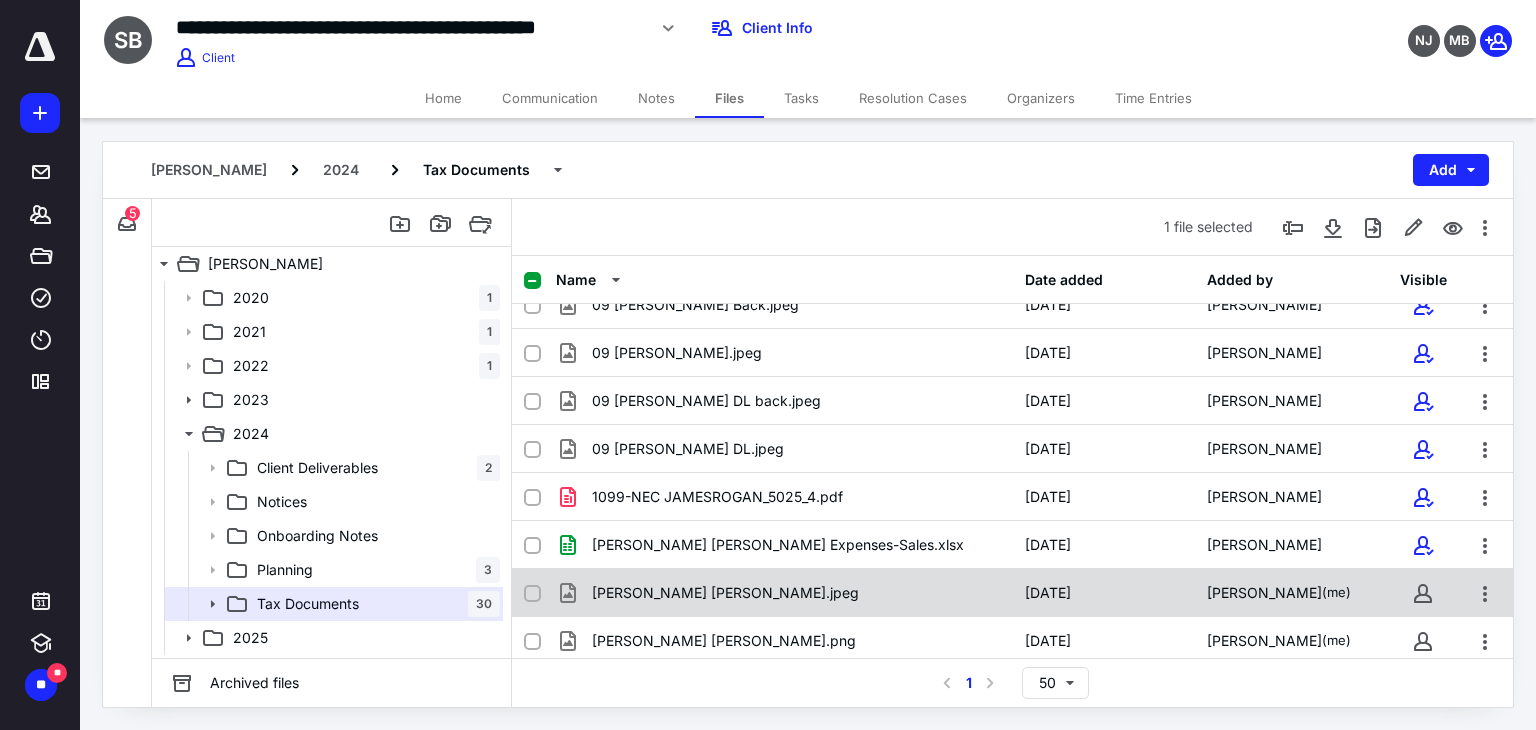 click on "Watson Rogan.jpeg 7/11/2025 Milan Yoganandi  (me)" at bounding box center (1012, 593) 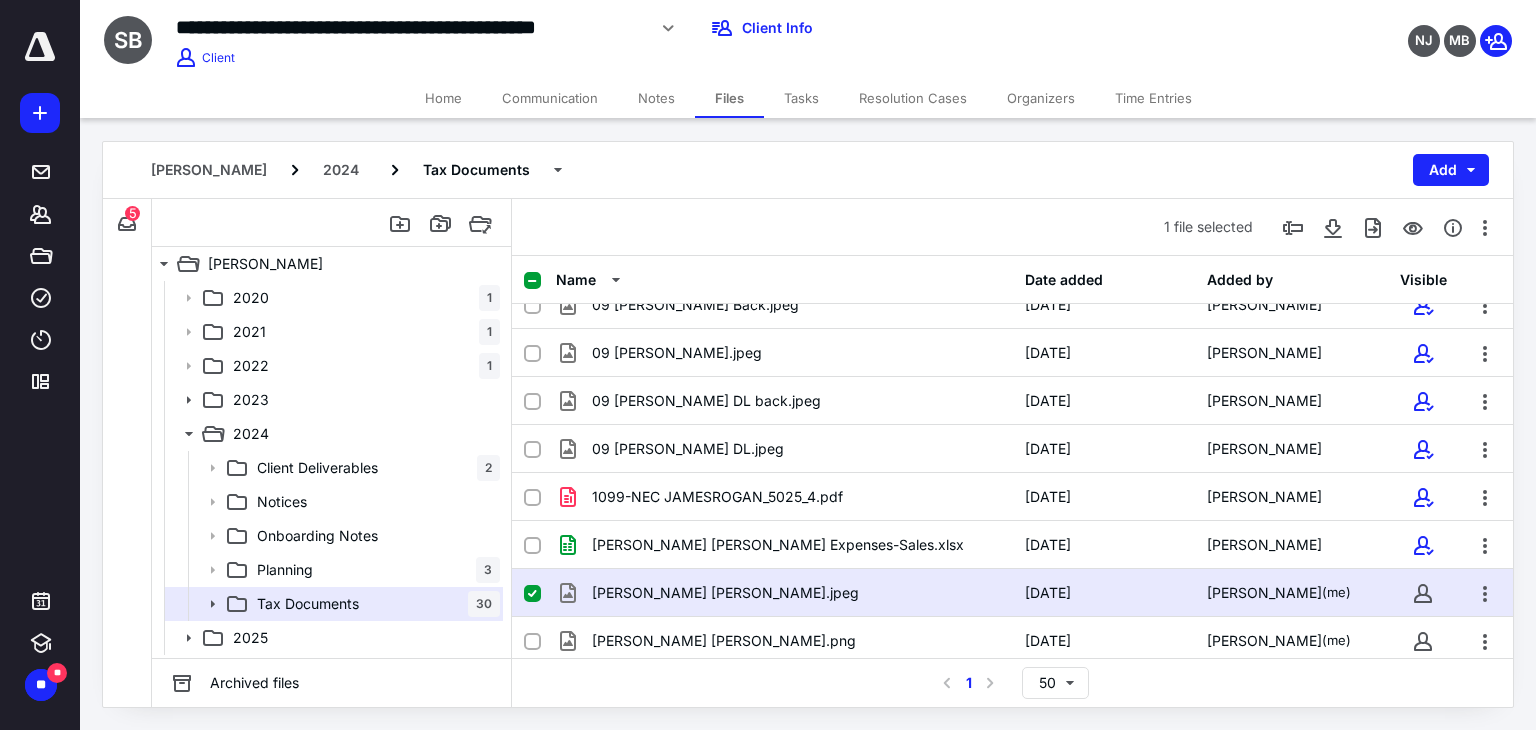 click on "Watson Rogan.jpeg 7/11/2025 Milan Yoganandi  (me)" at bounding box center [1012, 593] 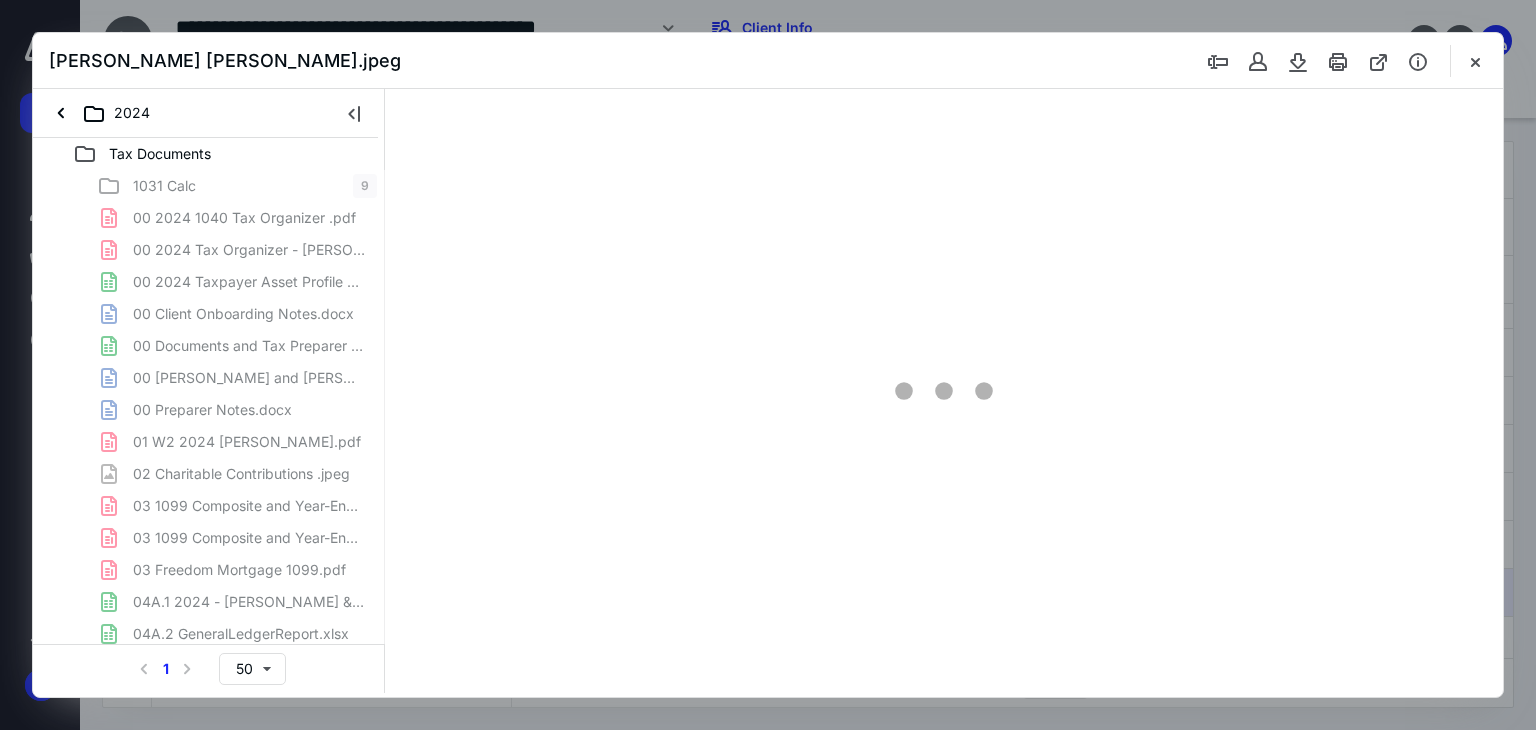scroll, scrollTop: 0, scrollLeft: 0, axis: both 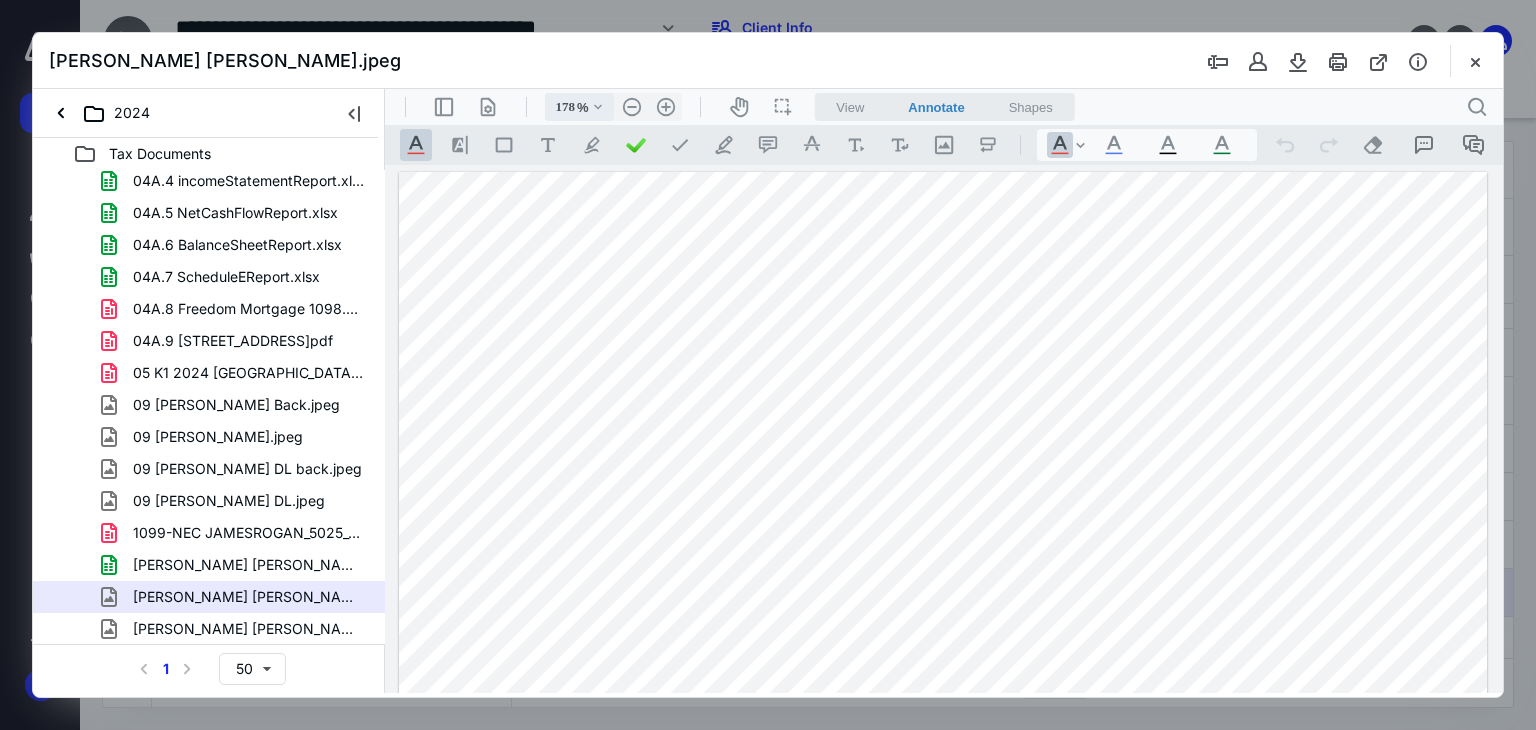 click on "178" at bounding box center [561, 107] 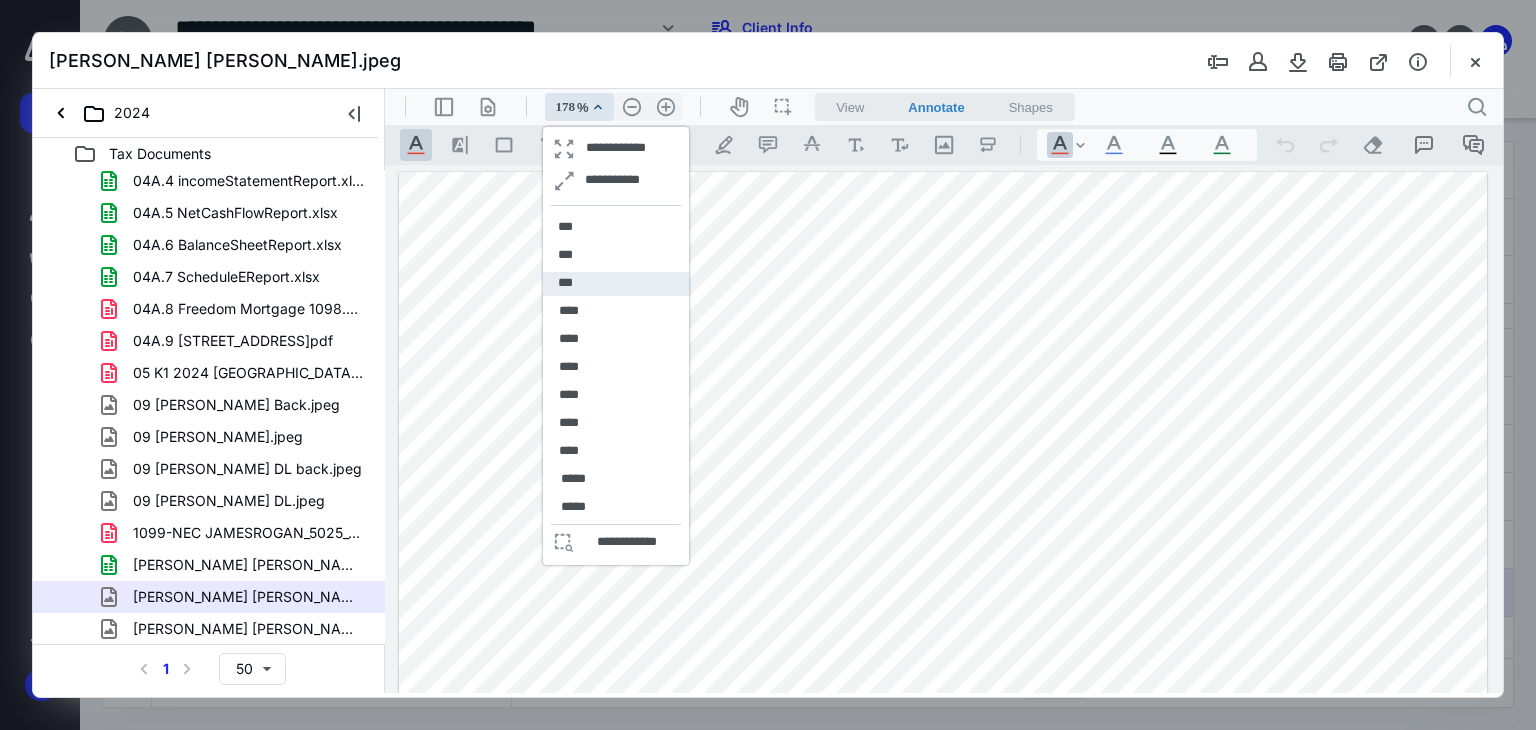 click on "***" at bounding box center [616, 284] 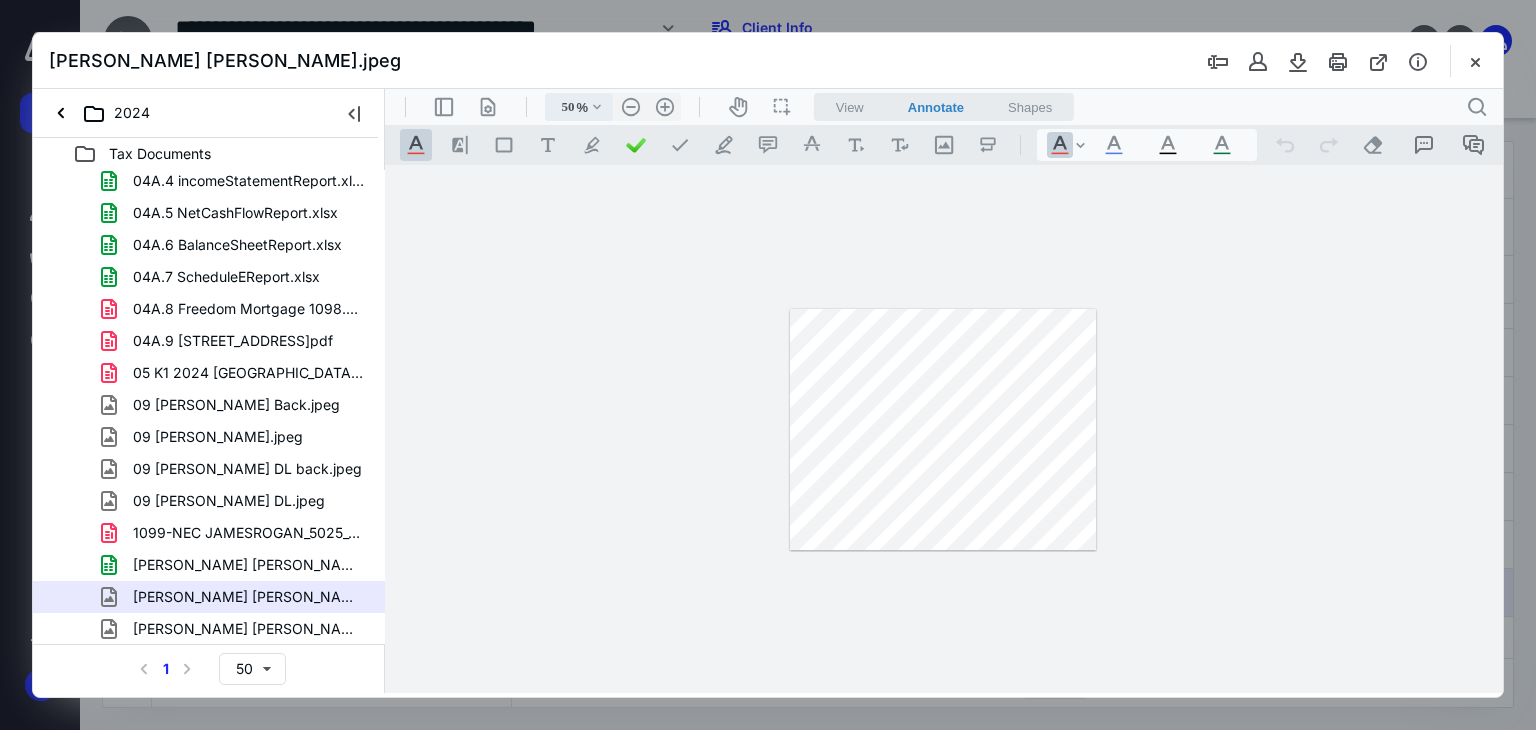 click on ".cls-1{fill:#abb0c4;} icon - chevron - down" at bounding box center (597, 107) 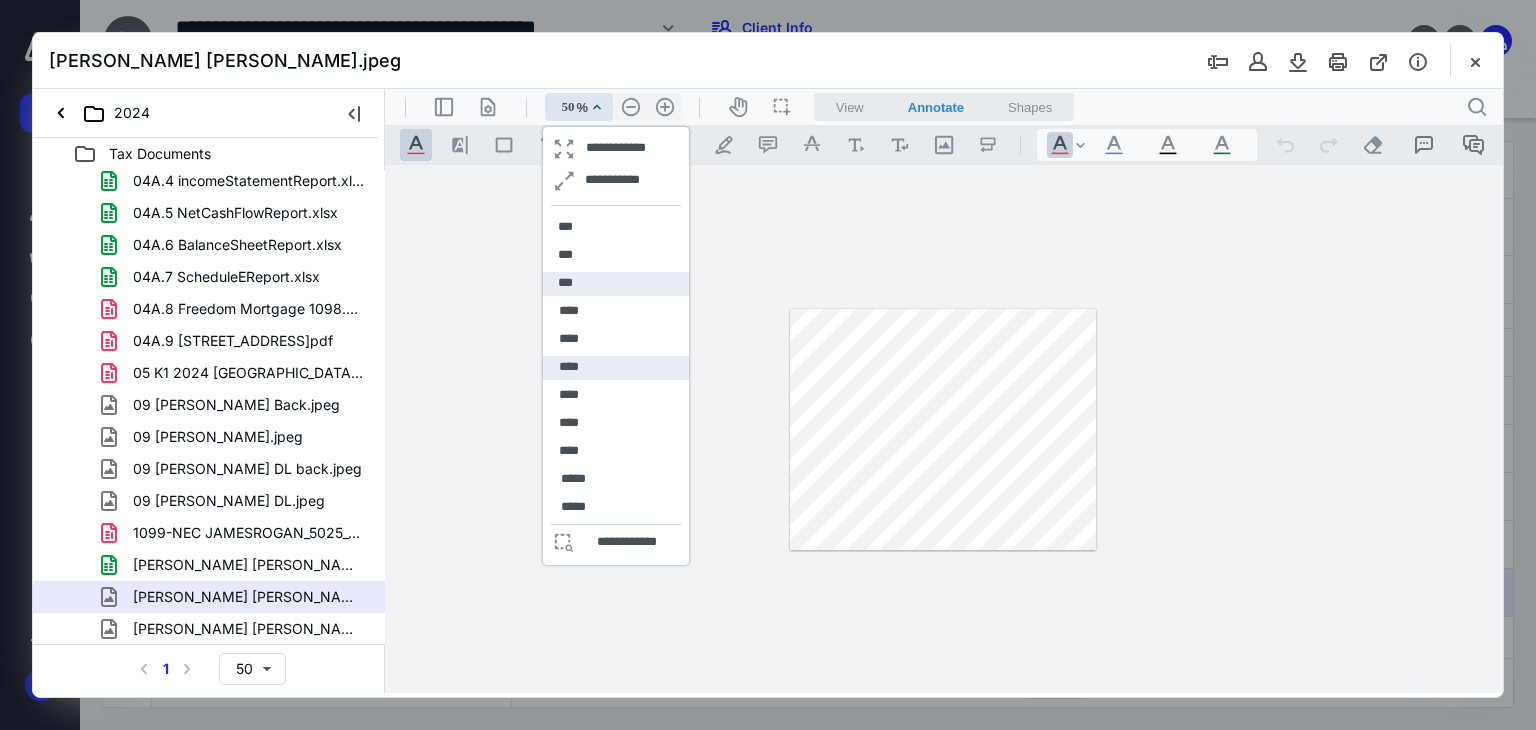 click on "****" at bounding box center (616, 368) 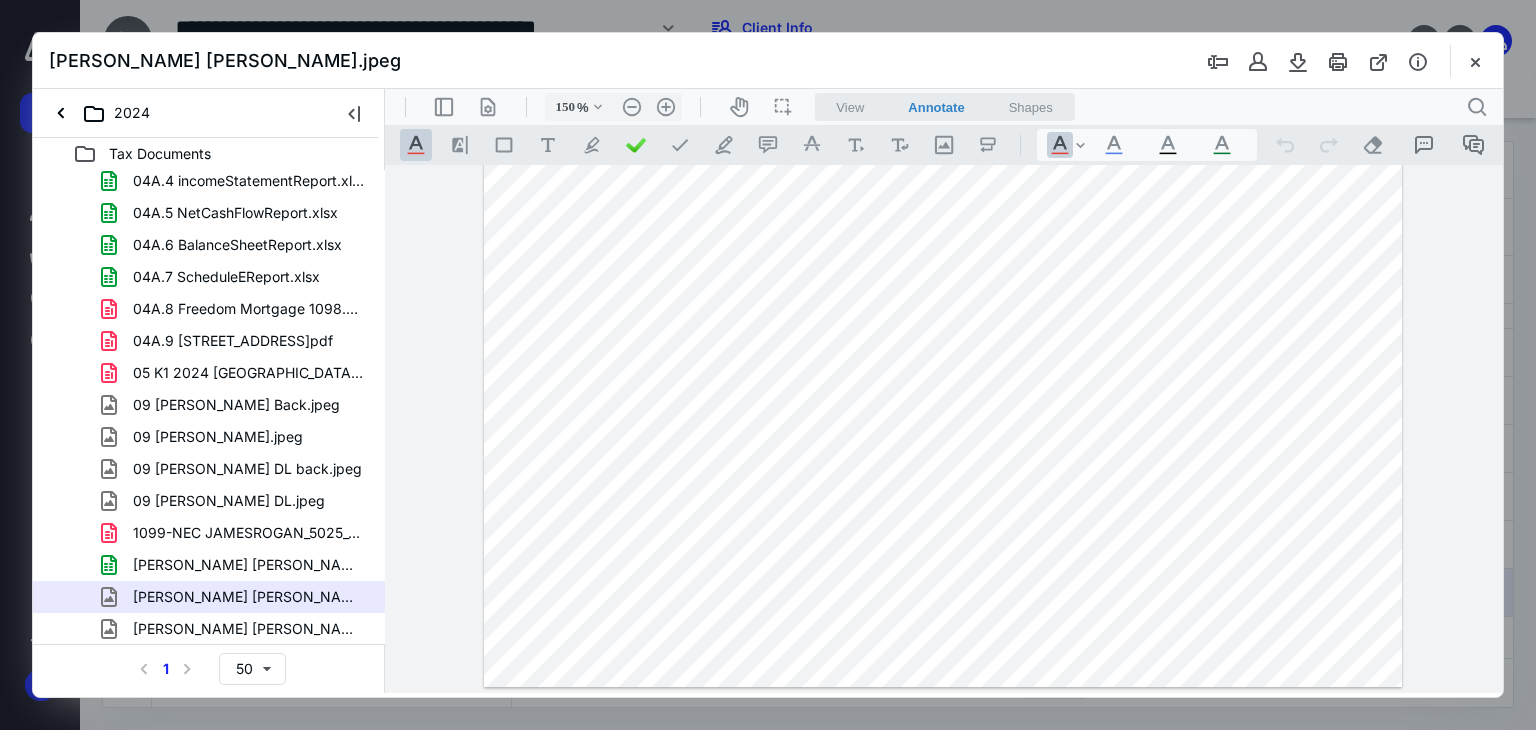 scroll, scrollTop: 0, scrollLeft: 0, axis: both 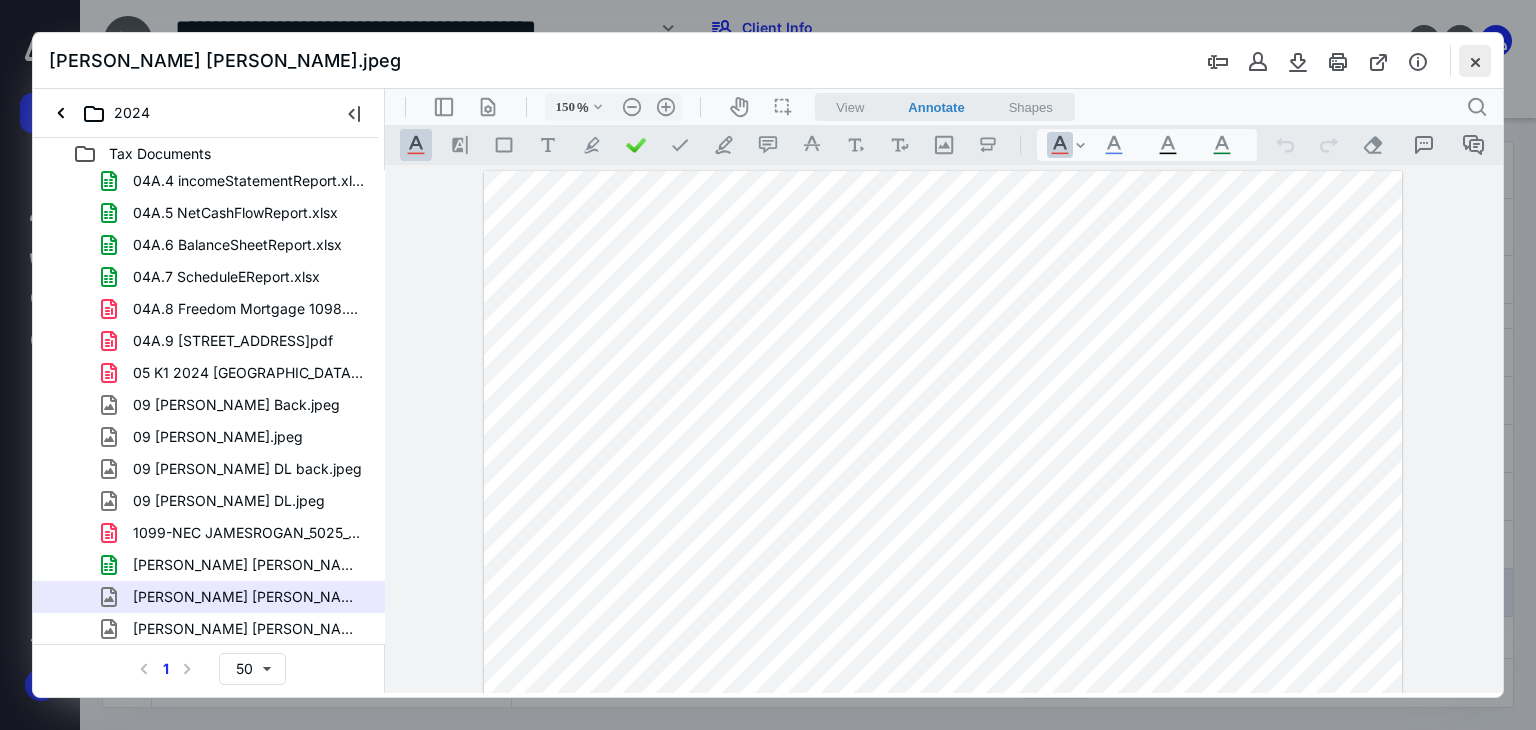 click at bounding box center (1475, 61) 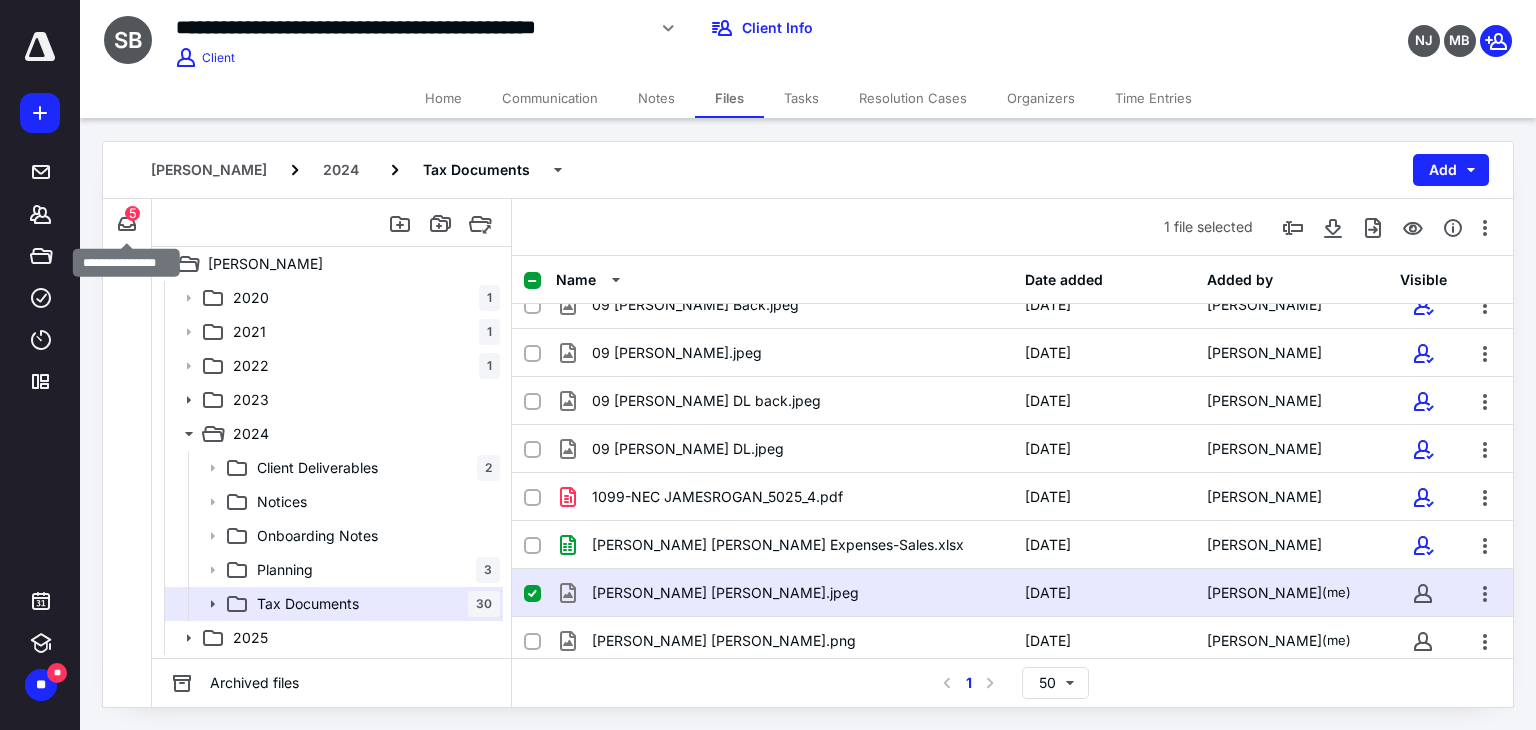 click on "5" at bounding box center (132, 213) 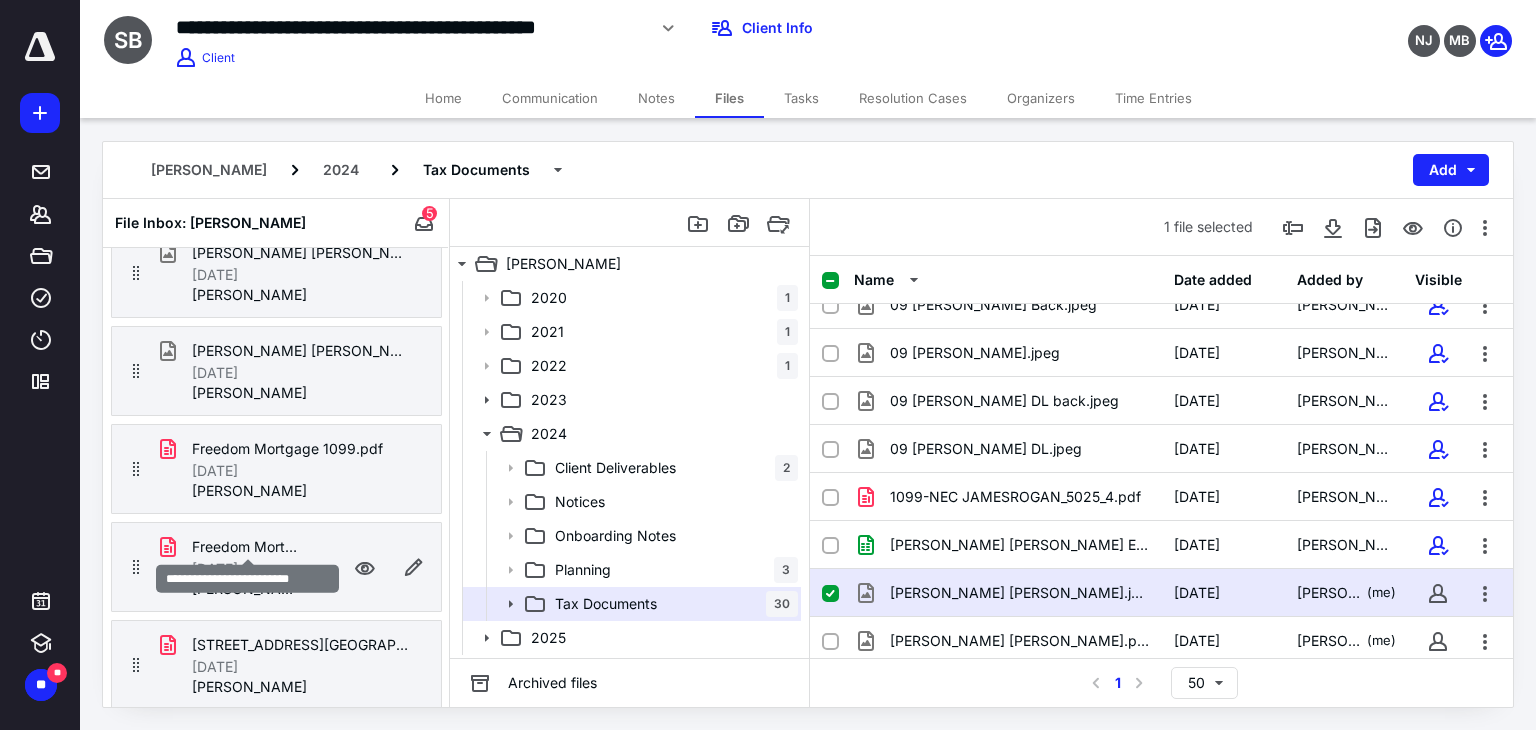 scroll, scrollTop: 0, scrollLeft: 0, axis: both 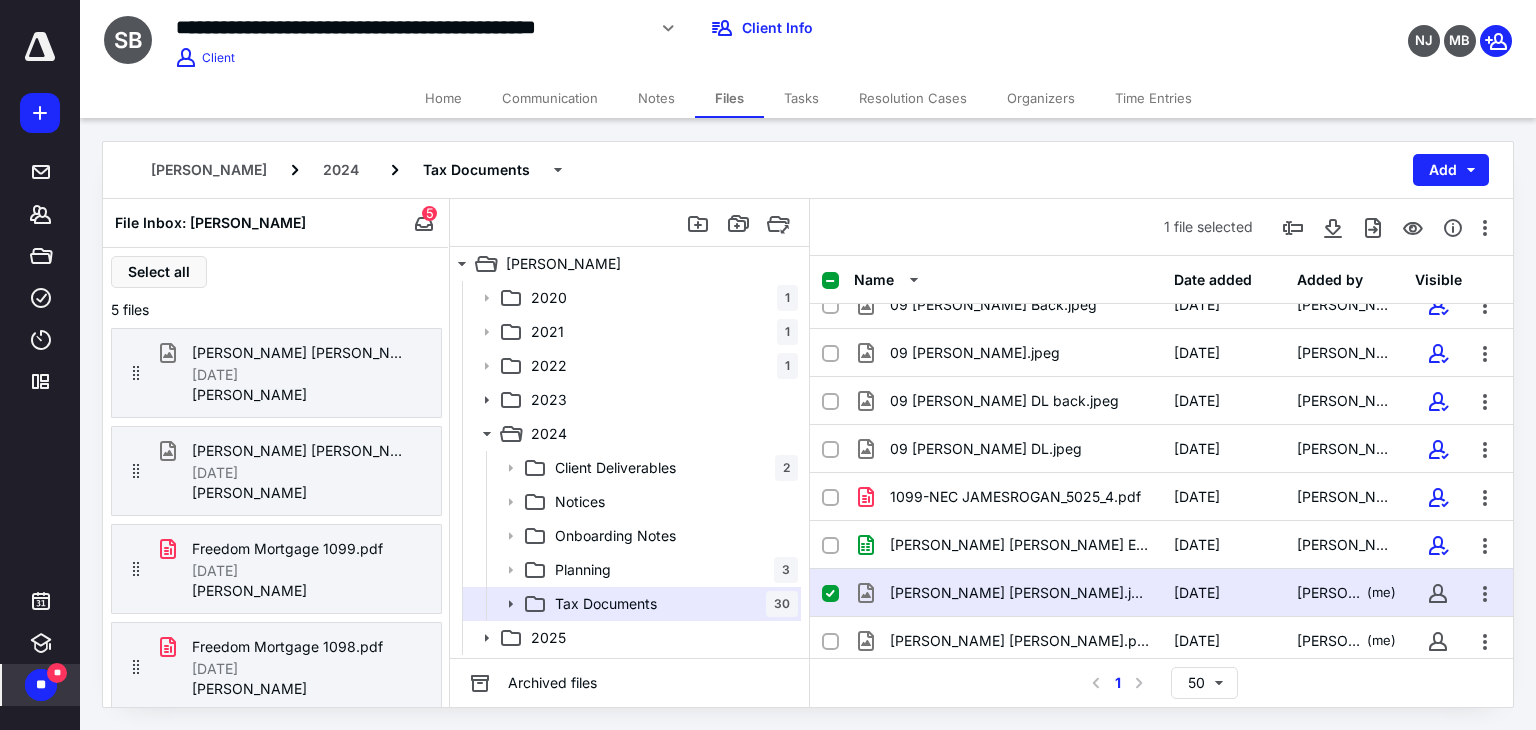 click on "**" at bounding box center [41, 685] 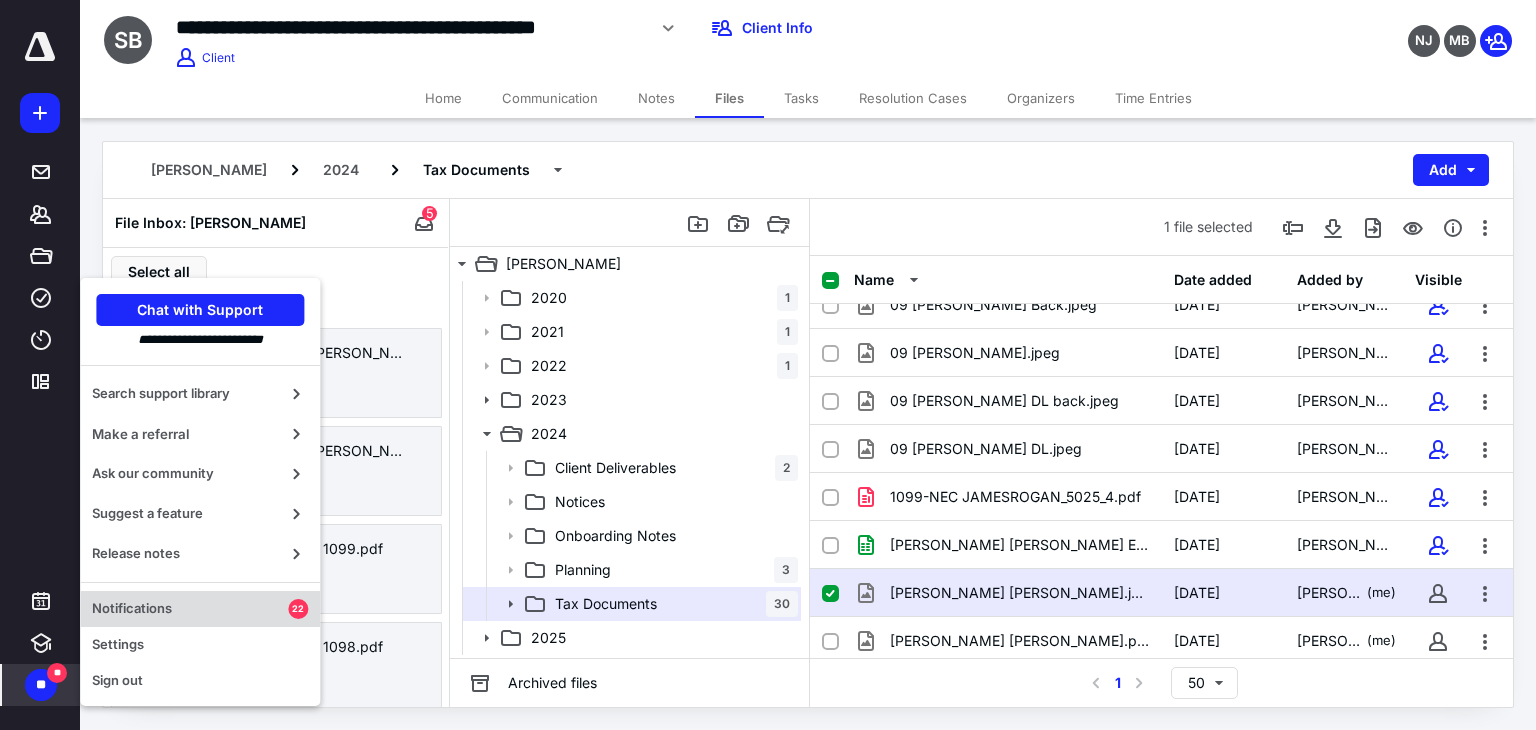 click on "Notifications" at bounding box center (190, 609) 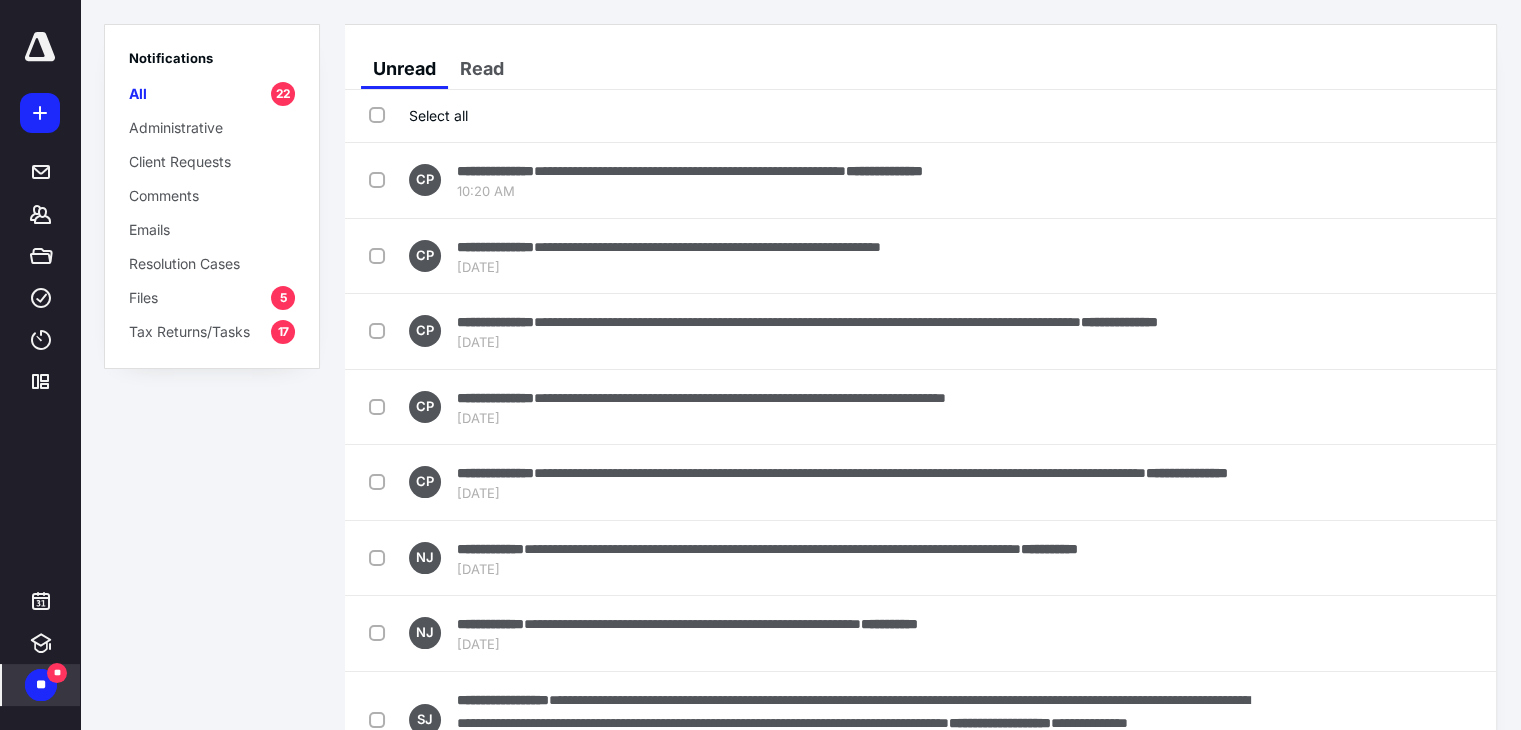 click on "Files 5" at bounding box center (212, 297) 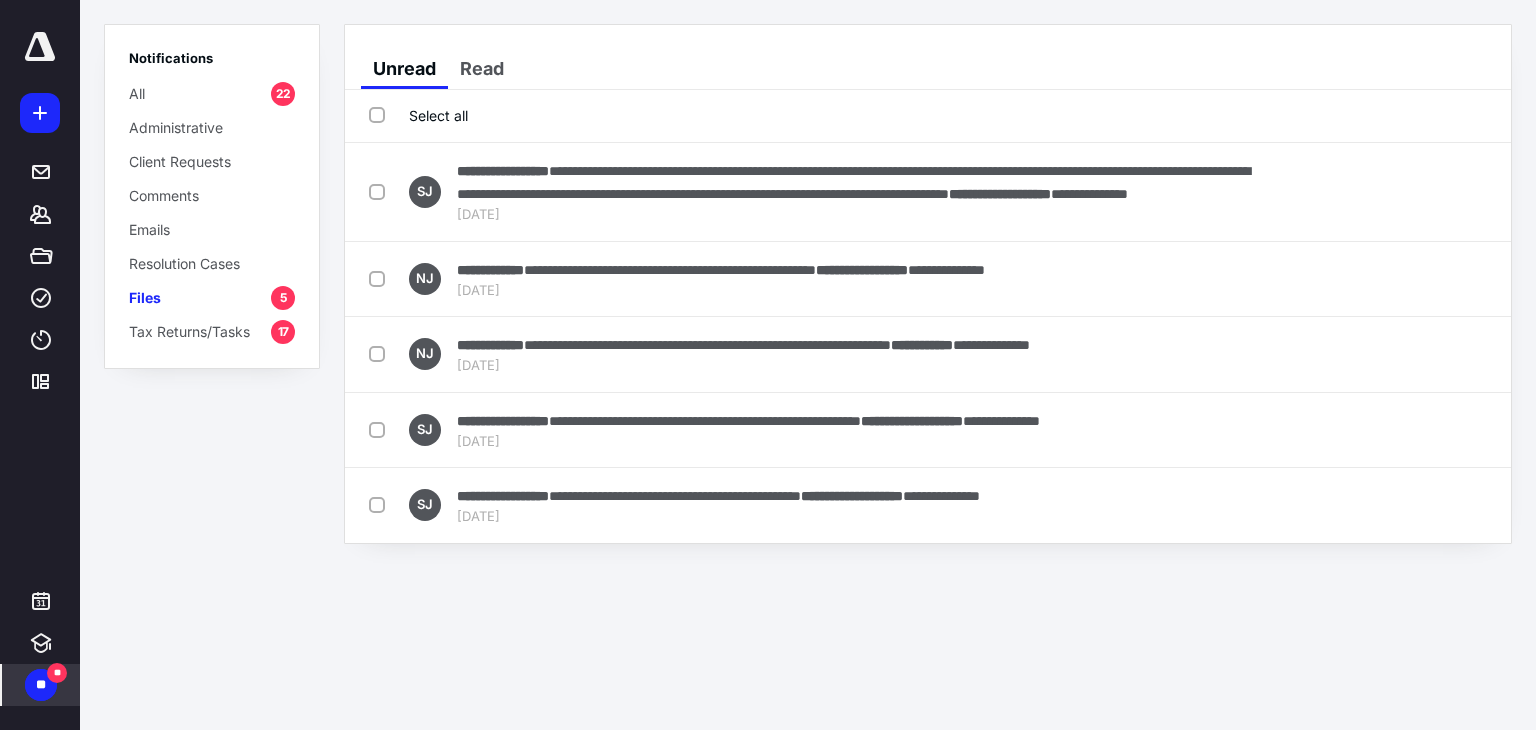 click on "All 22" at bounding box center (212, 93) 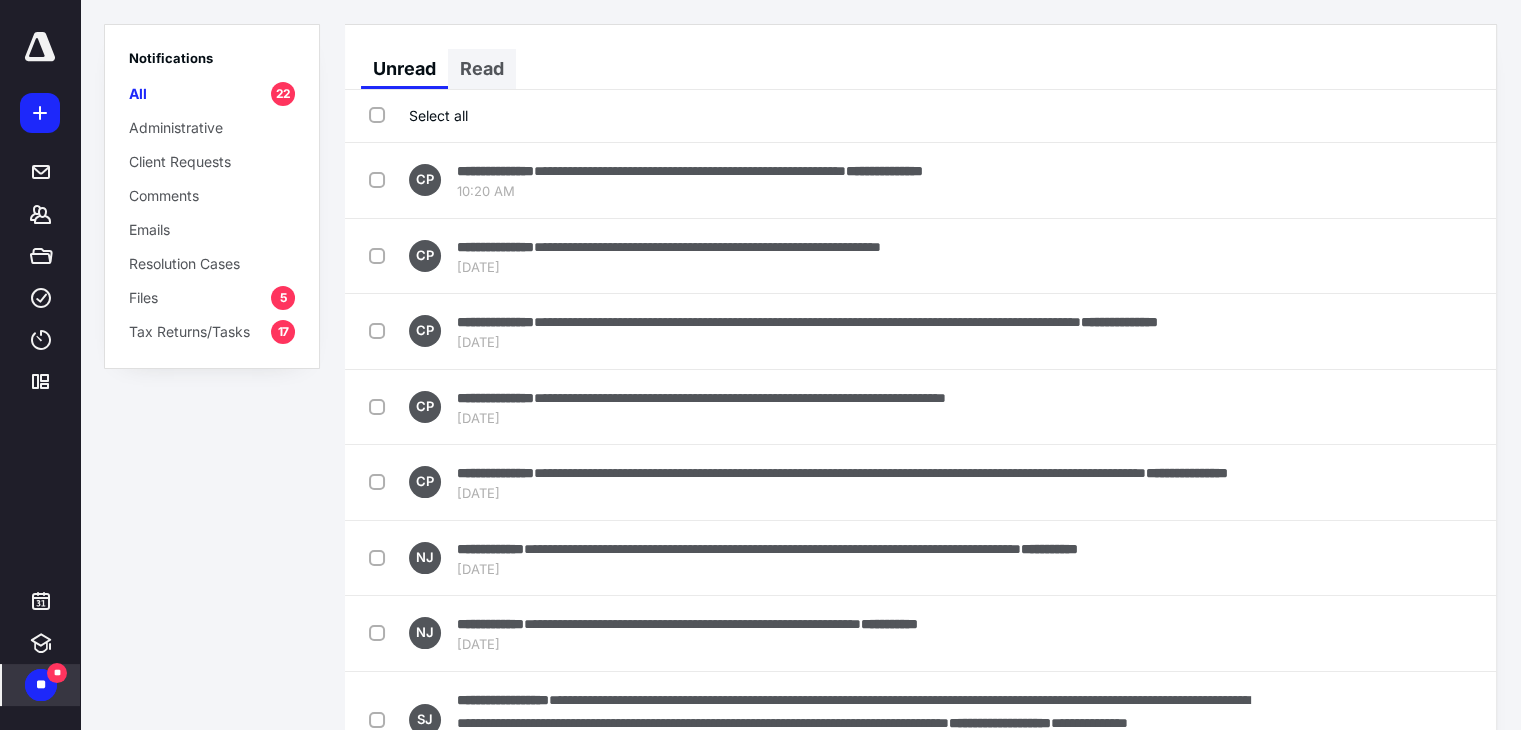click on "Read" at bounding box center [482, 69] 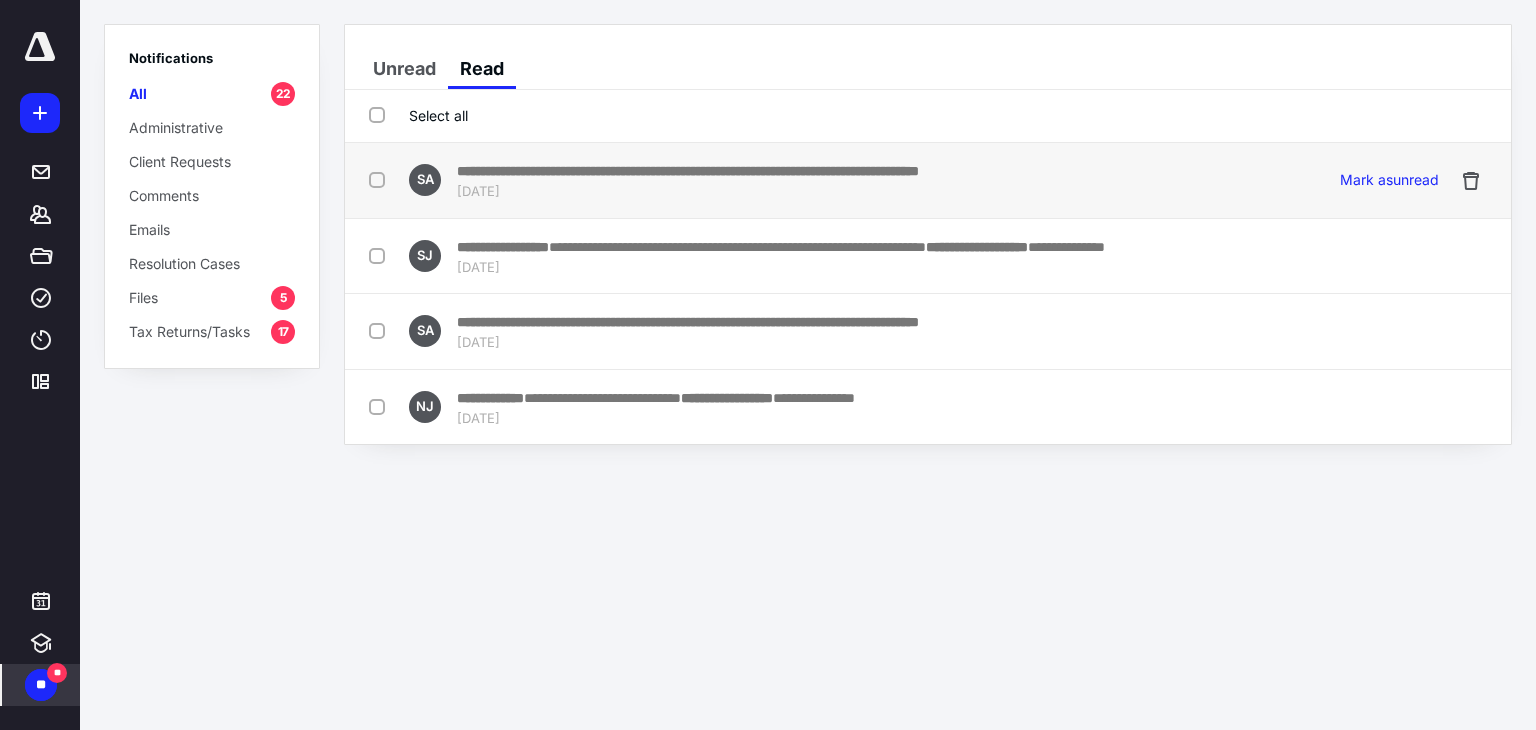 click on "Jul 10, 2025" at bounding box center (688, 192) 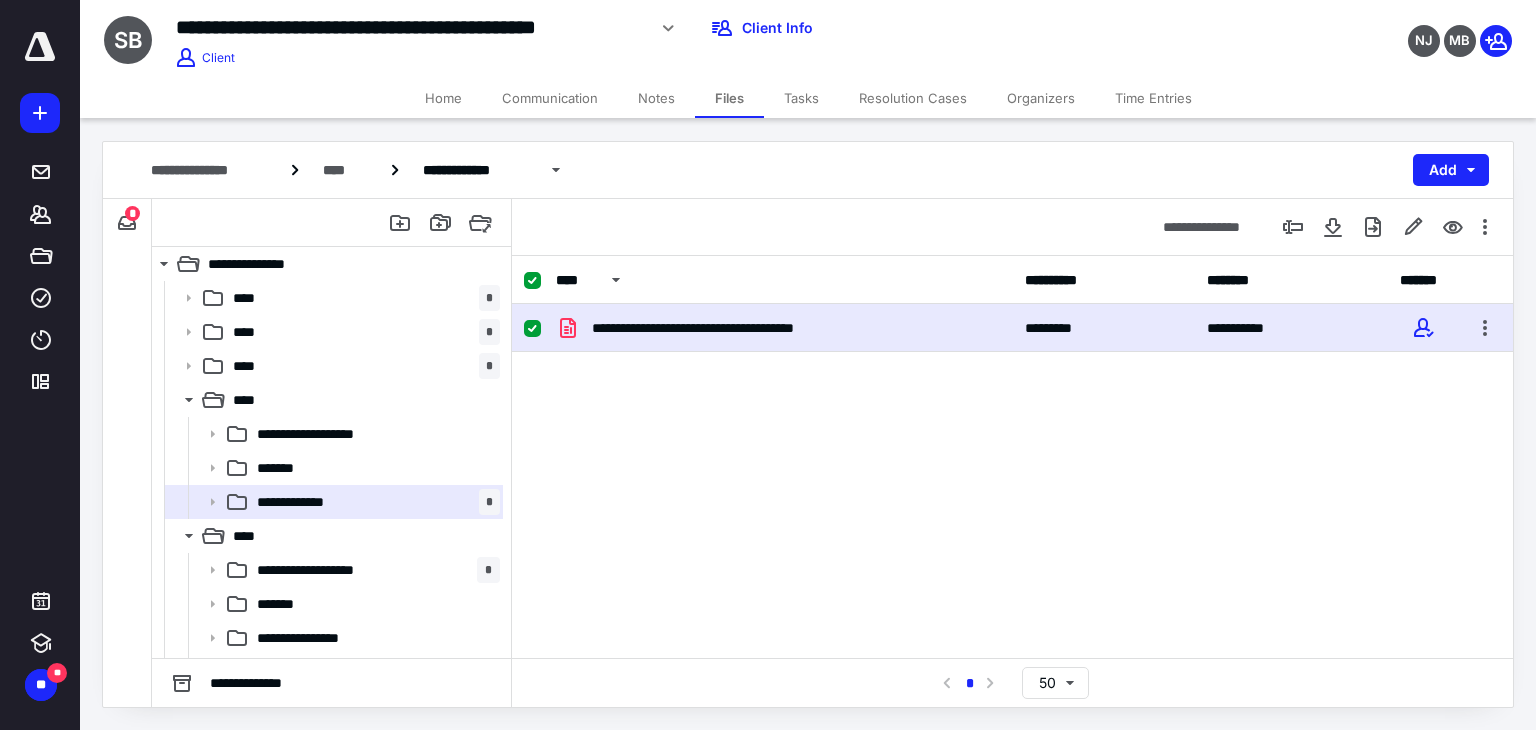 scroll, scrollTop: 0, scrollLeft: 0, axis: both 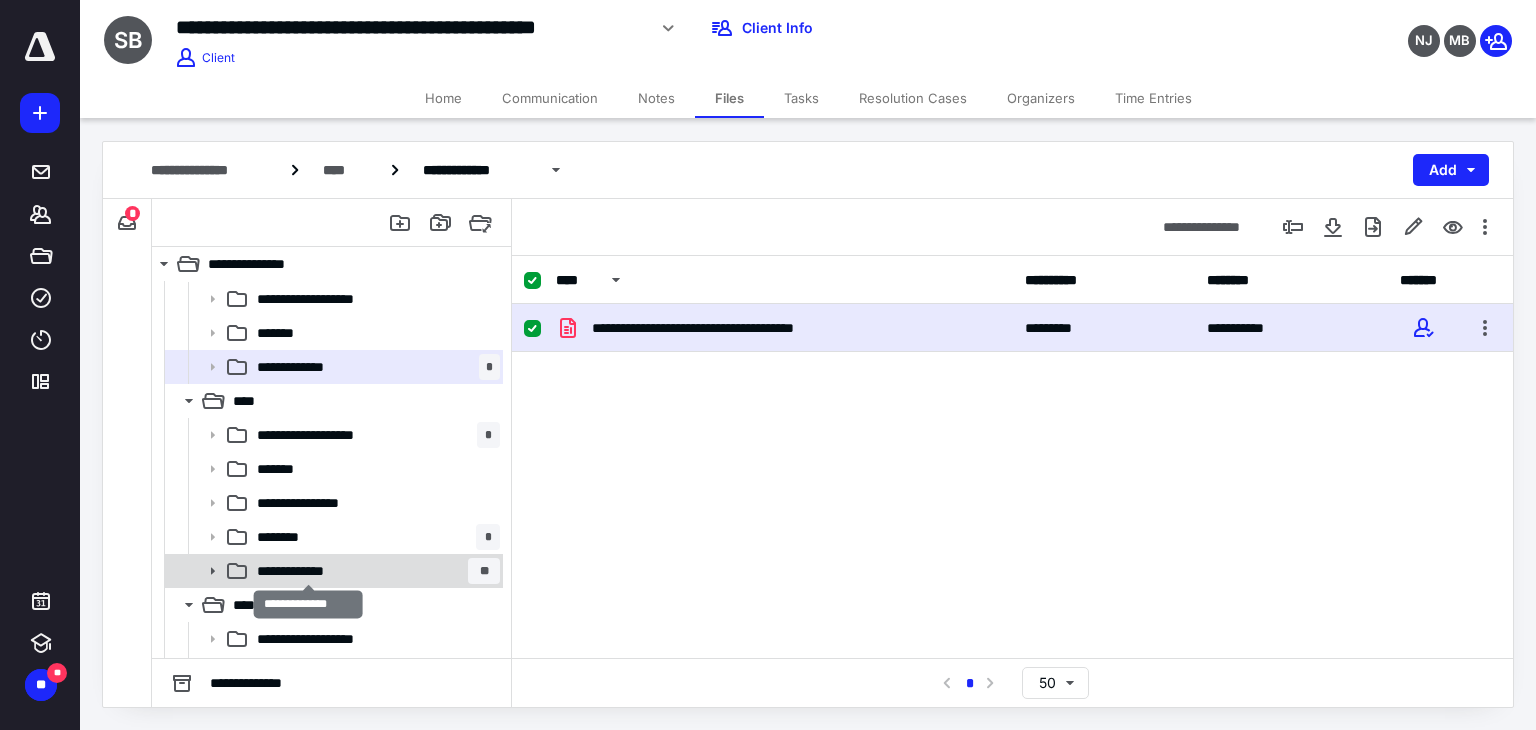 click on "**********" at bounding box center (308, 571) 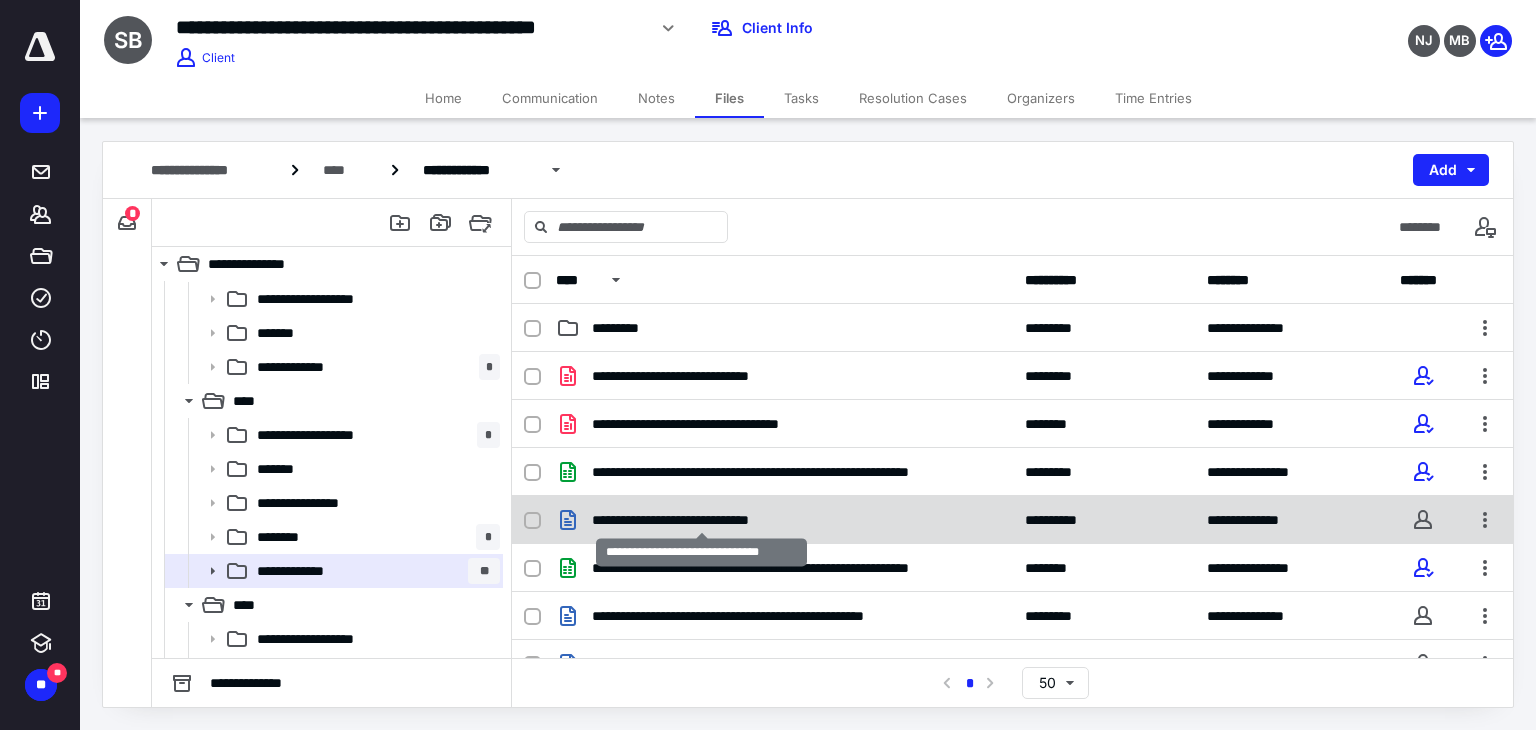 scroll, scrollTop: 104, scrollLeft: 0, axis: vertical 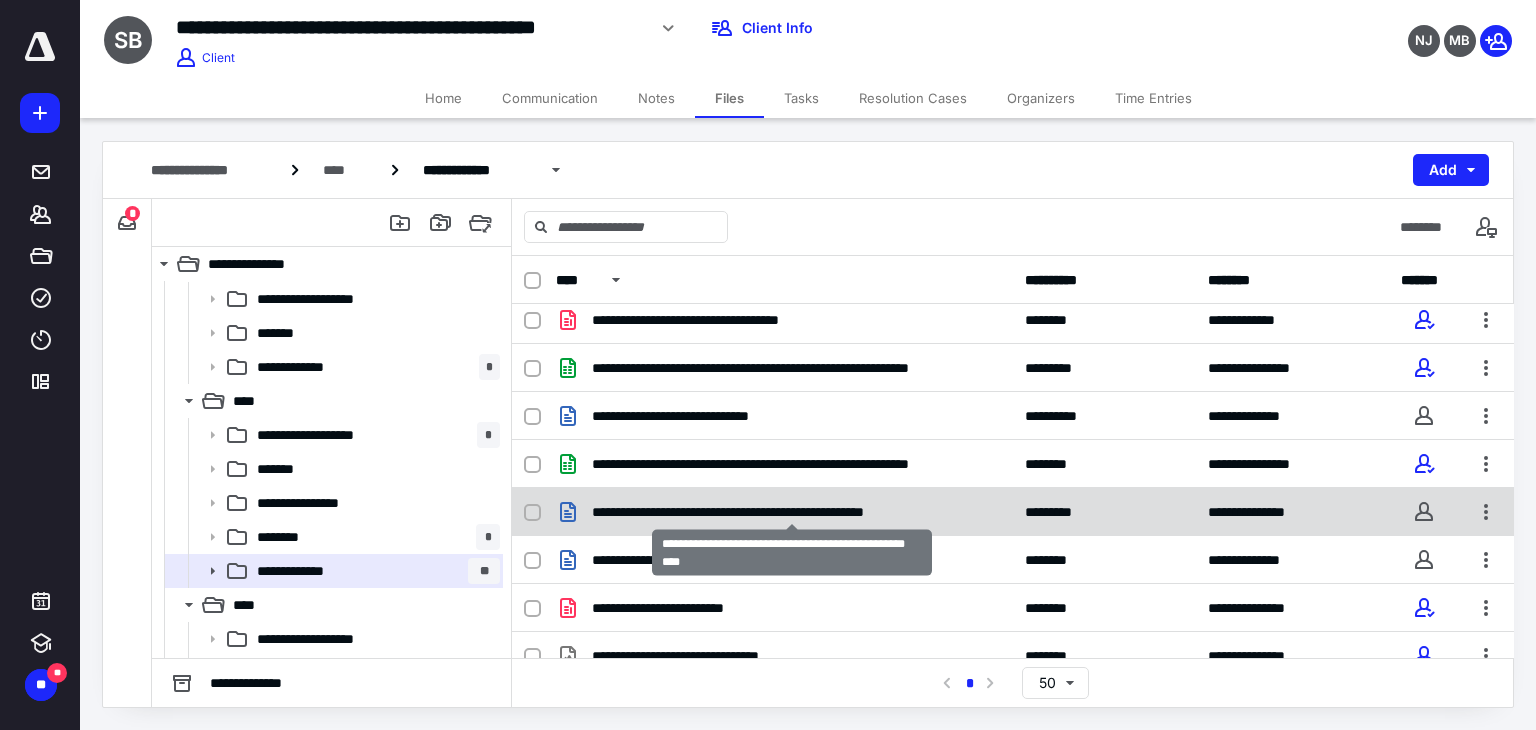 click on "**********" at bounding box center (792, 512) 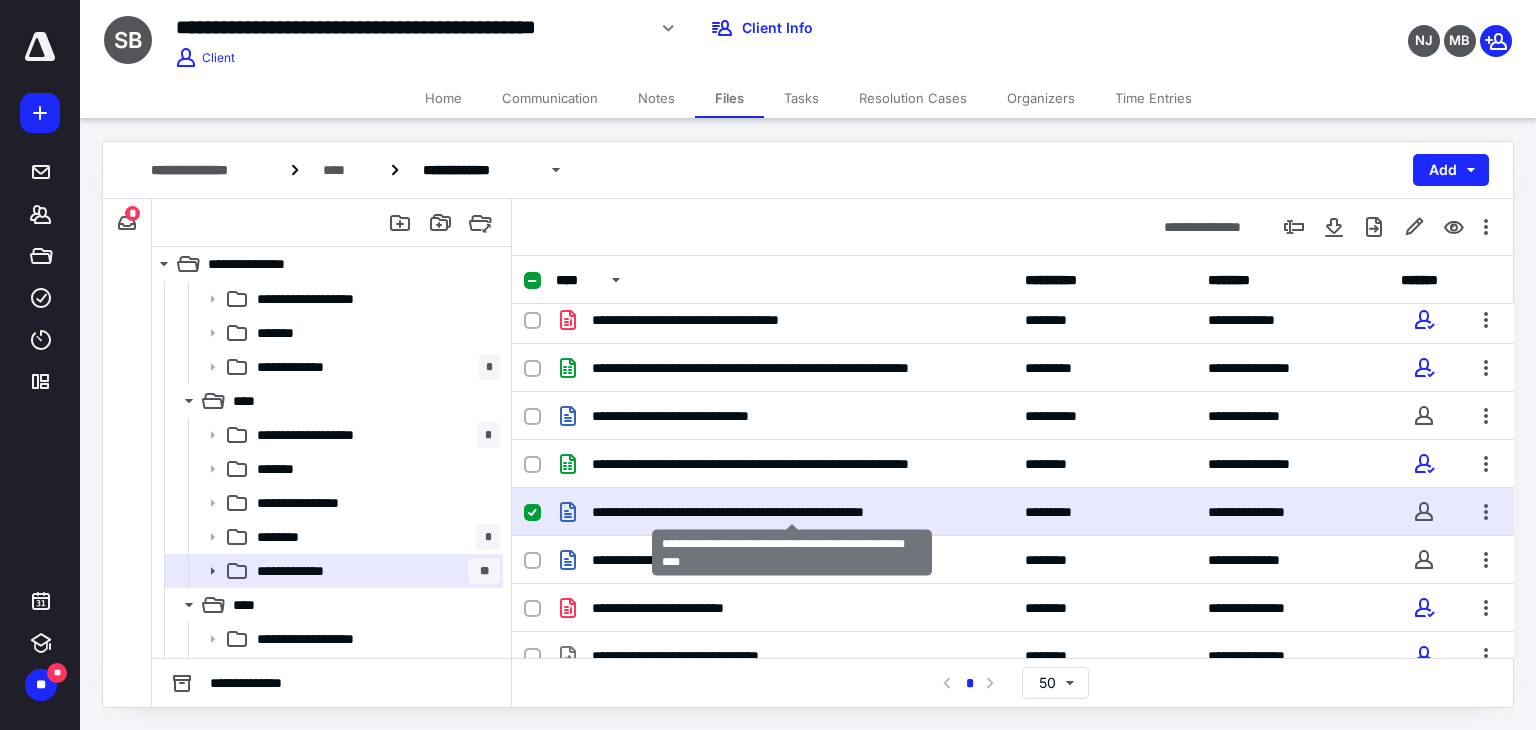 click on "**********" at bounding box center [792, 512] 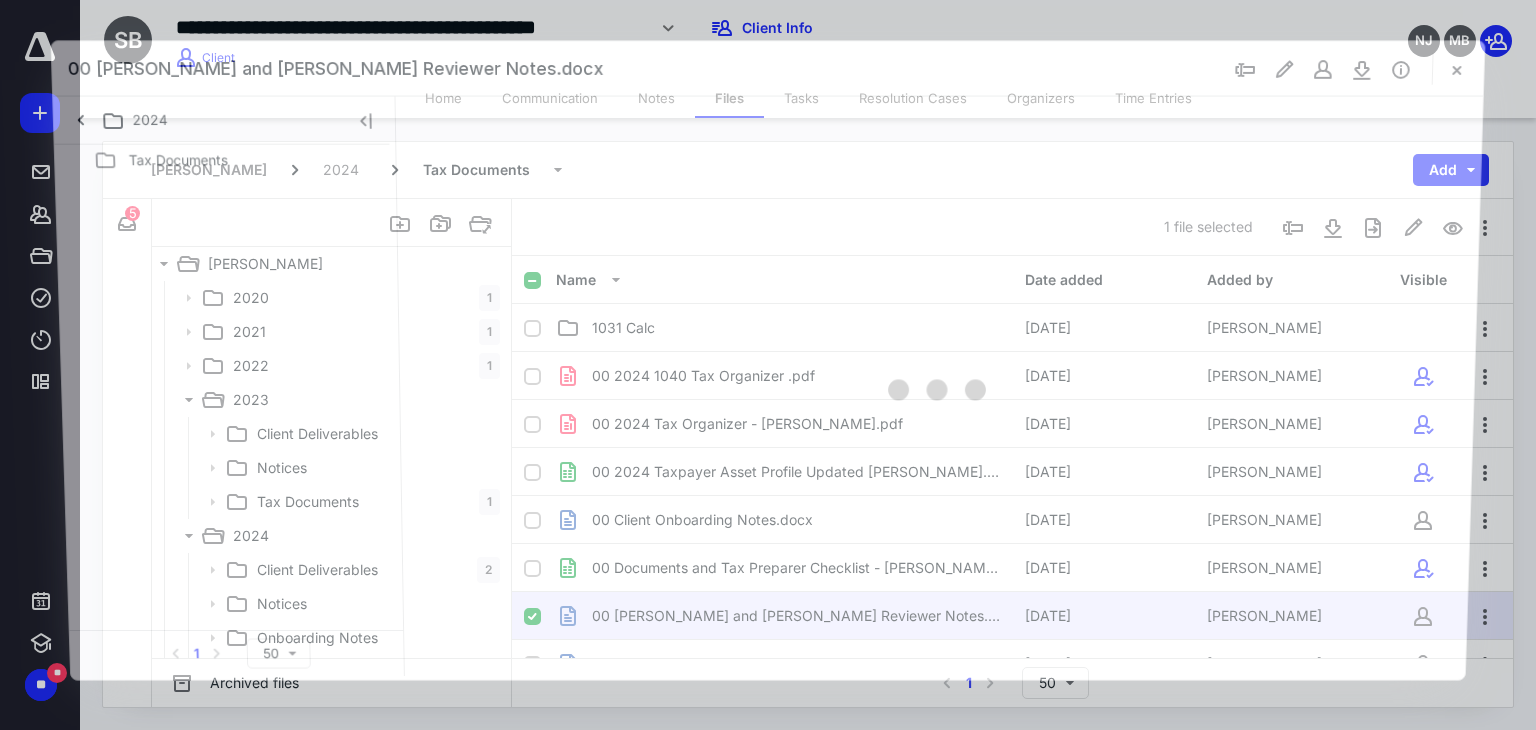 scroll, scrollTop: 135, scrollLeft: 0, axis: vertical 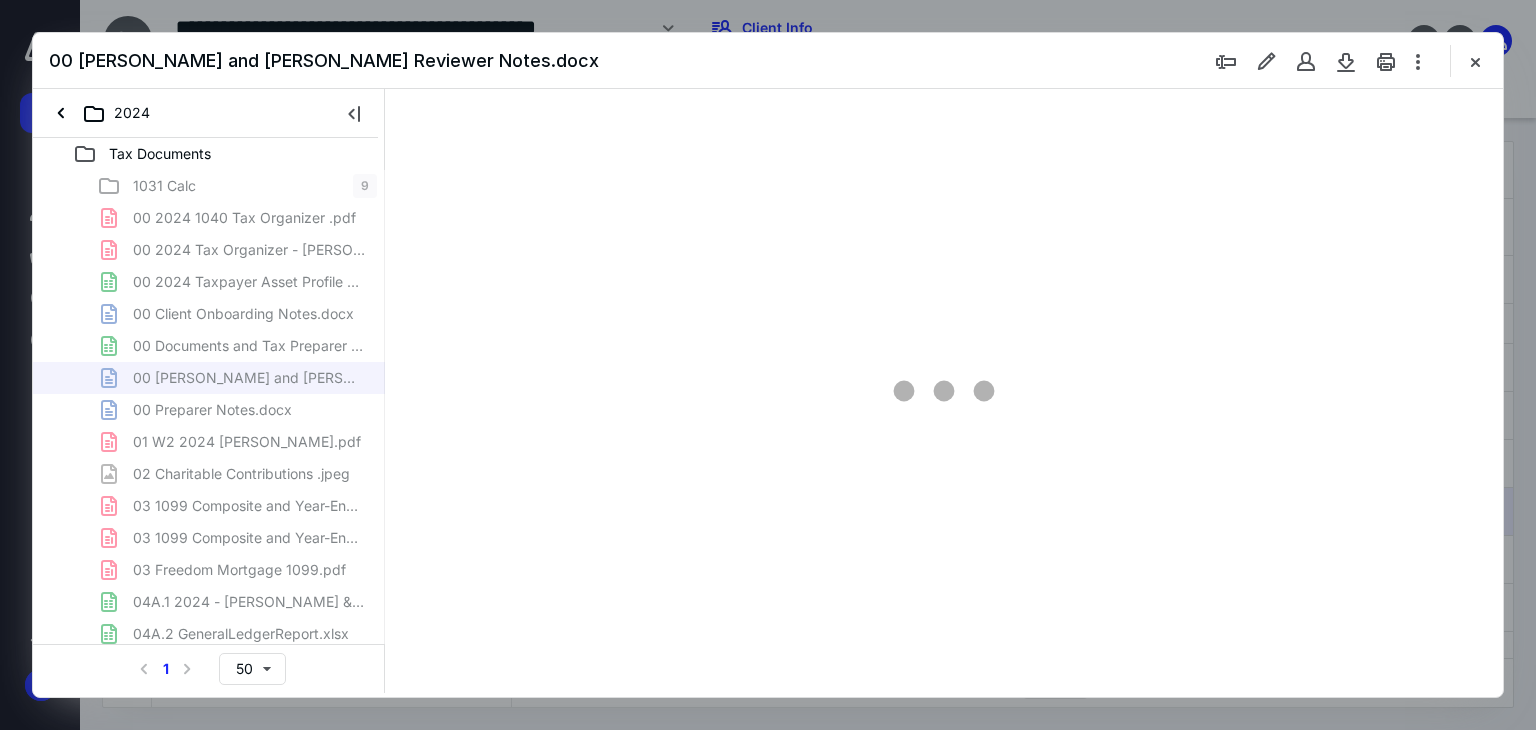 type on "179" 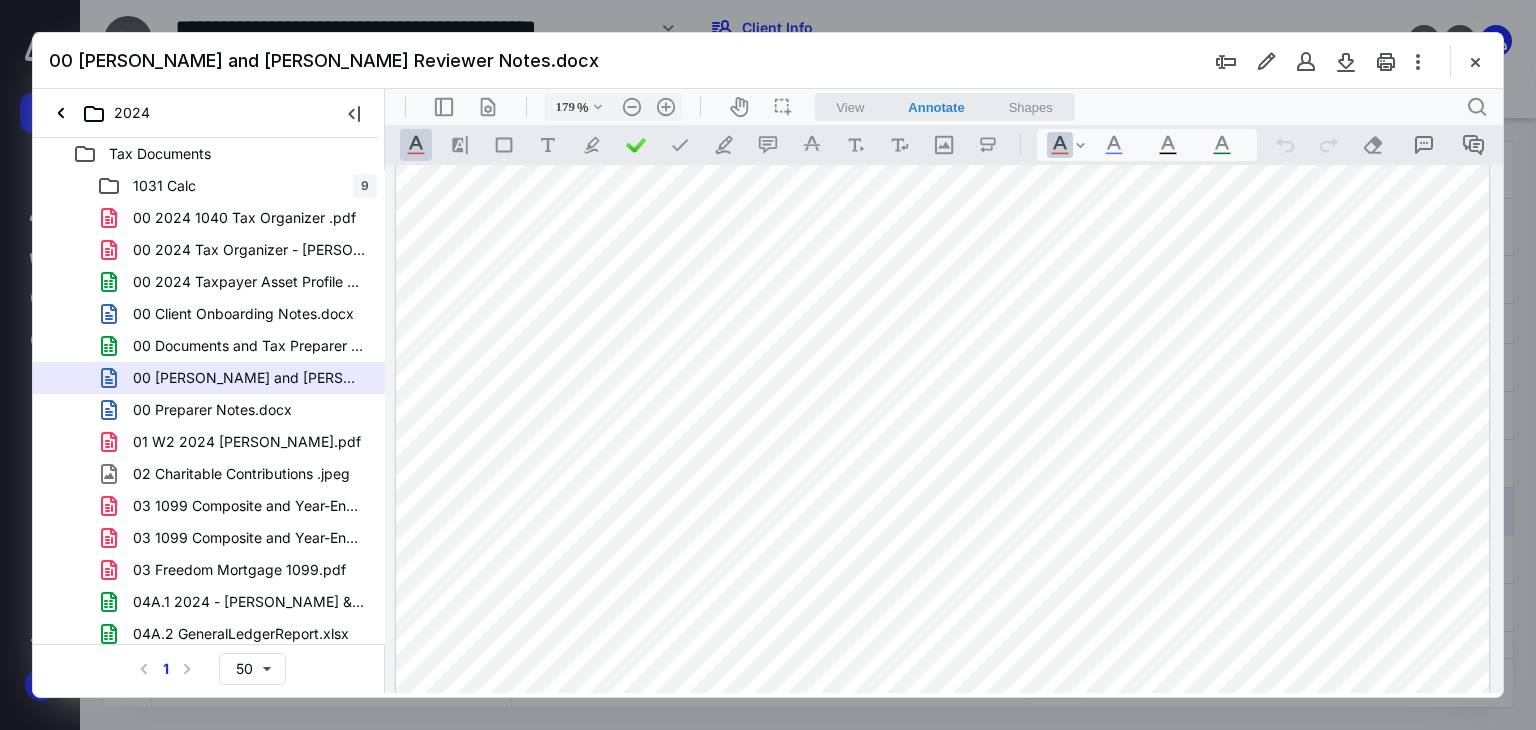 scroll, scrollTop: 332, scrollLeft: 0, axis: vertical 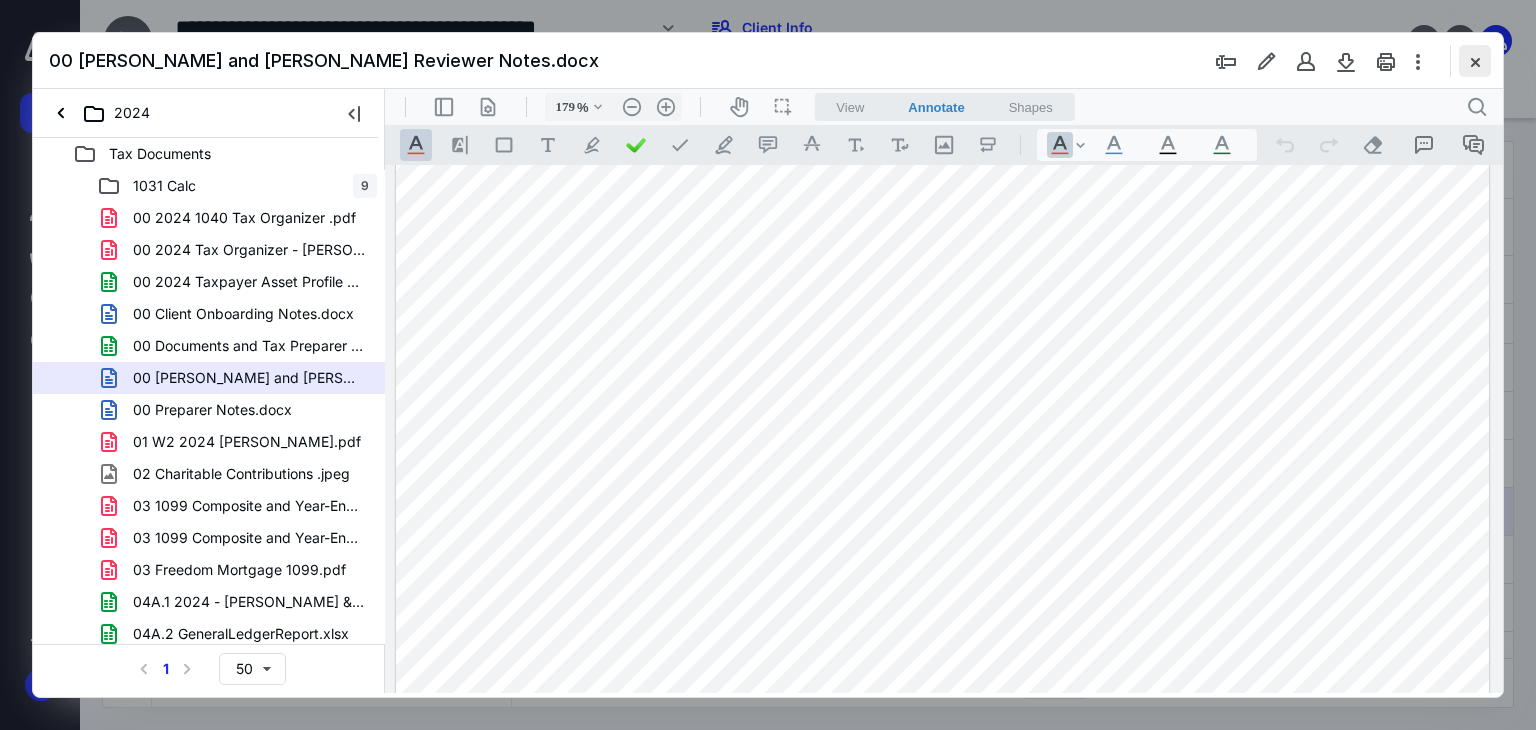 click at bounding box center (1475, 61) 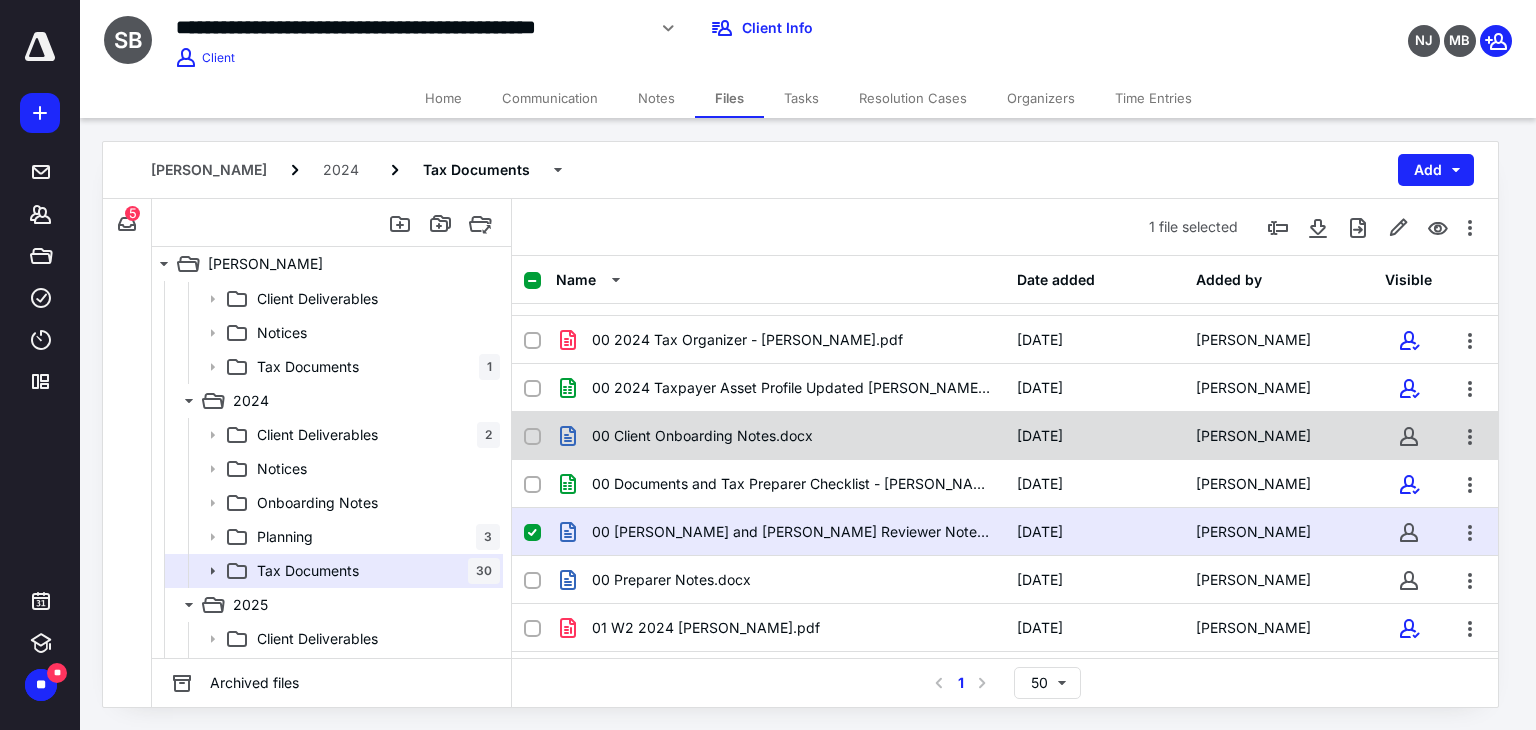 scroll, scrollTop: 50, scrollLeft: 0, axis: vertical 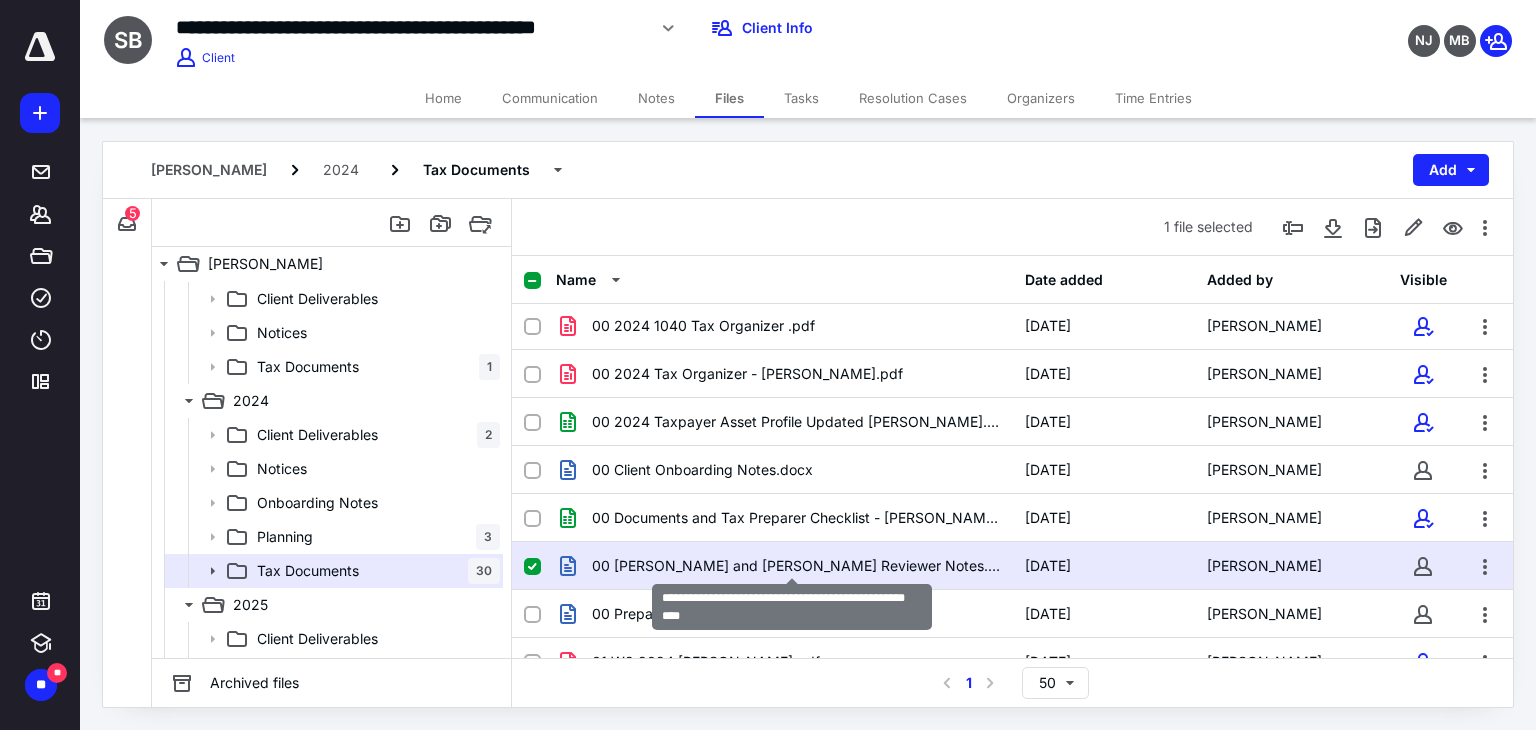 click on "00 [PERSON_NAME] and [PERSON_NAME] Reviewer Notes.docx" at bounding box center [796, 566] 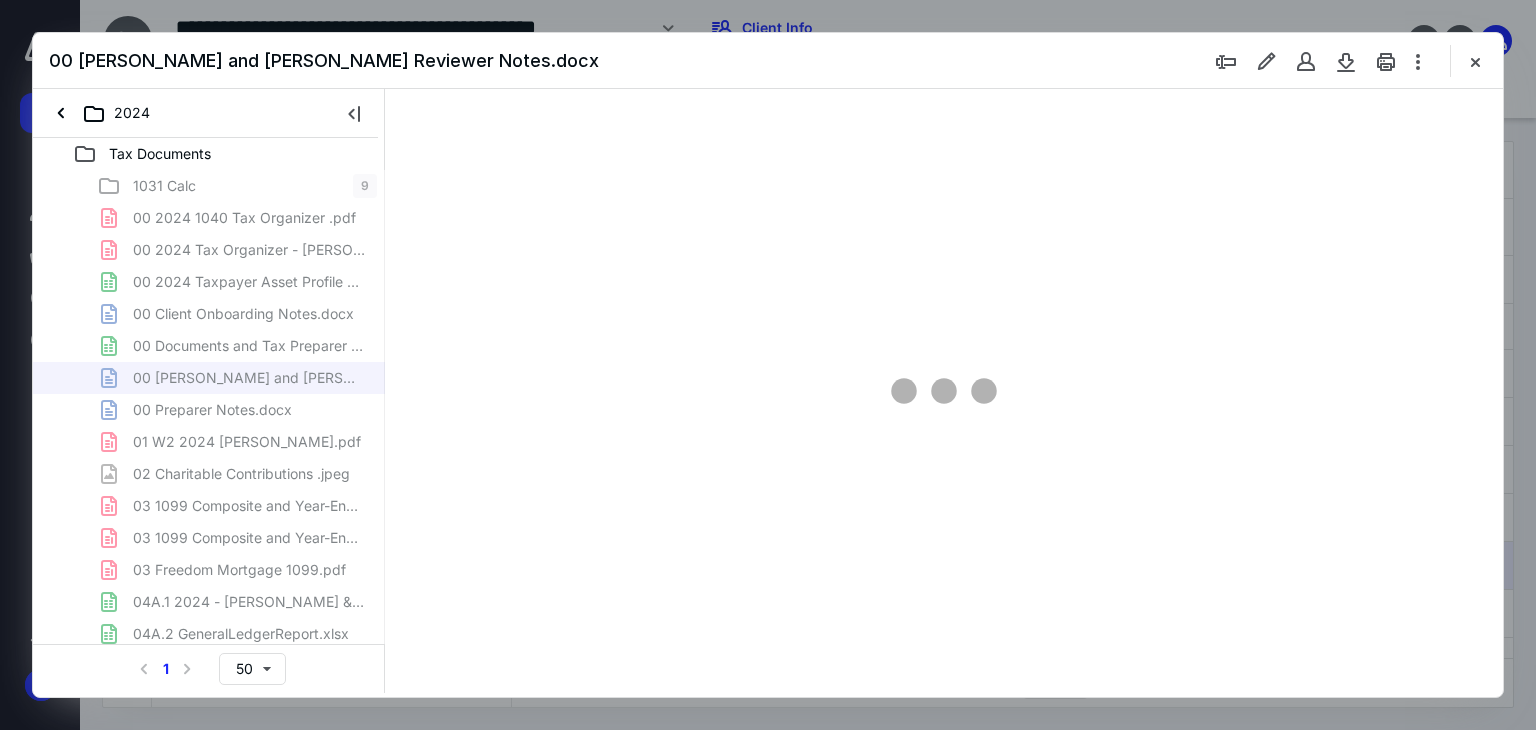 scroll, scrollTop: 0, scrollLeft: 0, axis: both 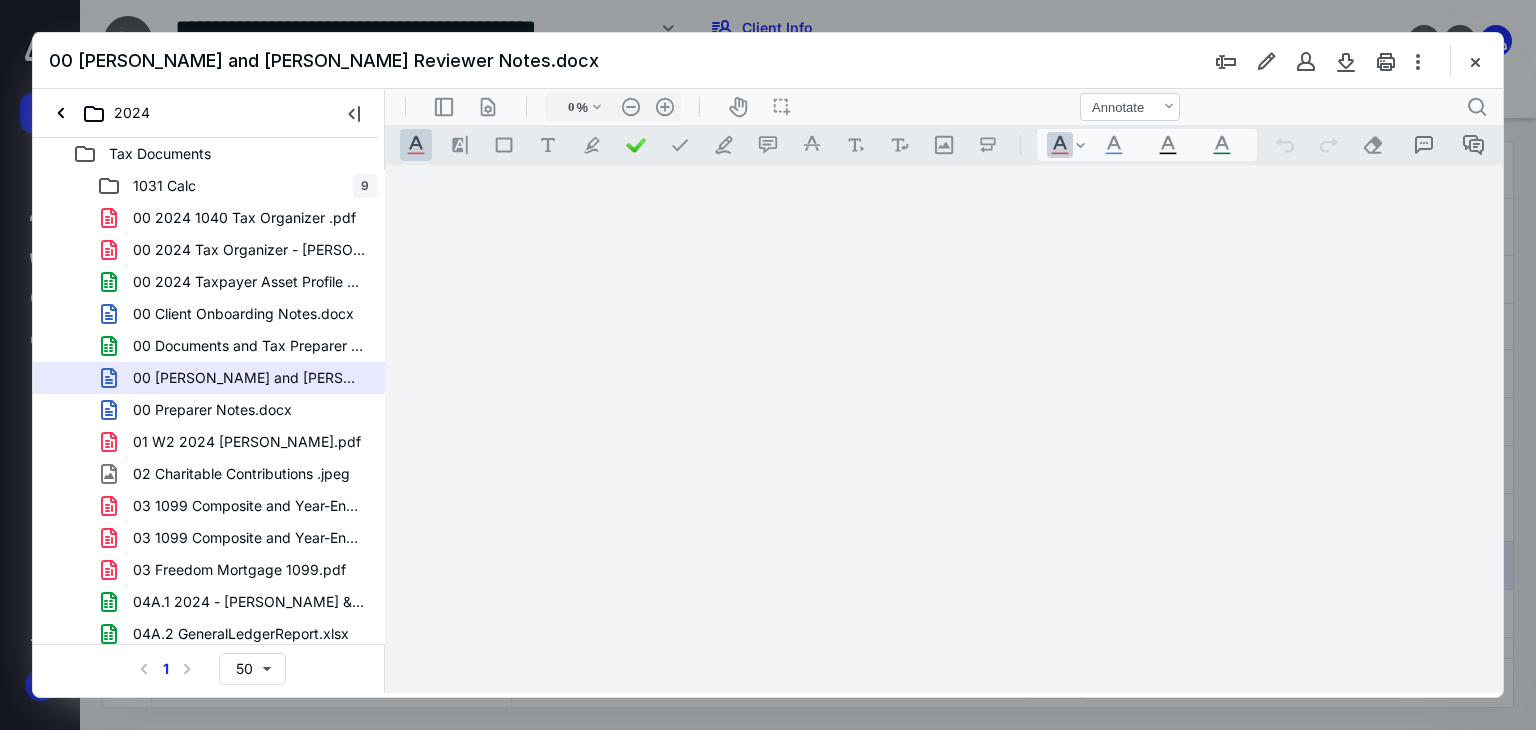 type on "179" 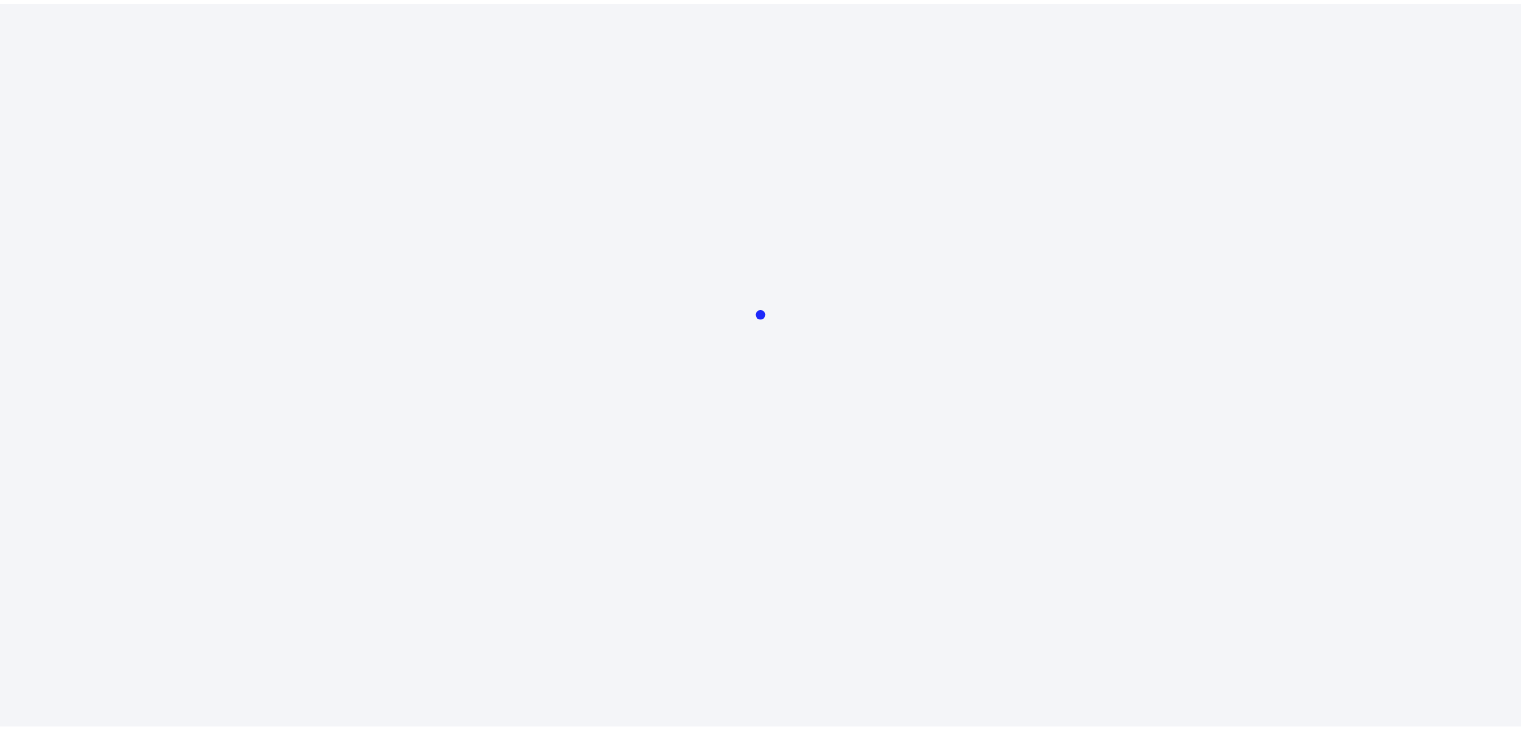 scroll, scrollTop: 0, scrollLeft: 0, axis: both 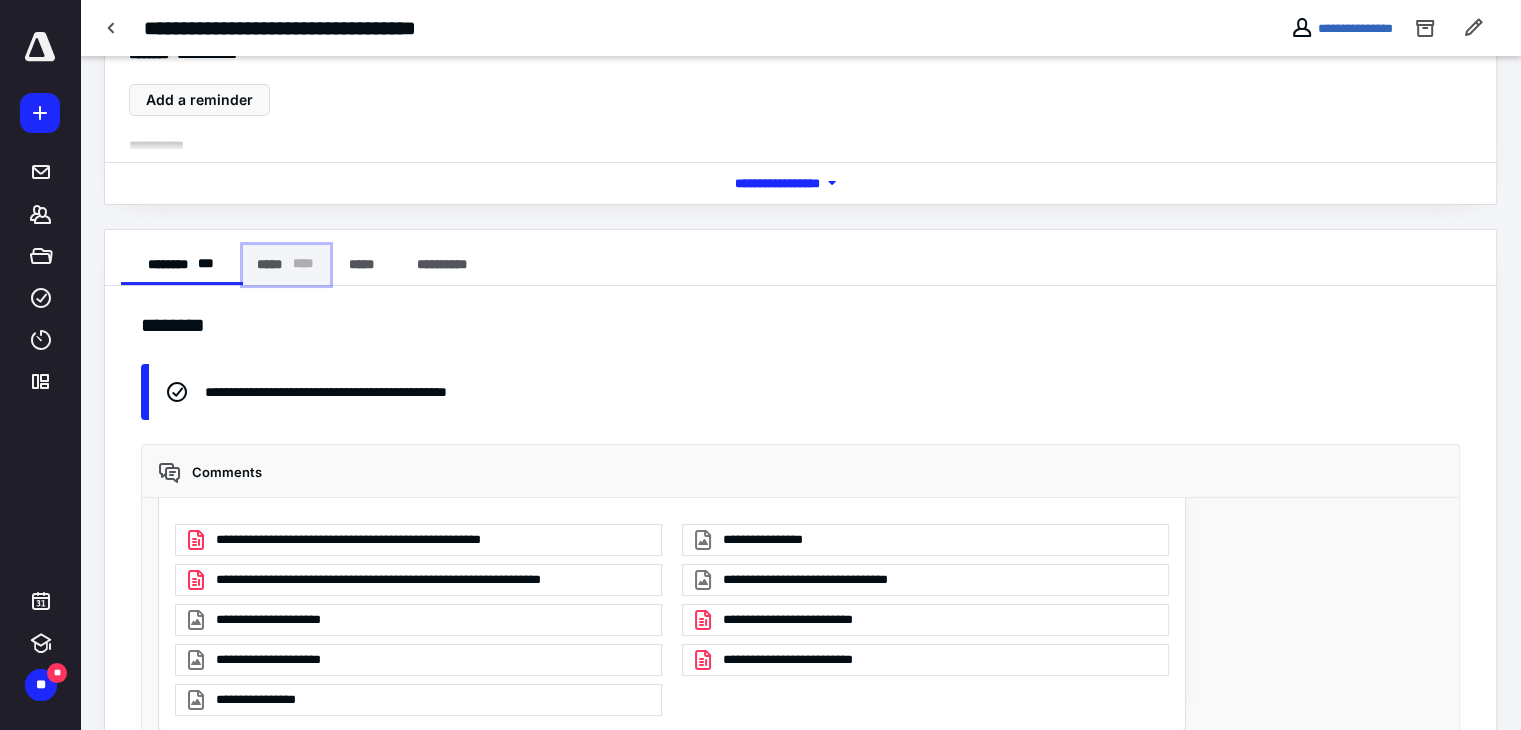 click on "***** * ** *" at bounding box center [286, 265] 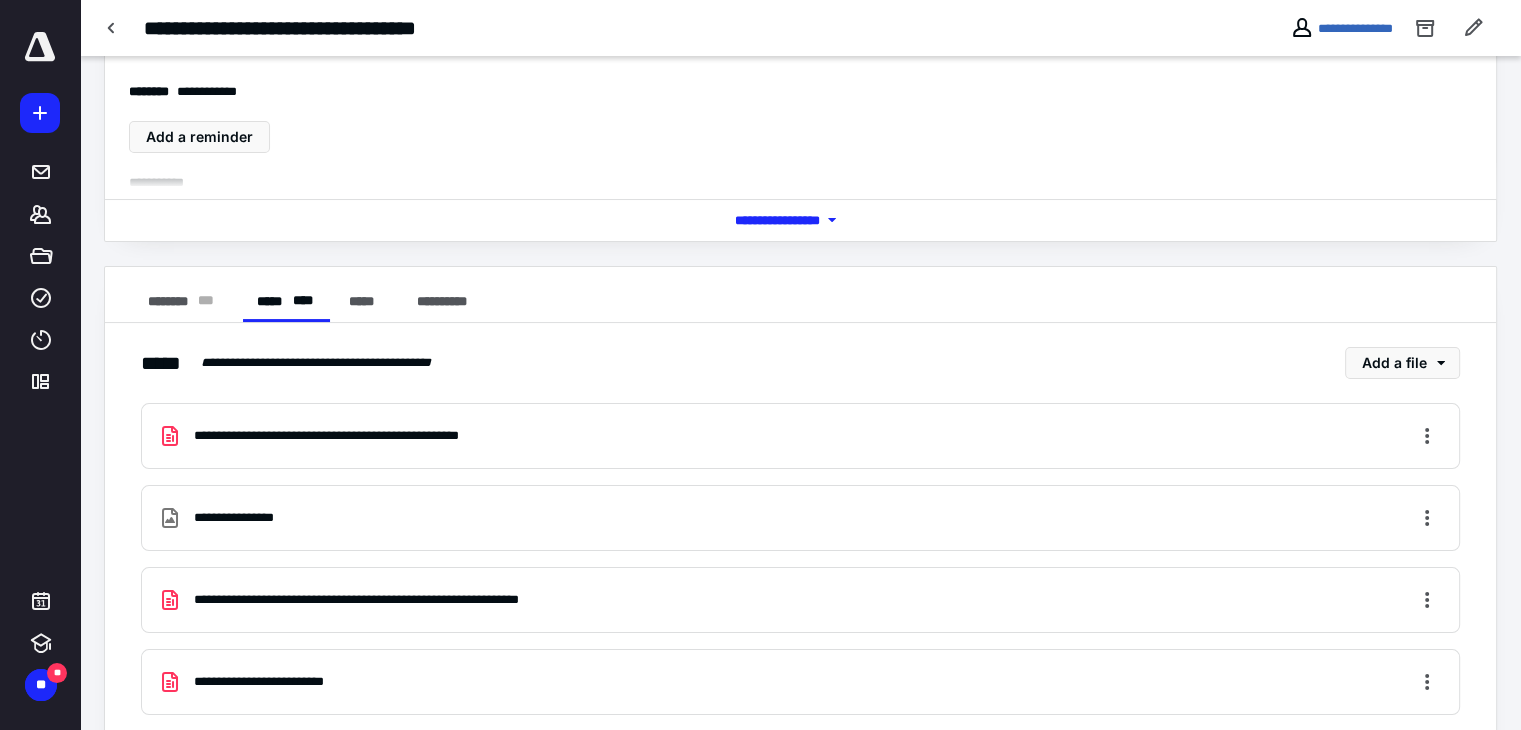 scroll, scrollTop: 172, scrollLeft: 0, axis: vertical 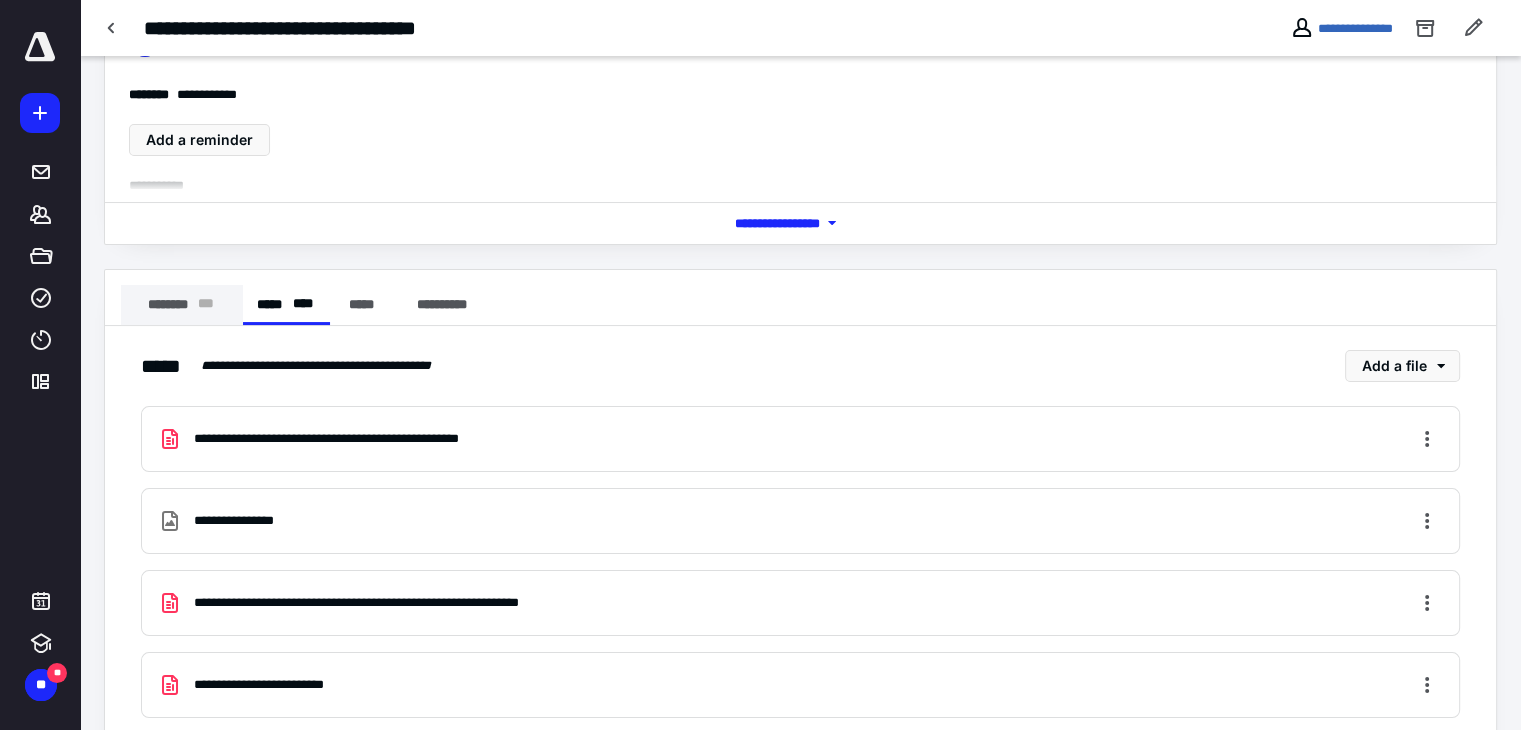 click on "******** * * *" at bounding box center [182, 305] 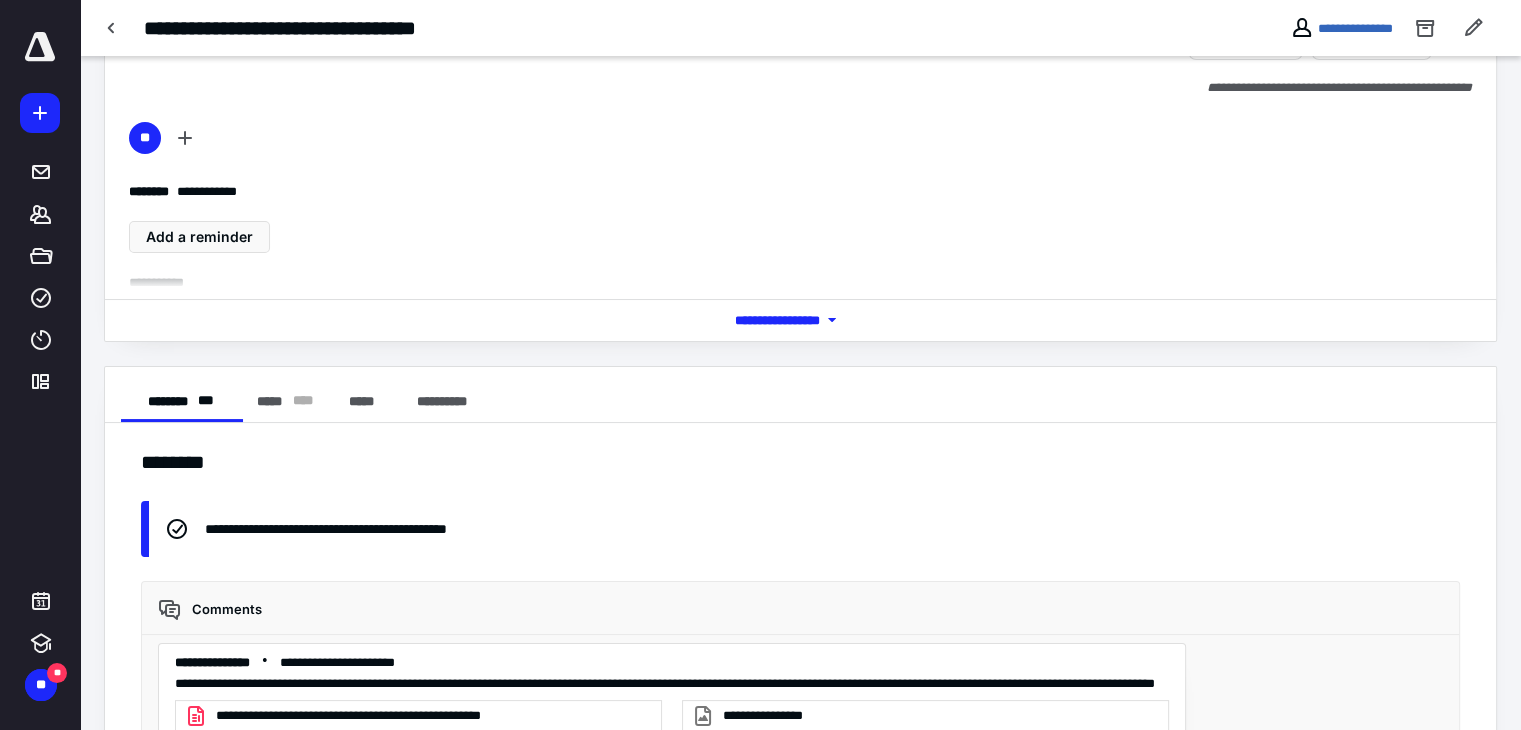 scroll, scrollTop: 263, scrollLeft: 0, axis: vertical 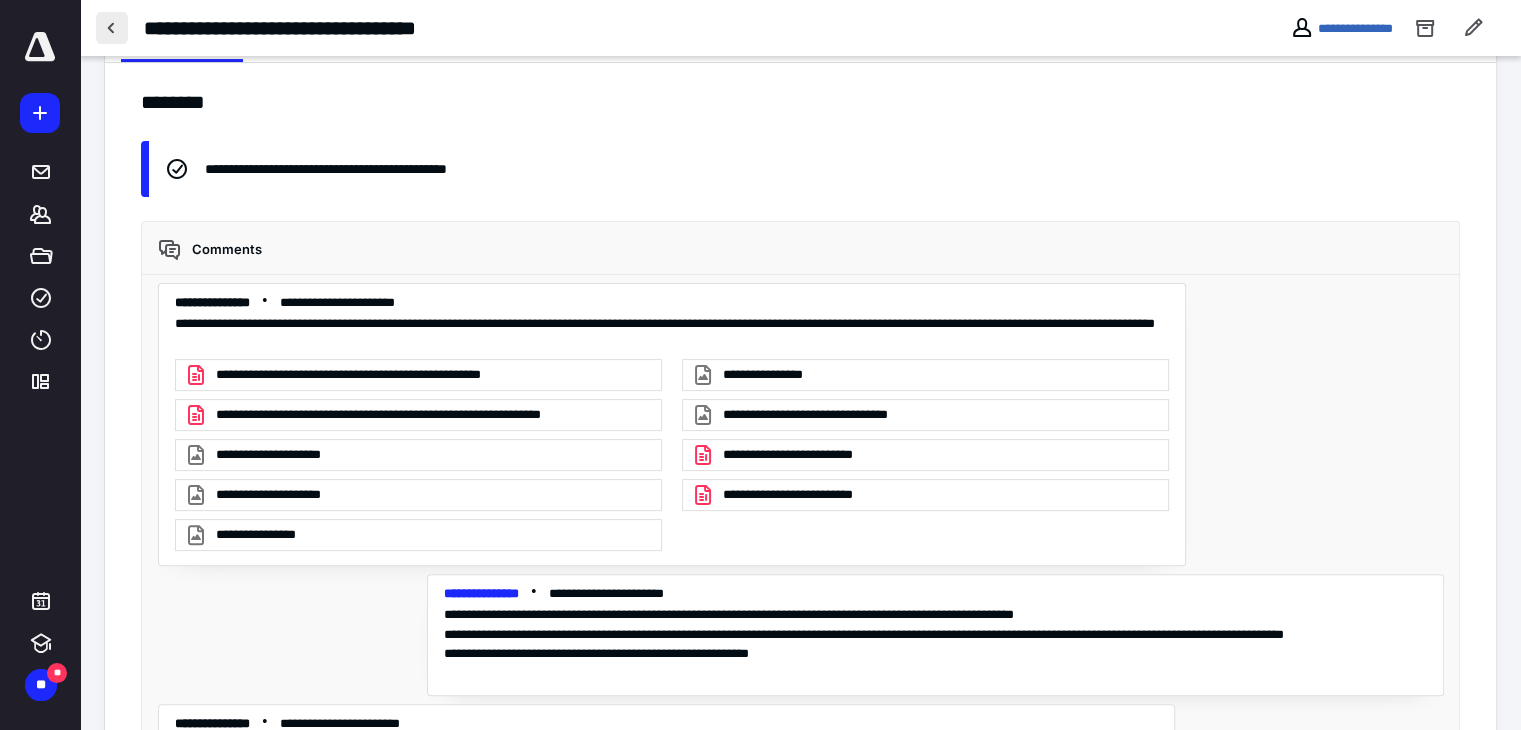 click at bounding box center (112, 28) 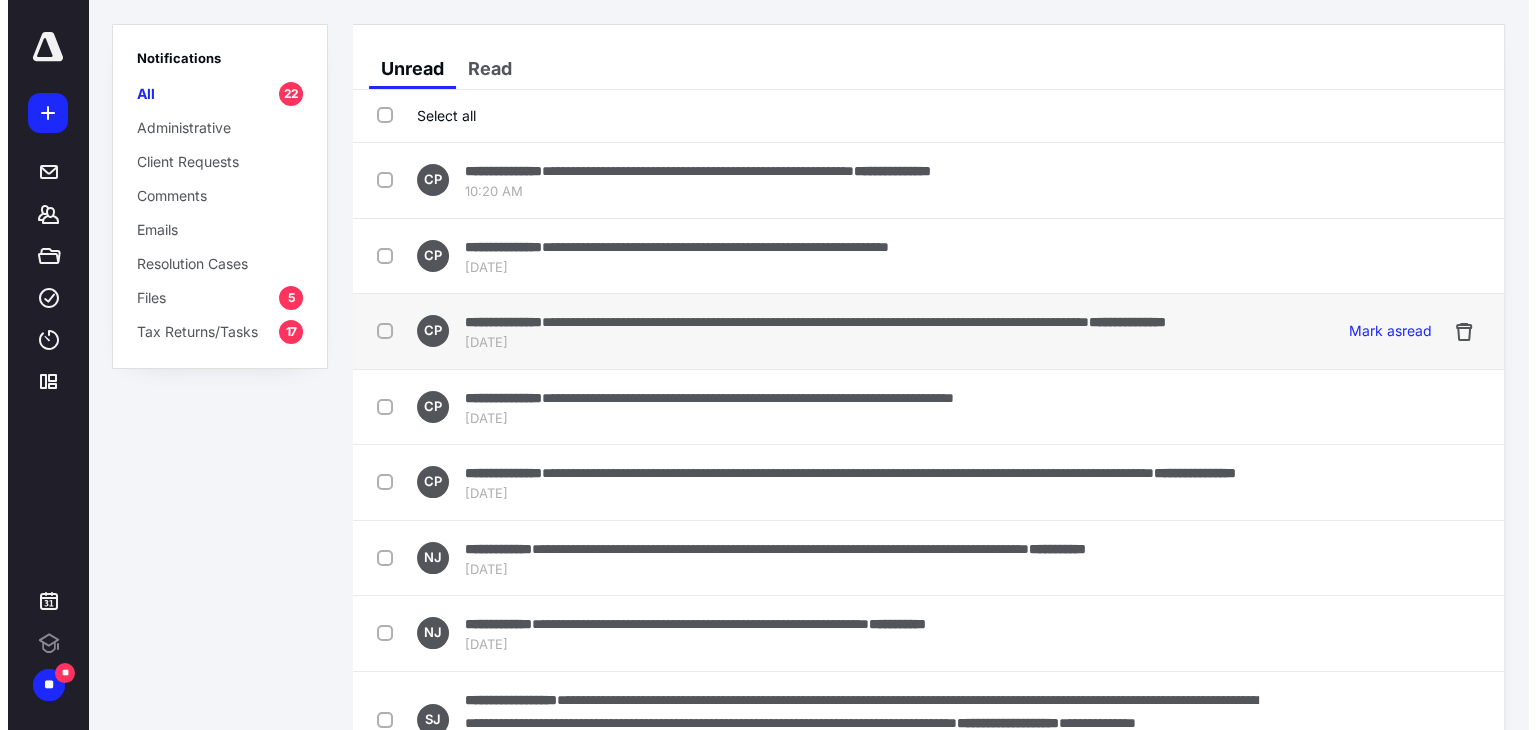scroll, scrollTop: 0, scrollLeft: 0, axis: both 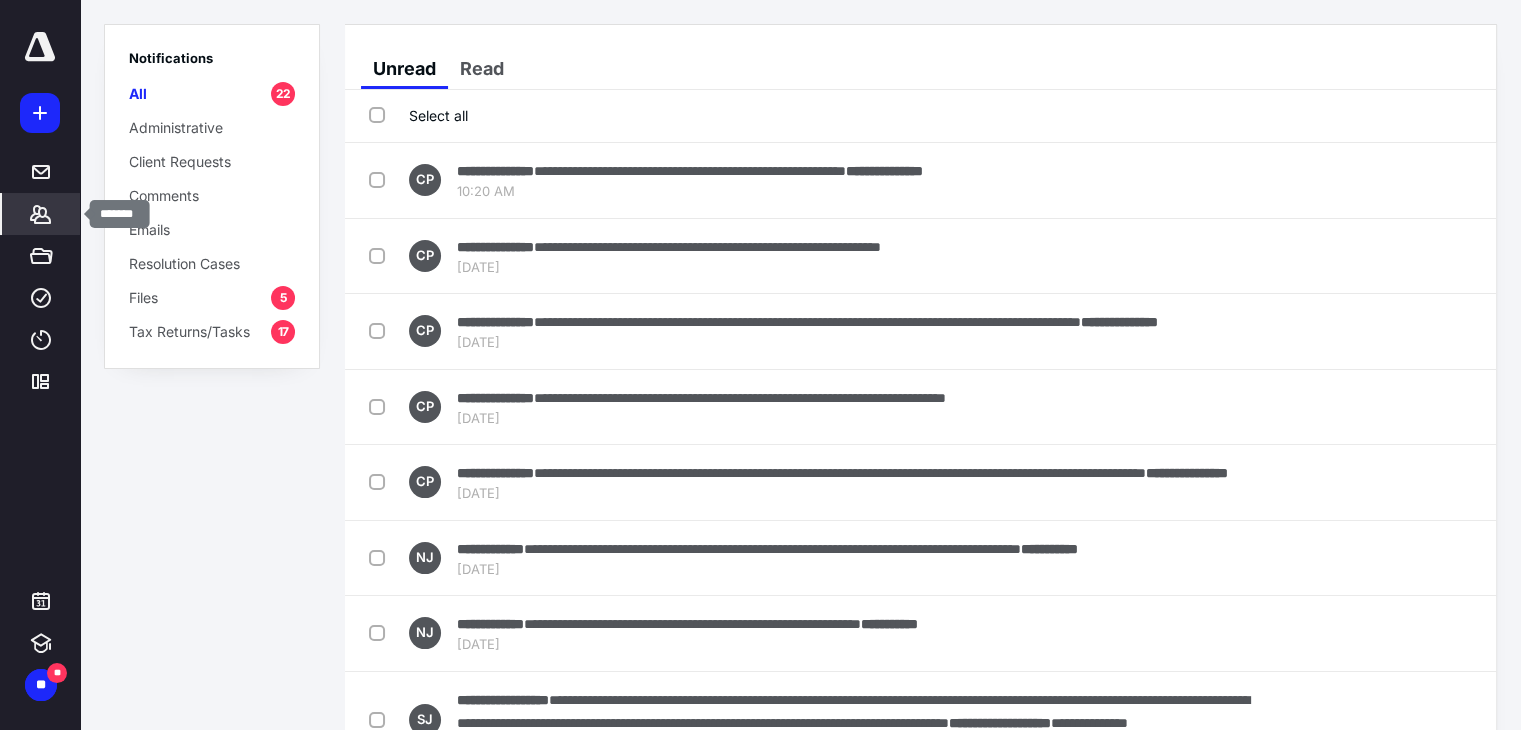 click on "*******" at bounding box center [41, 214] 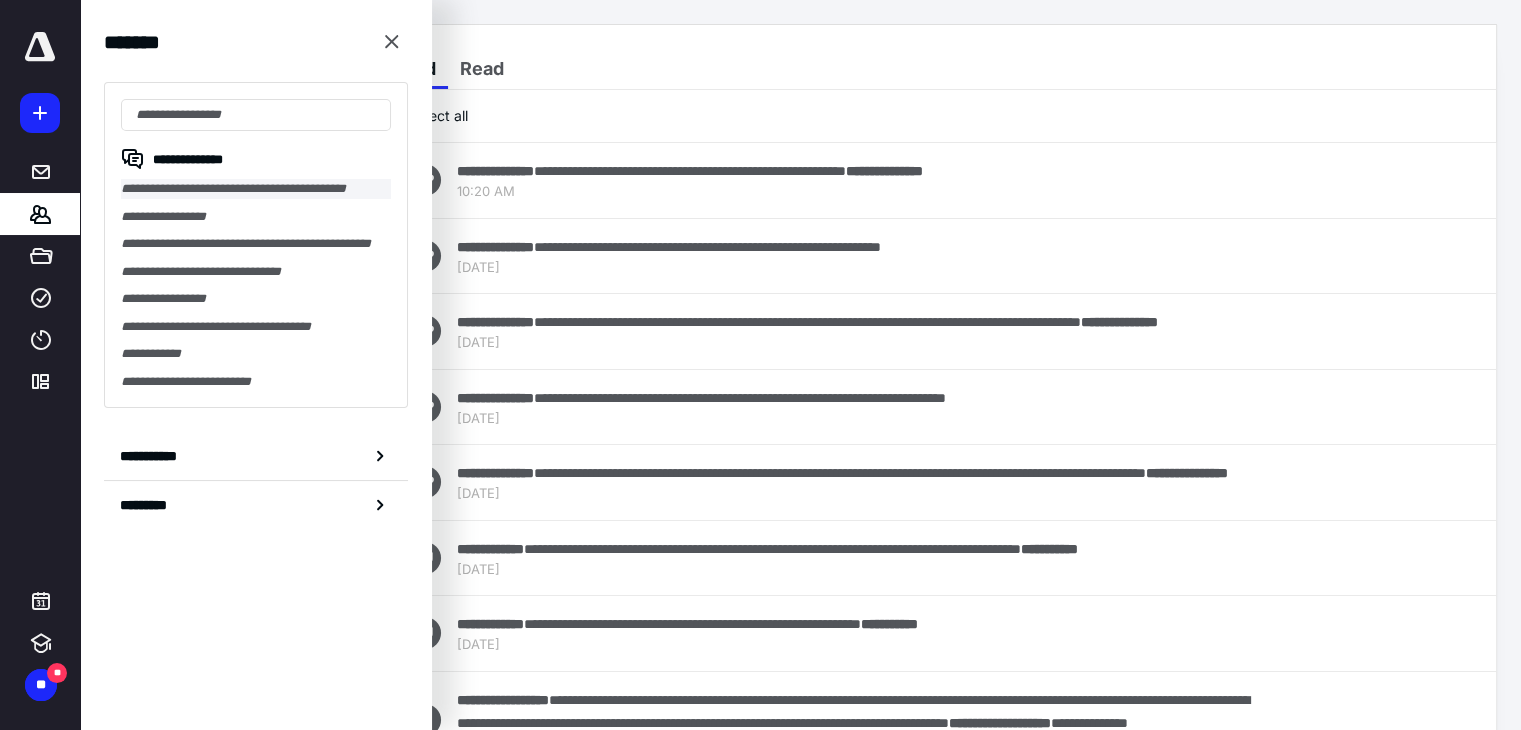 click on "**********" at bounding box center (256, 189) 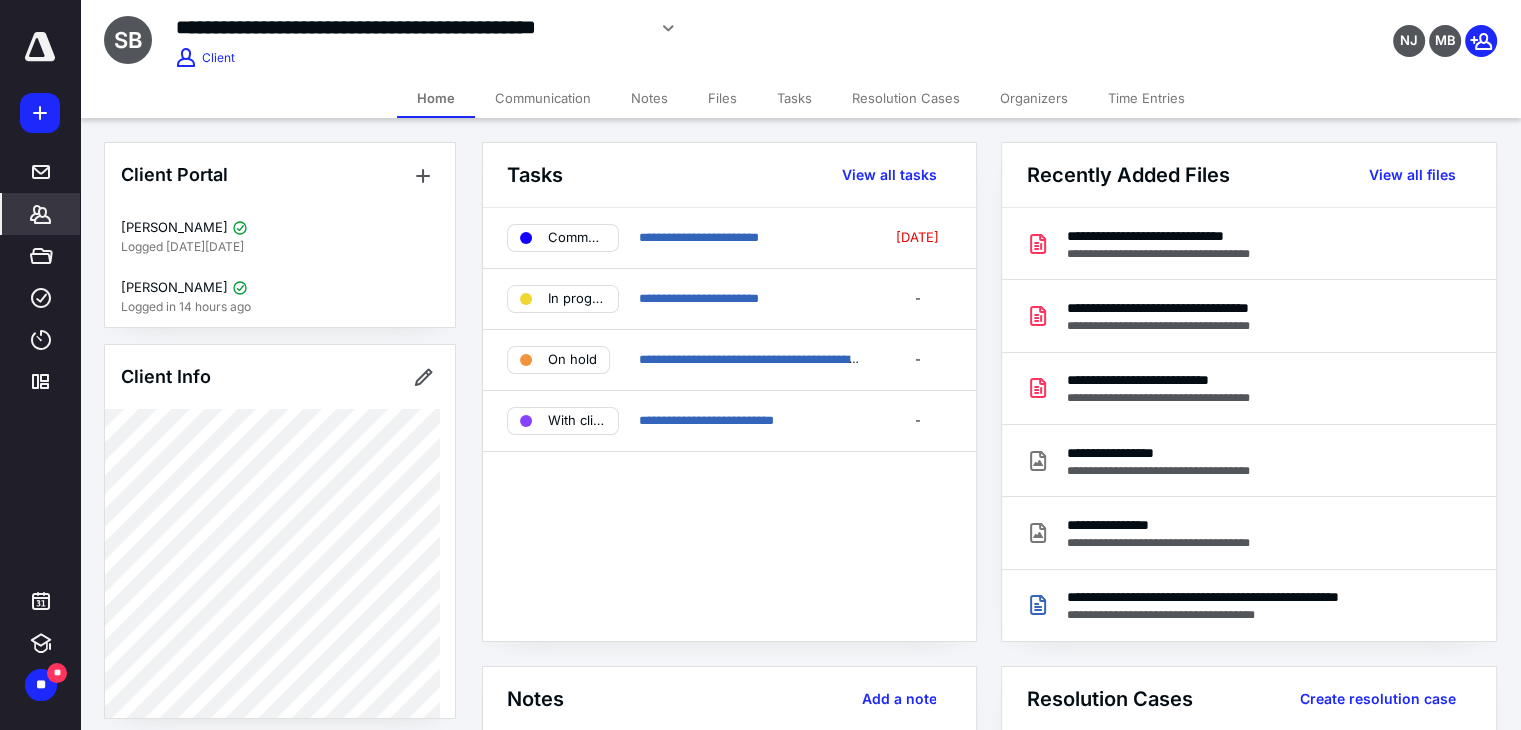 click on "Files" at bounding box center [722, 98] 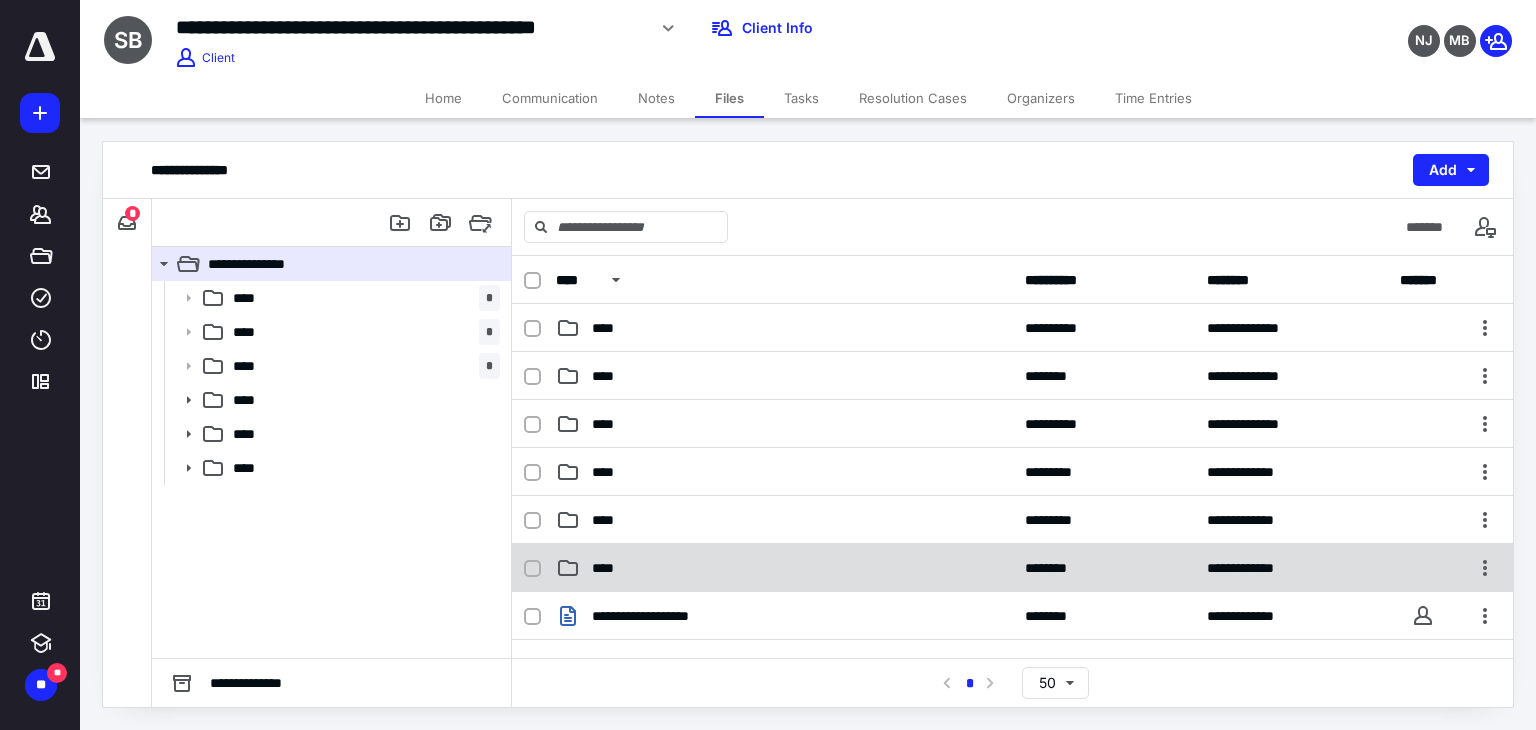 click on "****" at bounding box center [784, 568] 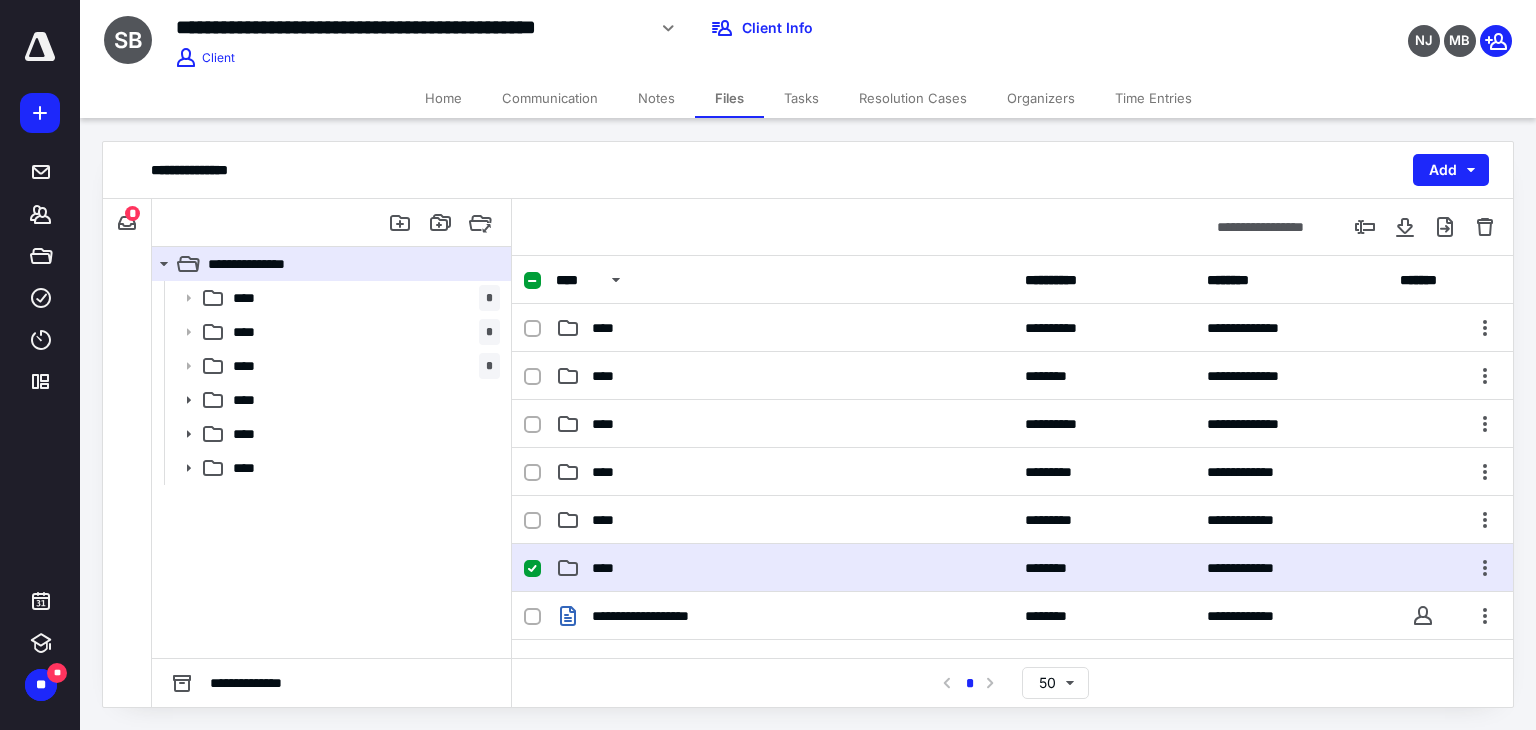 click on "****" at bounding box center [784, 568] 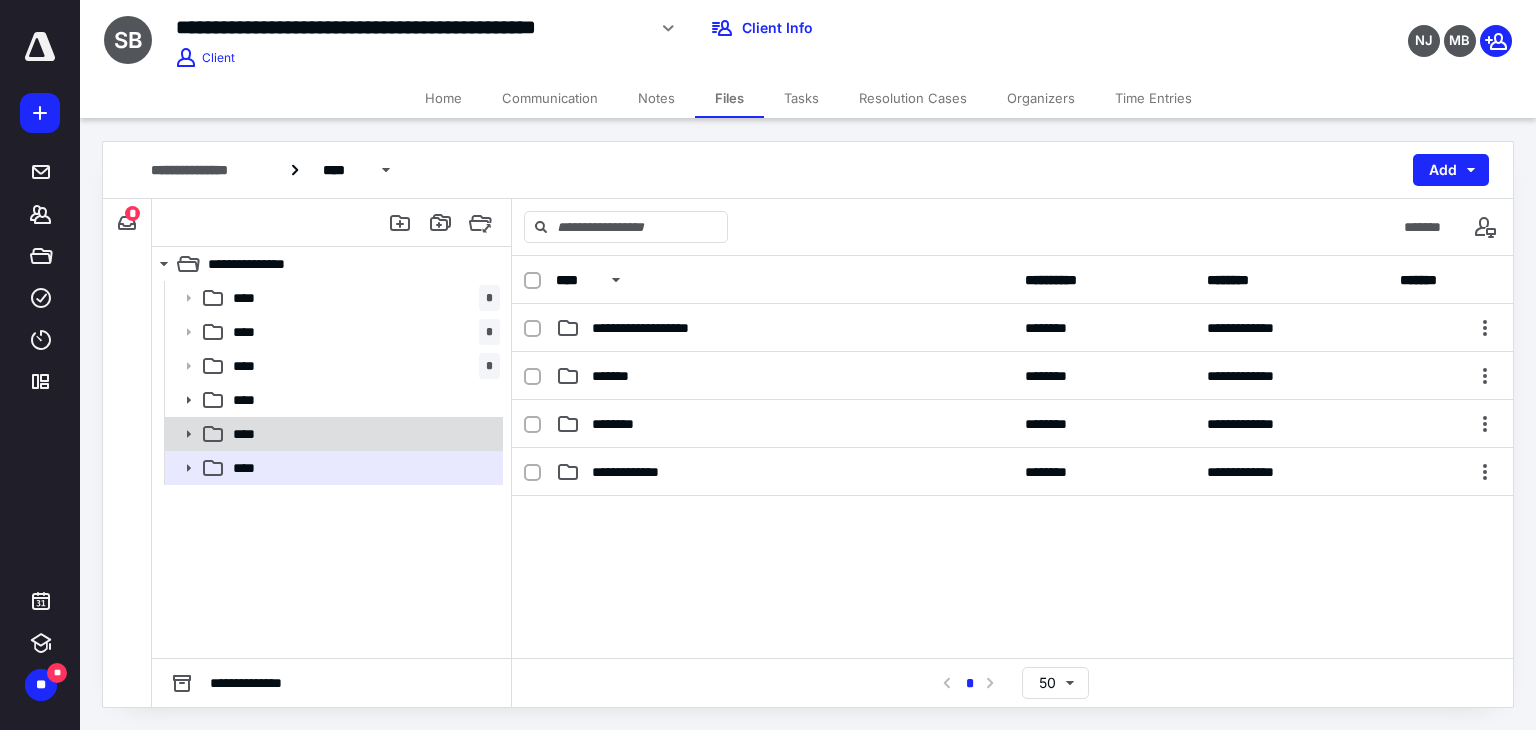 click on "****" at bounding box center (362, 434) 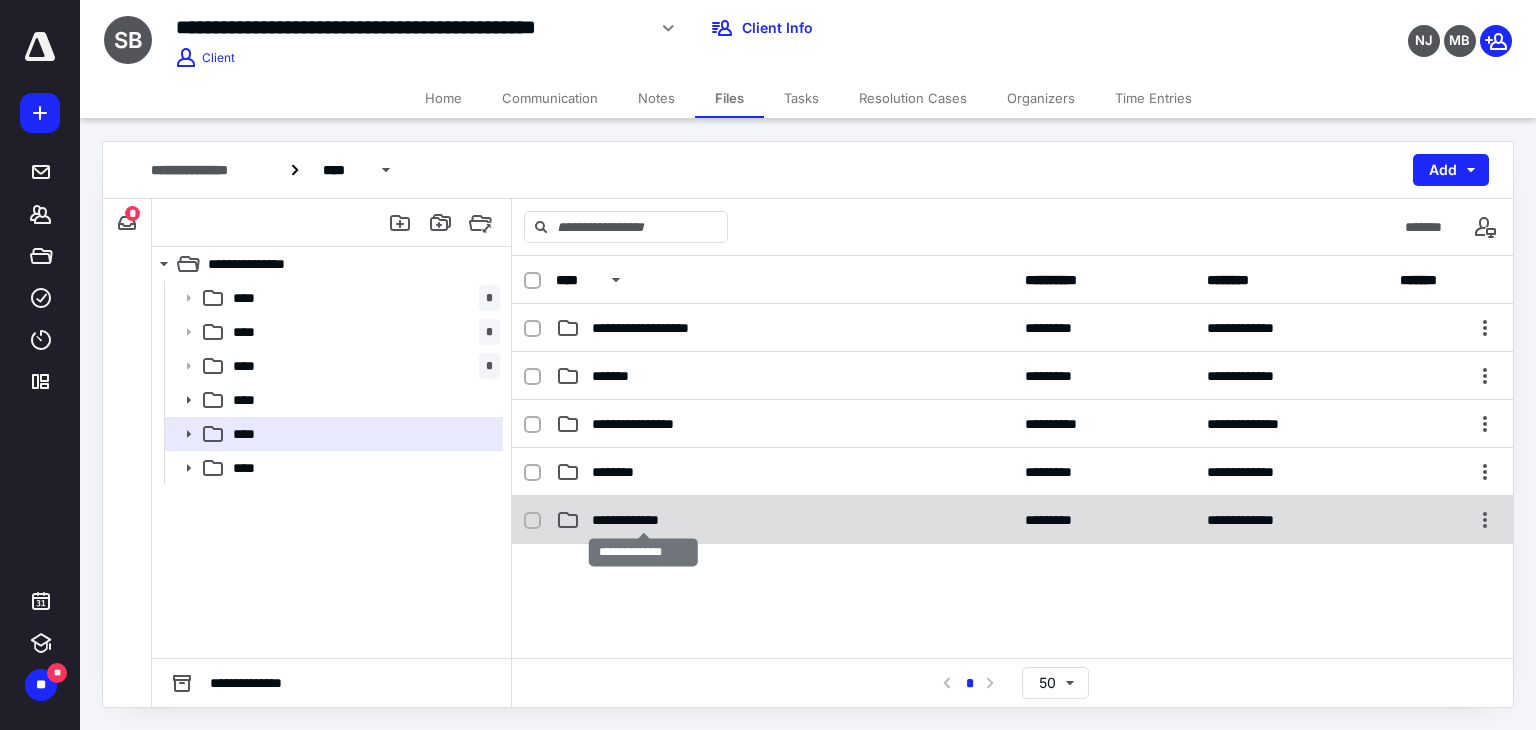 click on "**********" at bounding box center [643, 520] 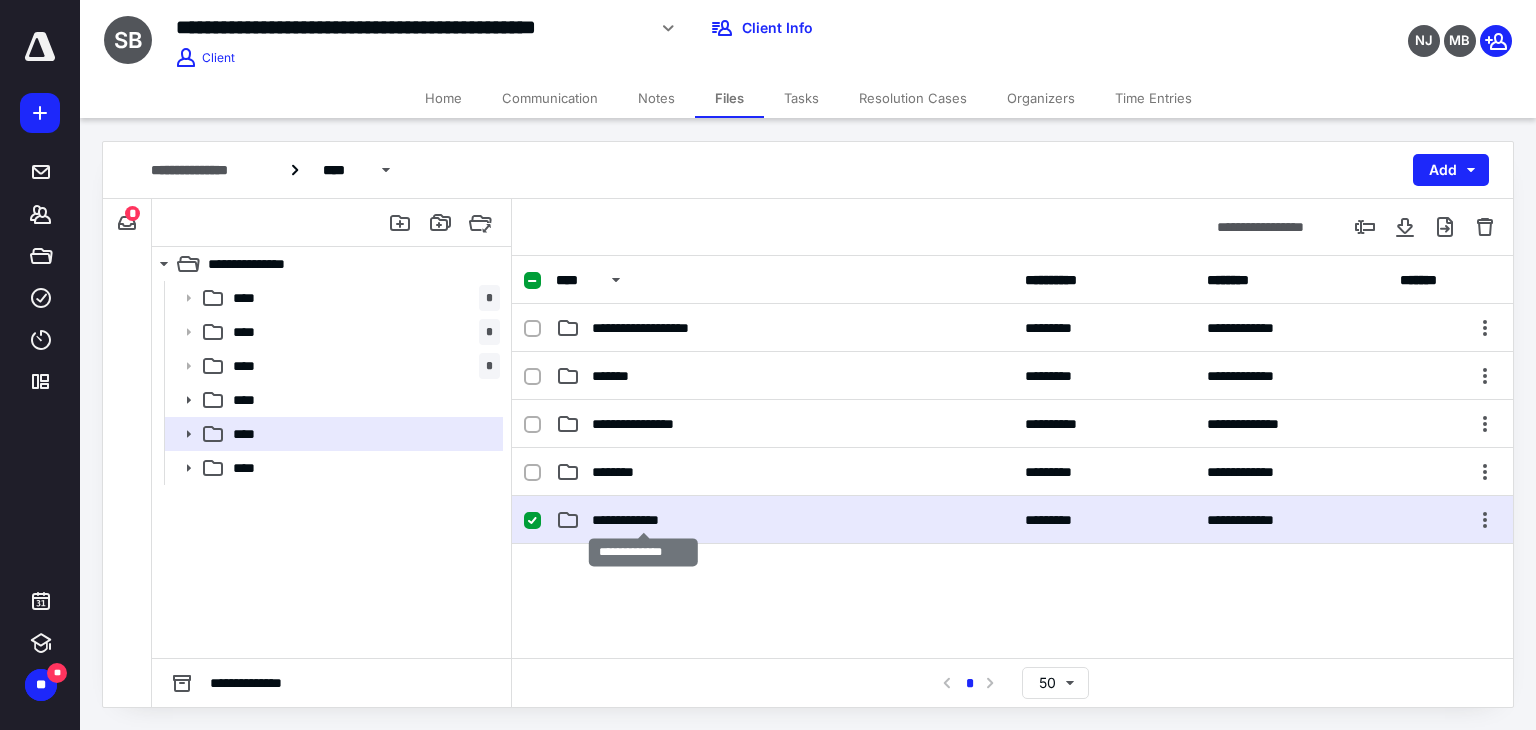 click on "**********" at bounding box center (643, 520) 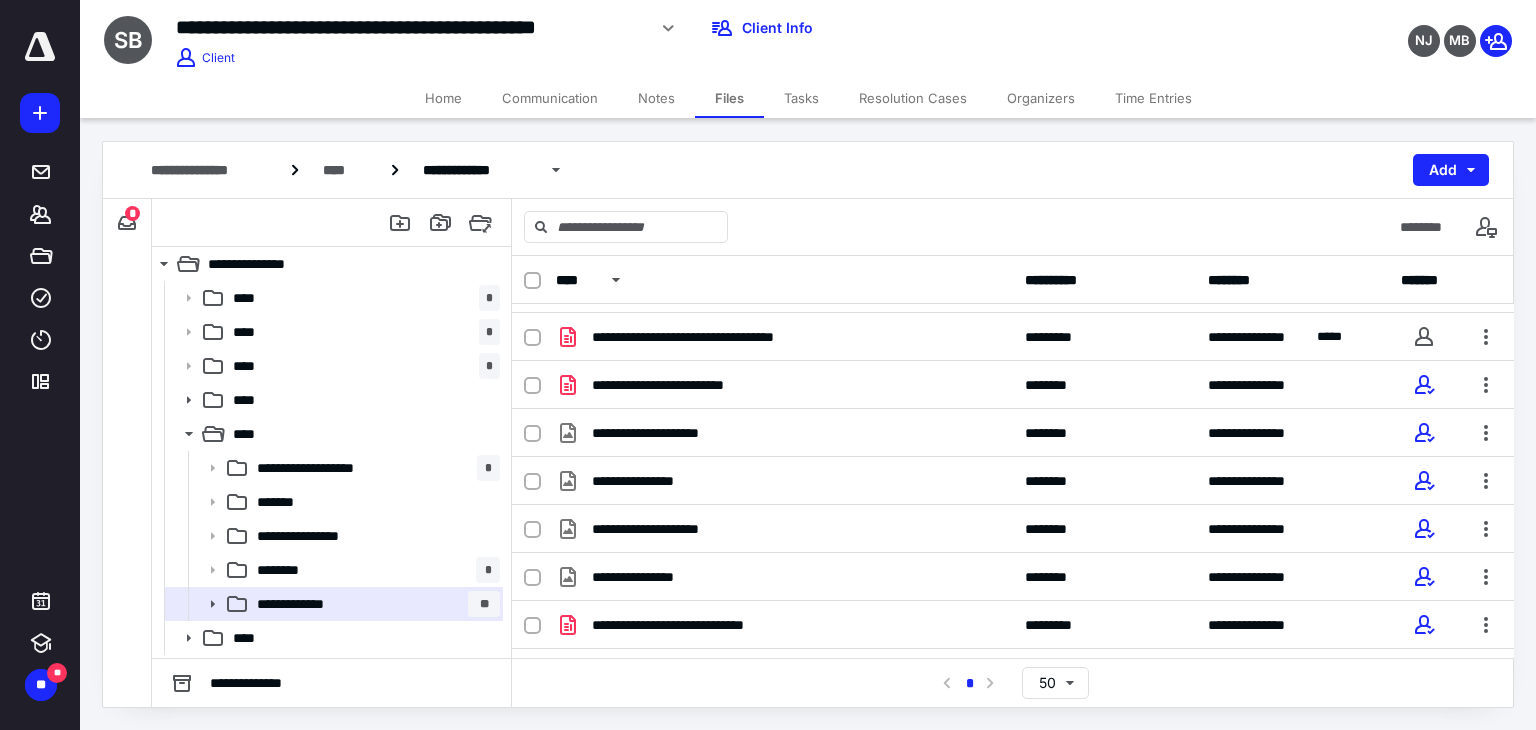 scroll, scrollTop: 1127, scrollLeft: 0, axis: vertical 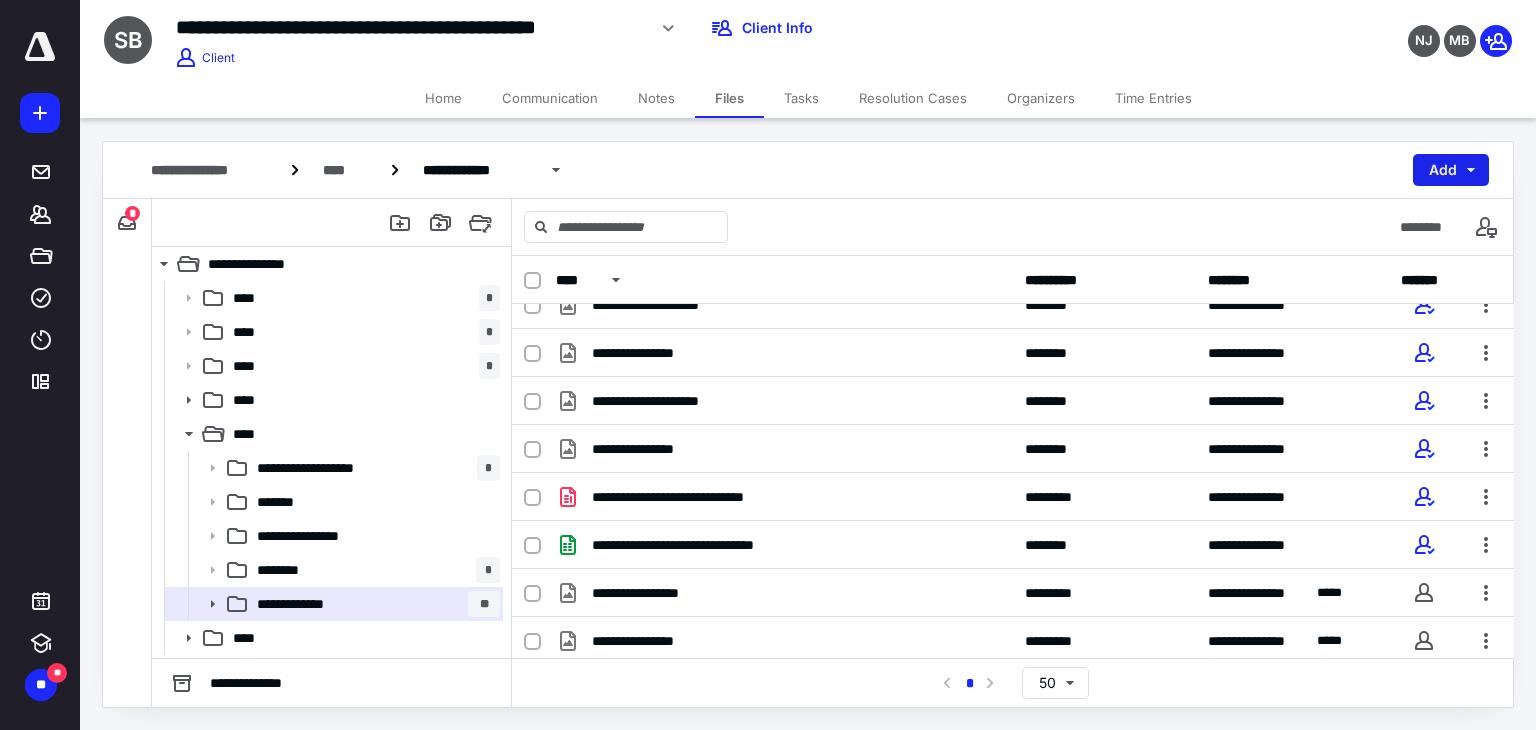 click on "Add" at bounding box center (1451, 170) 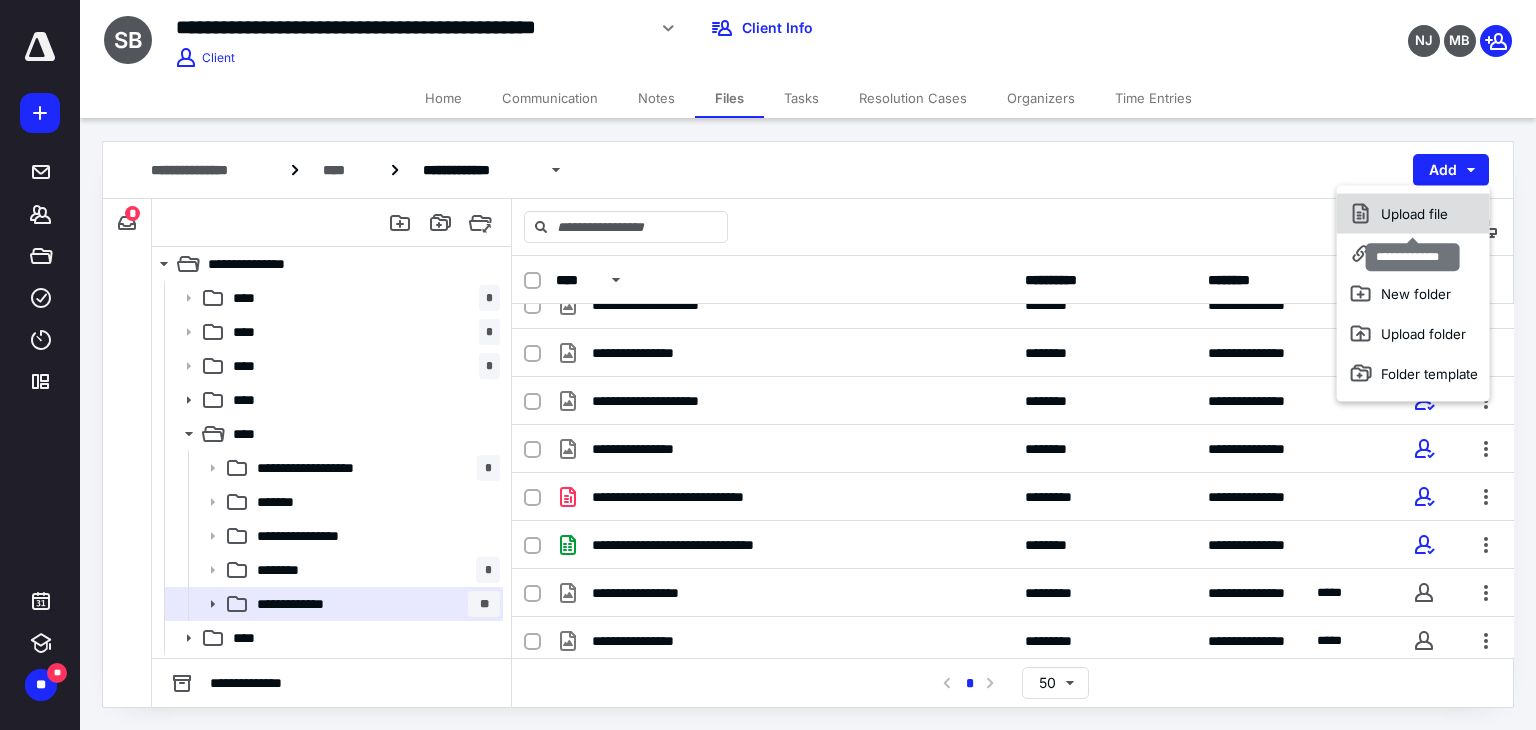 click on "Upload file" at bounding box center (1413, 214) 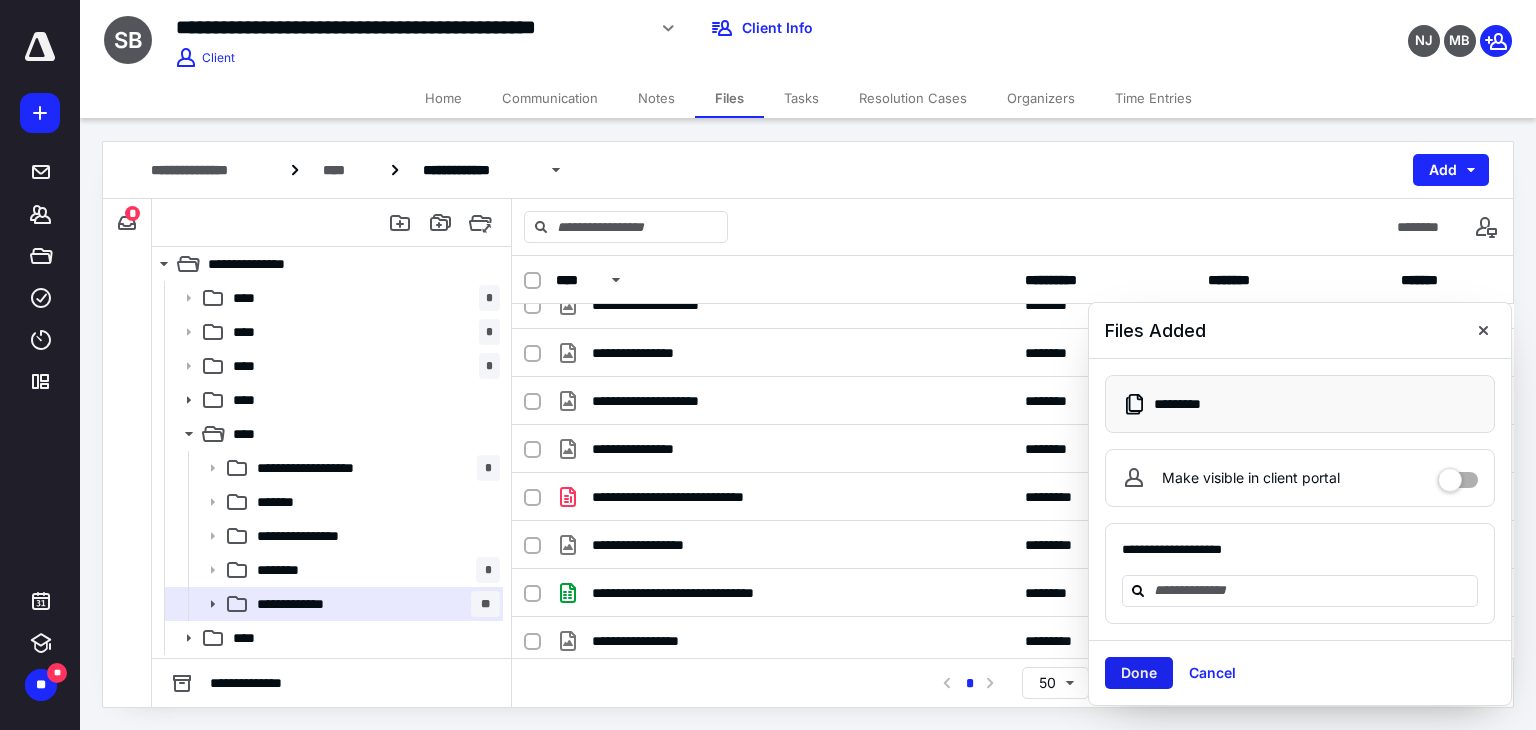 click on "Done" at bounding box center [1139, 673] 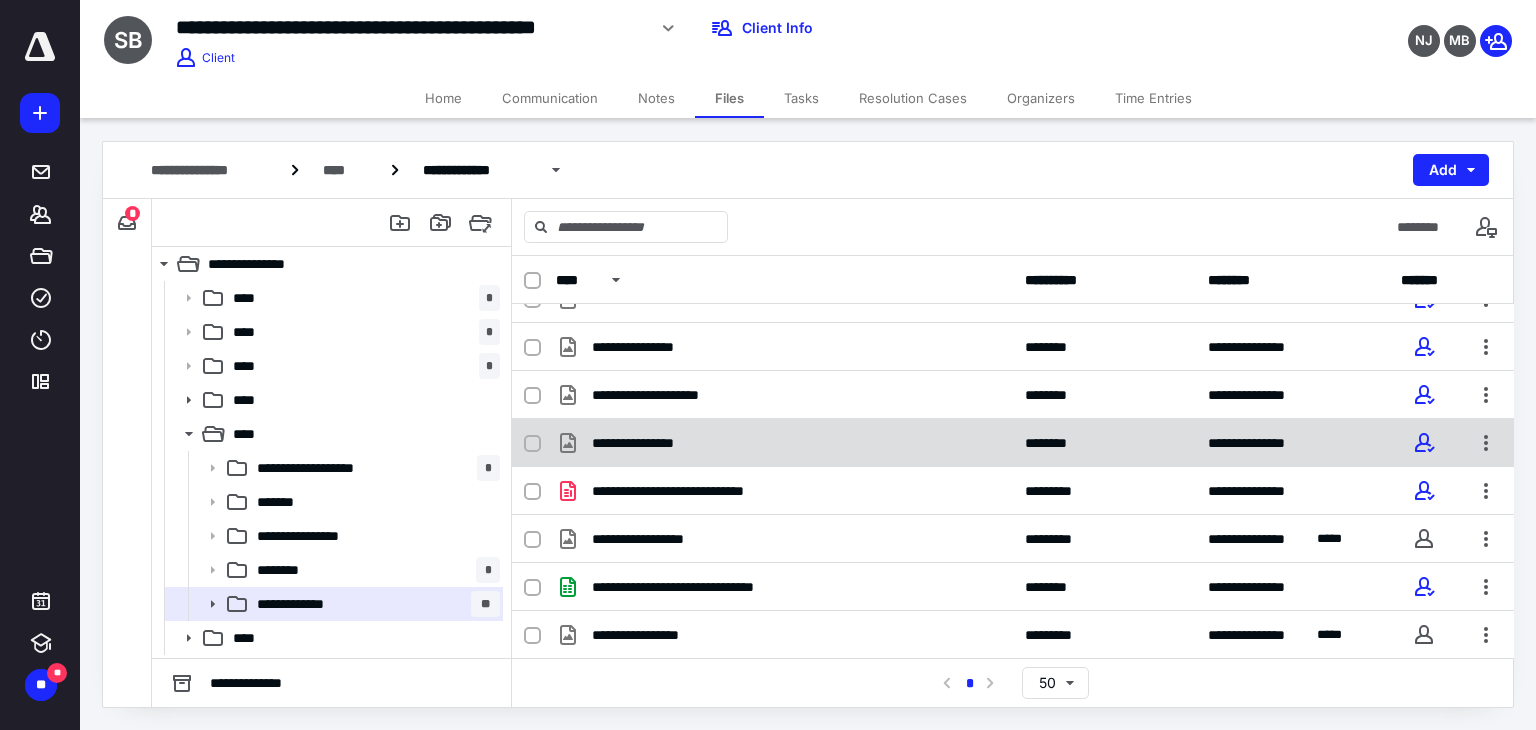 scroll, scrollTop: 1138, scrollLeft: 0, axis: vertical 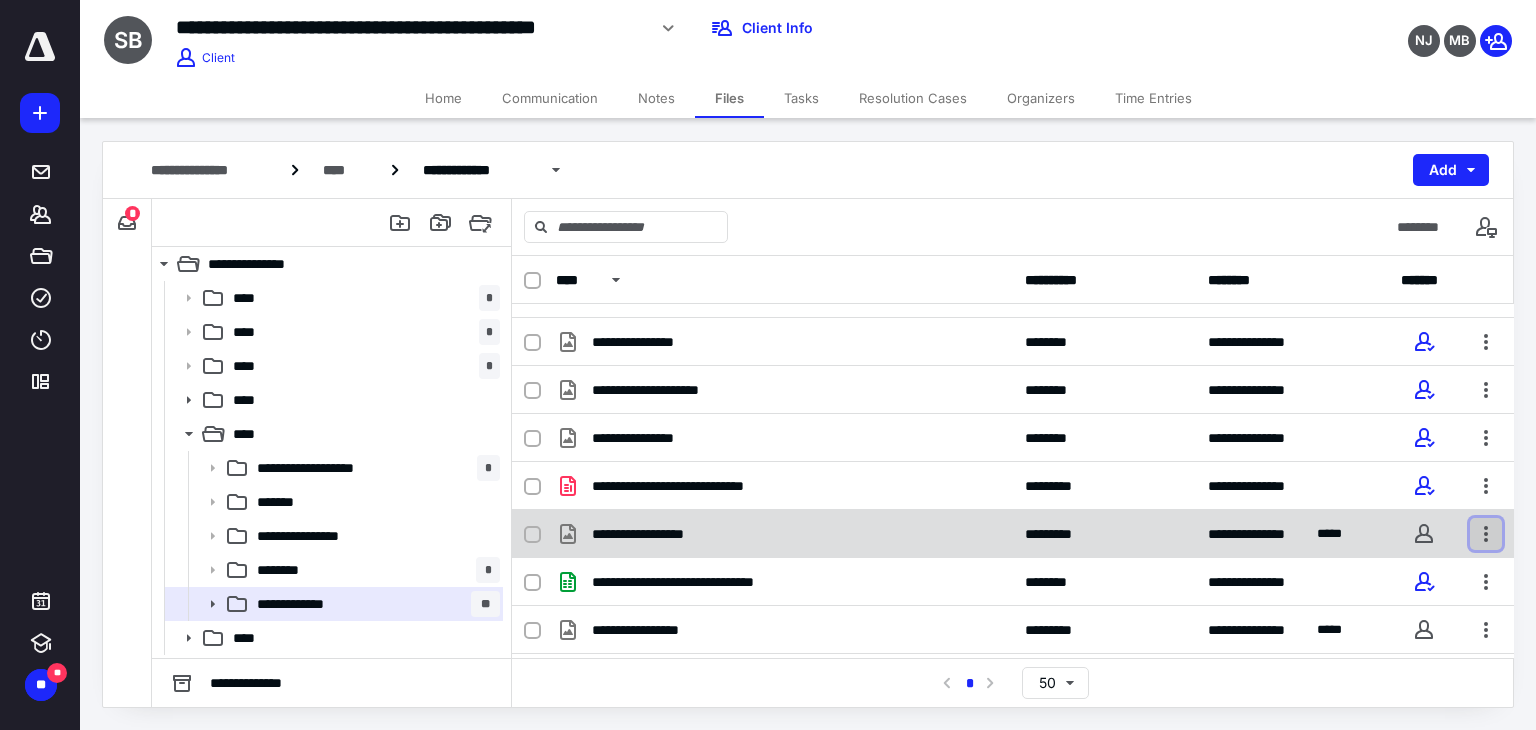 click at bounding box center [1486, 534] 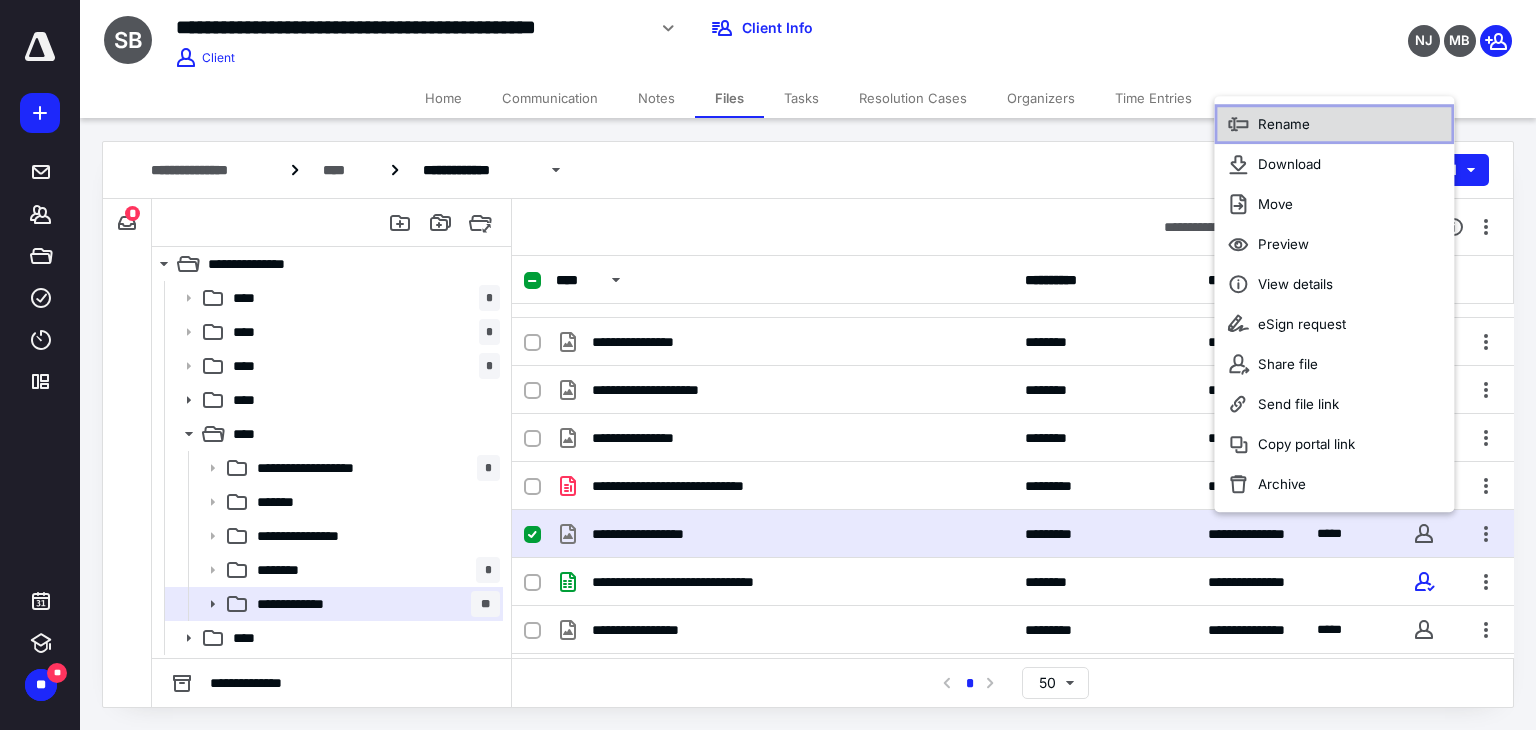 click on "Rename" at bounding box center (1284, 124) 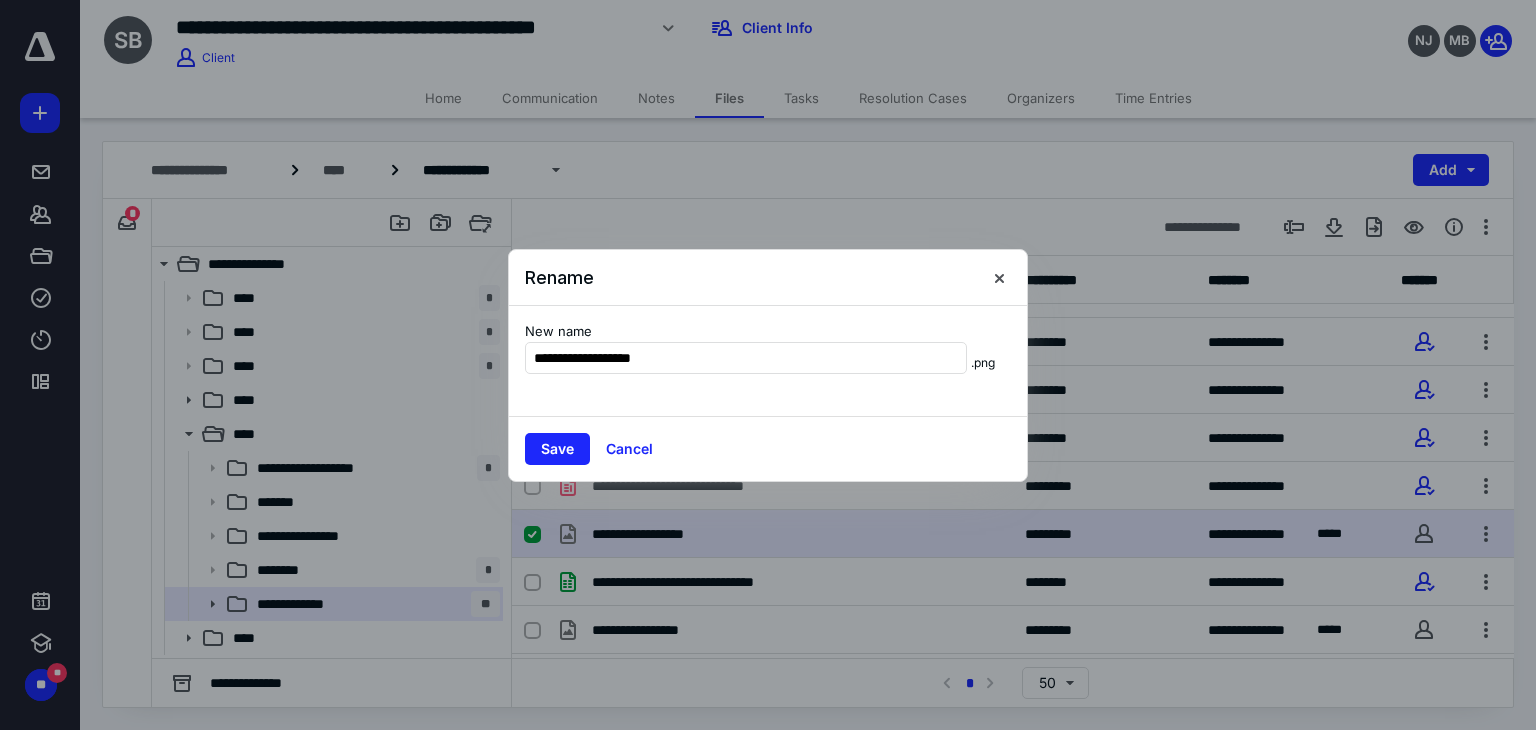 type on "**********" 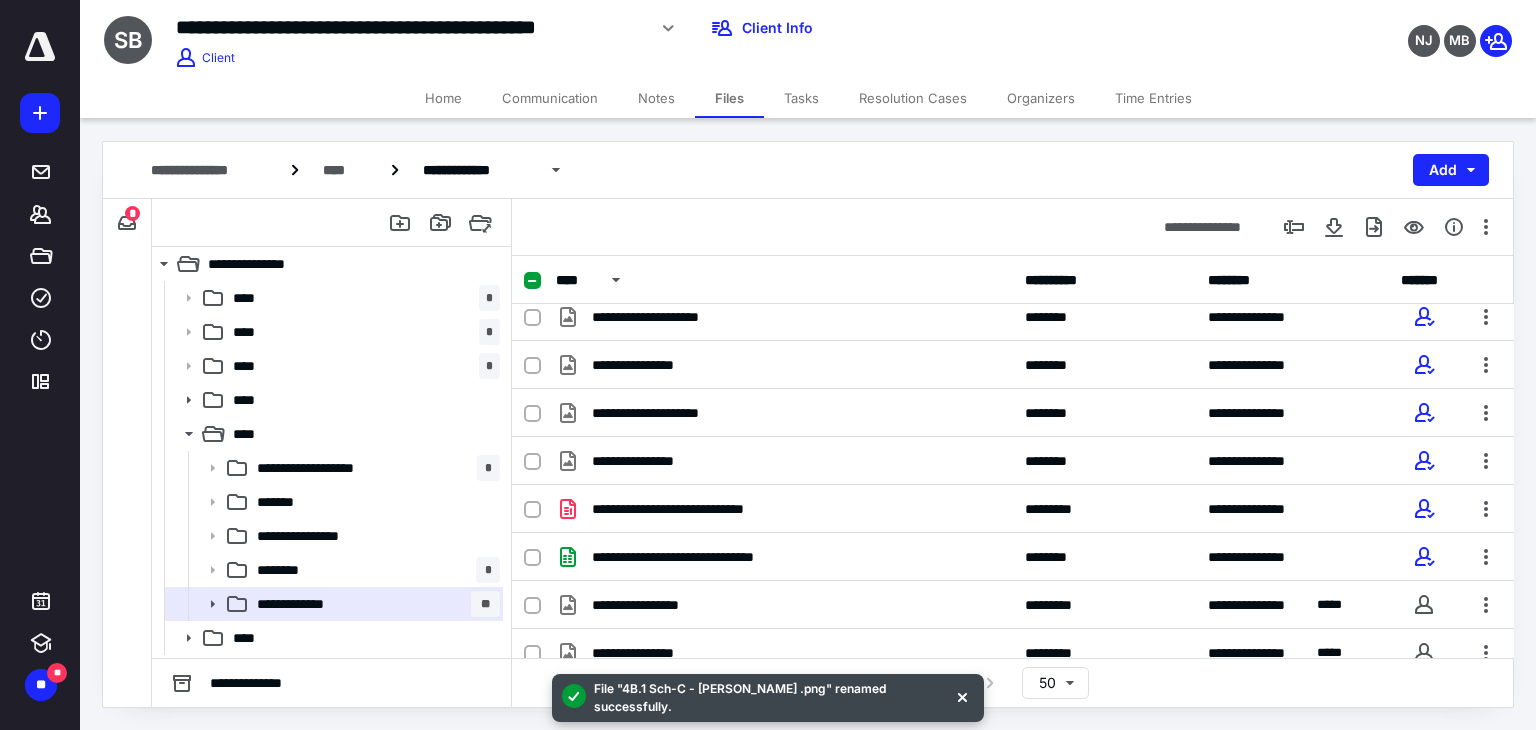 scroll, scrollTop: 1175, scrollLeft: 0, axis: vertical 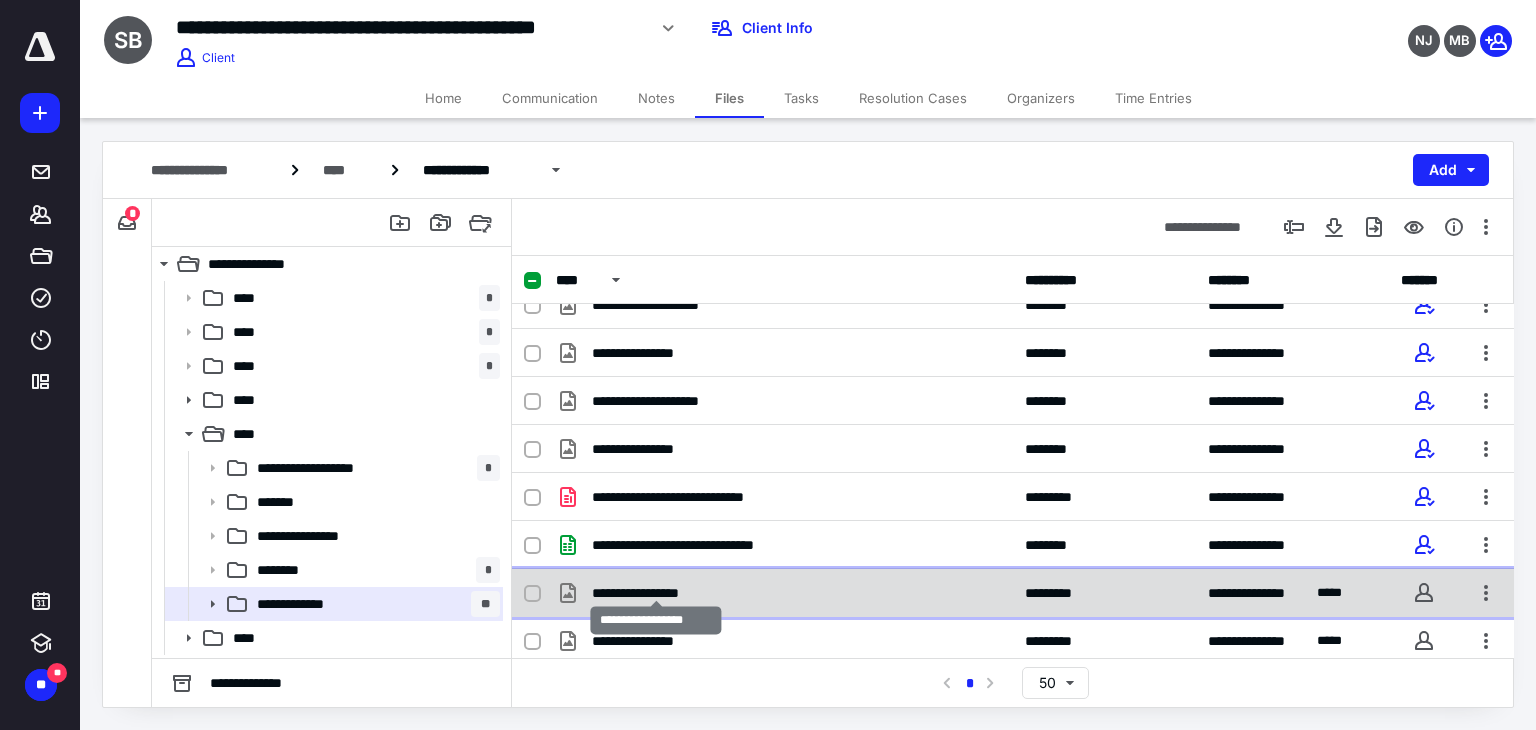 click on "**********" at bounding box center [656, 593] 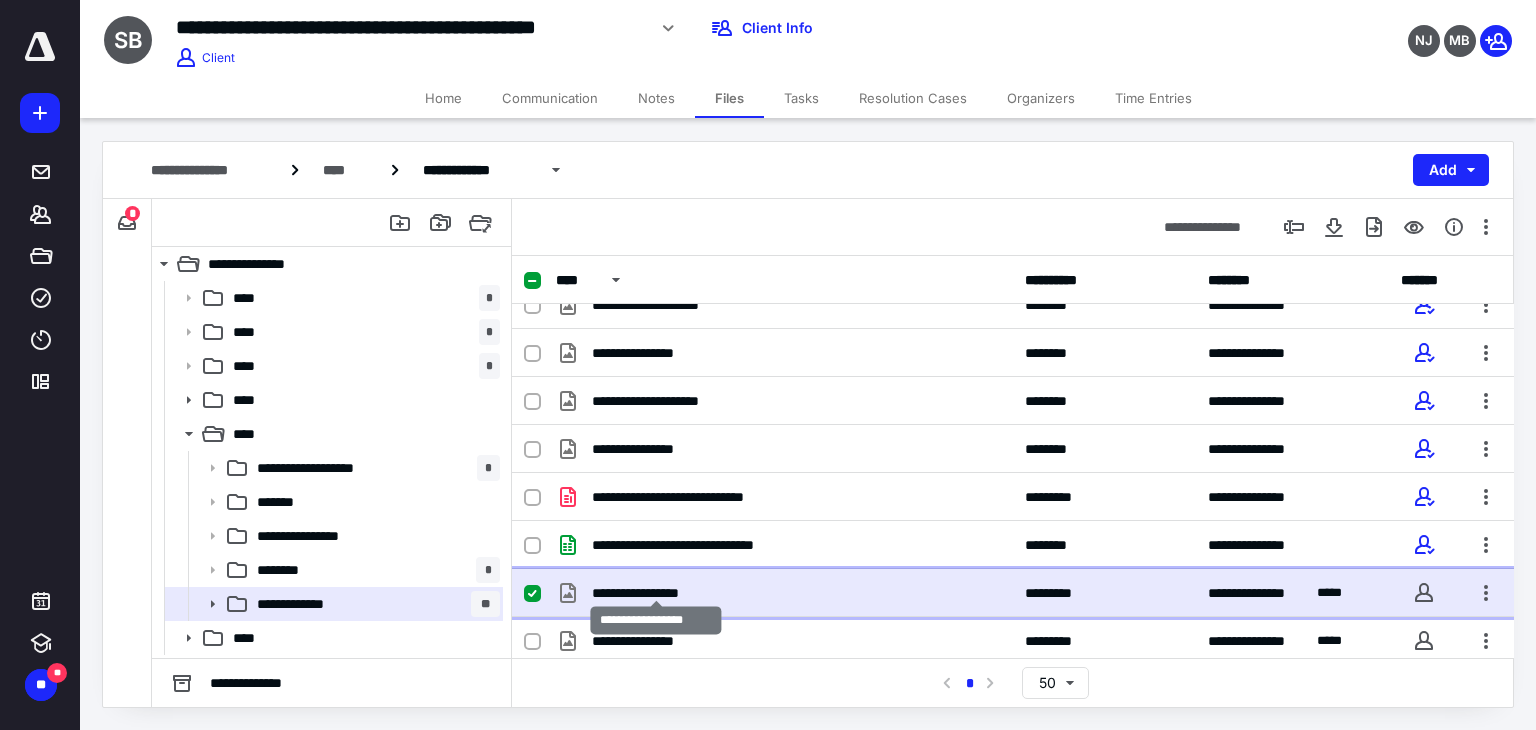 click on "**********" at bounding box center (656, 593) 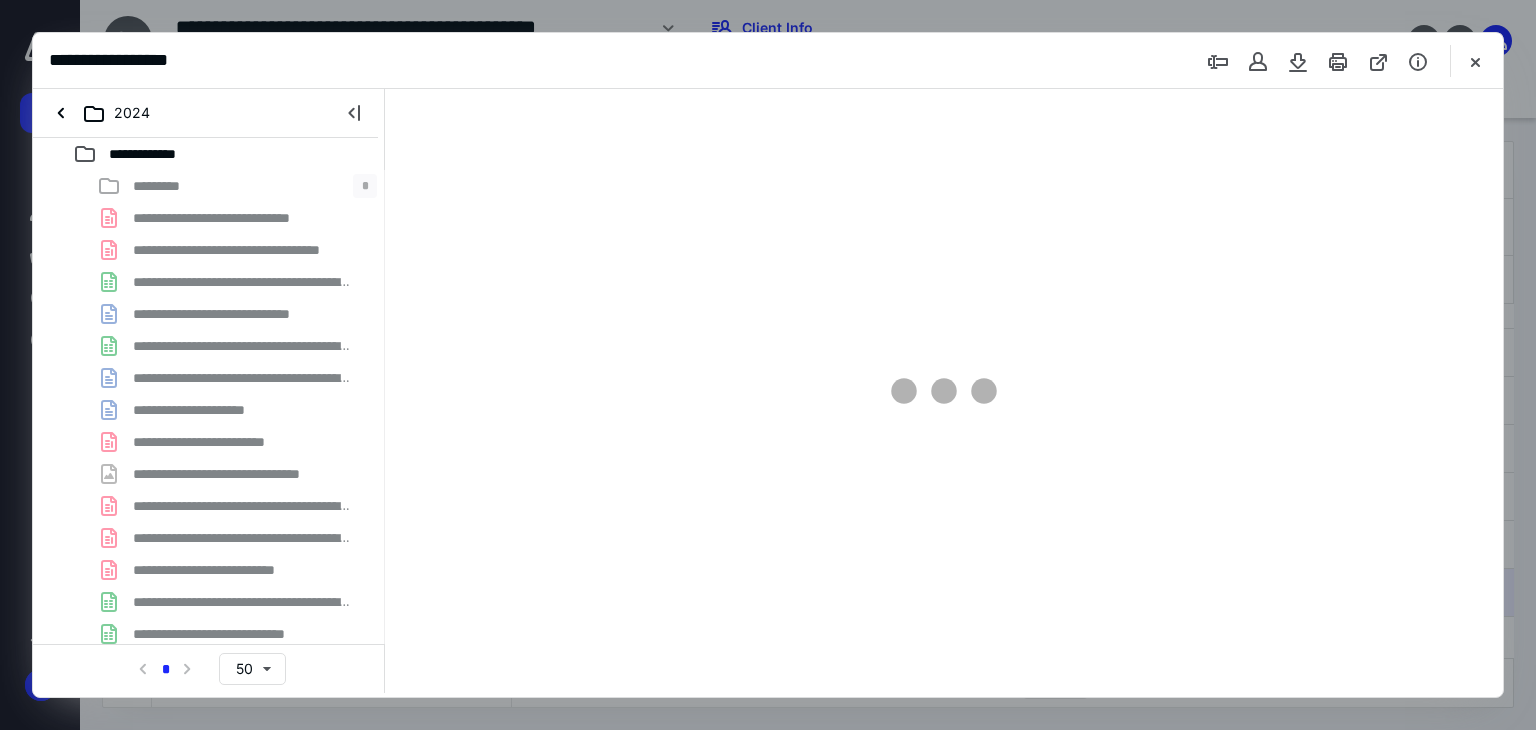 scroll, scrollTop: 0, scrollLeft: 0, axis: both 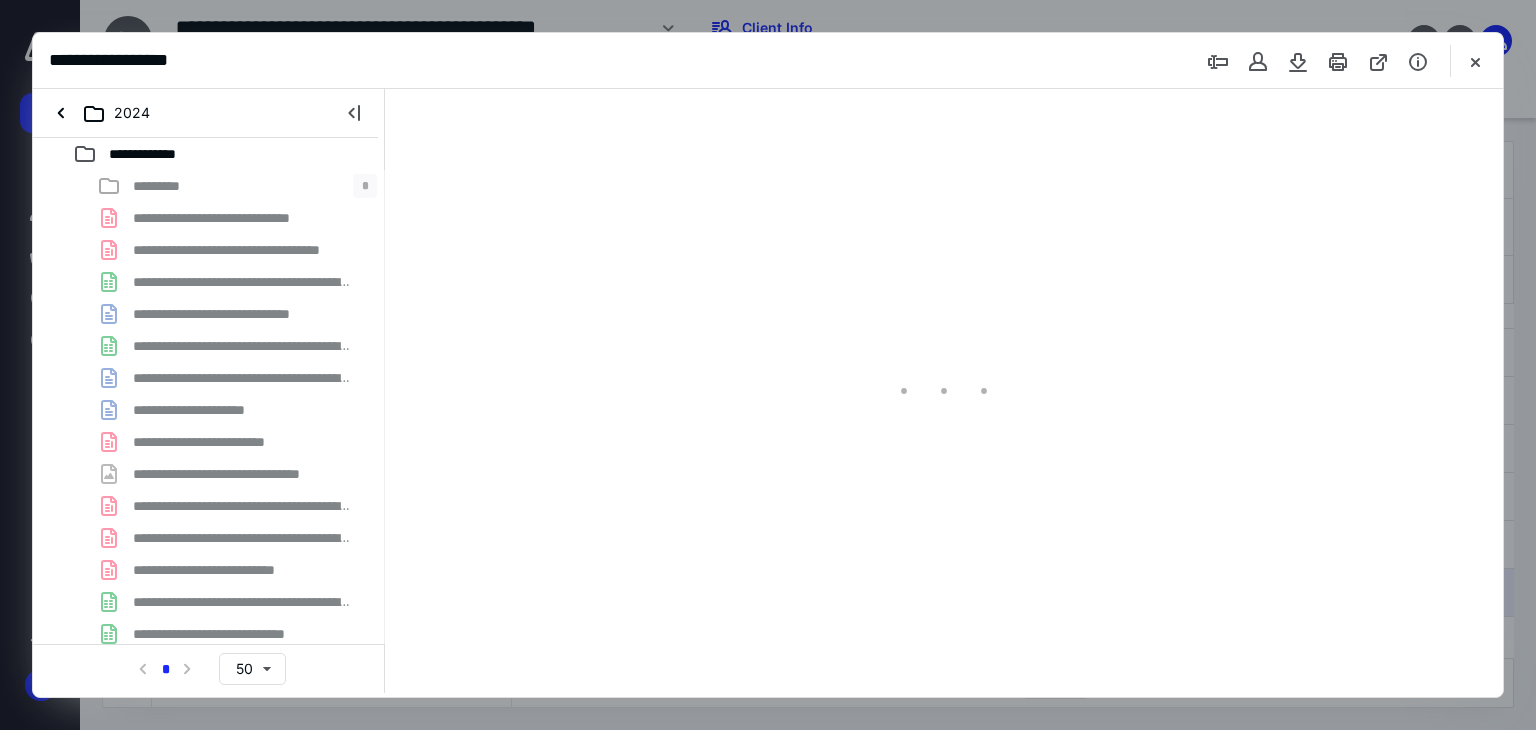 type on "179" 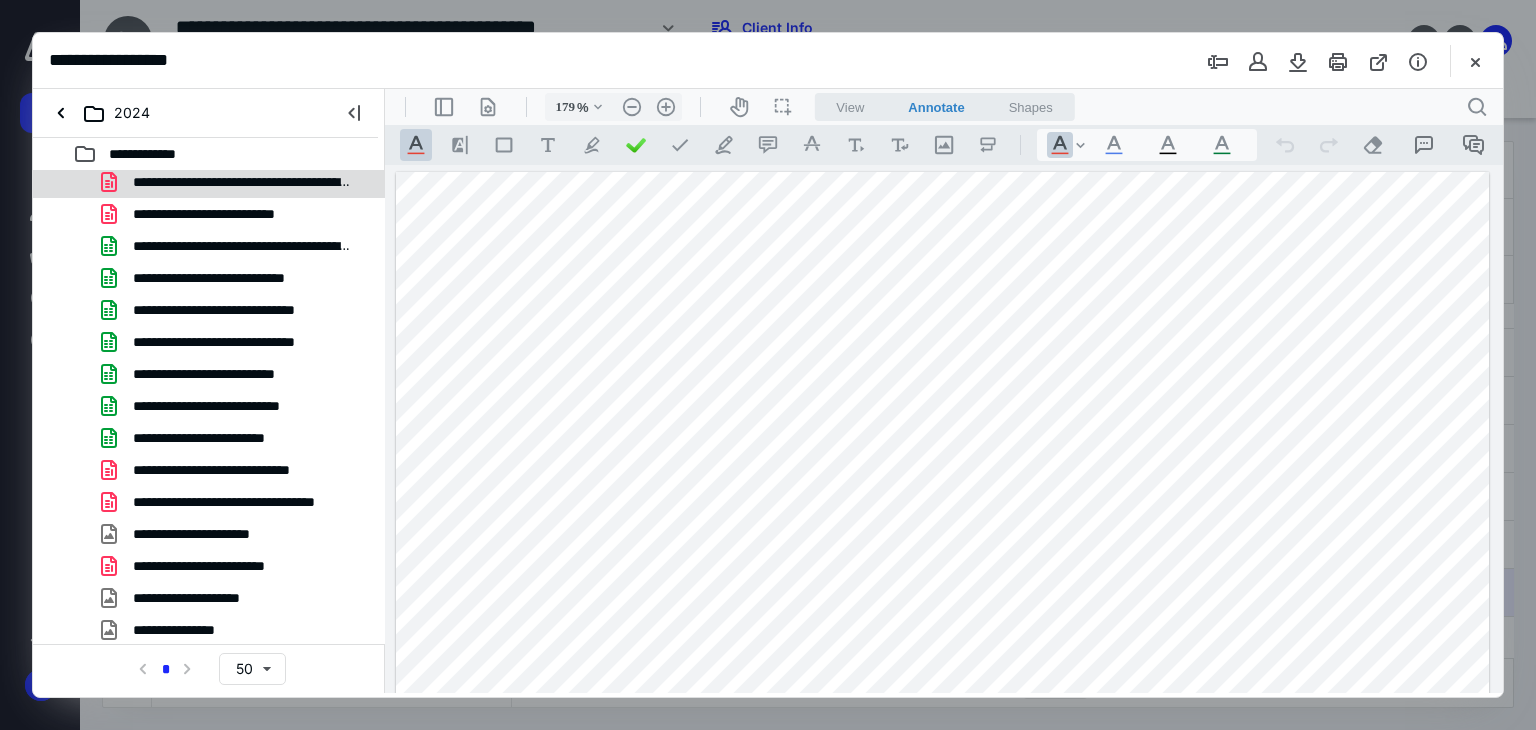 scroll, scrollTop: 549, scrollLeft: 0, axis: vertical 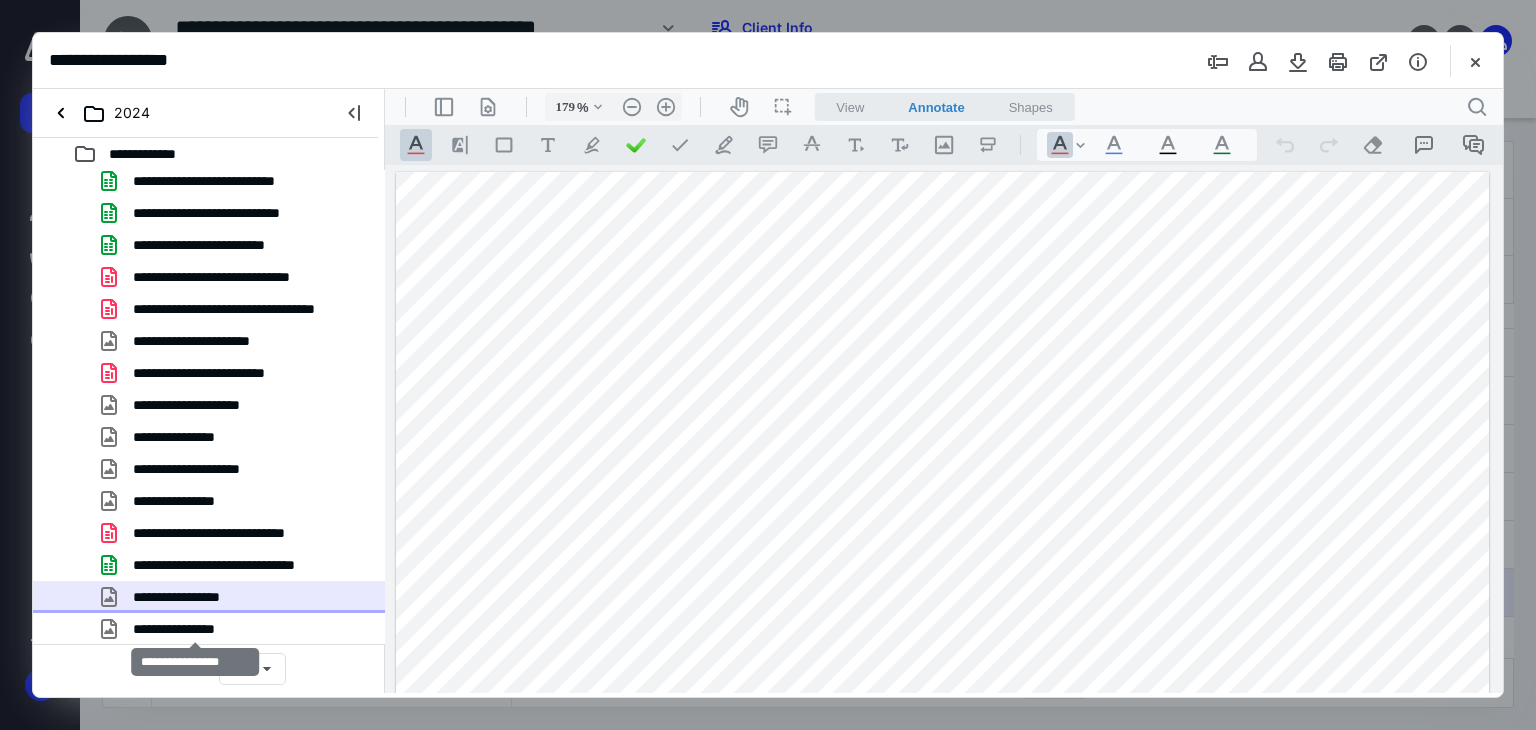 click on "**********" at bounding box center (195, 629) 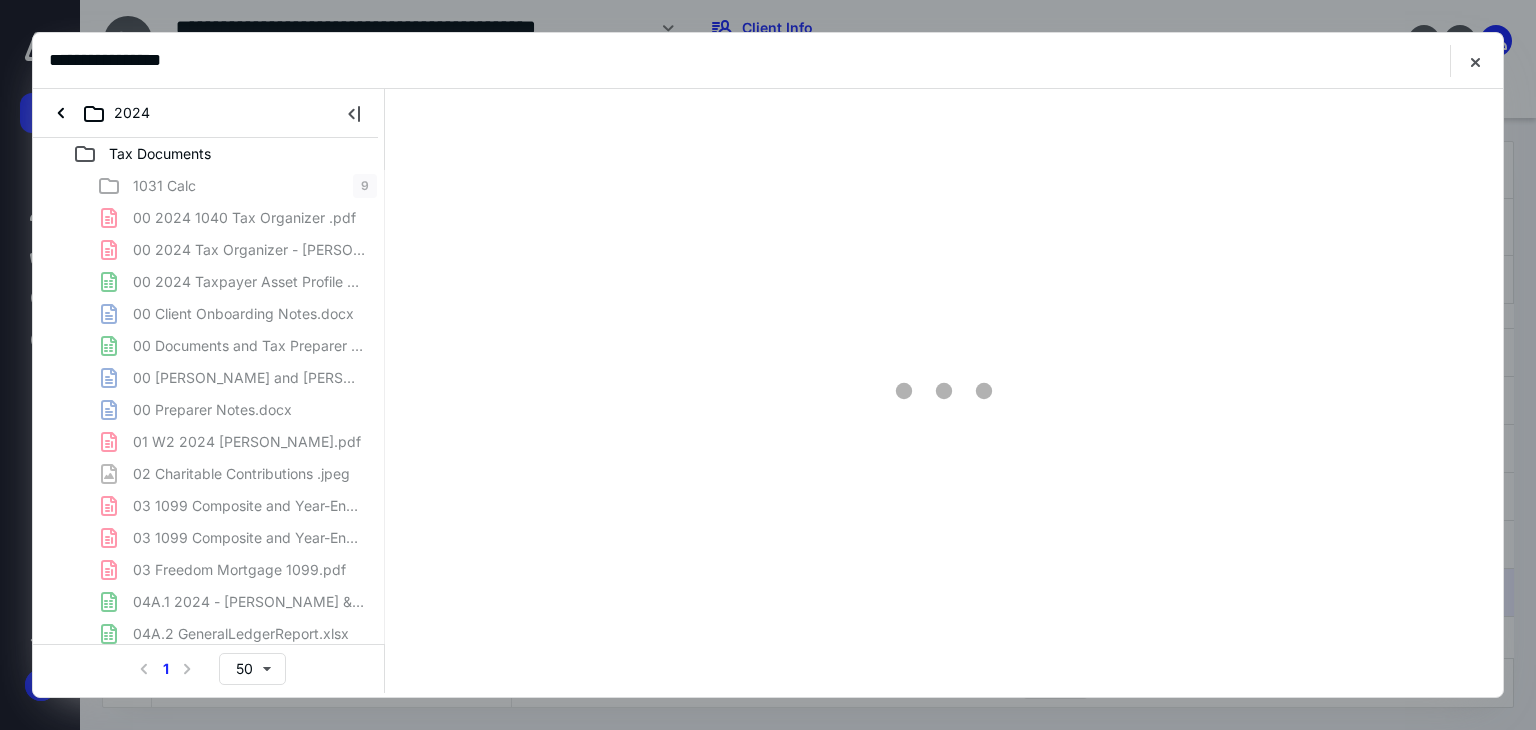 scroll, scrollTop: 549, scrollLeft: 0, axis: vertical 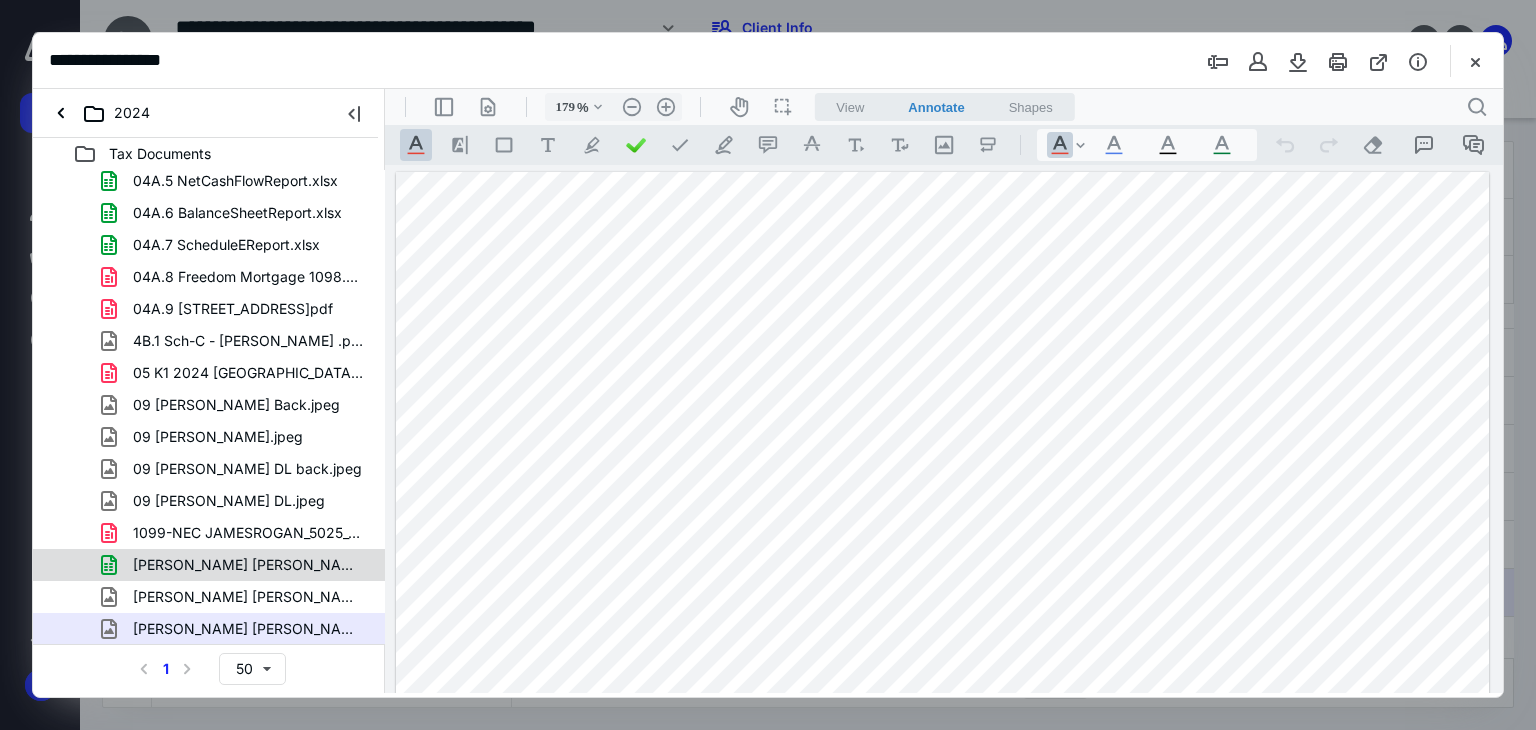 click on "[PERSON_NAME] [PERSON_NAME] Expenses-Sales.xlsx" at bounding box center (237, 565) 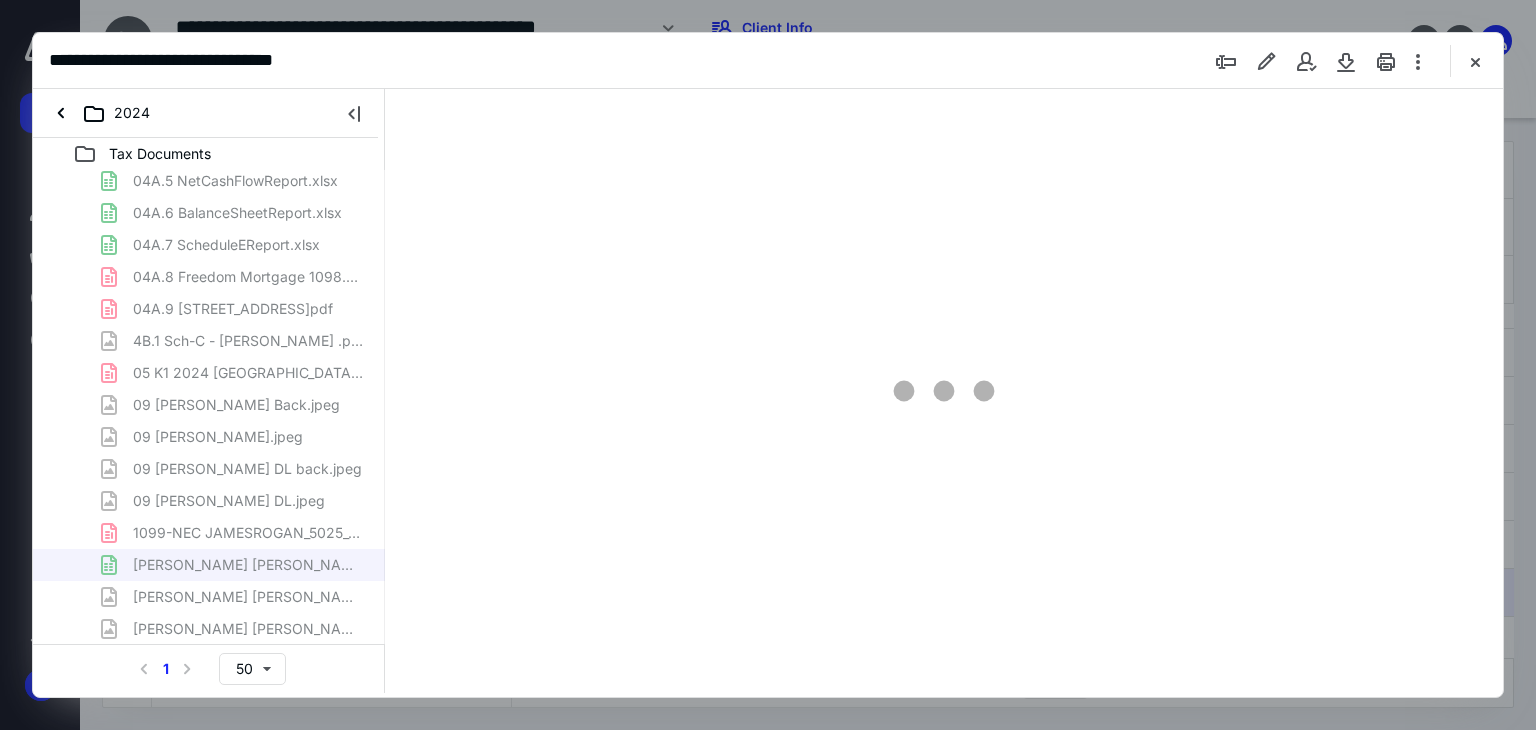 type on "187" 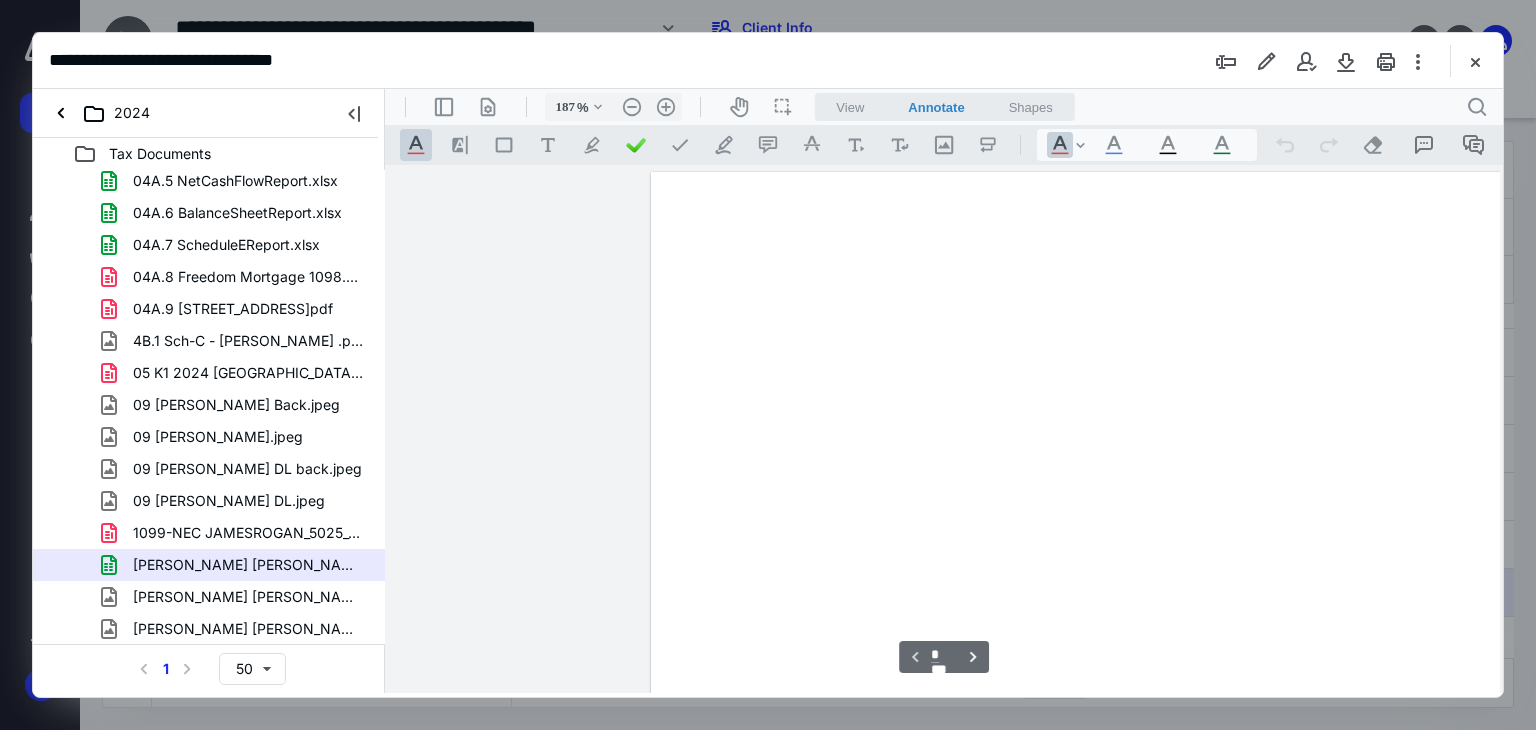 scroll, scrollTop: 83, scrollLeft: 256, axis: both 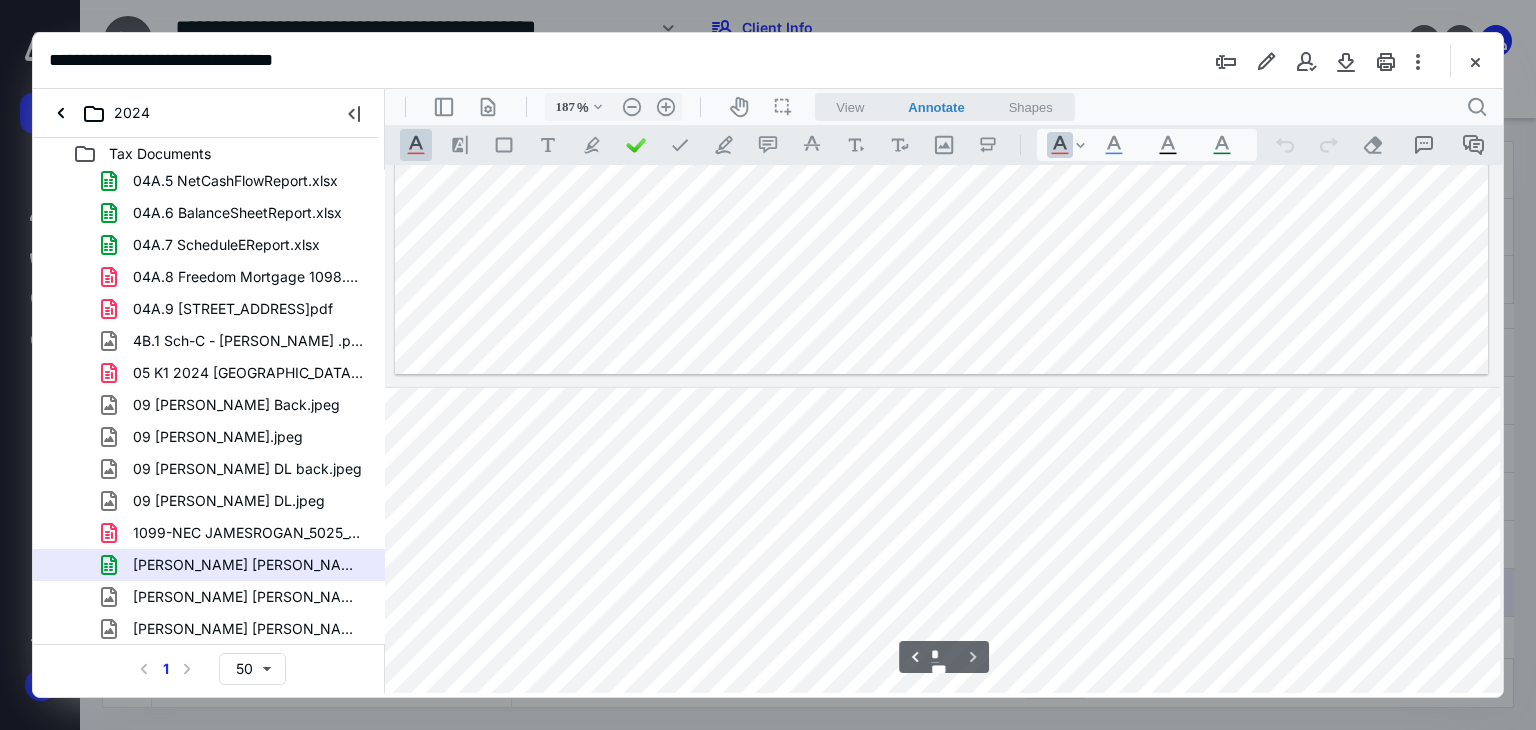 type on "*" 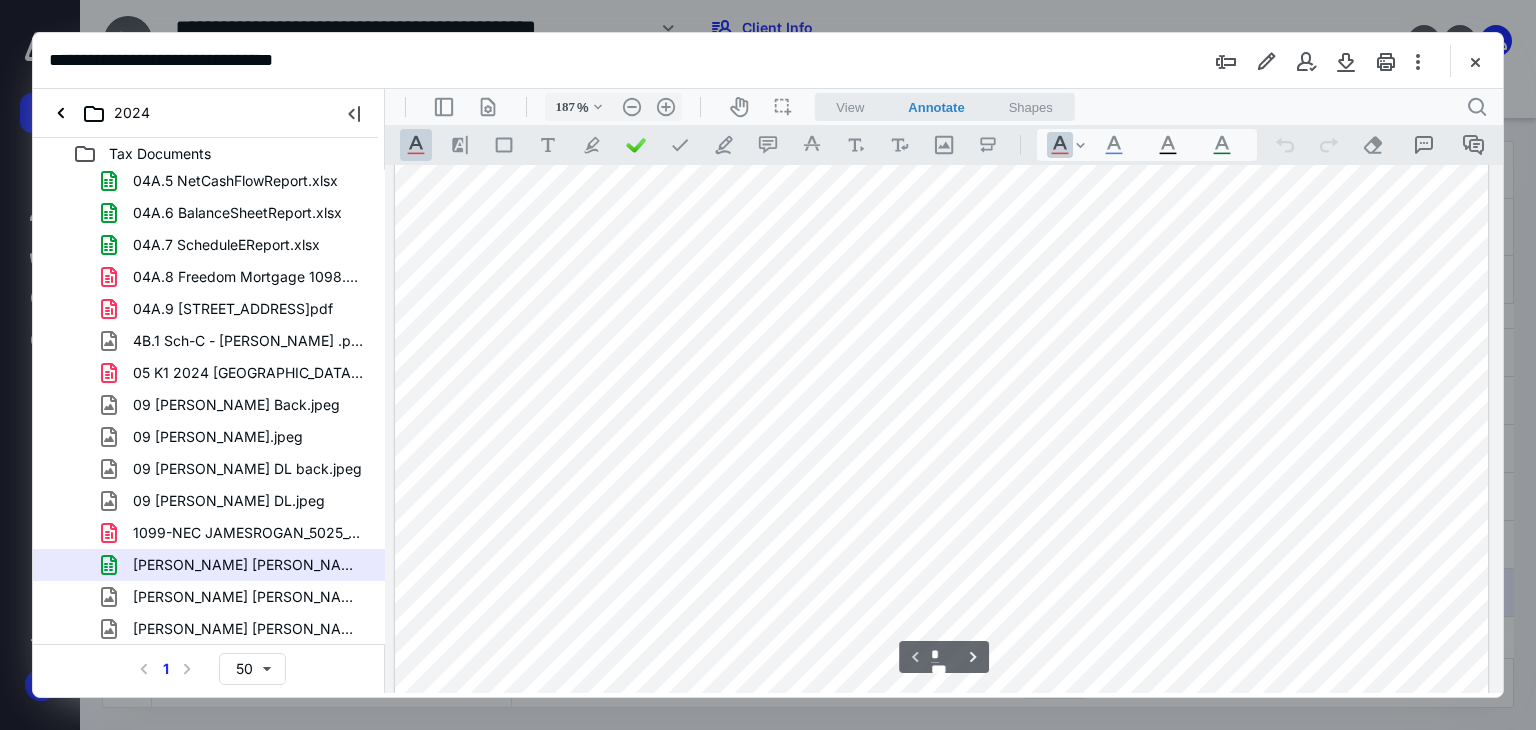 scroll, scrollTop: 92, scrollLeft: 256, axis: both 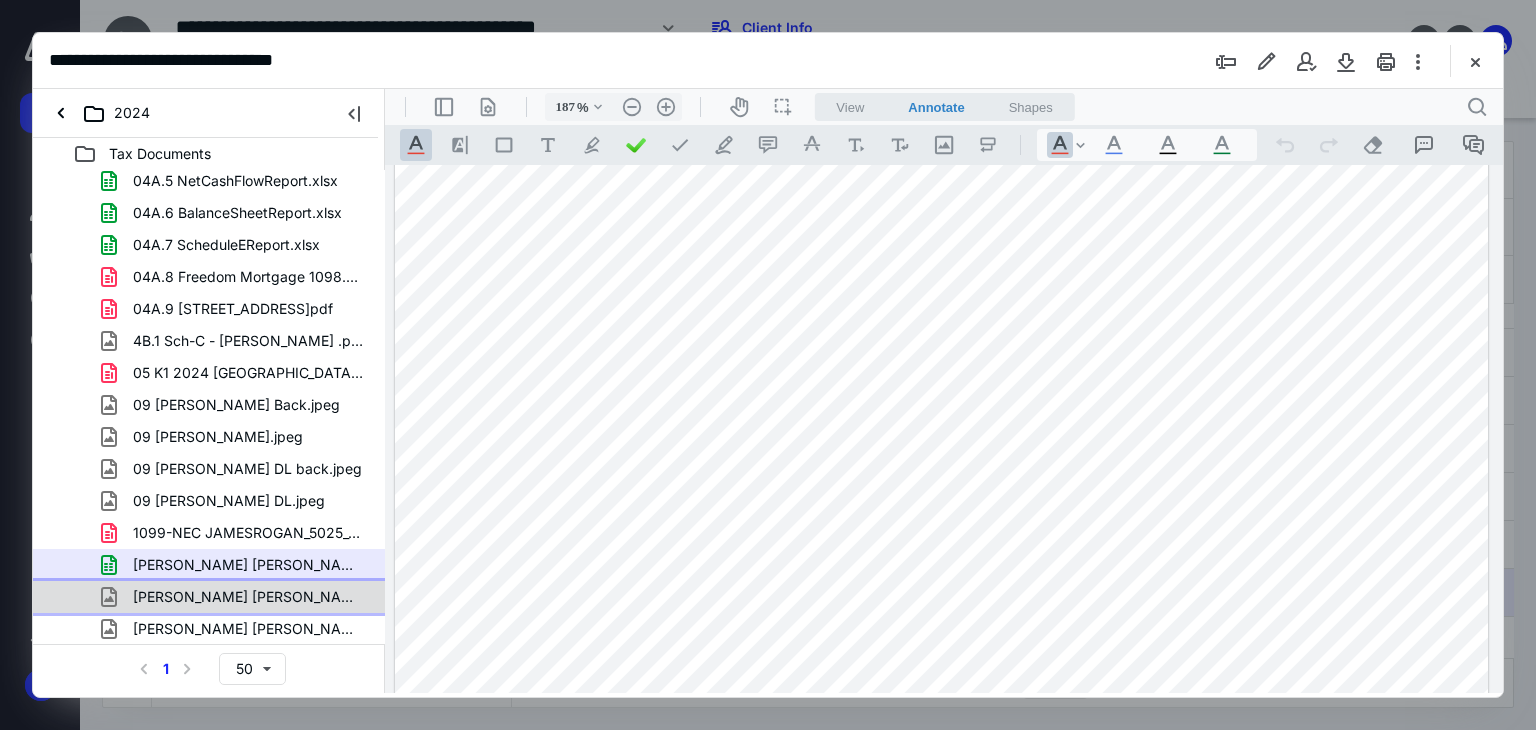 click on "[PERSON_NAME] [PERSON_NAME].jpeg" at bounding box center [209, 597] 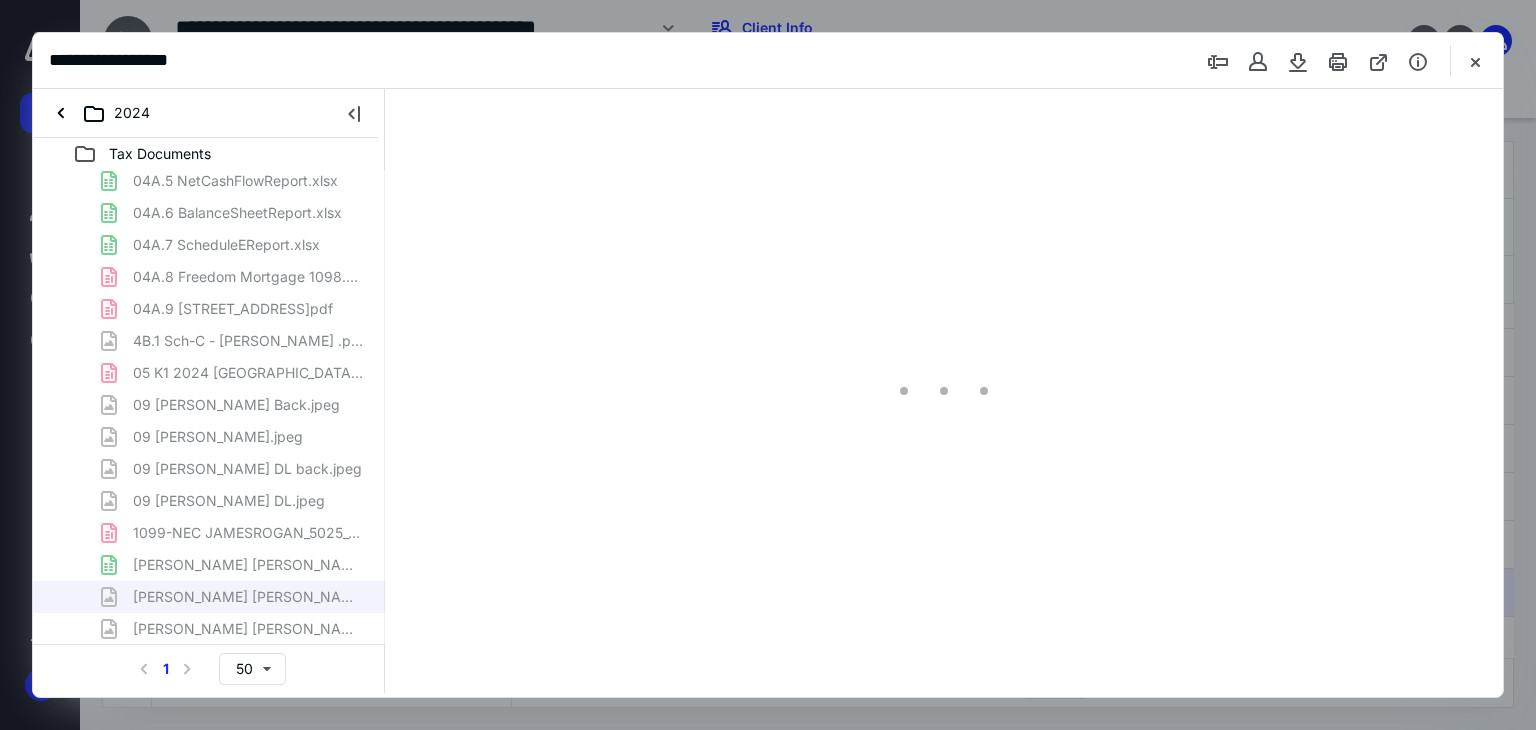 type on "179" 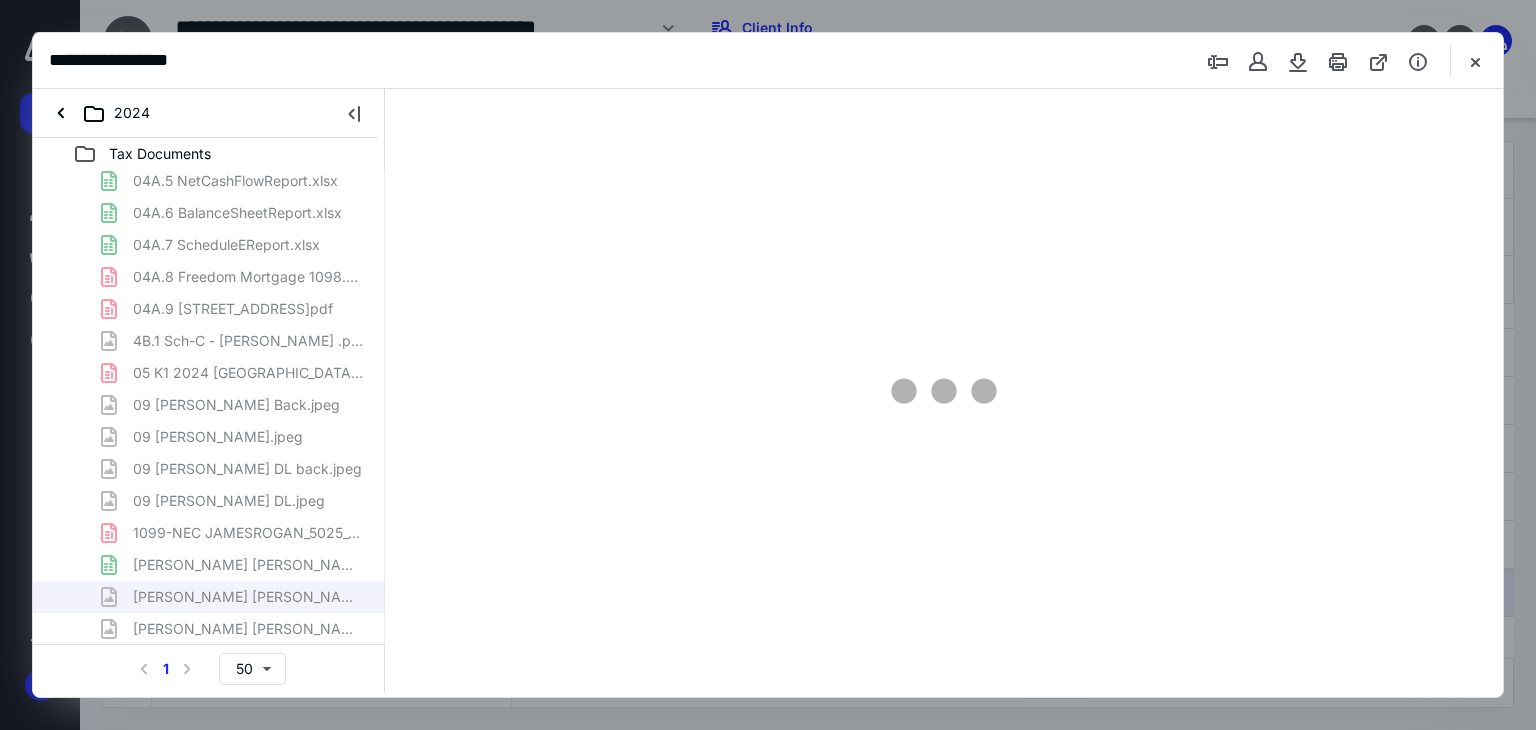 scroll, scrollTop: 0, scrollLeft: 0, axis: both 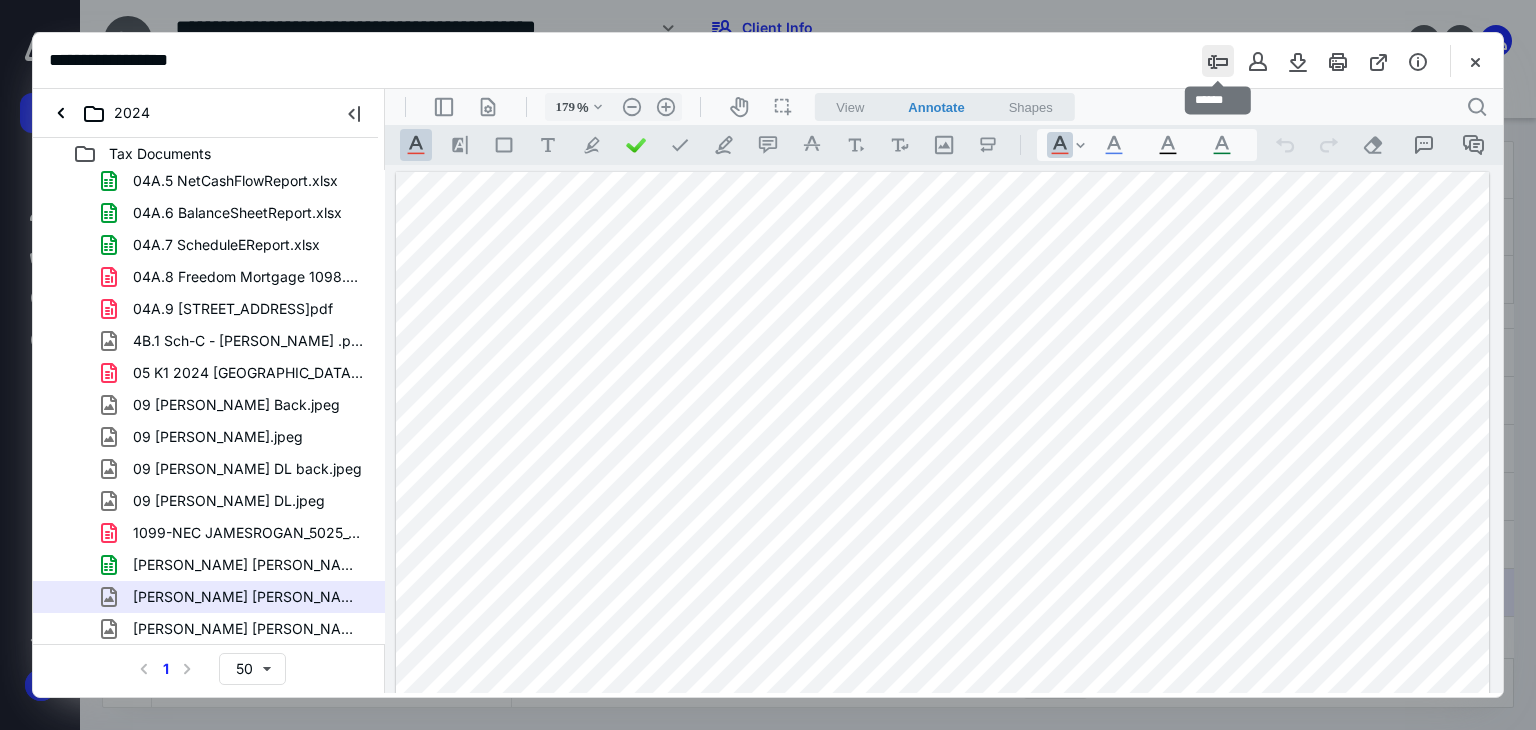 click at bounding box center [1218, 61] 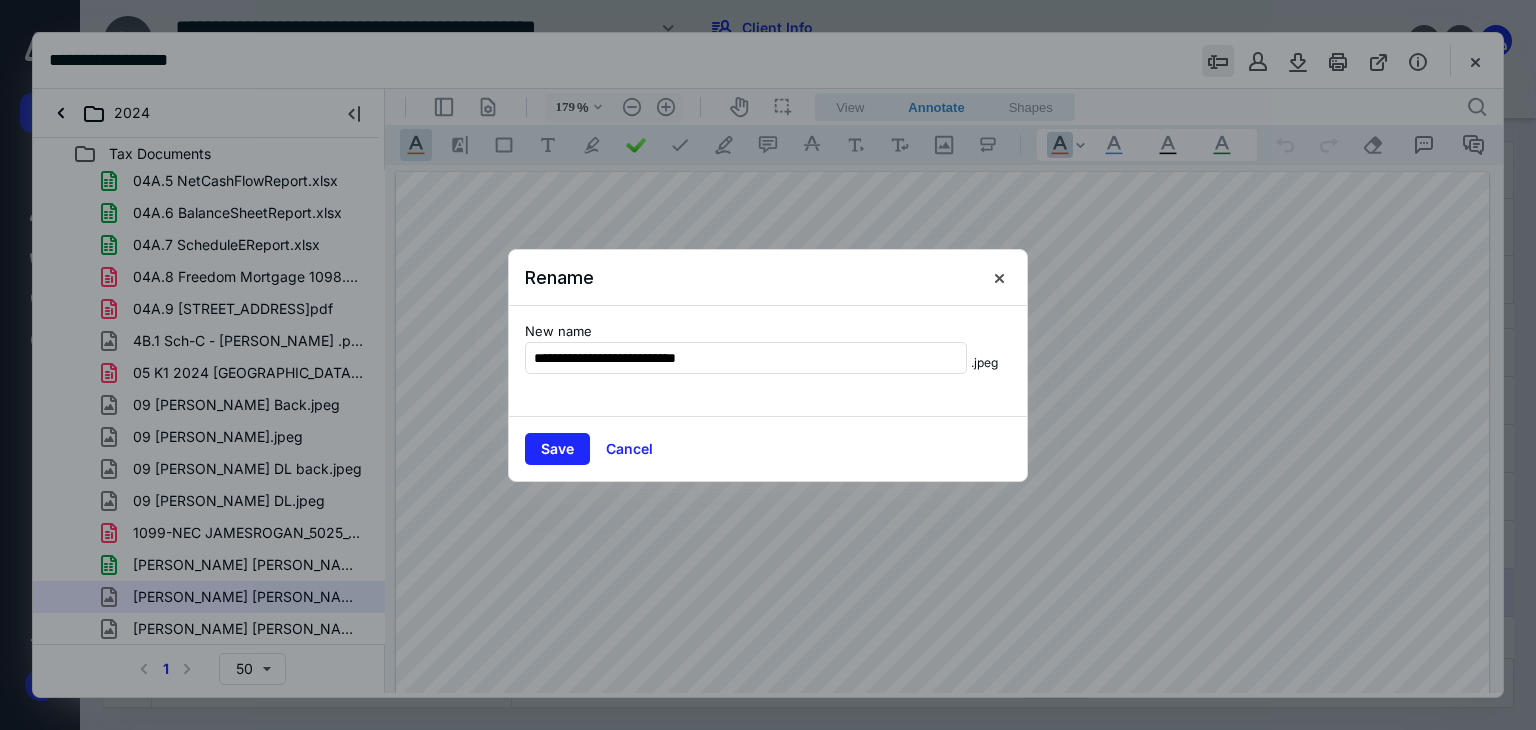 type on "**********" 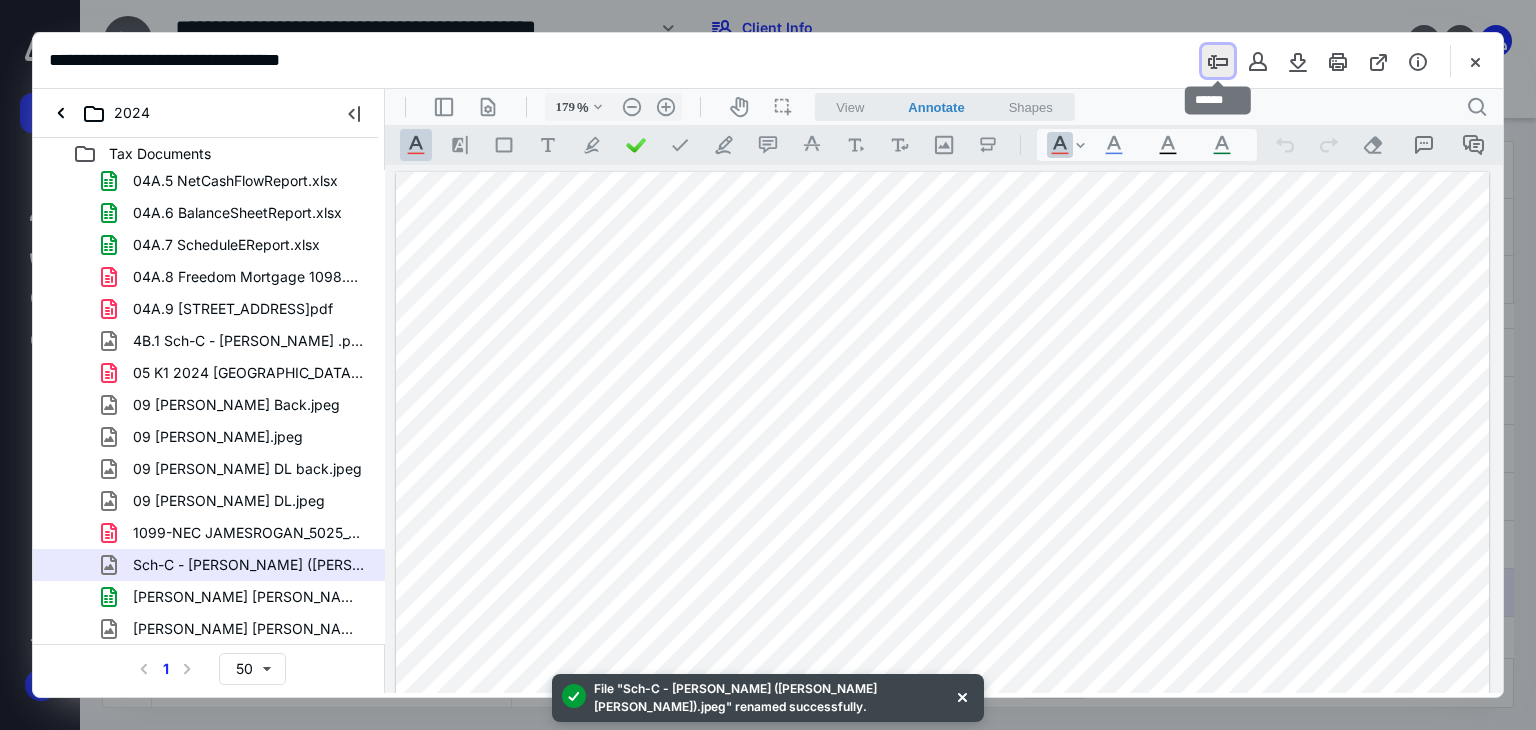 click at bounding box center (1218, 61) 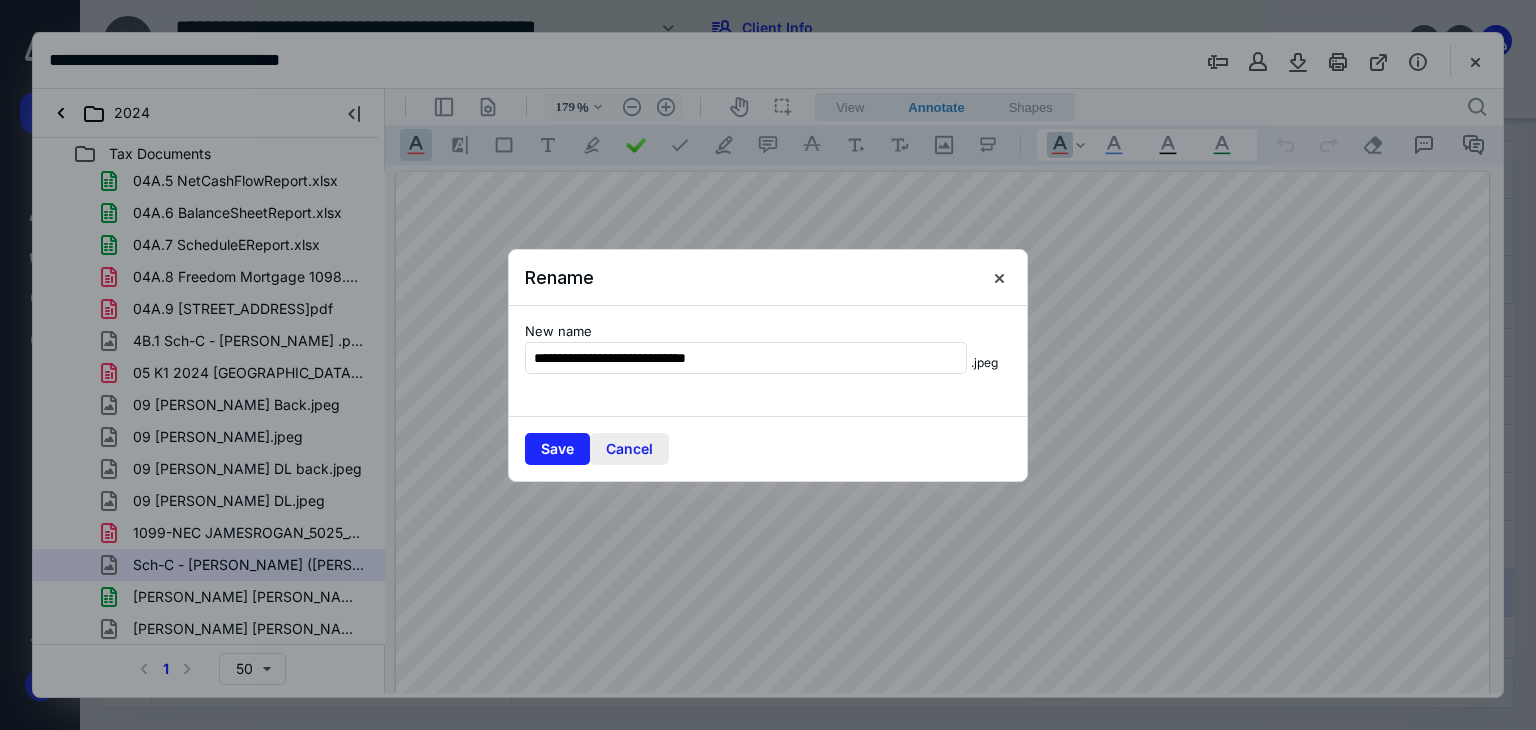 type on "**********" 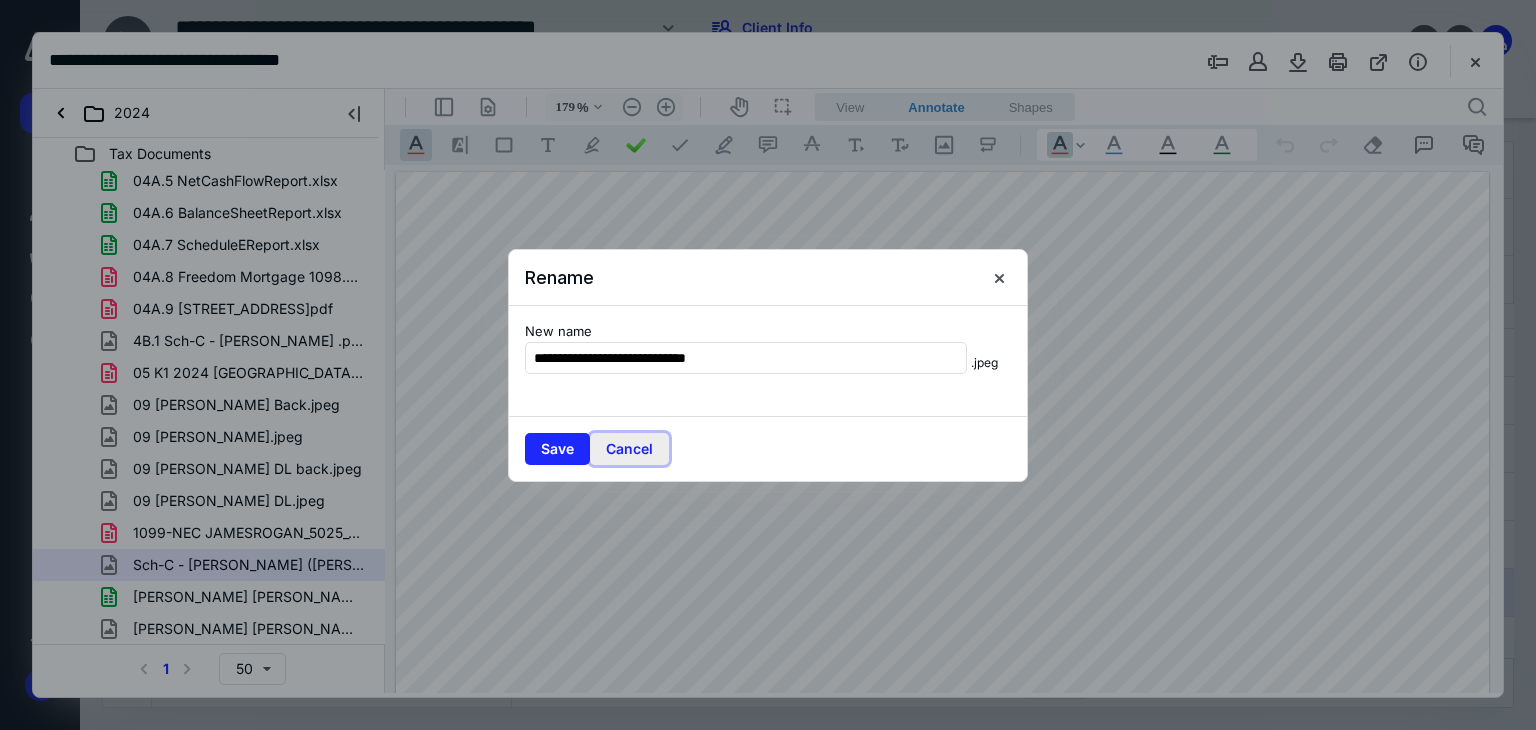 click on "Cancel" at bounding box center (629, 449) 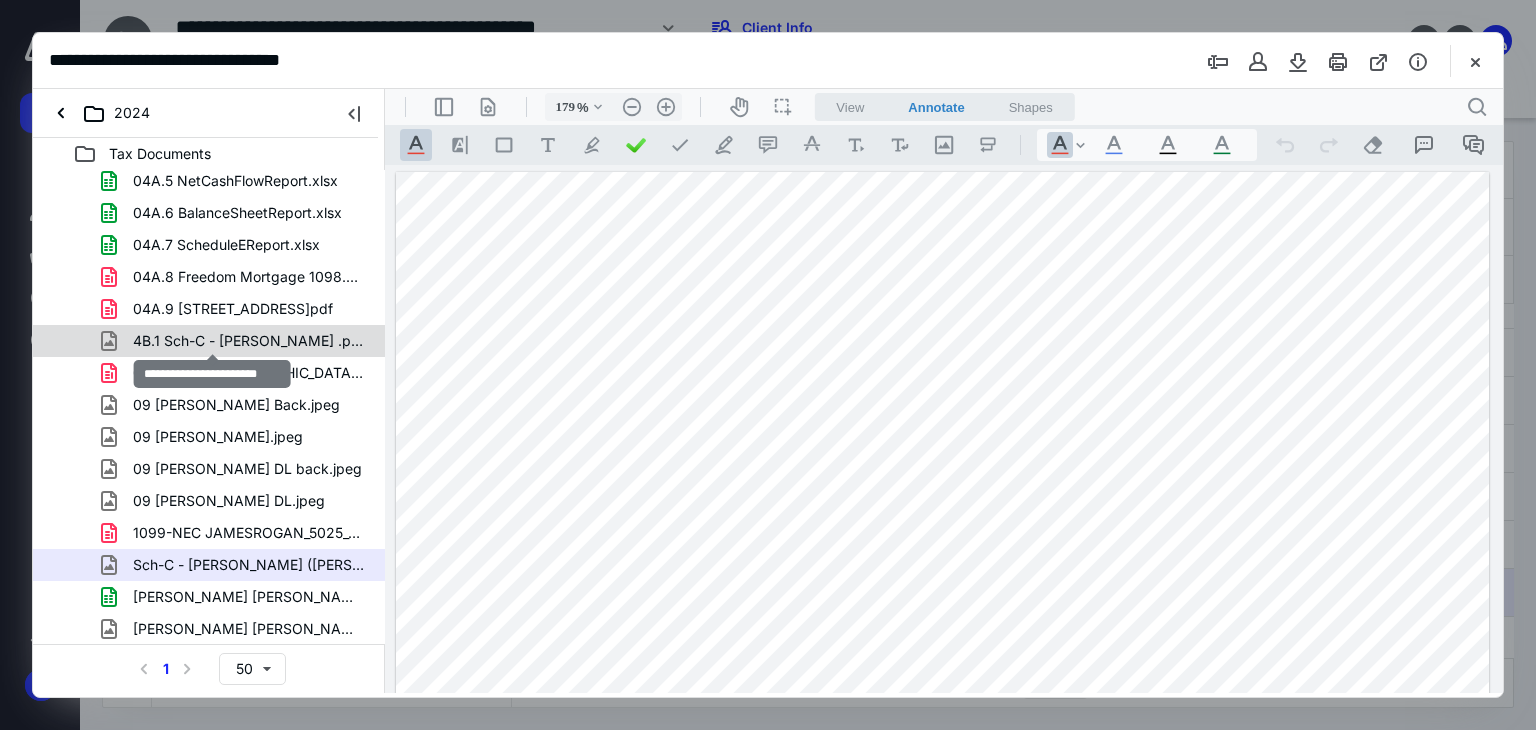 click on "4B.1 Sch-C - Sarah .png" at bounding box center (249, 341) 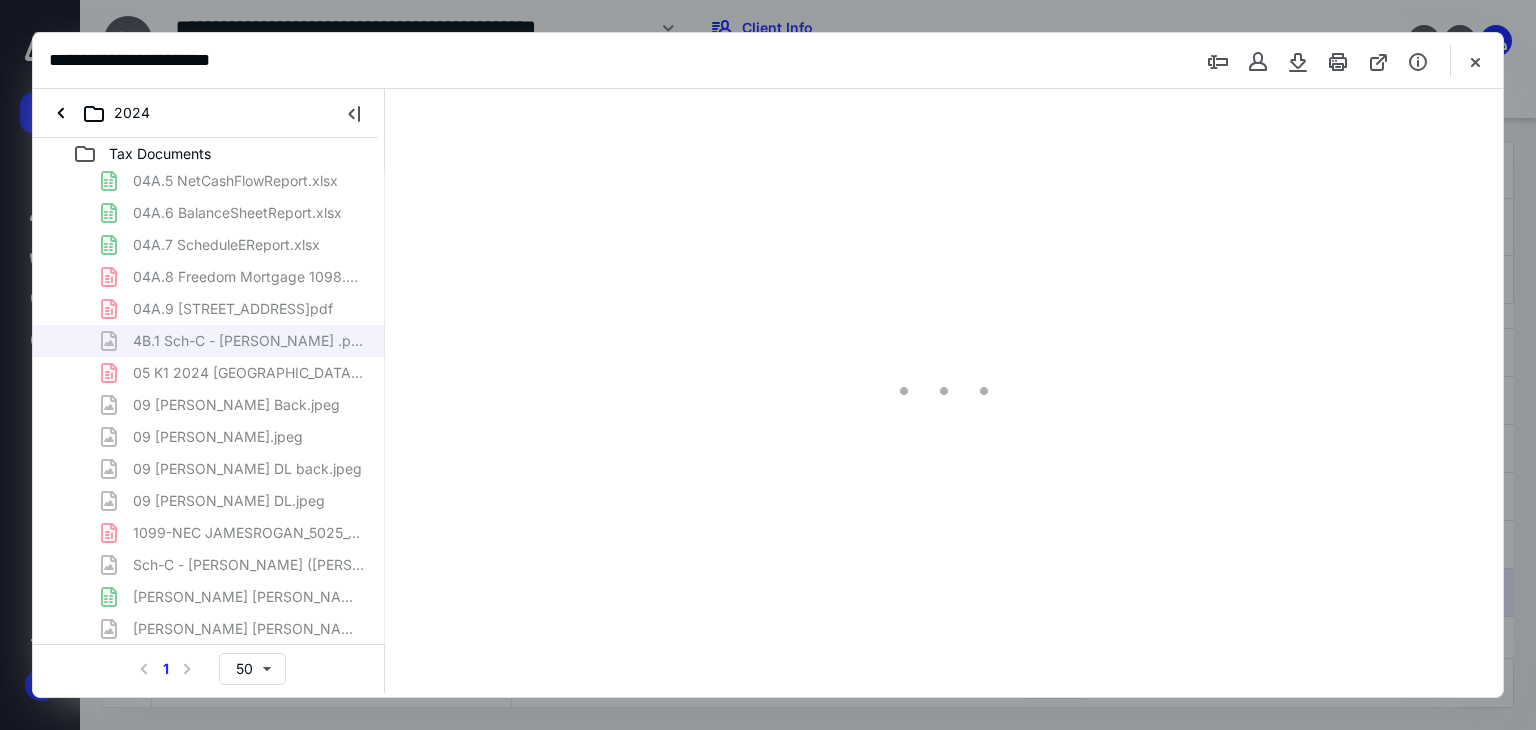 type on "179" 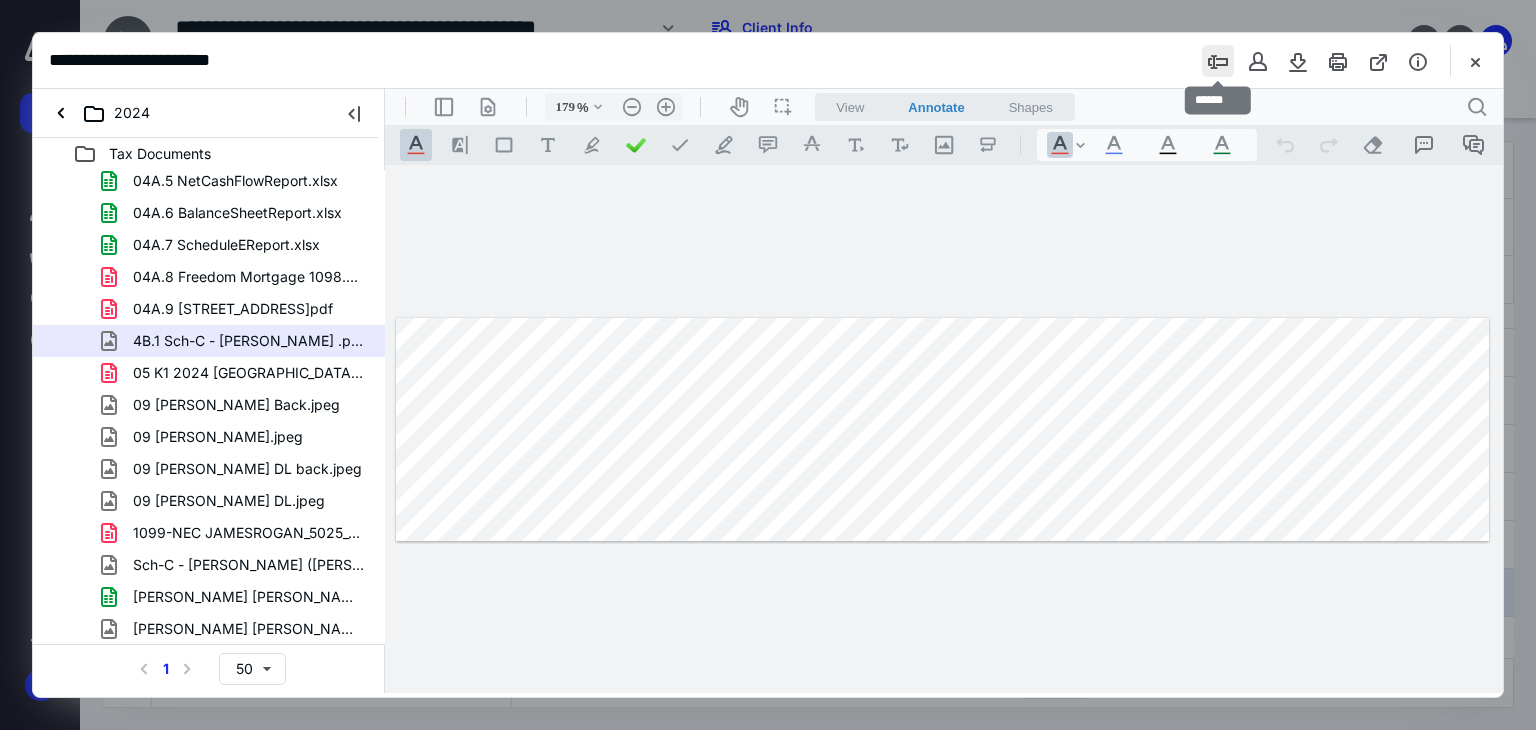 click at bounding box center [1218, 61] 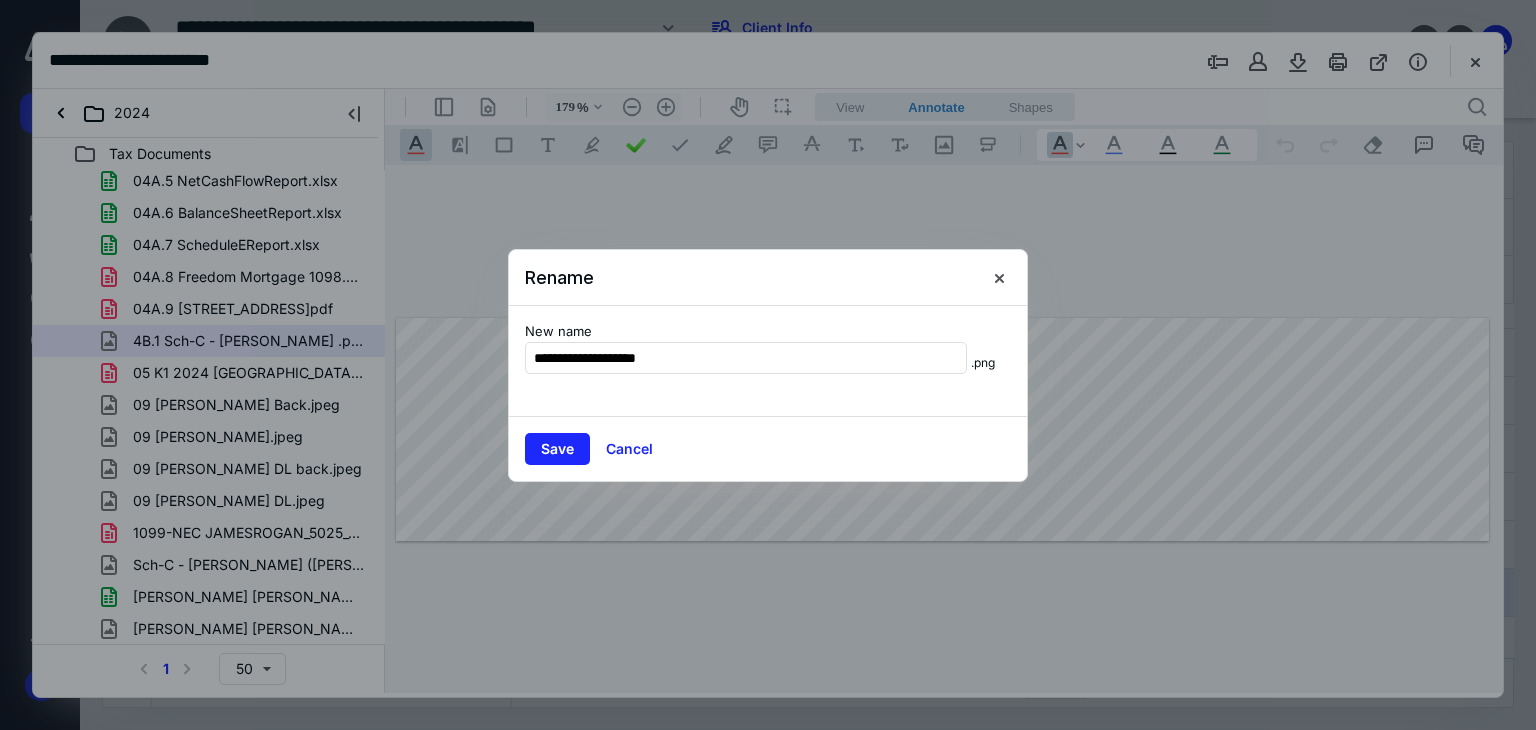 type on "**********" 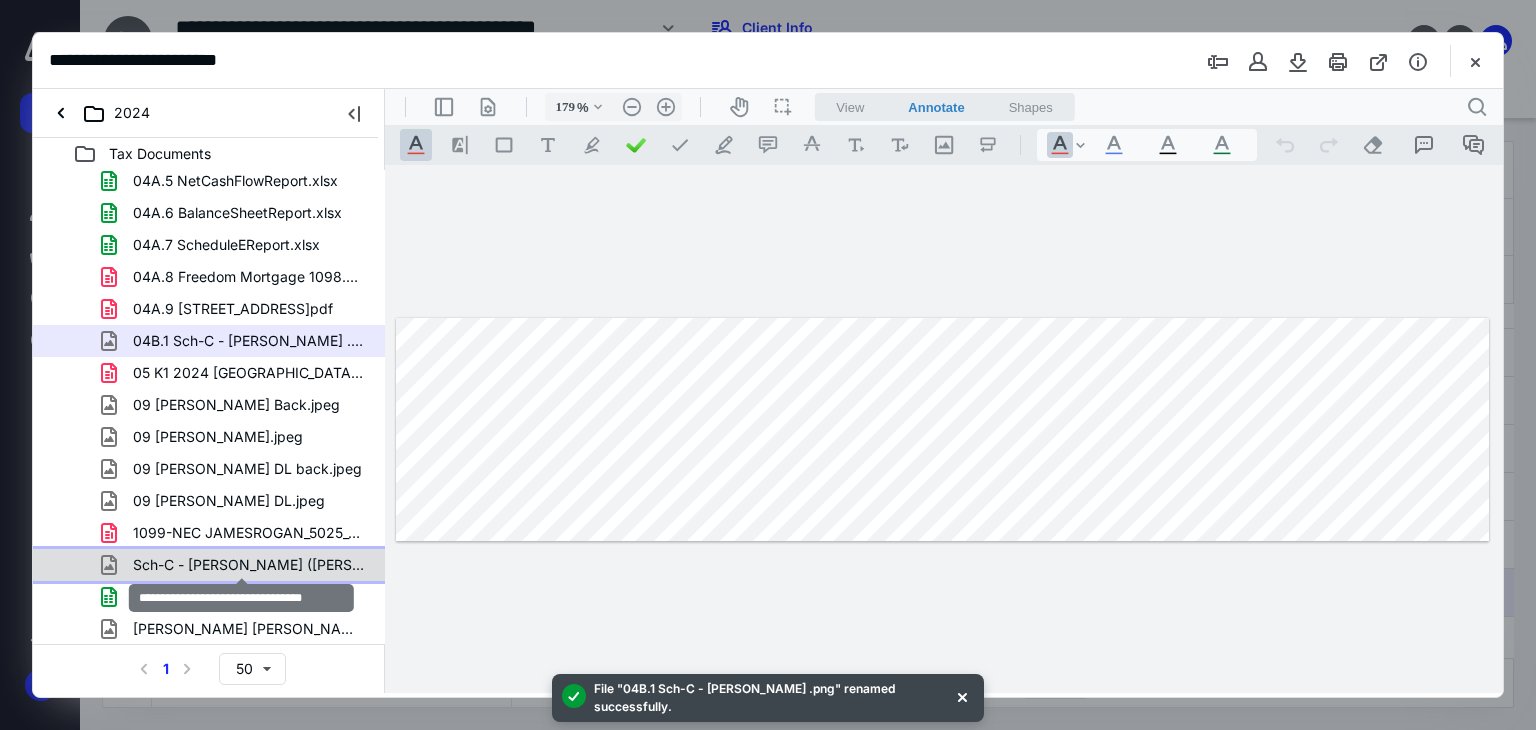 click on "Sch-C - Sarah (Watson Rogan).jpeg" at bounding box center (249, 565) 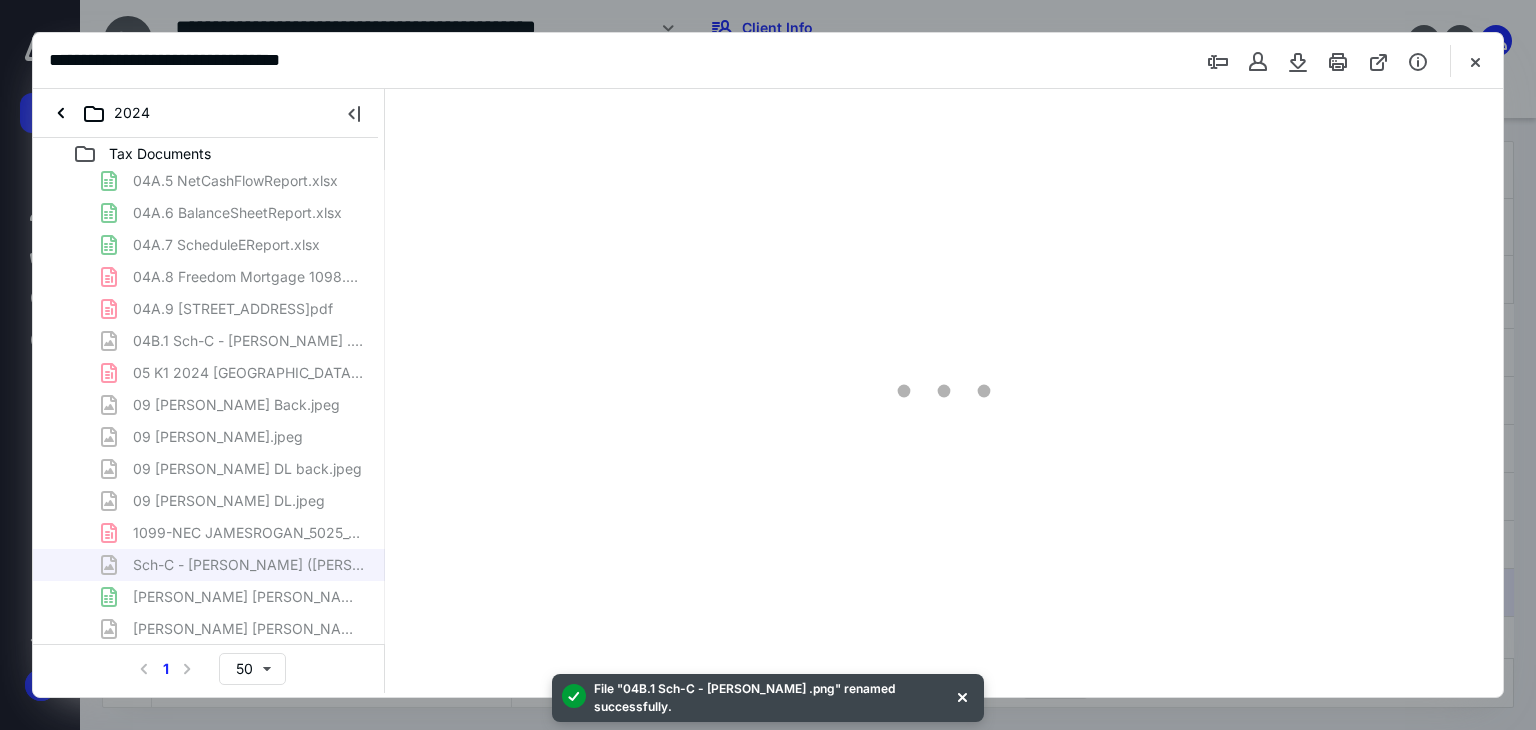 type on "179" 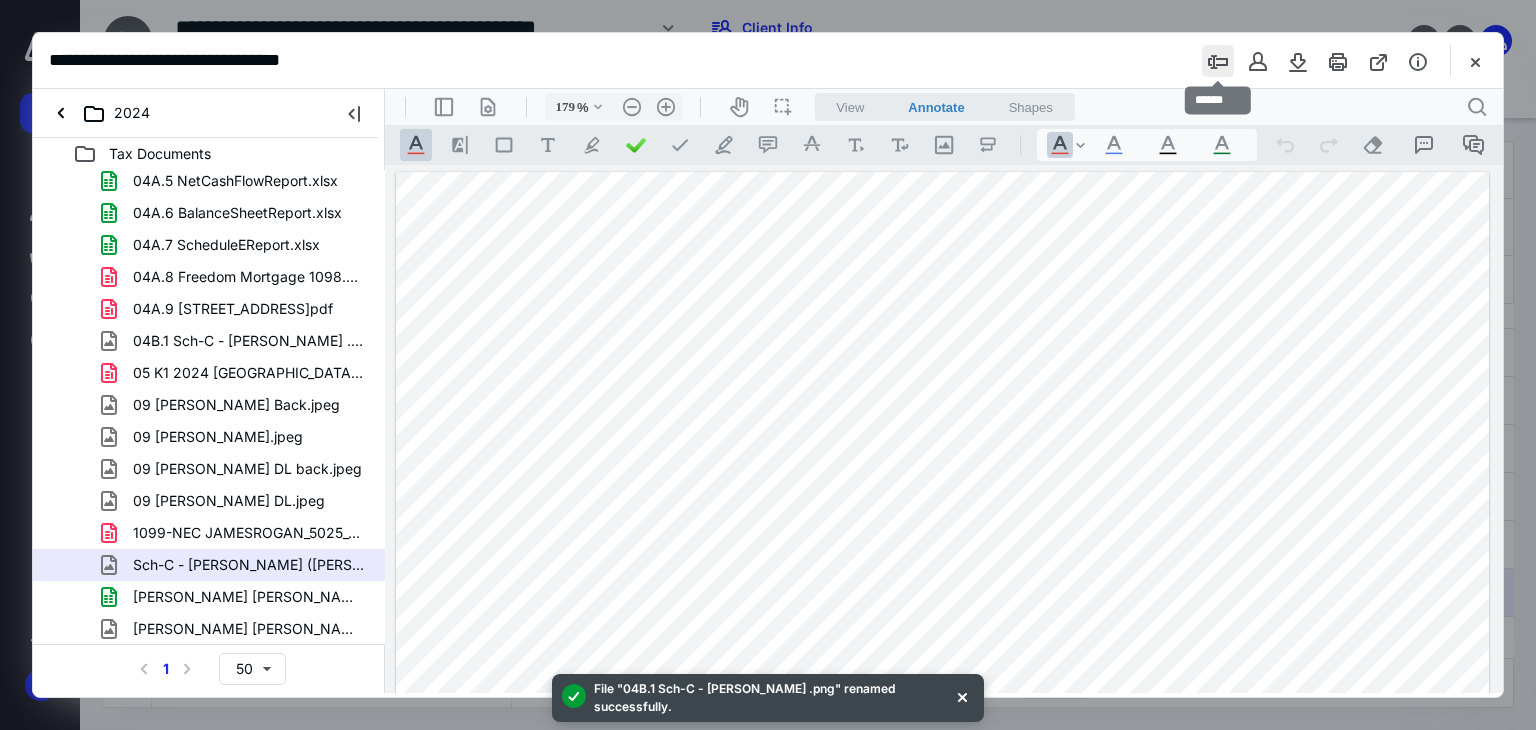 click at bounding box center [1218, 61] 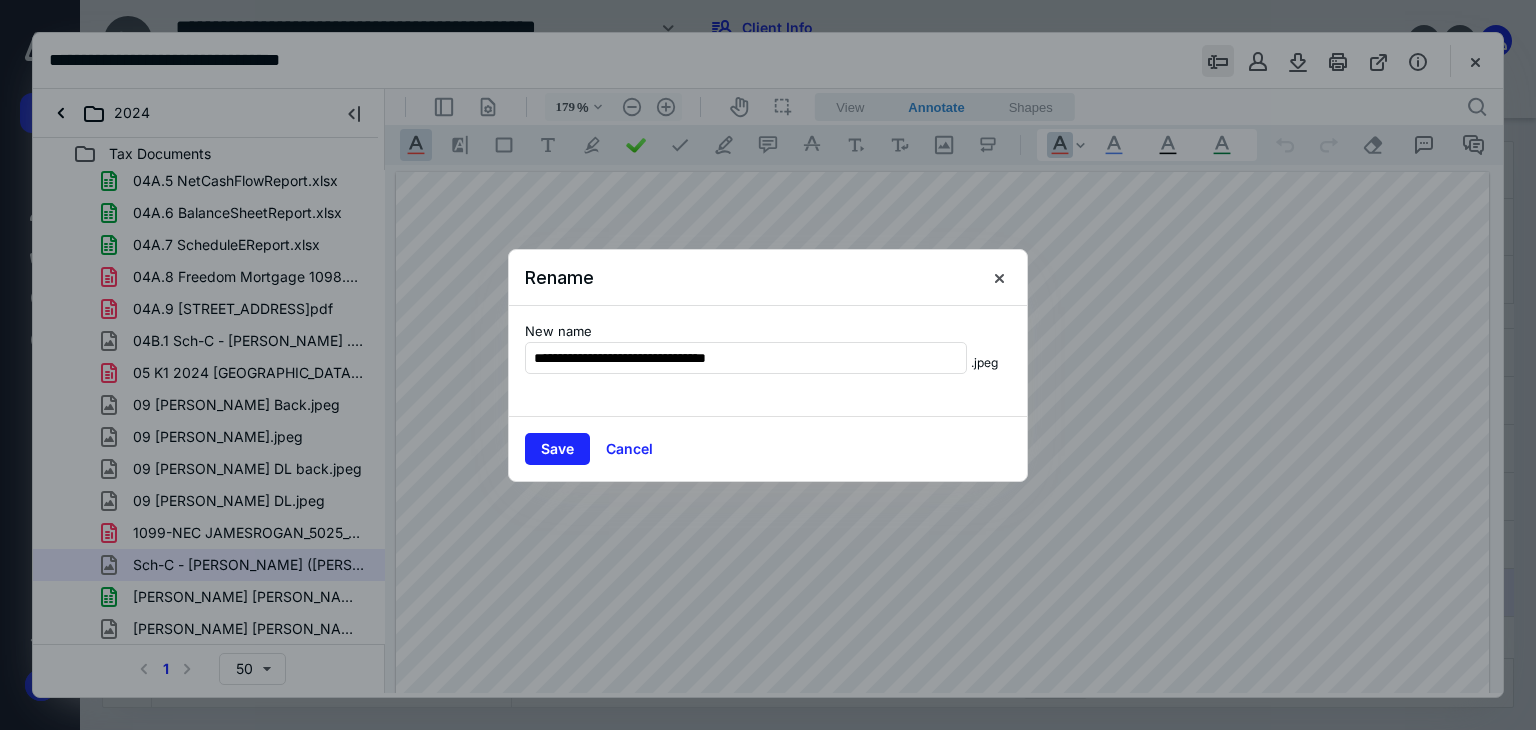type on "**********" 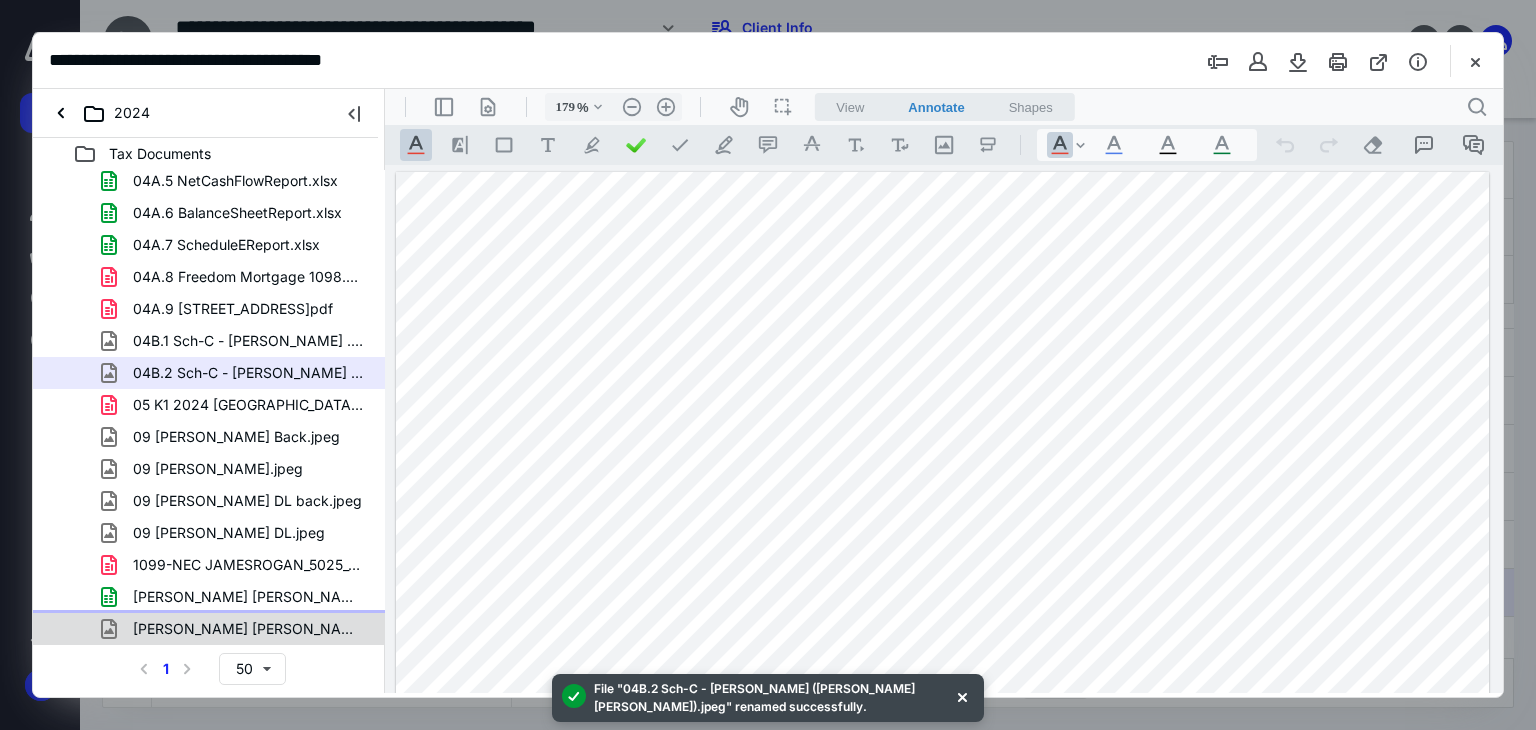 click on "[PERSON_NAME] [PERSON_NAME].png" at bounding box center (237, 629) 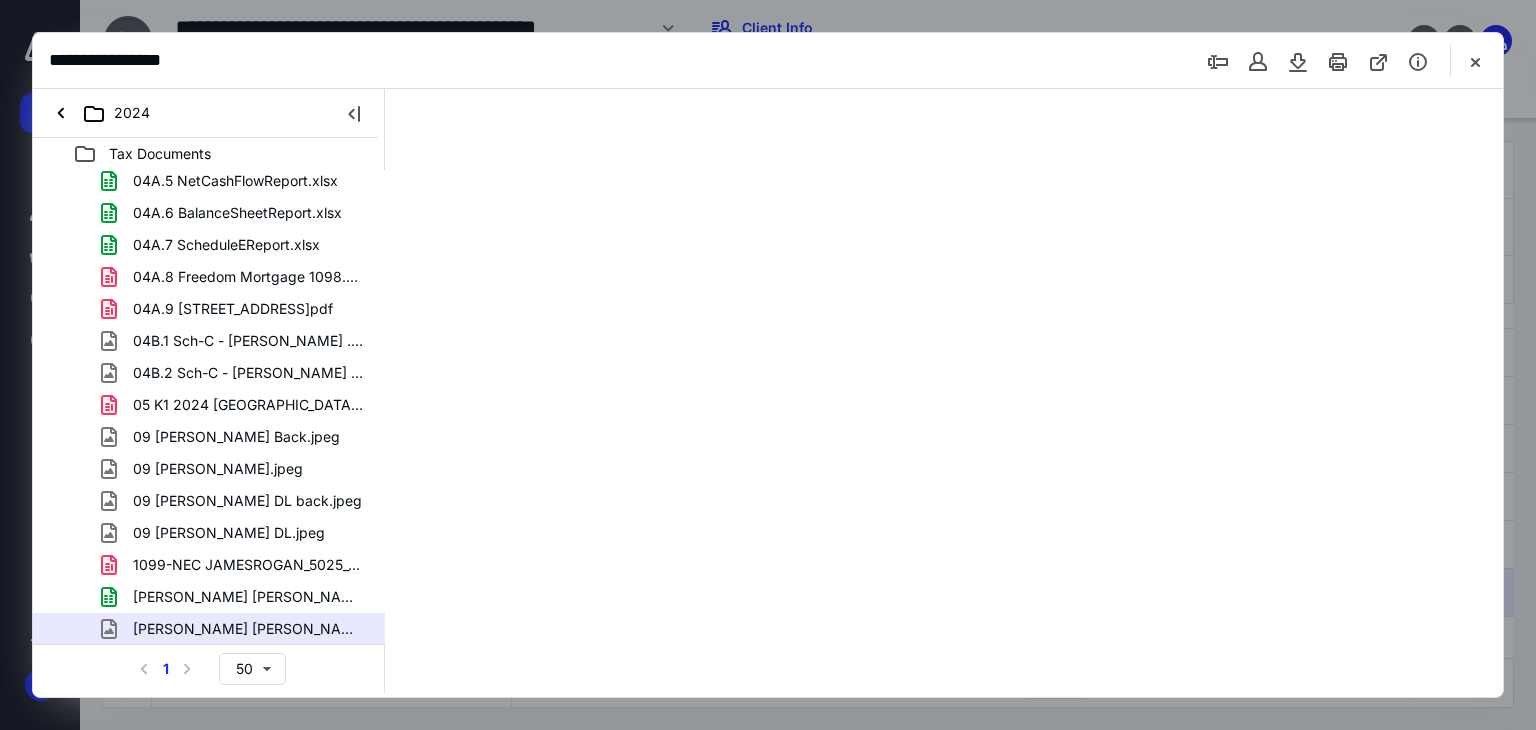 type on "179" 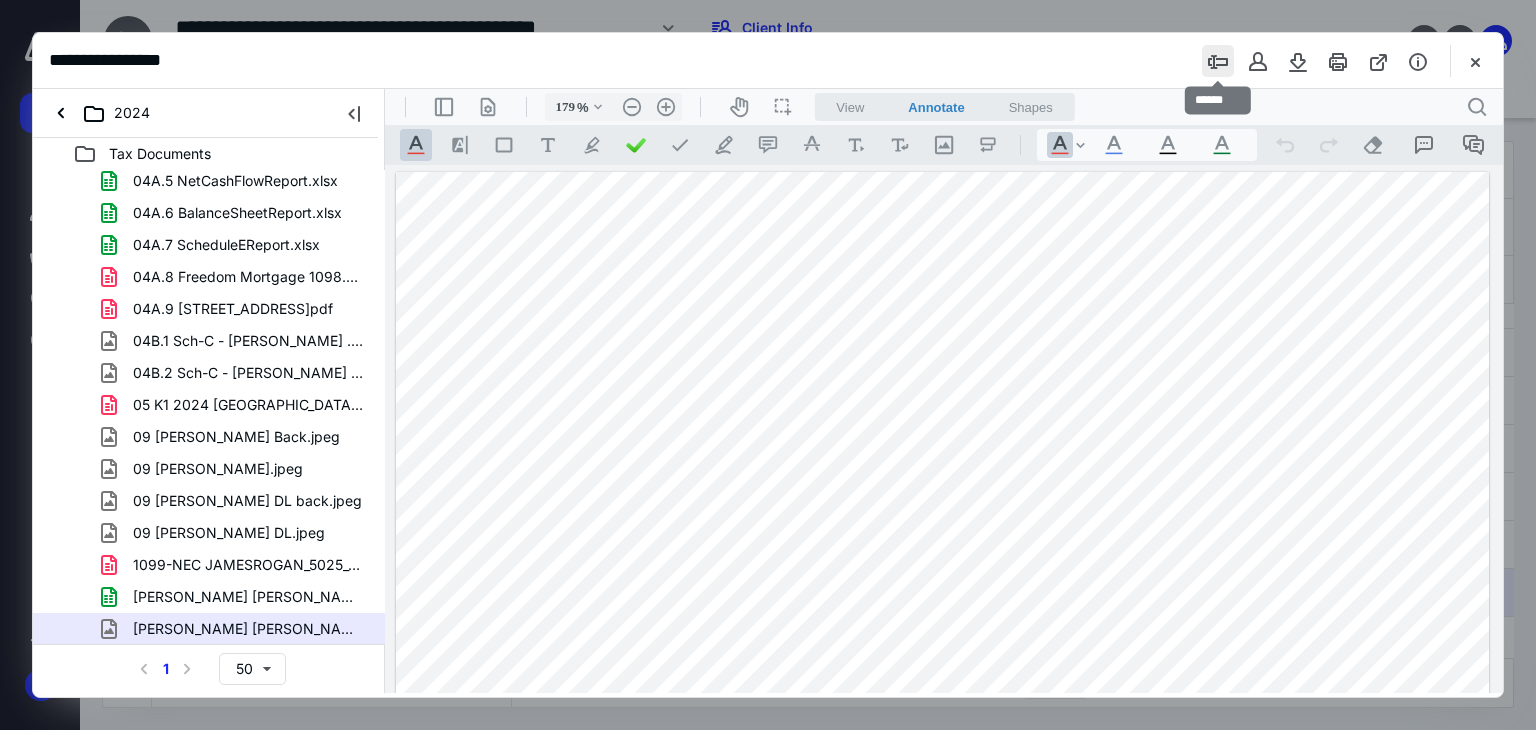 click at bounding box center (1218, 61) 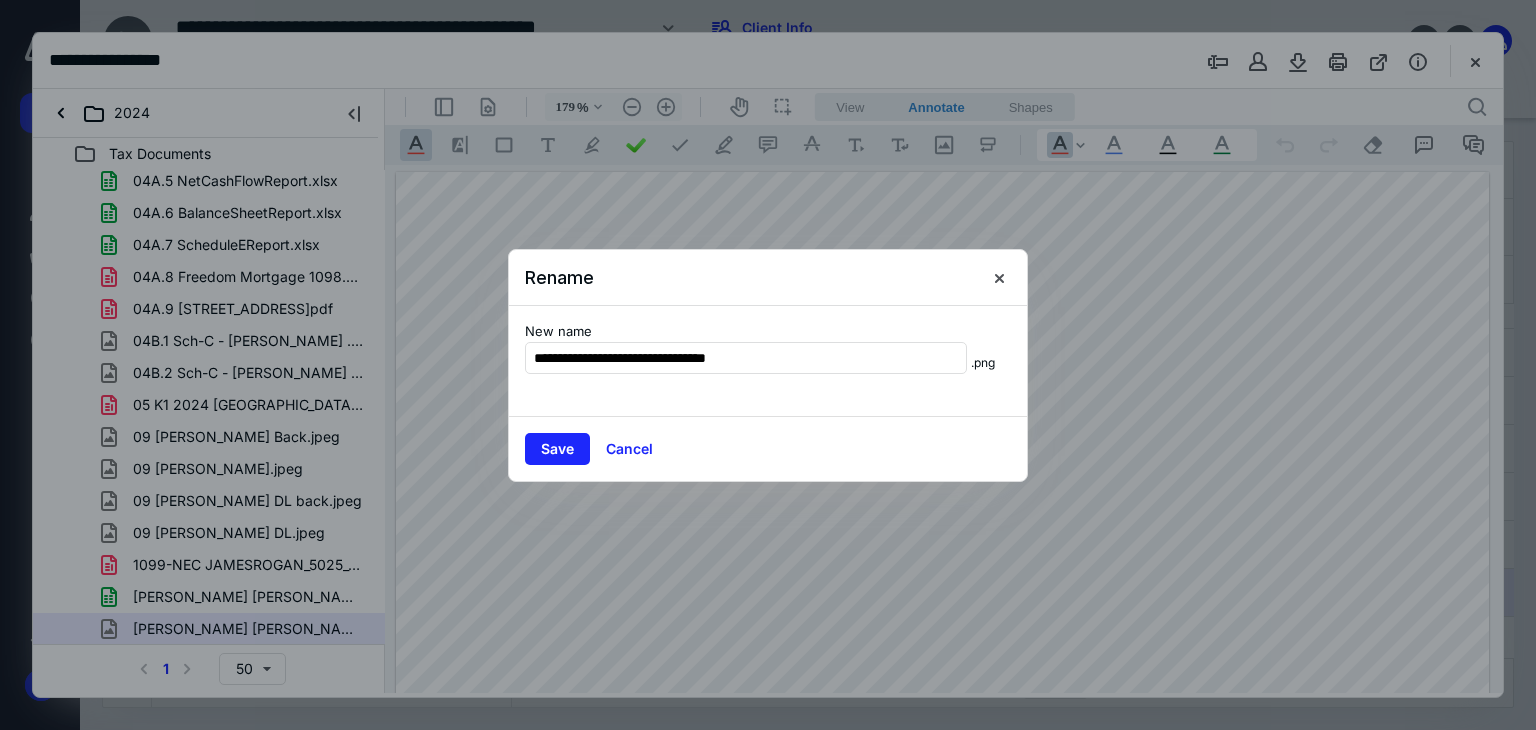 type on "**********" 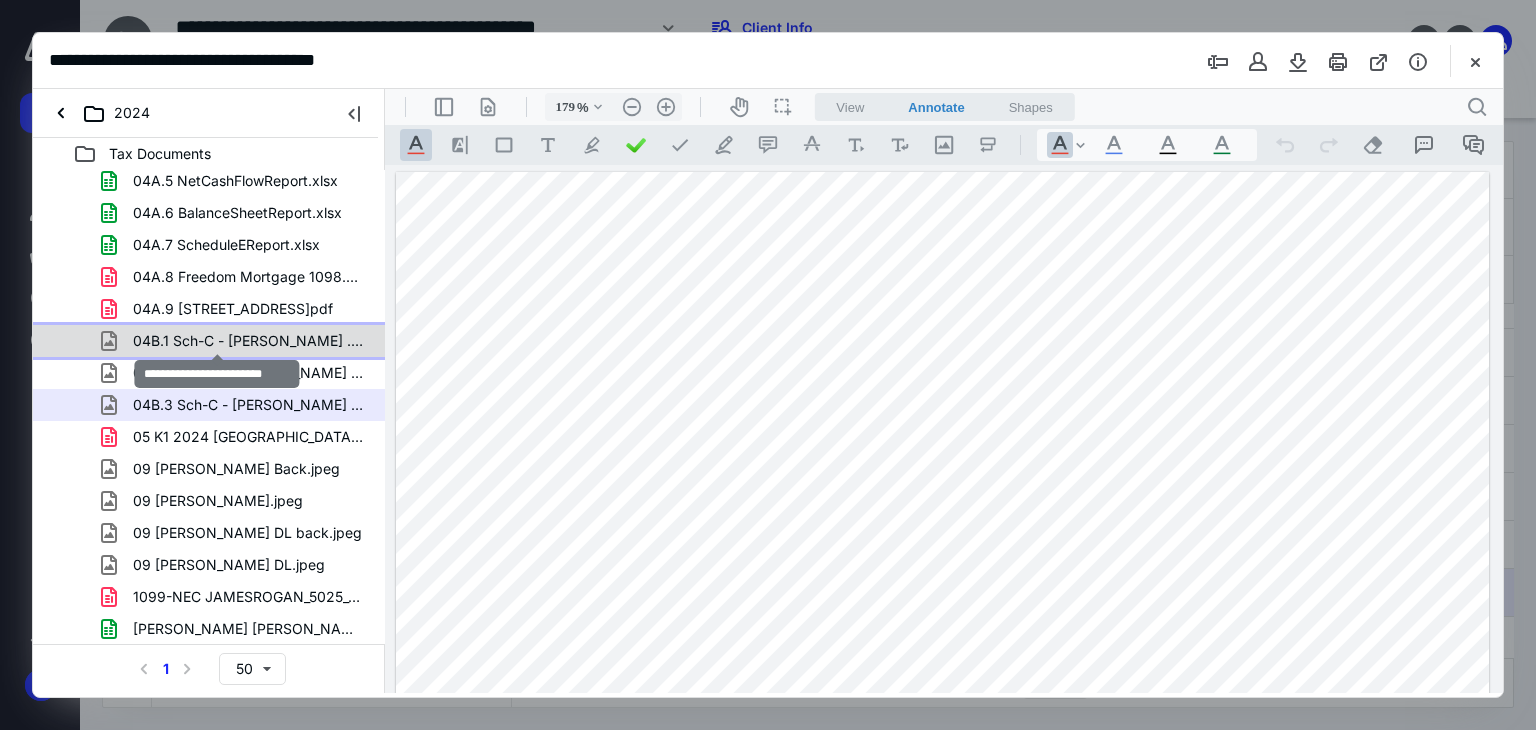 click on "04B.1 Sch-C - [PERSON_NAME] .png" at bounding box center (249, 341) 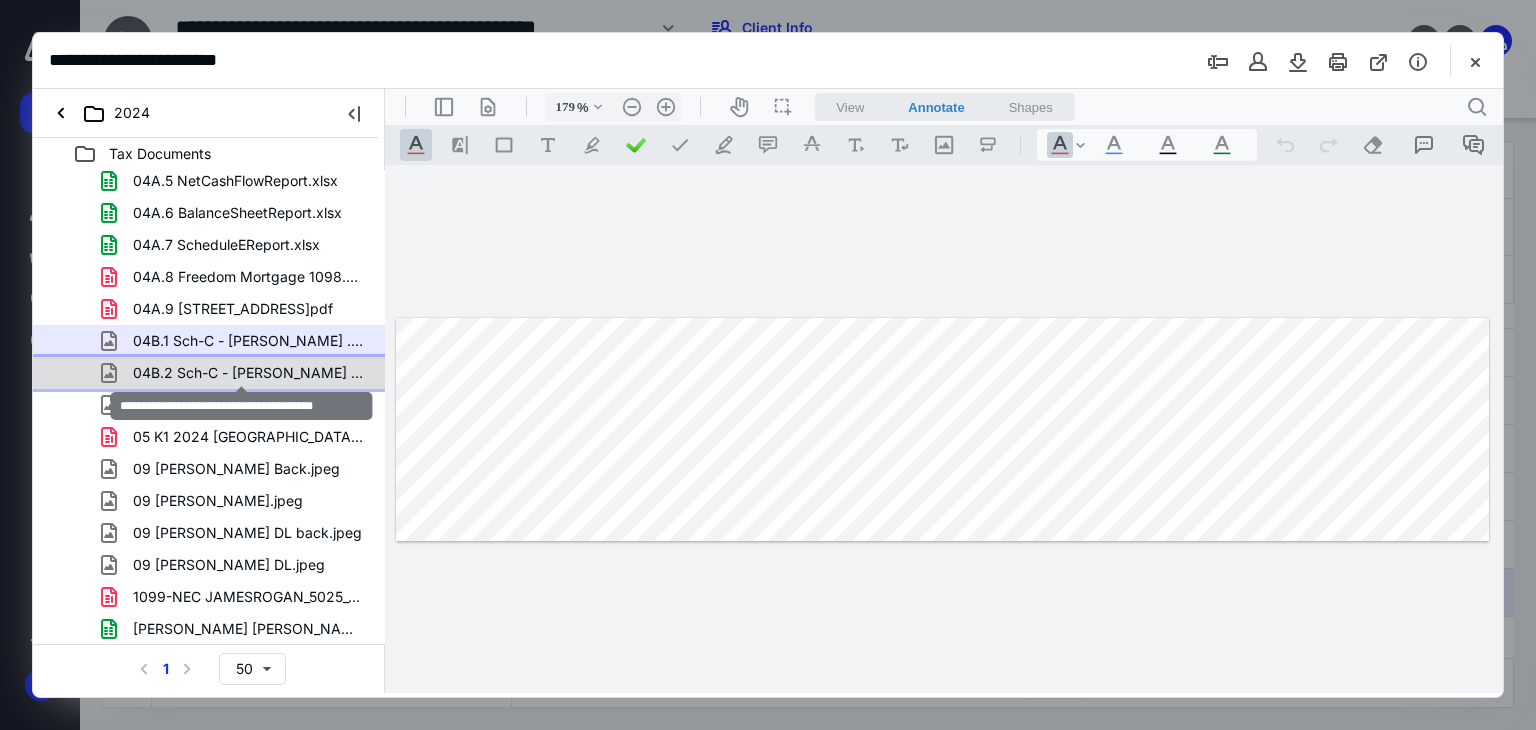 click on "04B.2 Sch-C - [PERSON_NAME] ([PERSON_NAME] [PERSON_NAME]).jpeg" at bounding box center (249, 373) 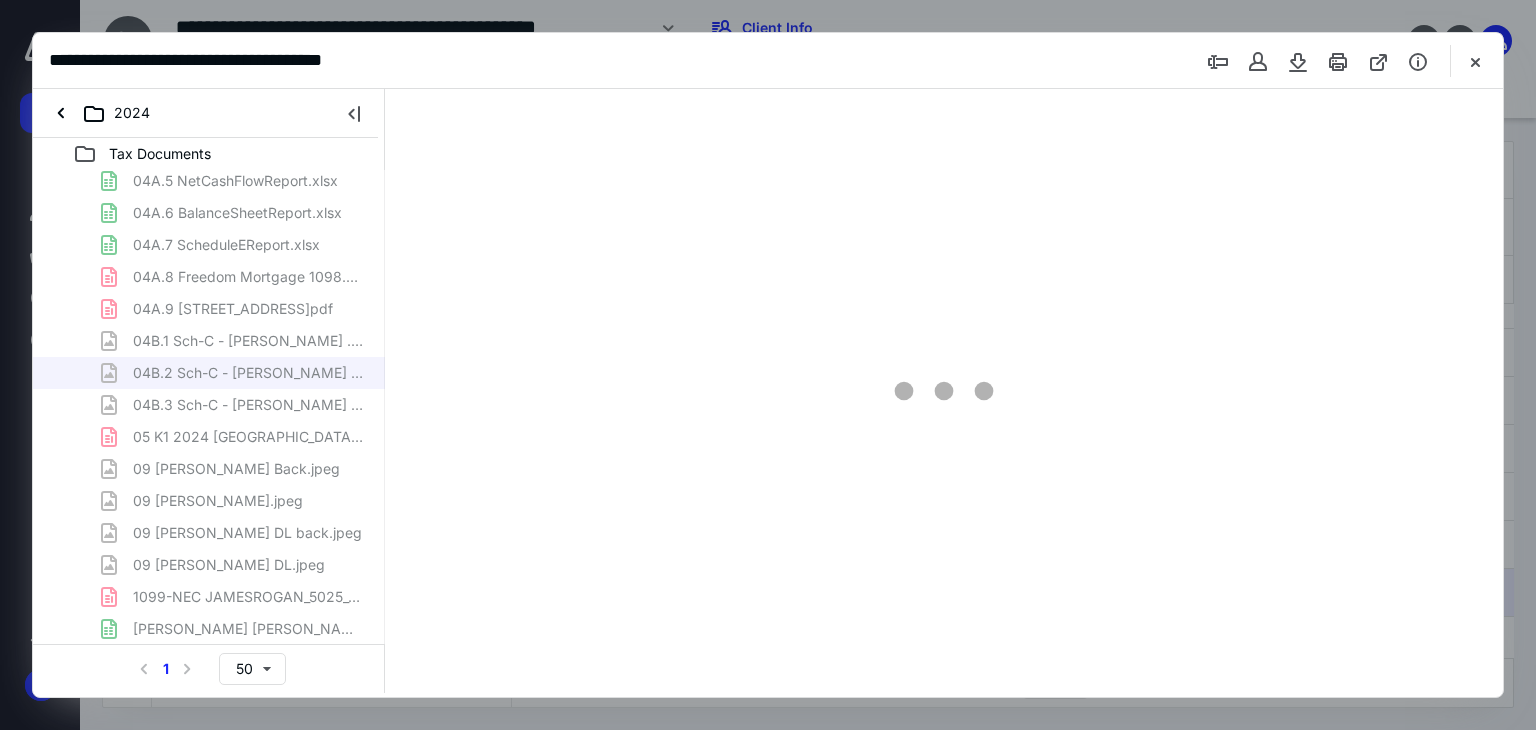 type on "179" 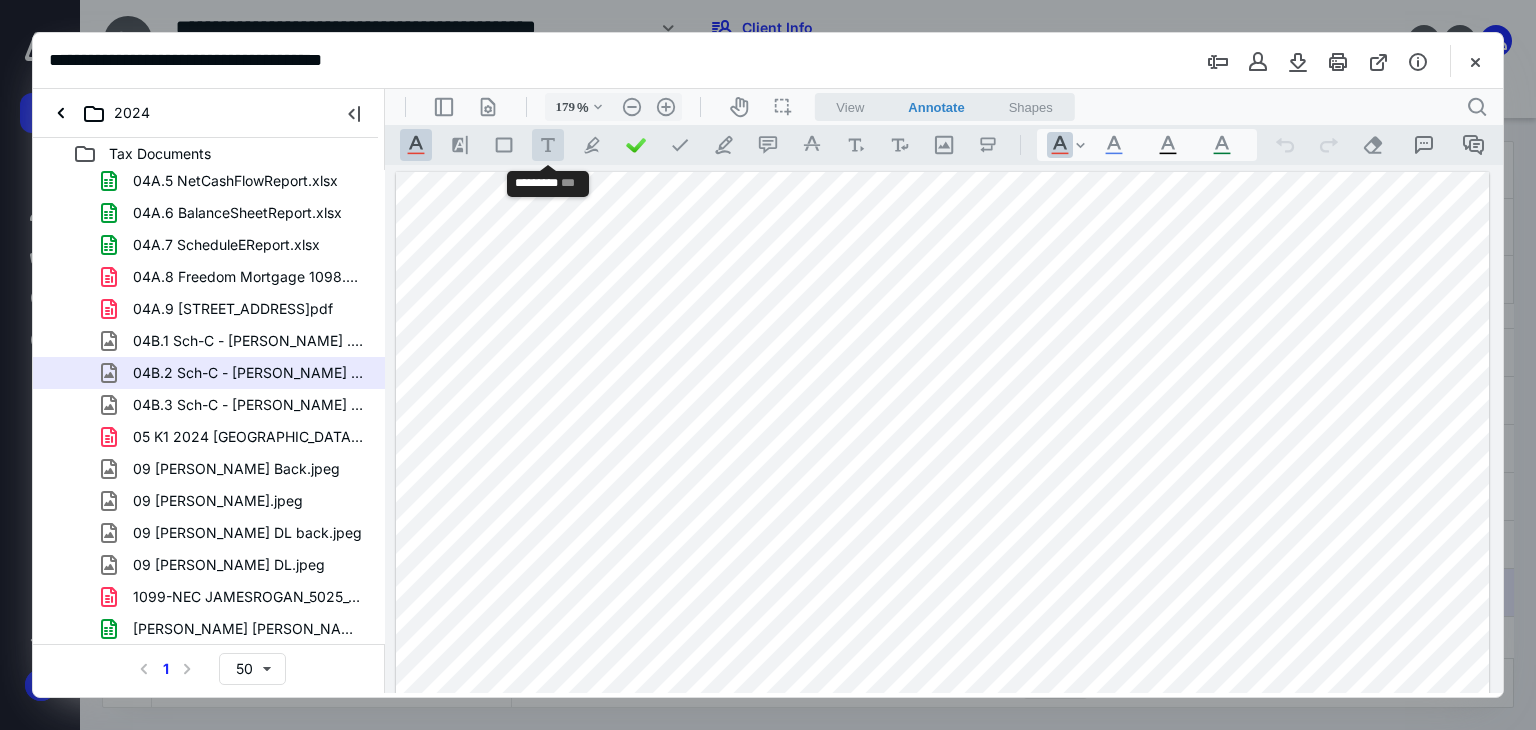 click on ".cls-1{fill:#abb0c4;} icon - tool - text - free text" at bounding box center [548, 145] 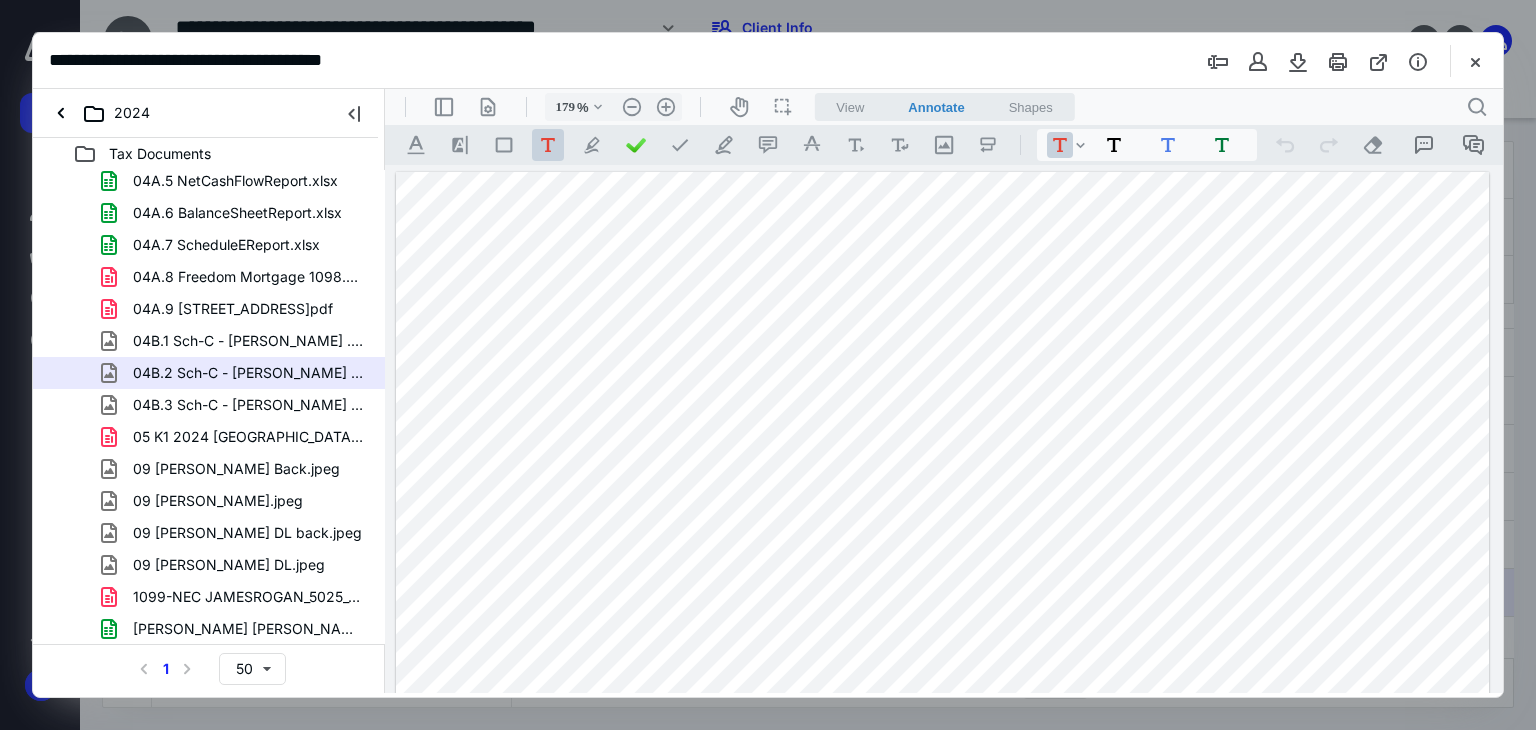 click at bounding box center (943, 603) 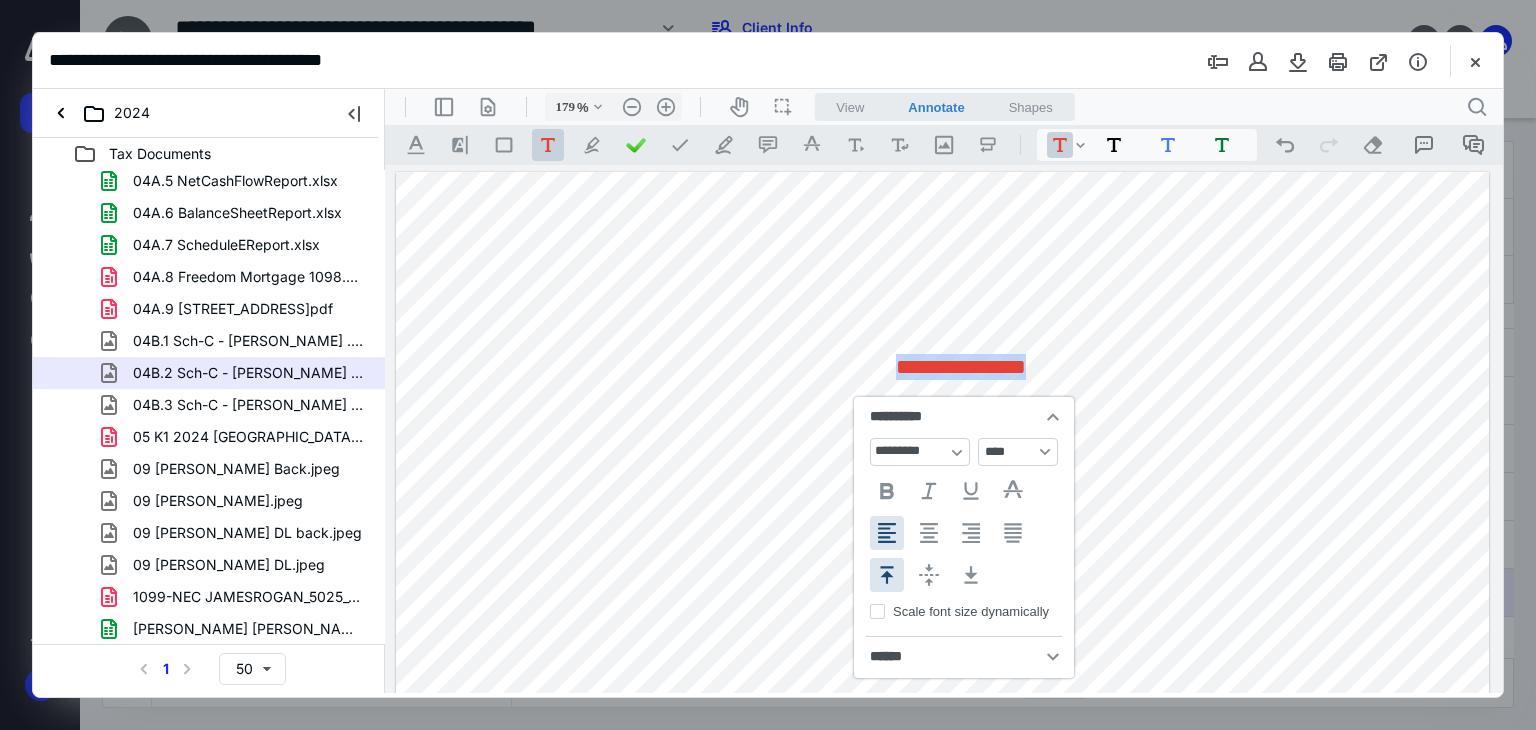 type 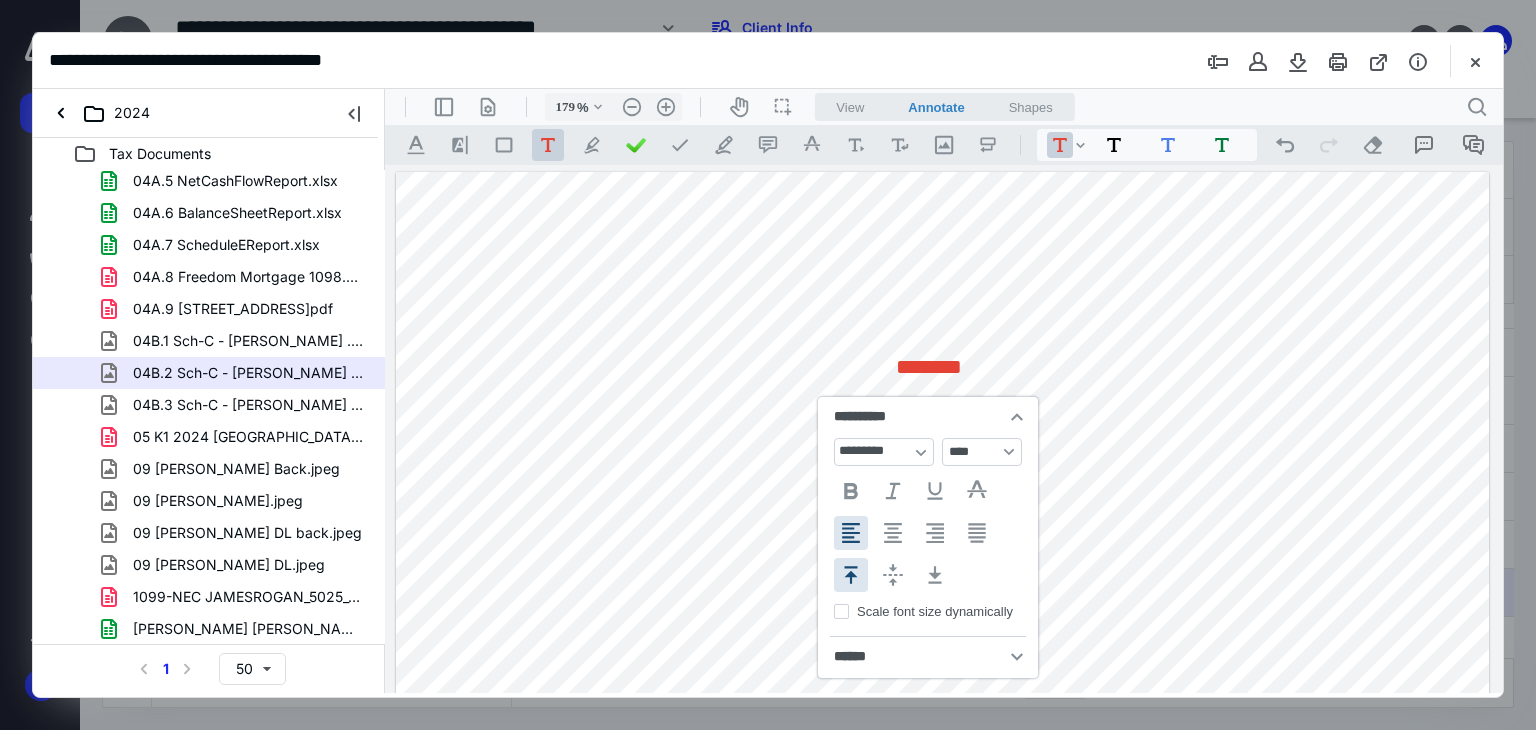 click on "**********" at bounding box center (768, 61) 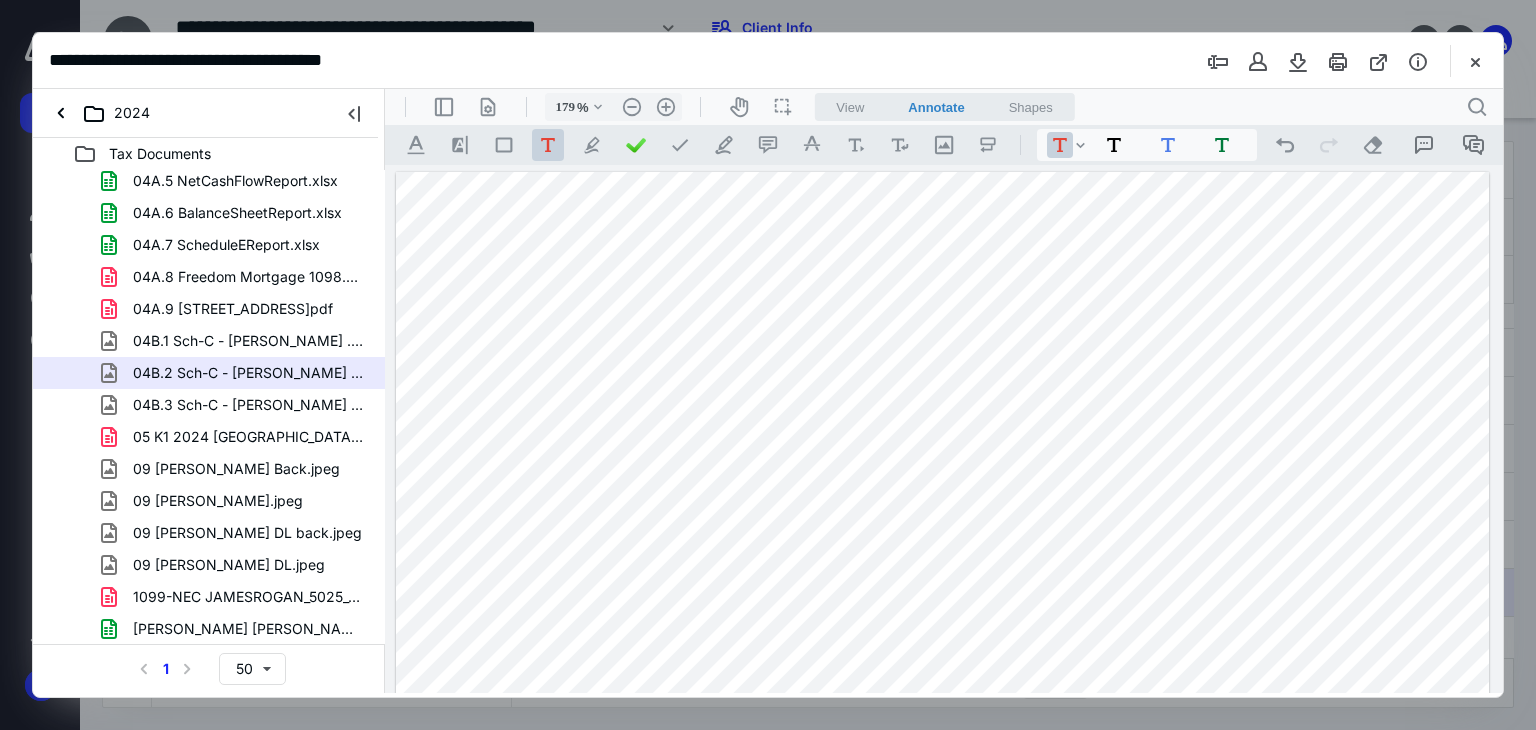 drag, startPoint x: 929, startPoint y: 362, endPoint x: 932, endPoint y: 344, distance: 18.248287 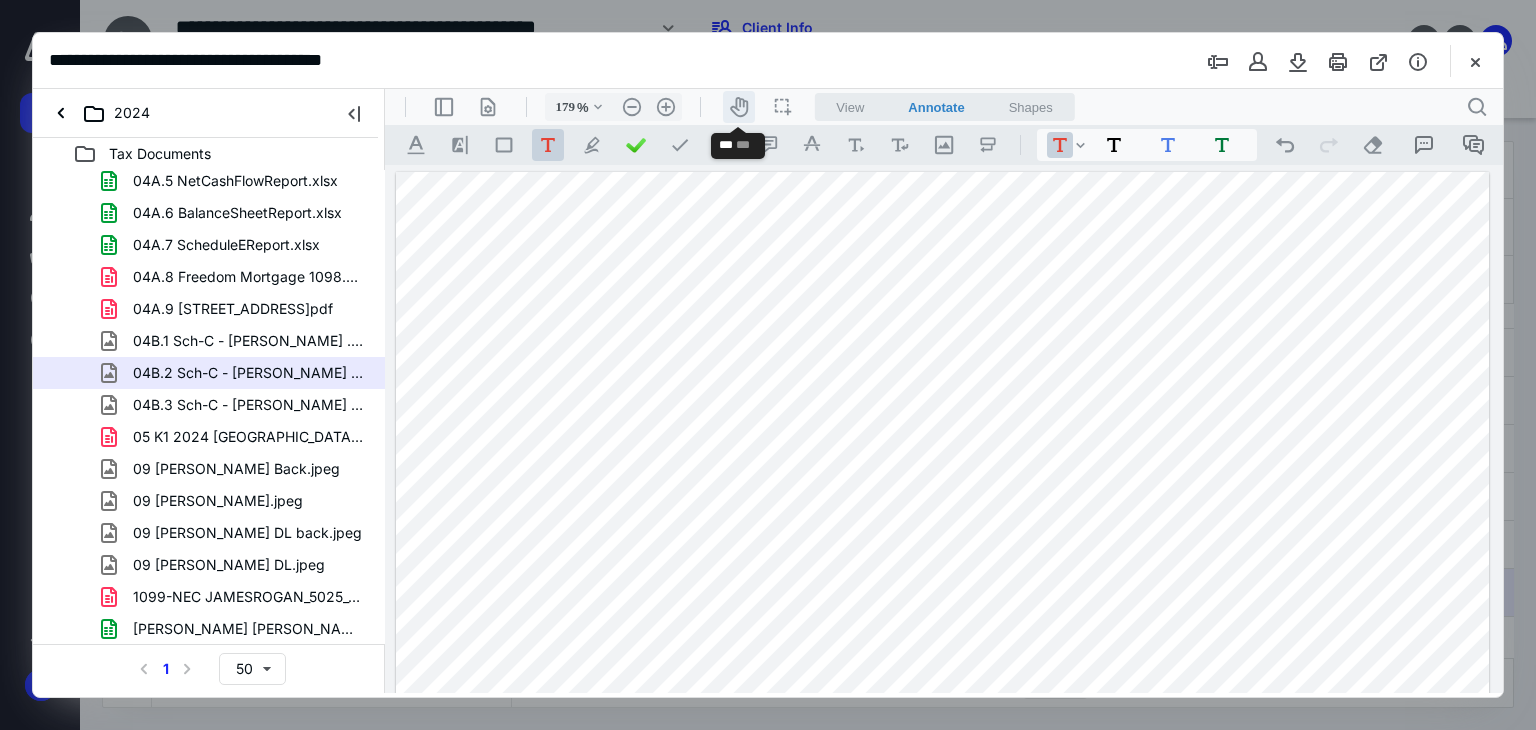 click on "icon-header-pan20" at bounding box center [739, 107] 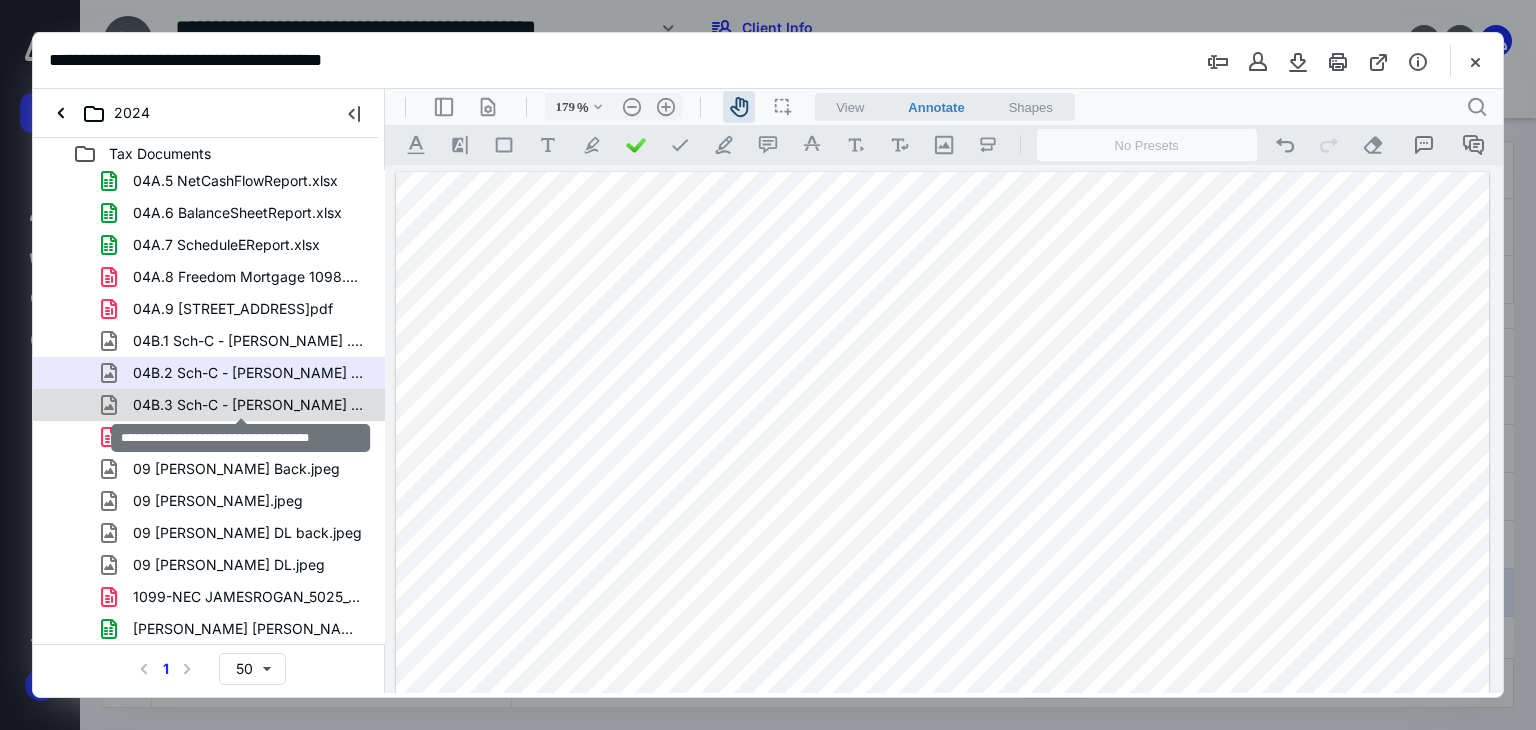 click on "04B.3 Sch-C - [PERSON_NAME] ([PERSON_NAME] [PERSON_NAME]).png" at bounding box center (249, 405) 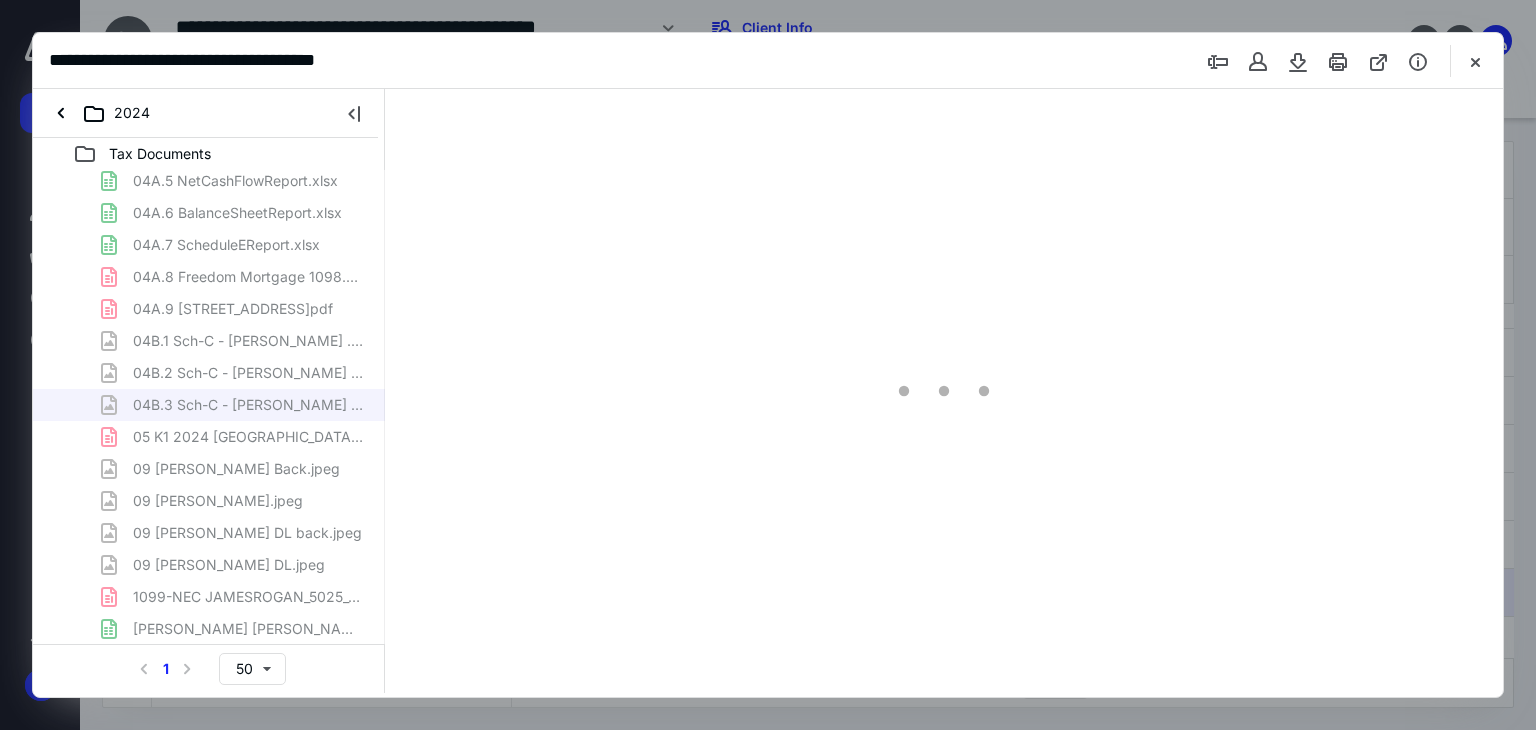 type on "179" 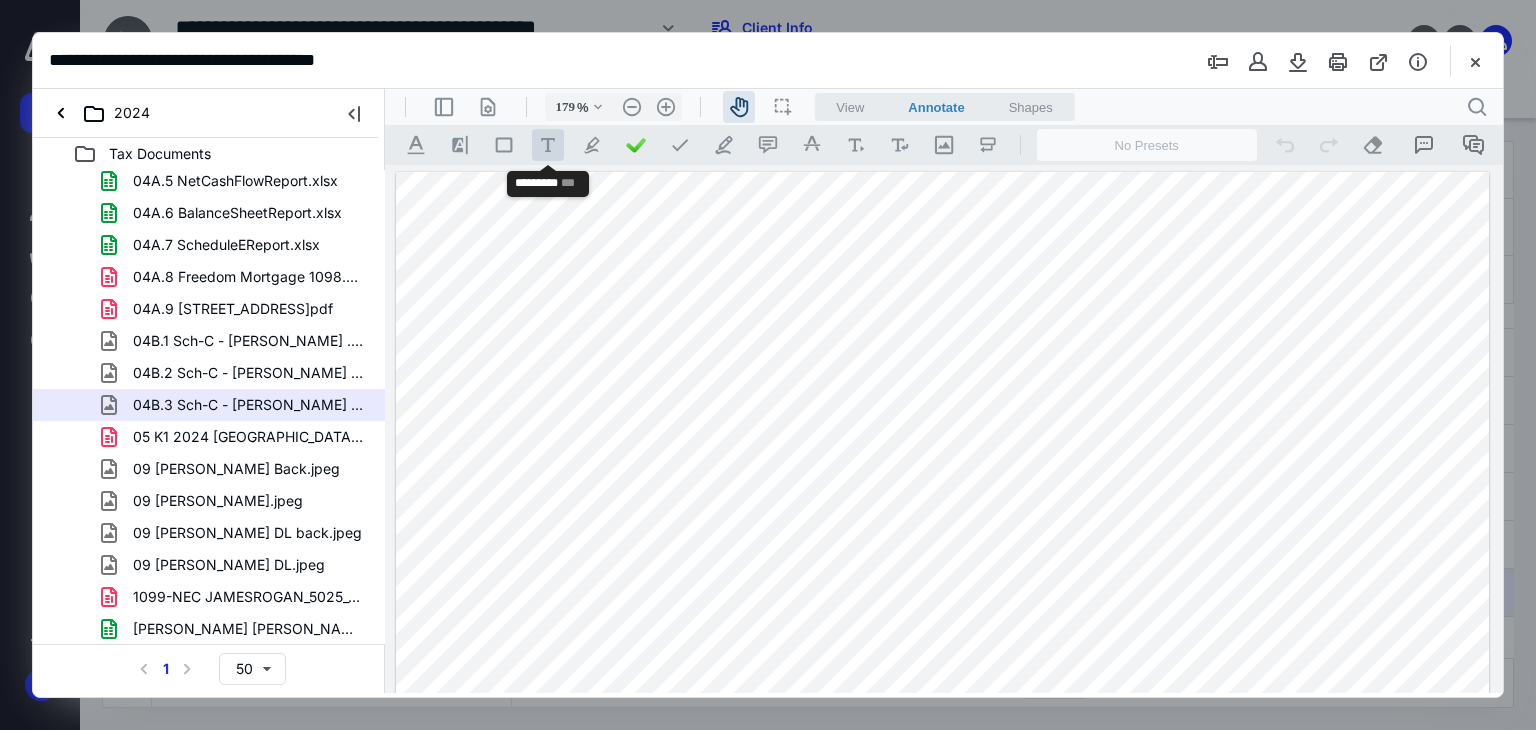 click on ".cls-1{fill:#abb0c4;} icon - tool - text - free text" at bounding box center (548, 145) 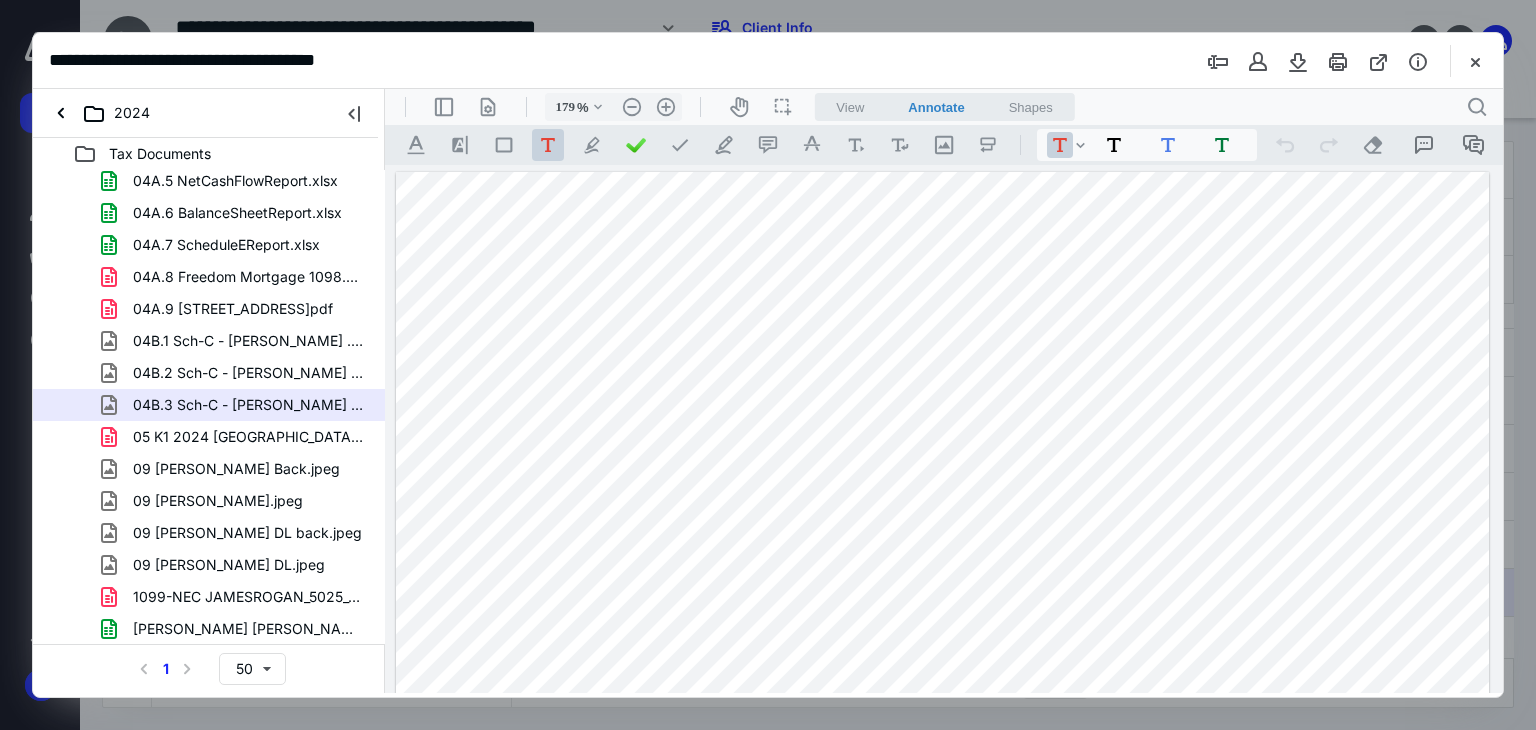 type 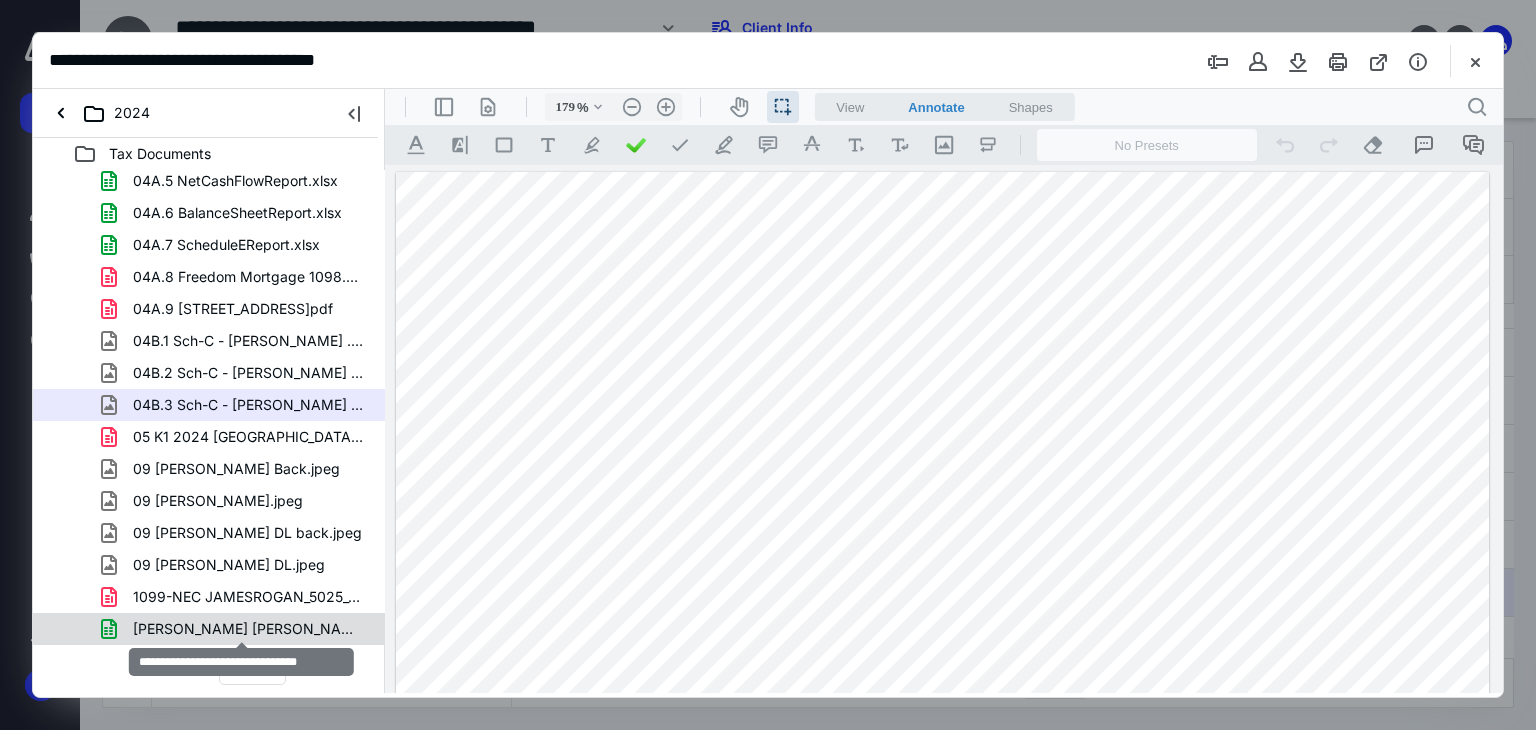 click on "[PERSON_NAME] [PERSON_NAME] Expenses-Sales.xlsx" at bounding box center [249, 629] 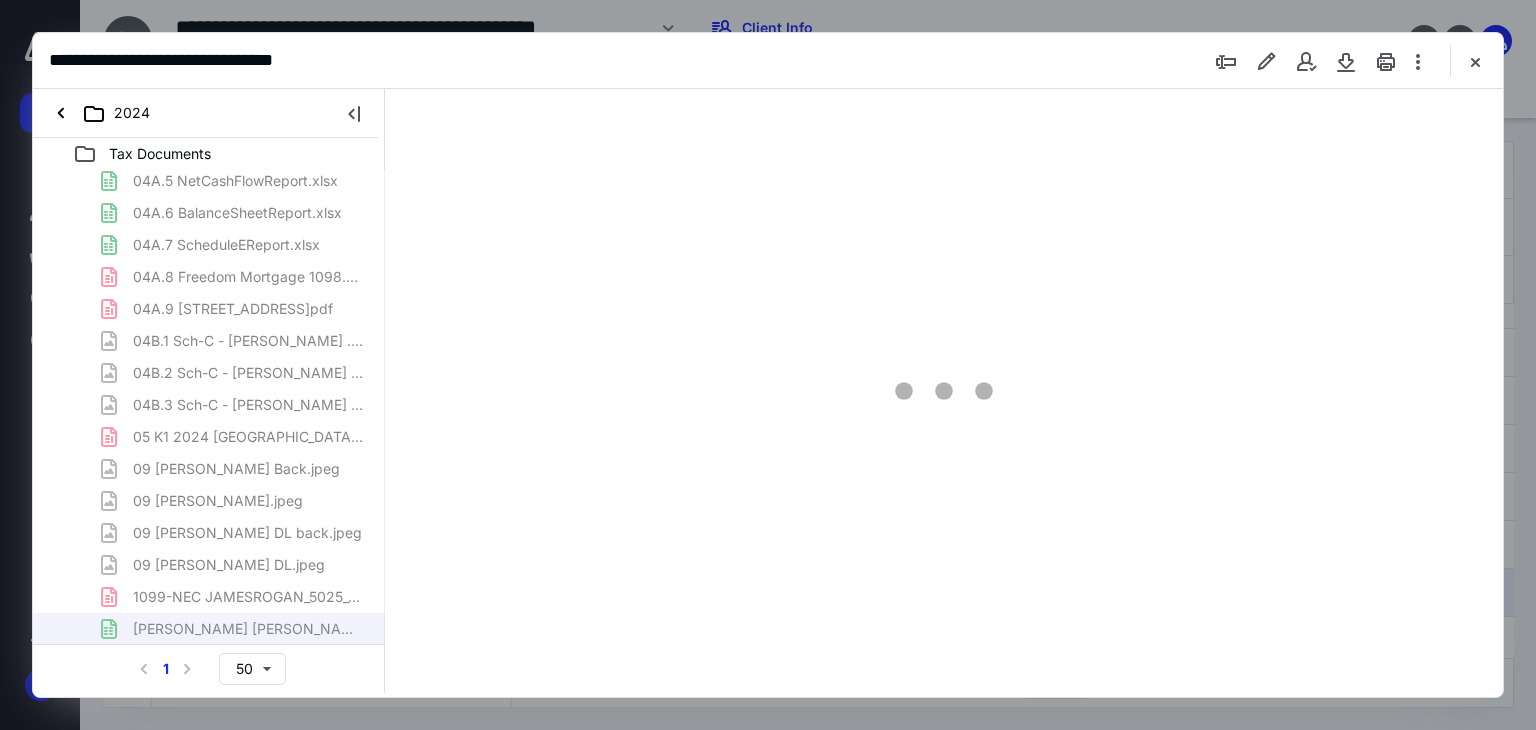 type on "187" 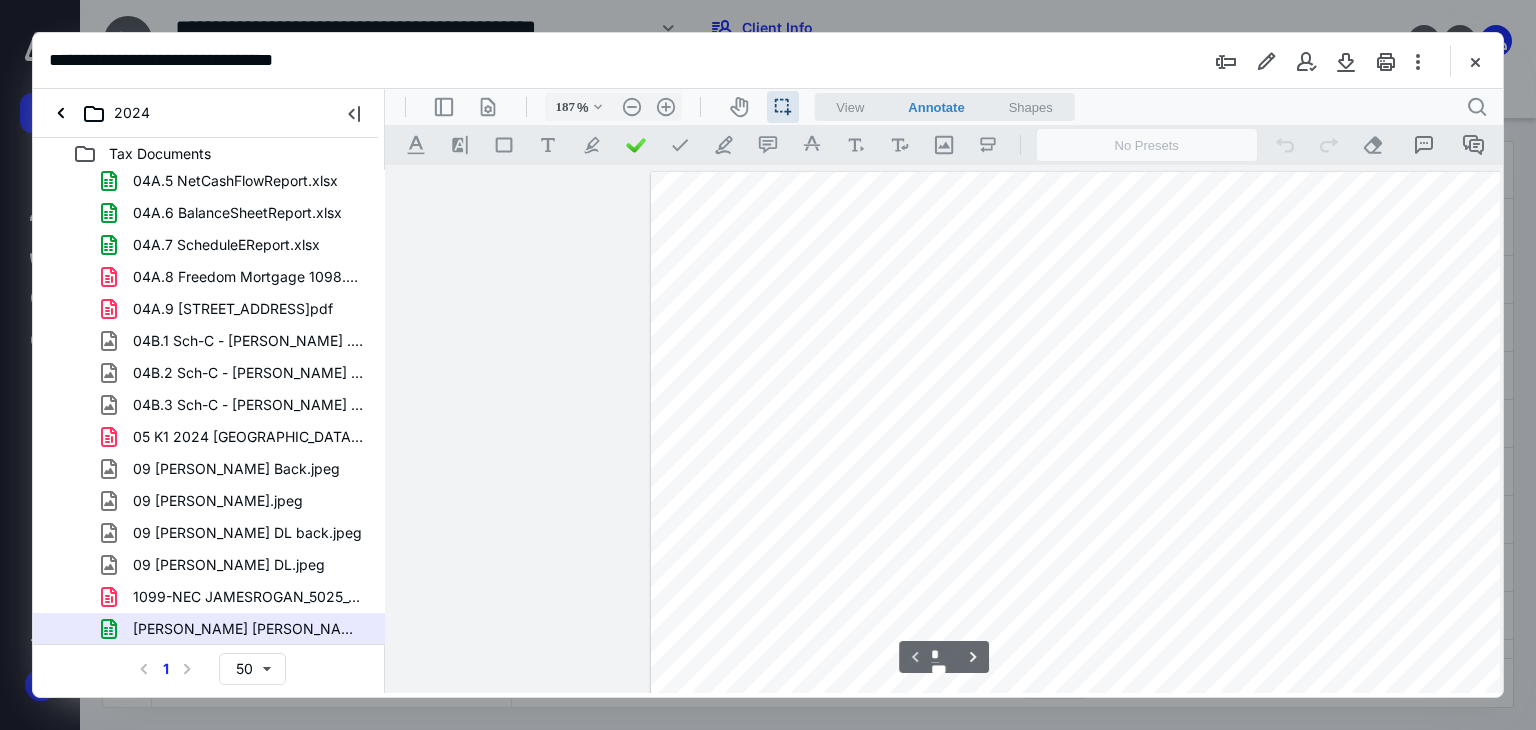 scroll, scrollTop: 83, scrollLeft: 256, axis: both 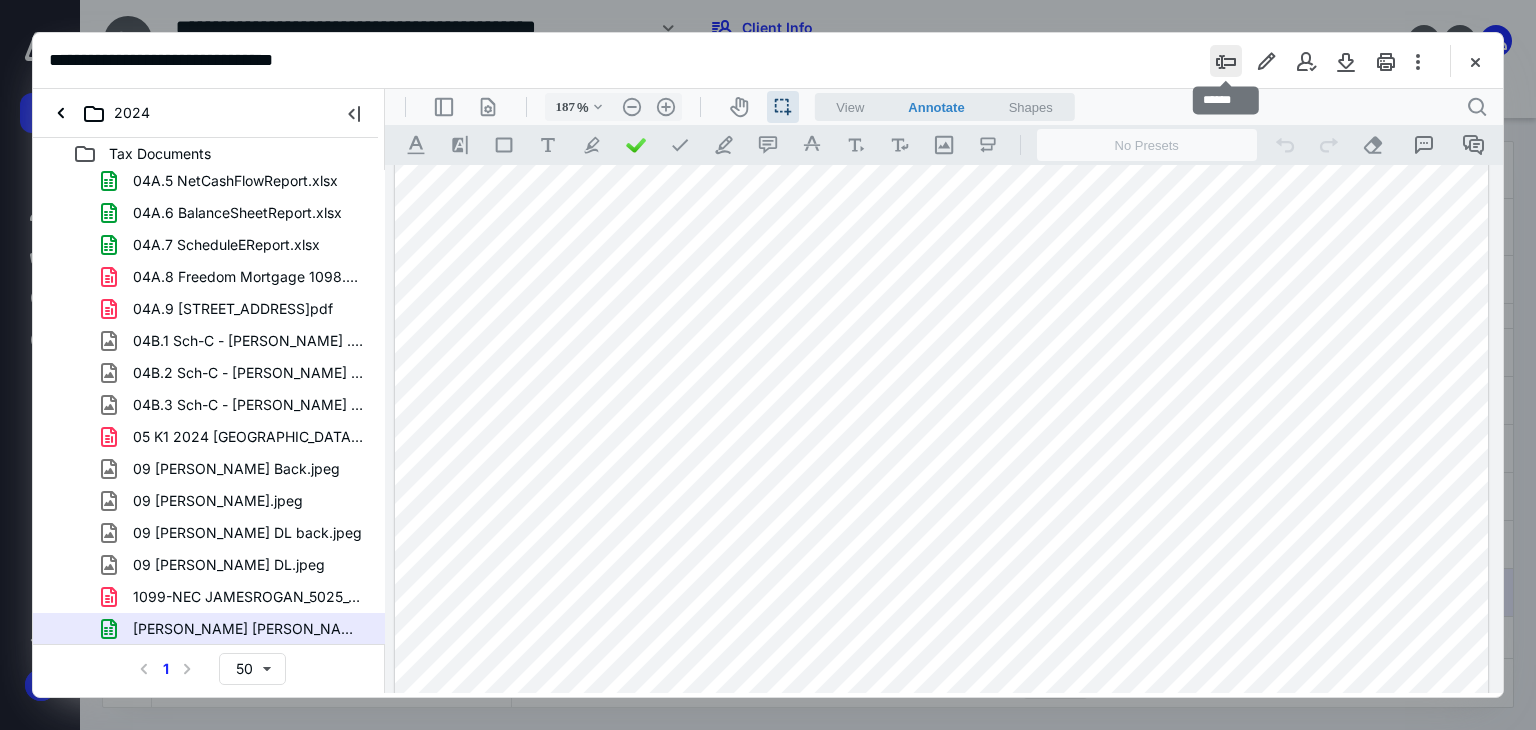 click at bounding box center [1226, 61] 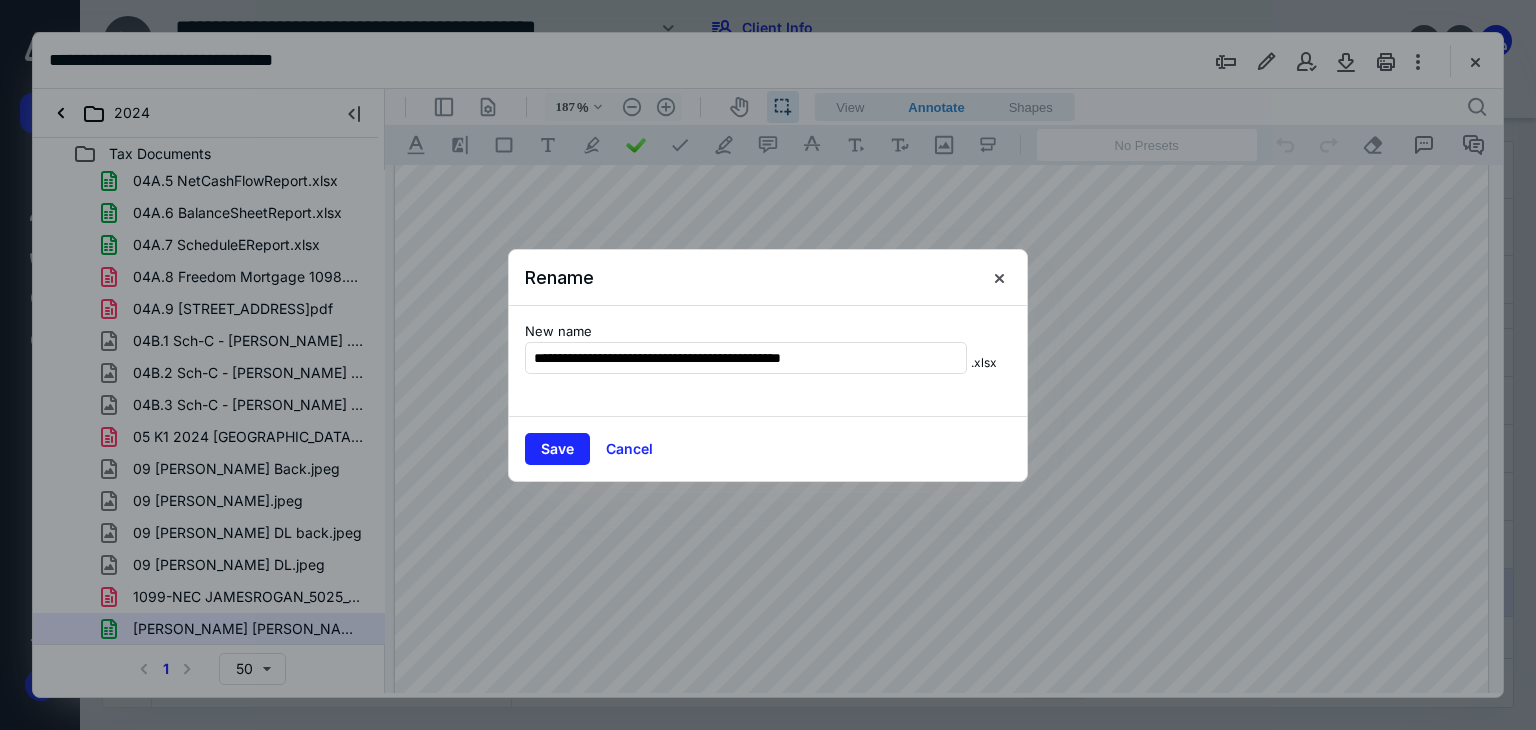 type on "**********" 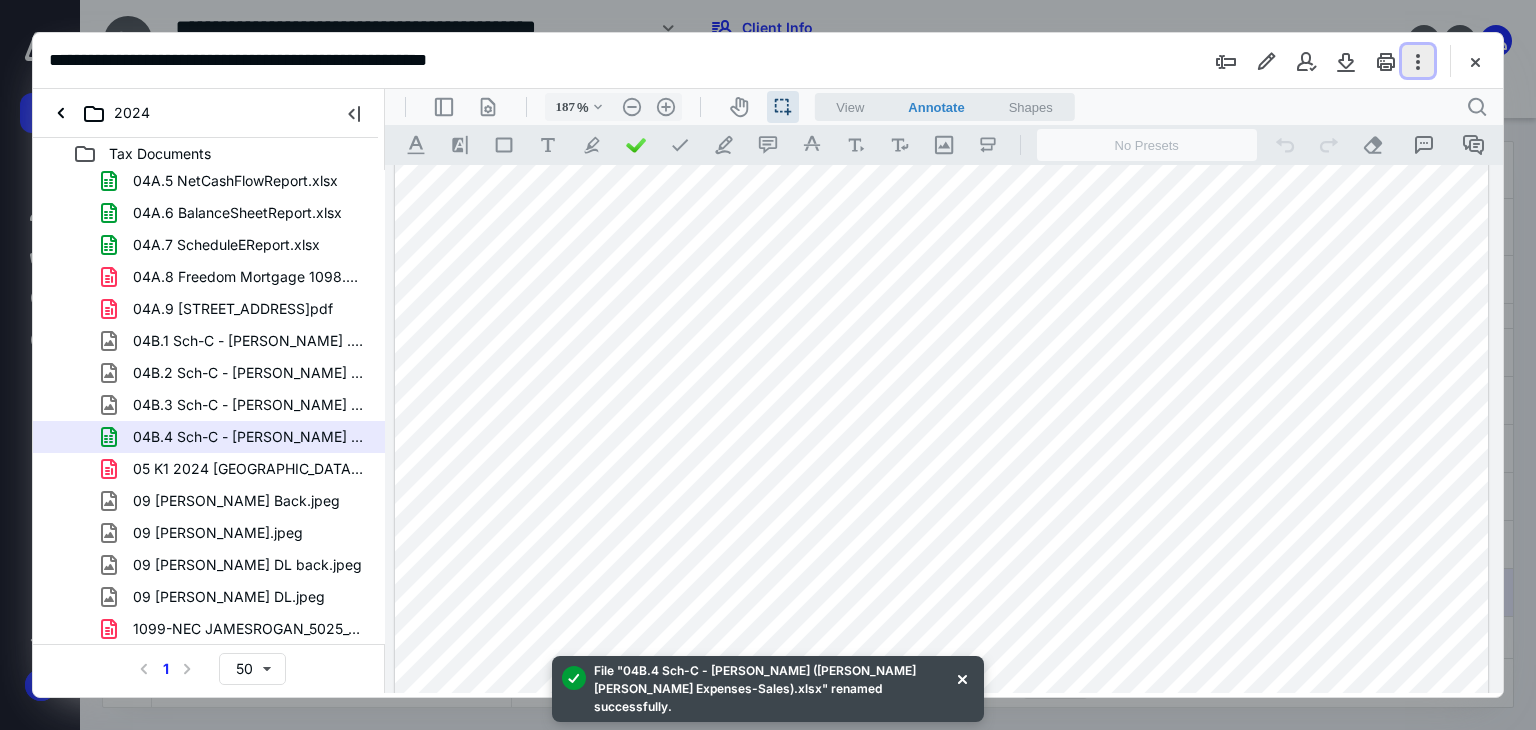 click at bounding box center [1418, 61] 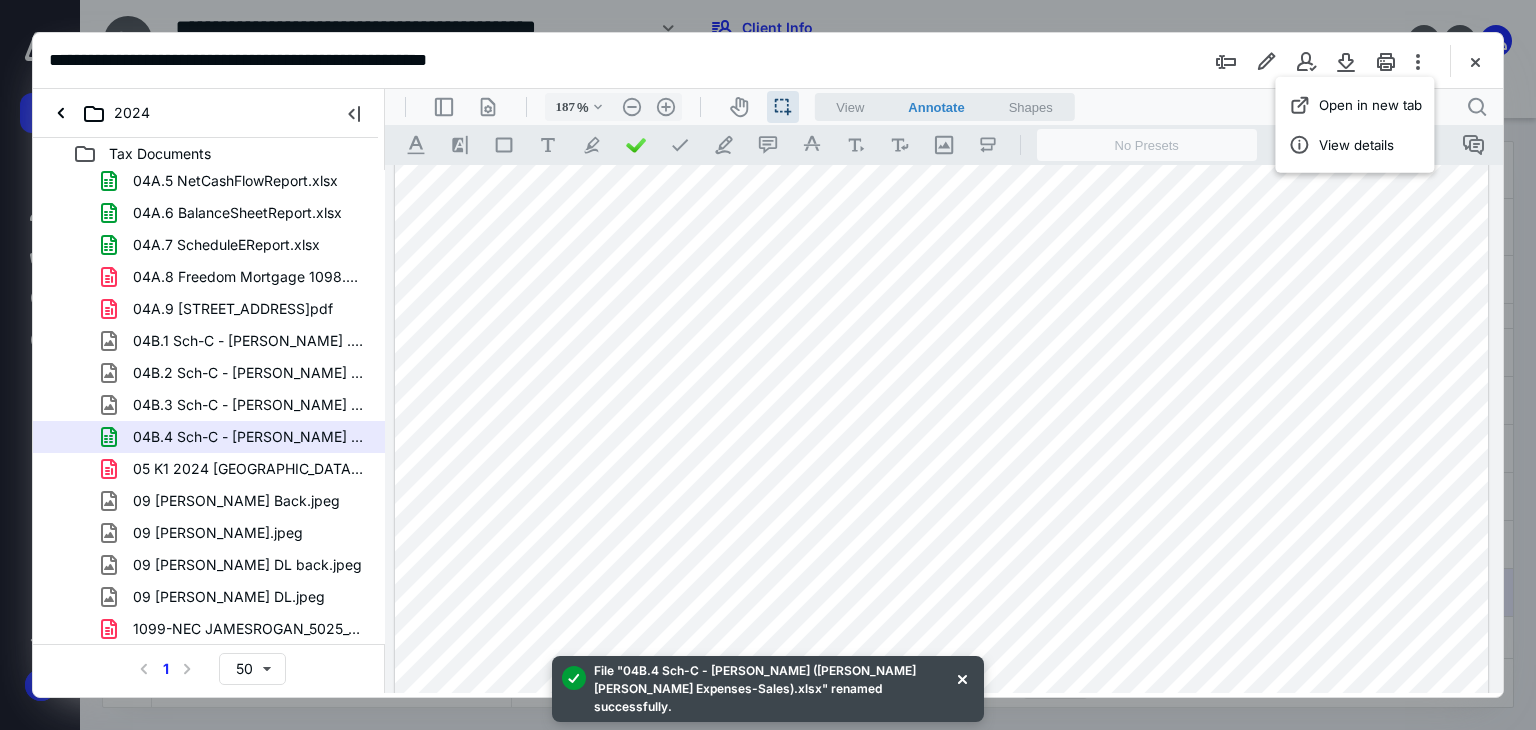 click on "**********" at bounding box center [768, 61] 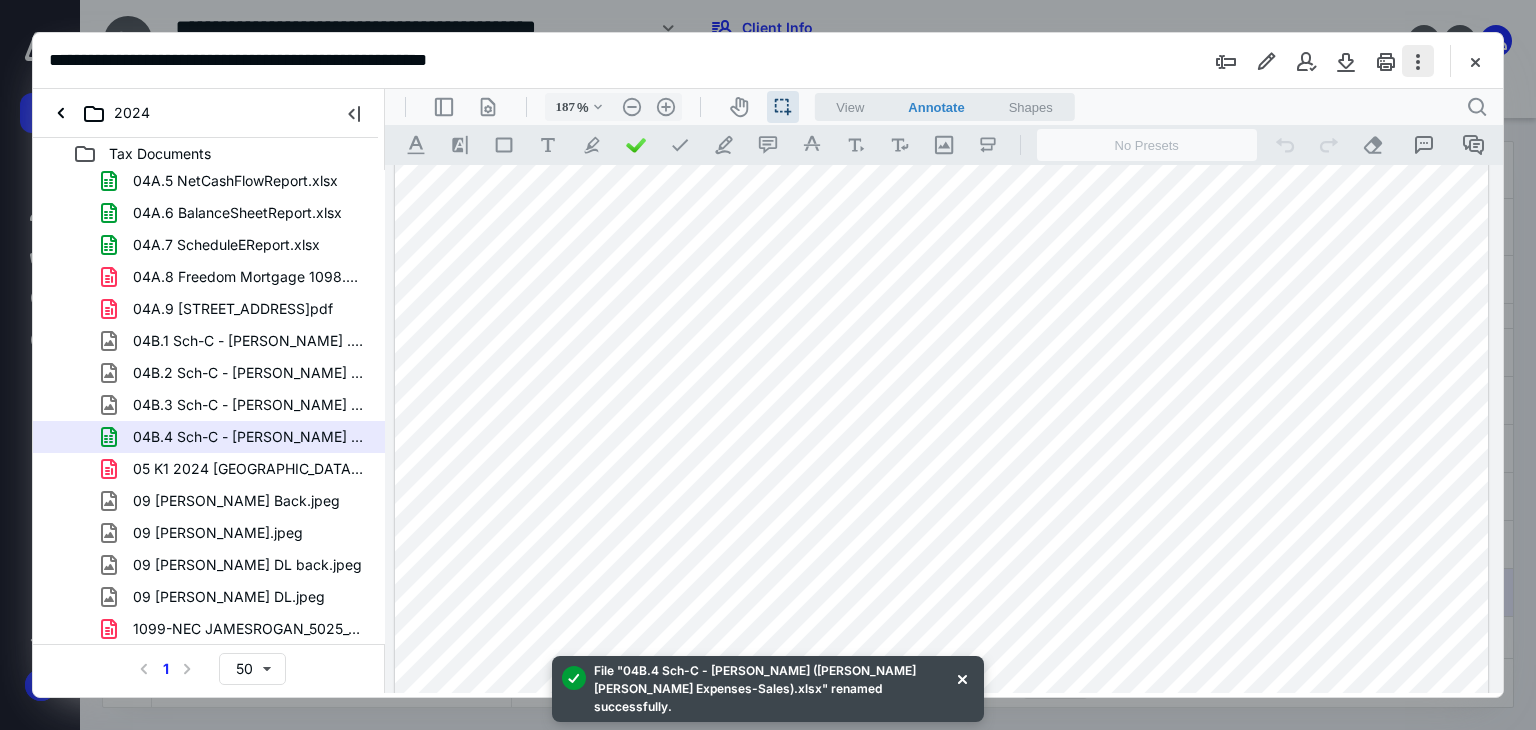 click at bounding box center [1418, 61] 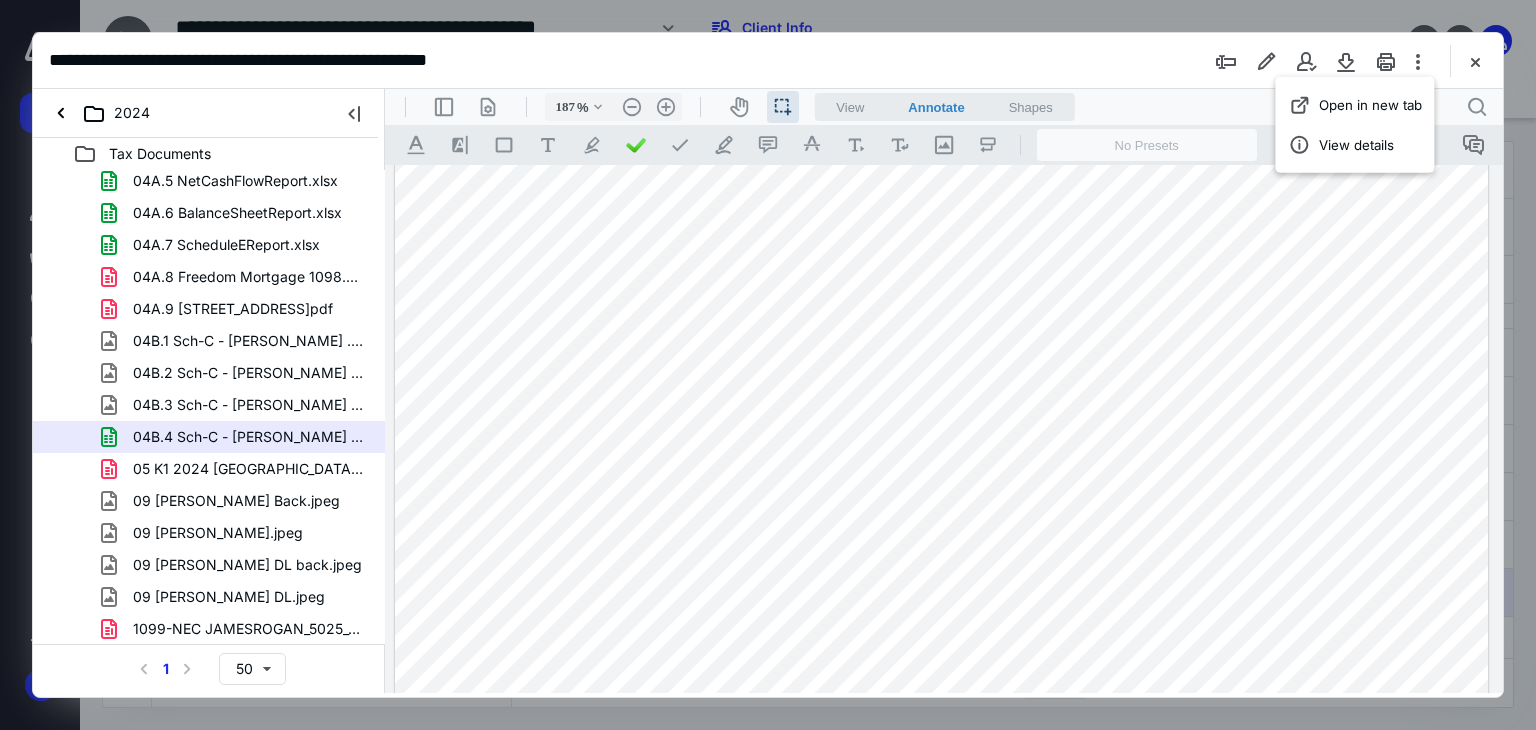 click on "**********" at bounding box center (768, 61) 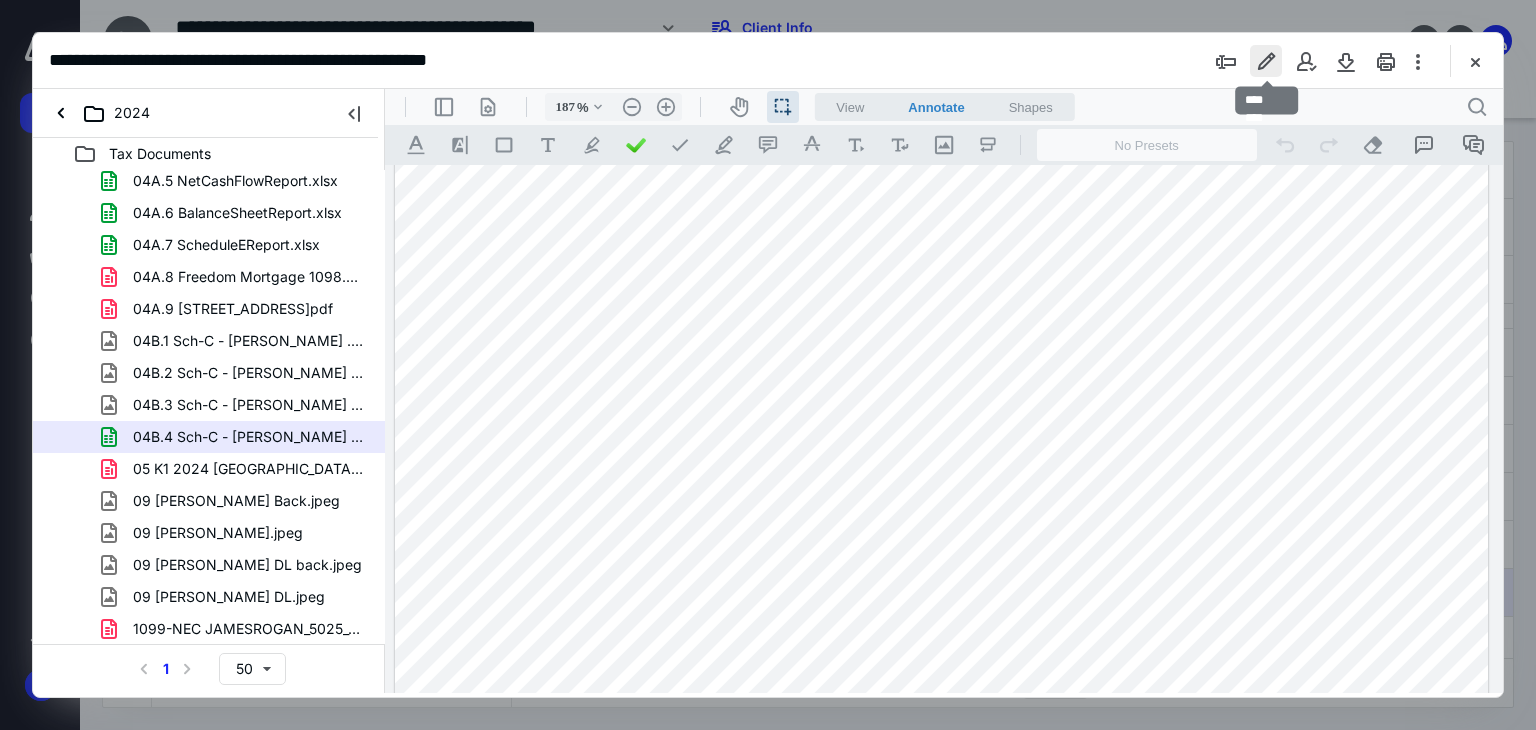 click at bounding box center (1266, 61) 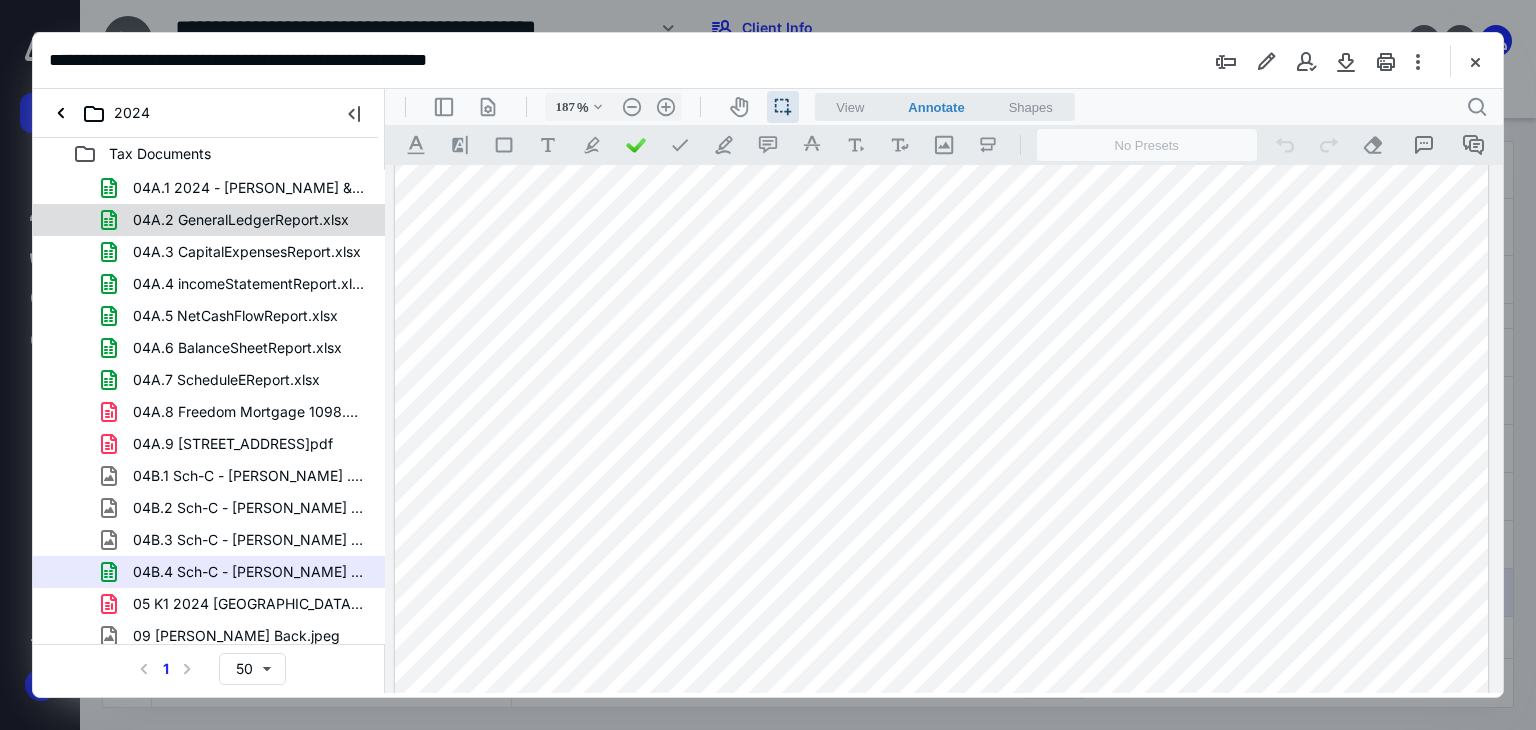 scroll, scrollTop: 418, scrollLeft: 0, axis: vertical 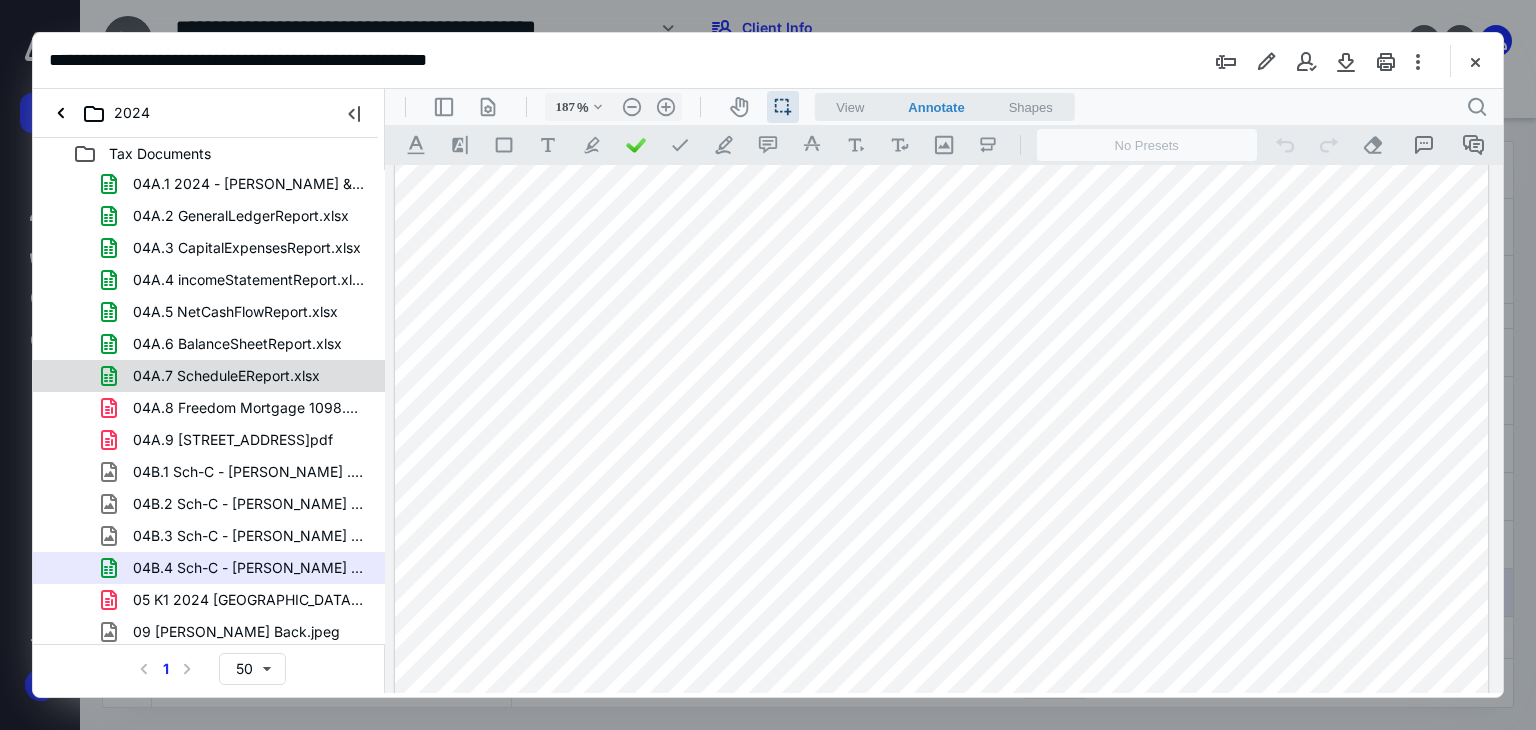 click on "04A.7 ScheduleEReport.xlsx" at bounding box center [214, 376] 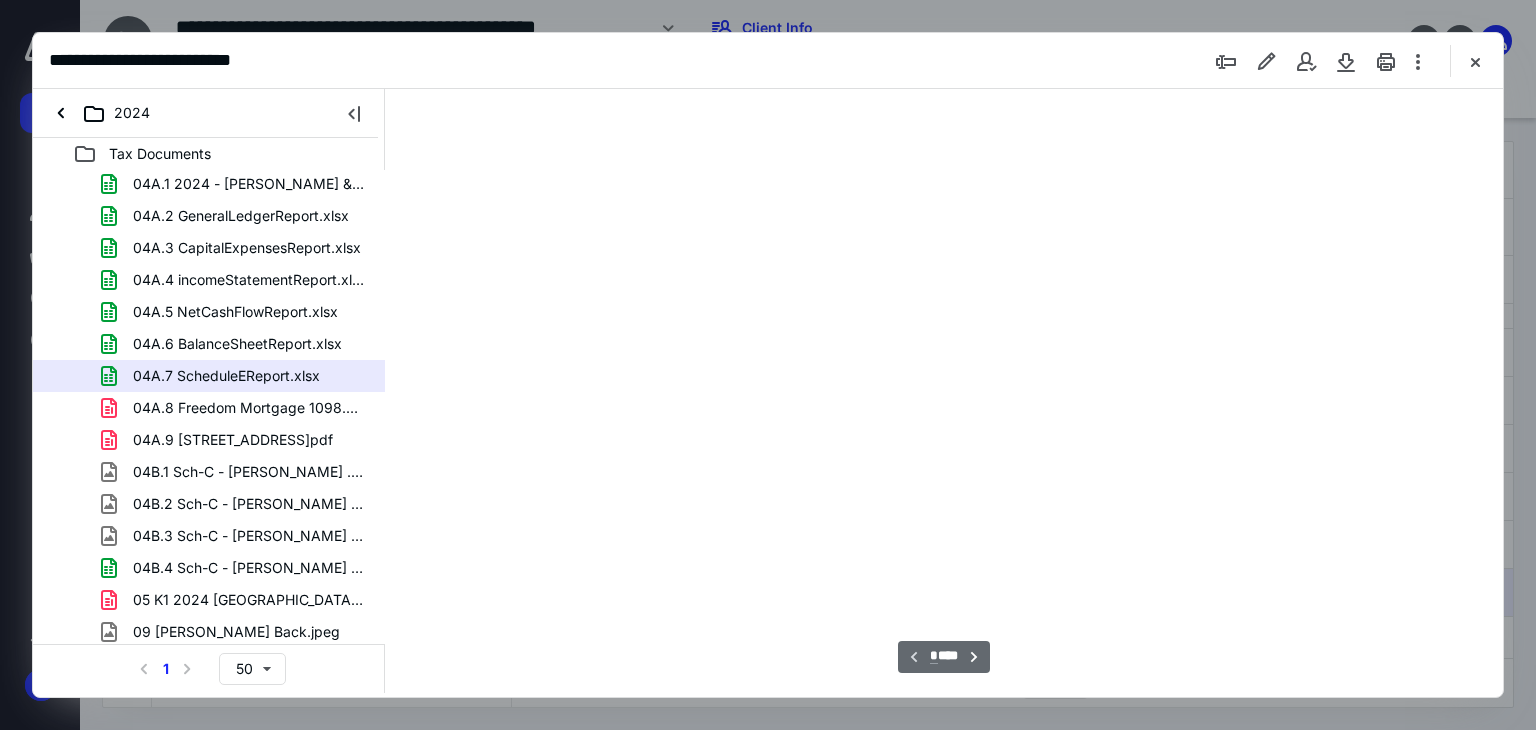 scroll, scrollTop: 80, scrollLeft: 0, axis: vertical 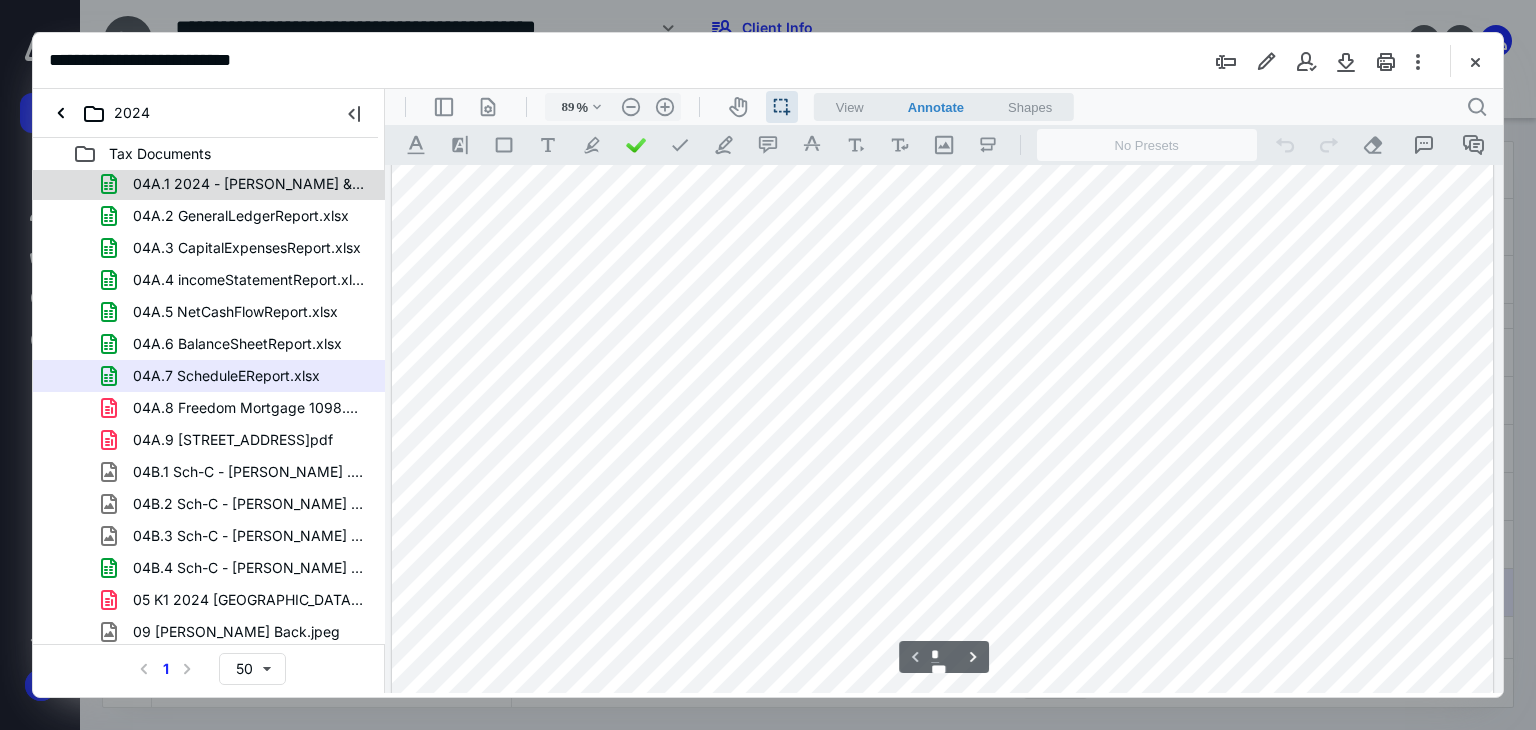 click on "04A.1 2024 - [PERSON_NAME] & [PERSON_NAME] - Sch-E.xlsx" at bounding box center (209, 184) 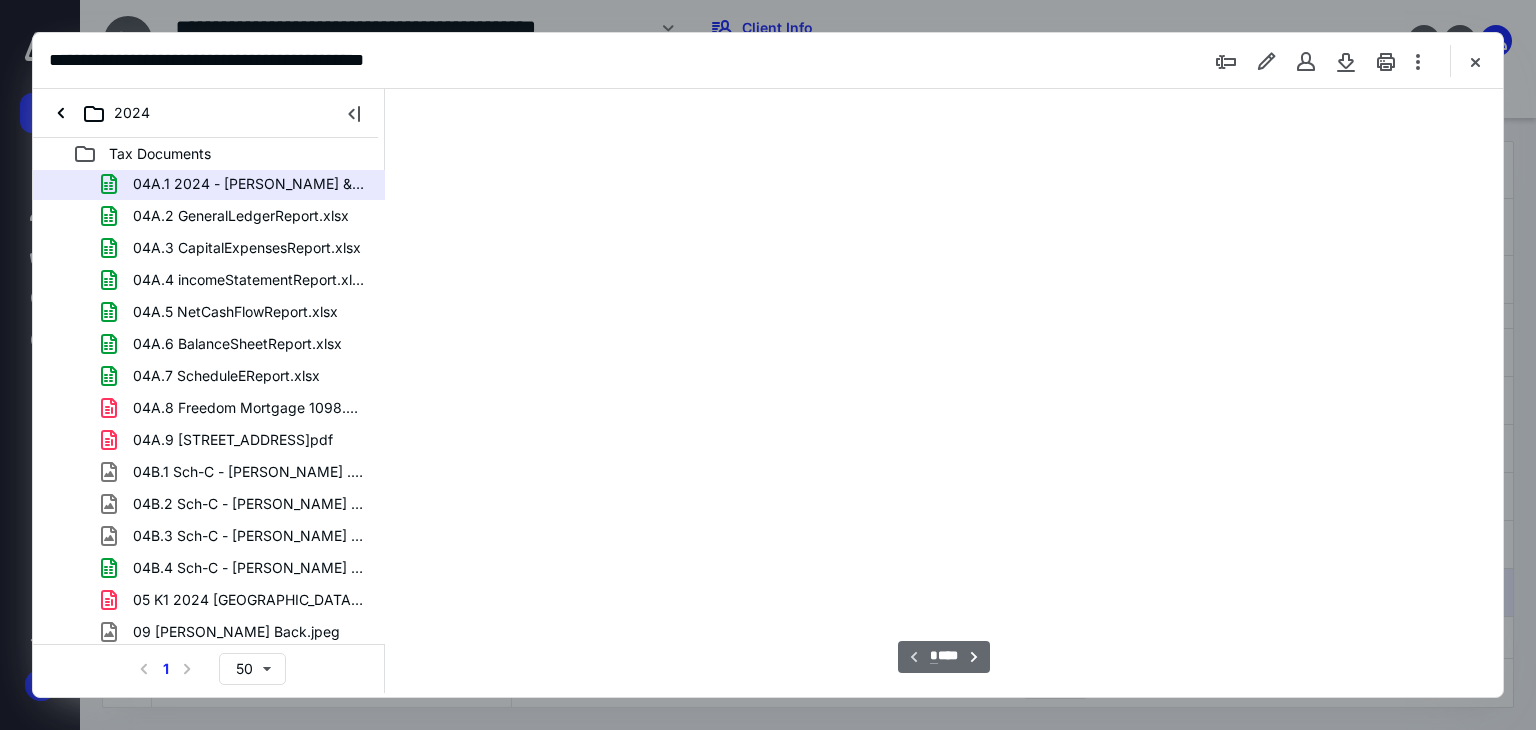 type on "100" 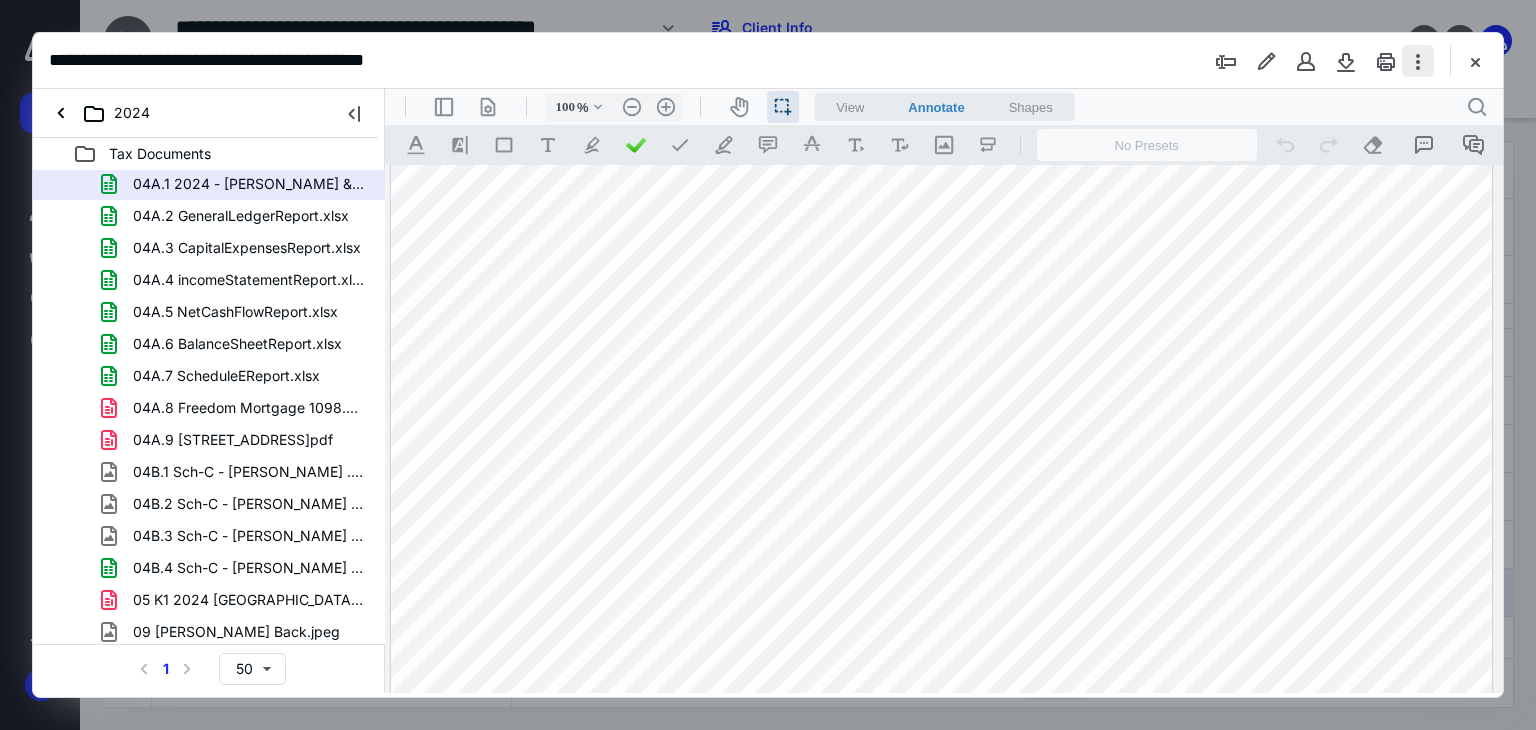 click at bounding box center [1418, 61] 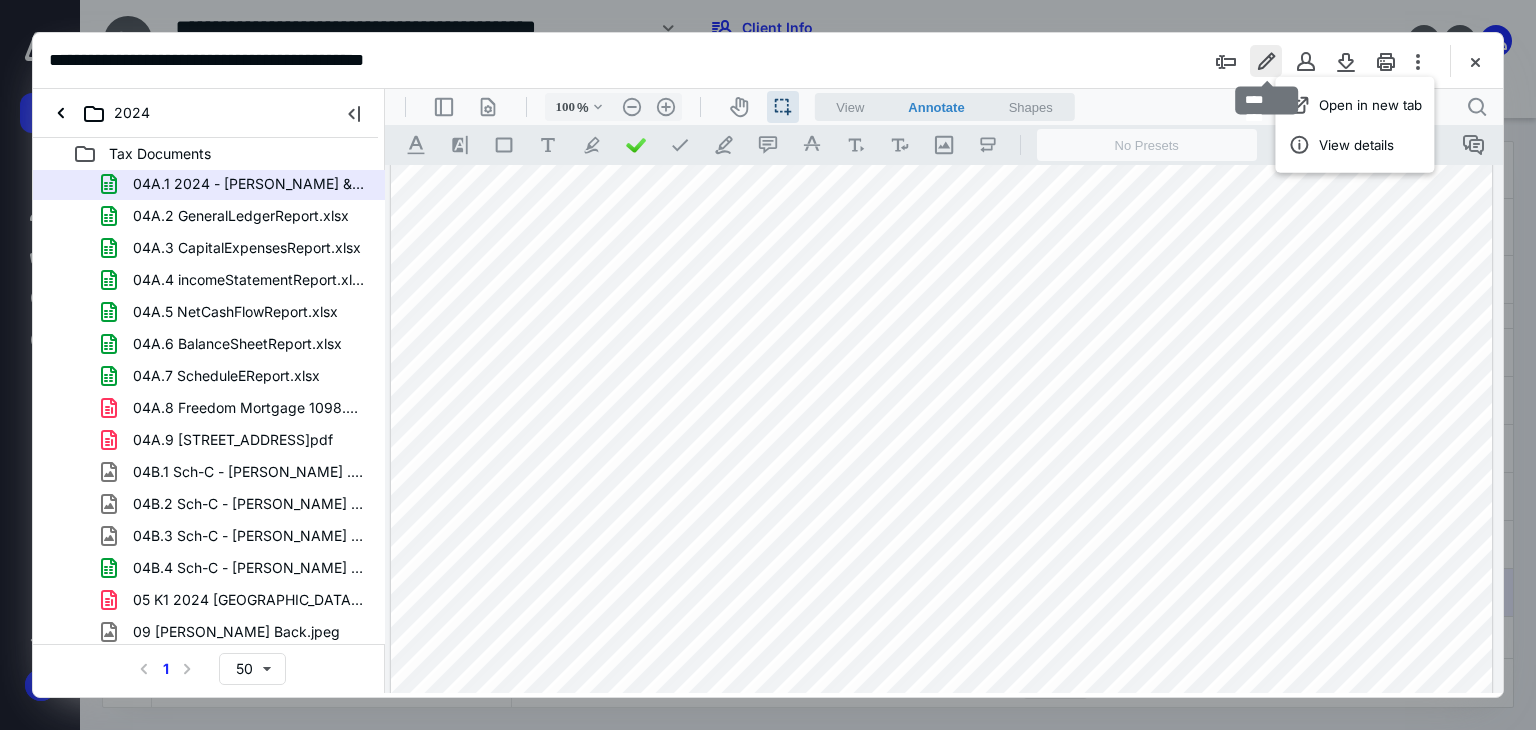 click at bounding box center [1266, 61] 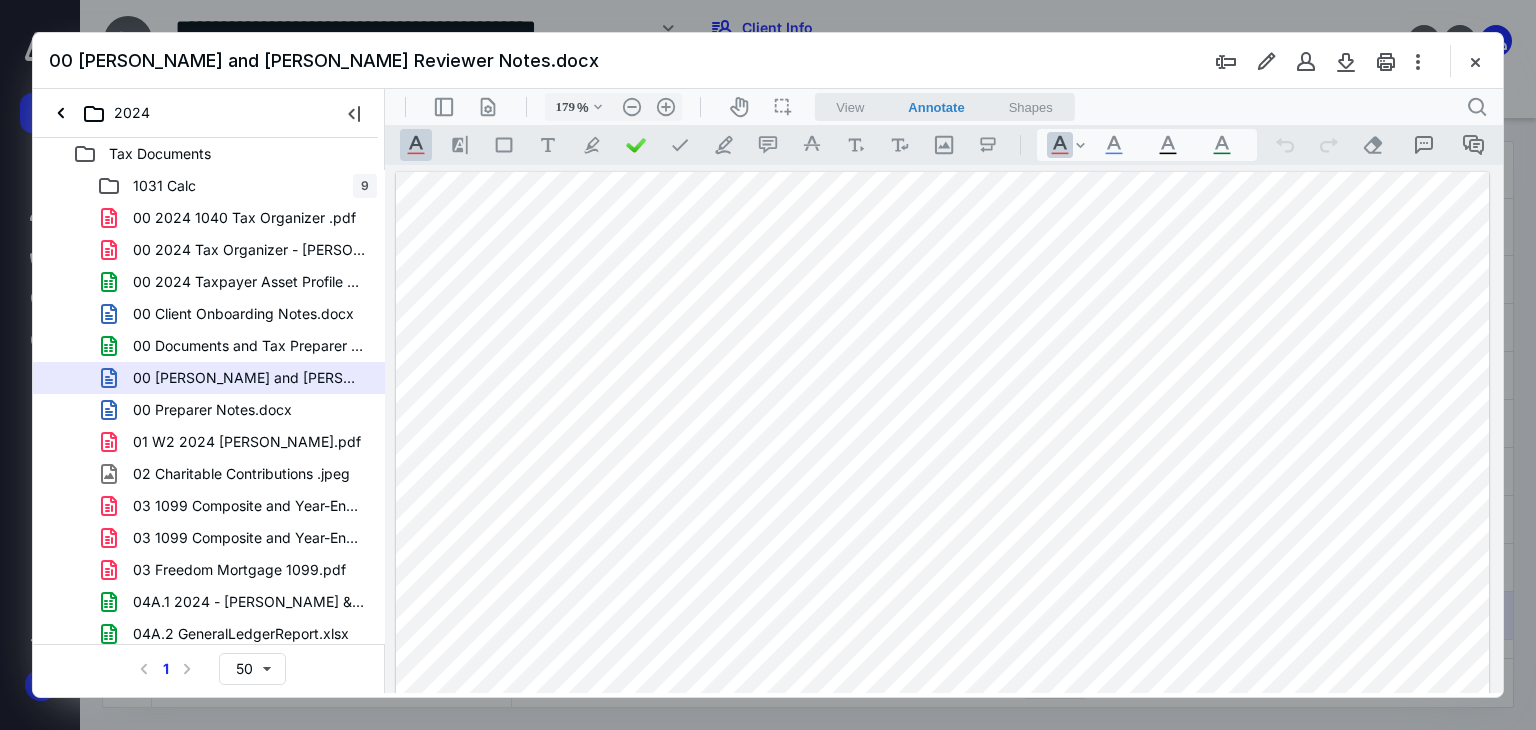 scroll, scrollTop: 0, scrollLeft: 0, axis: both 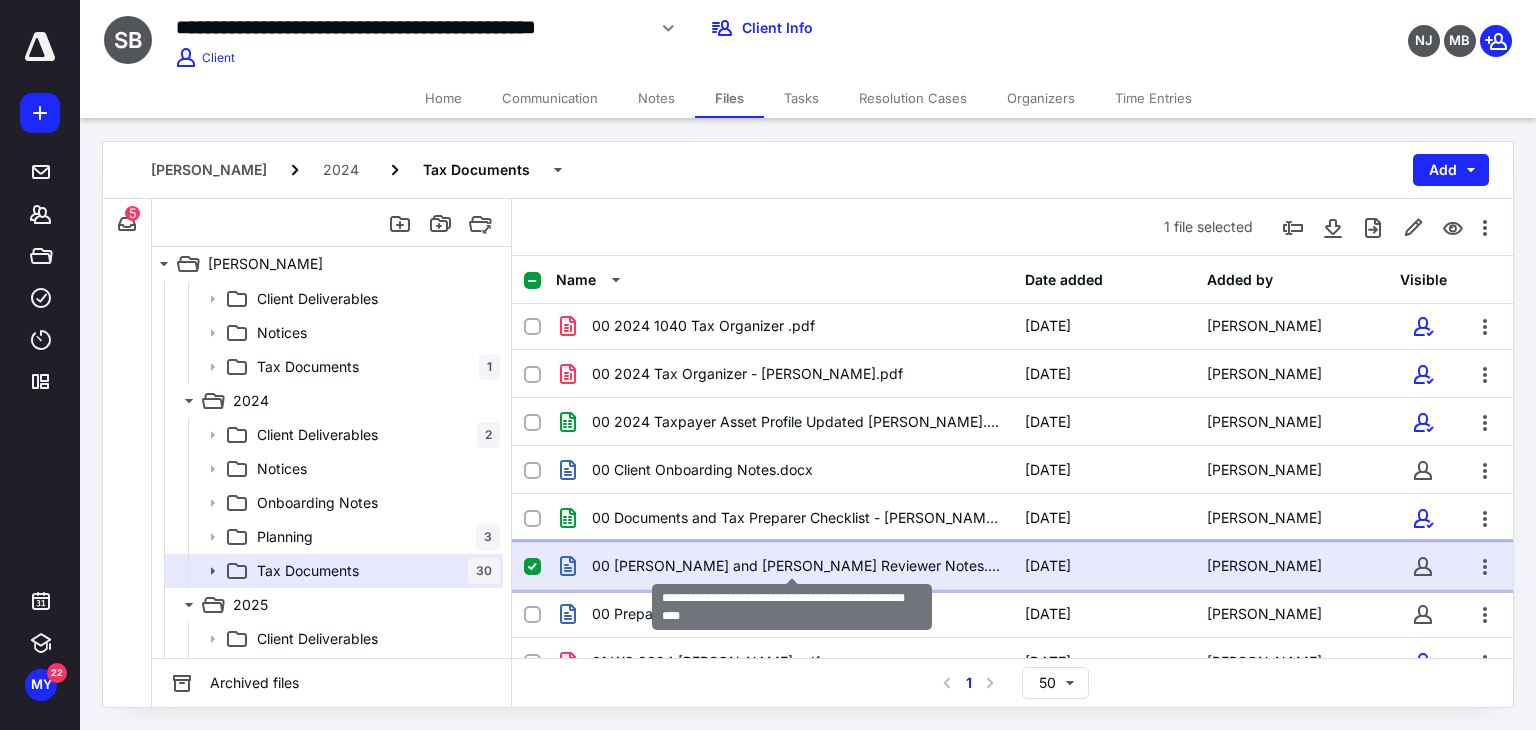 click on "00 [PERSON_NAME] and [PERSON_NAME] Reviewer Notes.docx" at bounding box center (796, 566) 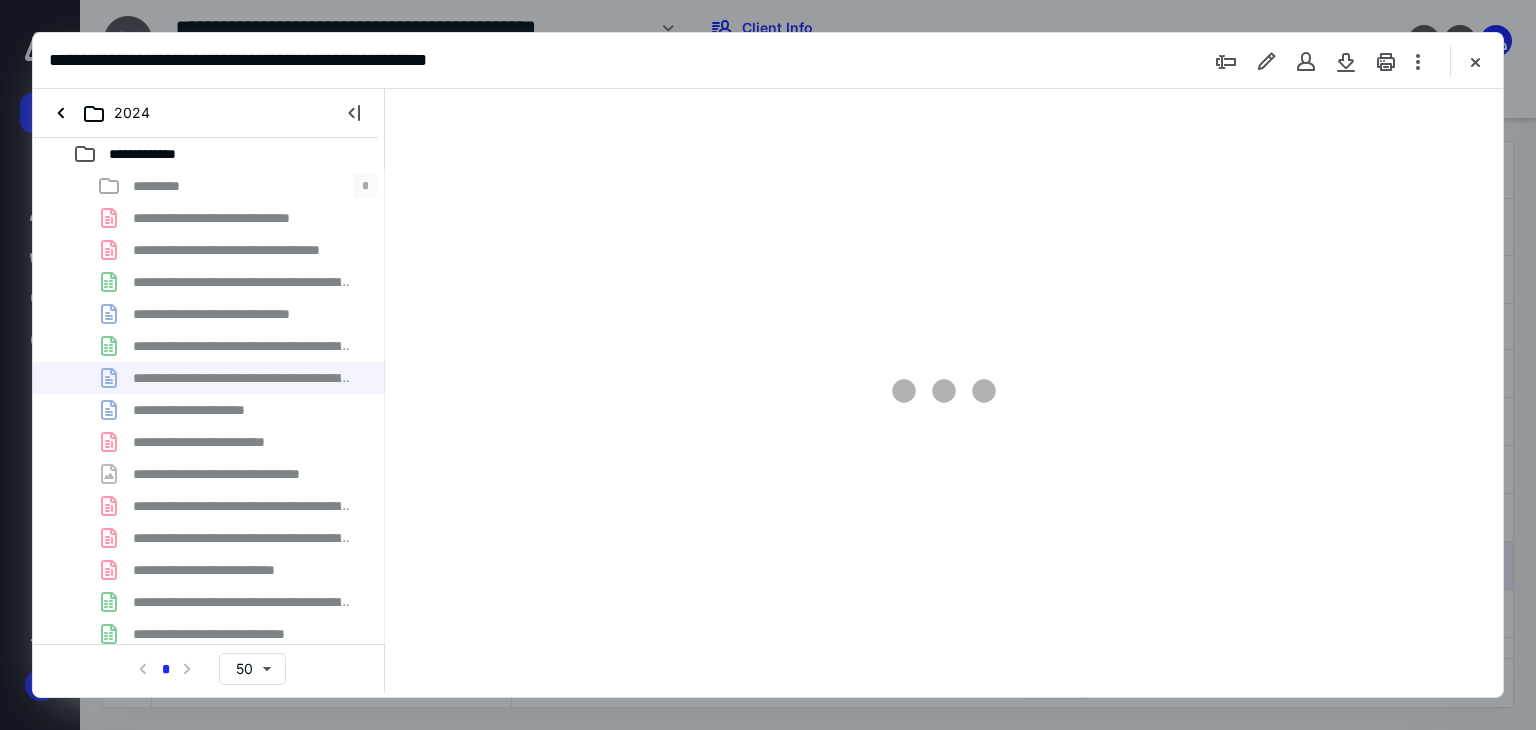 scroll, scrollTop: 0, scrollLeft: 0, axis: both 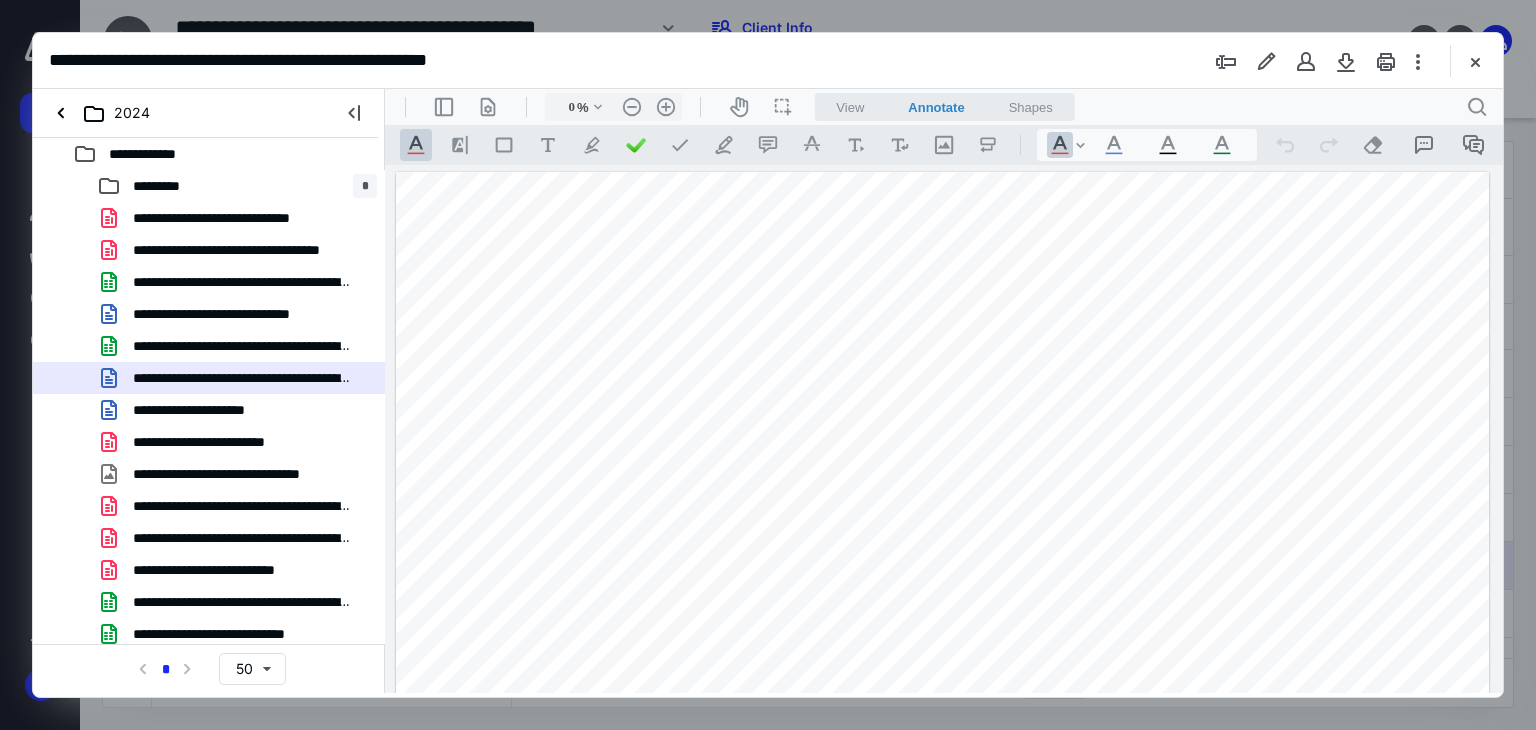 type on "179" 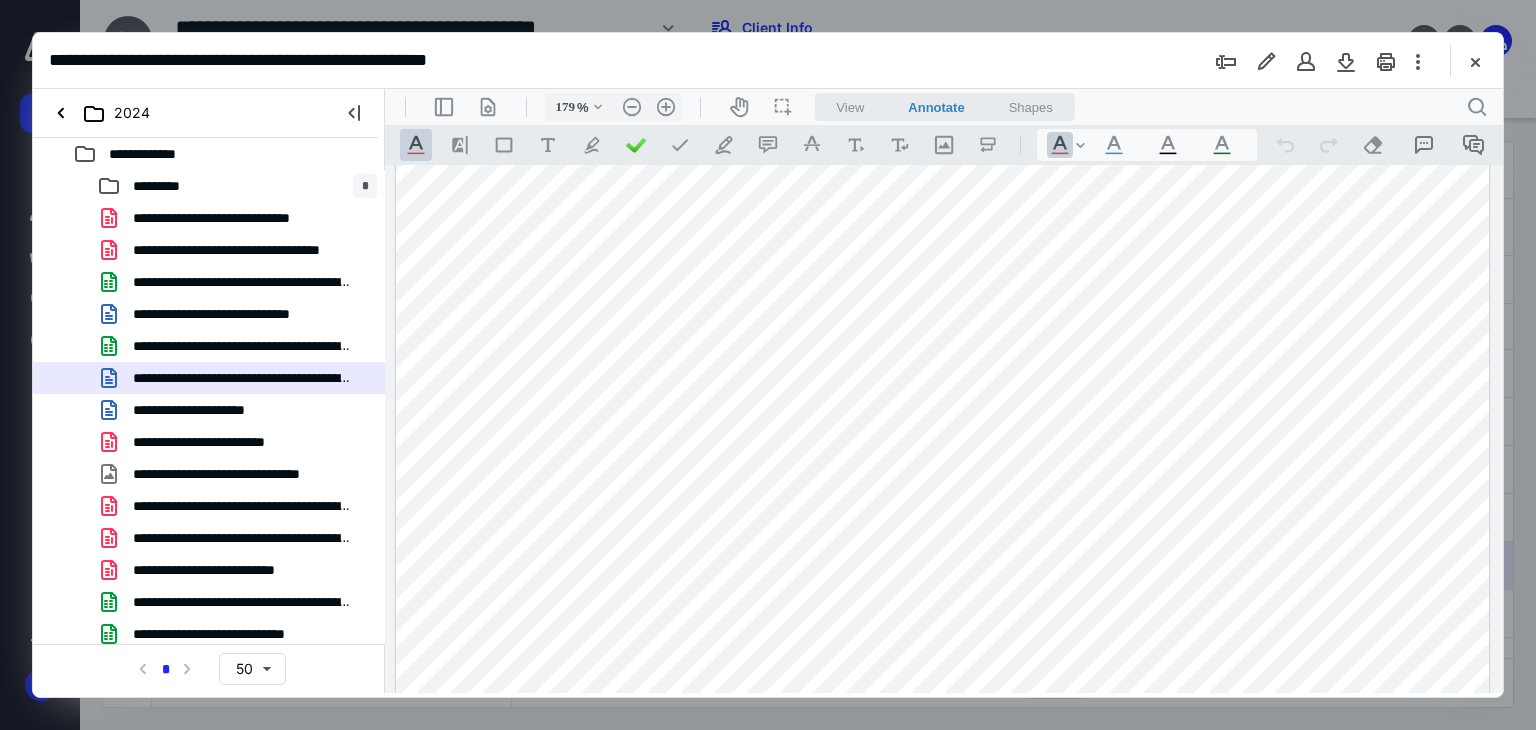 scroll, scrollTop: 868, scrollLeft: 0, axis: vertical 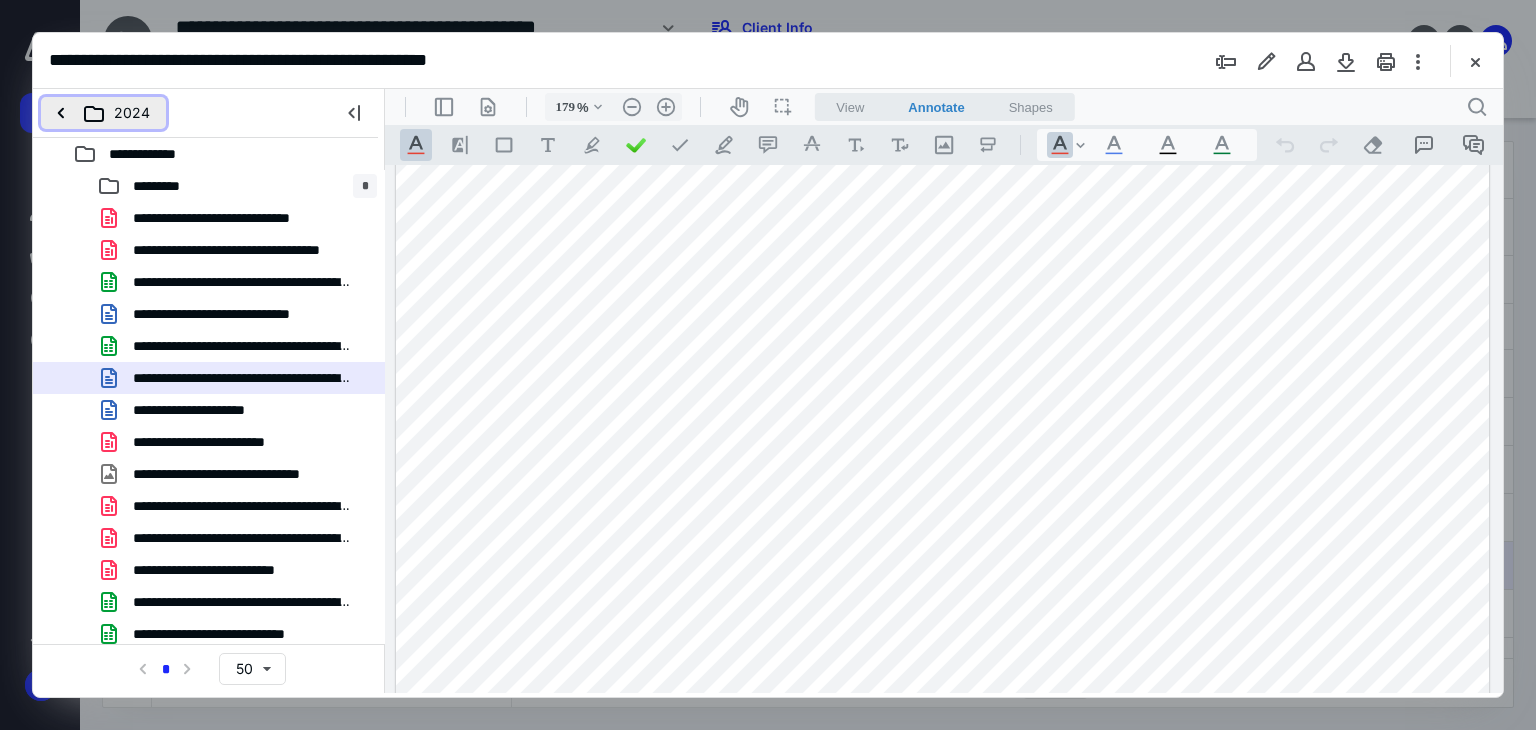 click on "2024" at bounding box center (103, 113) 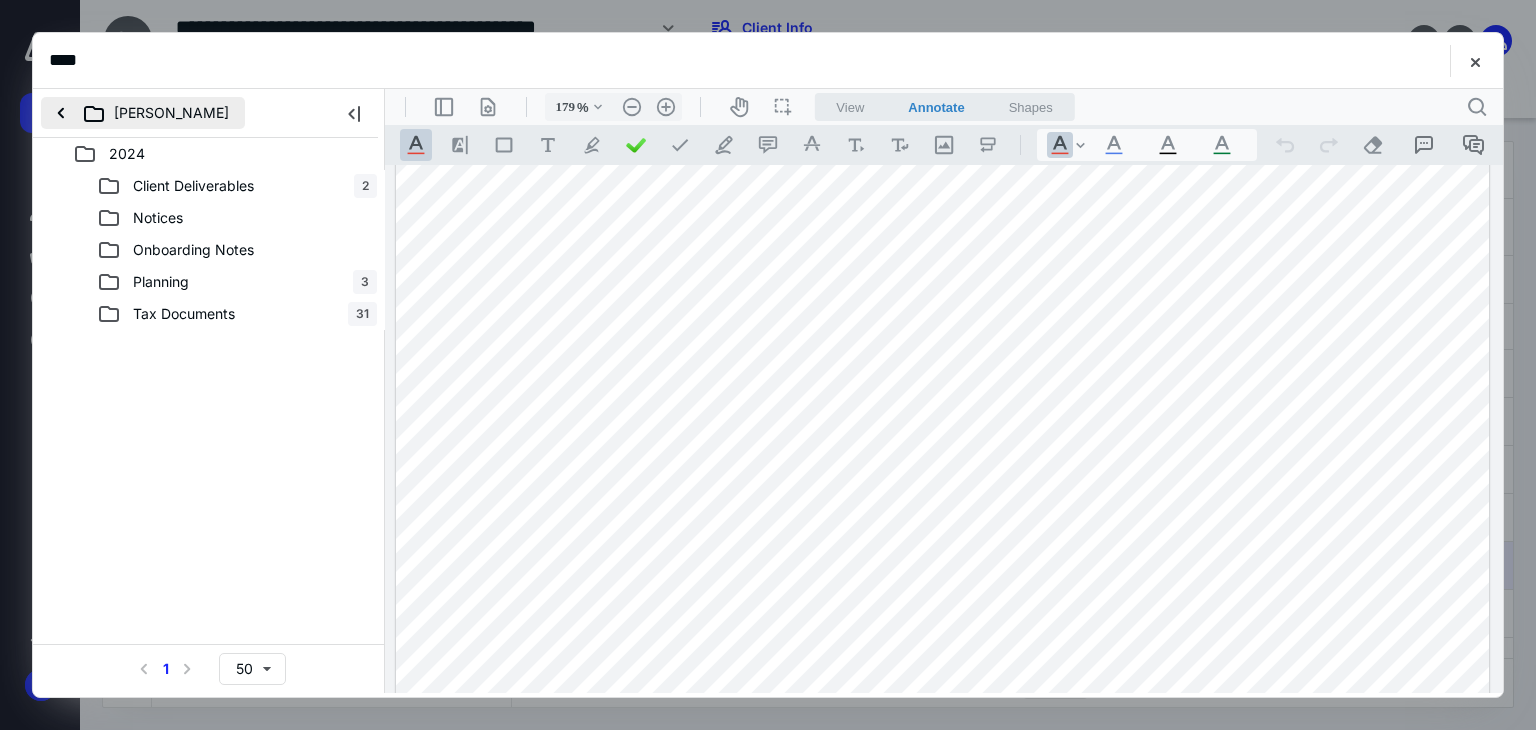 click on "[PERSON_NAME]" at bounding box center [143, 113] 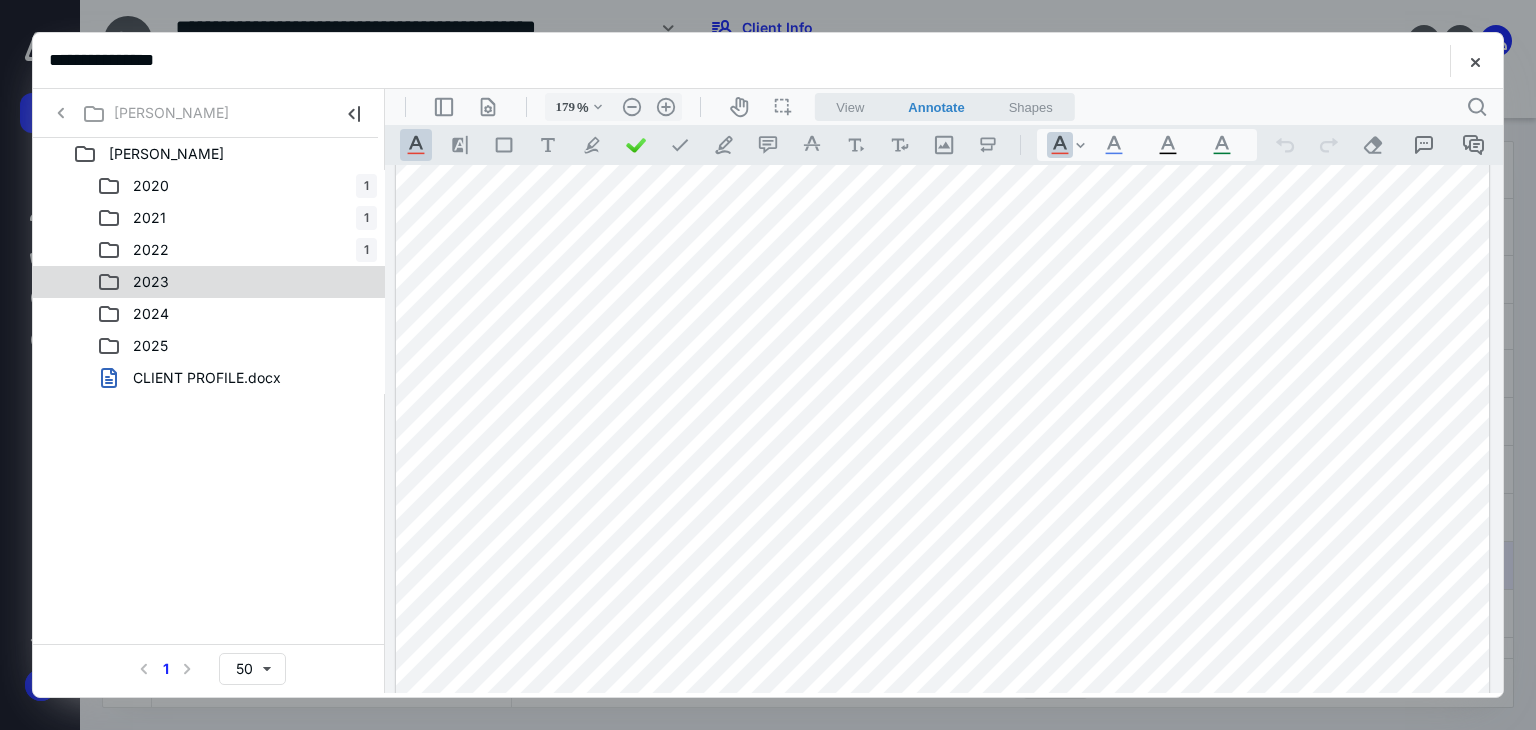 drag, startPoint x: 177, startPoint y: 281, endPoint x: 156, endPoint y: 289, distance: 22.472204 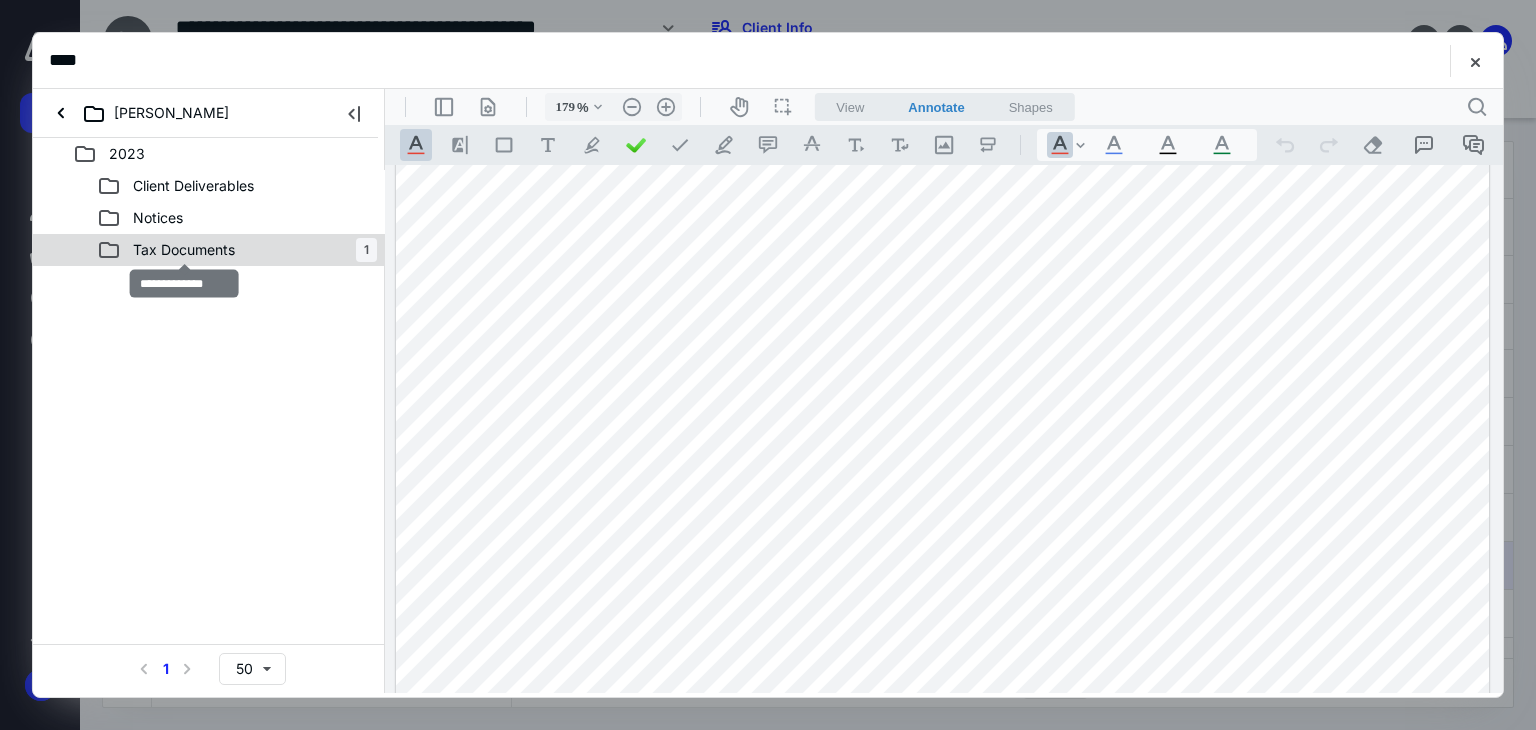 click on "Tax Documents" at bounding box center (184, 250) 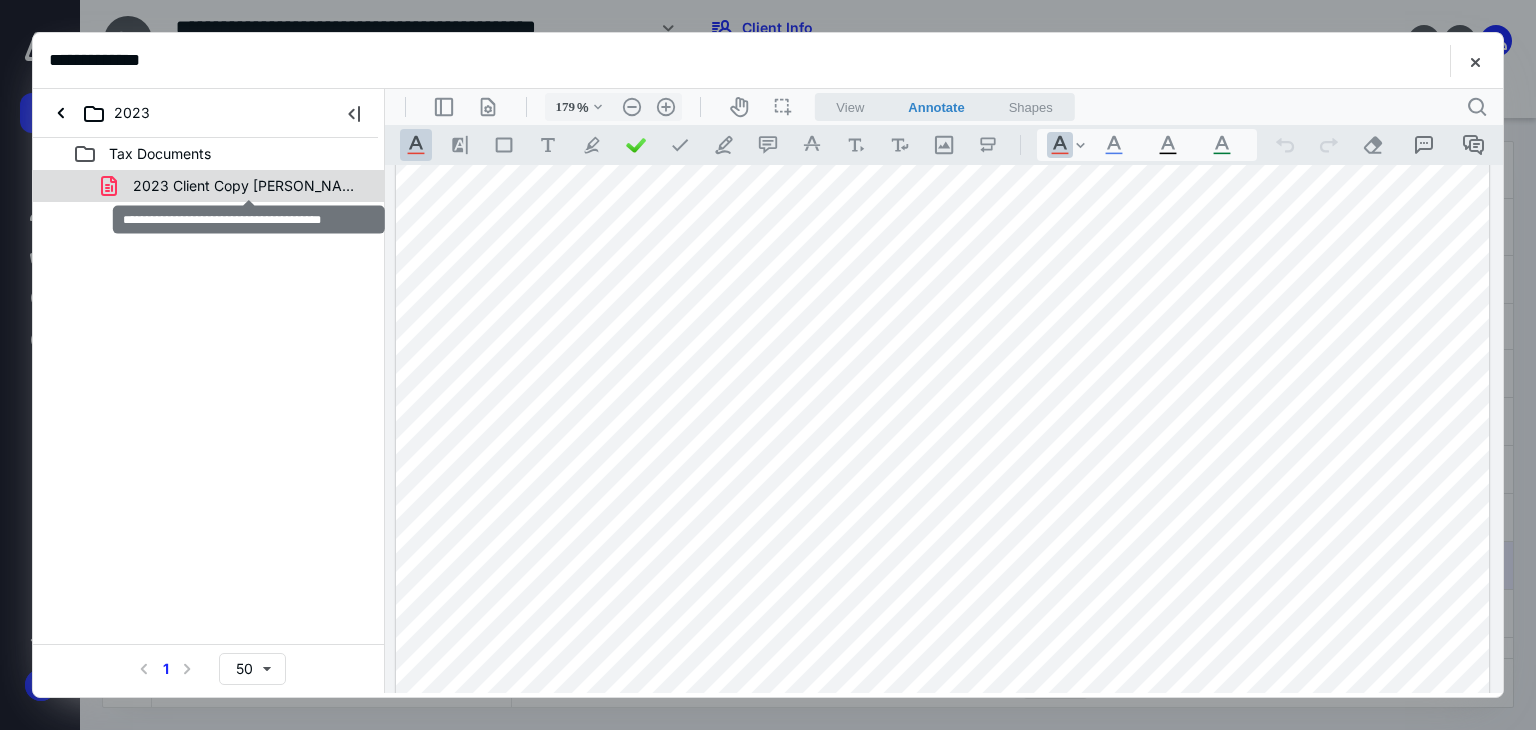 click on "2023 Client Copy [PERSON_NAME] and [PERSON_NAME].pdf" at bounding box center (249, 186) 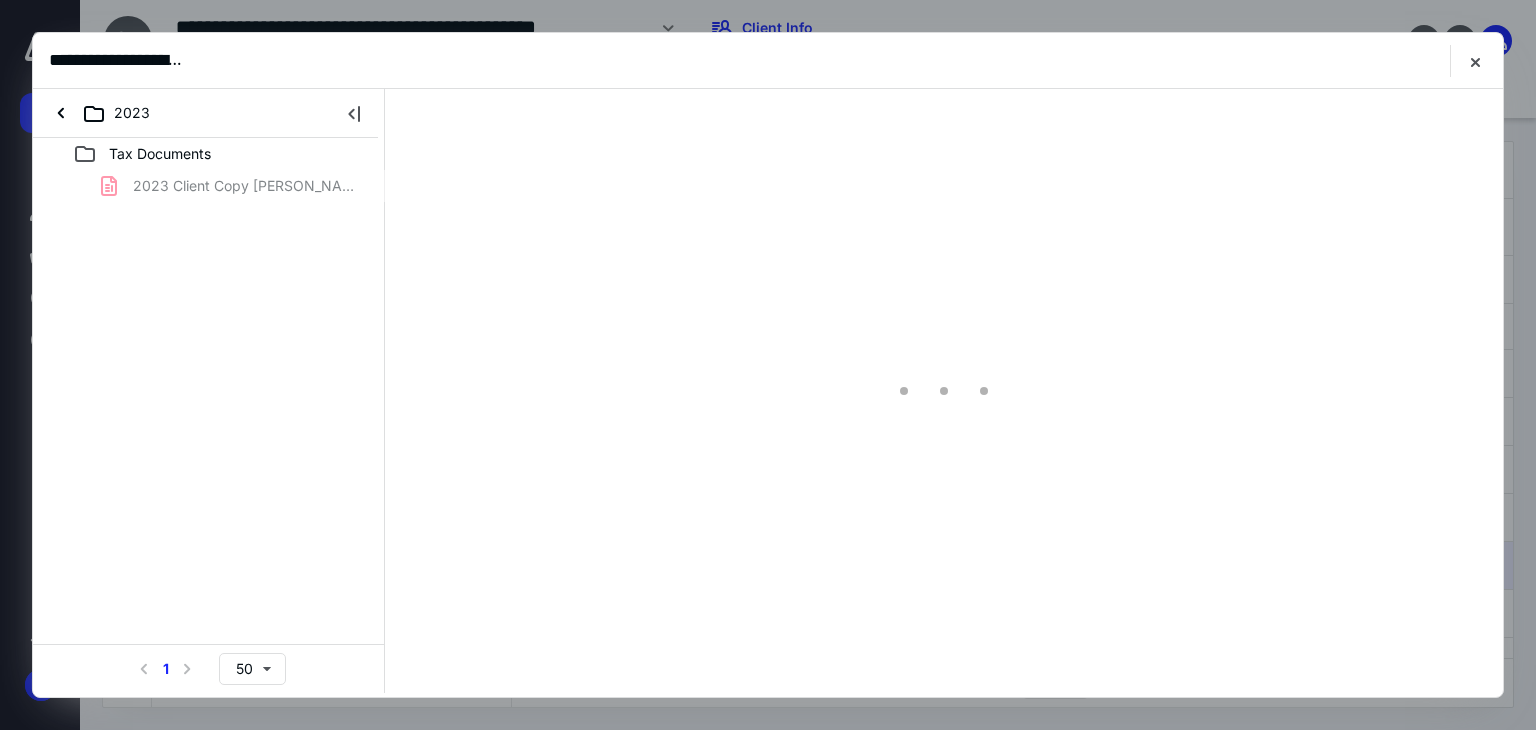 scroll, scrollTop: 0, scrollLeft: 0, axis: both 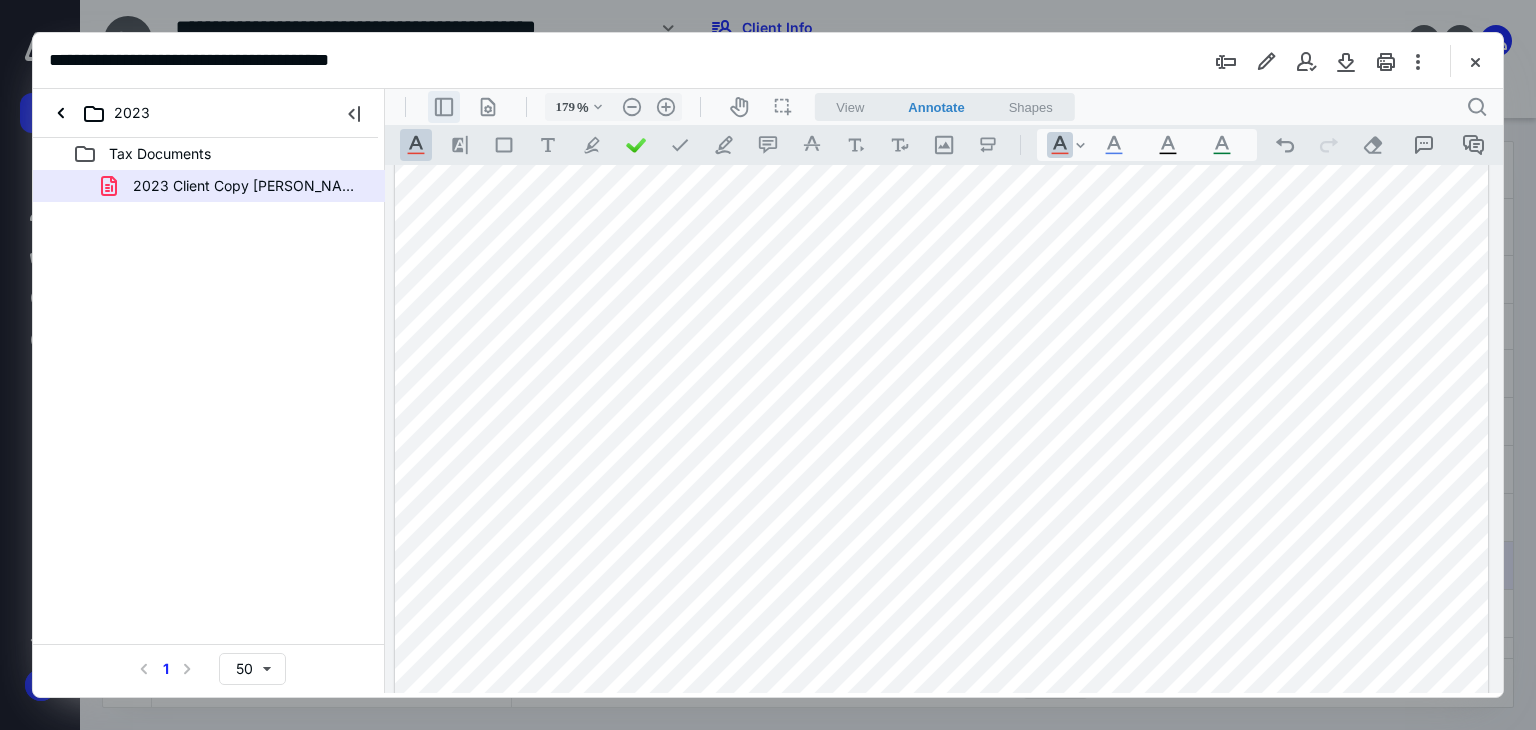 click on ".cls-1{fill:#abb0c4;} icon - header - sidebar - line" at bounding box center [444, 107] 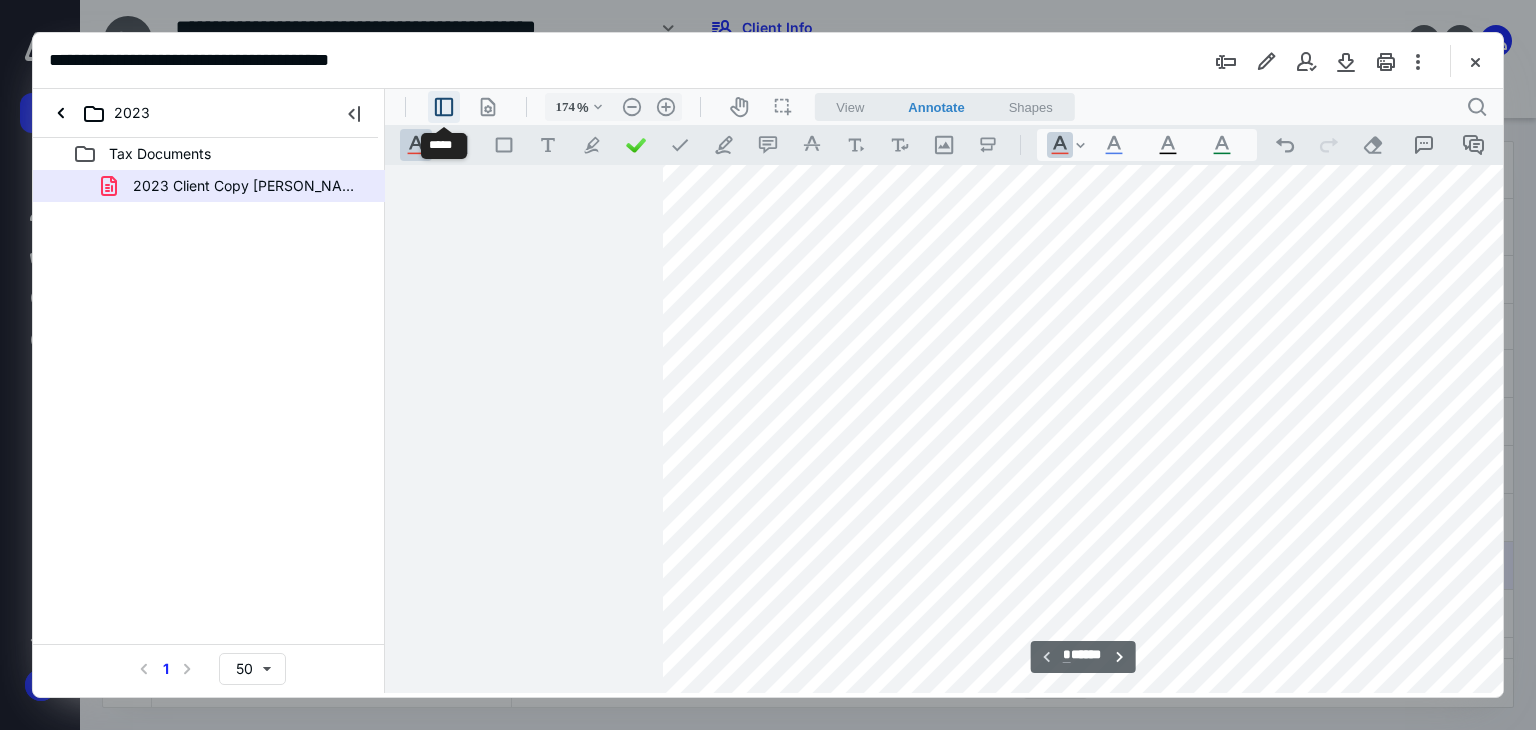 scroll, scrollTop: 81, scrollLeft: 114, axis: both 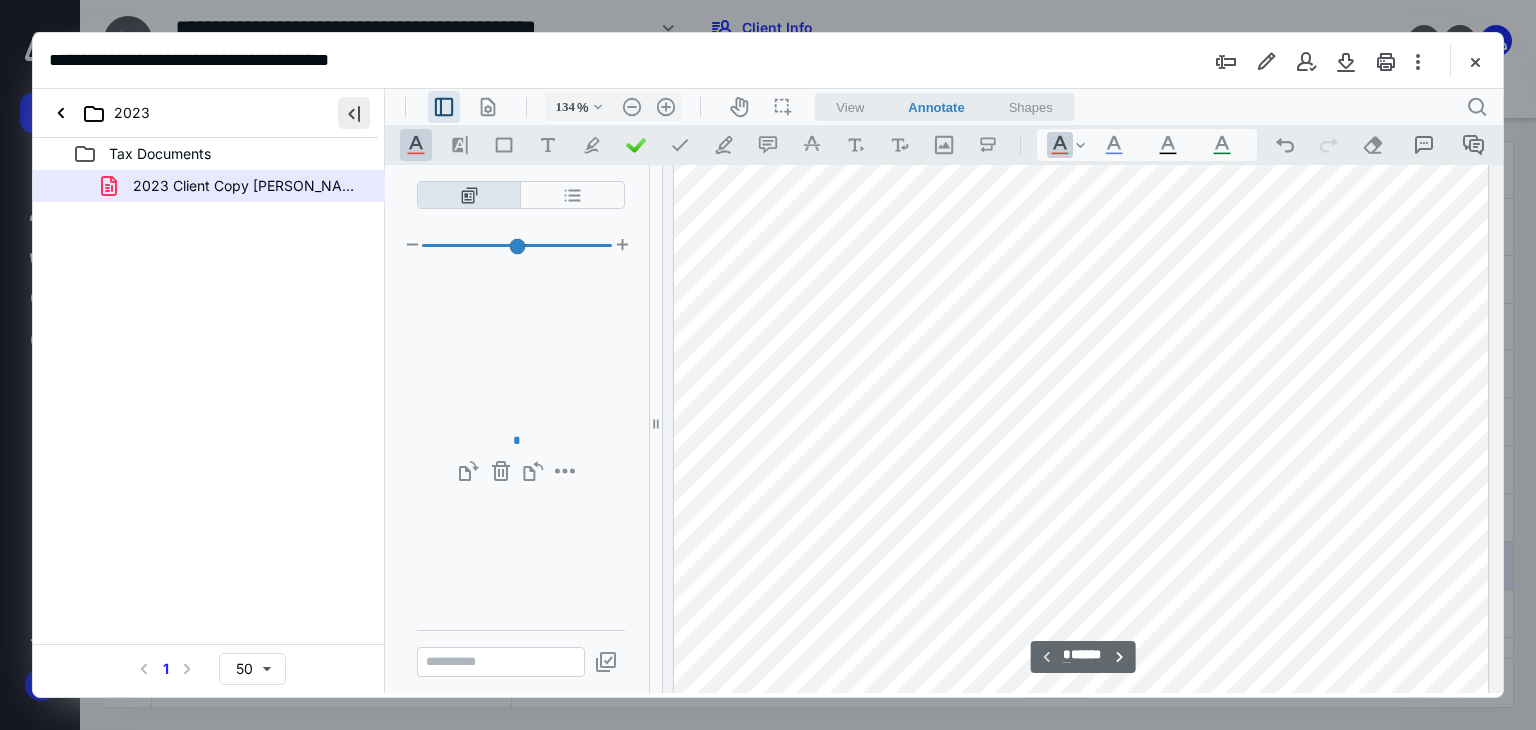 click at bounding box center (354, 113) 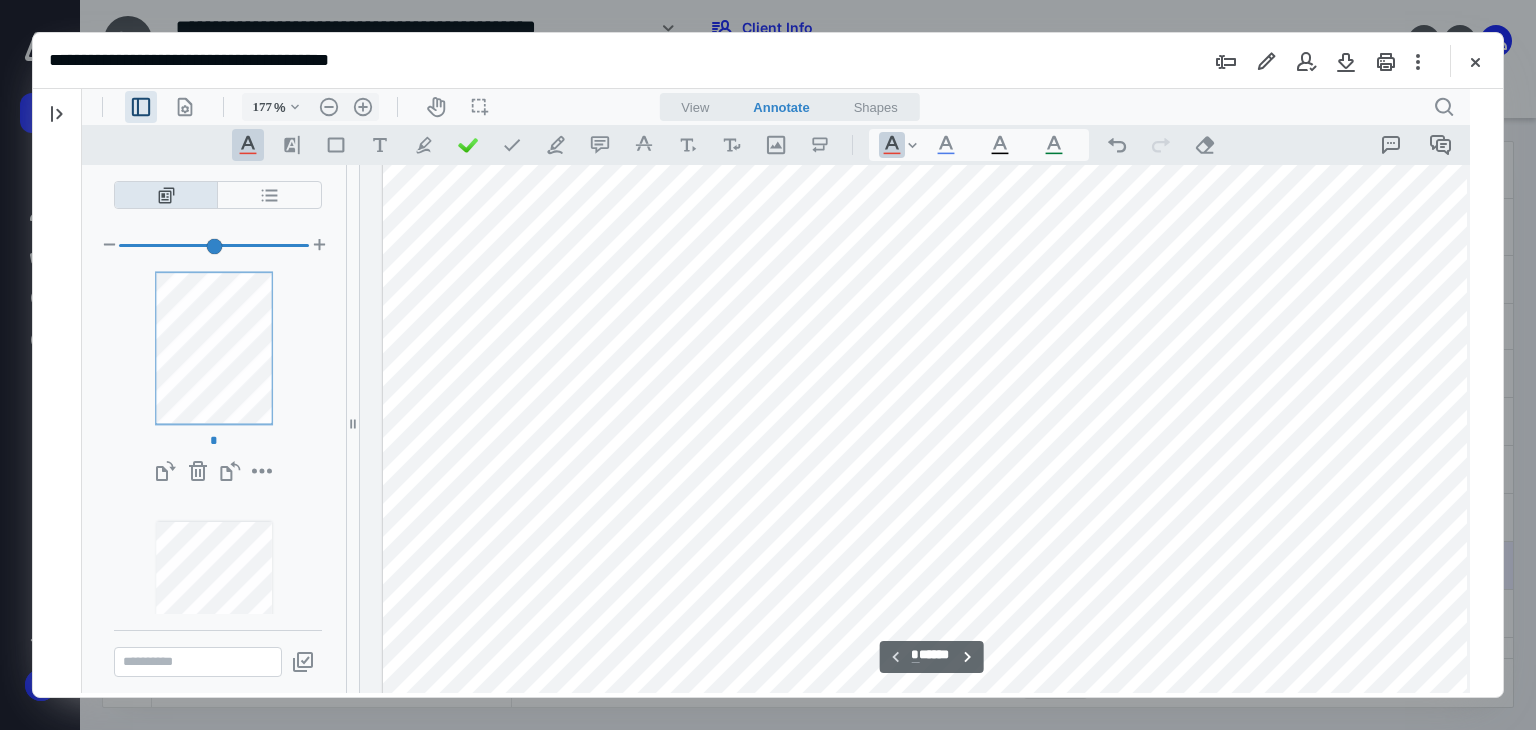 type on "182" 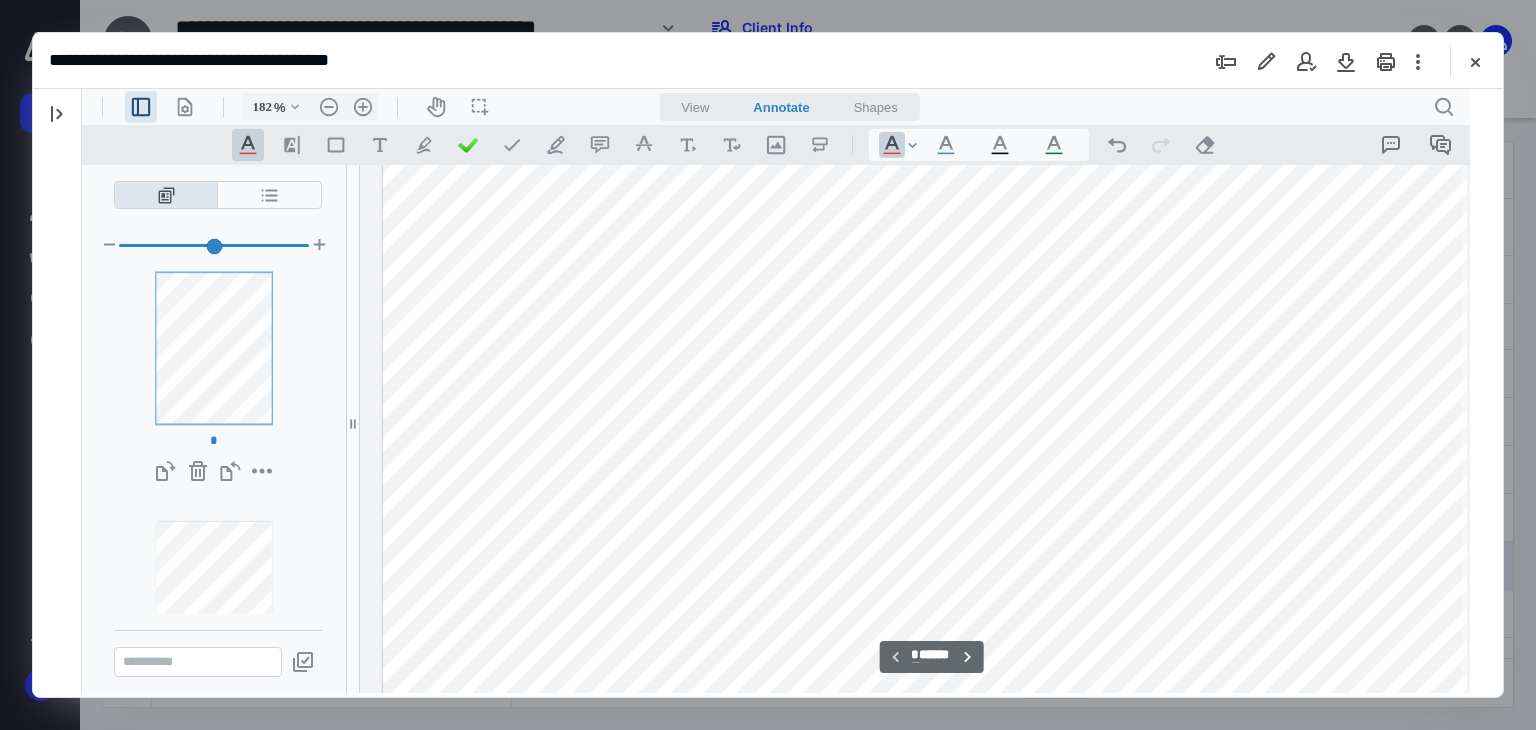 scroll, scrollTop: 83, scrollLeft: 158, axis: both 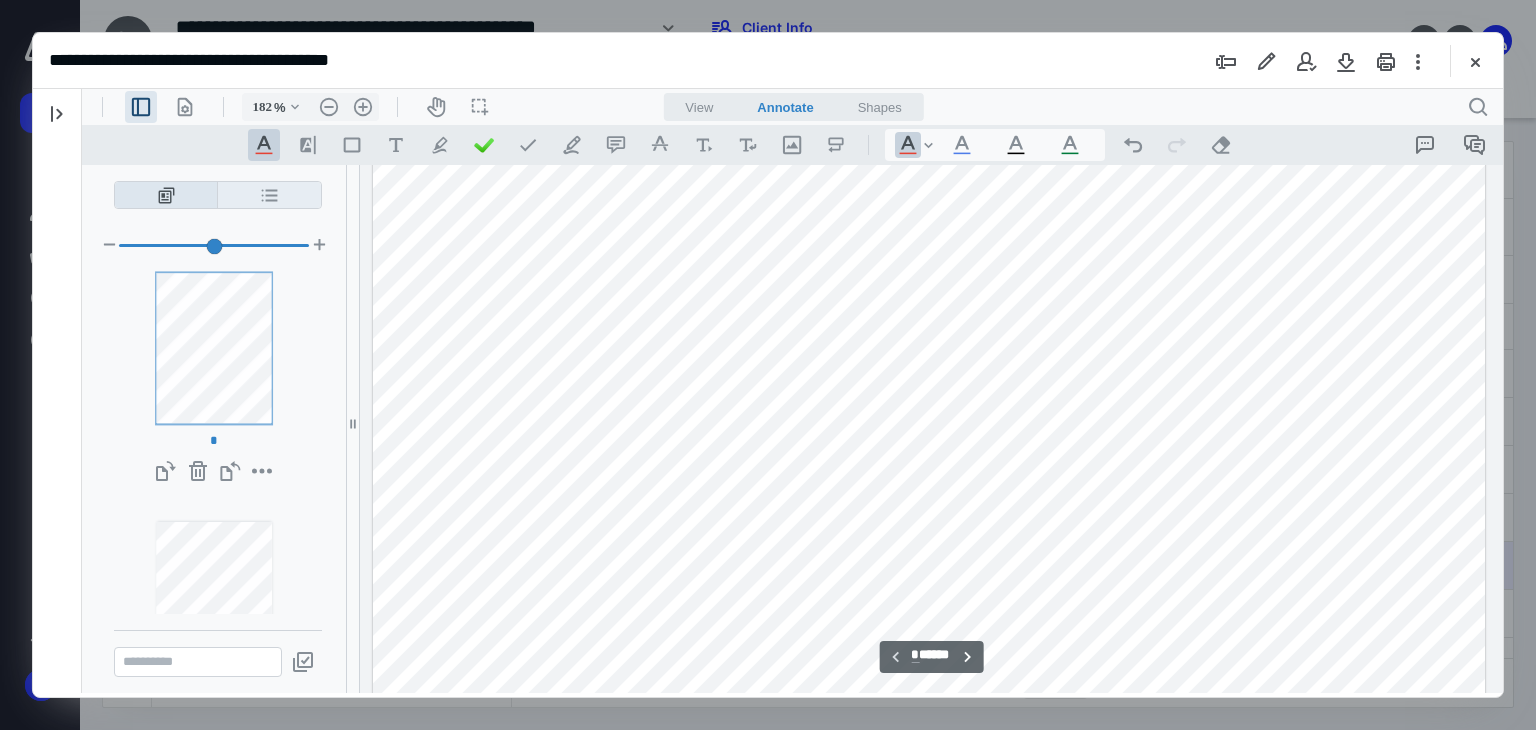 click on "**********" at bounding box center (269, 195) 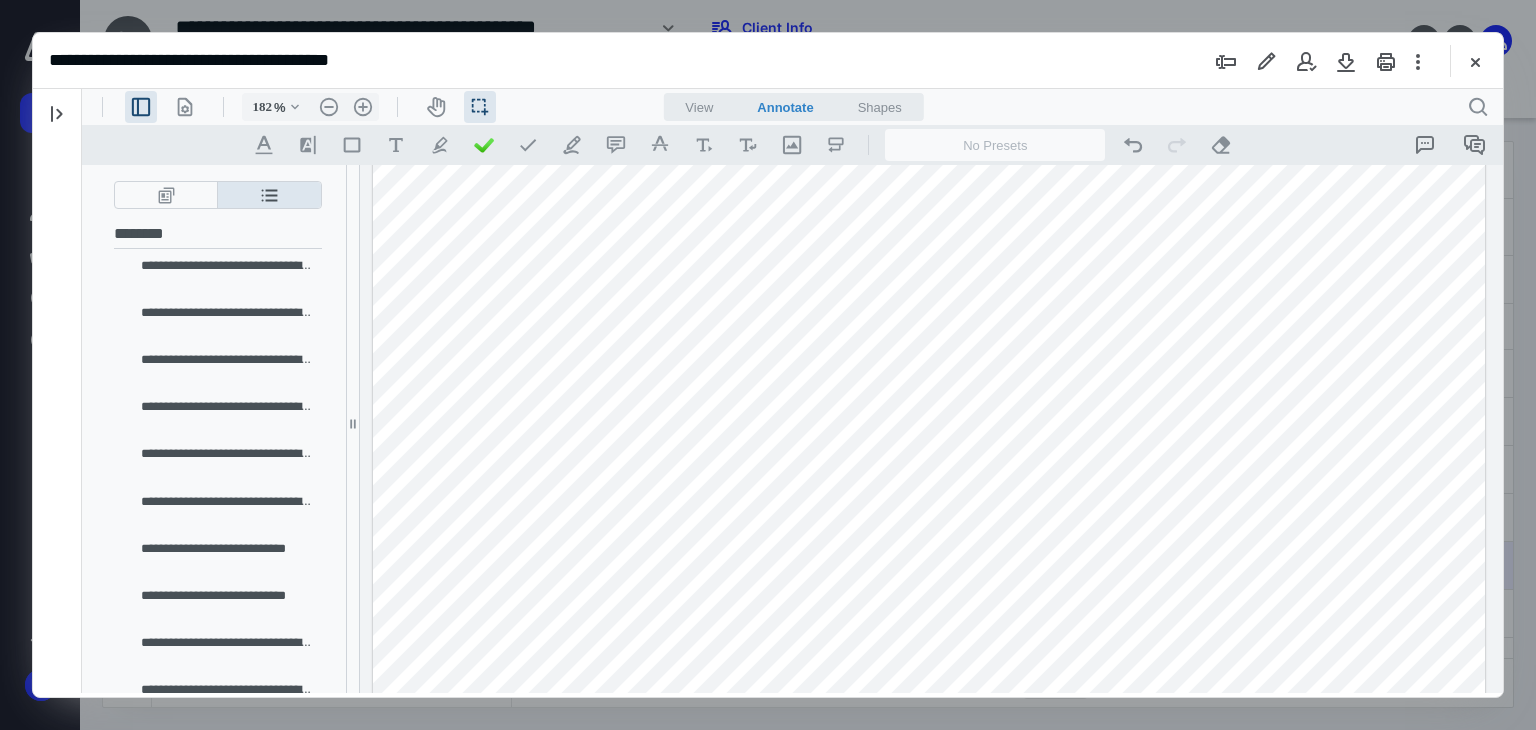 scroll, scrollTop: 570, scrollLeft: 0, axis: vertical 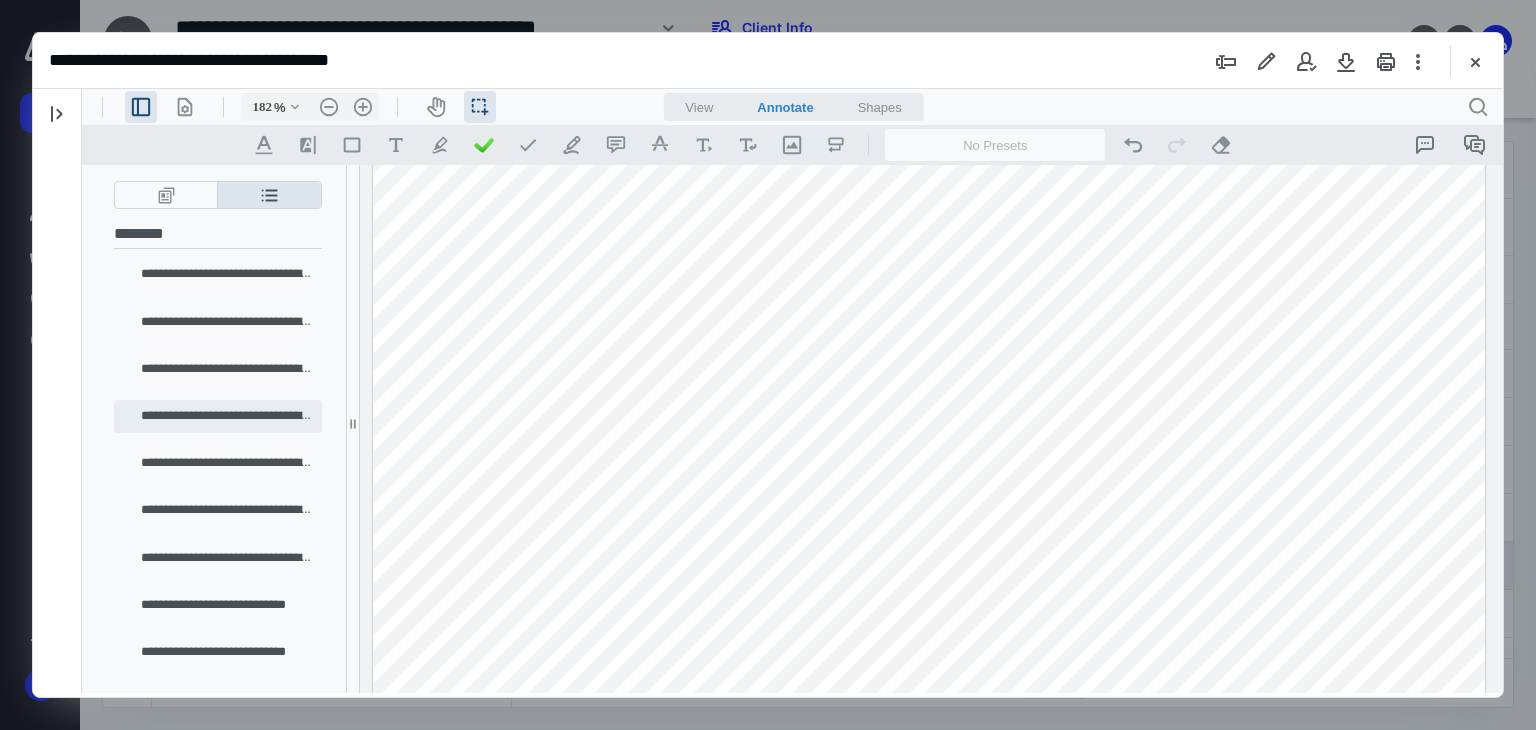 click on "**********" at bounding box center [218, 416] 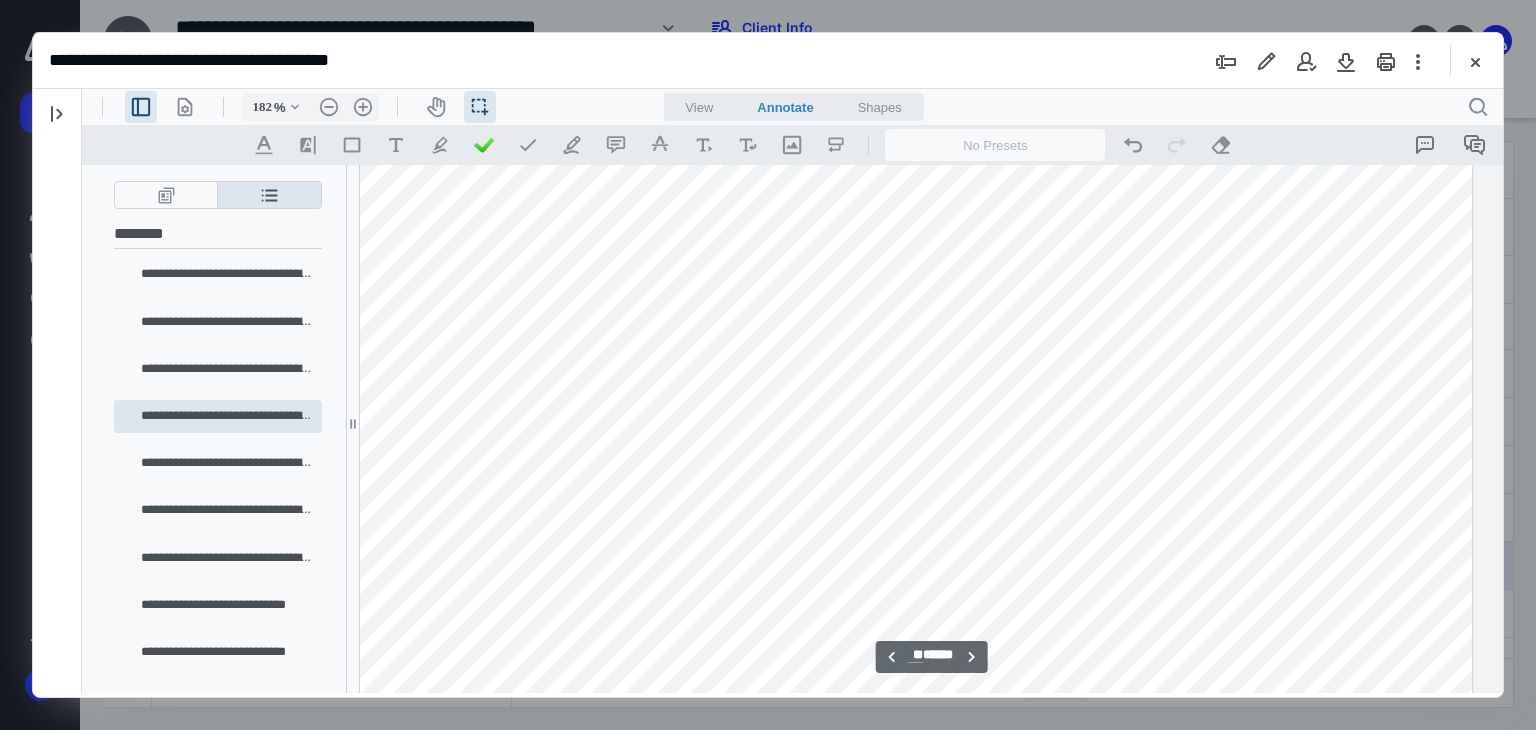 scroll, scrollTop: 21522, scrollLeft: 171, axis: both 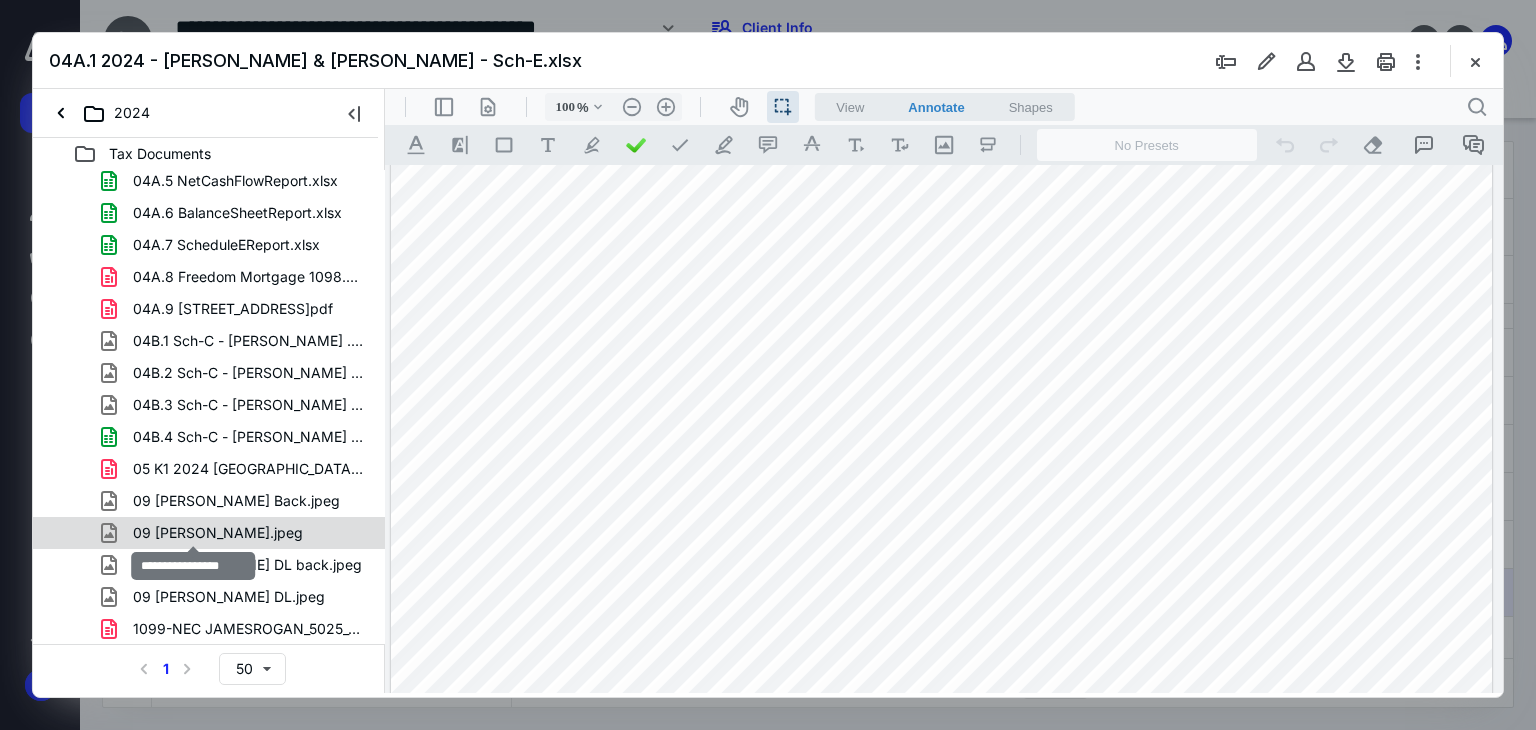 click on "09 [PERSON_NAME].jpeg" at bounding box center [218, 533] 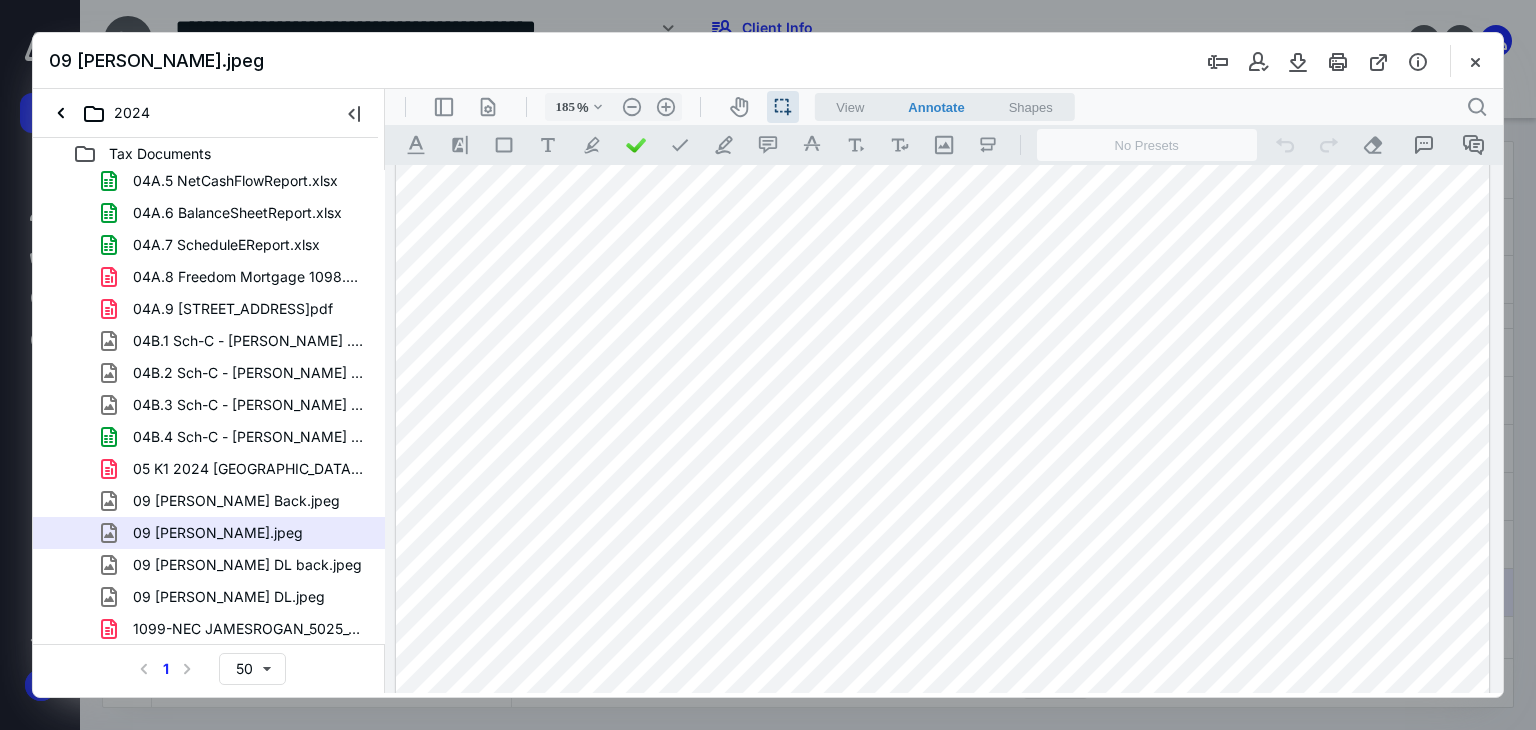 scroll, scrollTop: 336, scrollLeft: 0, axis: vertical 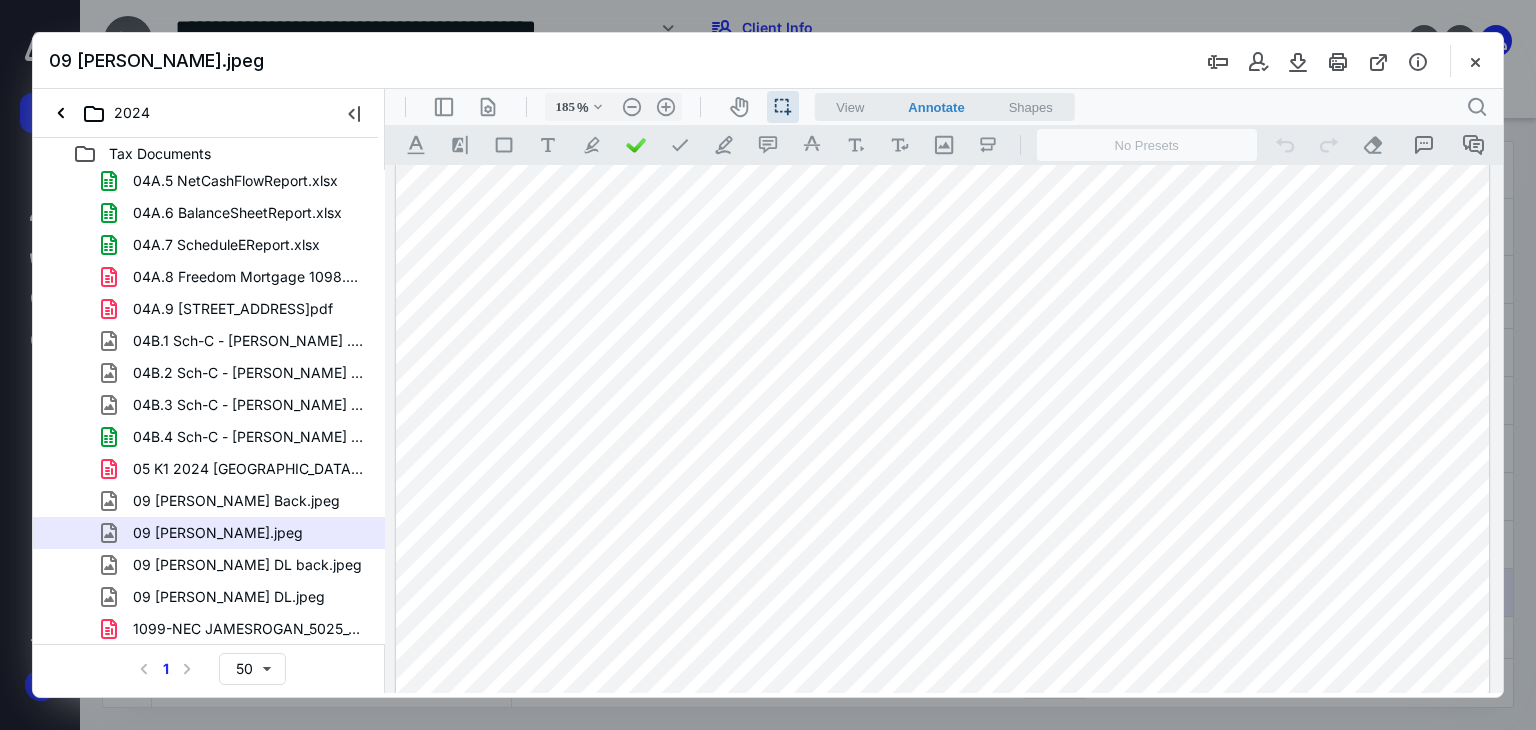 click at bounding box center [942, 565] 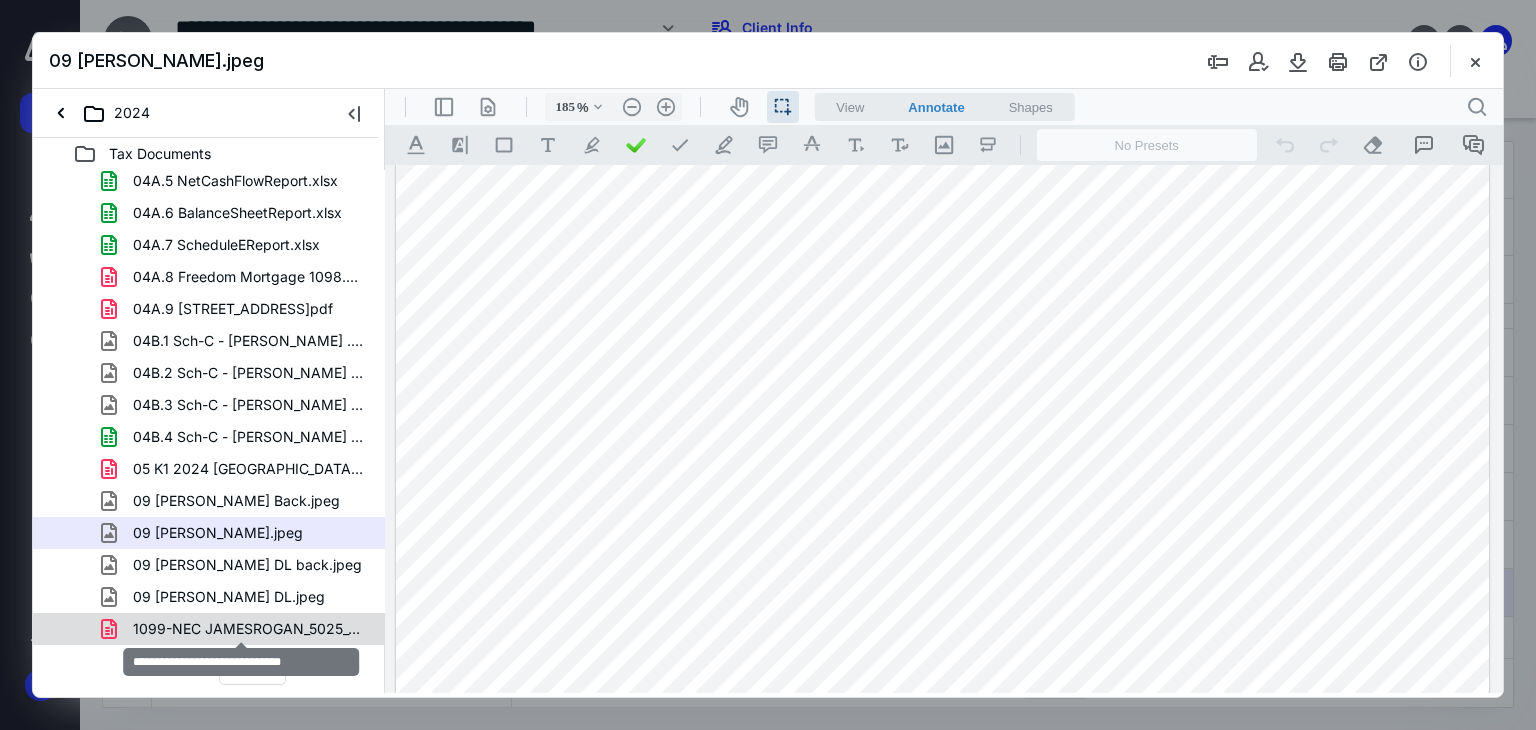 click on "1099-NEC JAMESROGAN_5025_4.pdf" at bounding box center (249, 629) 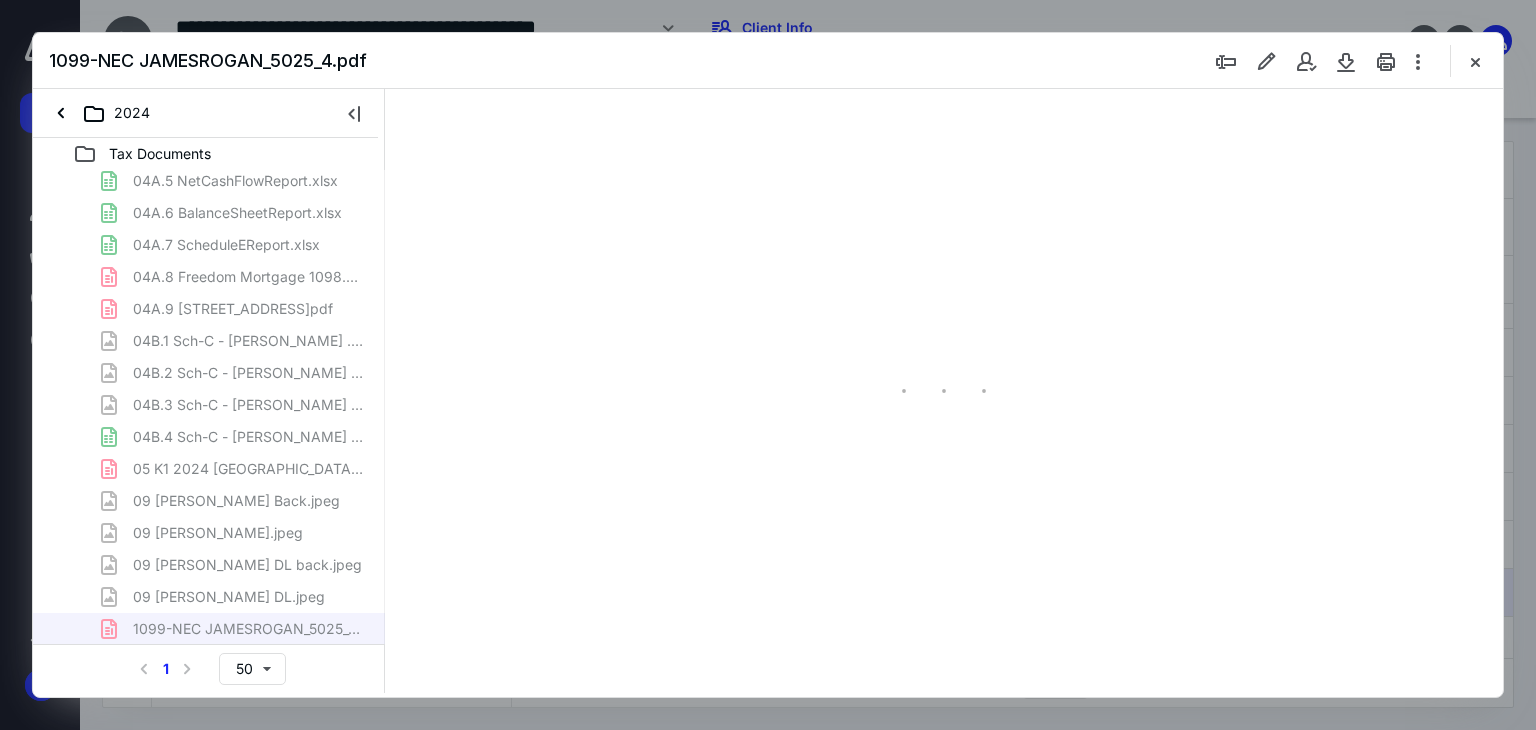 scroll, scrollTop: 0, scrollLeft: 0, axis: both 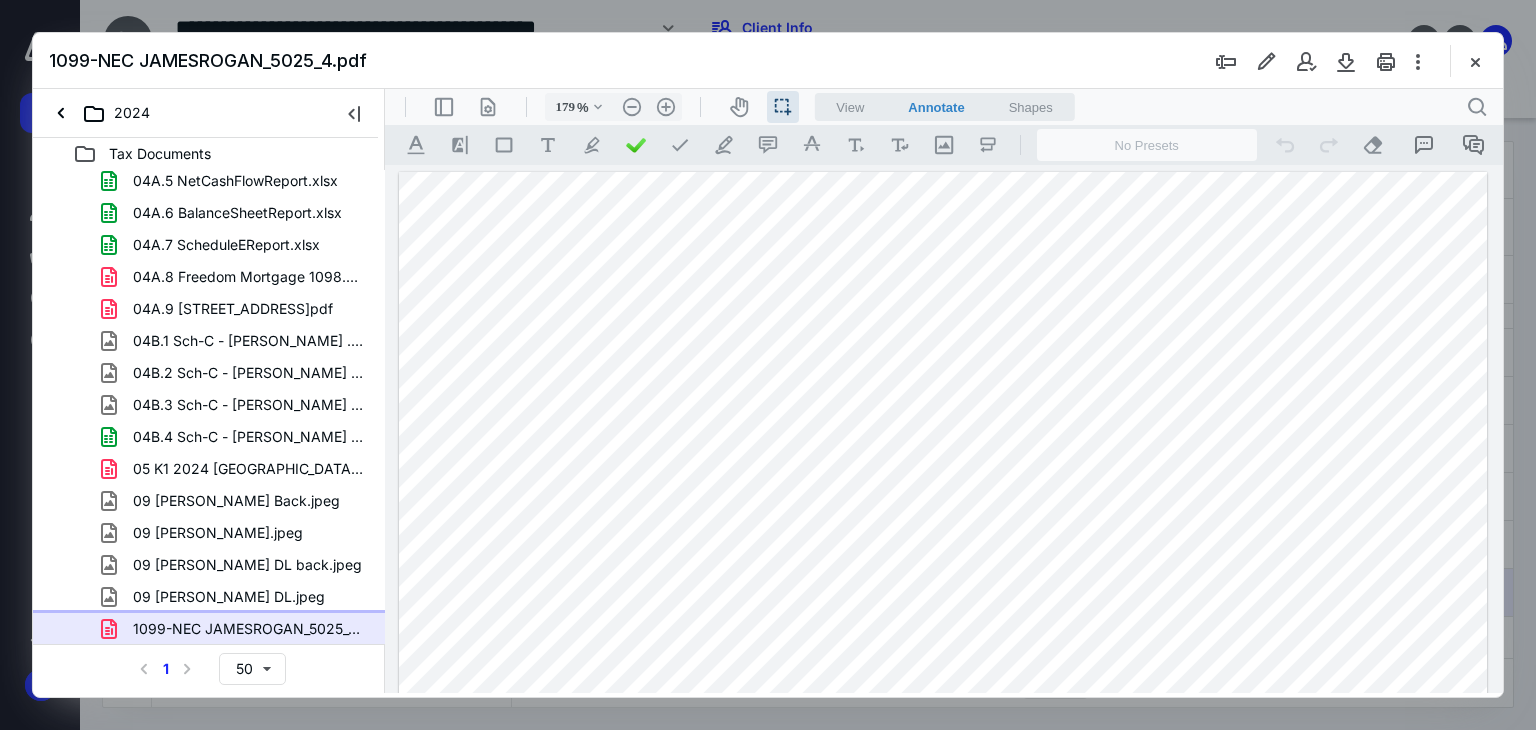 type on "178" 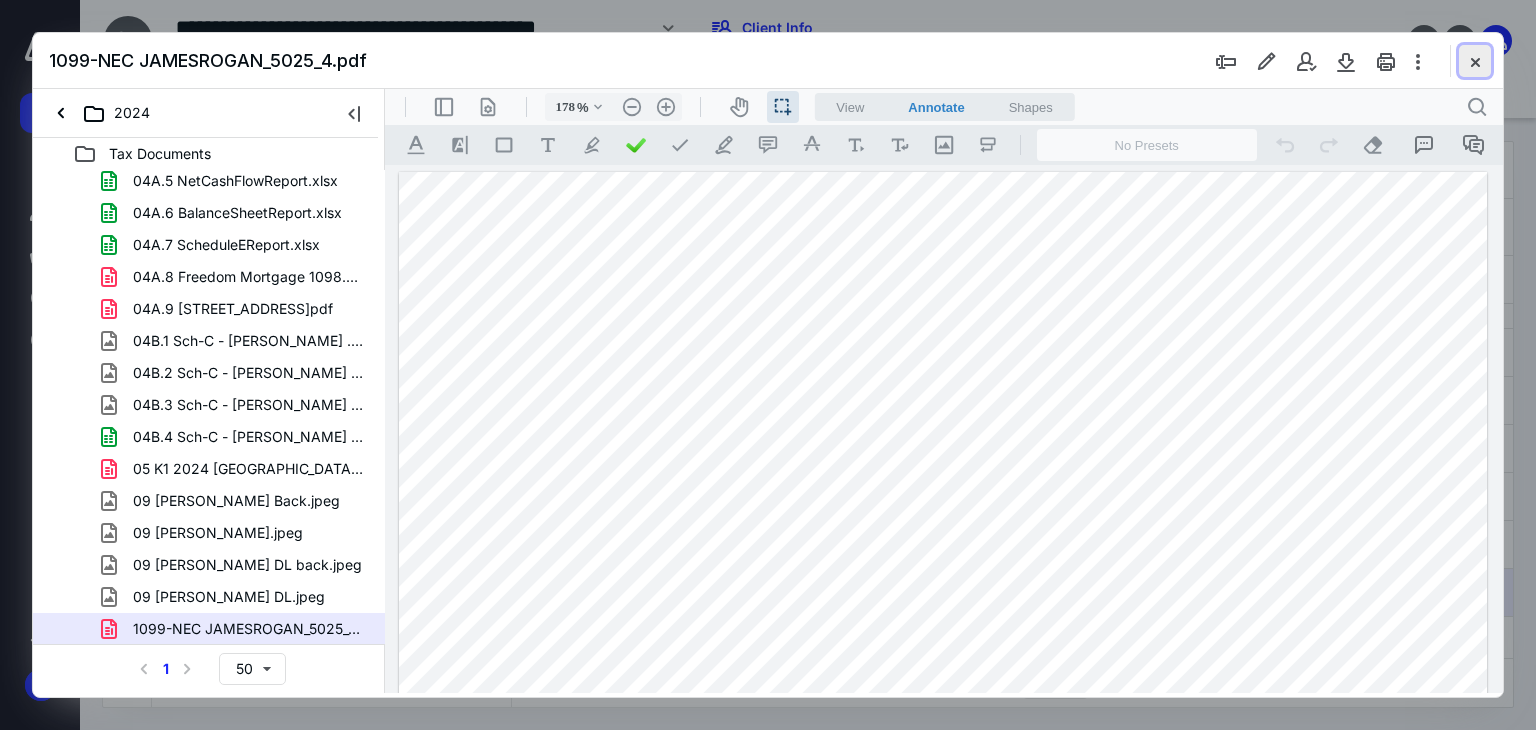 click at bounding box center [1475, 61] 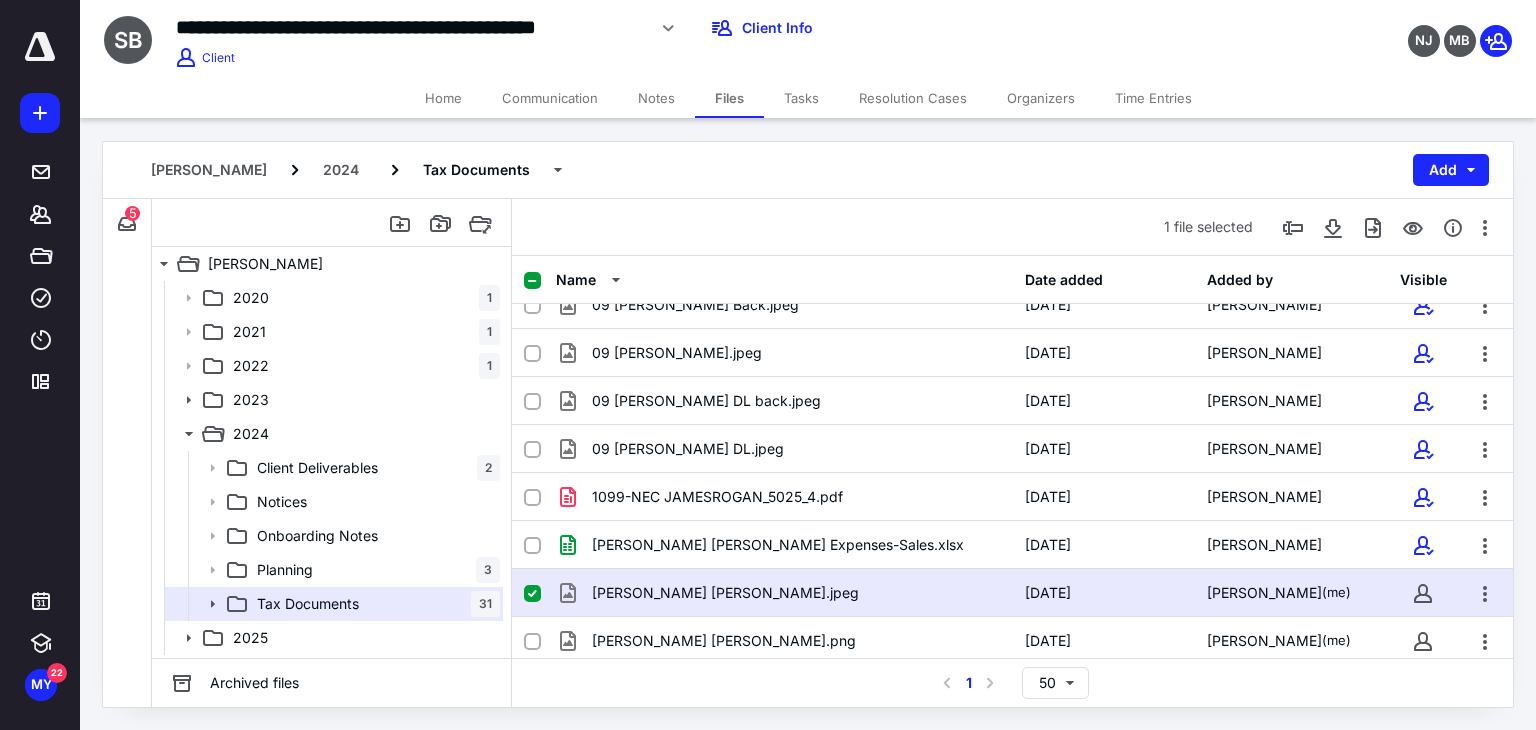 scroll, scrollTop: 840, scrollLeft: 0, axis: vertical 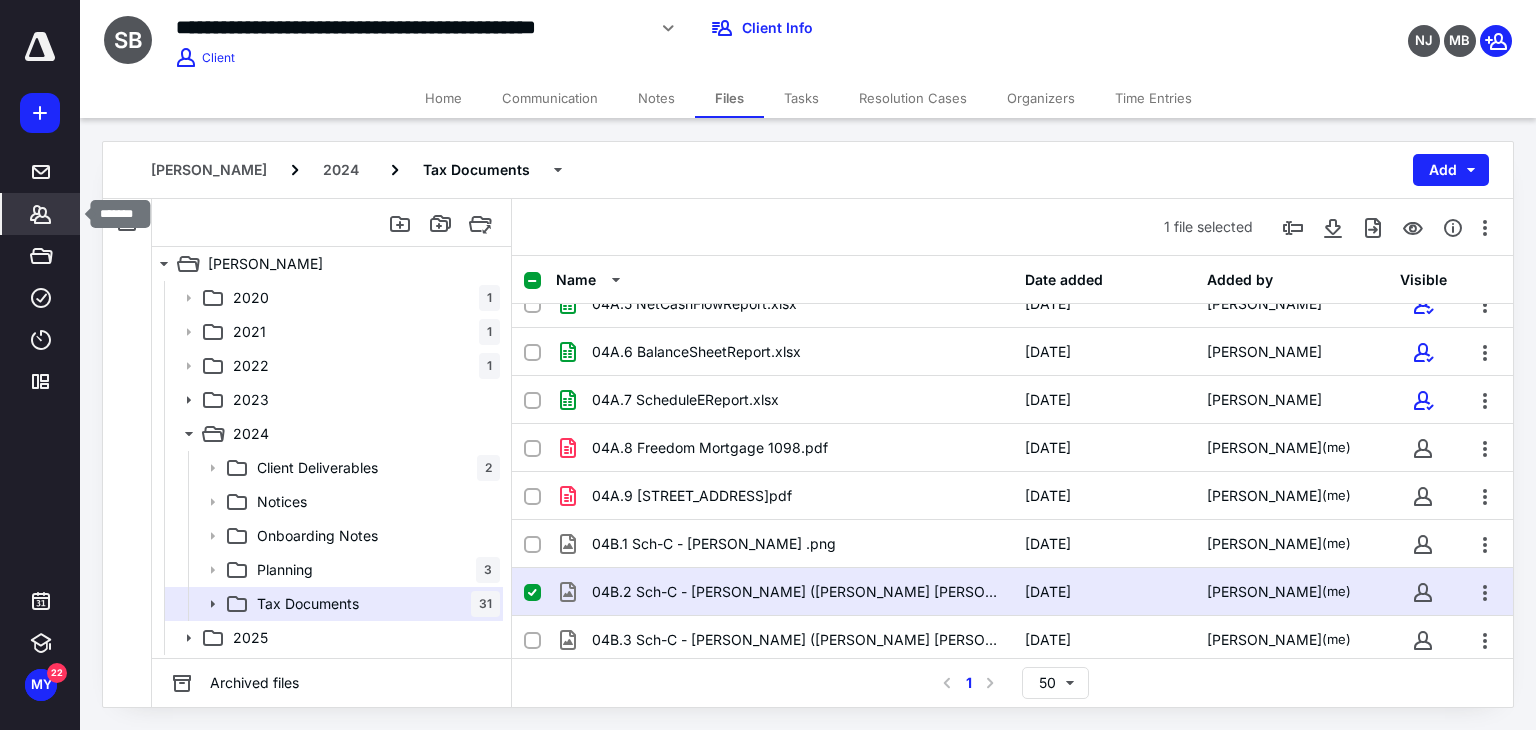 click on "Clients" at bounding box center (41, 214) 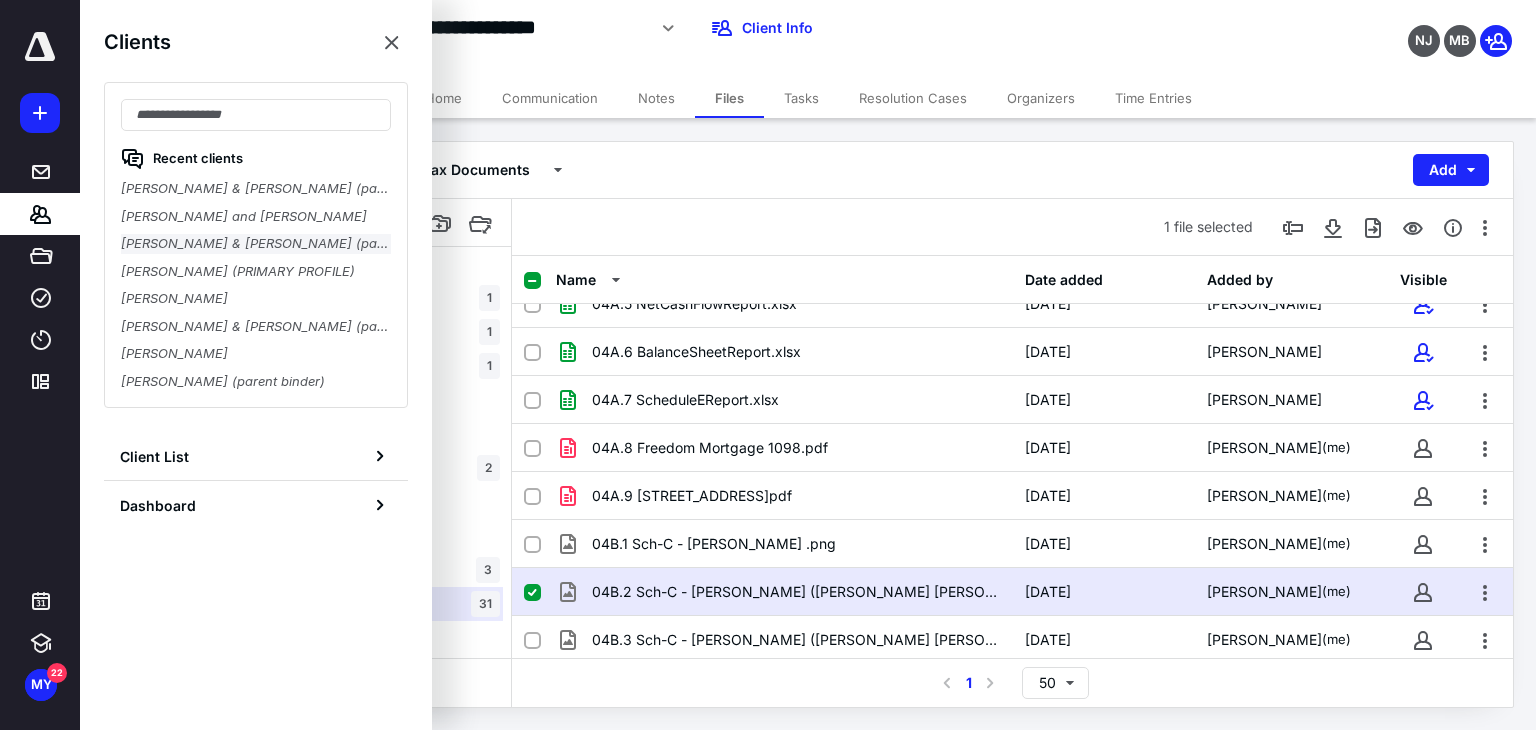 click on "[PERSON_NAME] & [PERSON_NAME] (parent binder)" at bounding box center [256, 244] 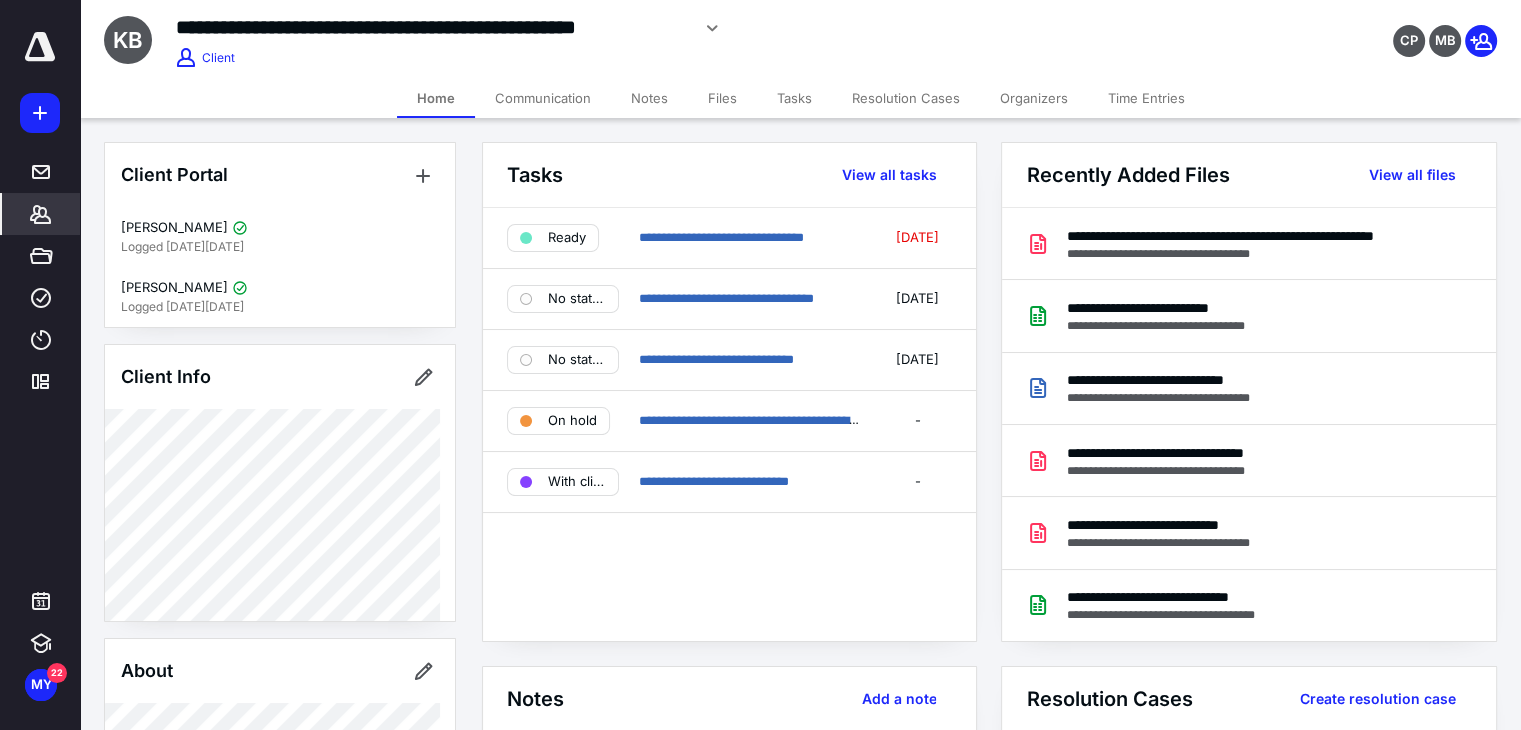 click on "Files" at bounding box center [722, 98] 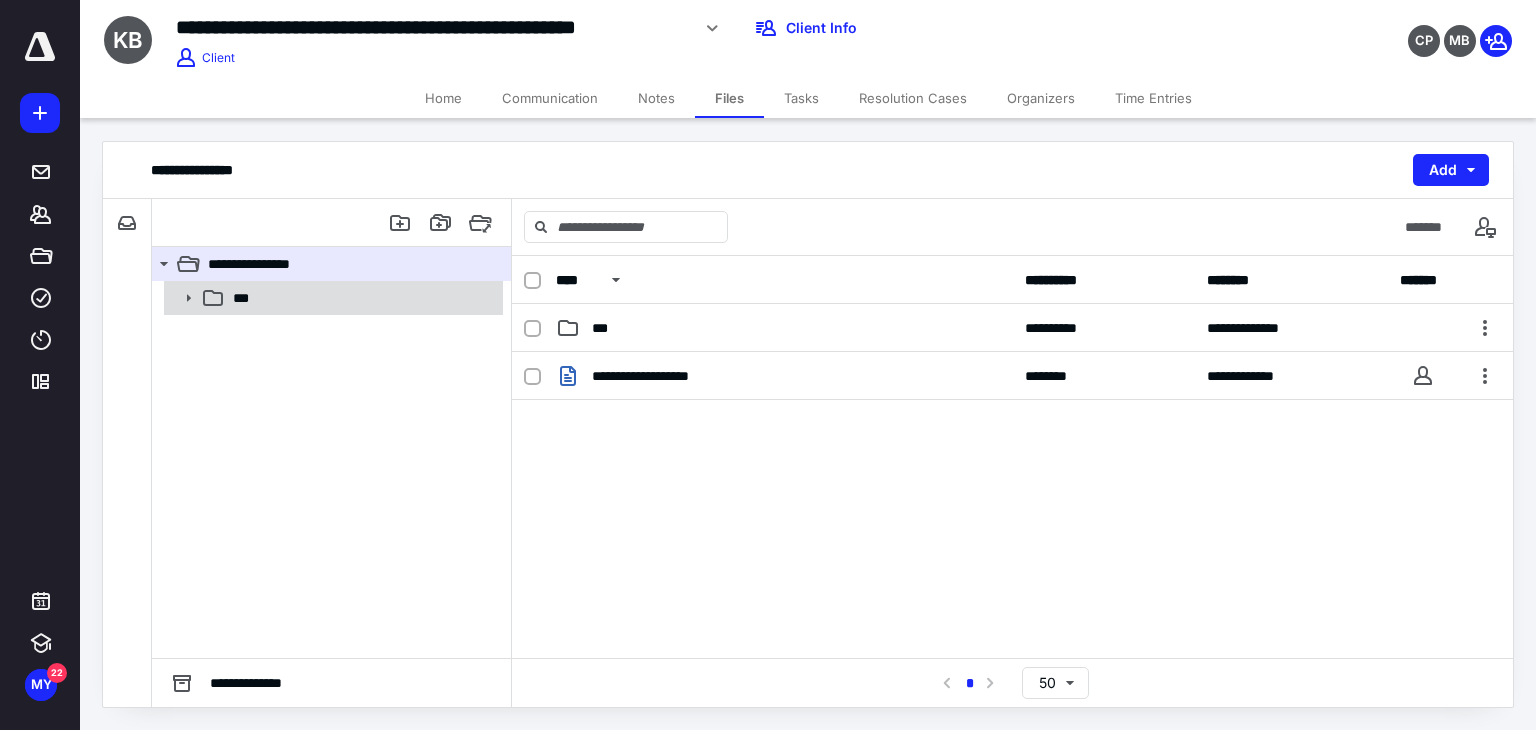 click on "***" at bounding box center [362, 298] 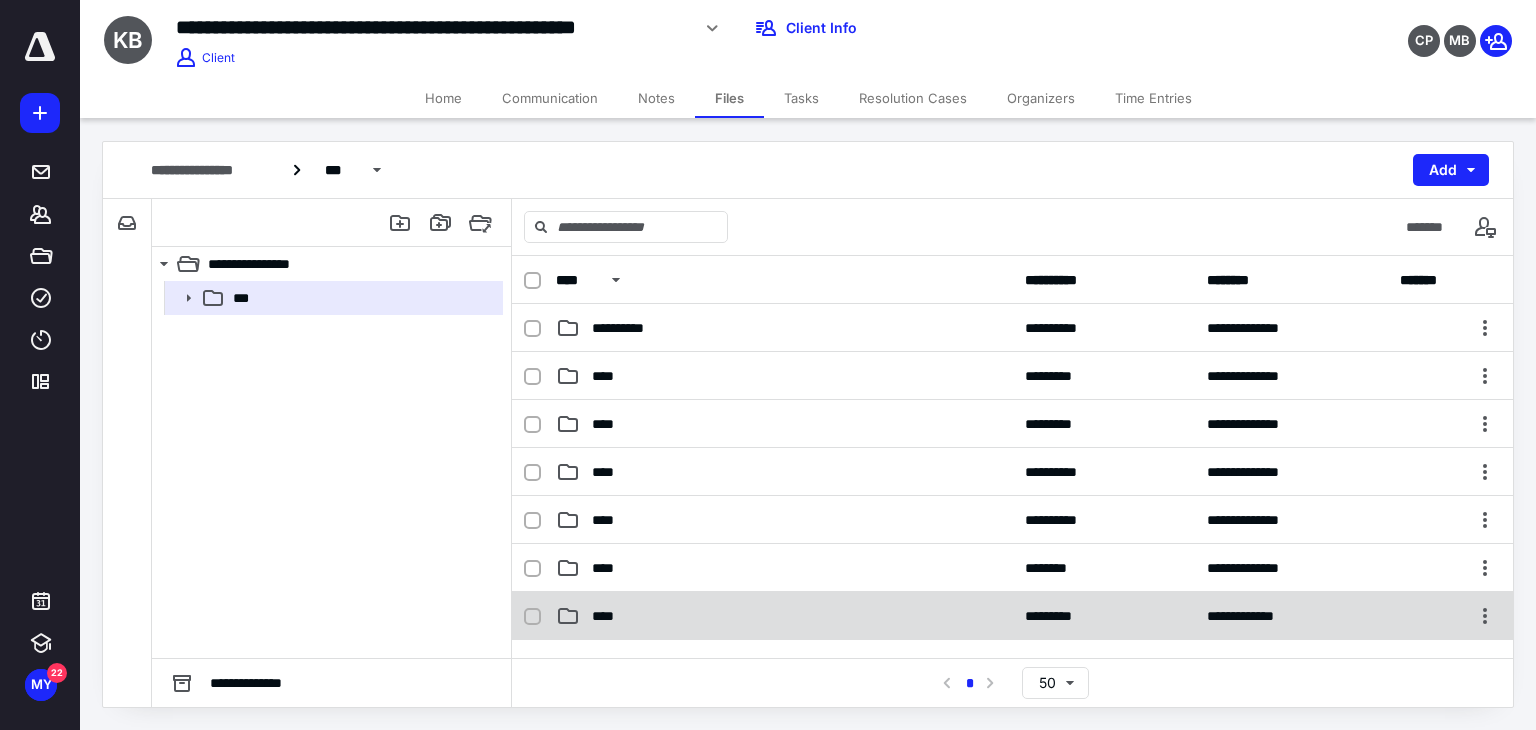 click on "****" at bounding box center [784, 616] 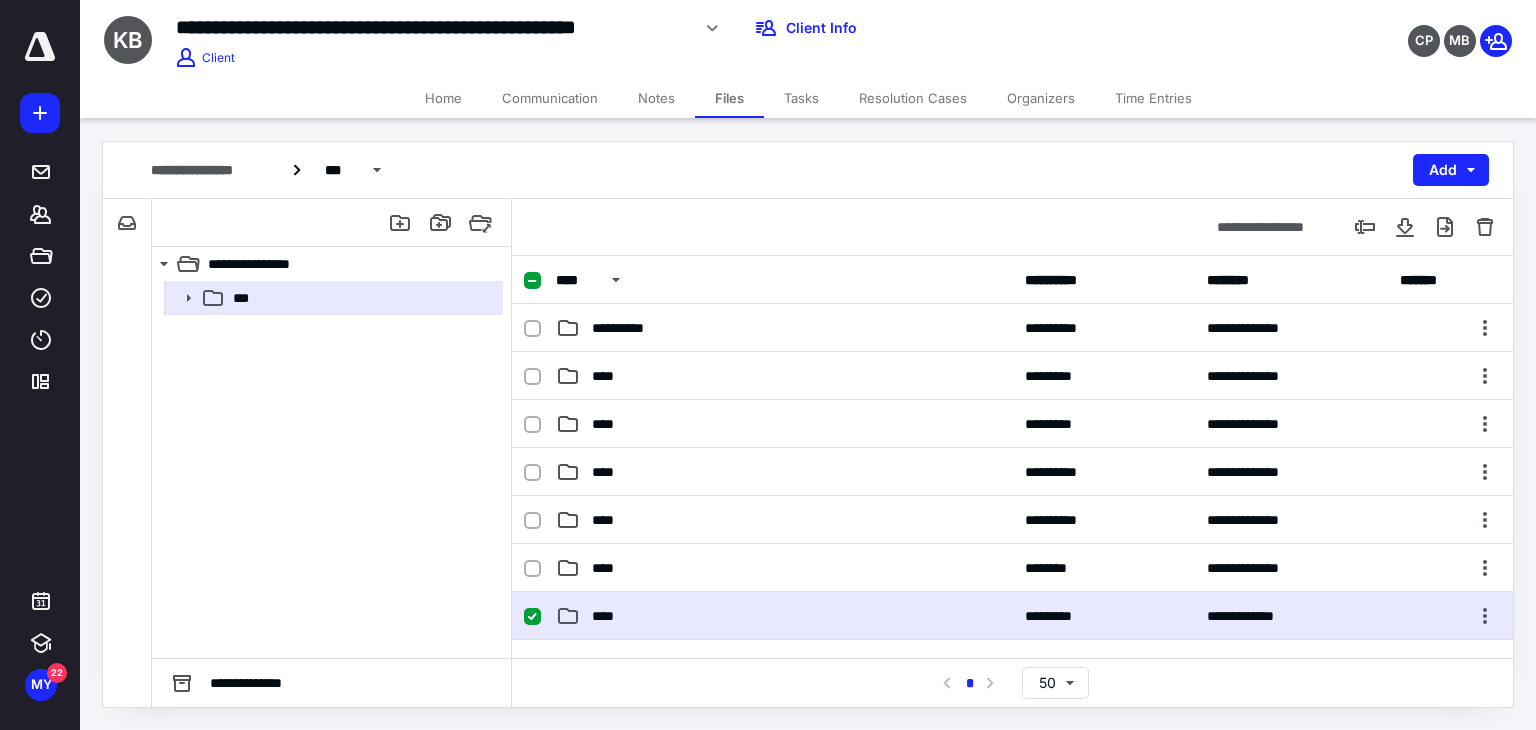 click on "****" at bounding box center [784, 616] 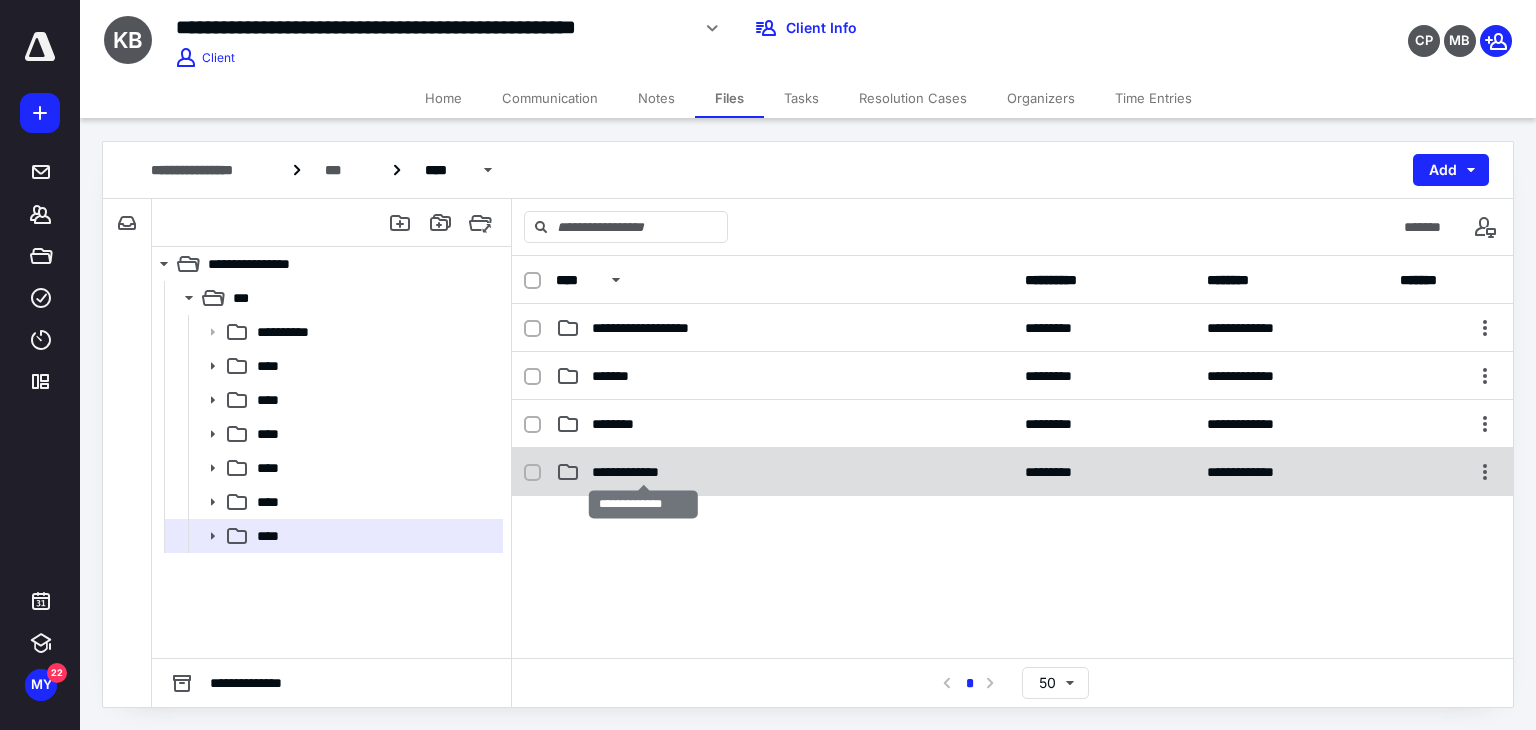 click on "**********" at bounding box center [643, 472] 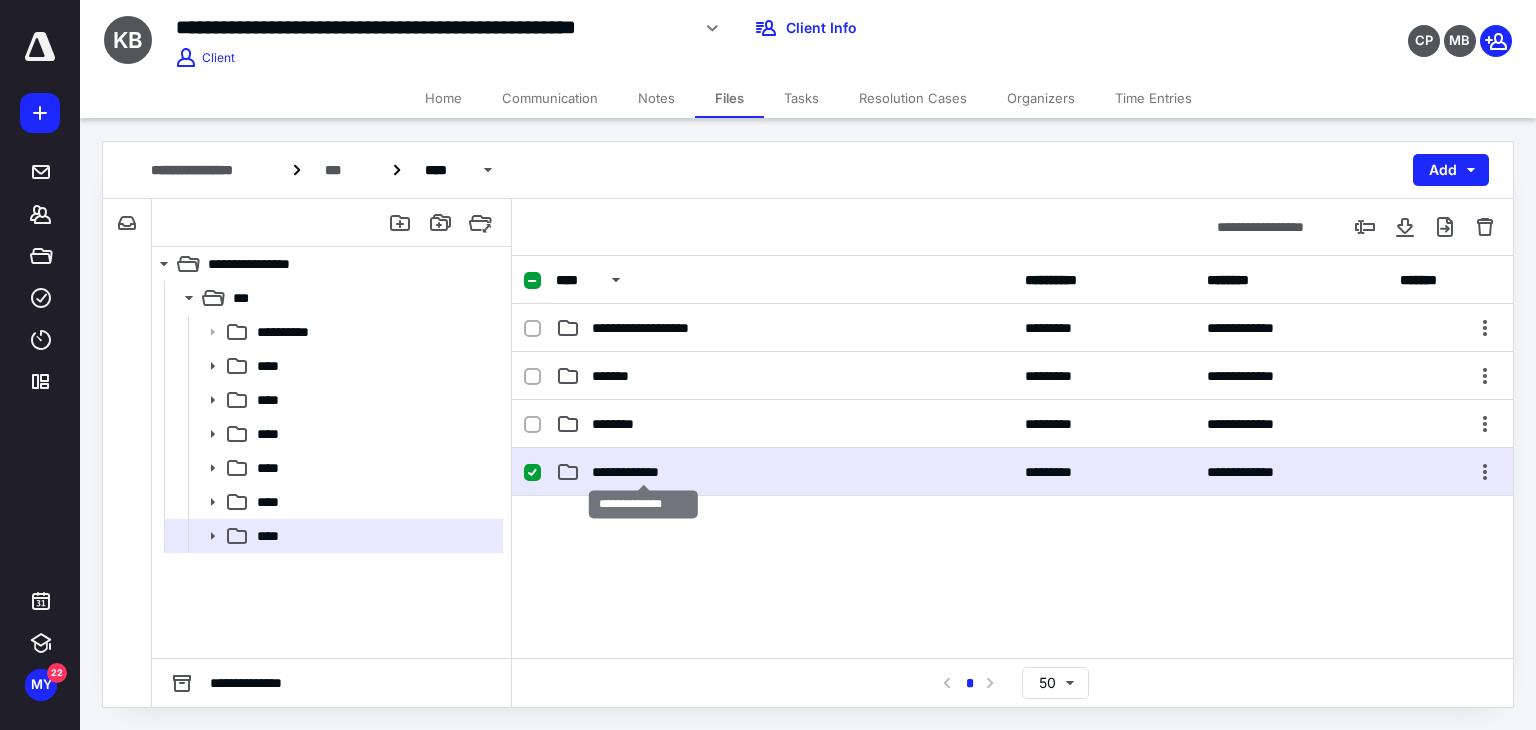 click on "**********" at bounding box center [643, 472] 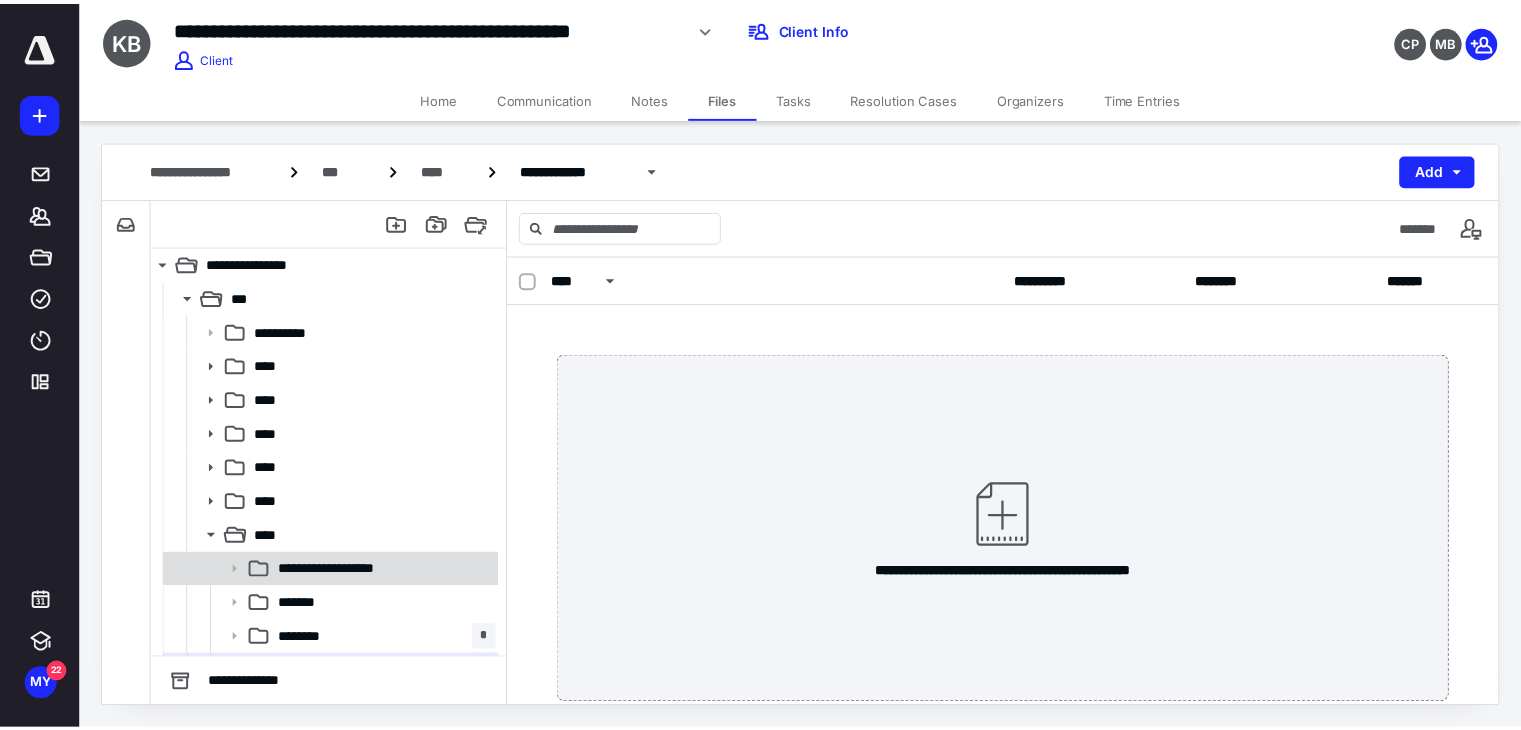 scroll, scrollTop: 30, scrollLeft: 0, axis: vertical 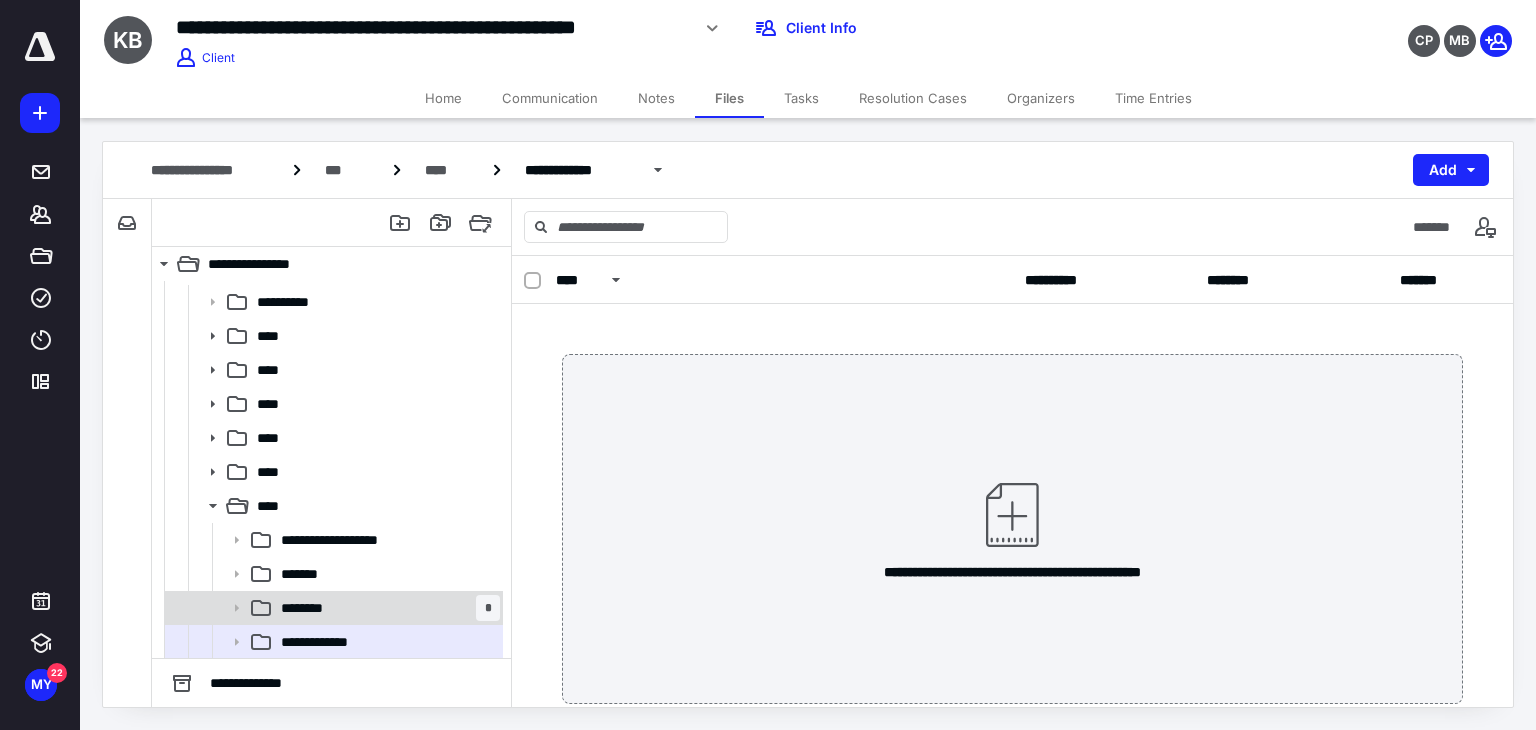 click on "******** *" at bounding box center [386, 608] 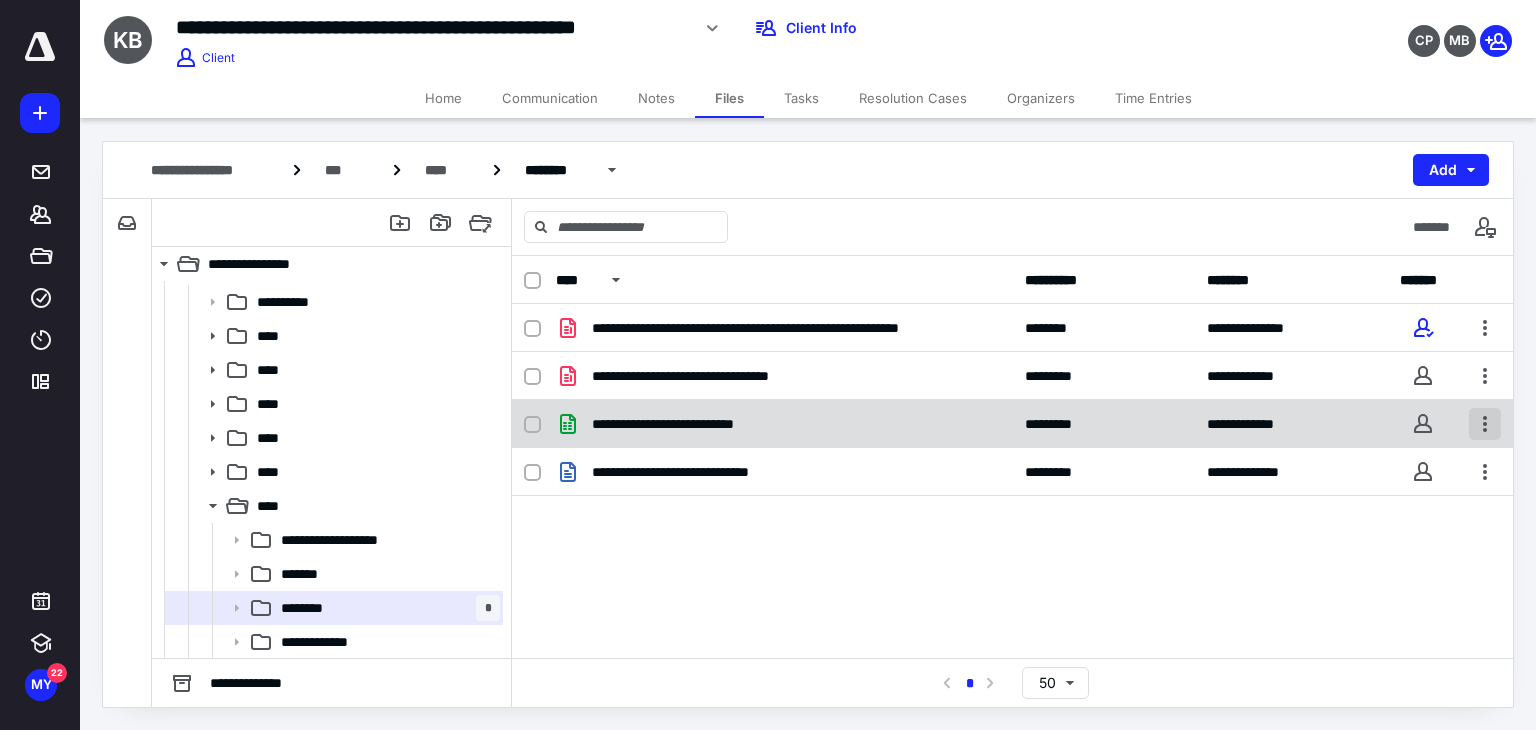 click at bounding box center [1485, 424] 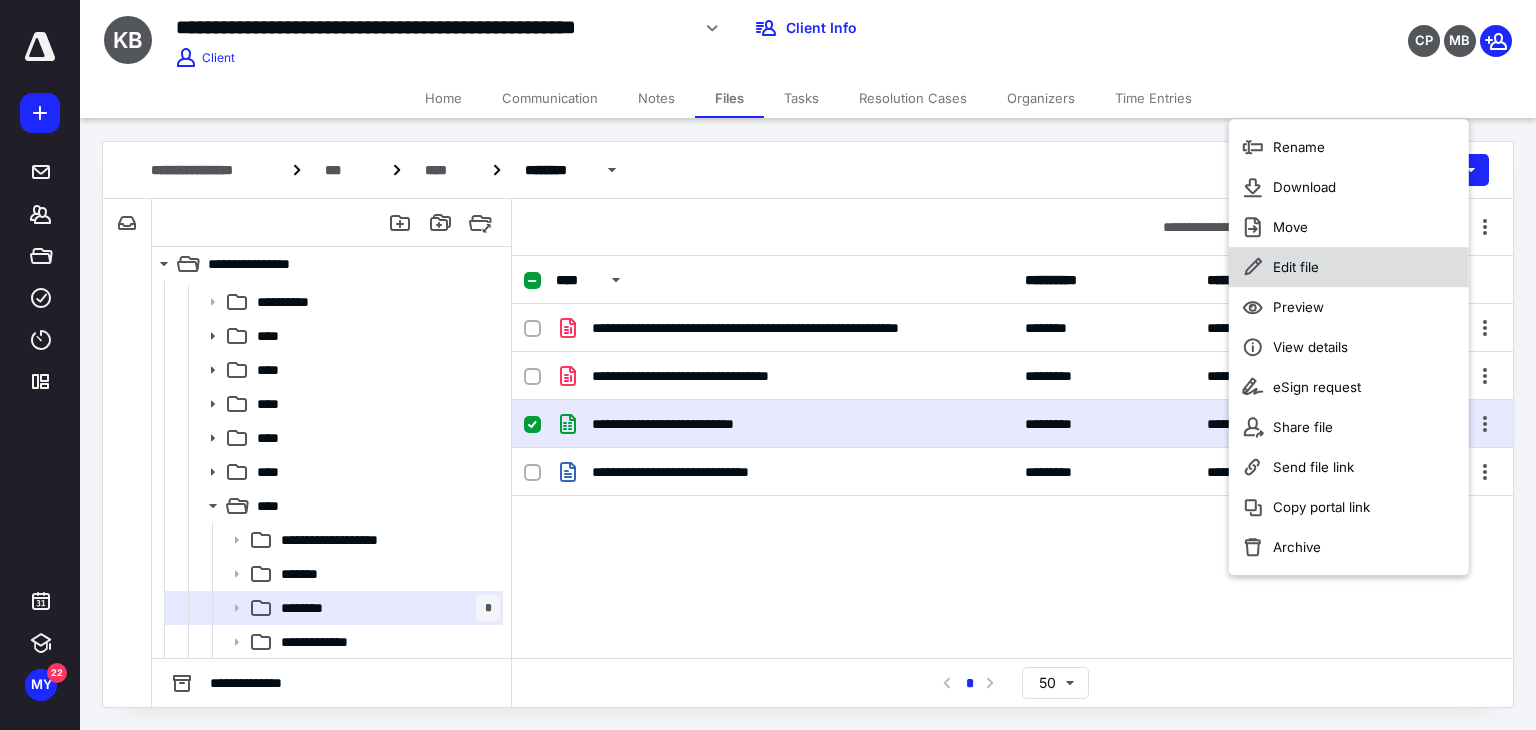 click on "Edit file" at bounding box center (1349, 267) 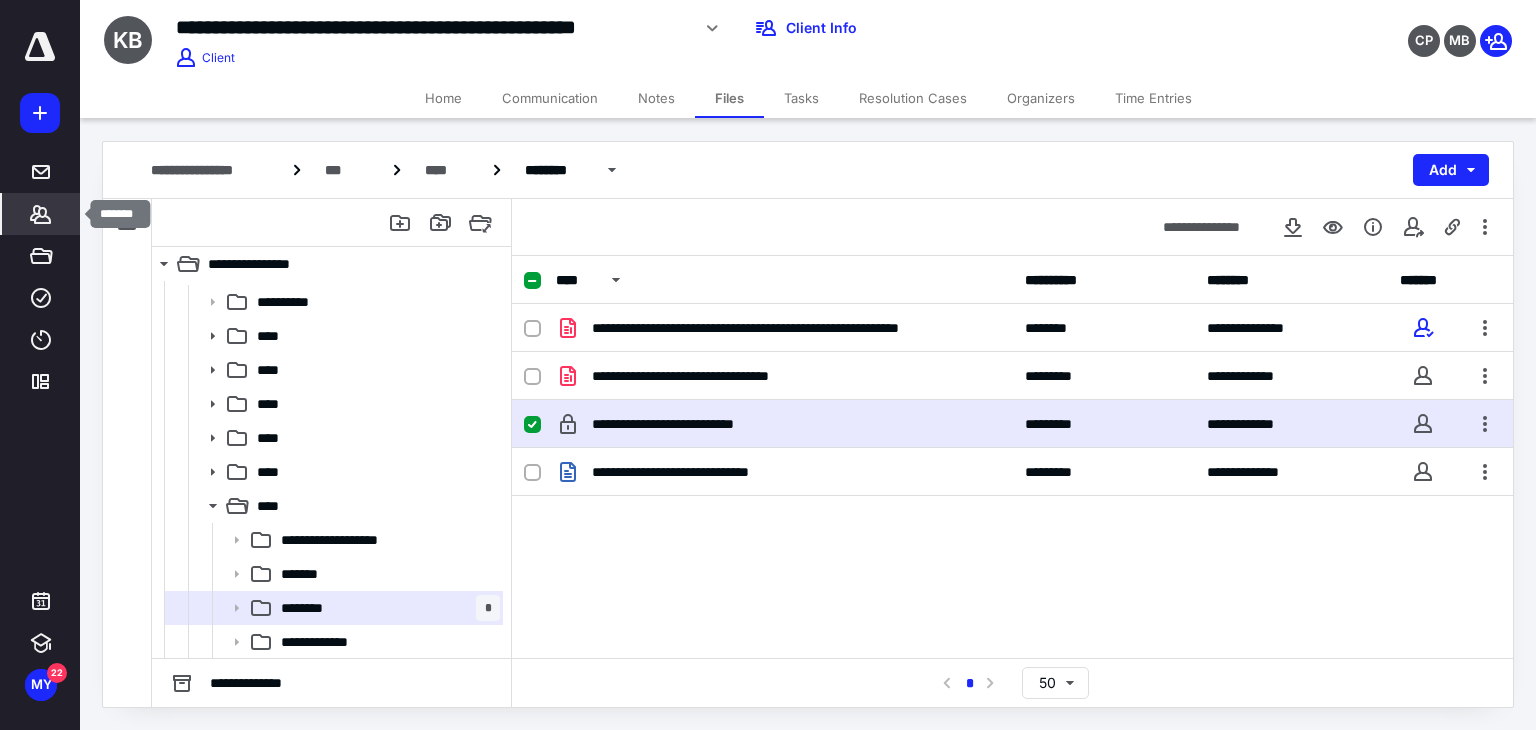 click 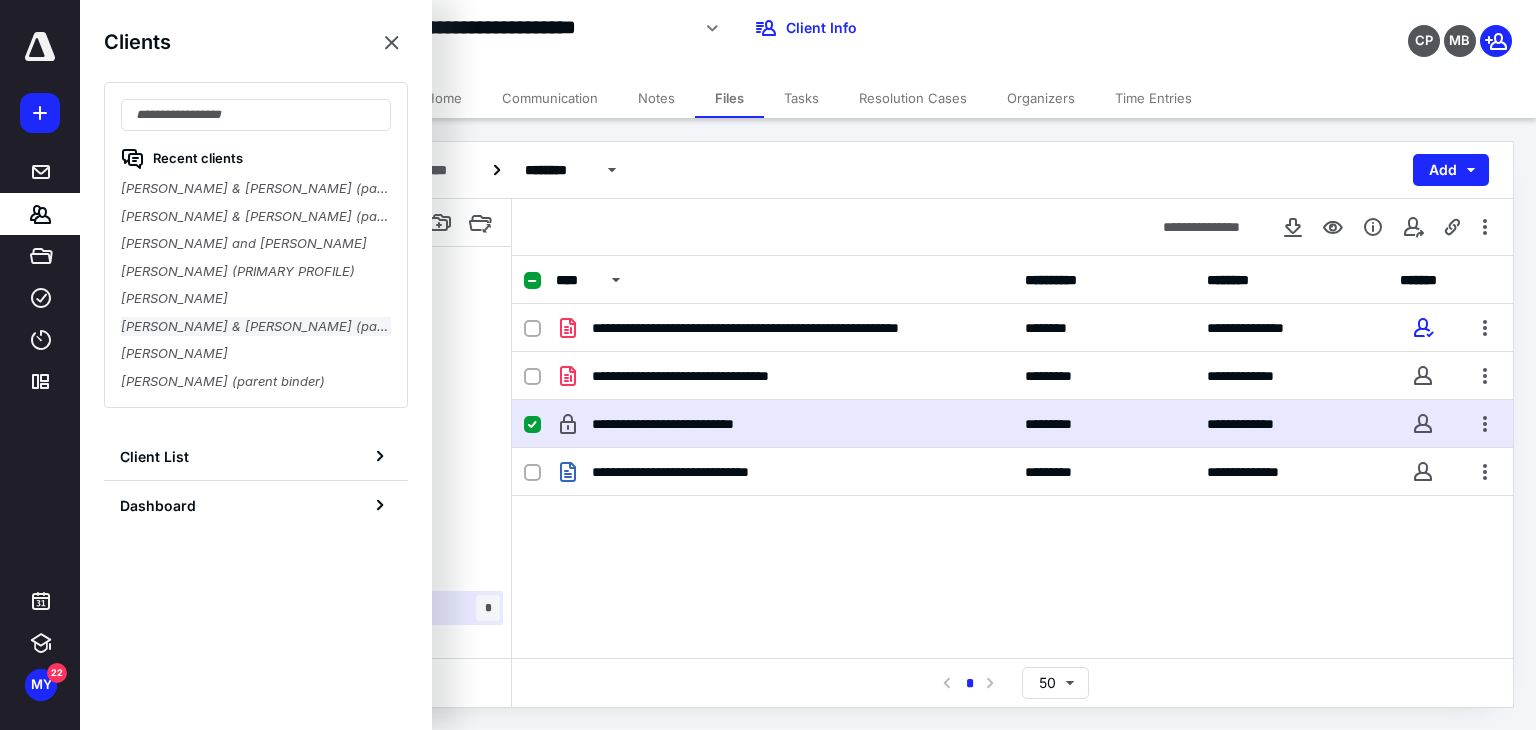 click on "[PERSON_NAME] & [PERSON_NAME] (parent binder)" at bounding box center (256, 327) 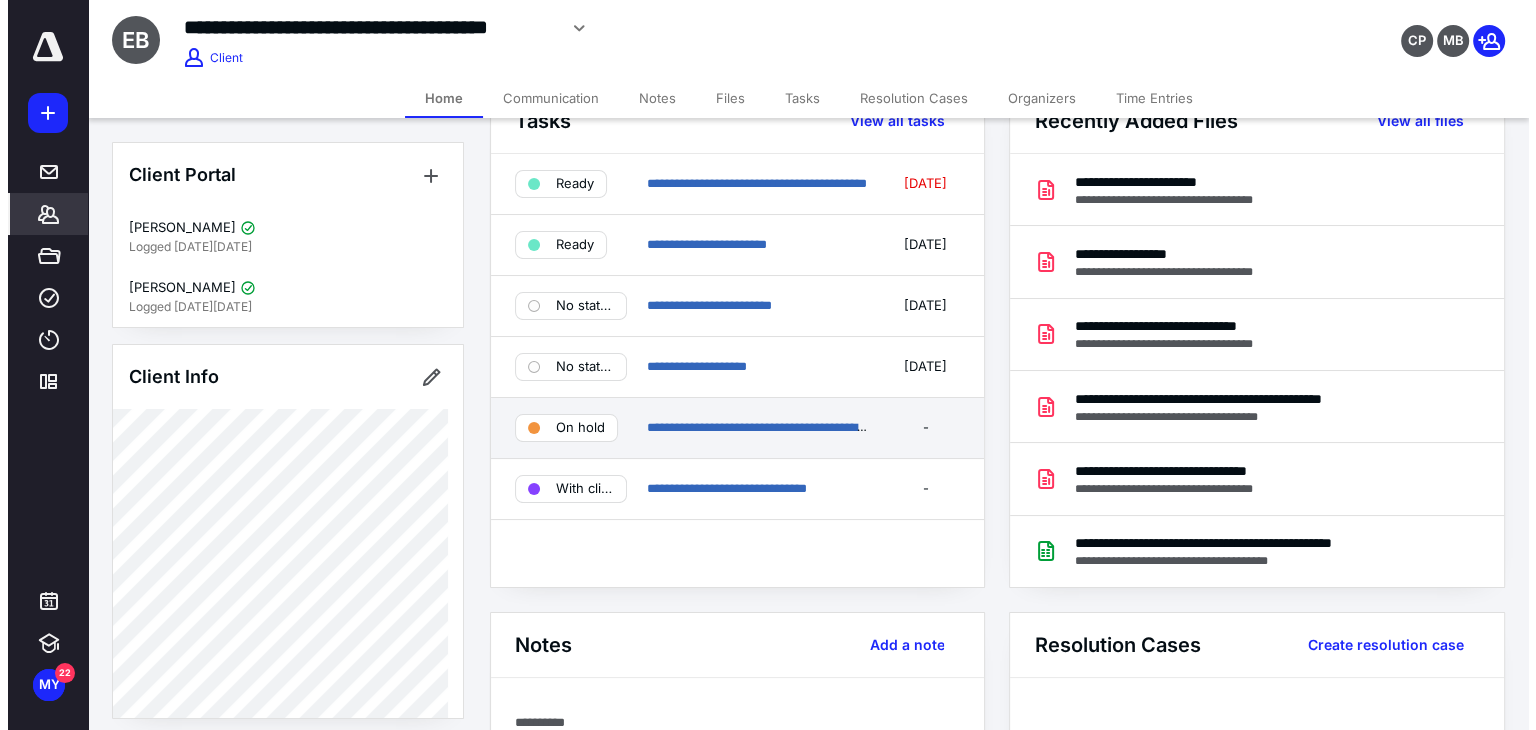 scroll, scrollTop: 0, scrollLeft: 0, axis: both 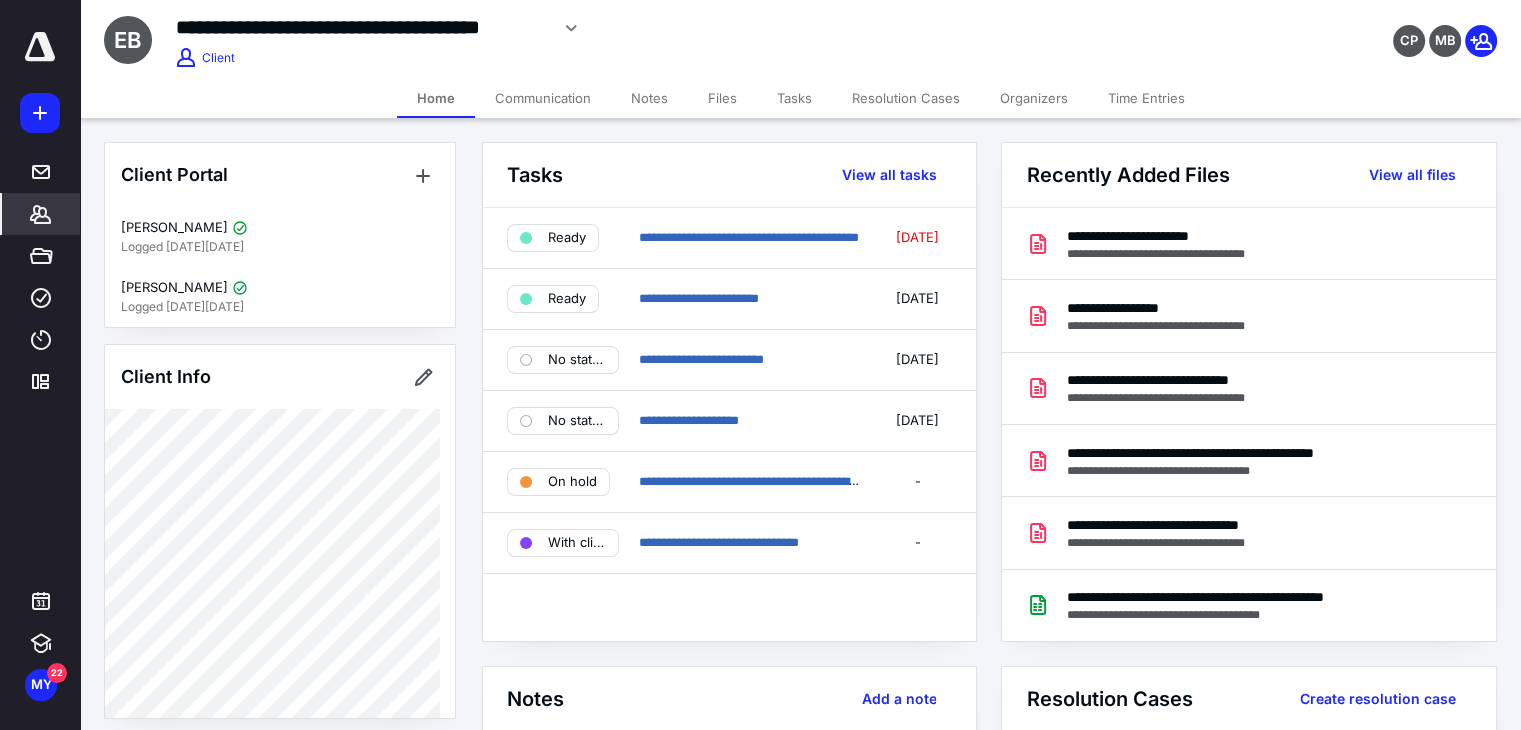 click on "Files" at bounding box center (722, 98) 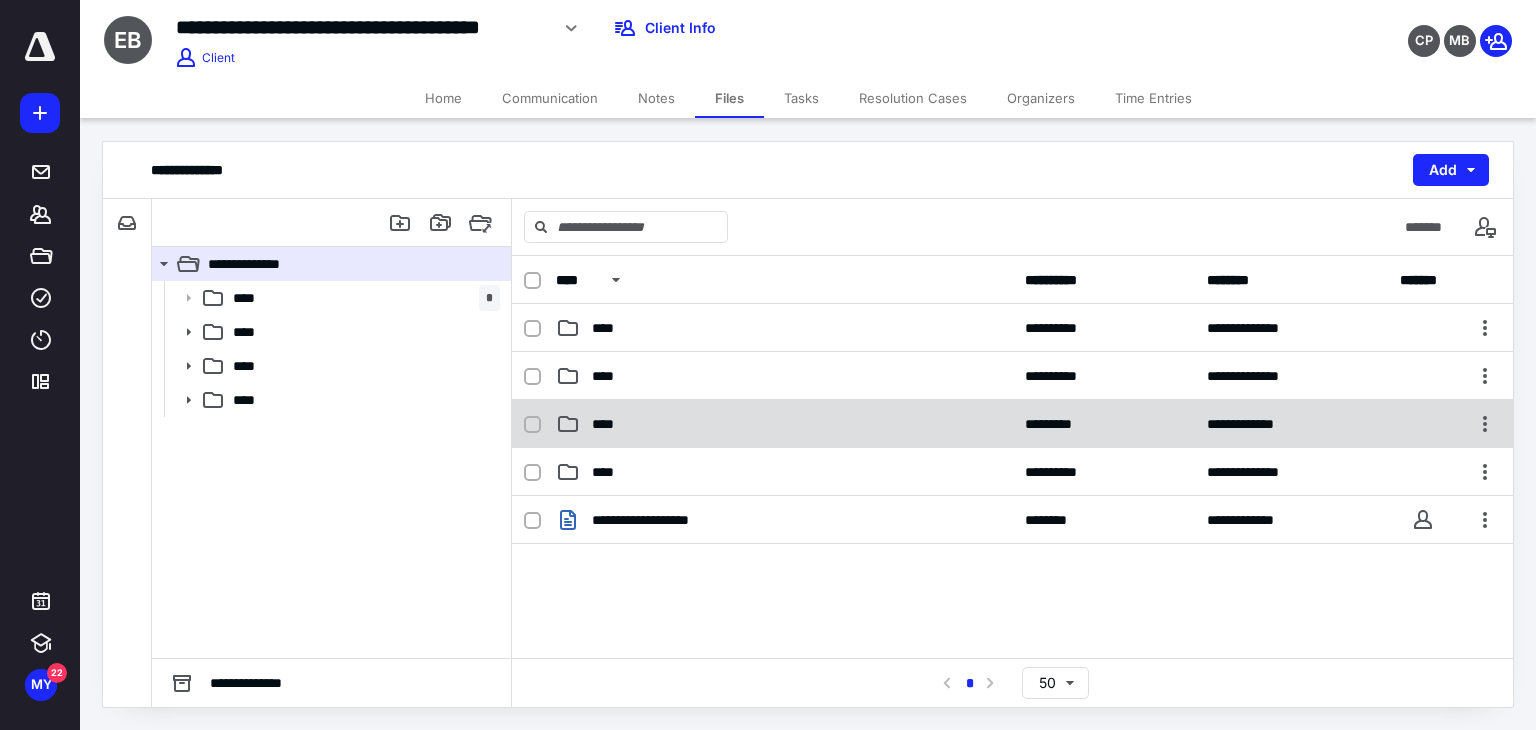 click on "****" at bounding box center [784, 424] 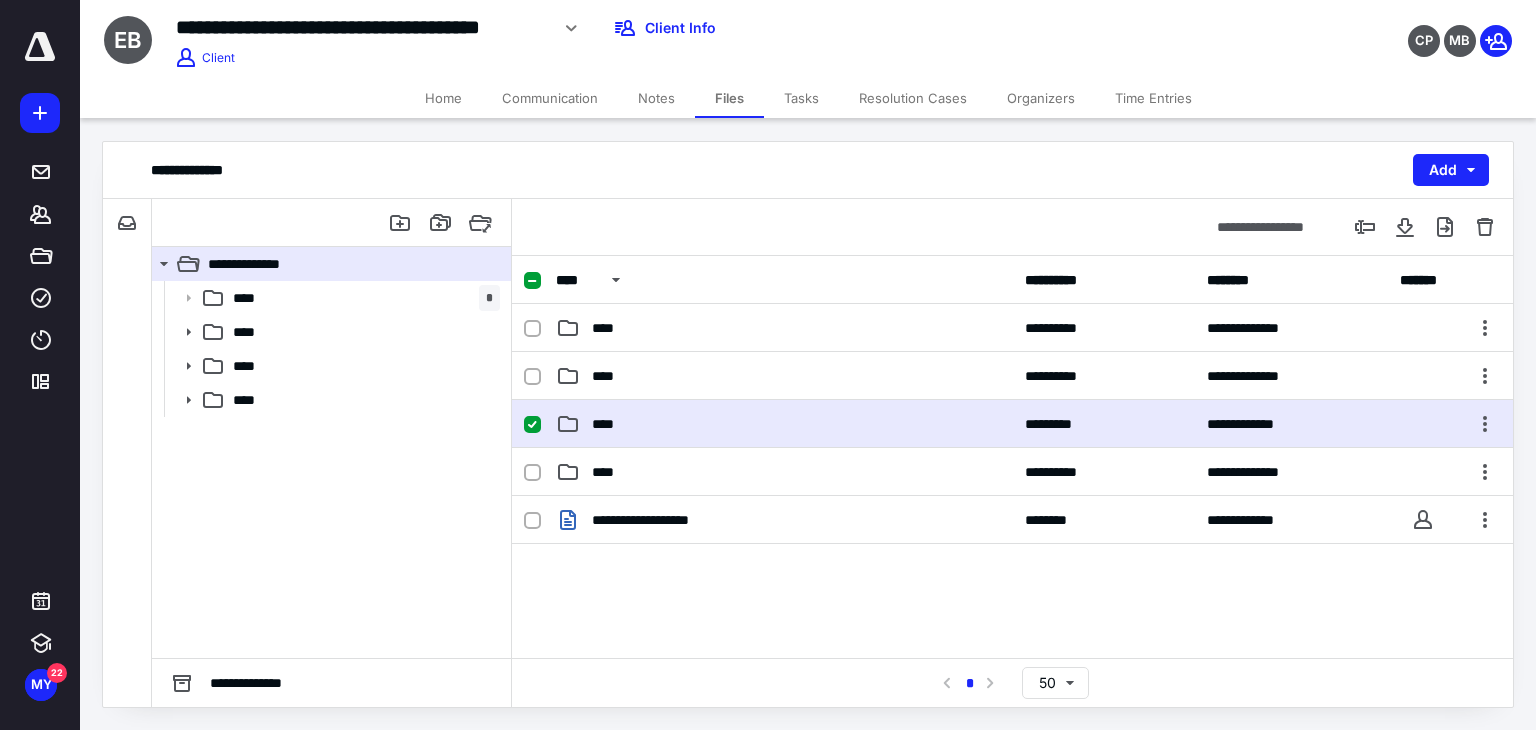 click on "****" at bounding box center [784, 424] 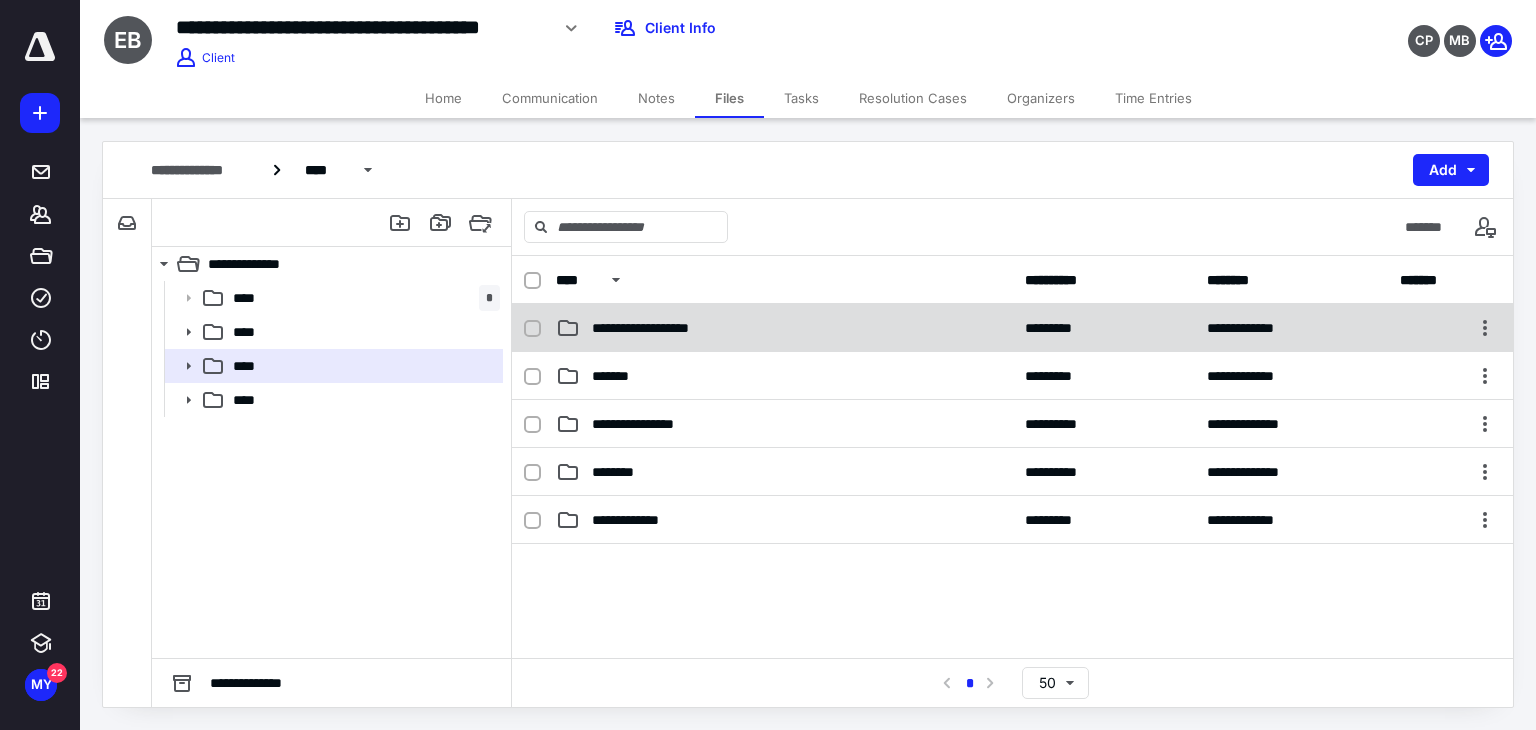 click on "**********" at bounding box center (1012, 328) 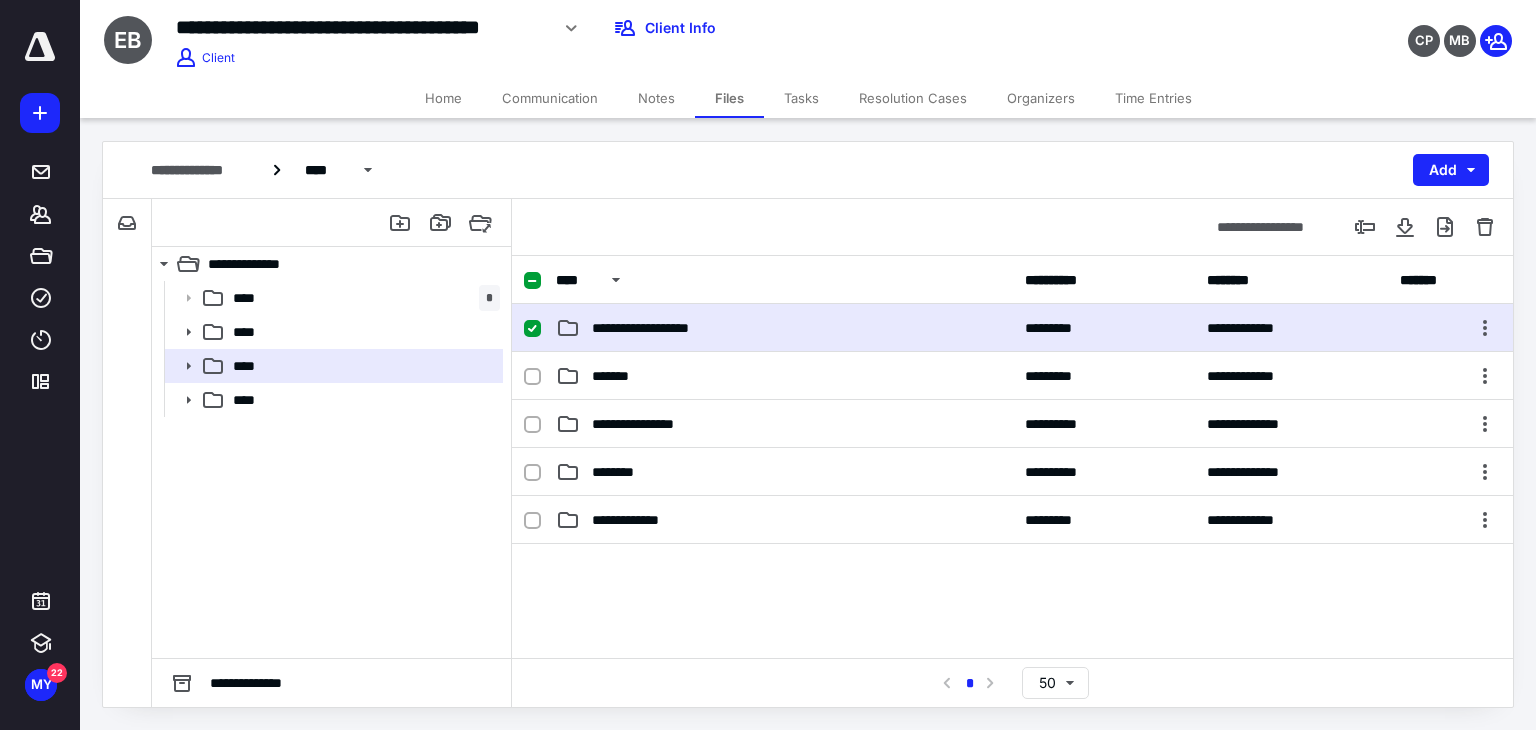 click on "**********" at bounding box center (1012, 328) 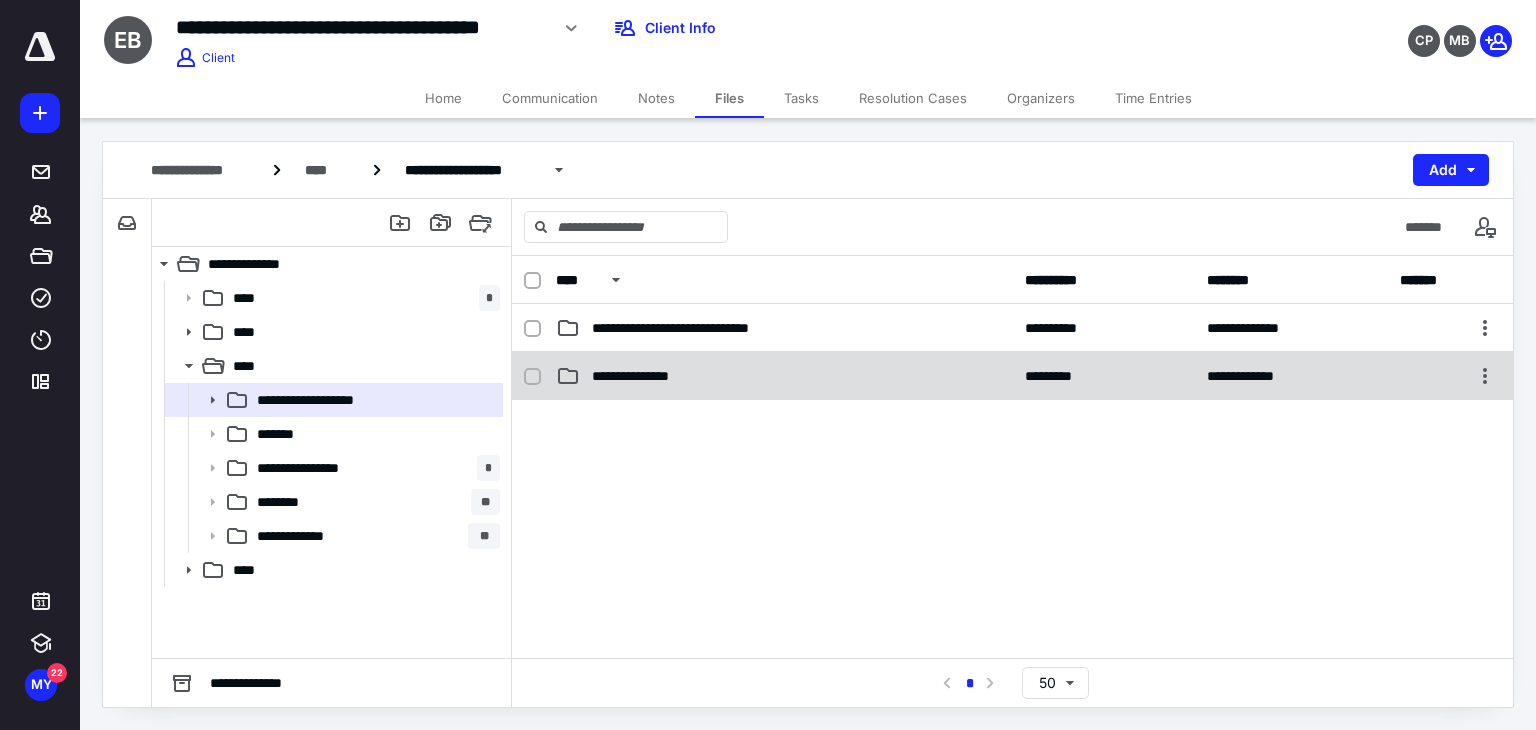 click on "**********" at bounding box center (647, 376) 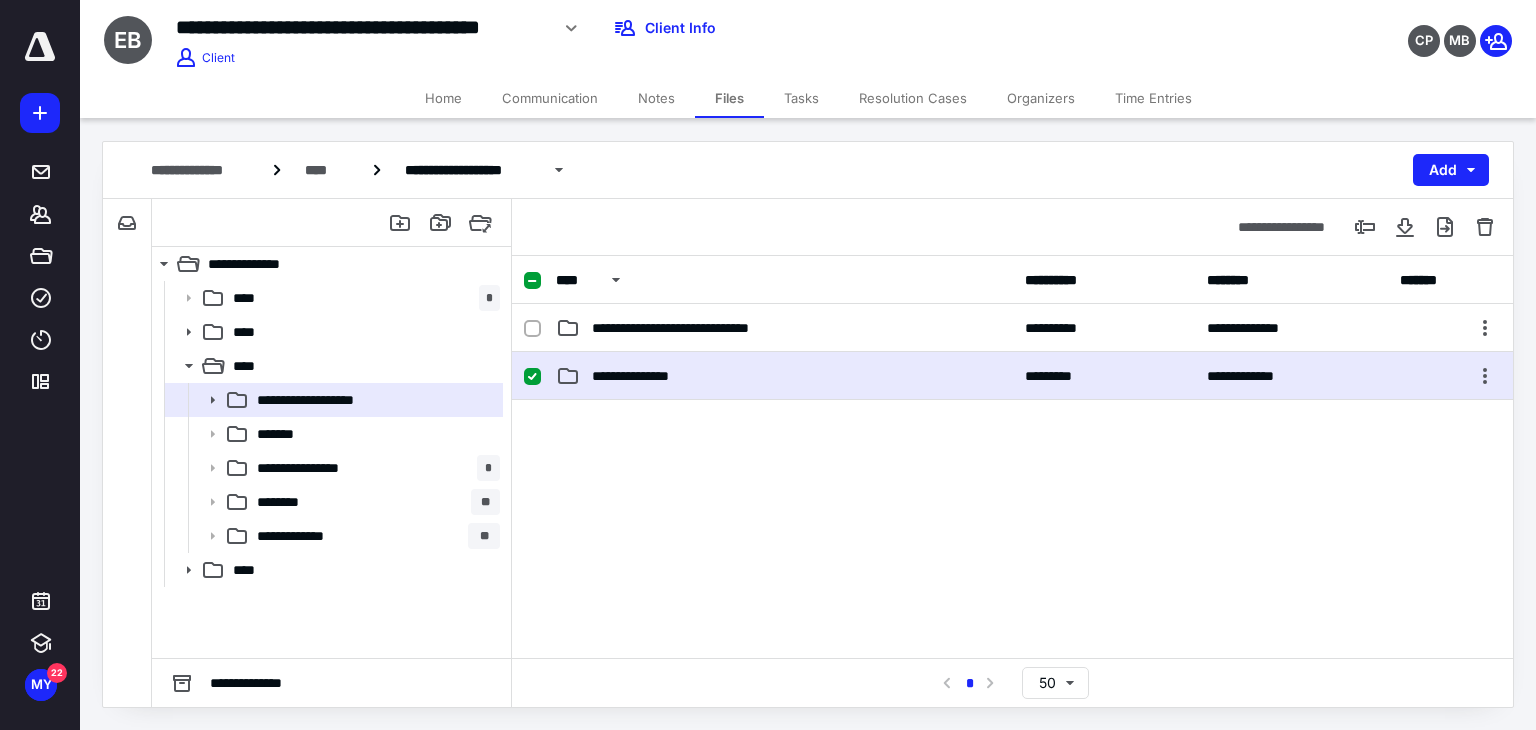 click on "**********" at bounding box center (647, 376) 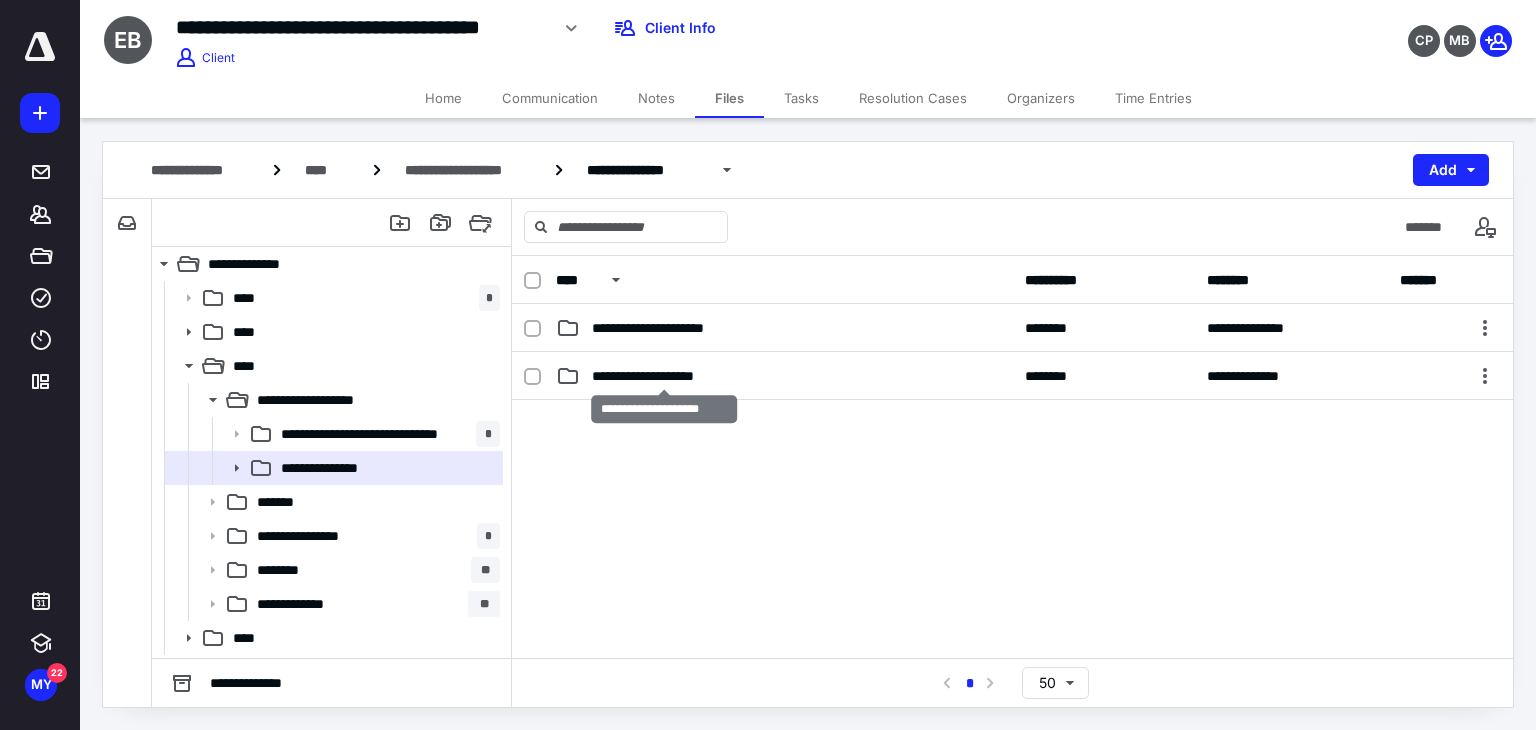 click on "**********" at bounding box center [664, 376] 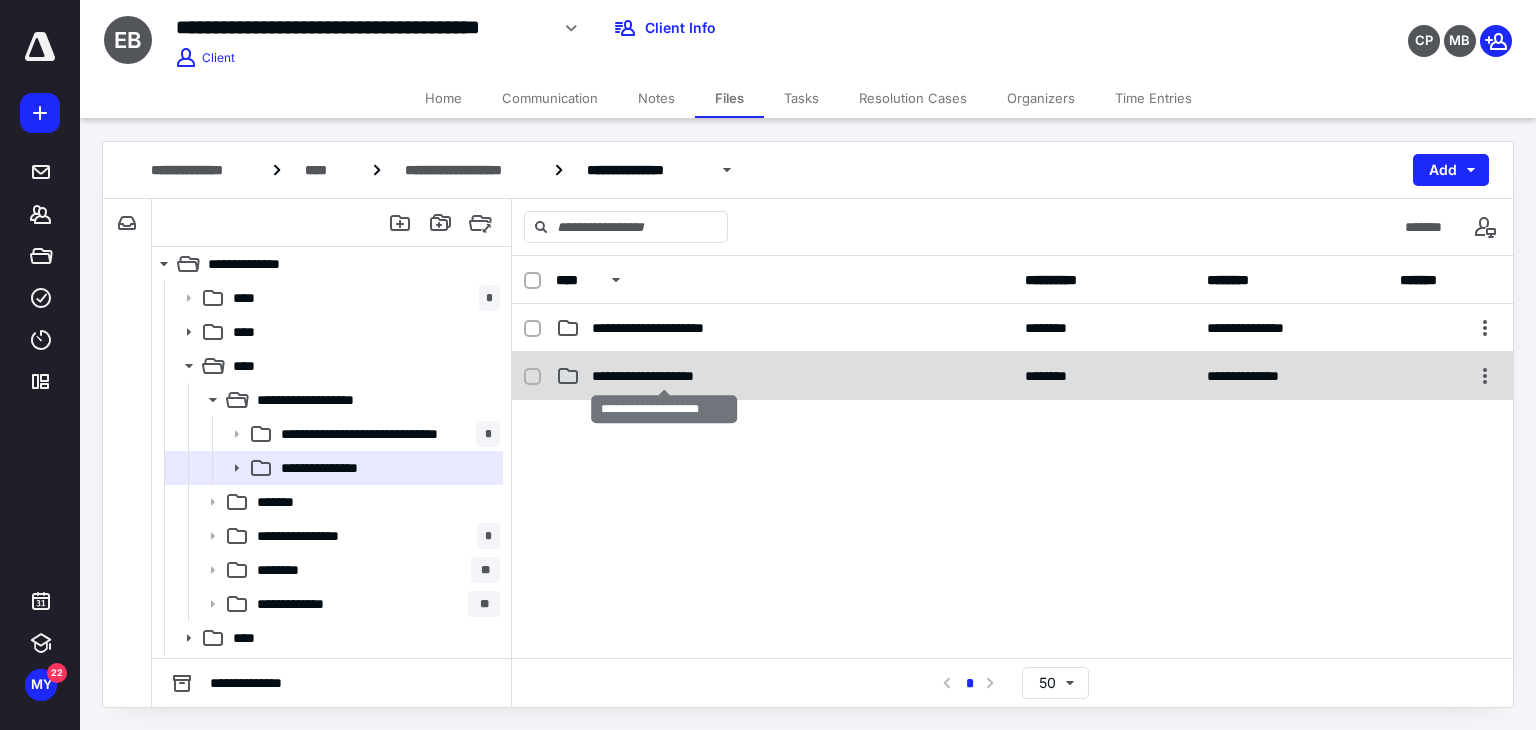 checkbox on "true" 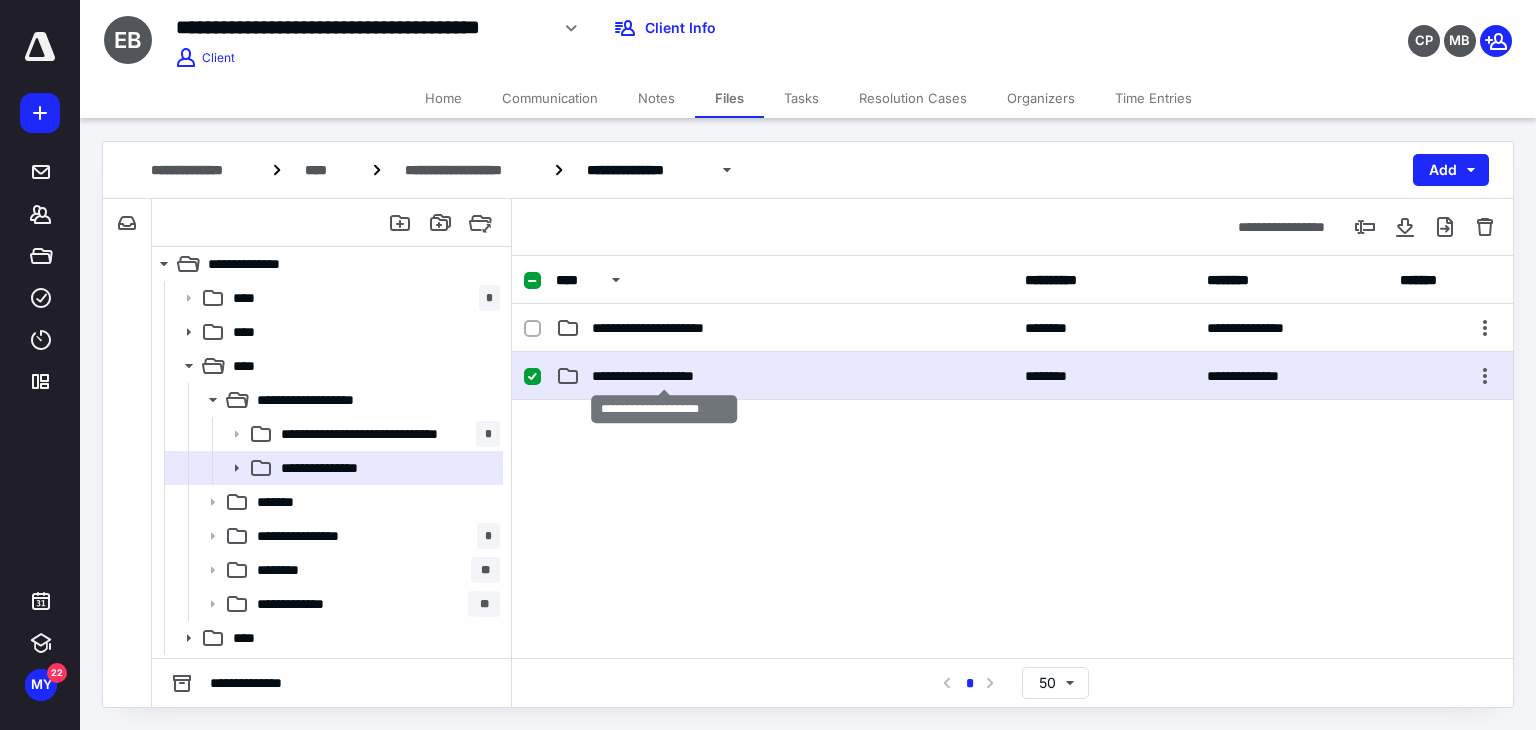 click on "**********" at bounding box center [664, 376] 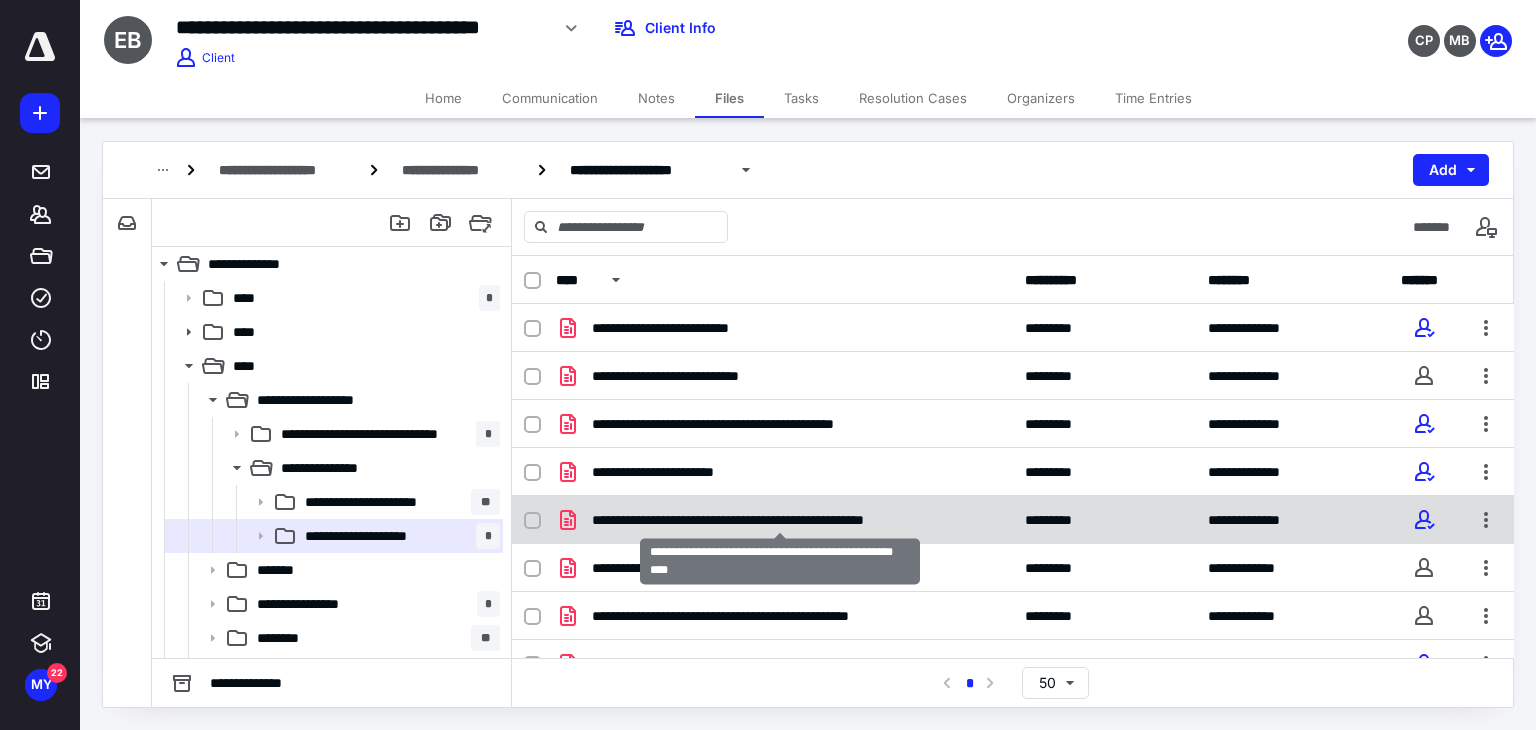 scroll, scrollTop: 28, scrollLeft: 0, axis: vertical 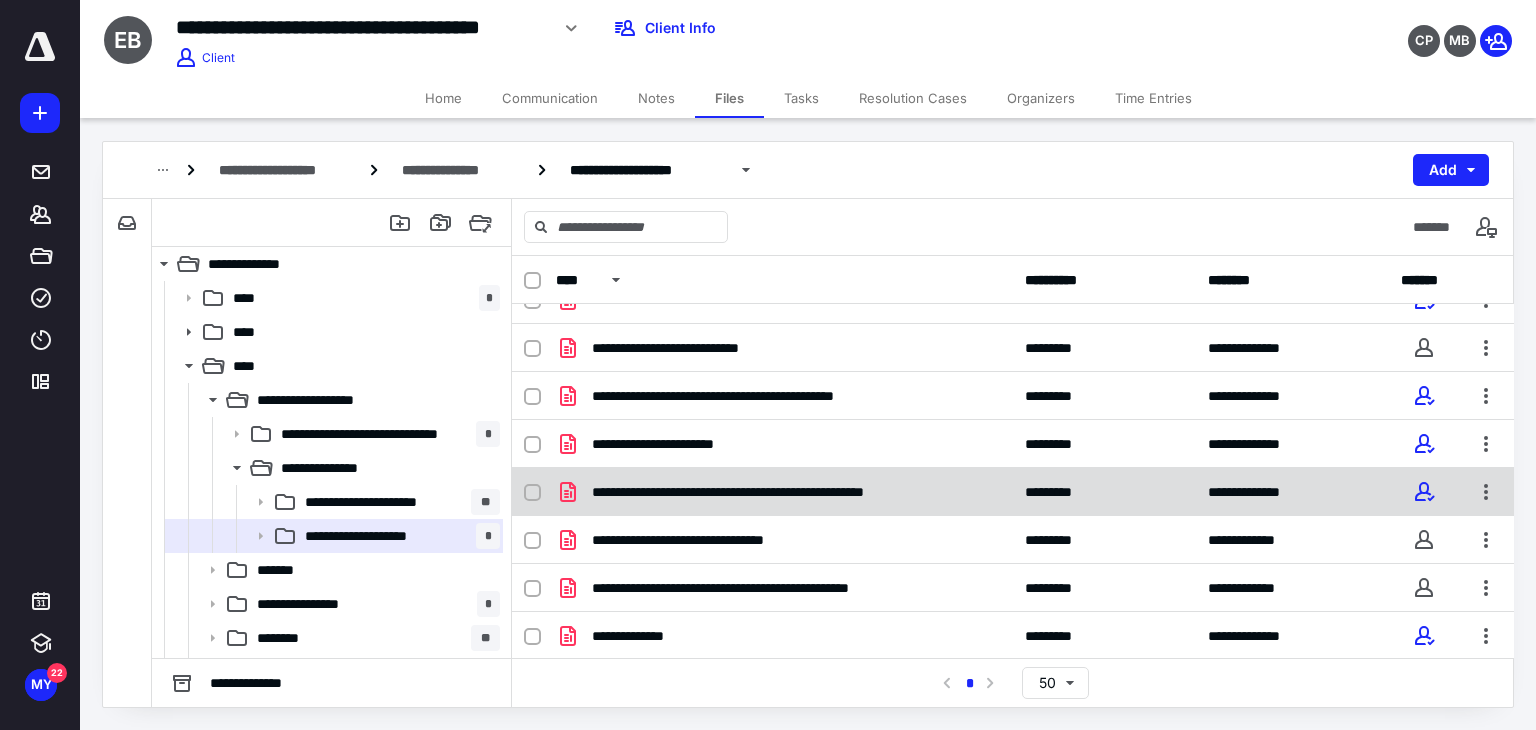 click on "**********" at bounding box center (1013, 492) 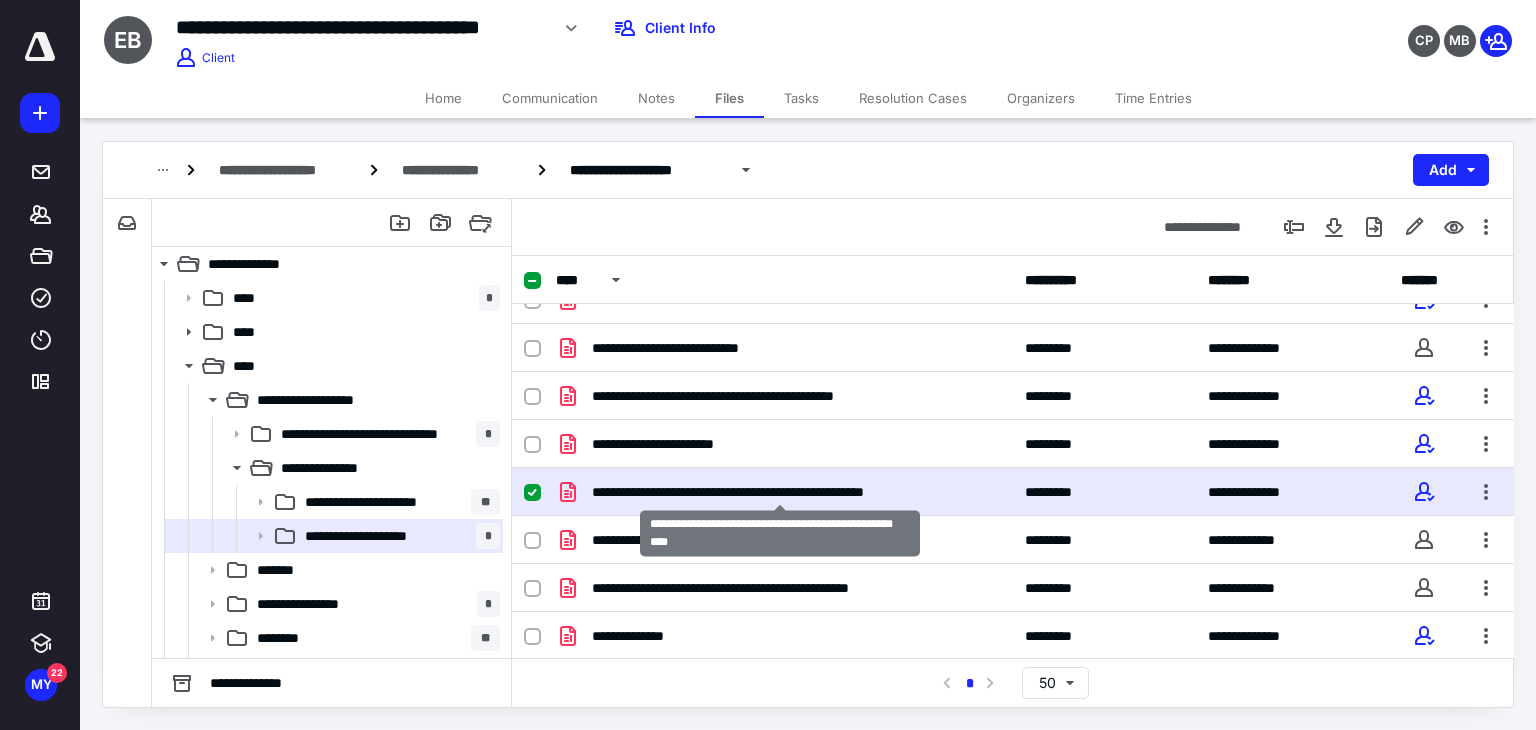 click on "**********" at bounding box center (780, 492) 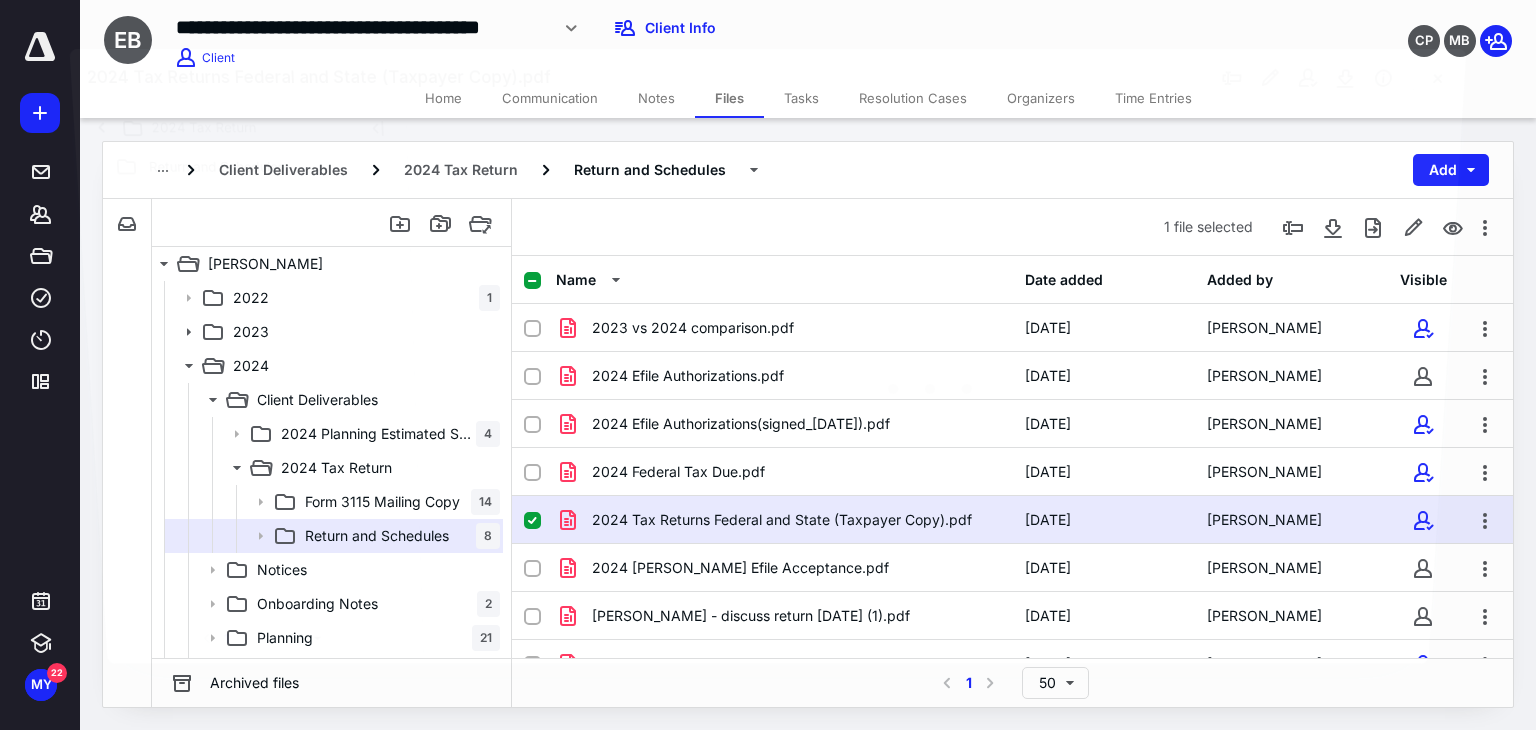 scroll, scrollTop: 28, scrollLeft: 0, axis: vertical 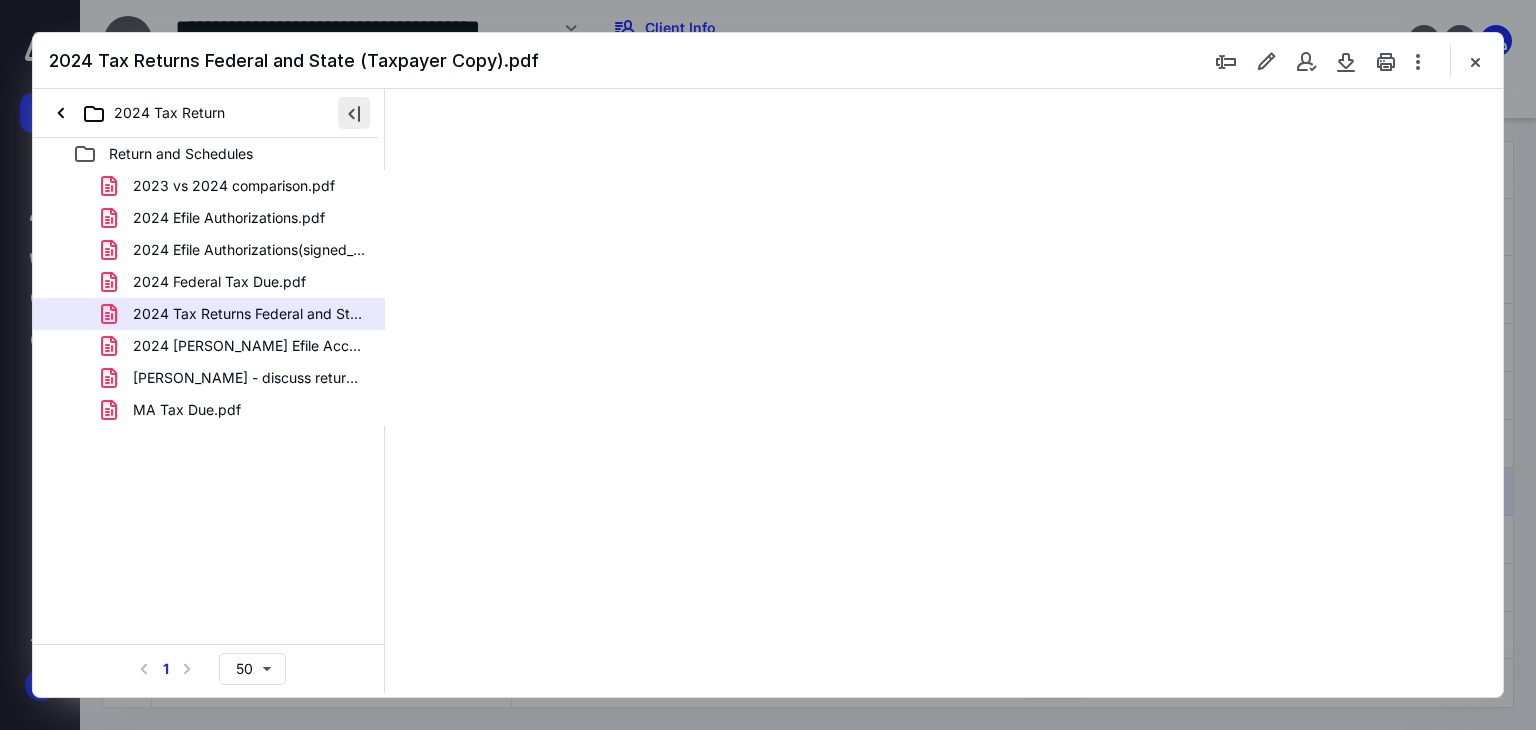click at bounding box center (354, 113) 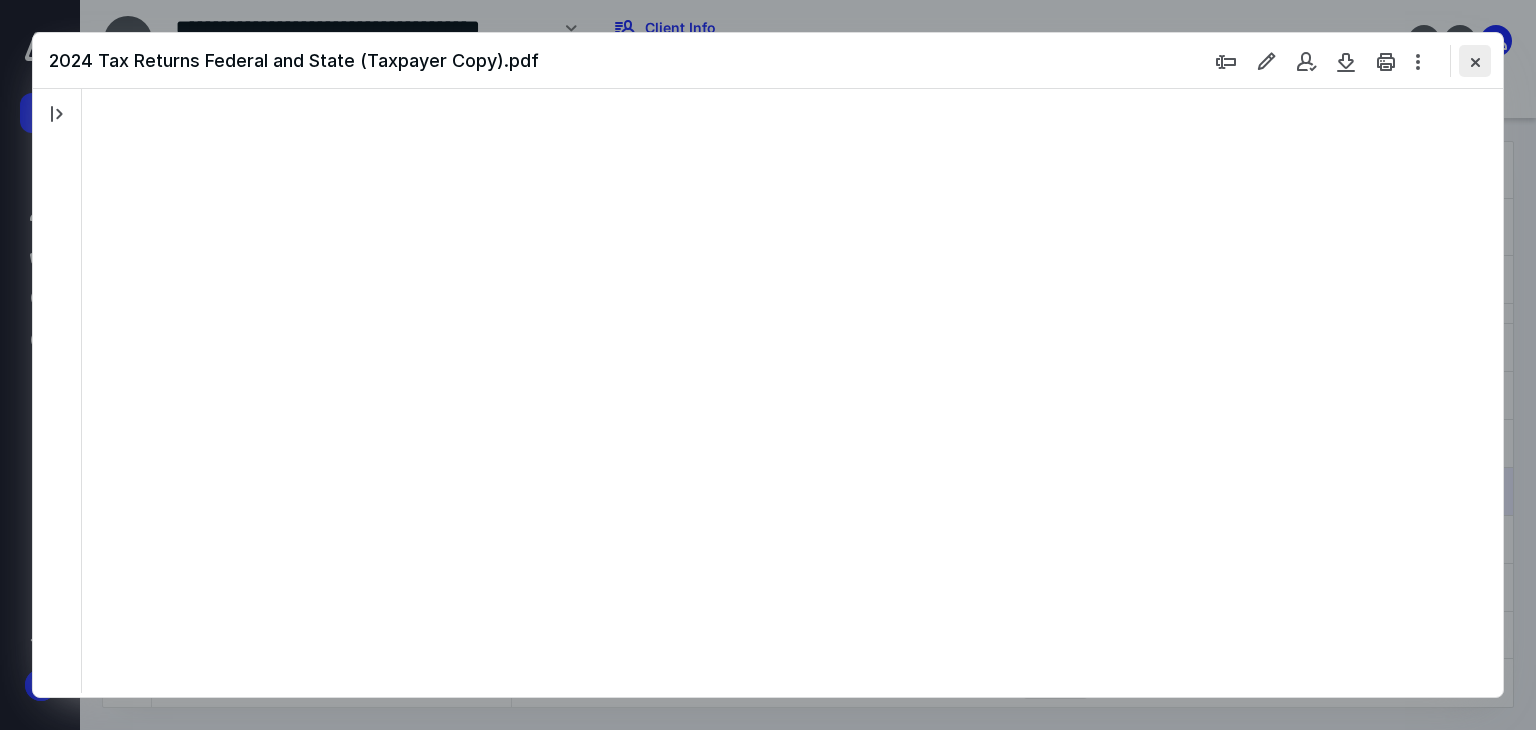 click at bounding box center (1475, 61) 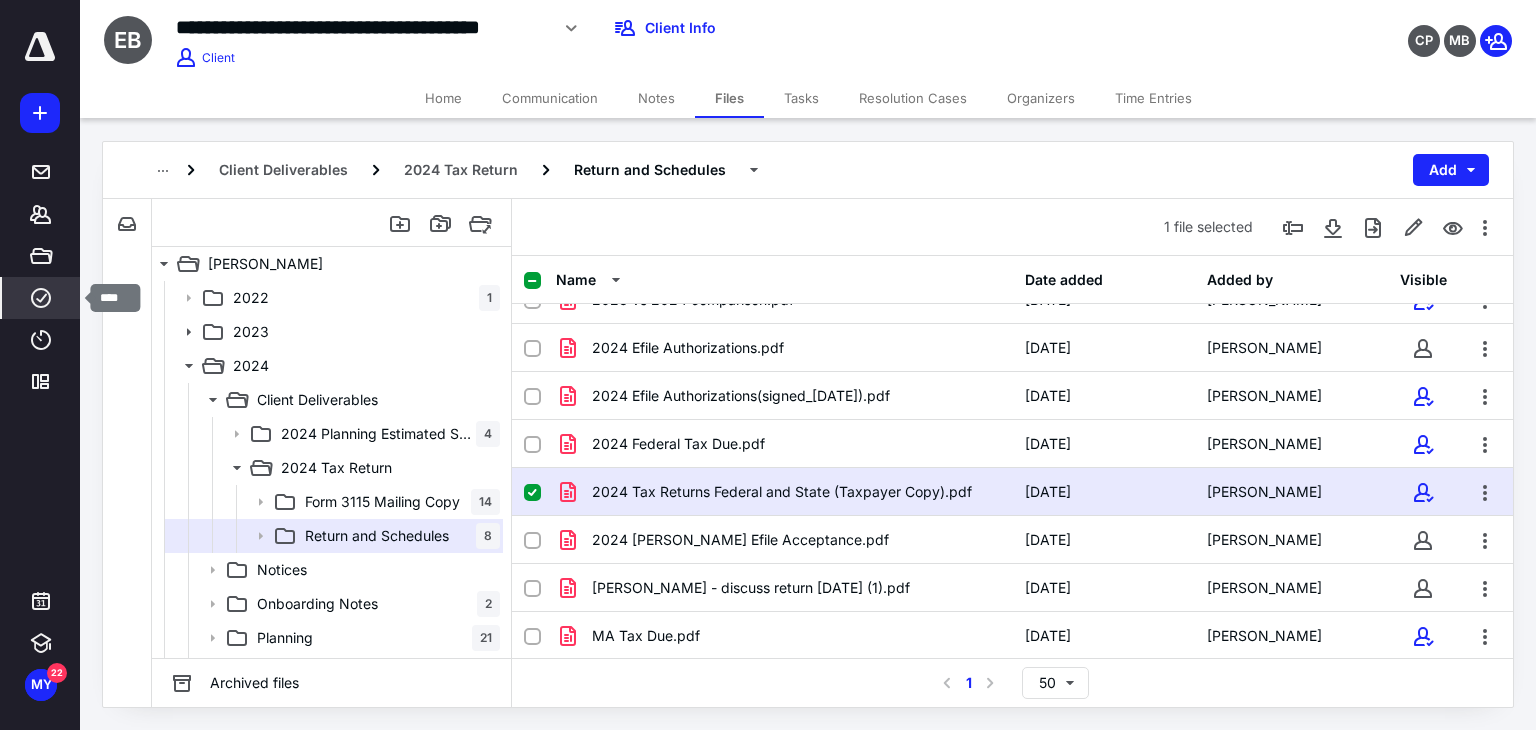 click on "Work" at bounding box center [41, 298] 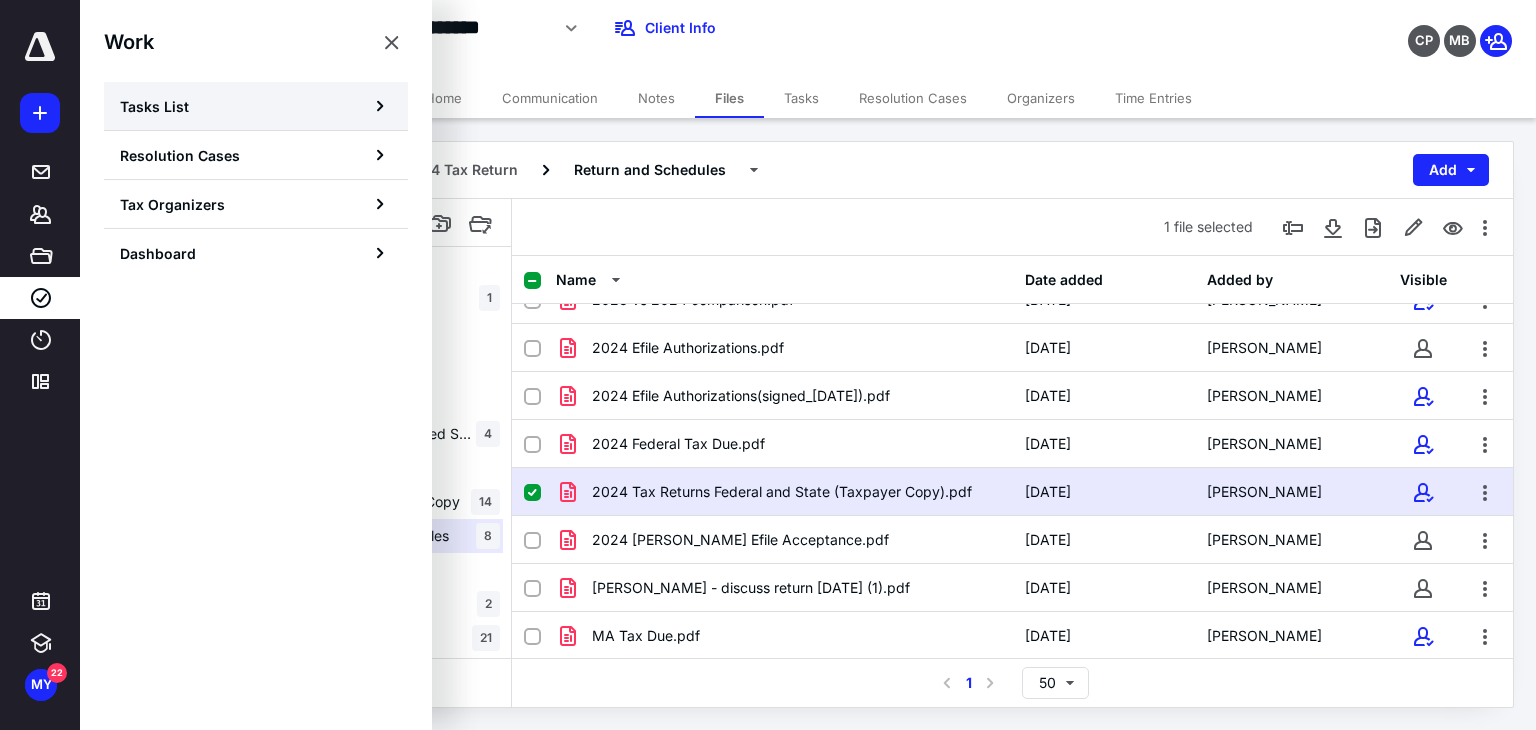 click on "Tasks List" at bounding box center [256, 106] 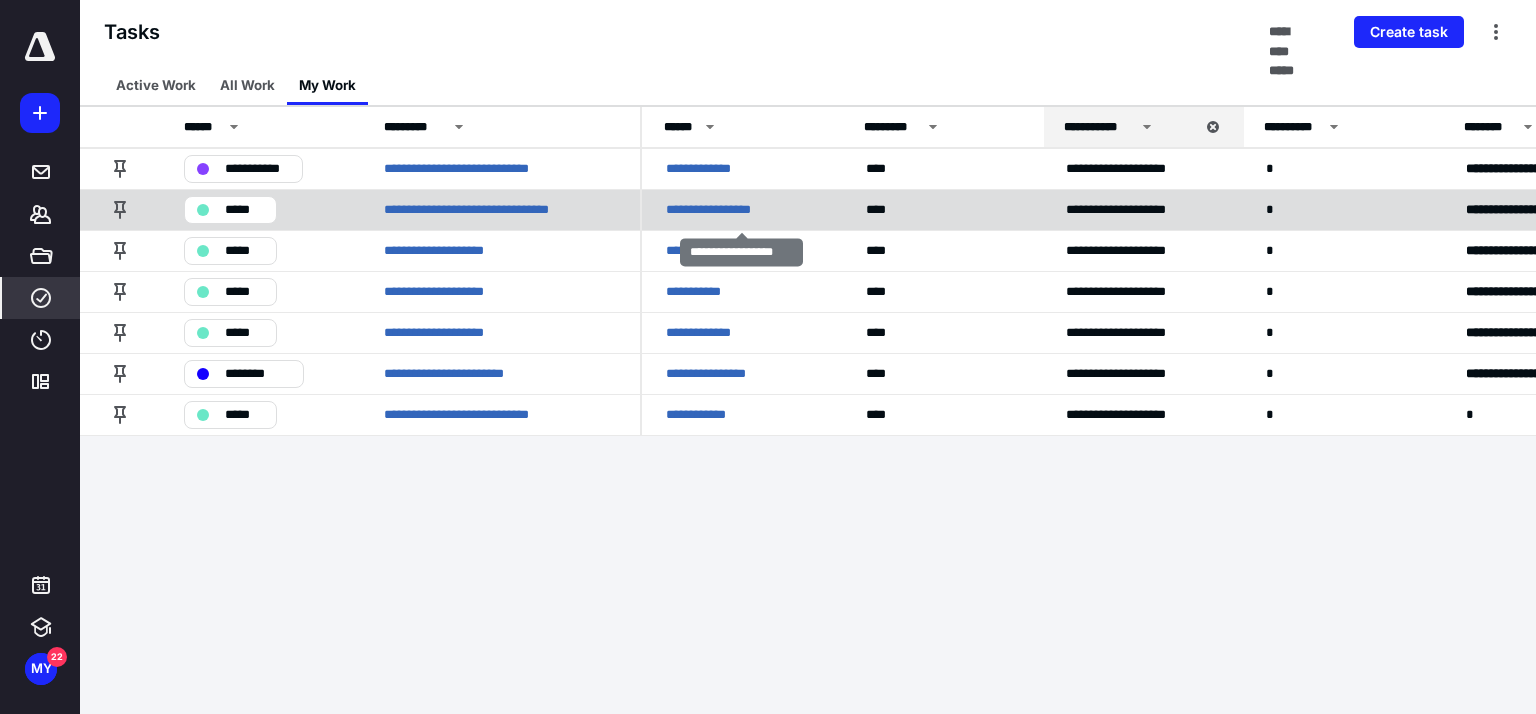 click on "**********" at bounding box center [721, 210] 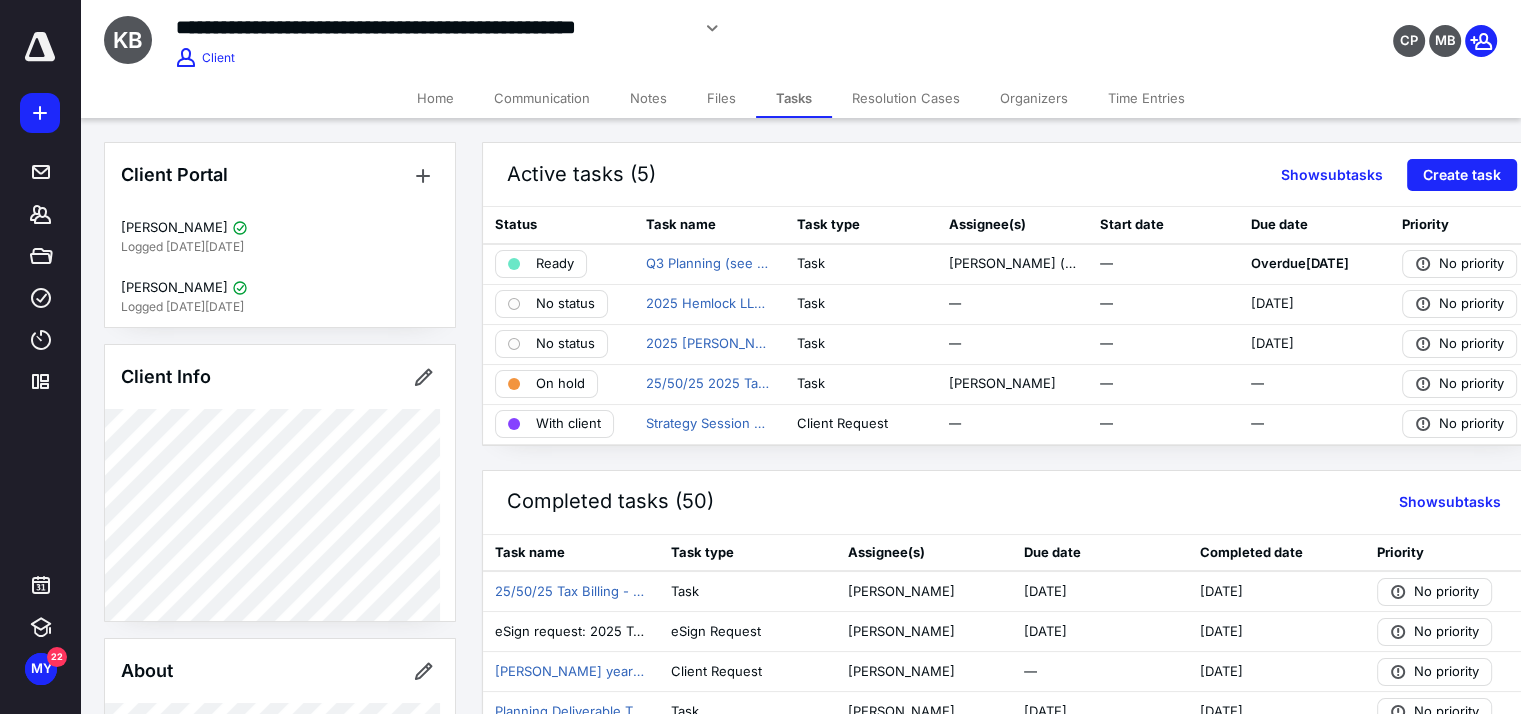 click on "Files" at bounding box center (721, 98) 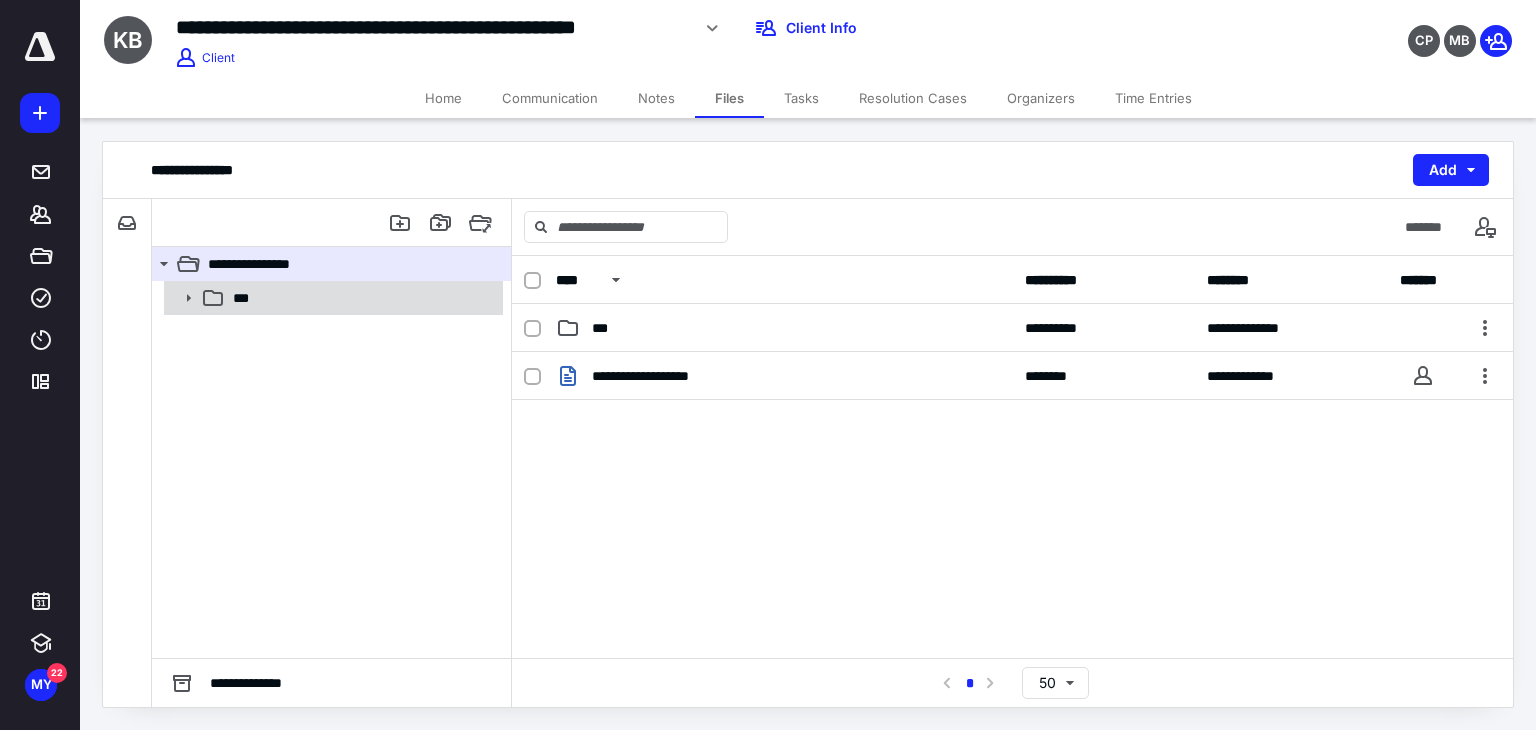 click on "***" at bounding box center (332, 298) 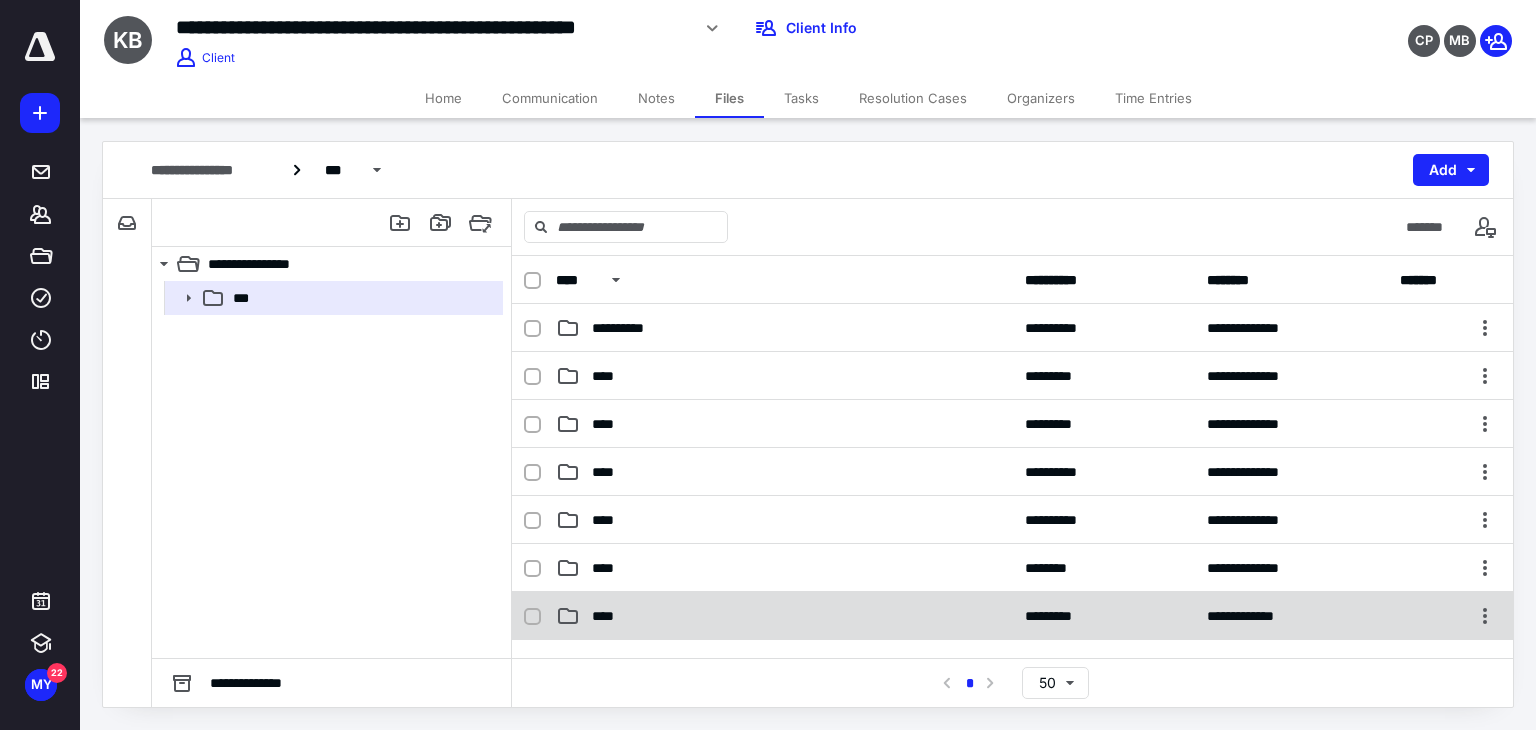 click on "****" at bounding box center [784, 616] 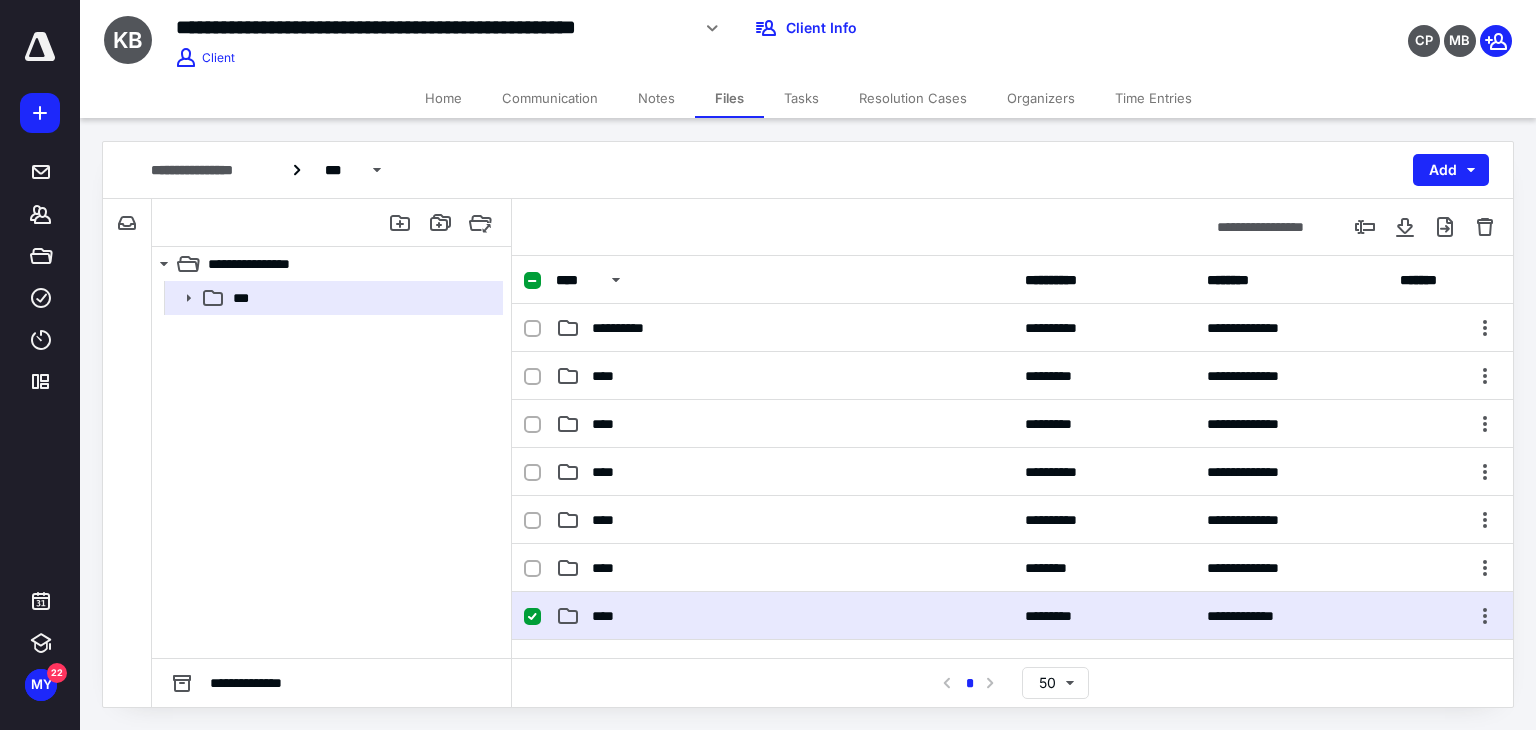 click on "****" at bounding box center (784, 616) 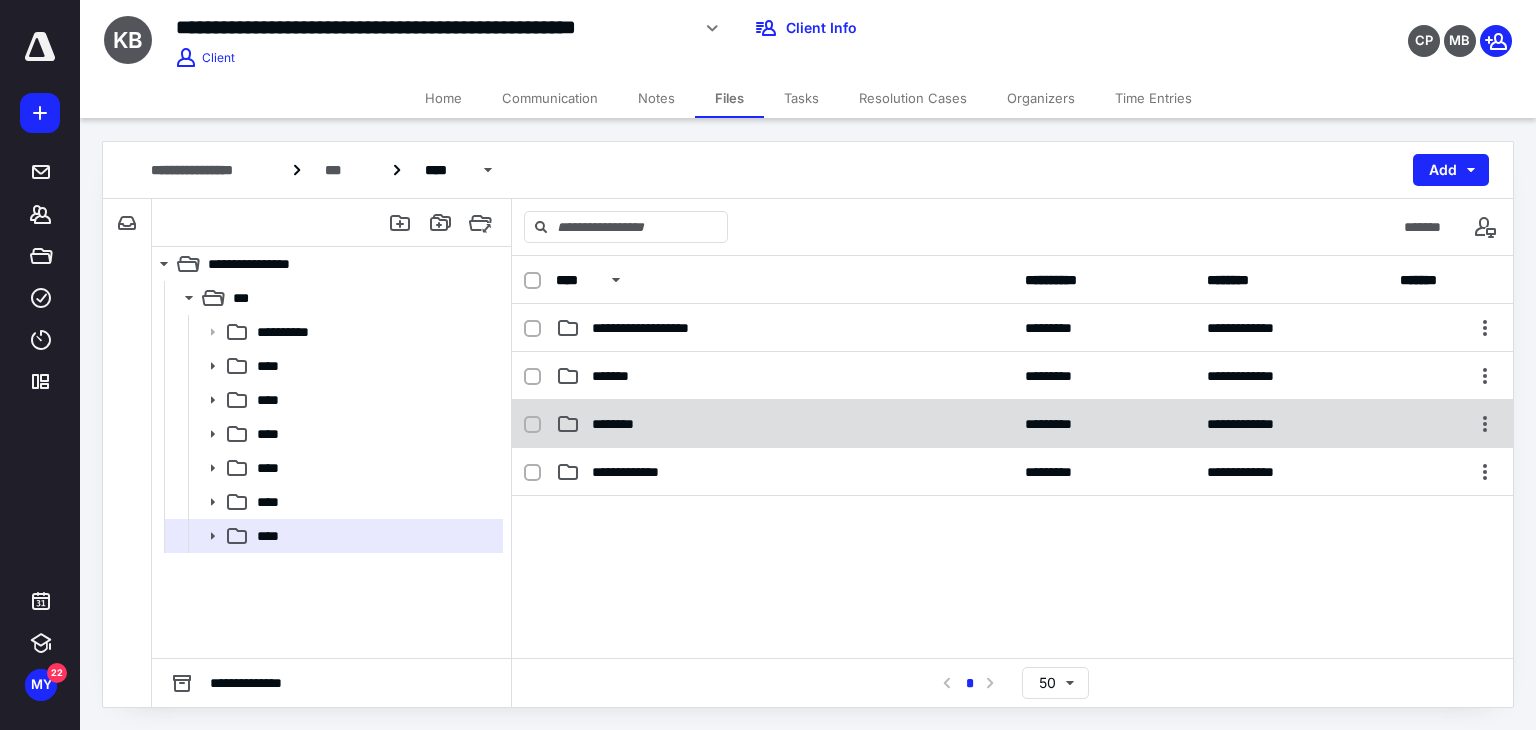 click on "********" at bounding box center (784, 424) 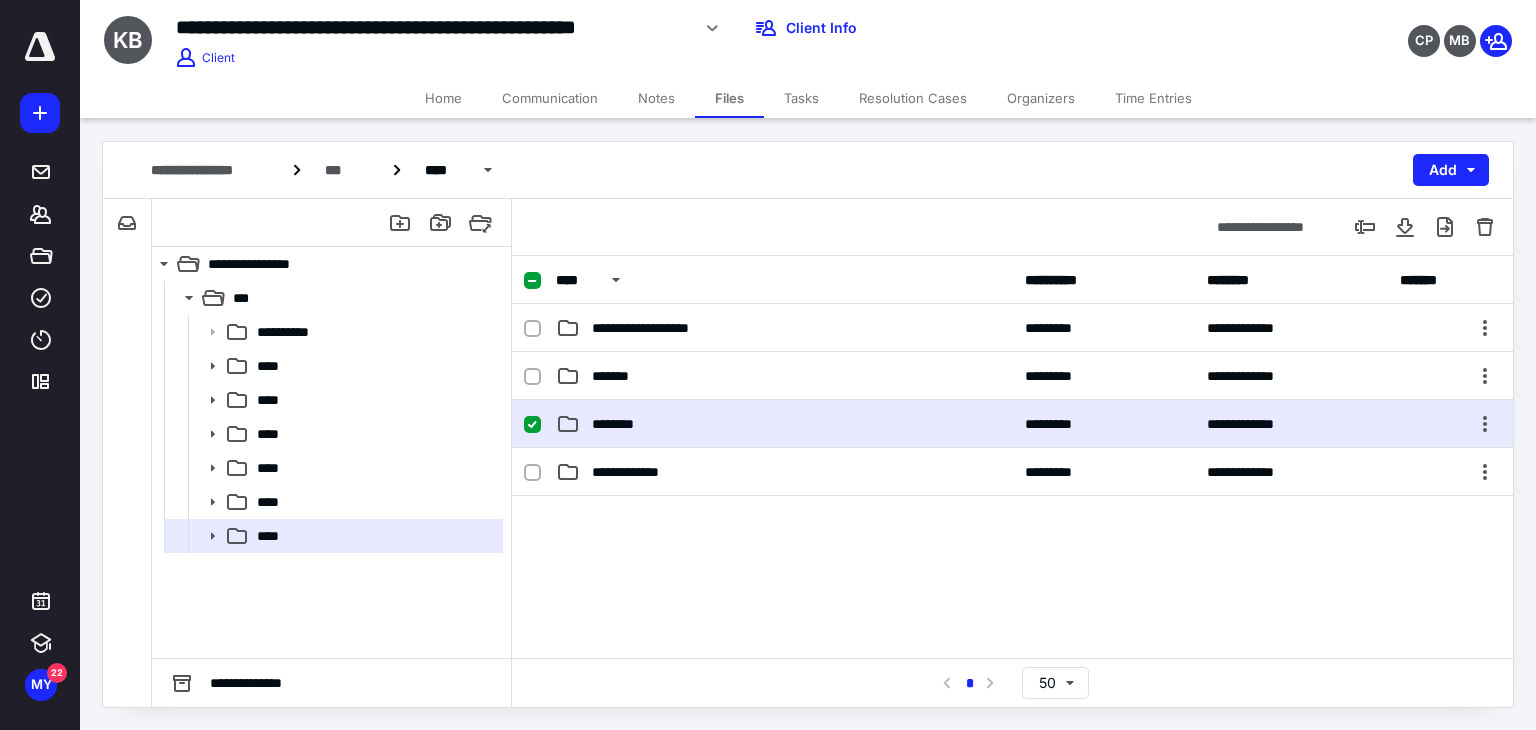 click on "********" at bounding box center (784, 424) 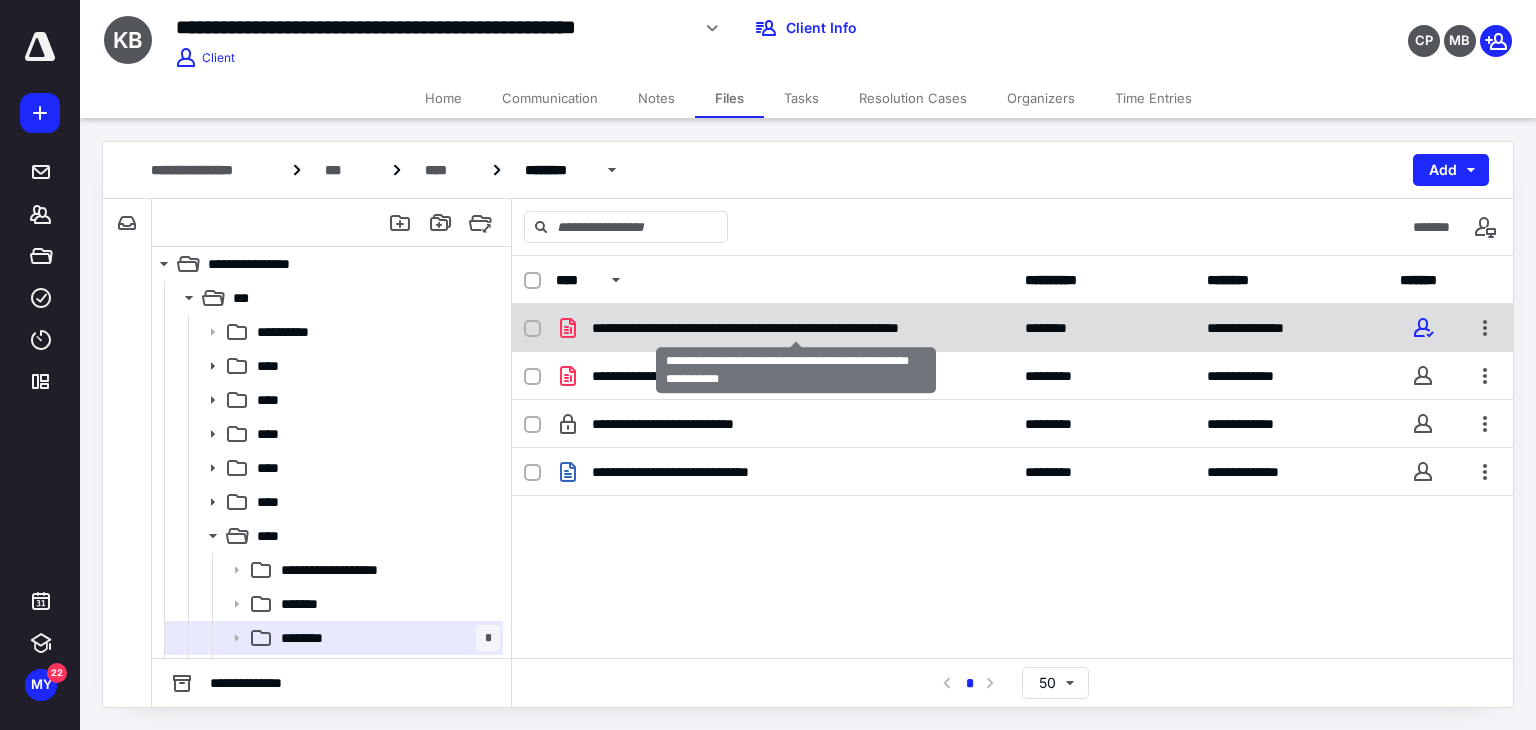 click on "**********" at bounding box center [796, 328] 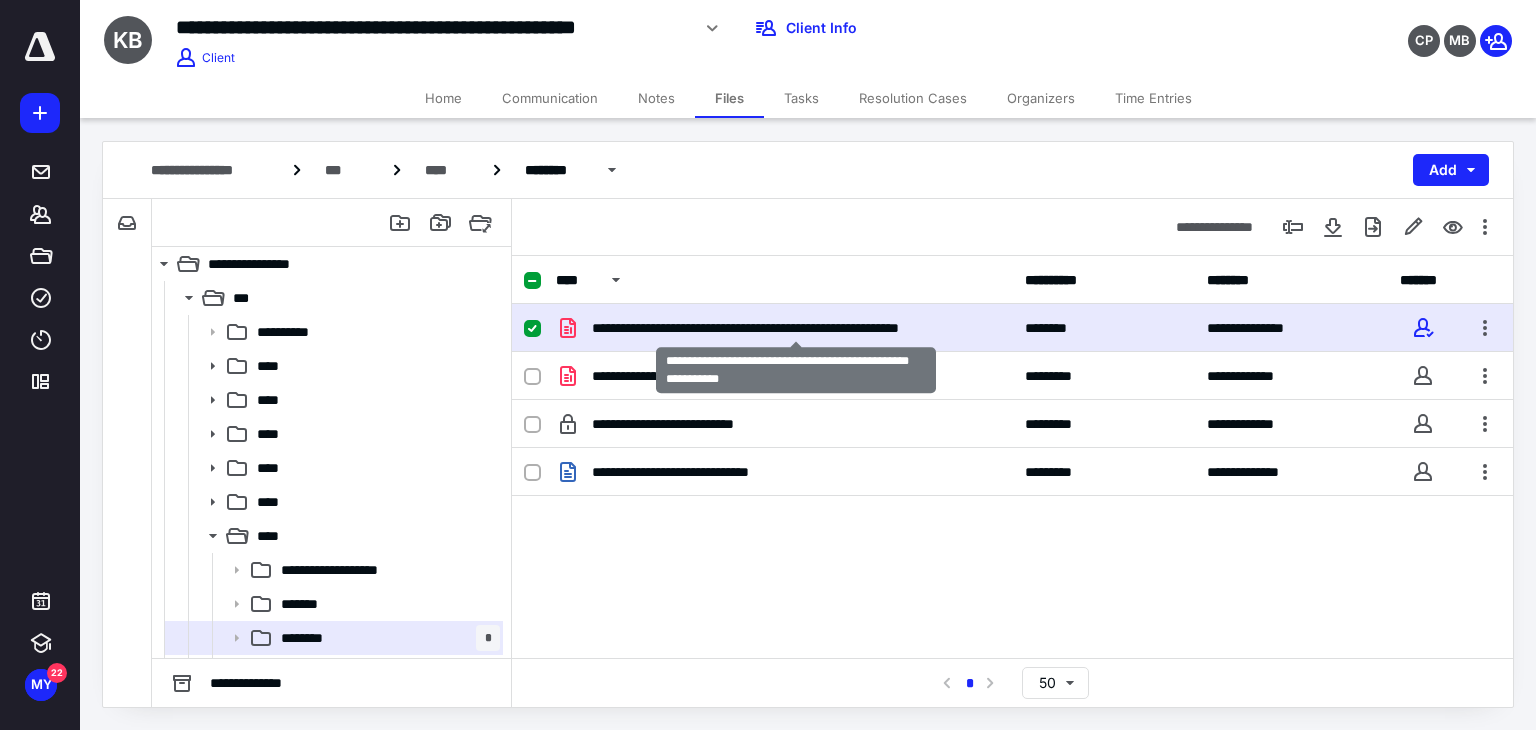 click on "**********" at bounding box center [796, 328] 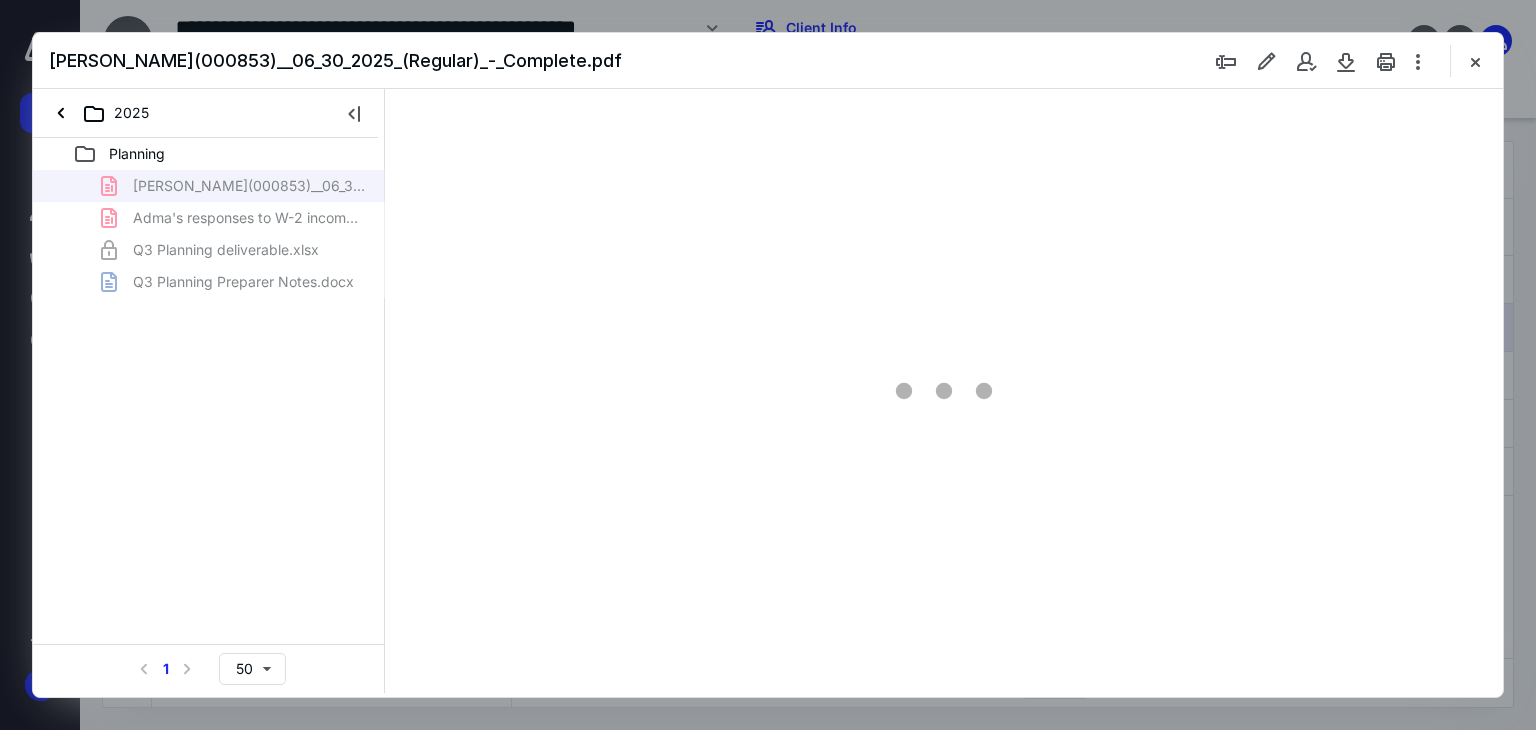 scroll, scrollTop: 0, scrollLeft: 0, axis: both 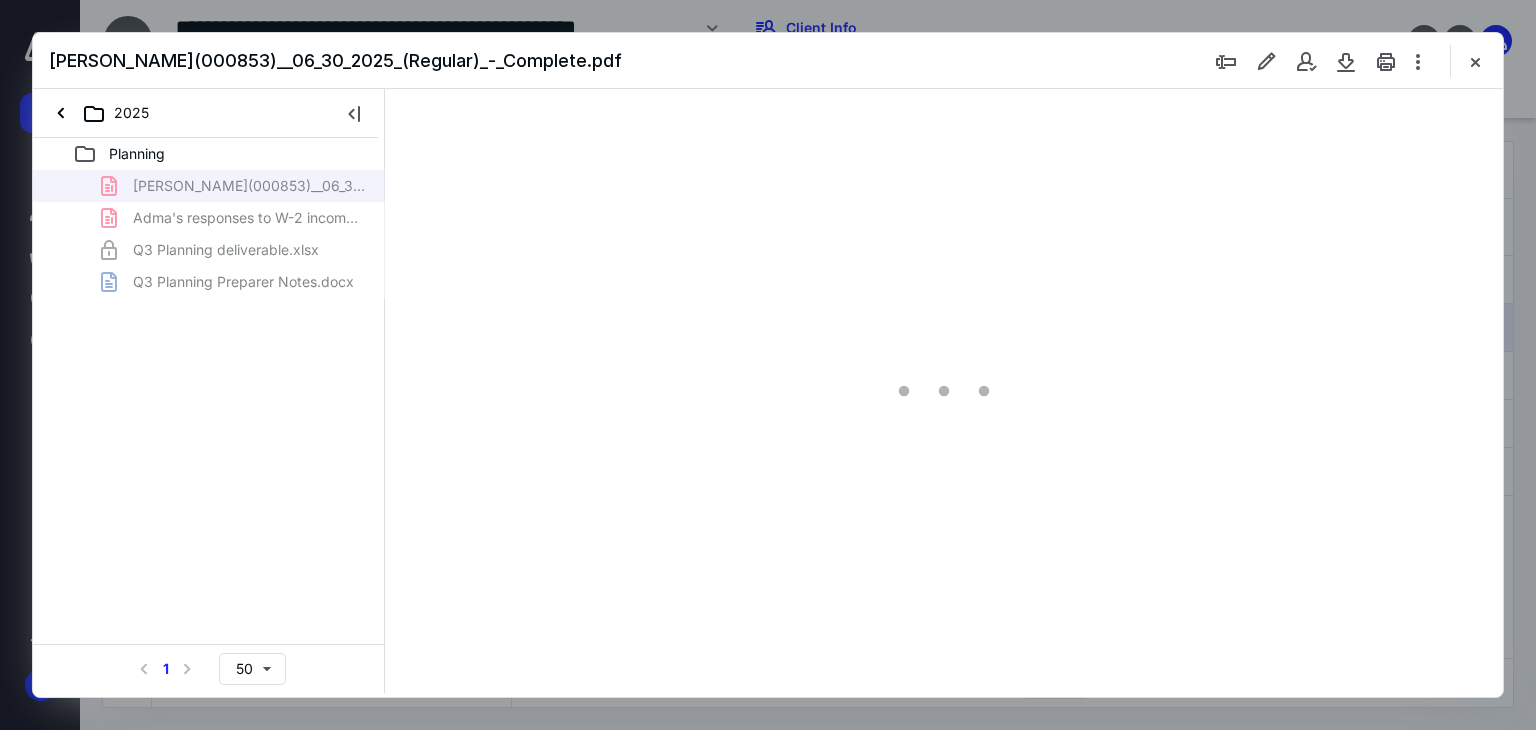 type on "179" 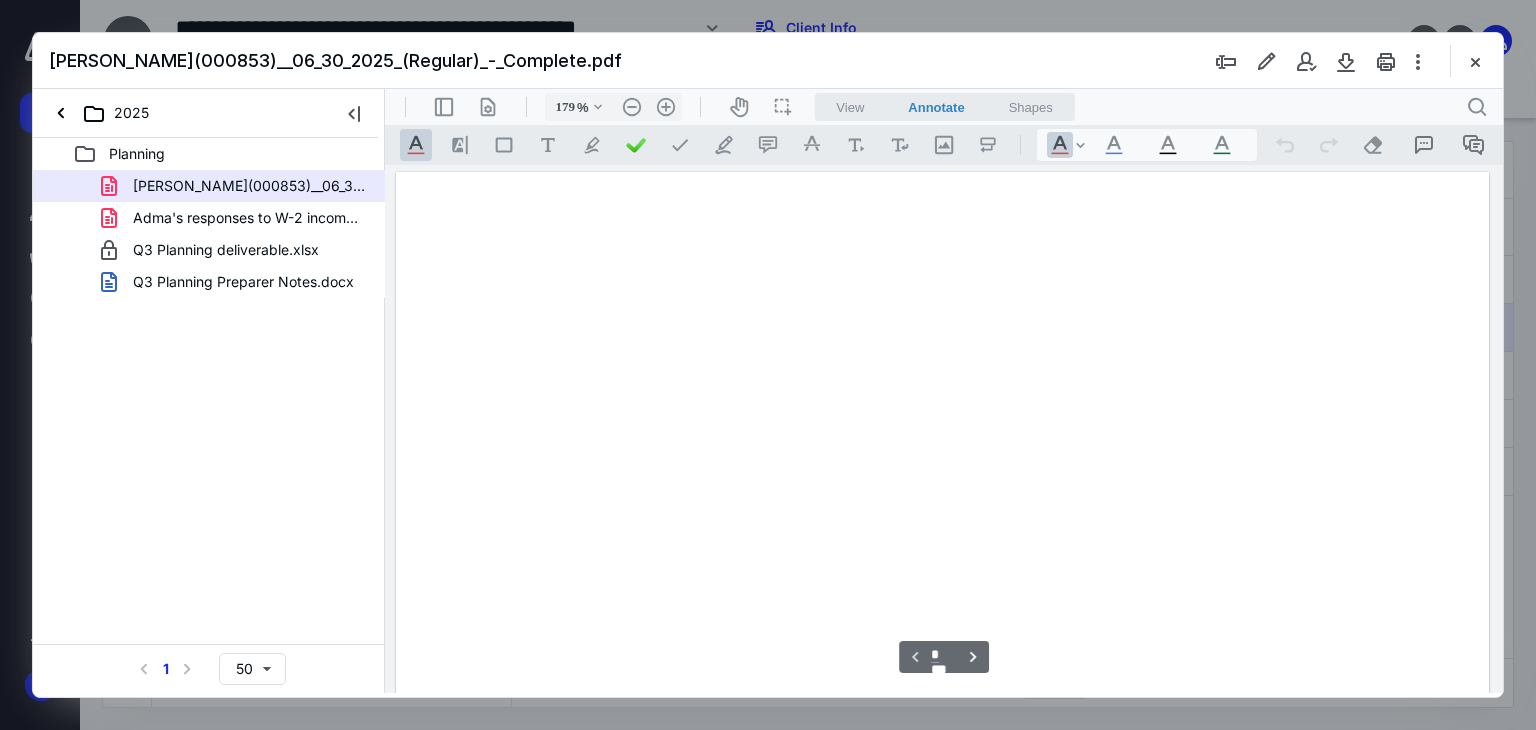 scroll, scrollTop: 83, scrollLeft: 0, axis: vertical 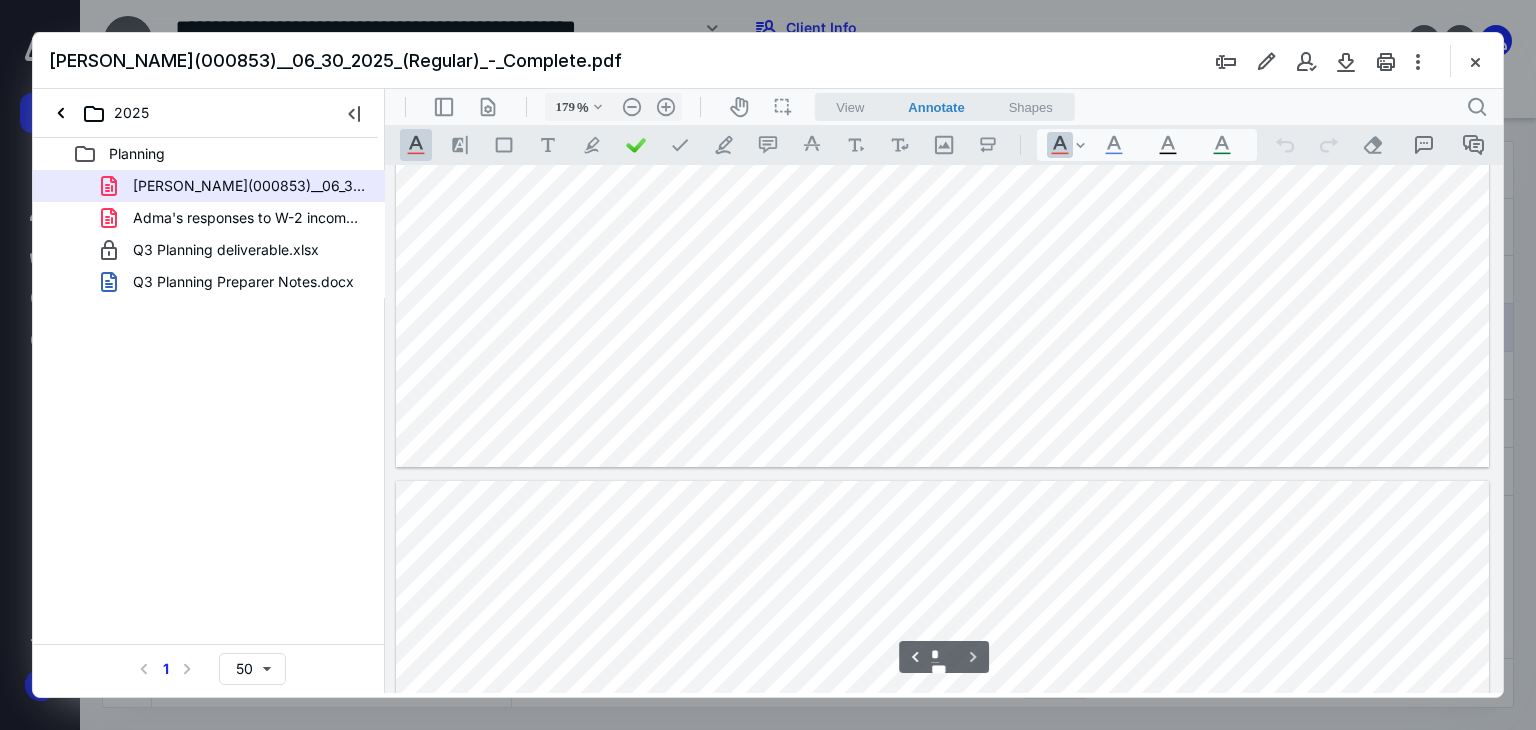 type on "*" 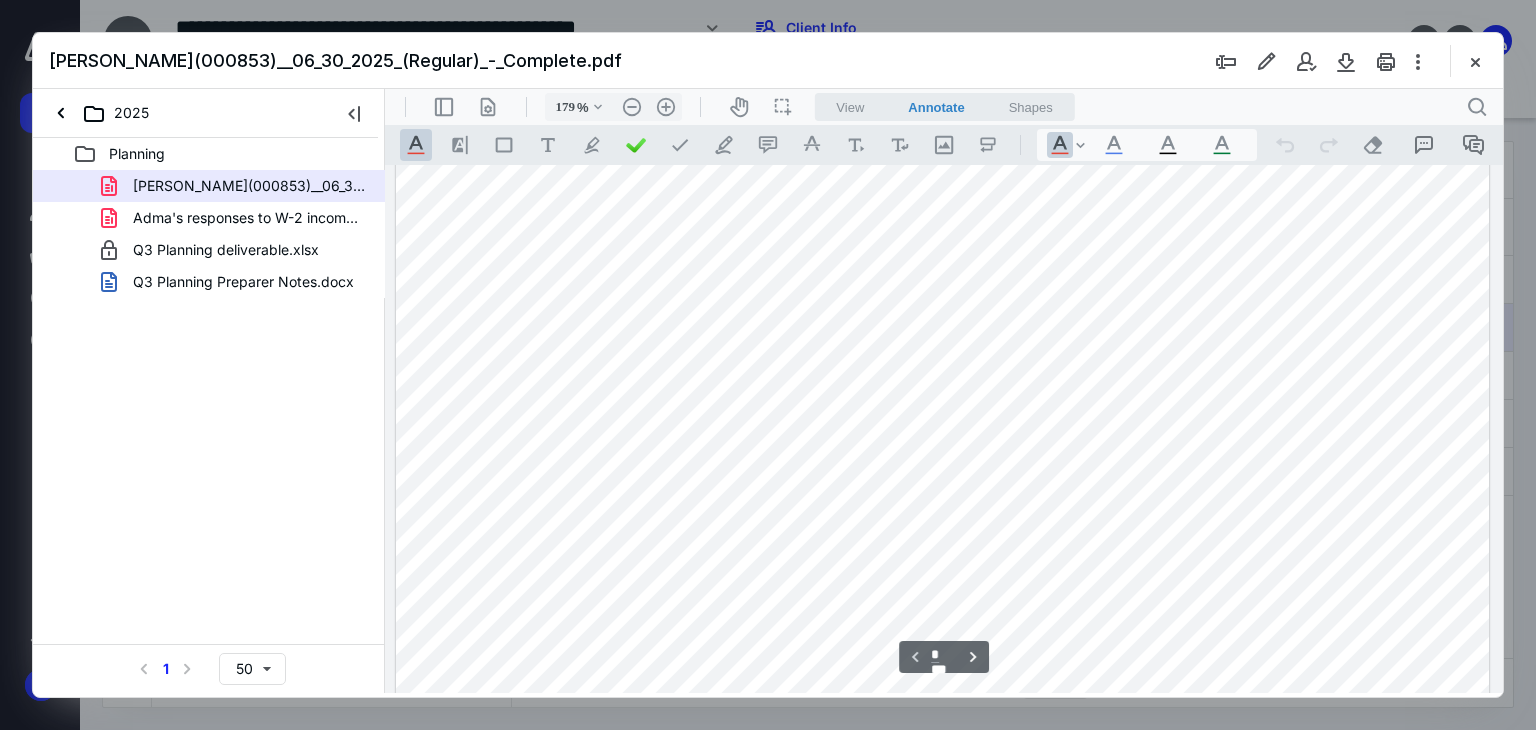 scroll, scrollTop: 0, scrollLeft: 0, axis: both 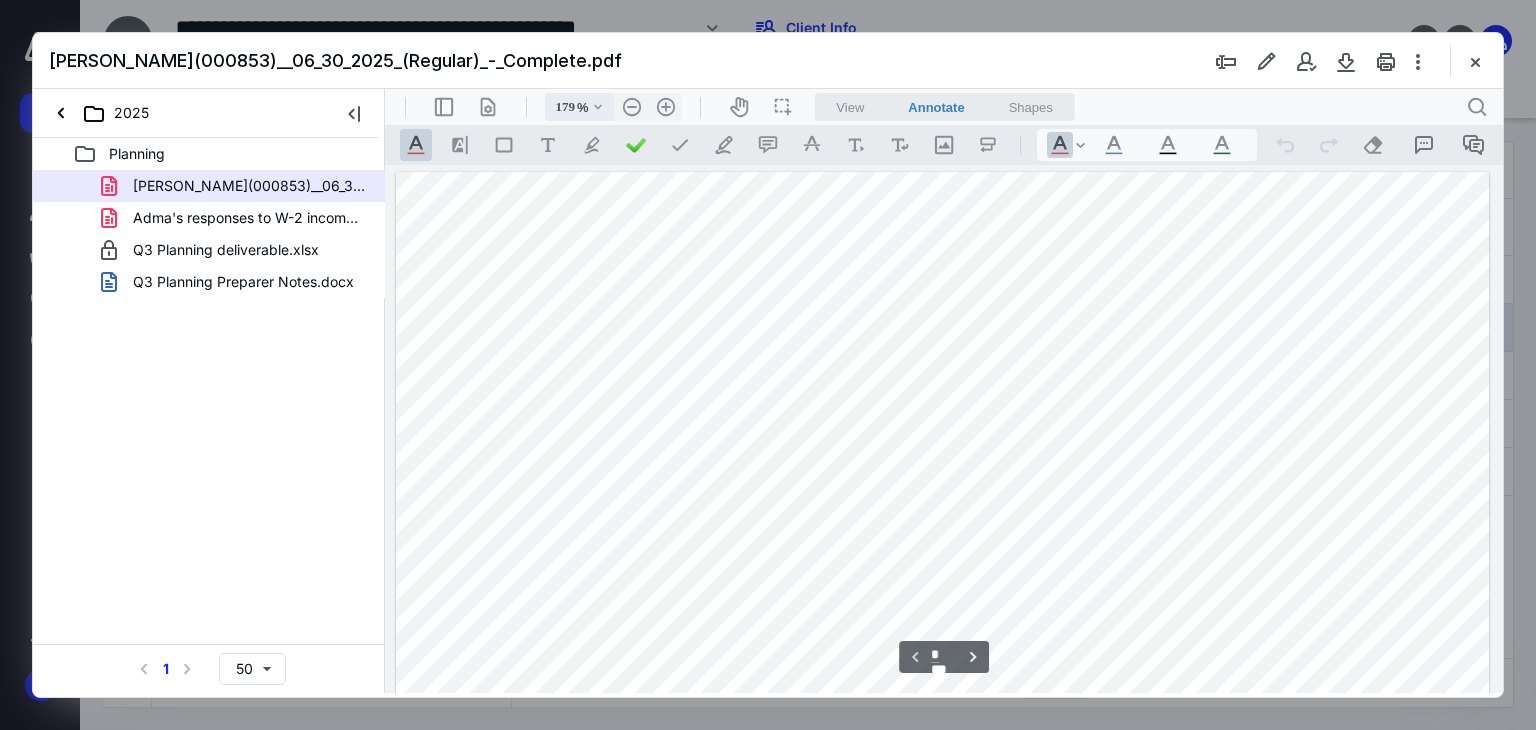 click on "179" at bounding box center [561, 107] 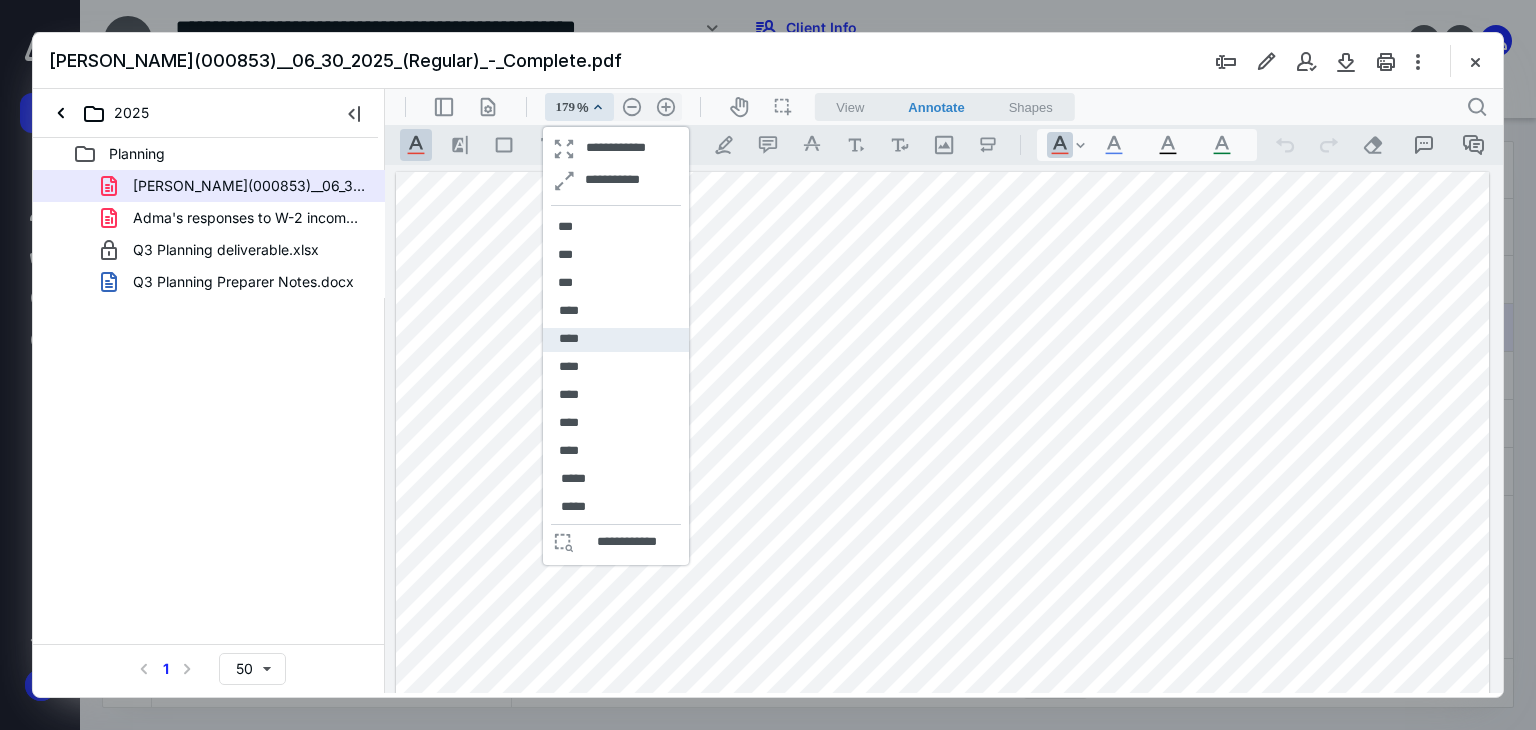 click on "****" at bounding box center (616, 340) 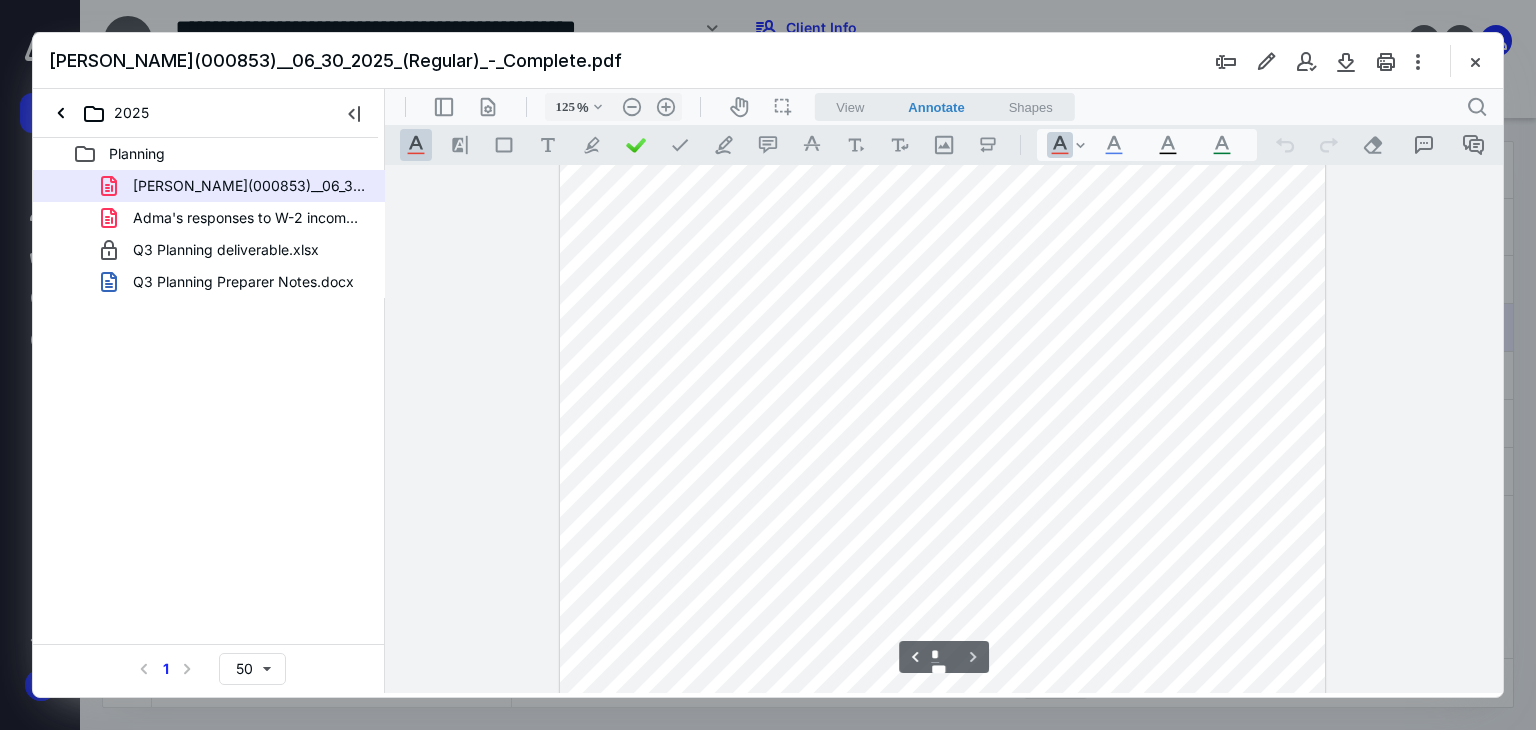 scroll, scrollTop: 1019, scrollLeft: 0, axis: vertical 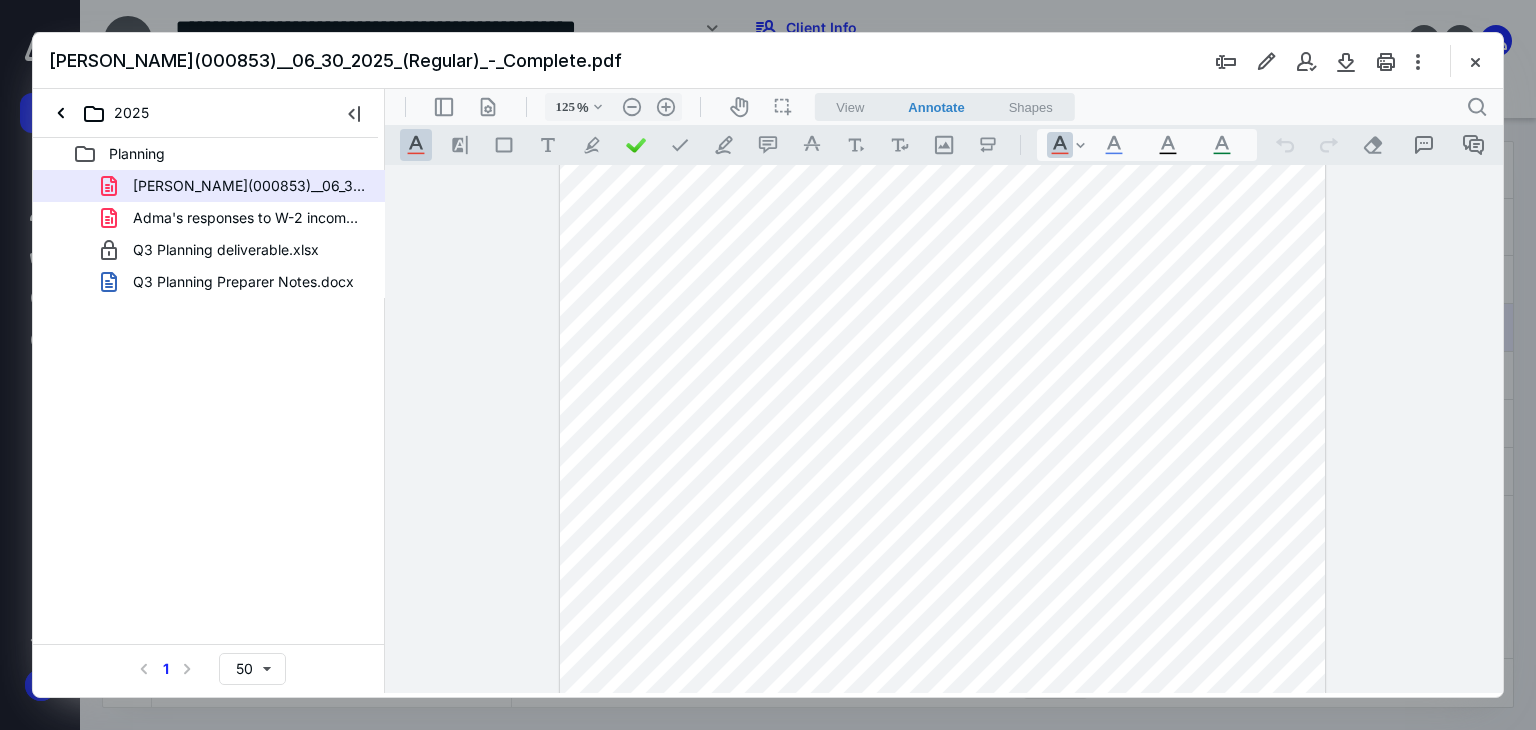 click at bounding box center (942, 646) 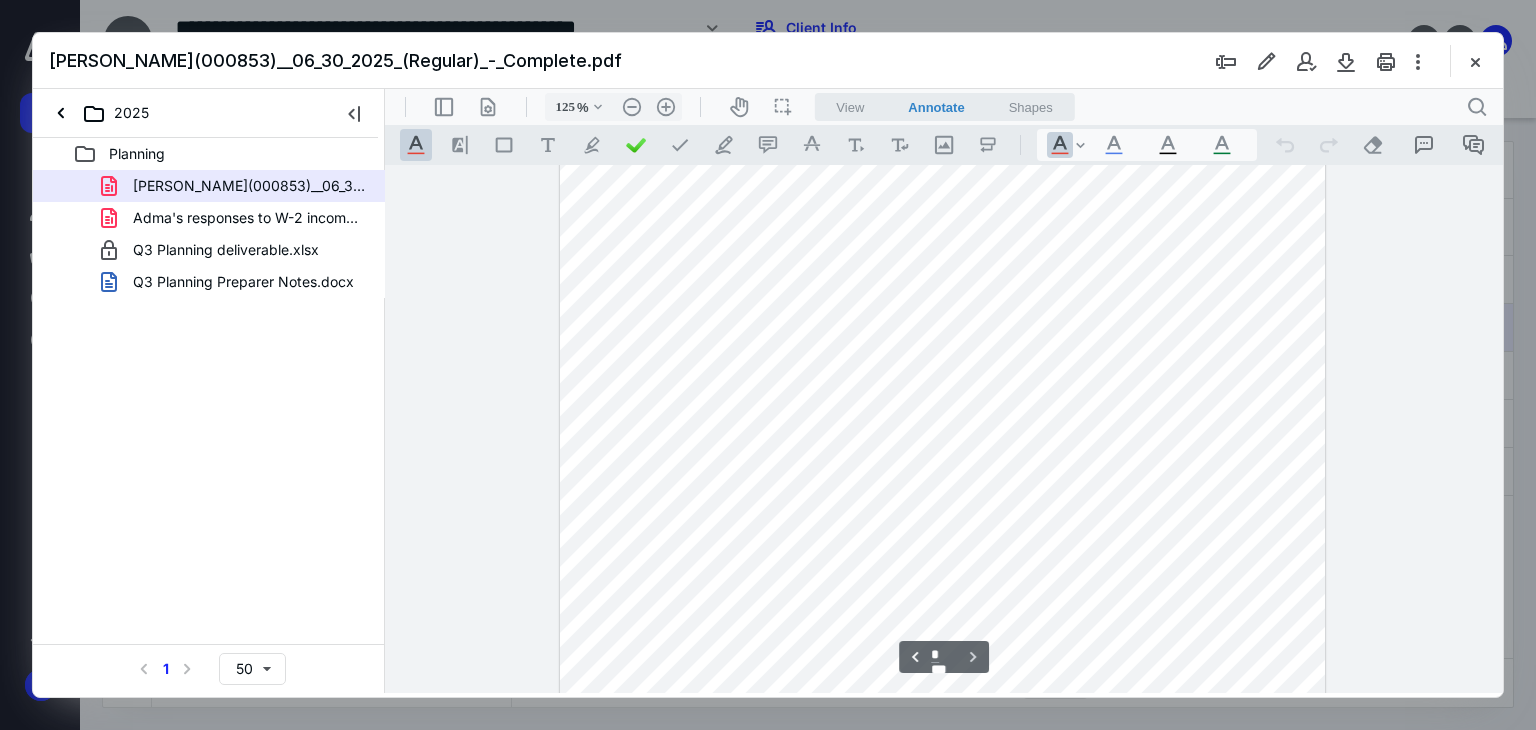 scroll, scrollTop: 1168, scrollLeft: 0, axis: vertical 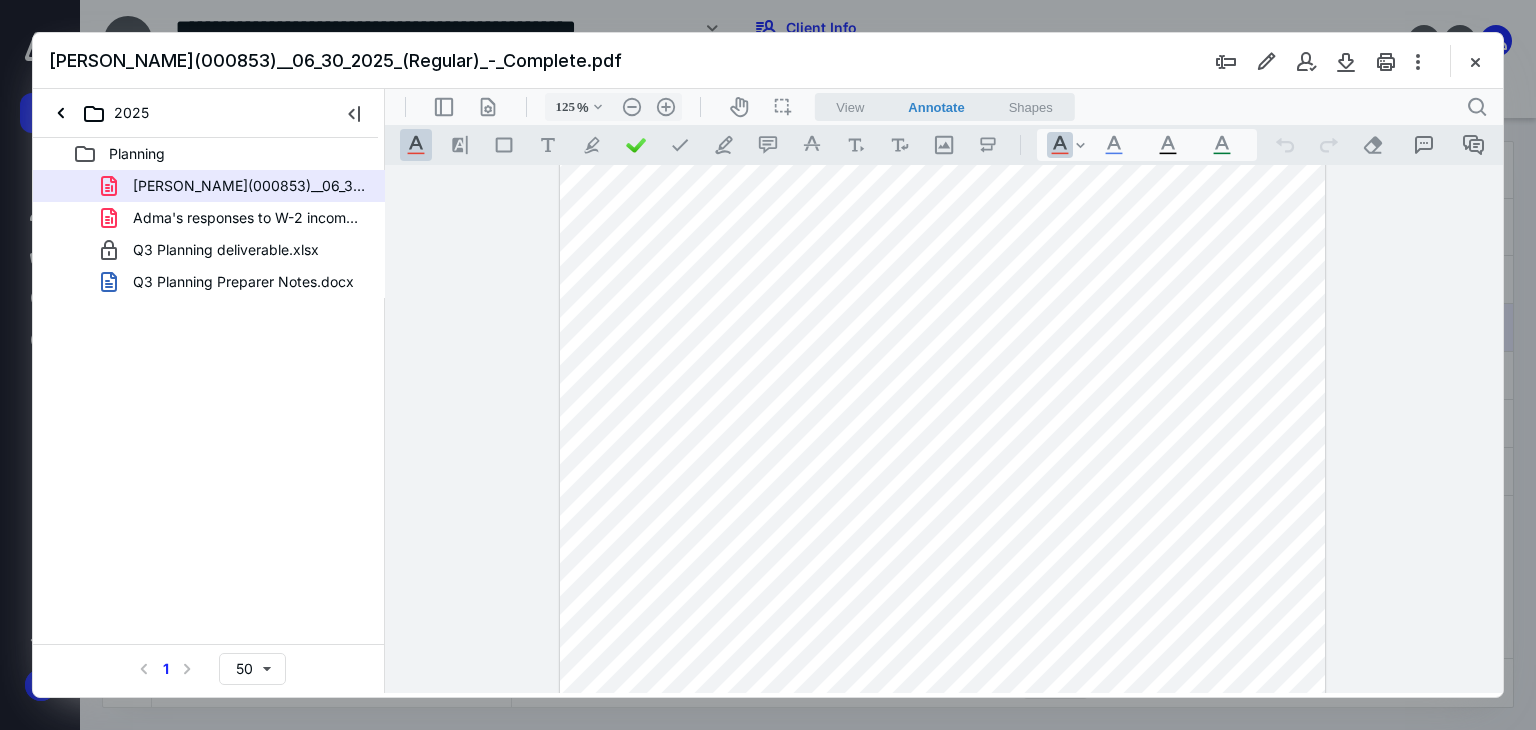 click at bounding box center [944, 429] 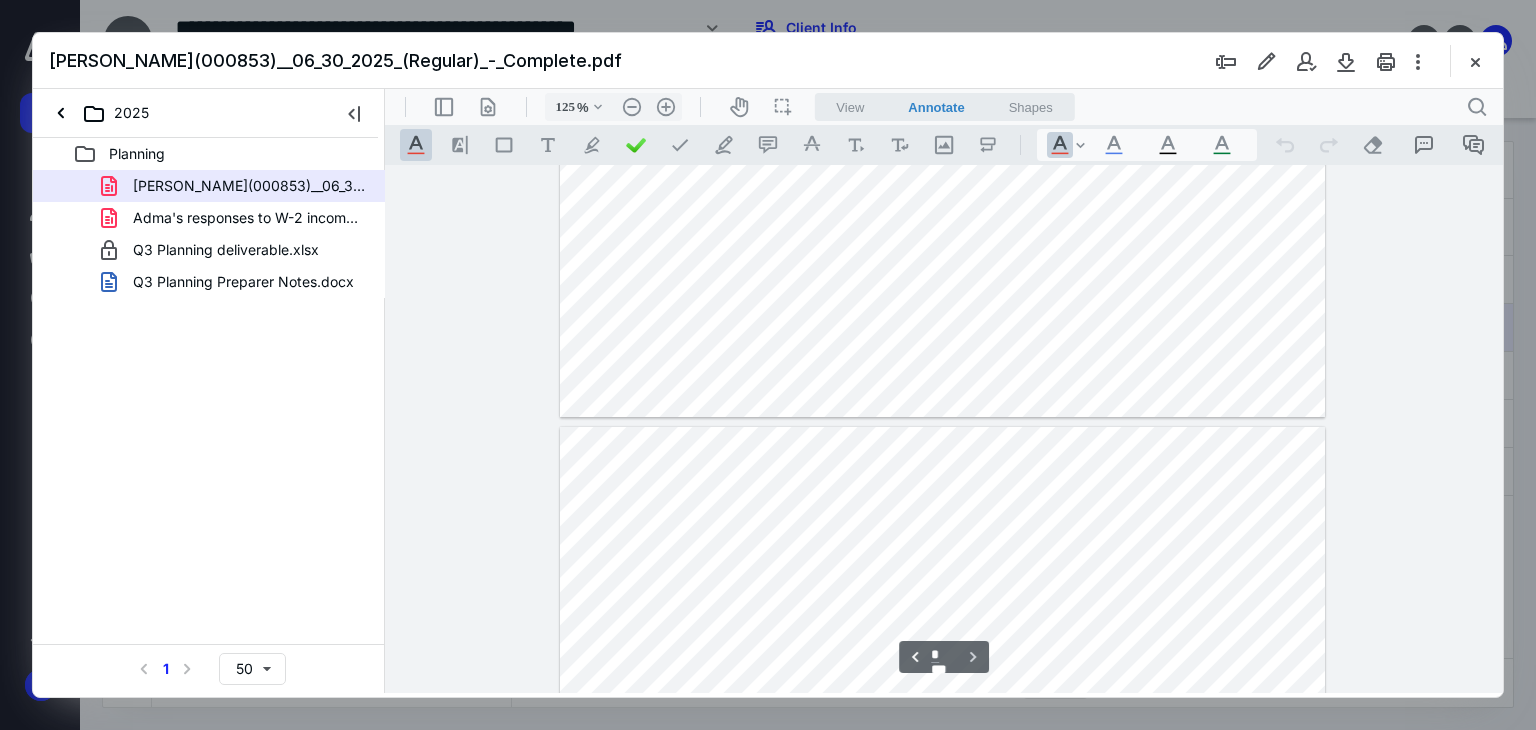 type on "*" 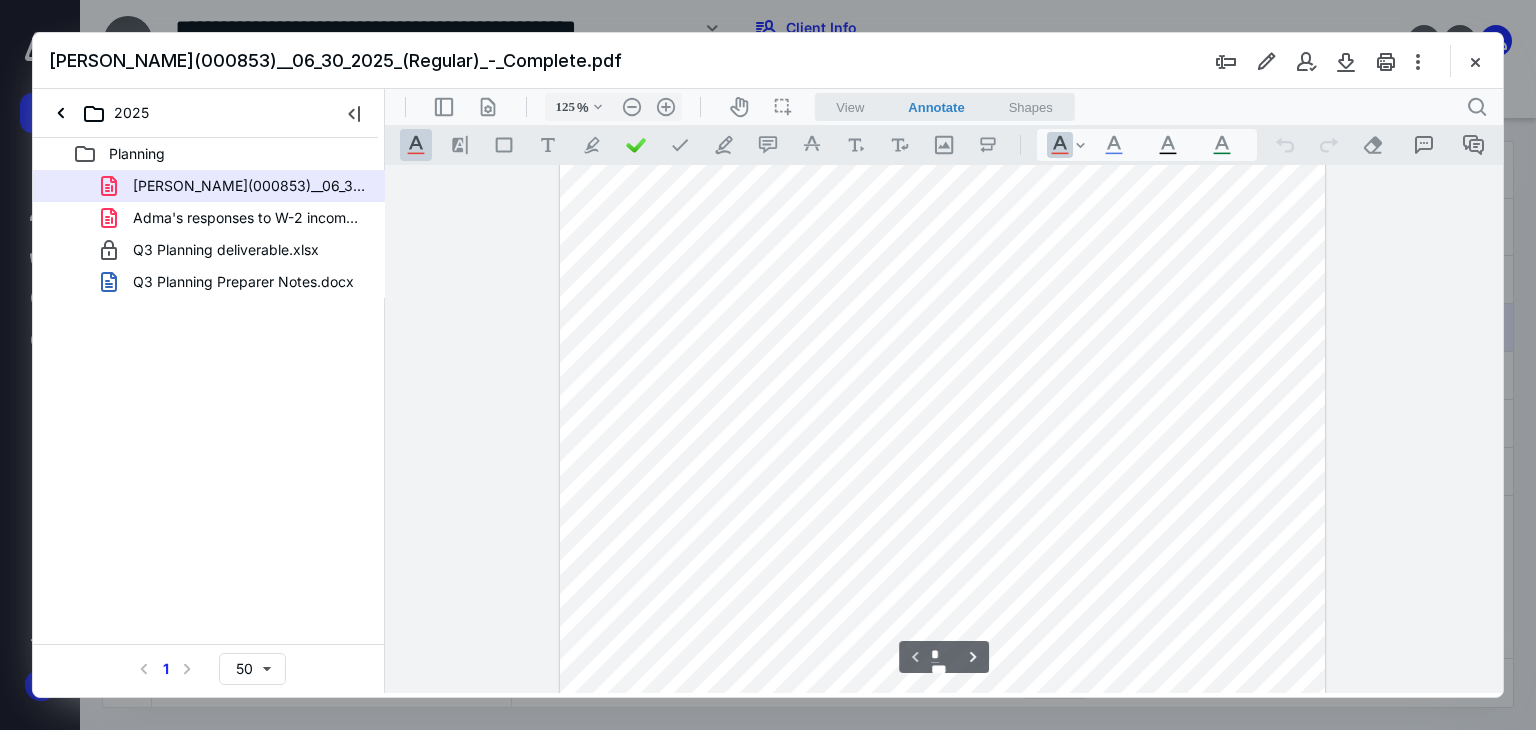 scroll, scrollTop: 404, scrollLeft: 0, axis: vertical 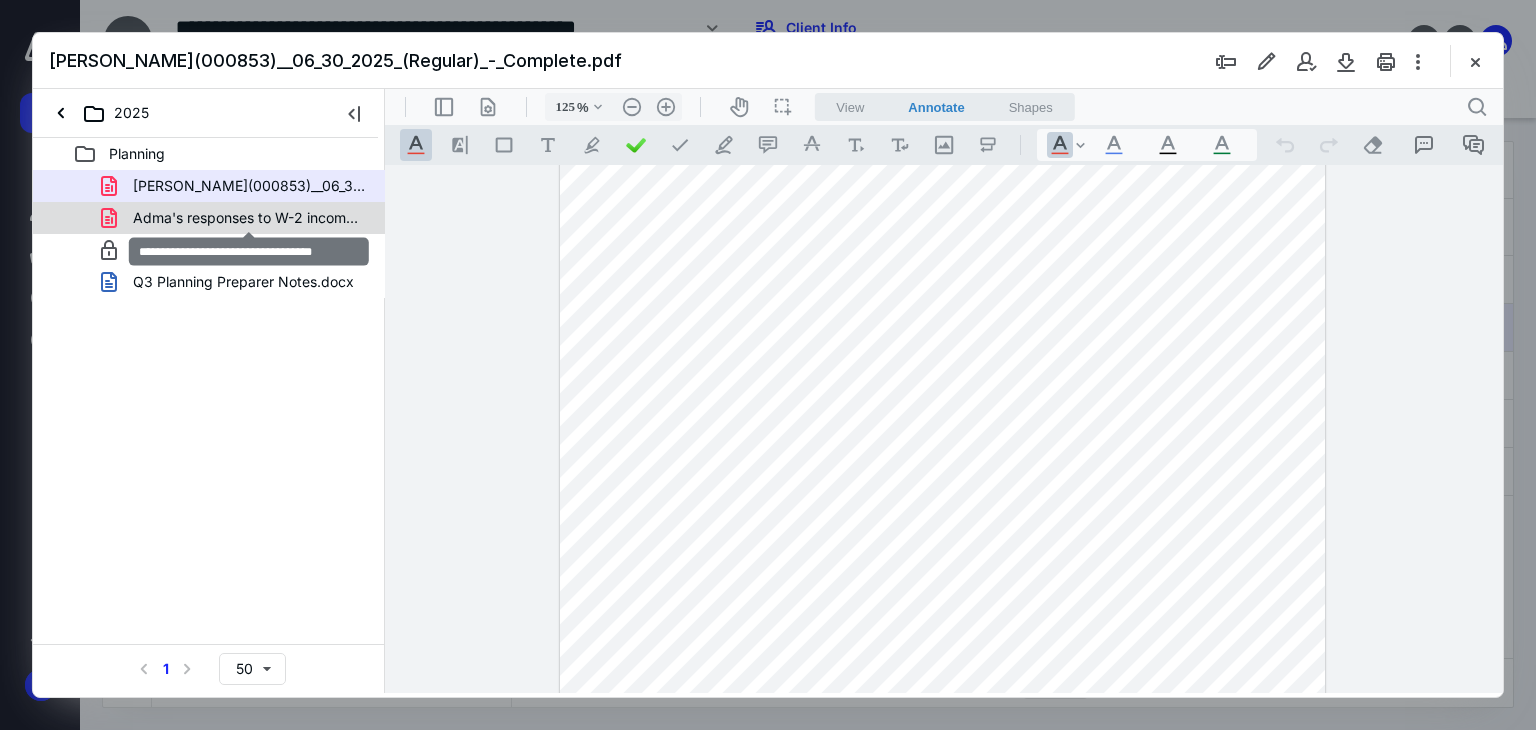 click on "Adma's responses to W-2 income .pdf" at bounding box center [249, 218] 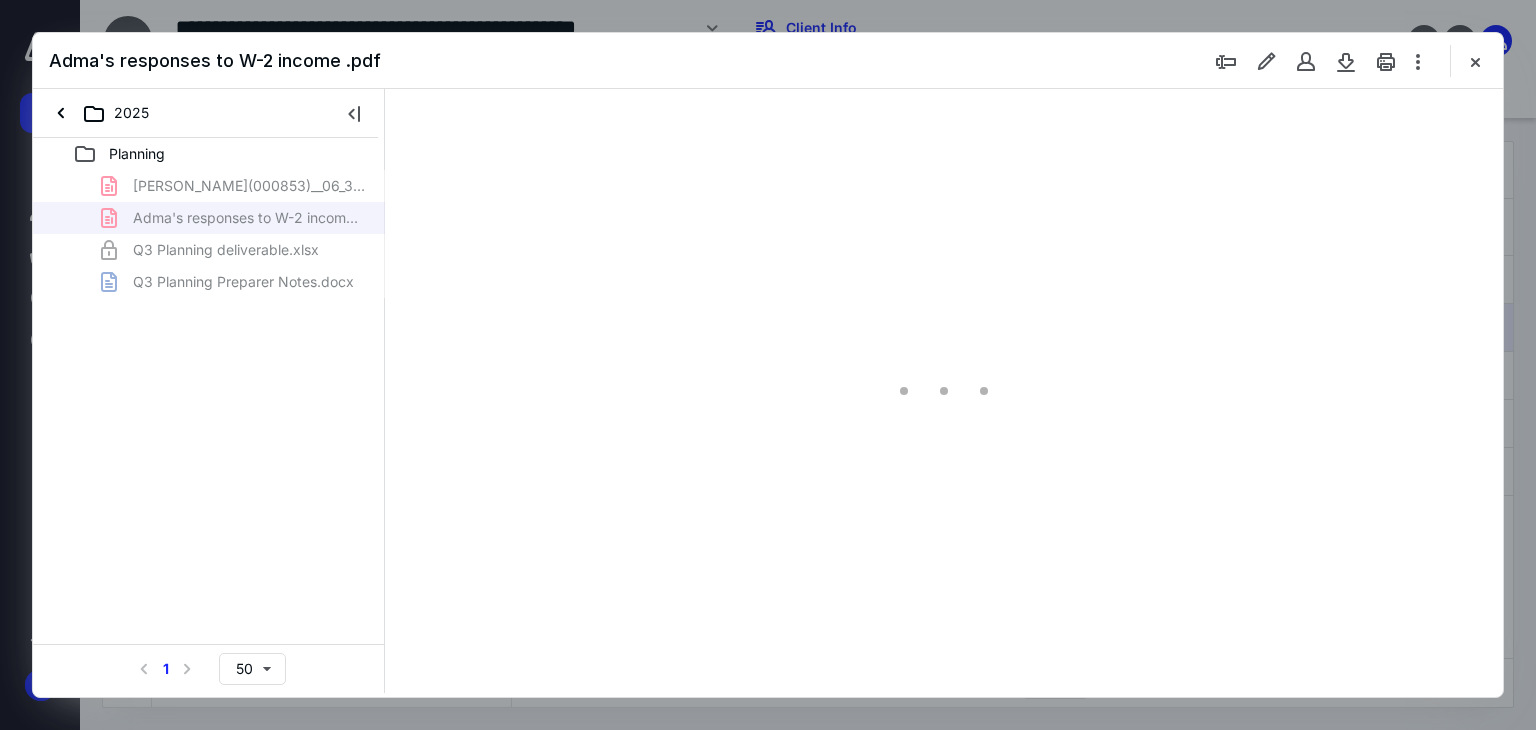 type on "179" 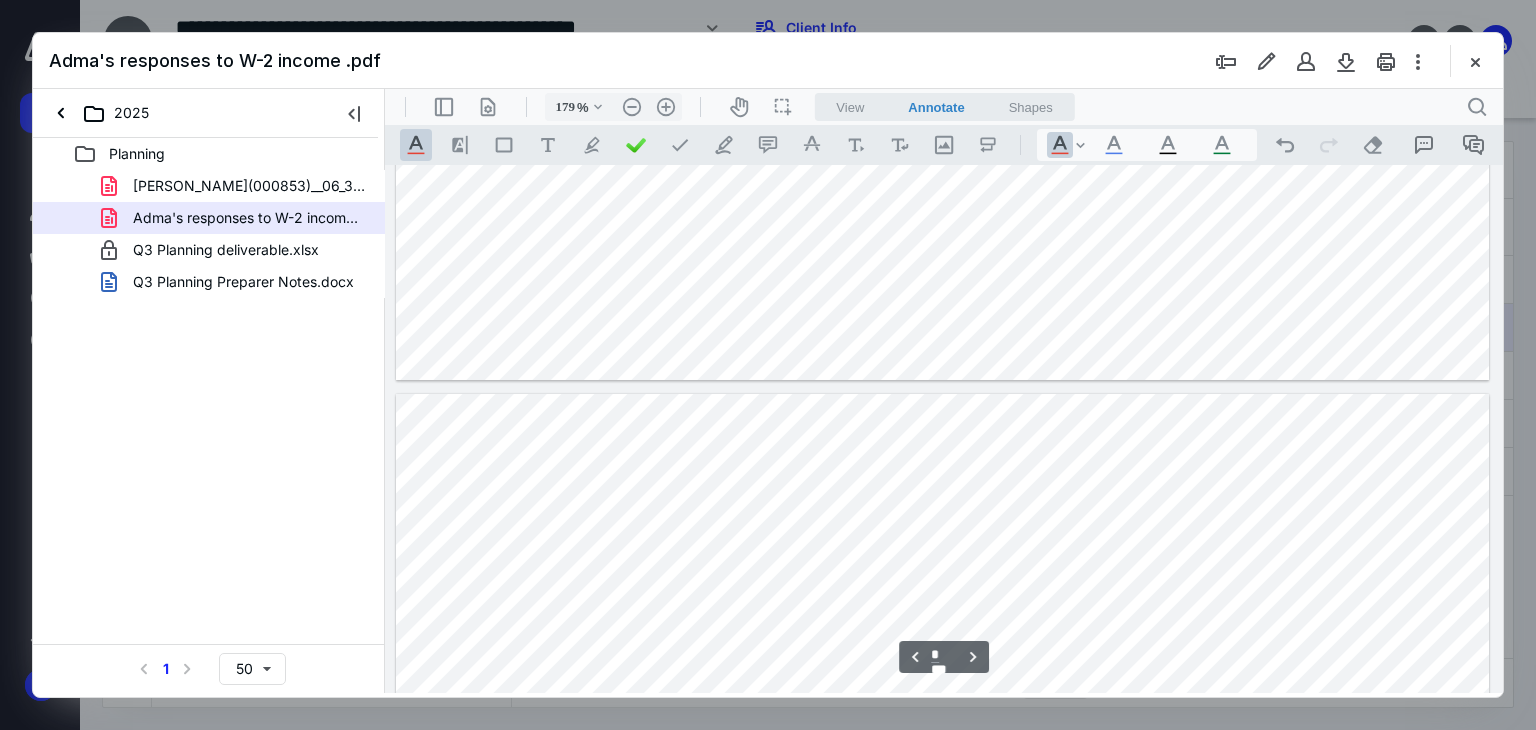 scroll, scrollTop: 1206, scrollLeft: 0, axis: vertical 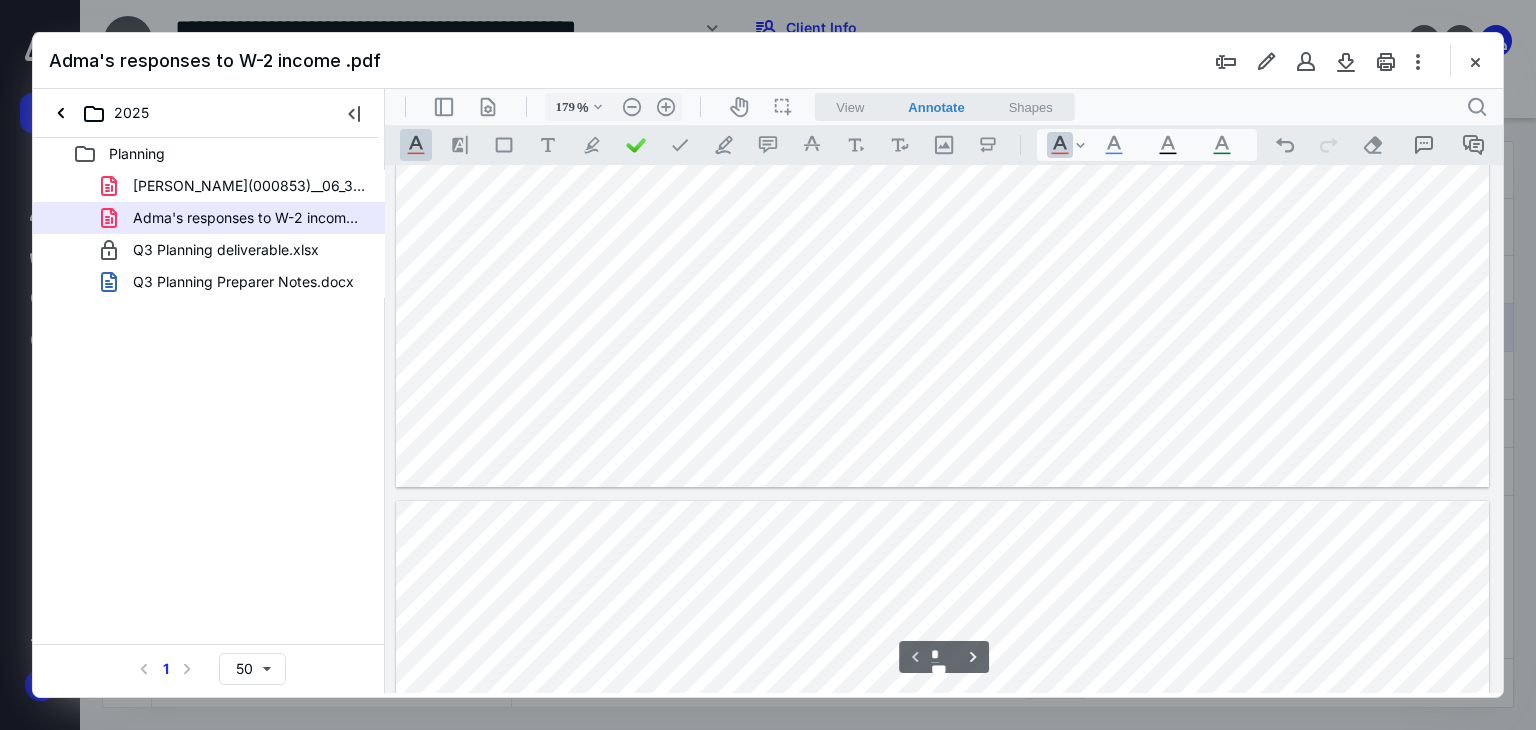 type on "*" 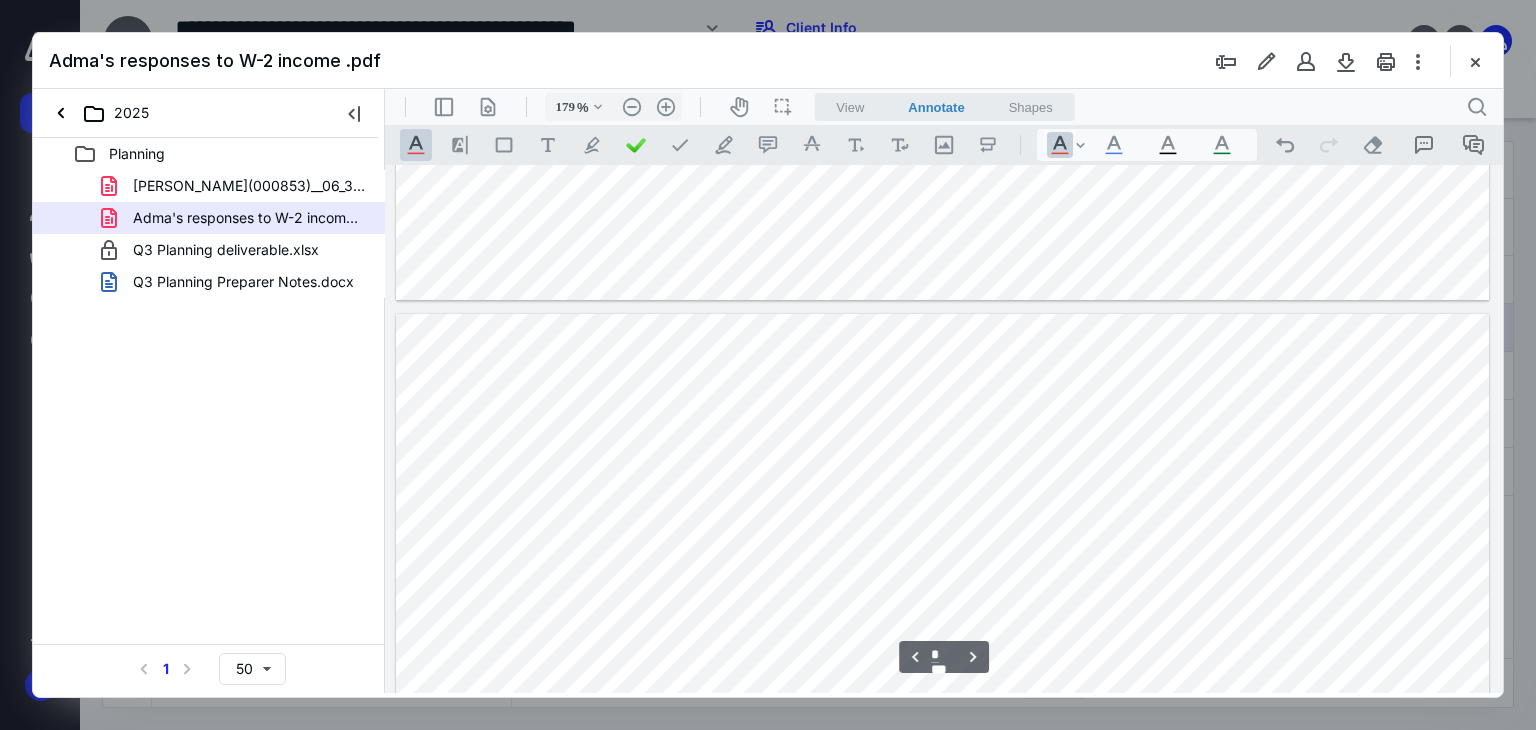 scroll, scrollTop: 1211, scrollLeft: 0, axis: vertical 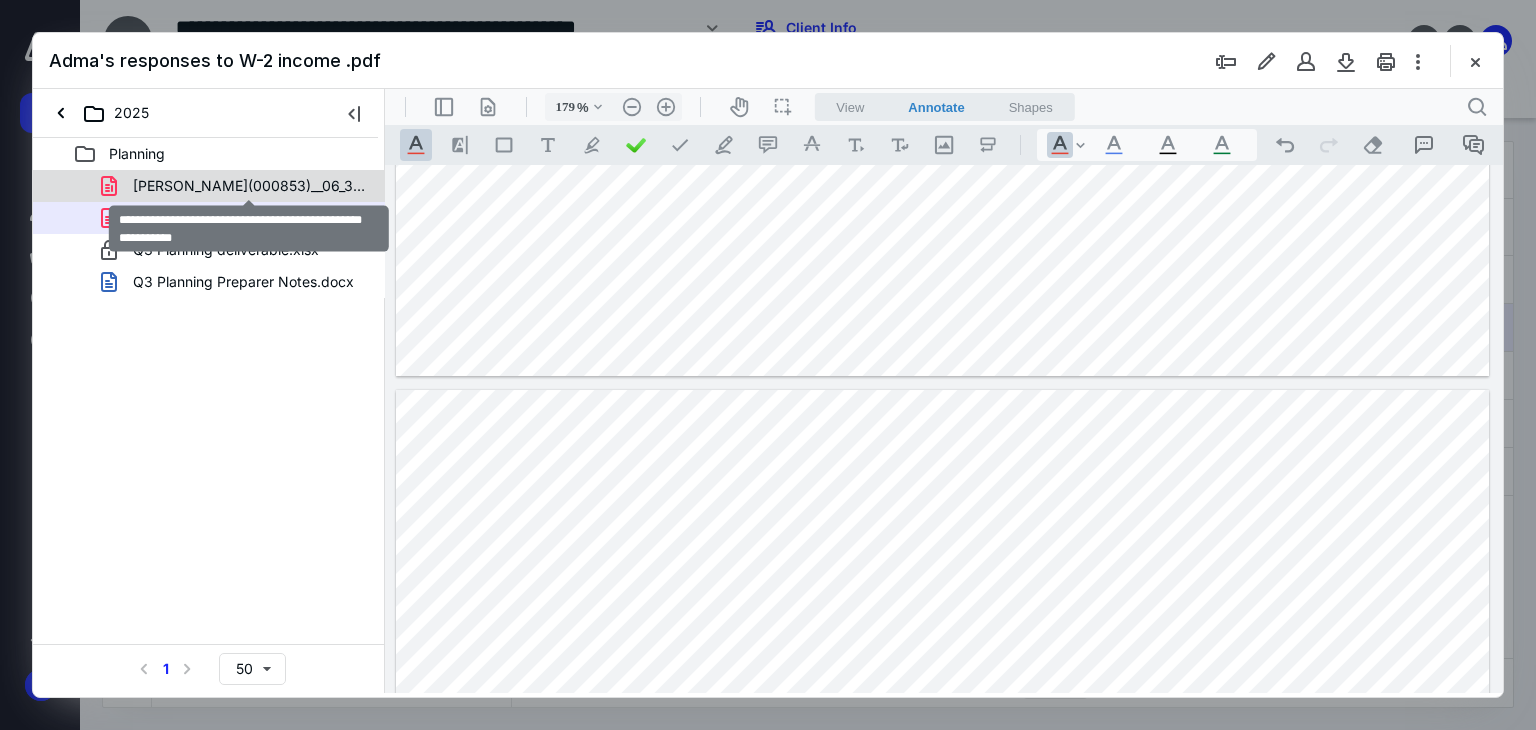 click on "[PERSON_NAME](000853)__06_30_2025_(Regular)_-_Complete.pdf" at bounding box center [249, 186] 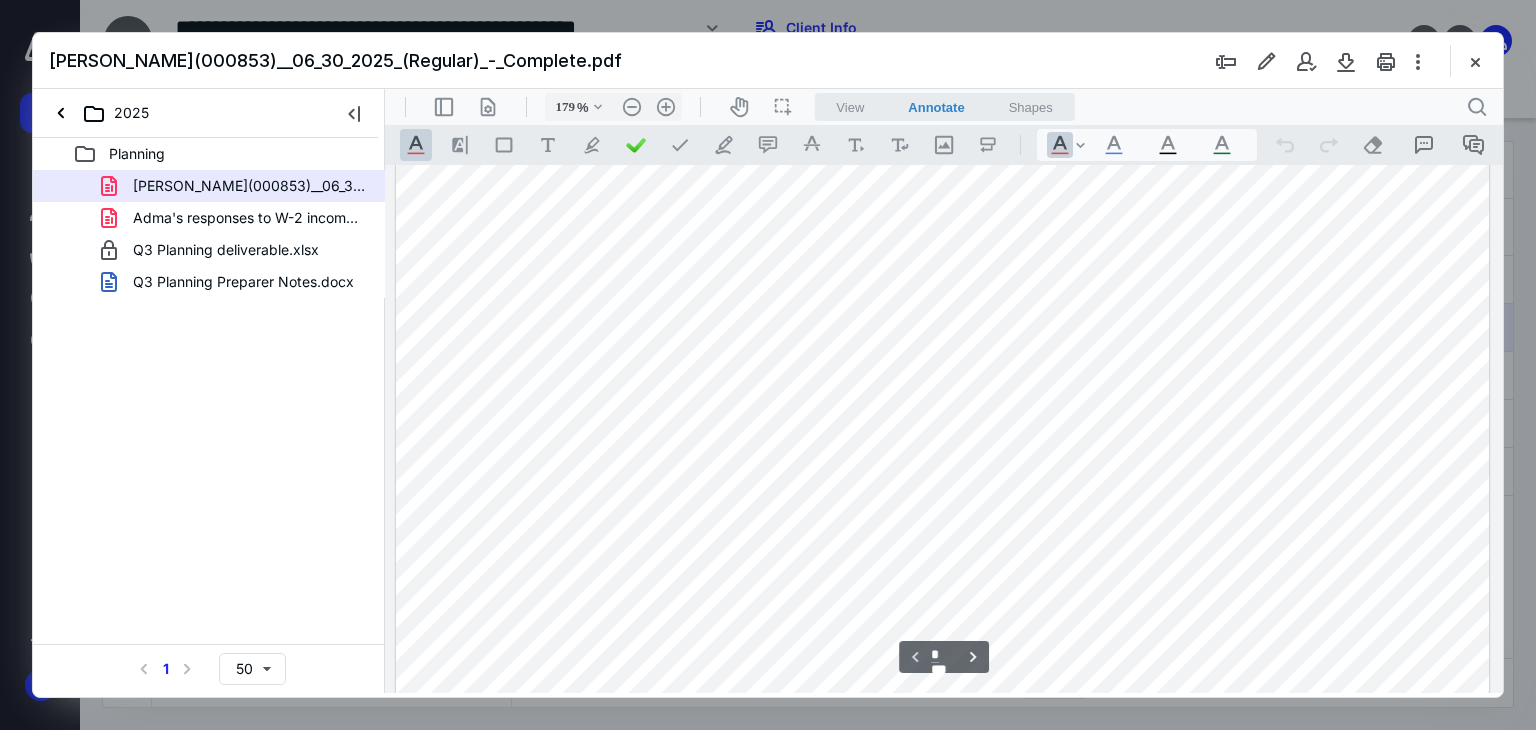 scroll, scrollTop: 469, scrollLeft: 0, axis: vertical 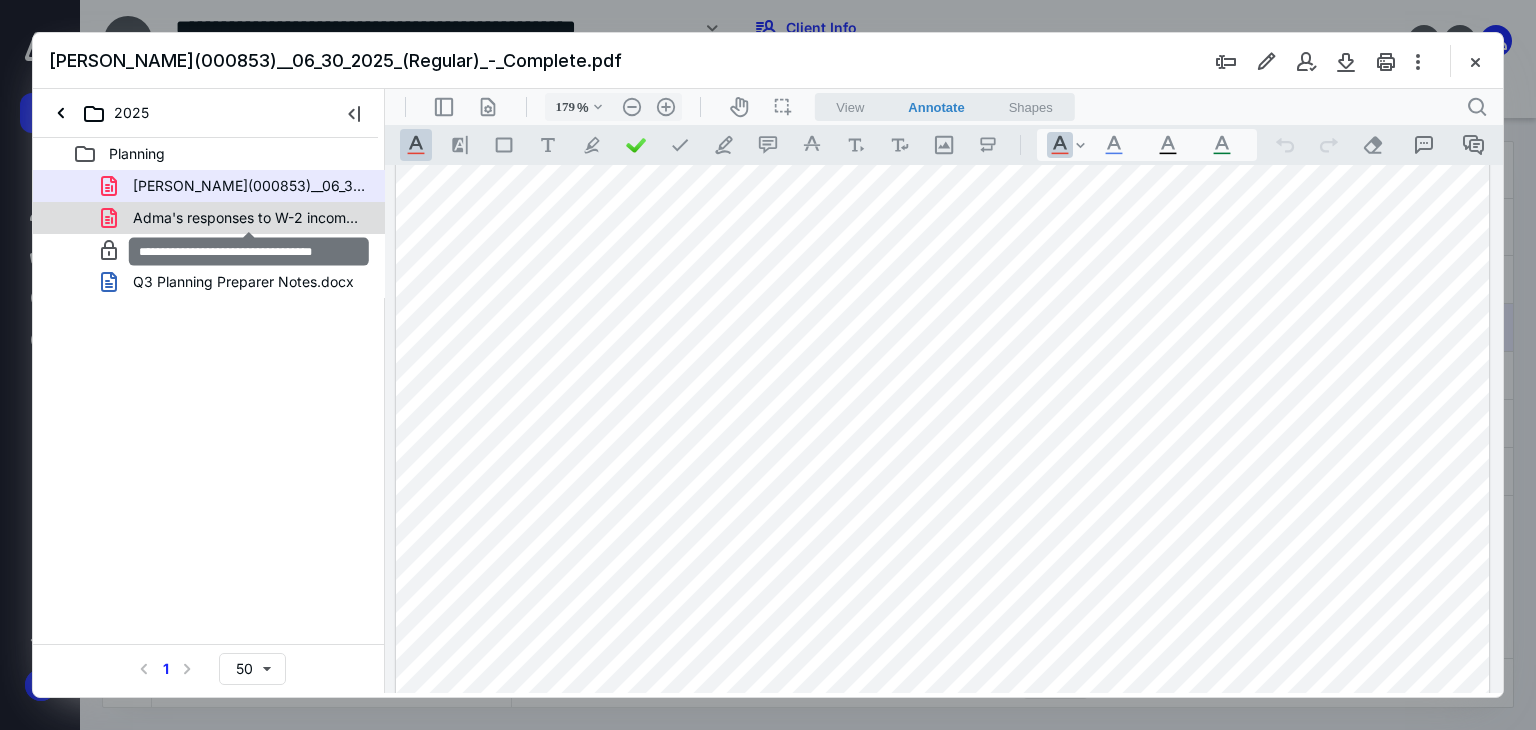 click on "Adma's responses to W-2 income .pdf" at bounding box center [249, 218] 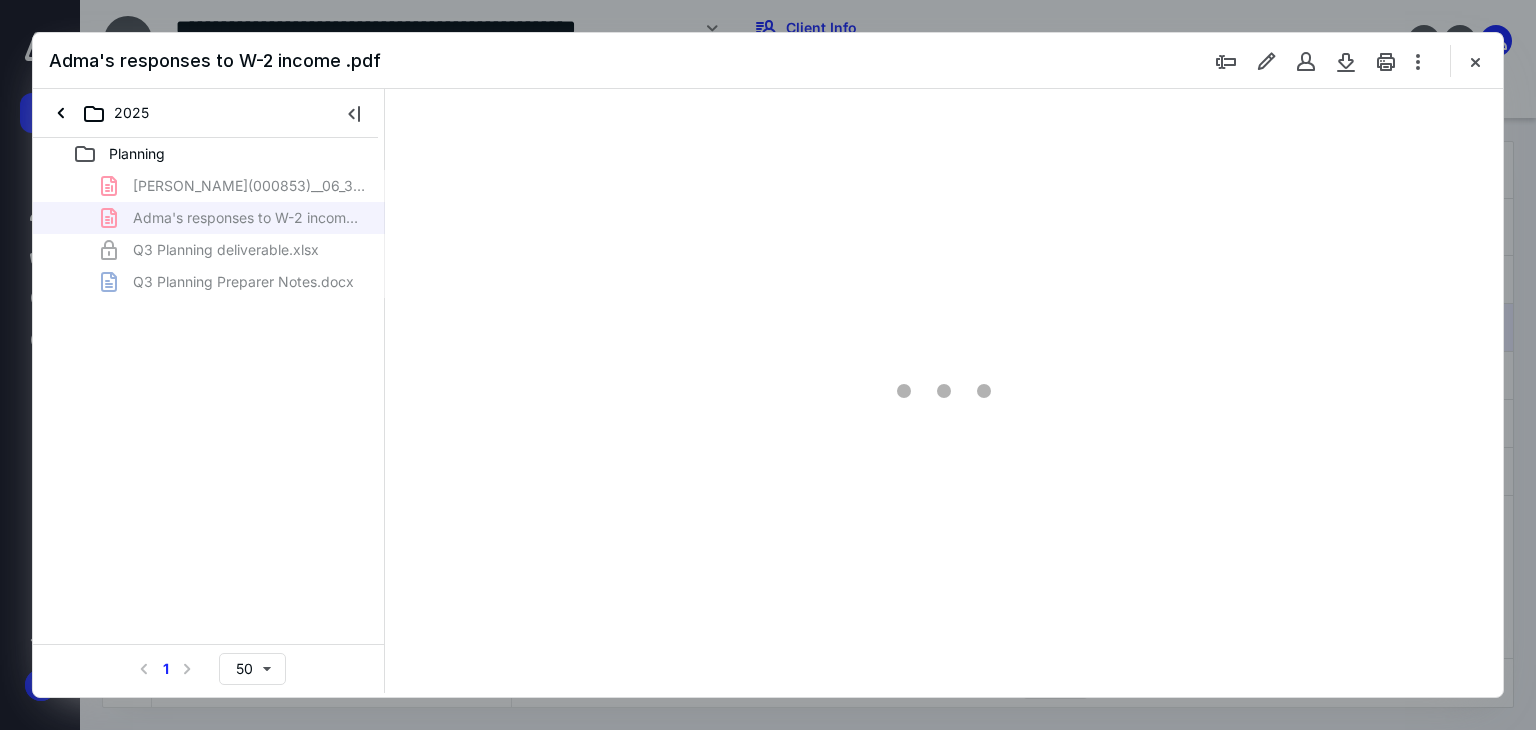 type on "179" 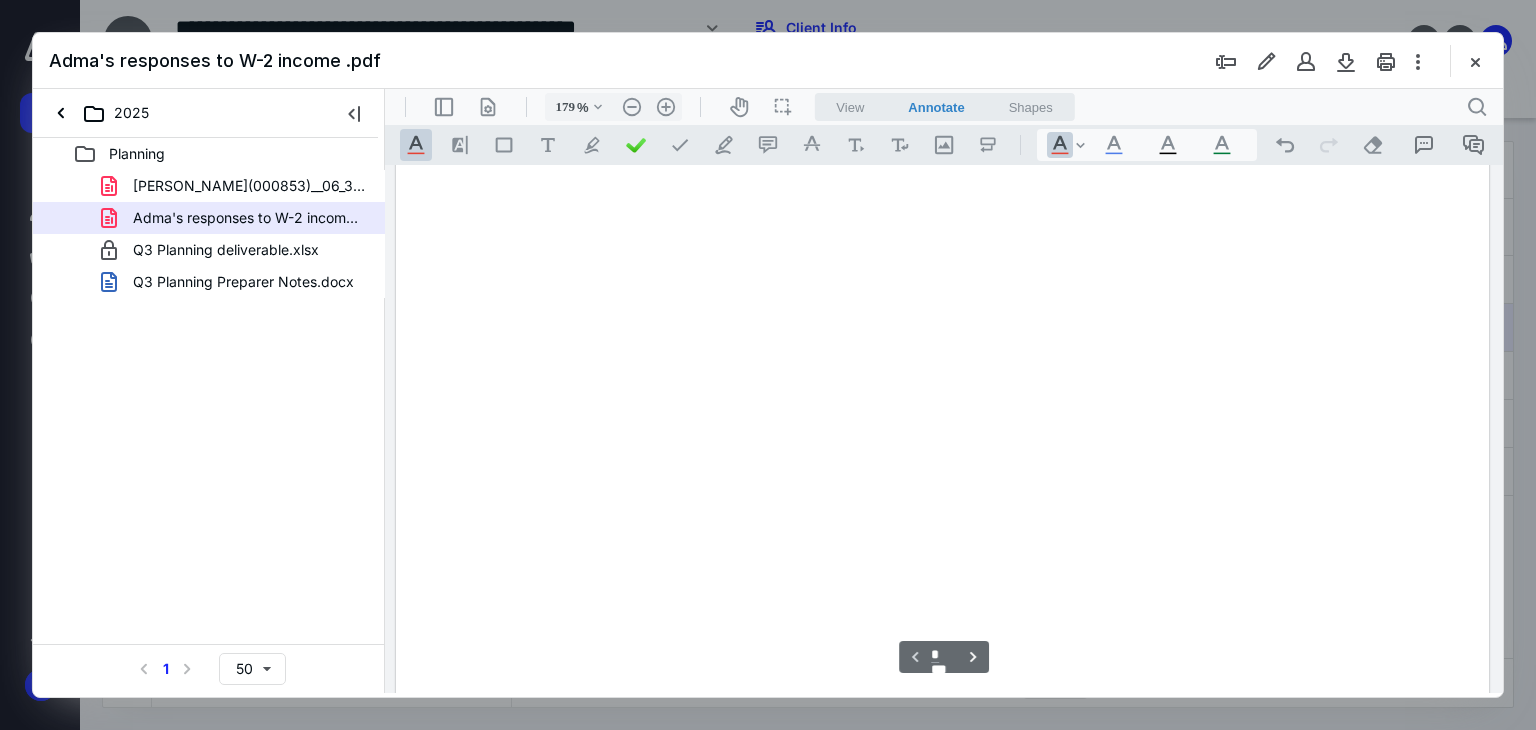scroll, scrollTop: 83, scrollLeft: 0, axis: vertical 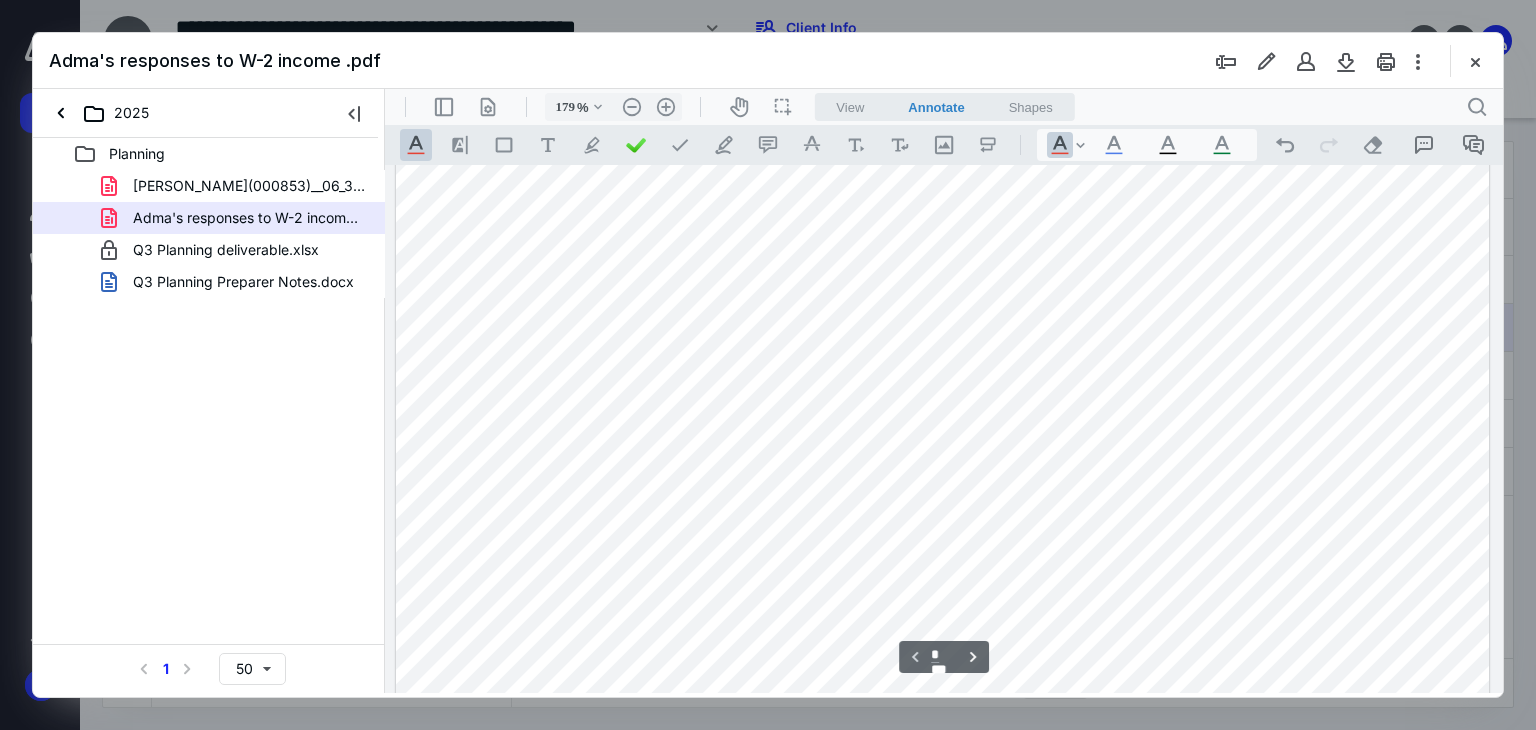 type on "*" 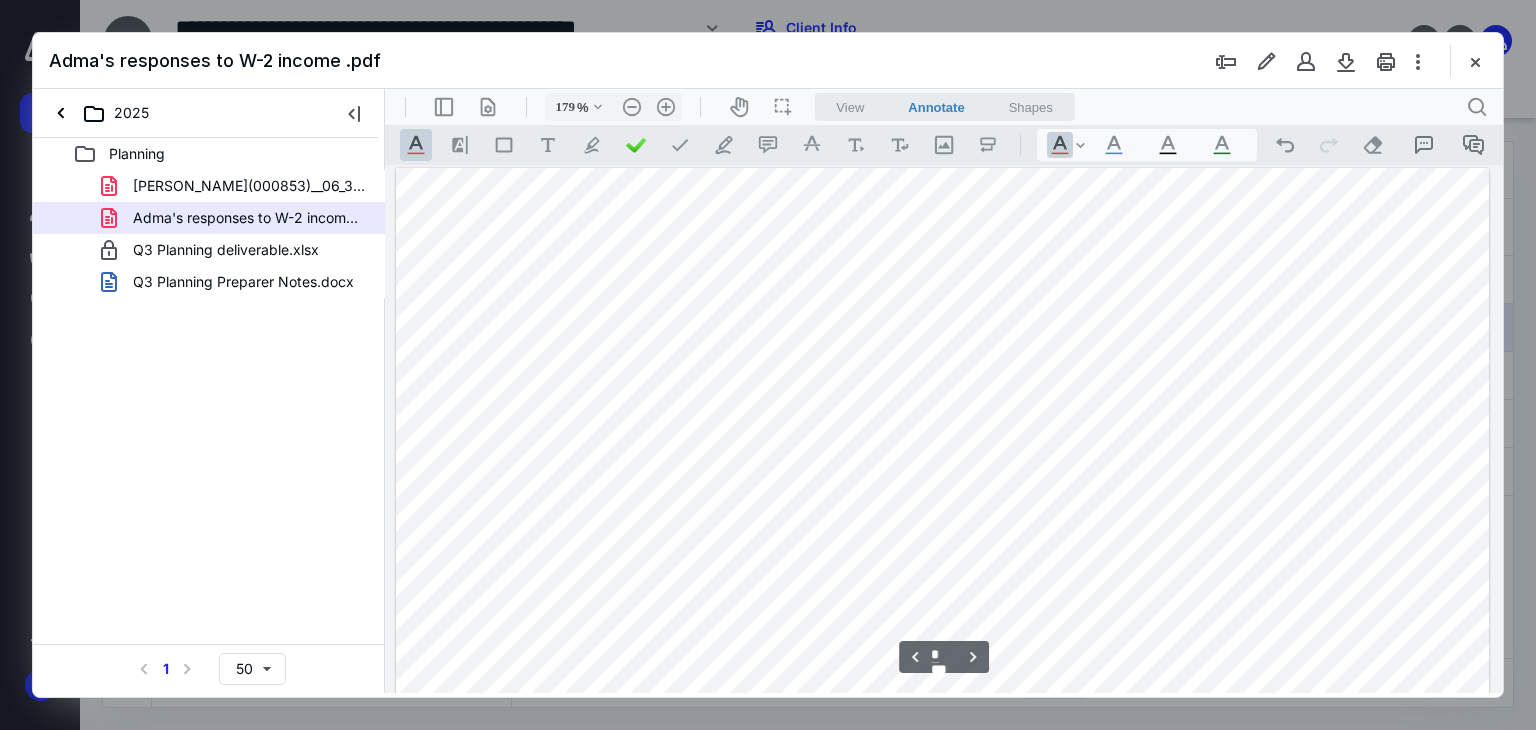 scroll, scrollTop: 1432, scrollLeft: 0, axis: vertical 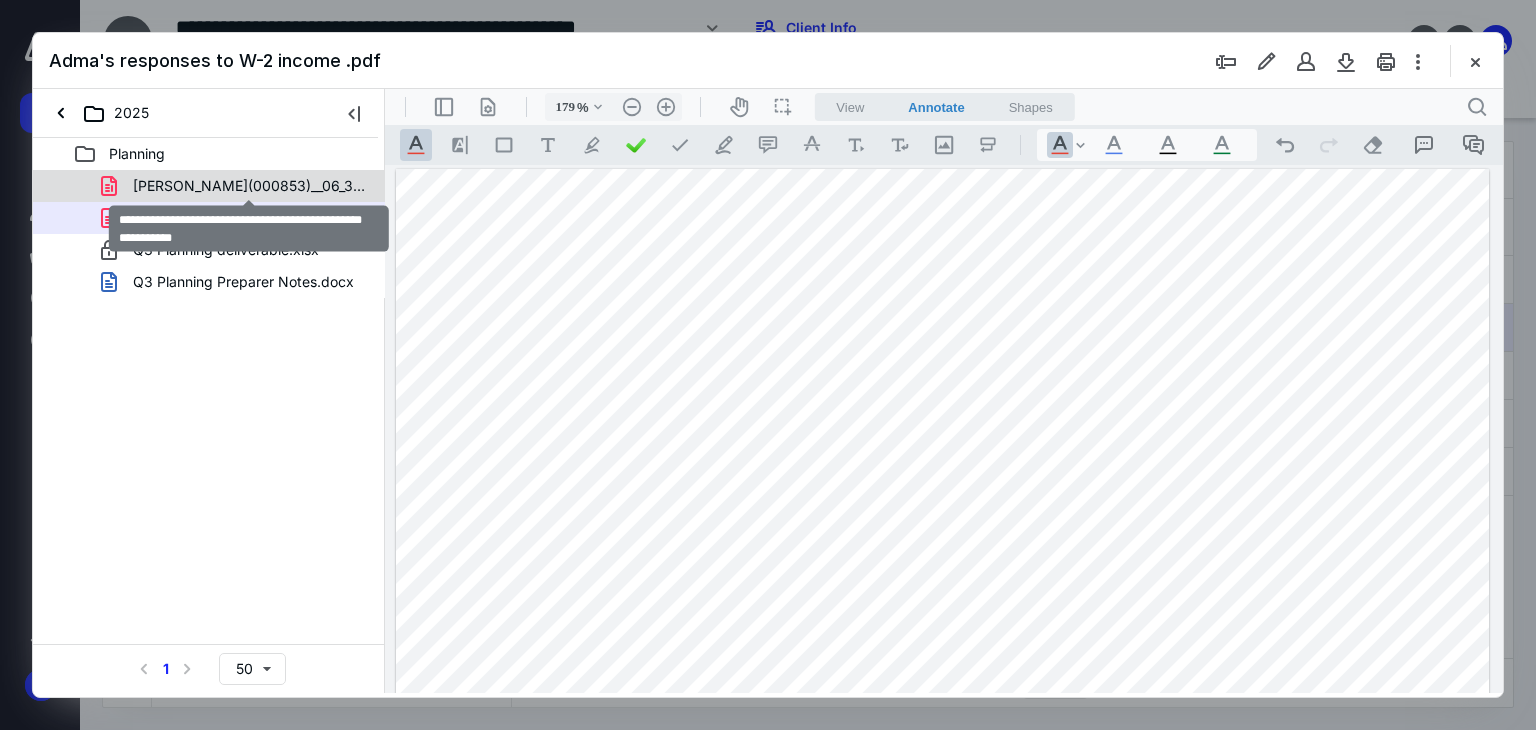 click on "[PERSON_NAME](000853)__06_30_2025_(Regular)_-_Complete.pdf" at bounding box center (249, 186) 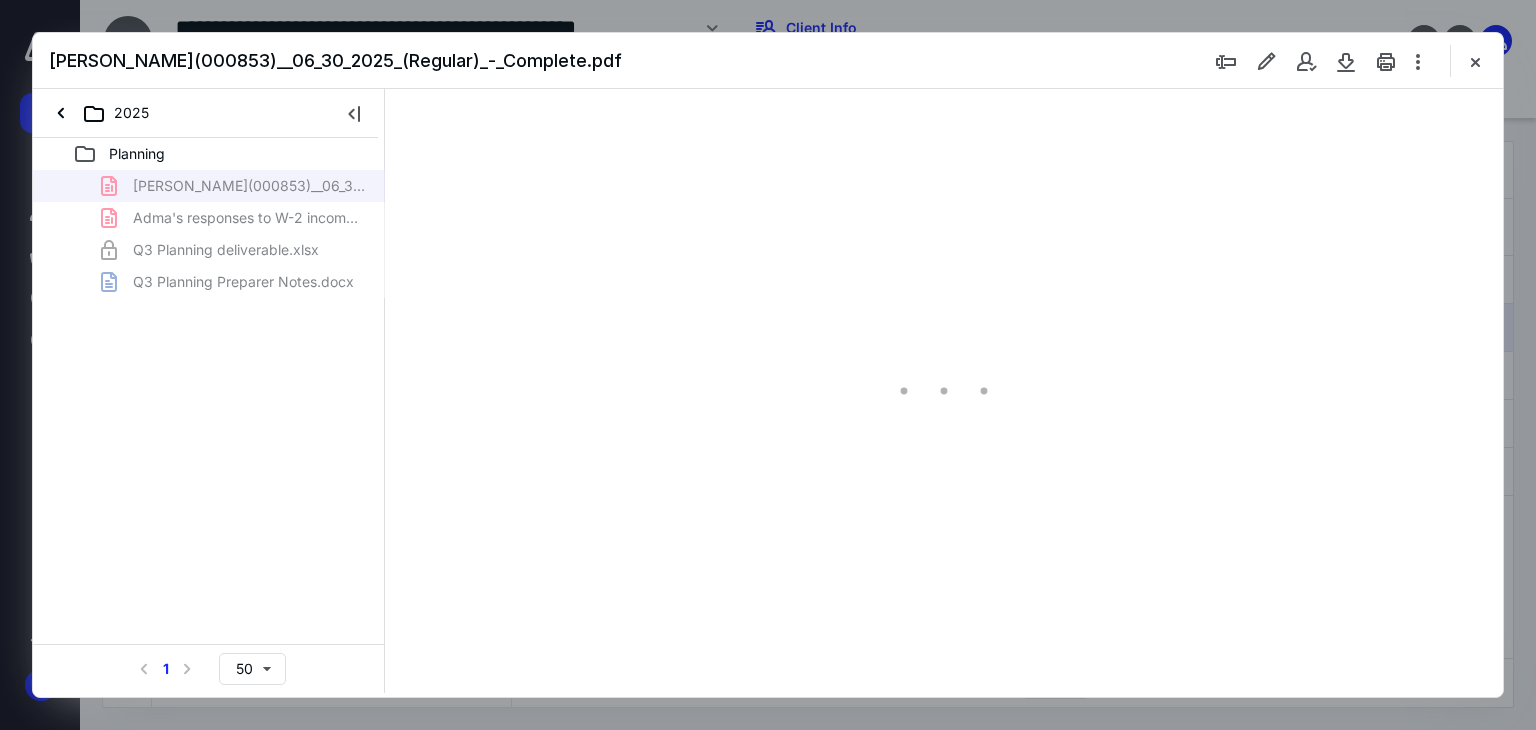 type on "179" 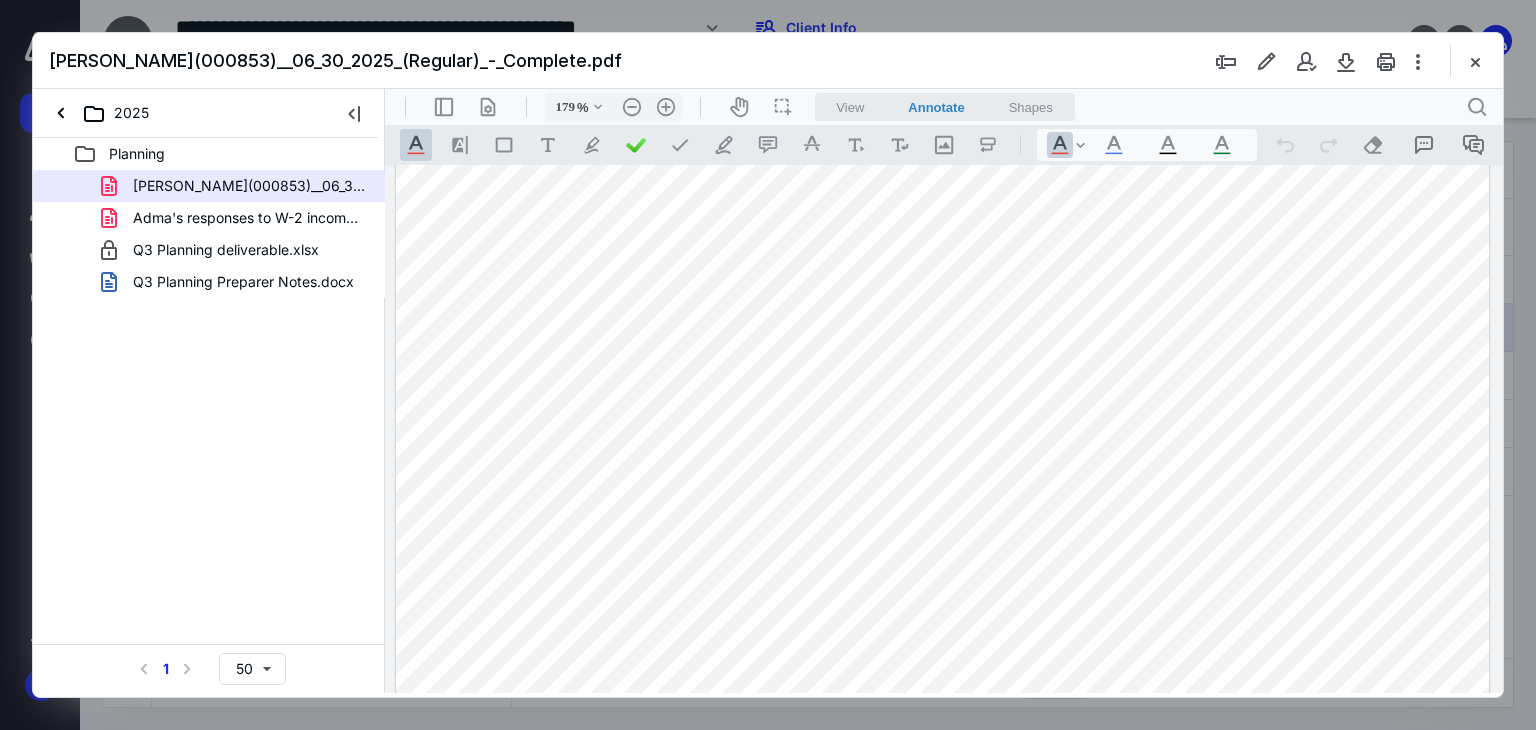 scroll, scrollTop: 780, scrollLeft: 0, axis: vertical 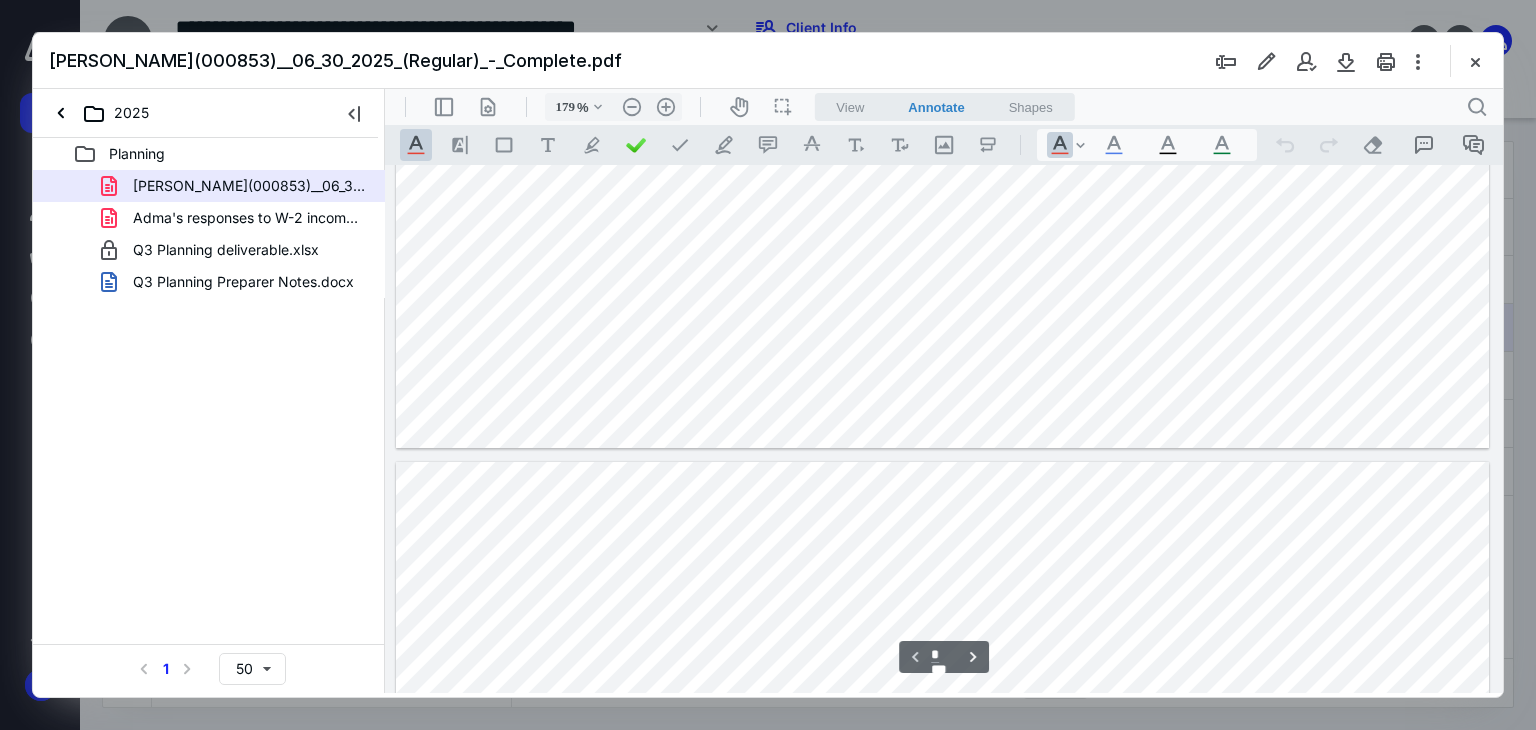type on "*" 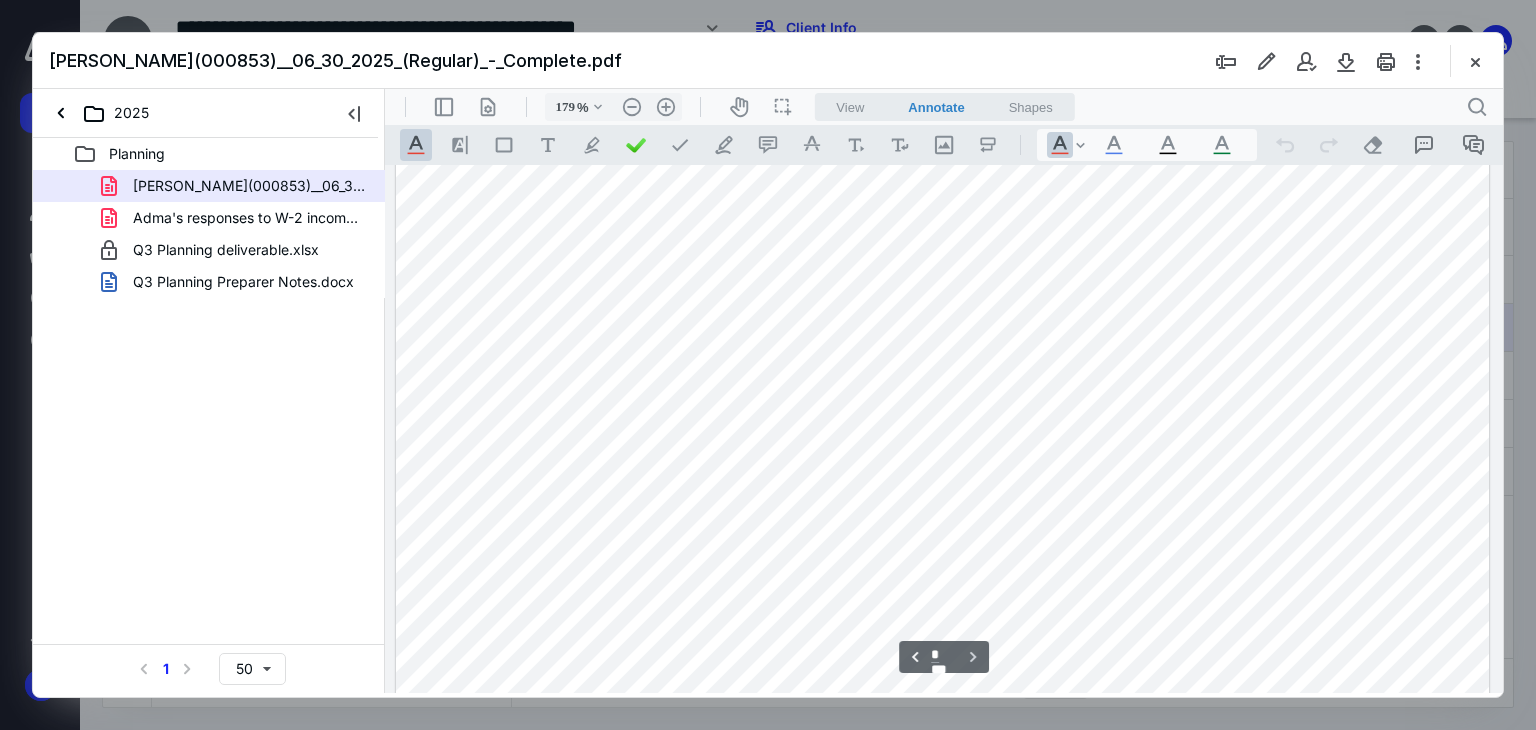 scroll, scrollTop: 1524, scrollLeft: 0, axis: vertical 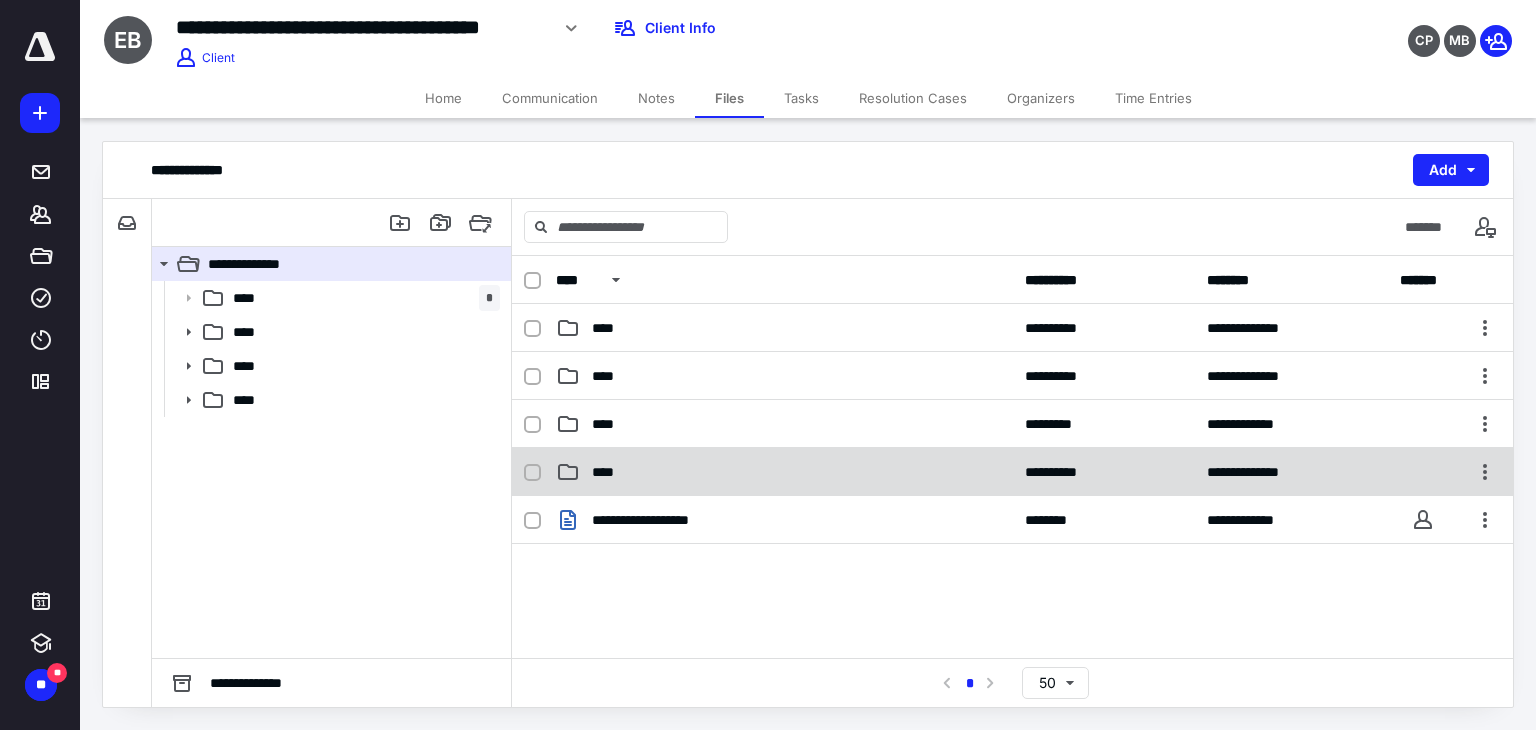 click on "**********" at bounding box center [1012, 472] 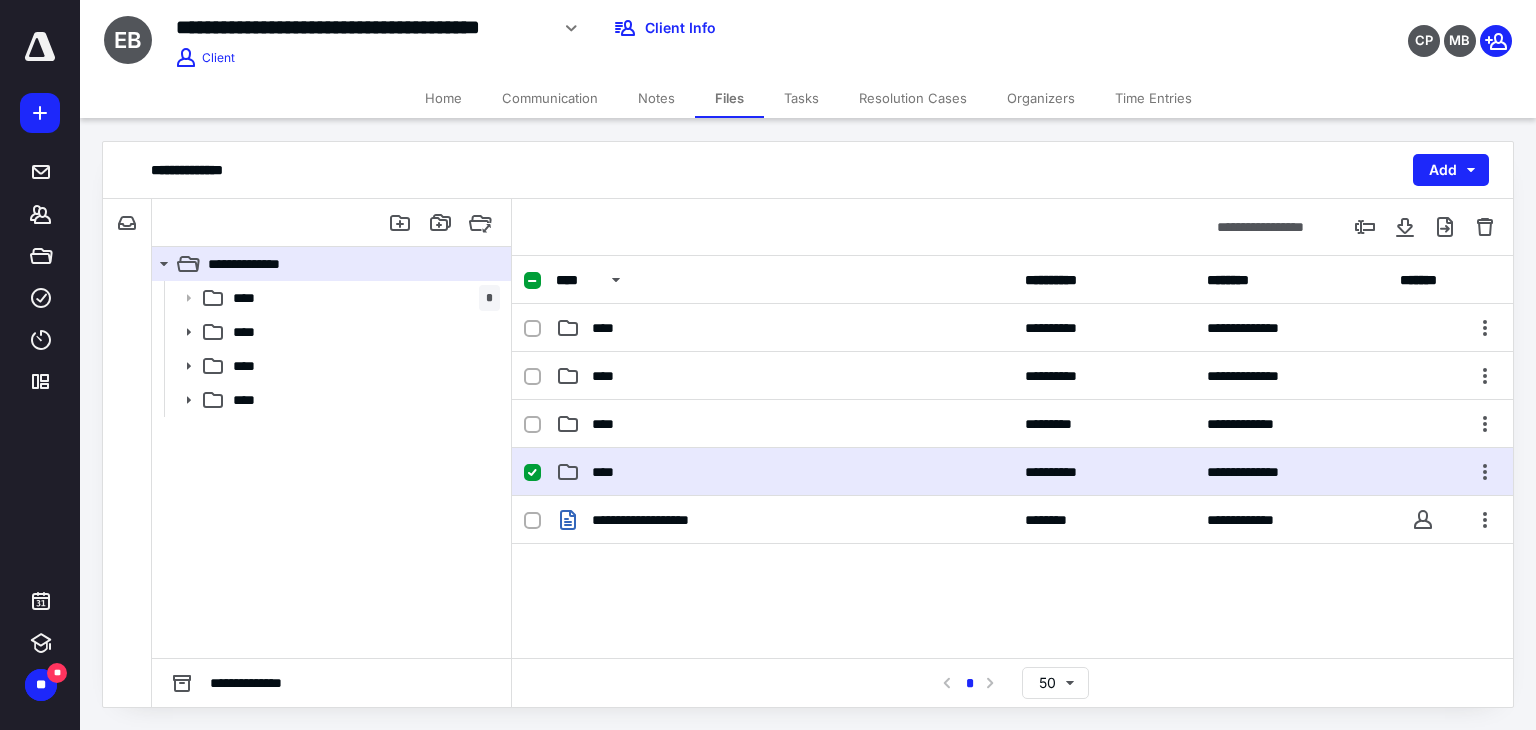 click on "**********" at bounding box center (1012, 472) 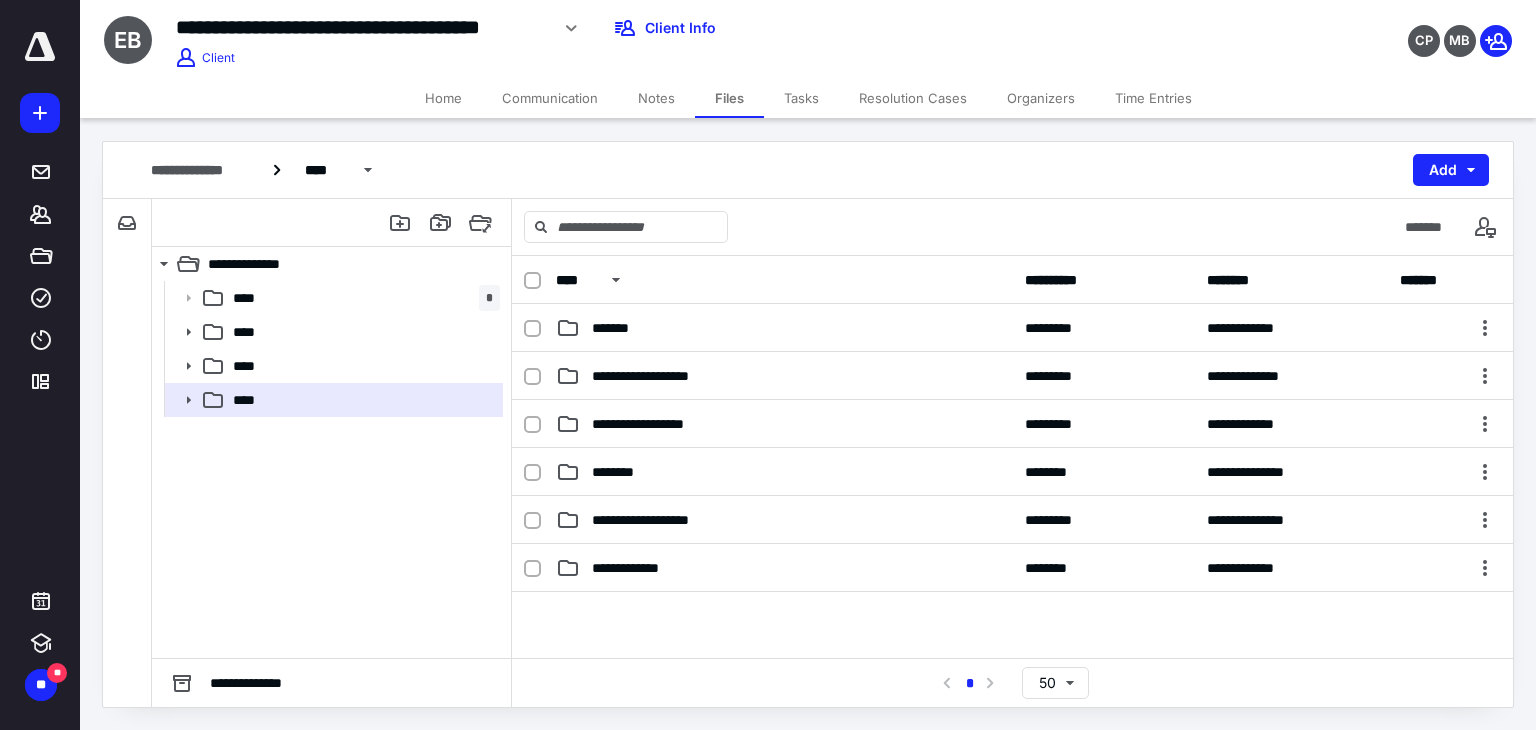 click on "**********" at bounding box center (1012, 472) 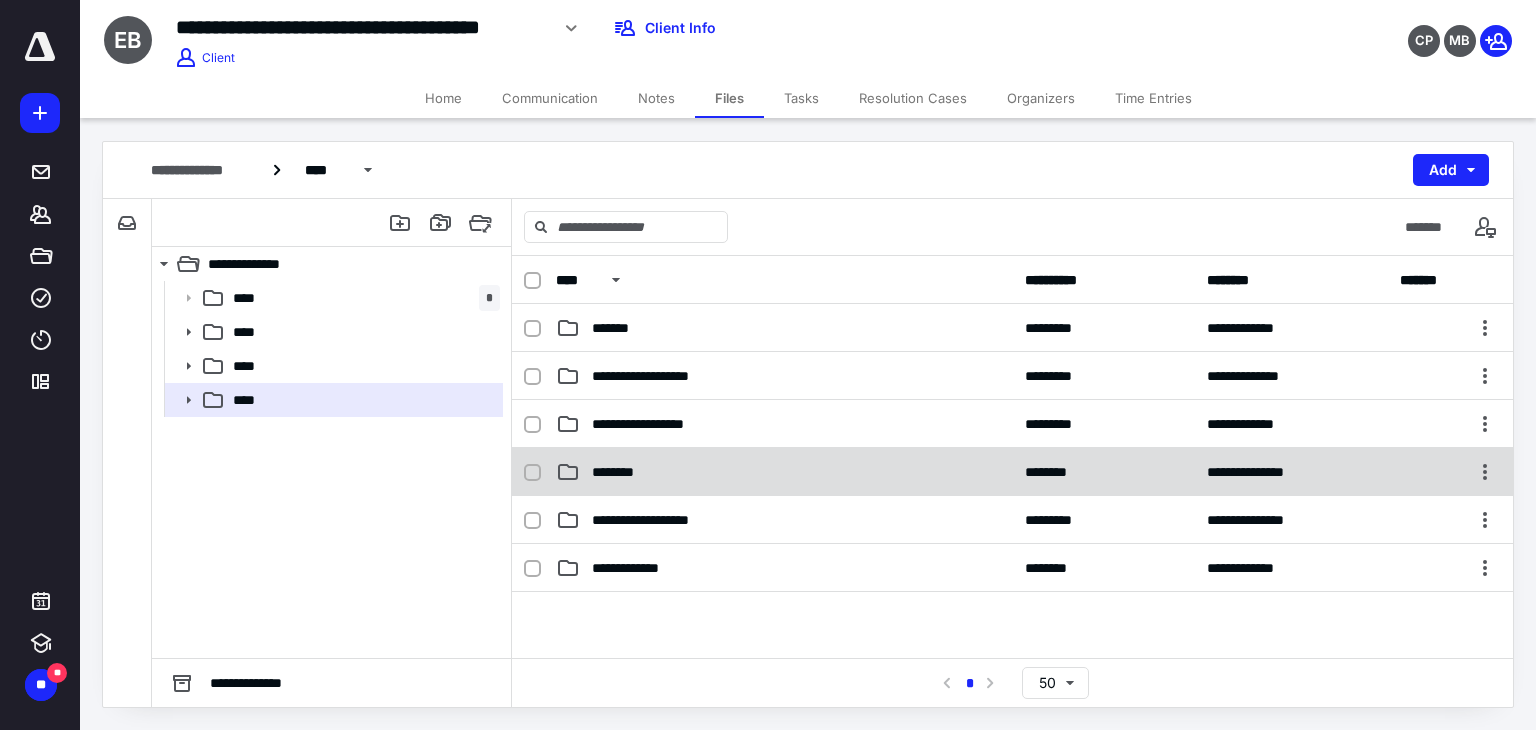 checkbox on "true" 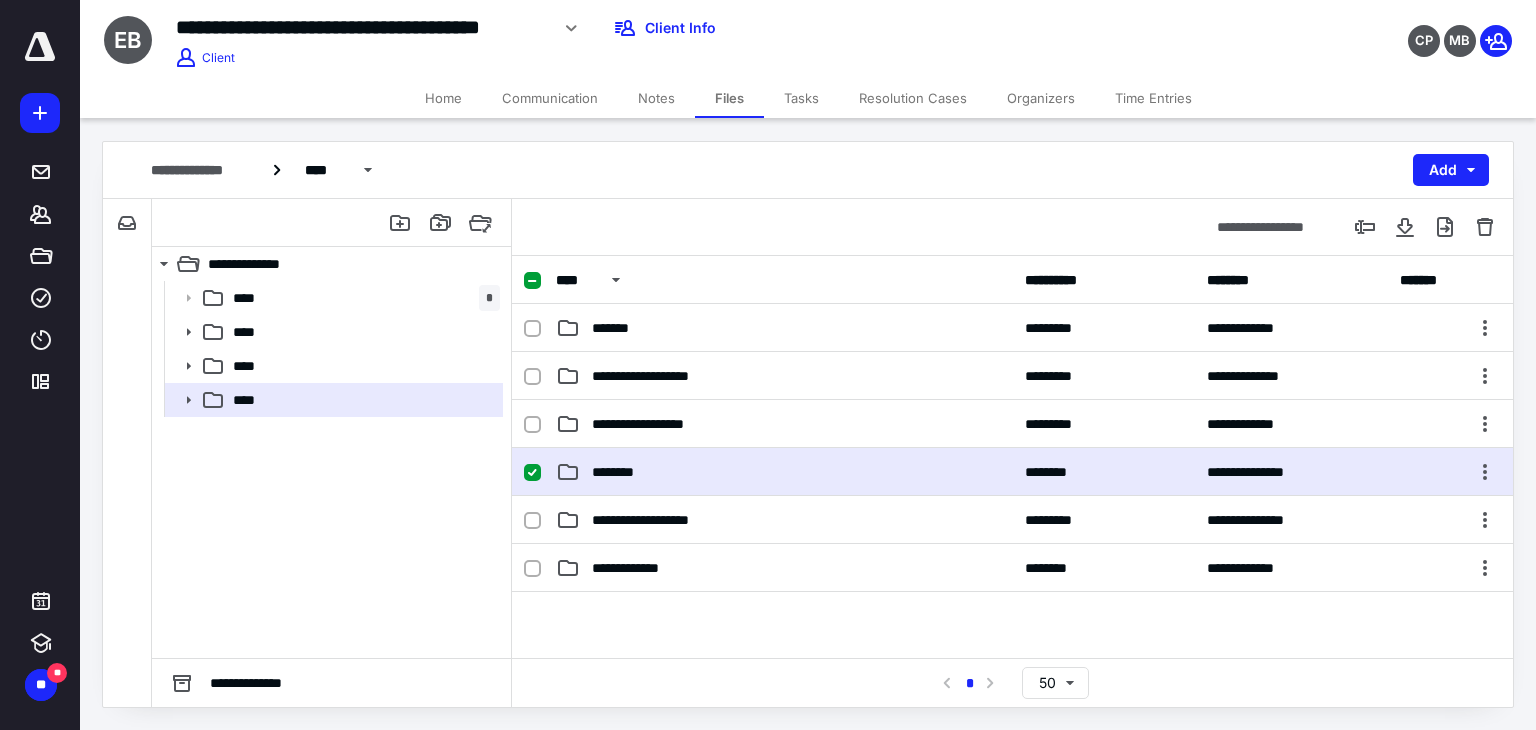 click on "**********" at bounding box center [1012, 472] 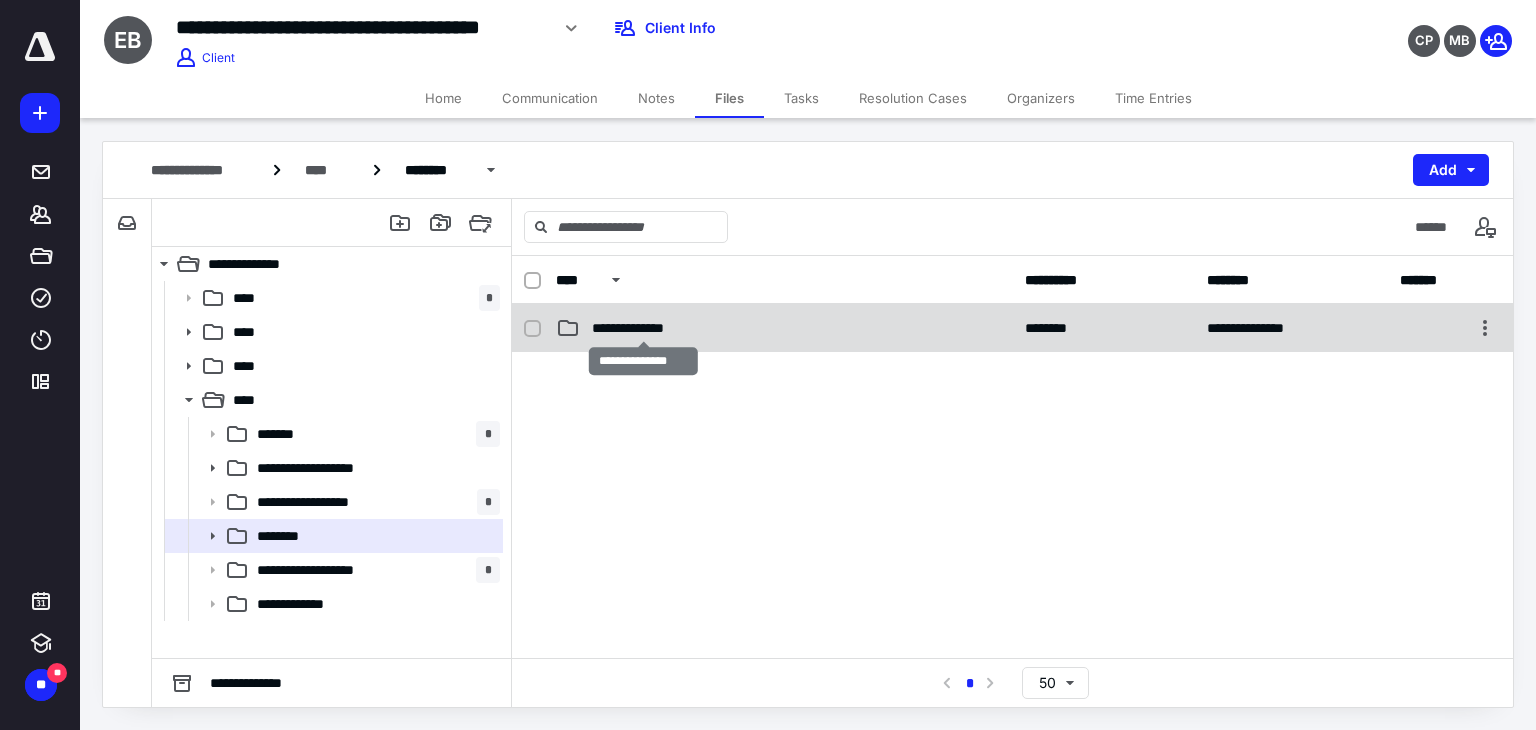 click on "**********" at bounding box center (643, 328) 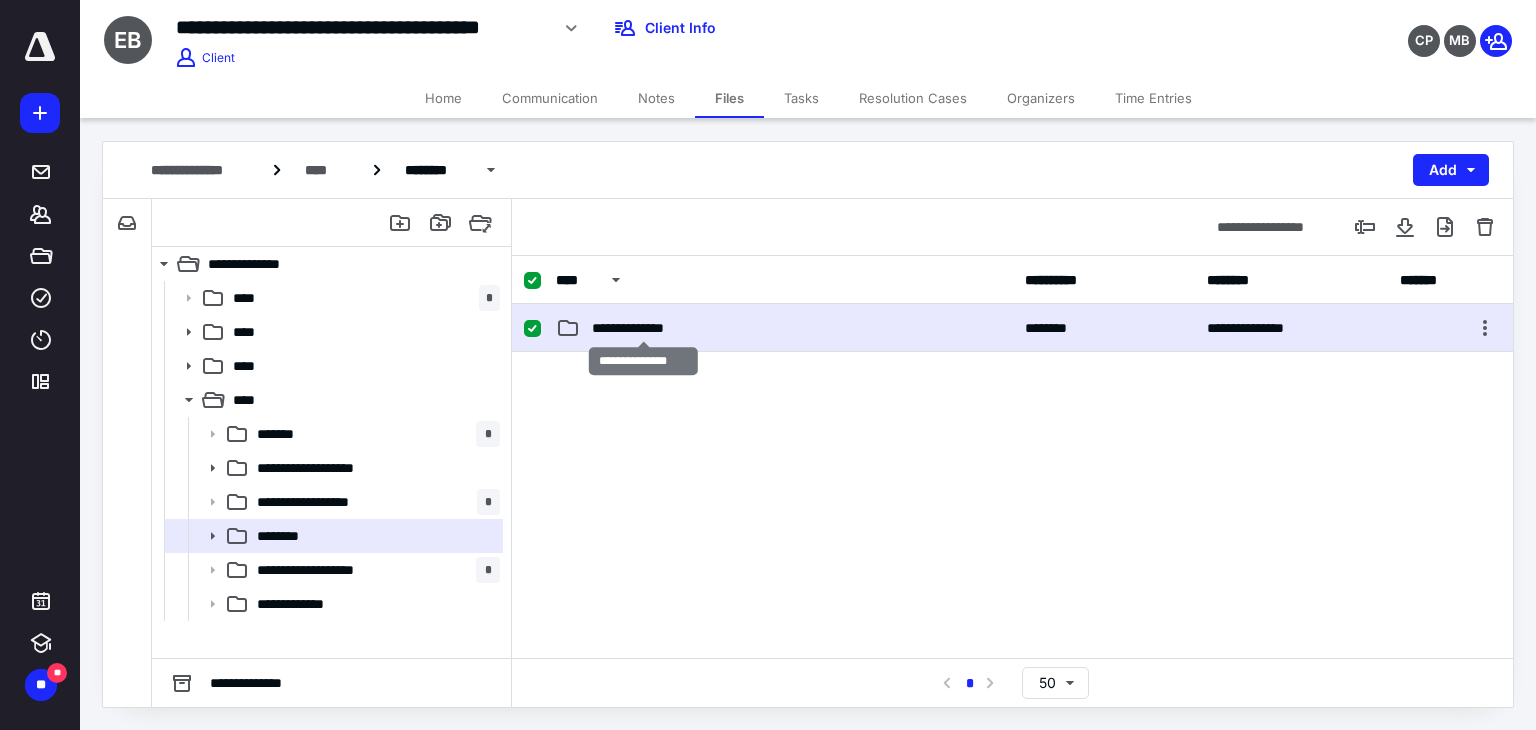 click on "**********" at bounding box center [643, 328] 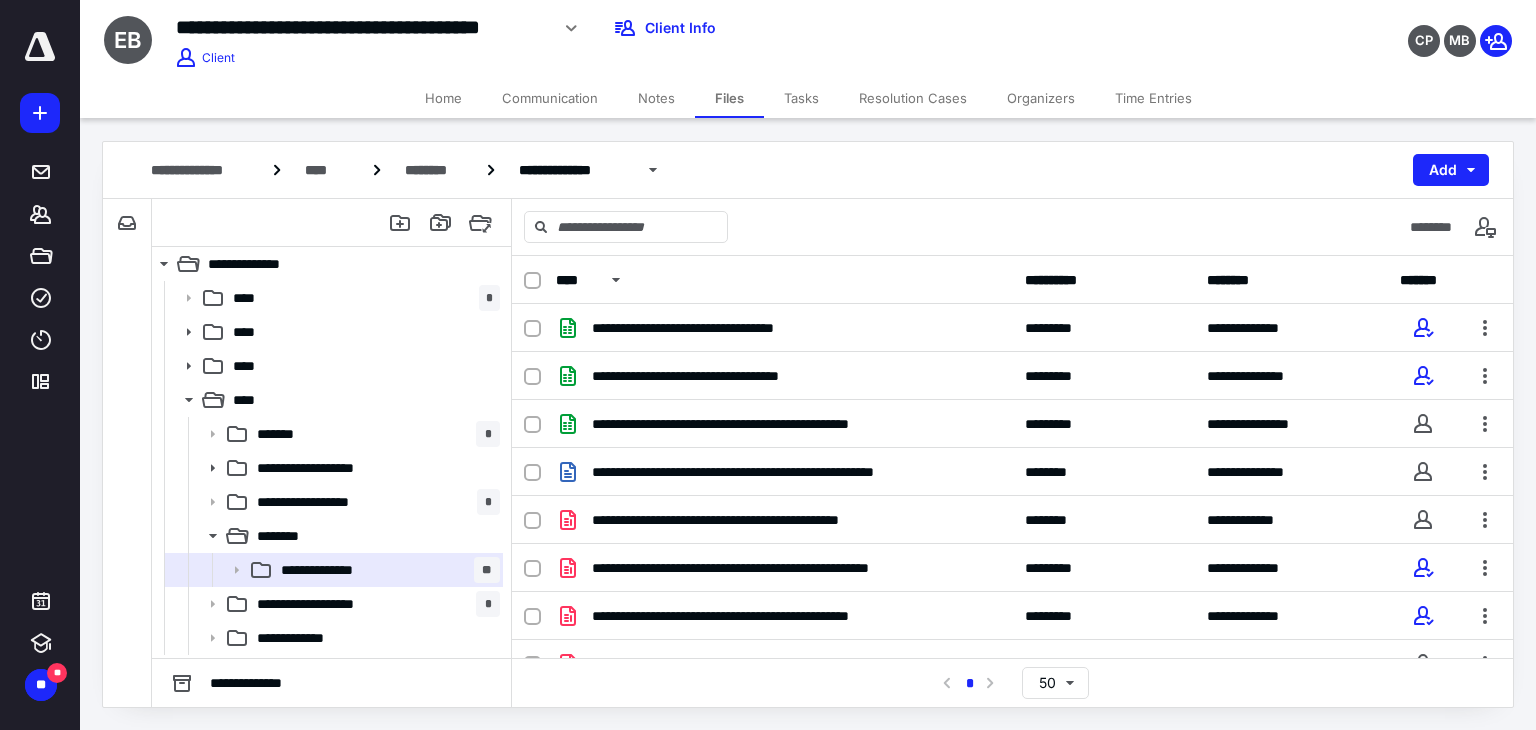click on "**********" at bounding box center (1012, 328) 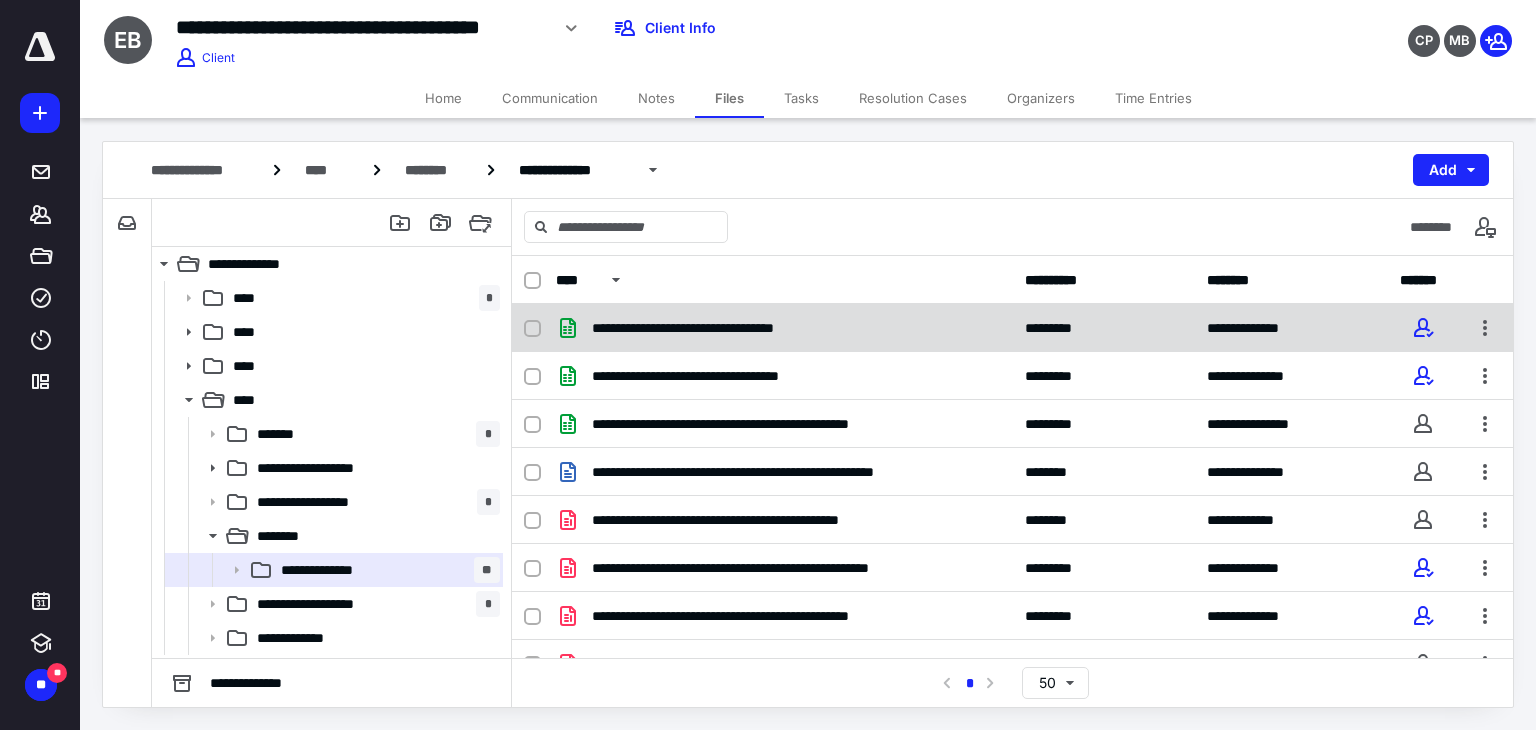 checkbox on "true" 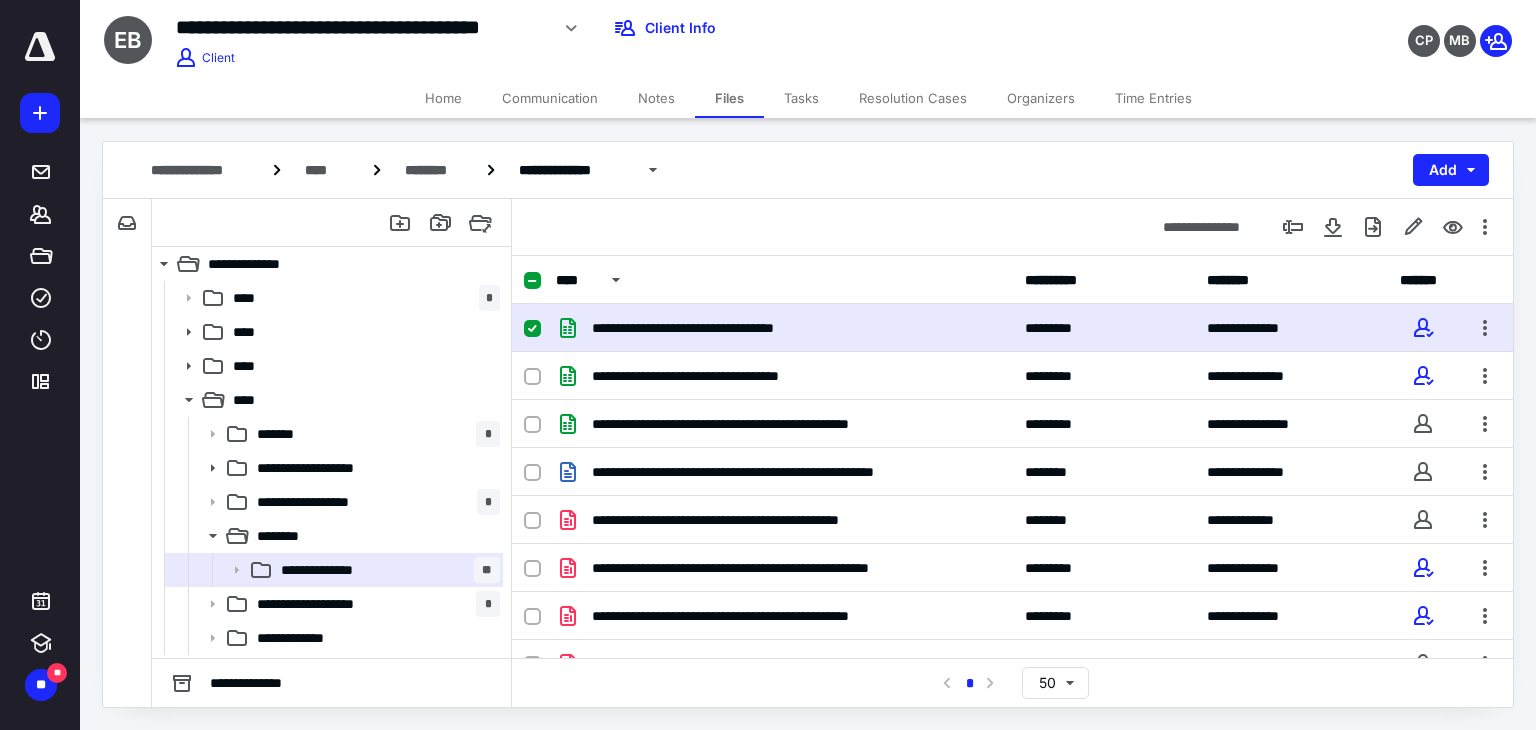click on "**********" at bounding box center (1012, 328) 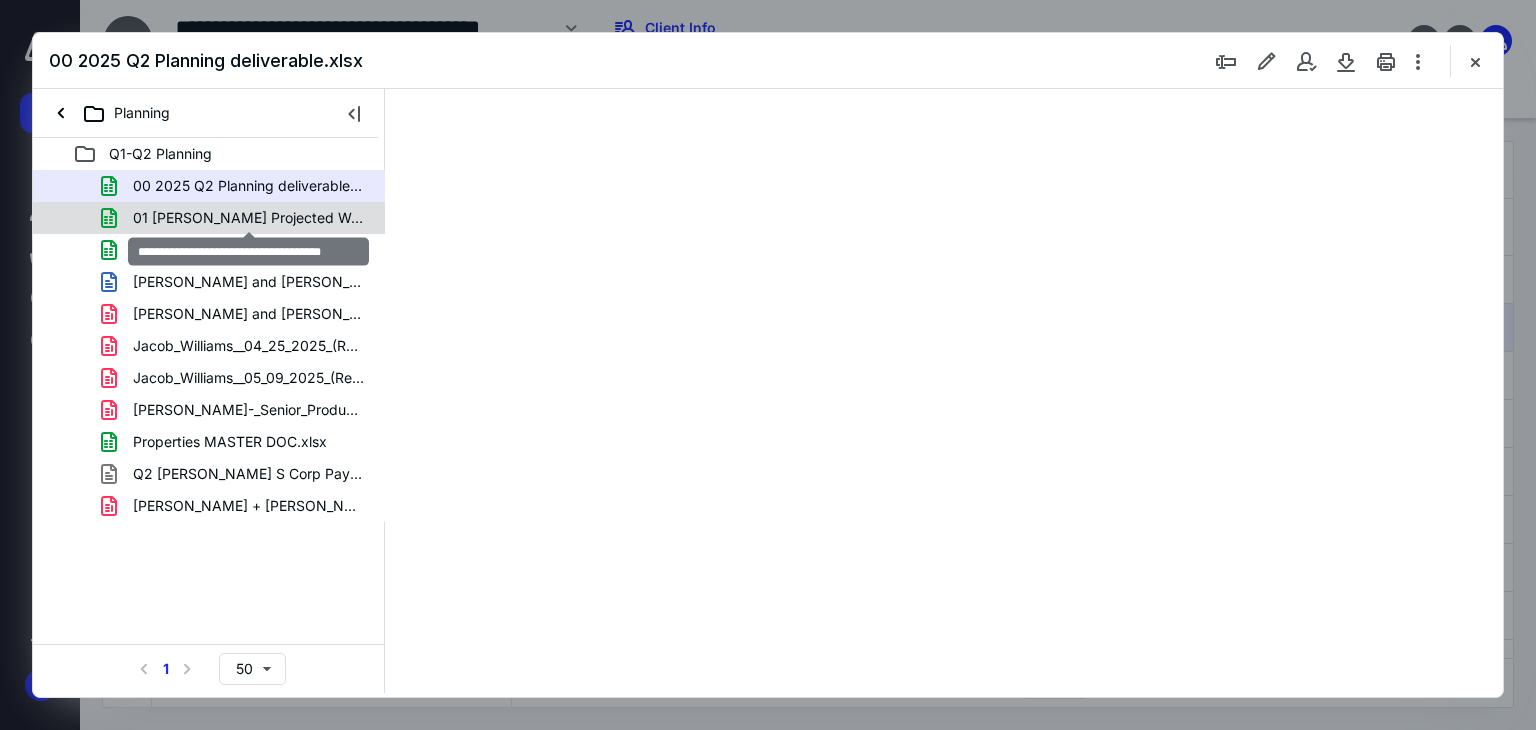 click on "01 [PERSON_NAME] Projected Wages.xlsx" at bounding box center [249, 218] 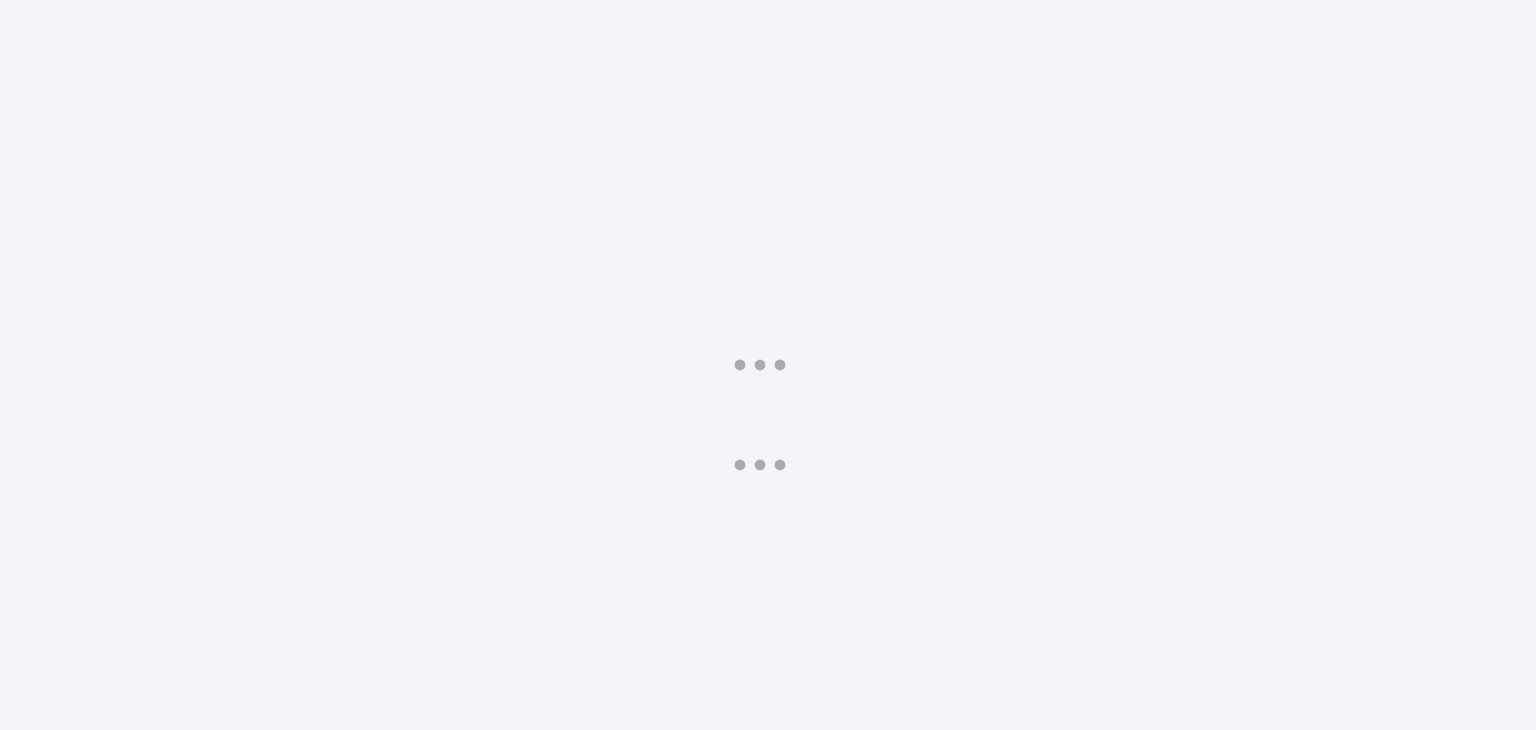 scroll, scrollTop: 0, scrollLeft: 0, axis: both 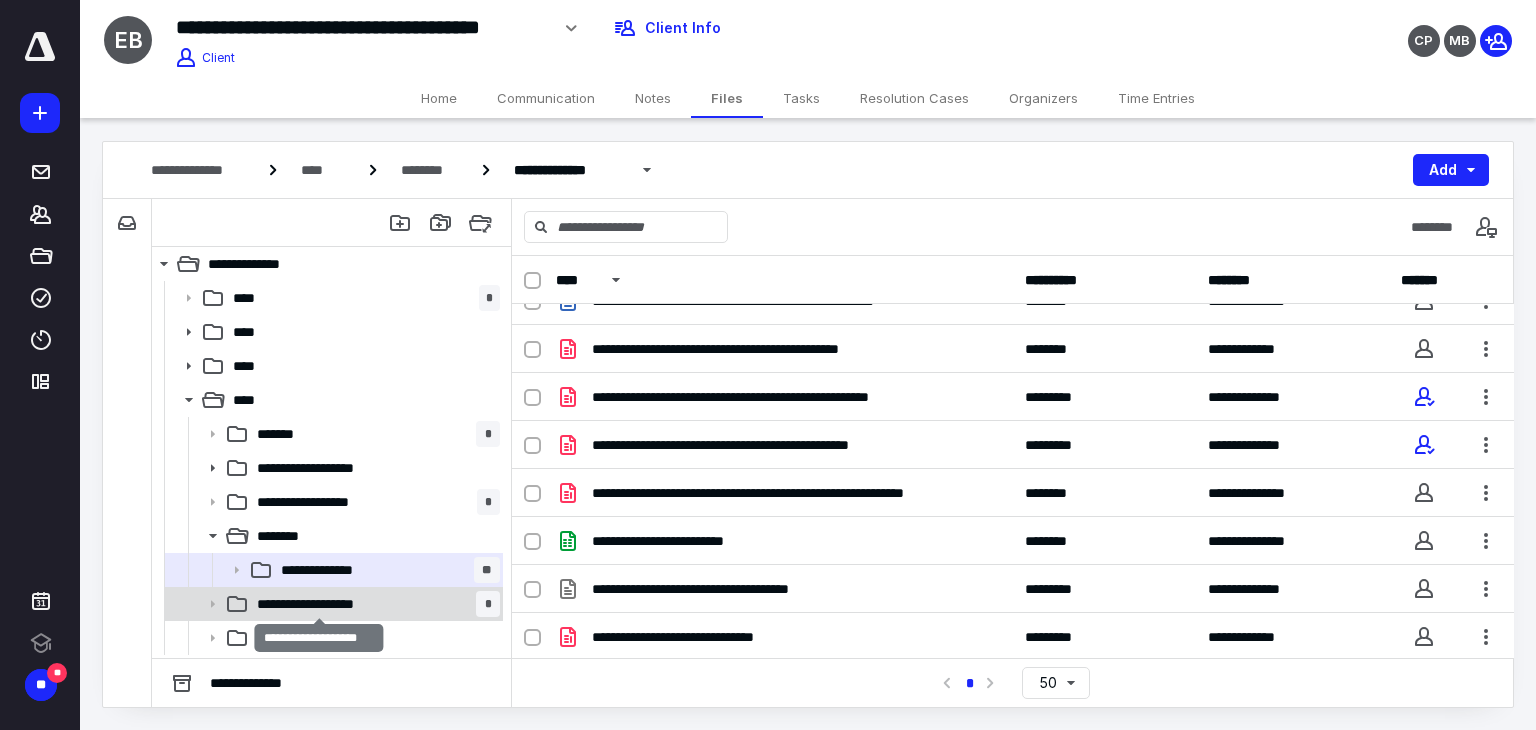 click on "**********" at bounding box center [320, 604] 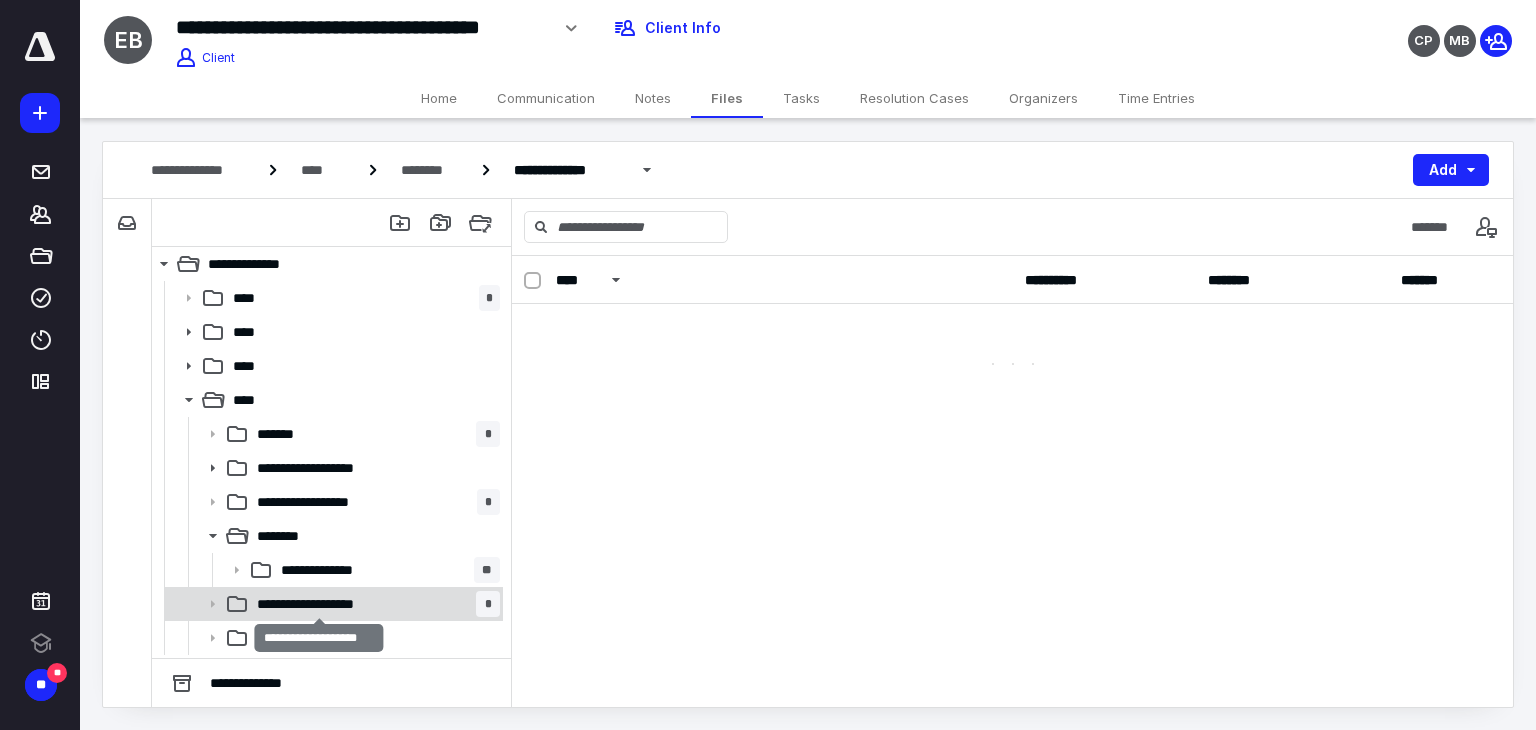 scroll, scrollTop: 0, scrollLeft: 0, axis: both 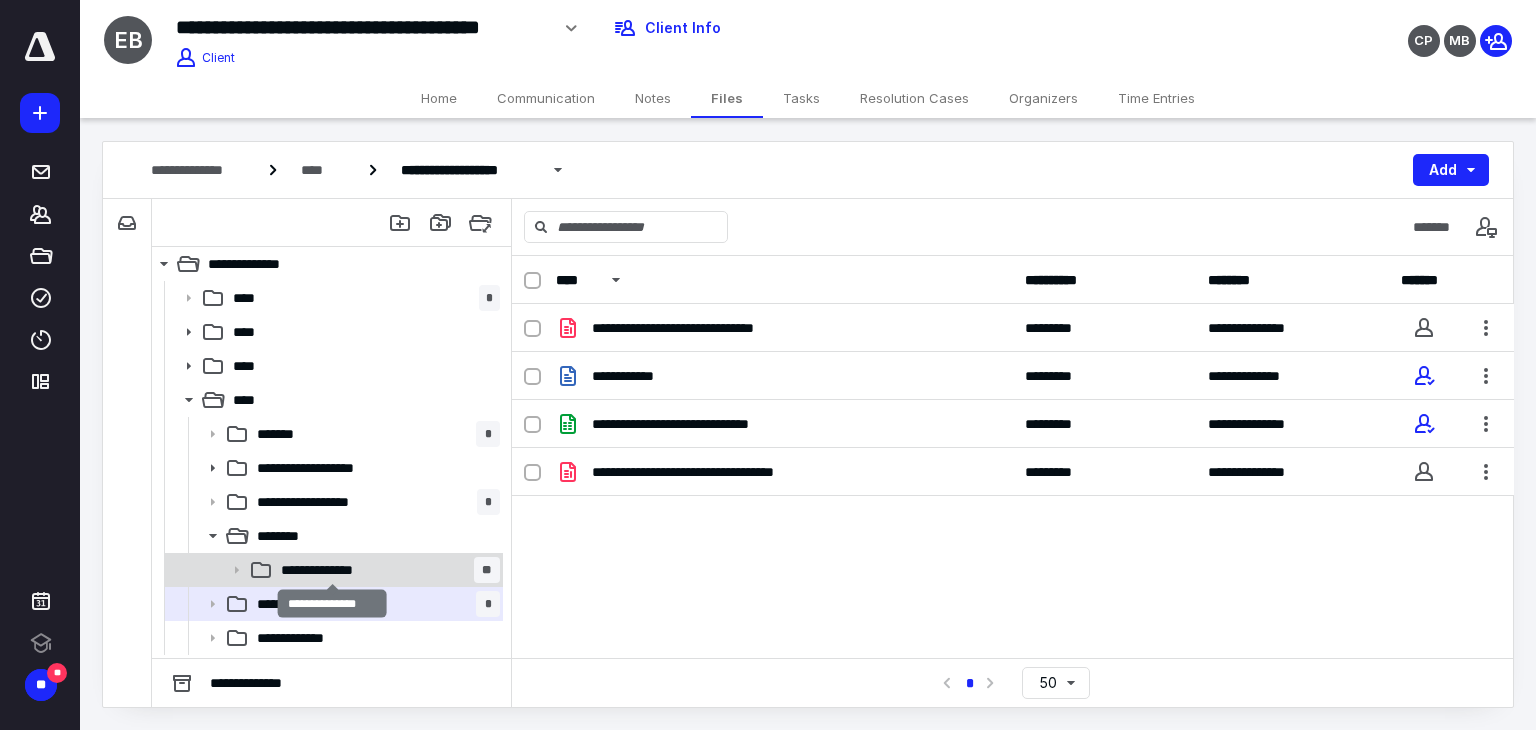 click on "**********" at bounding box center [332, 570] 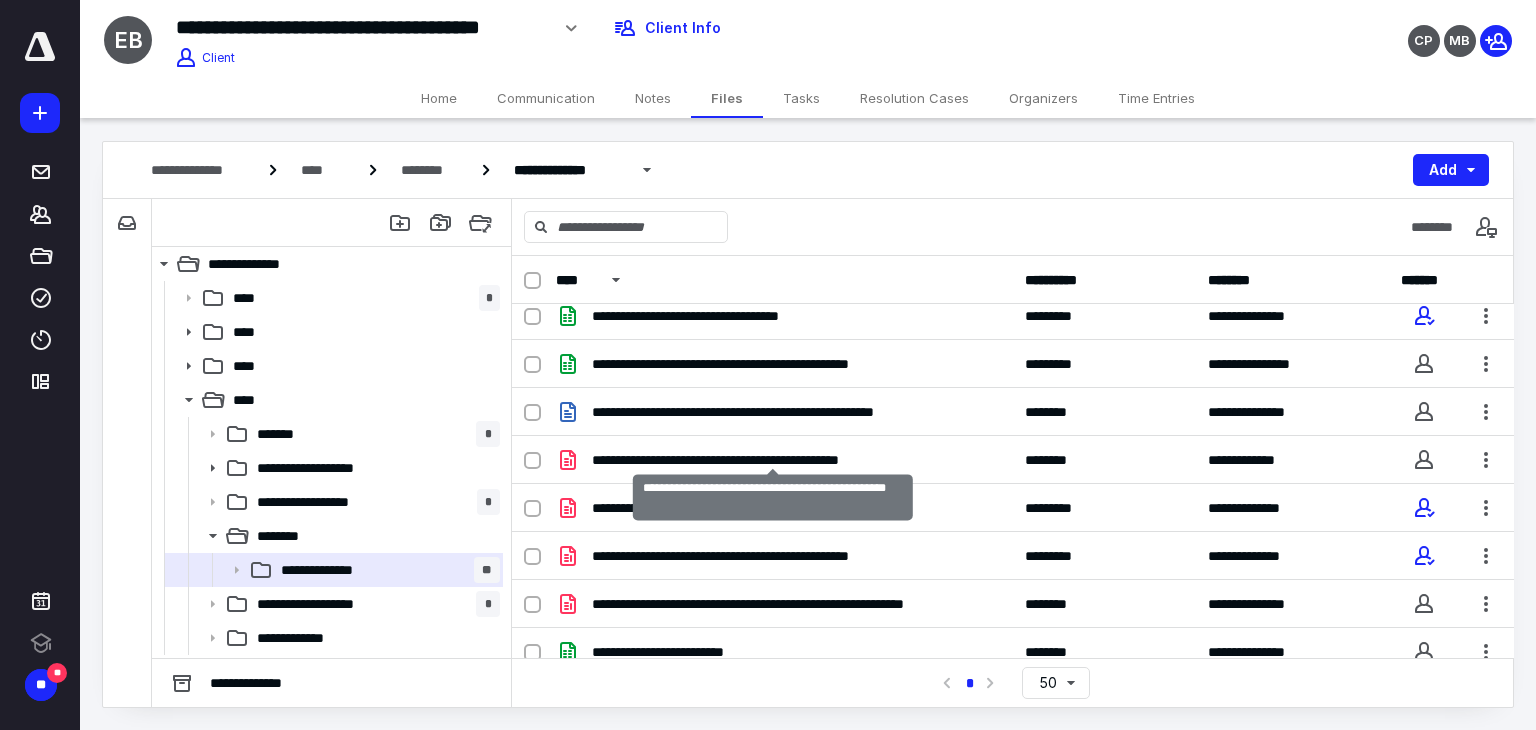 scroll, scrollTop: 0, scrollLeft: 0, axis: both 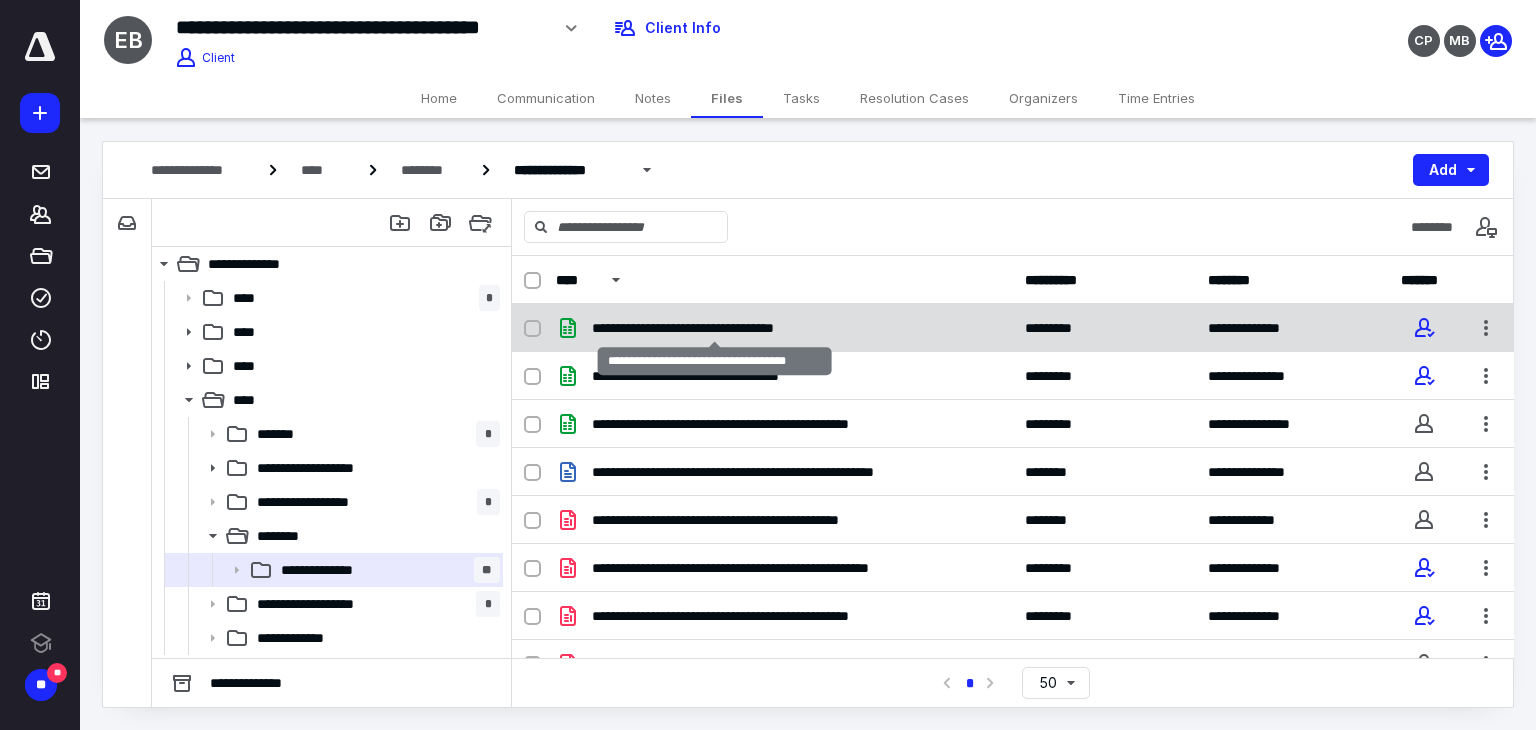 click on "**********" at bounding box center (715, 328) 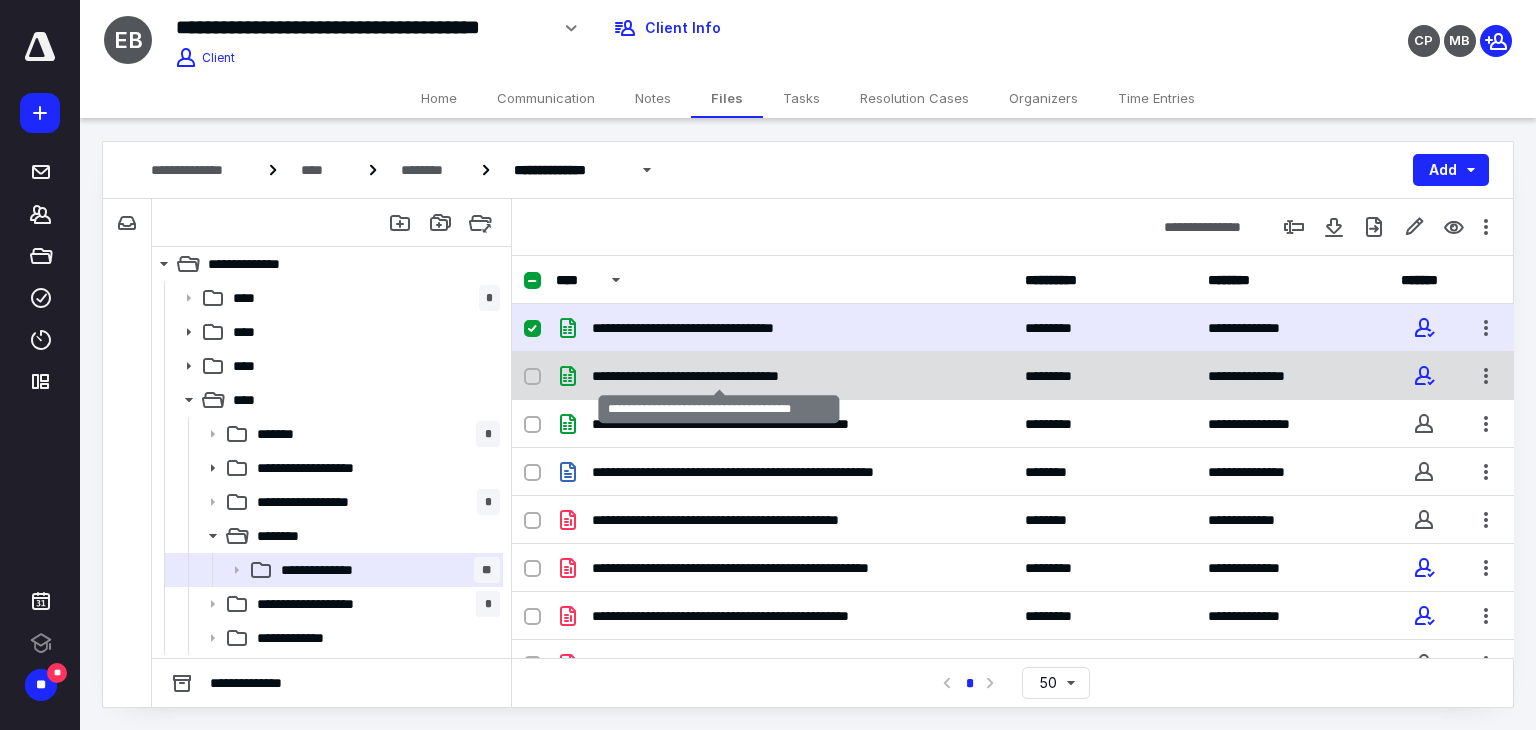 click on "**********" at bounding box center [719, 376] 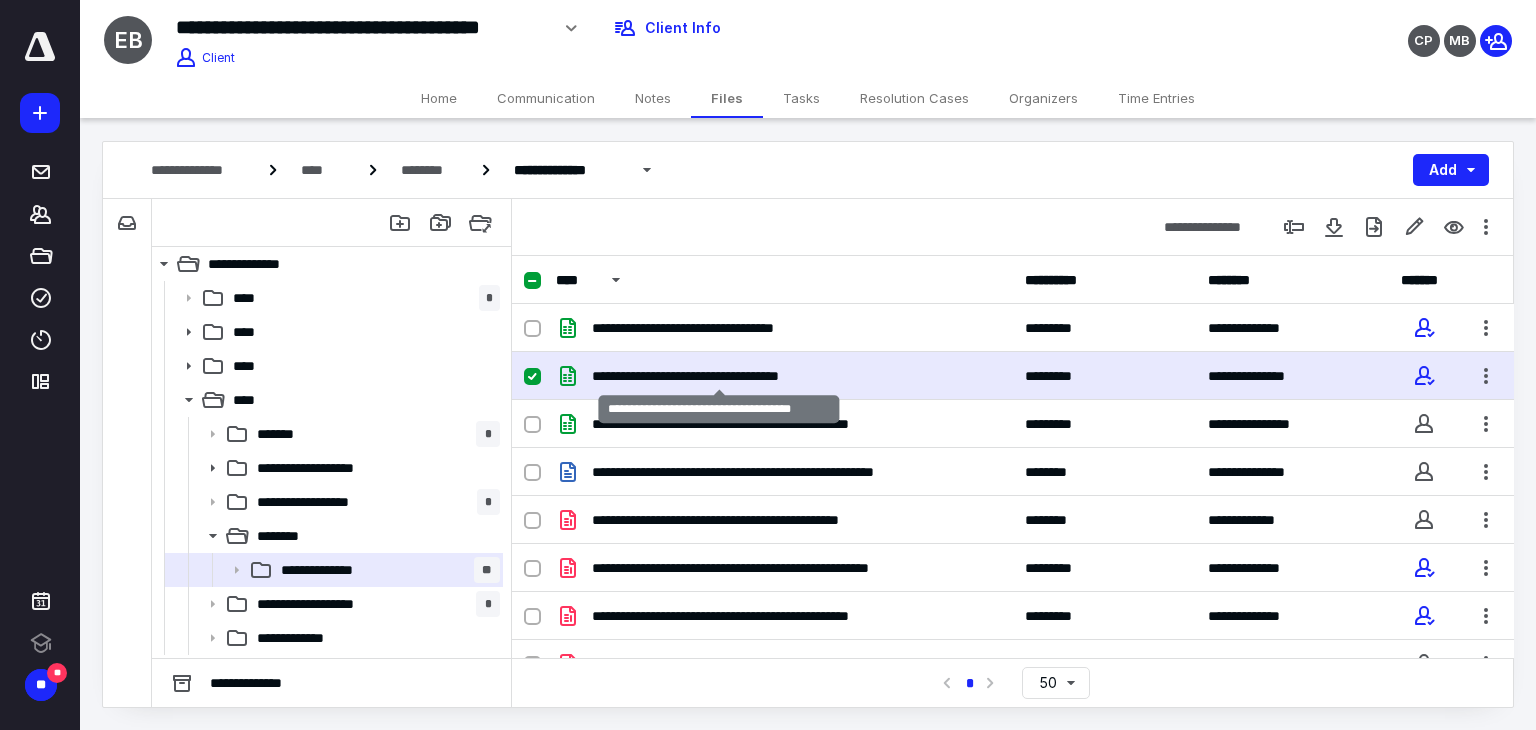 click on "**********" at bounding box center (719, 376) 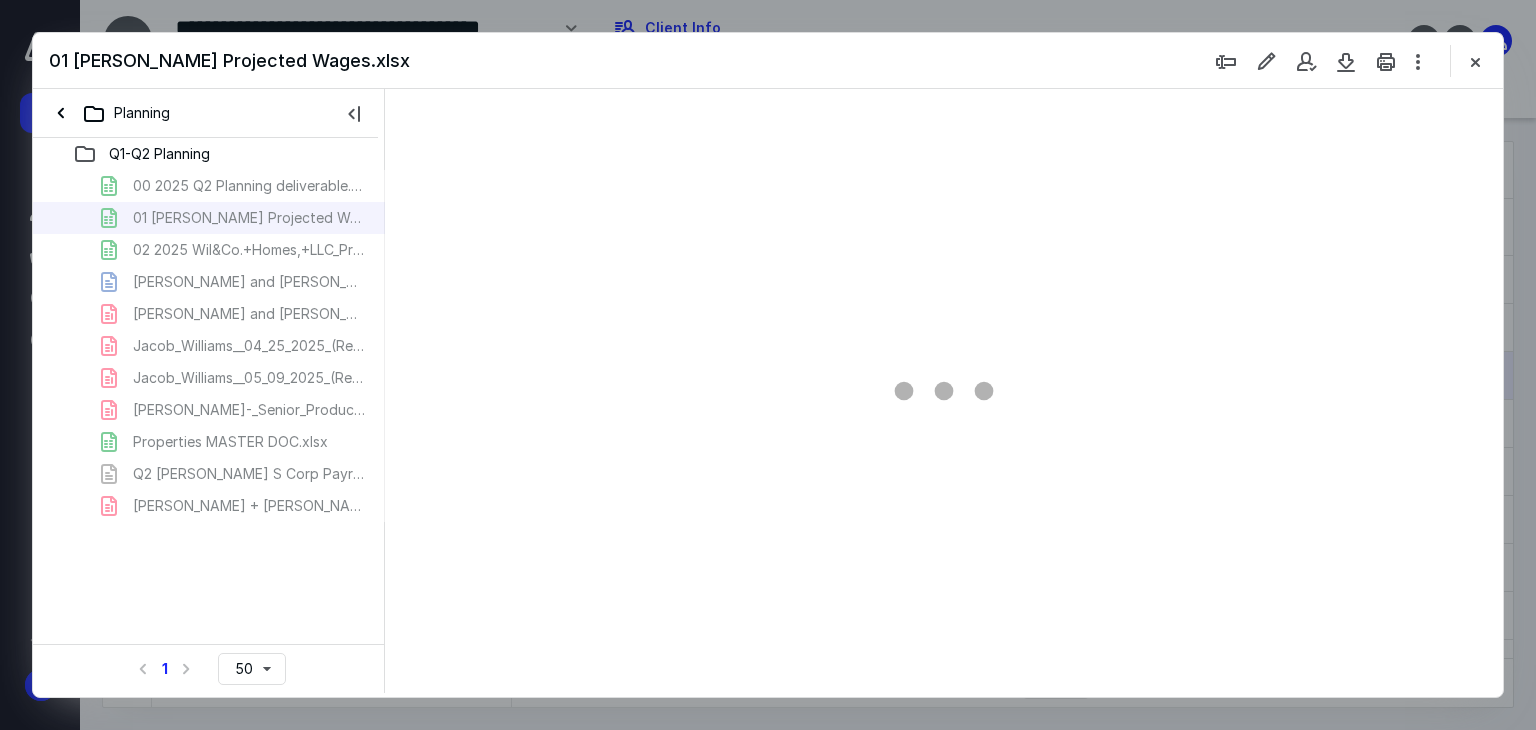 scroll, scrollTop: 0, scrollLeft: 0, axis: both 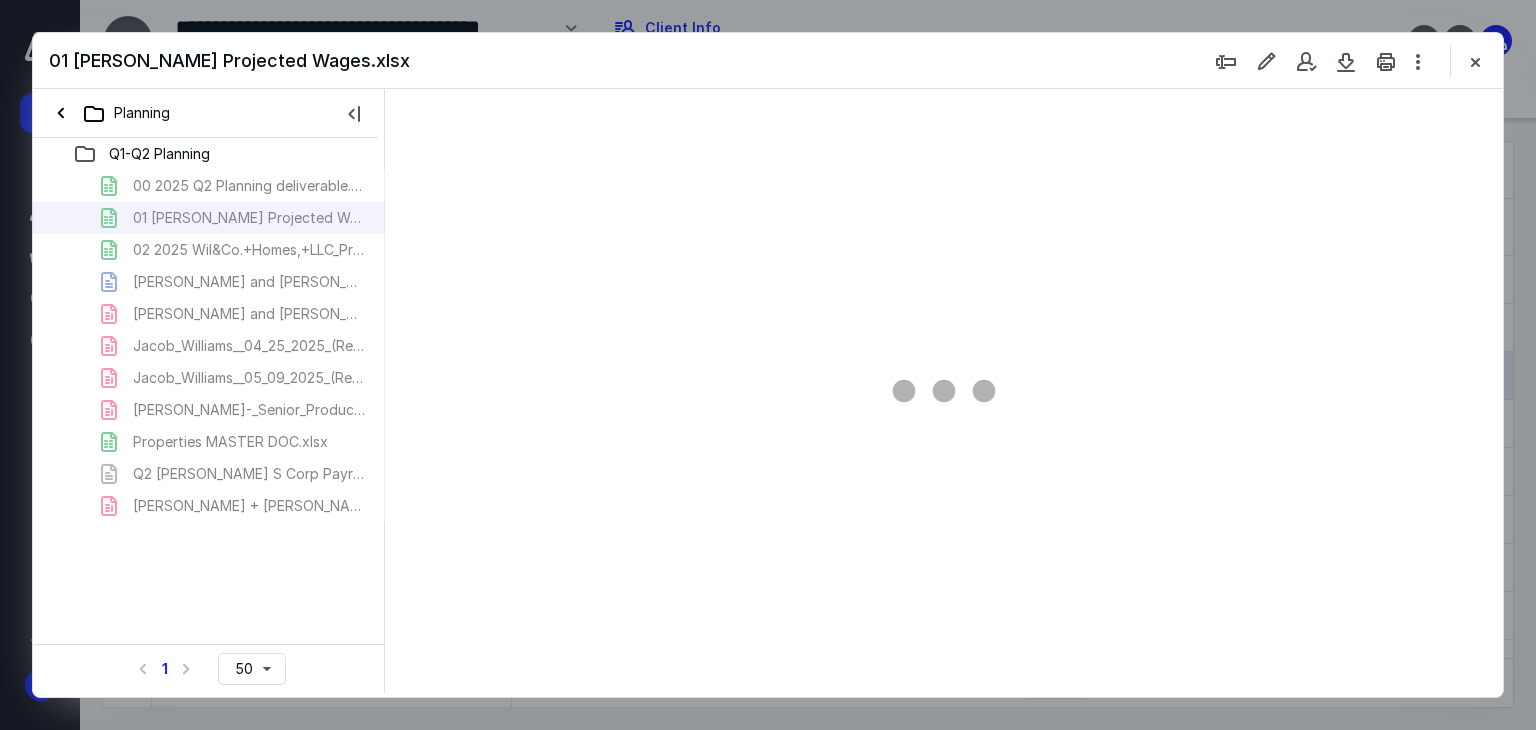 type on "109" 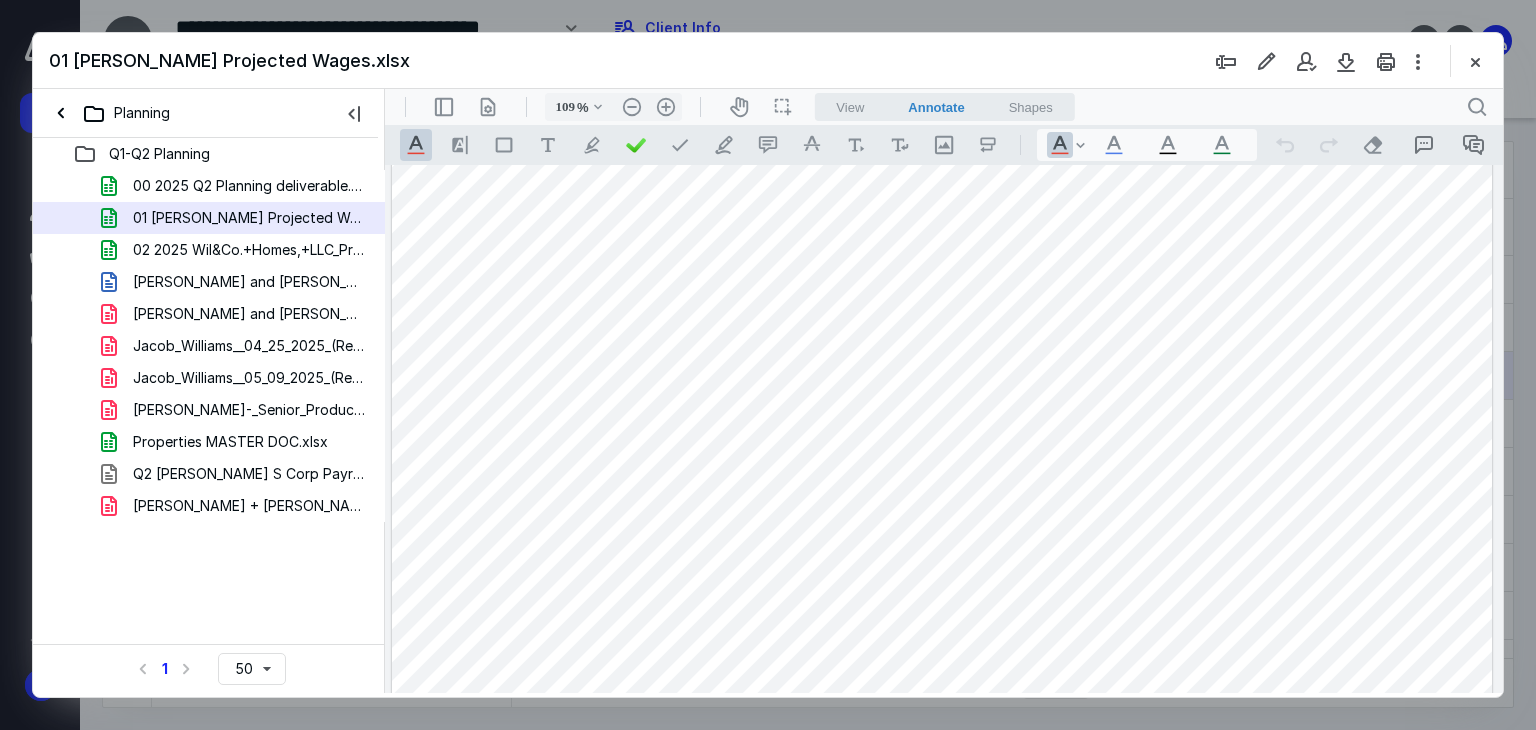 scroll, scrollTop: 0, scrollLeft: 0, axis: both 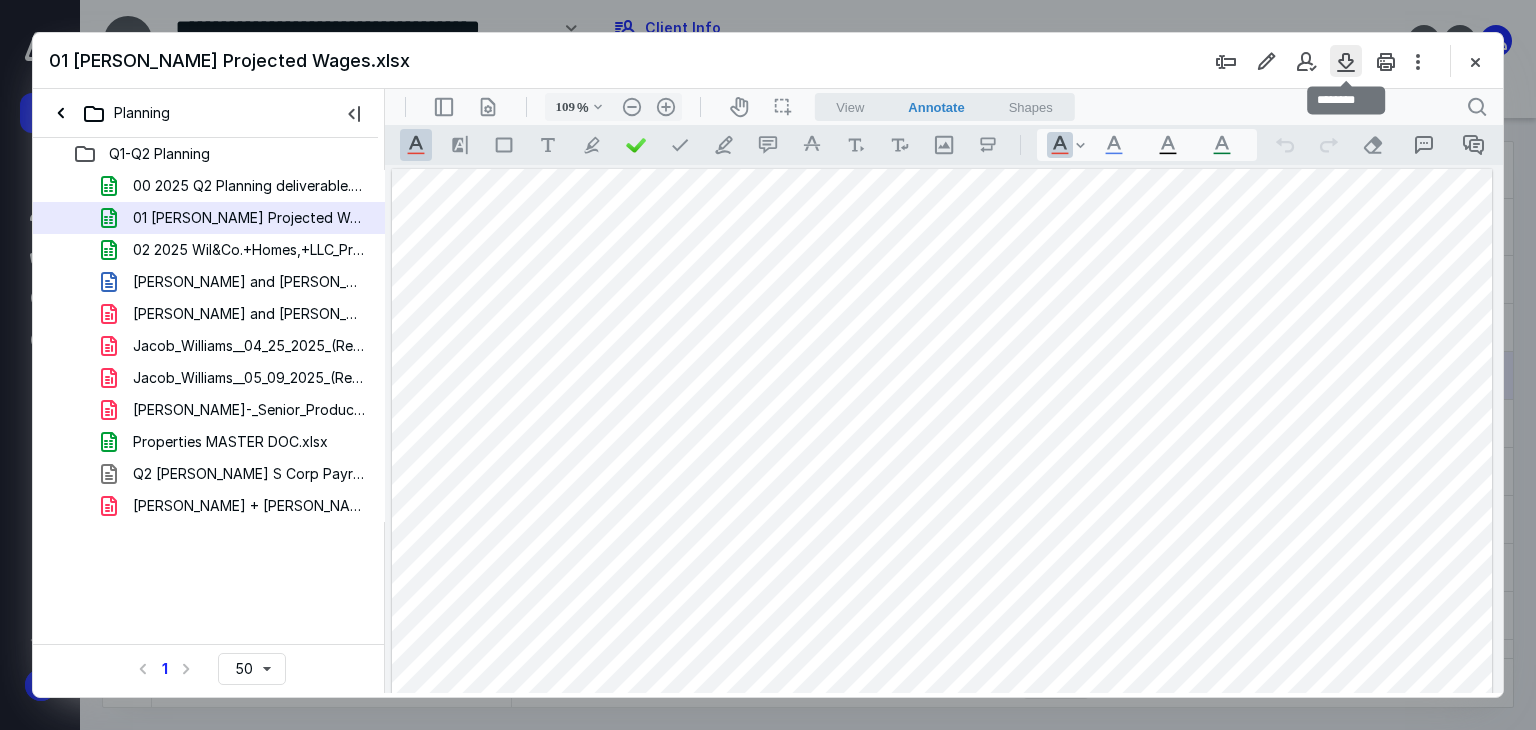 click at bounding box center [1346, 61] 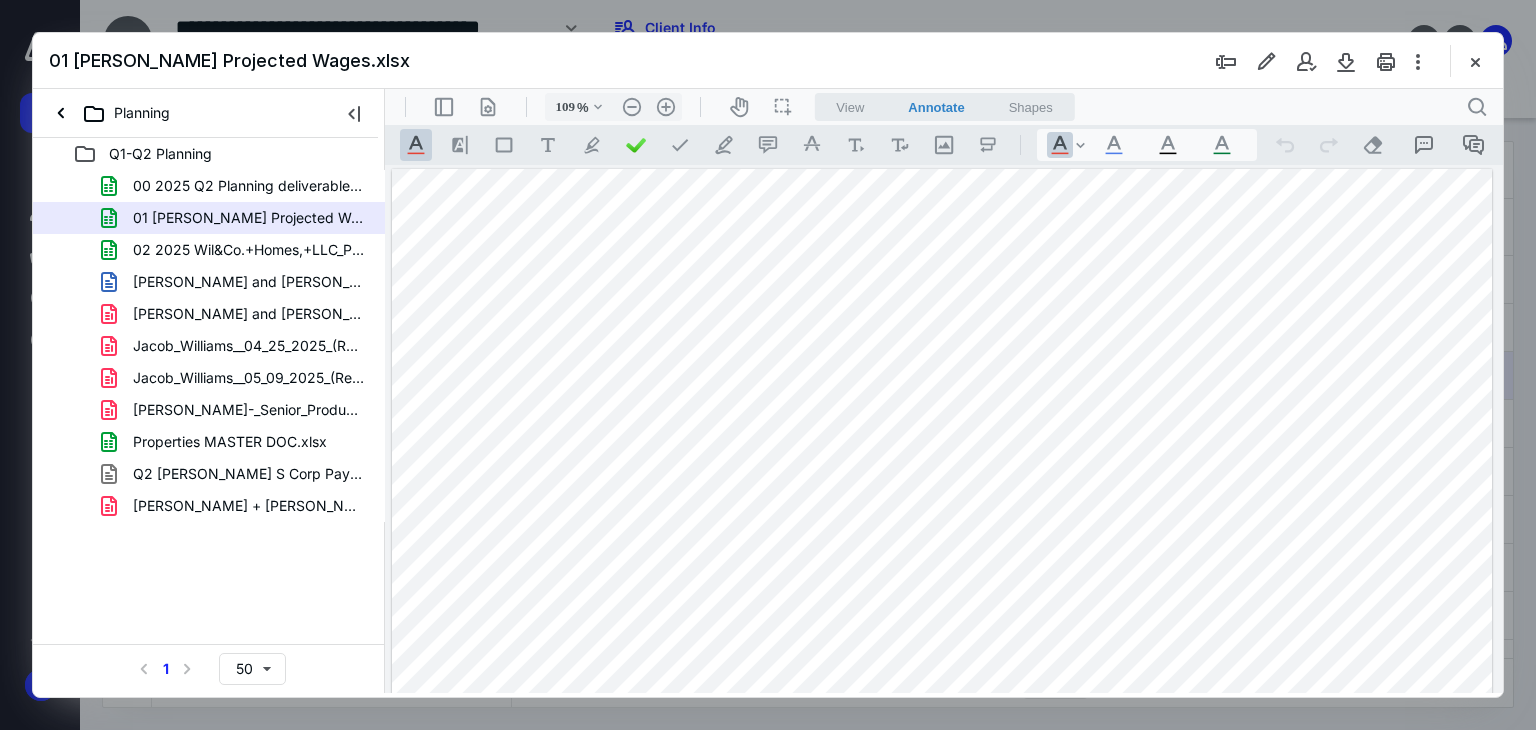 scroll, scrollTop: 0, scrollLeft: 0, axis: both 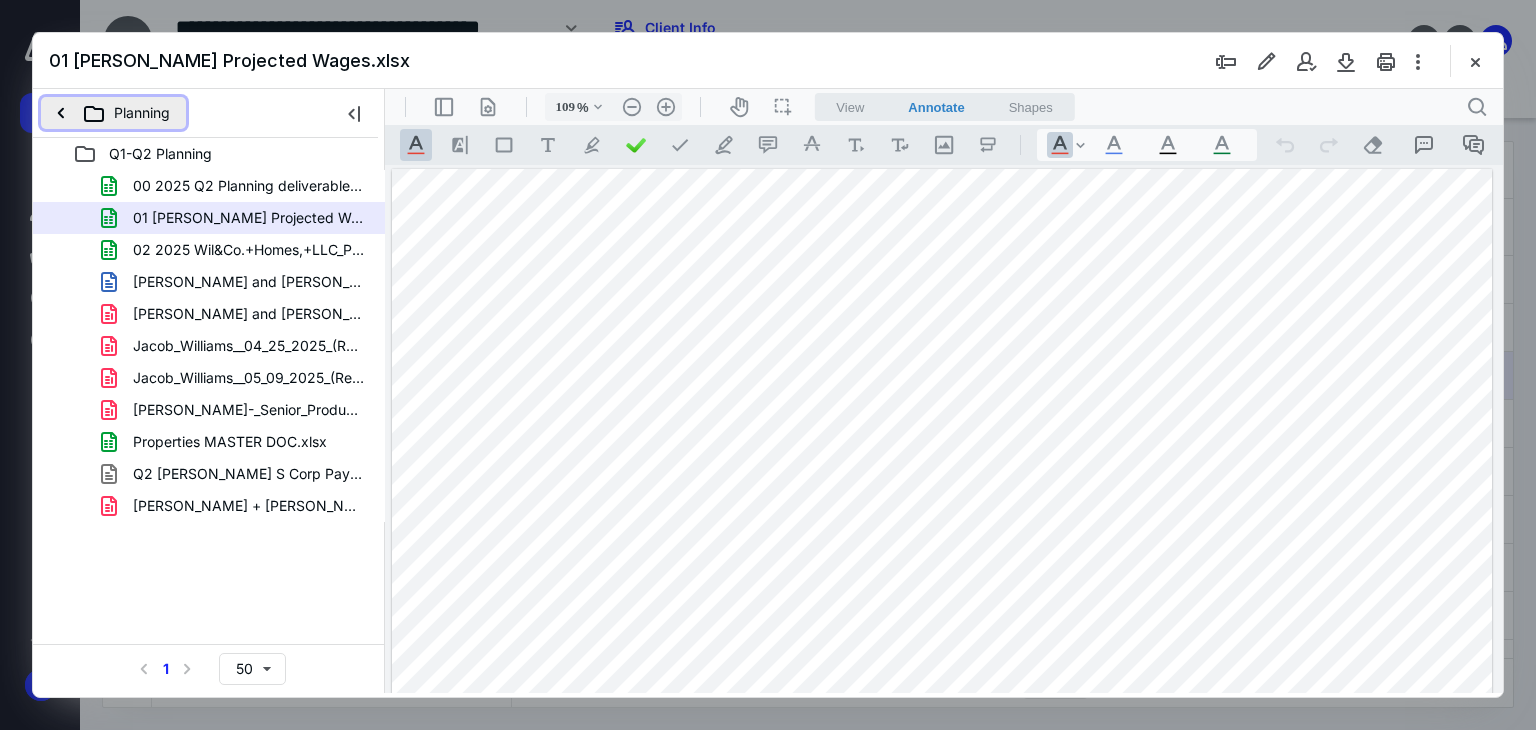 click on "Planning" at bounding box center (113, 113) 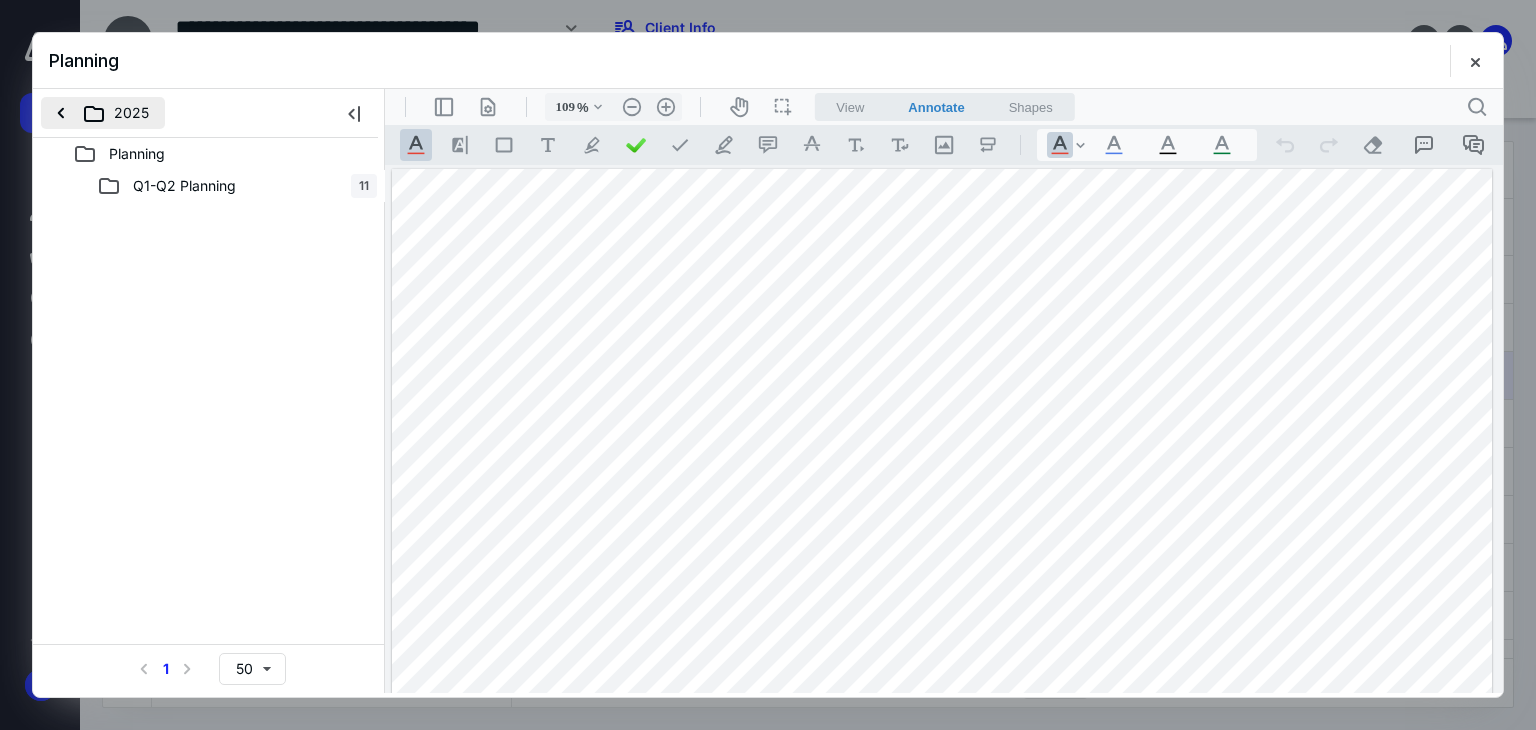 click on "2025" at bounding box center (103, 113) 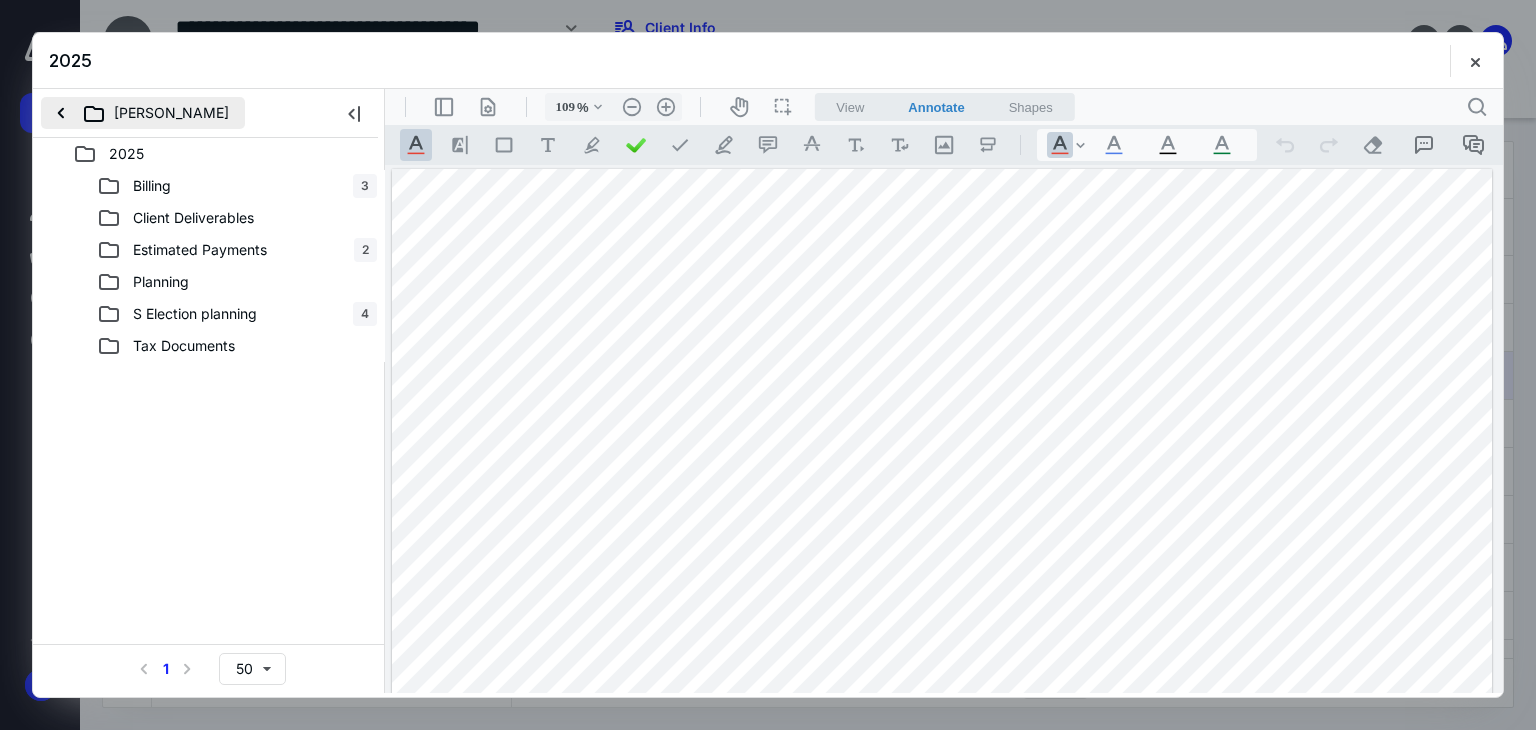 click on "[PERSON_NAME]" at bounding box center [143, 113] 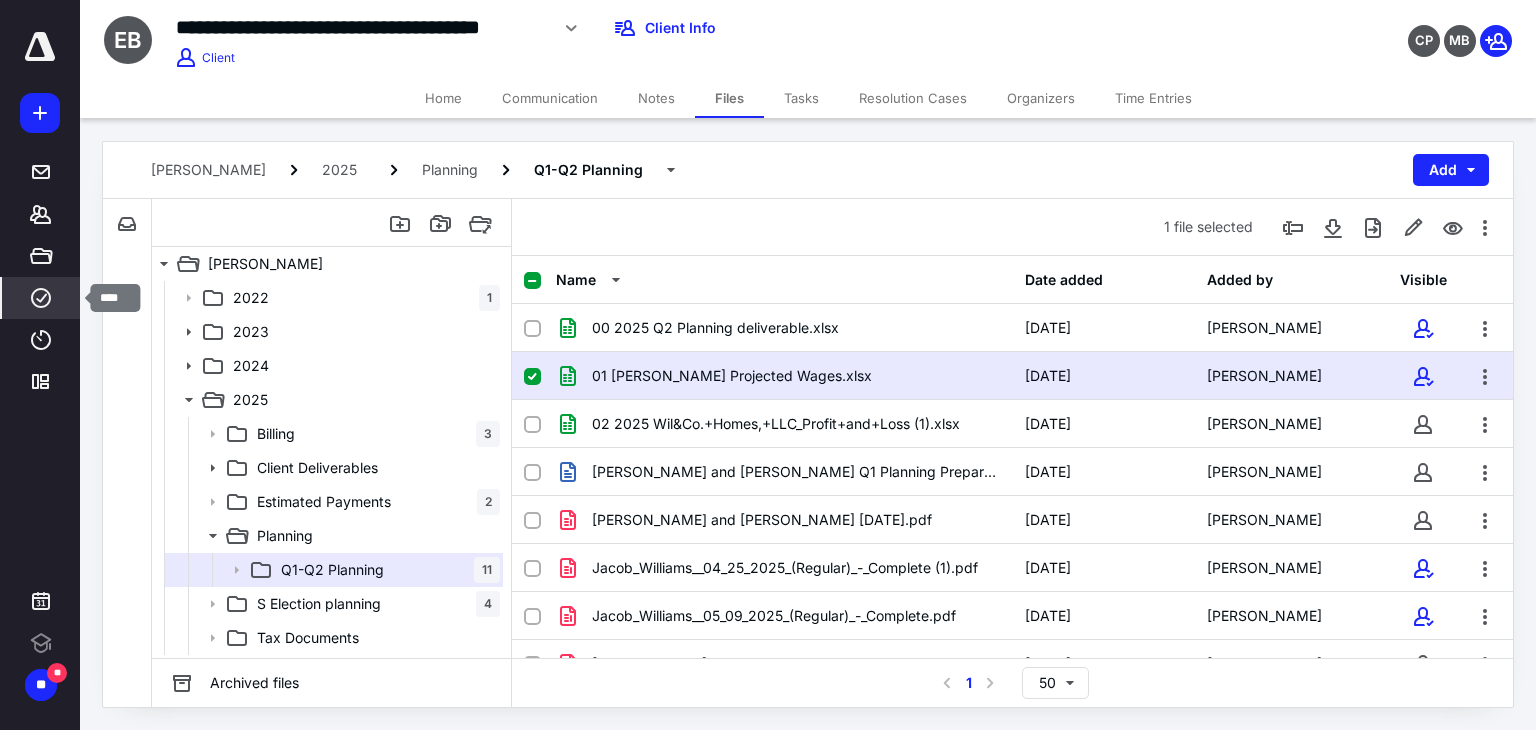 click on "****" at bounding box center (41, 298) 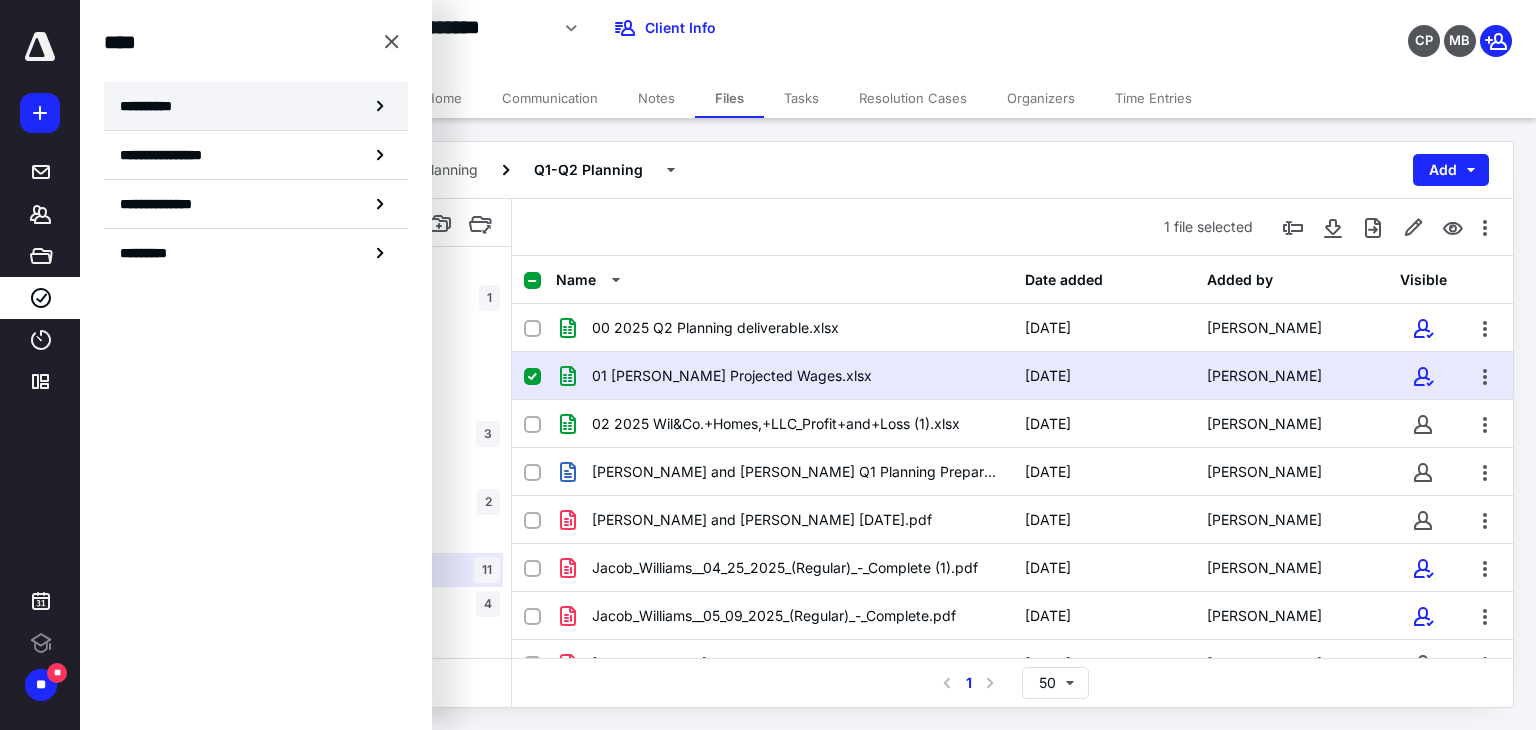click on "**********" at bounding box center (256, 106) 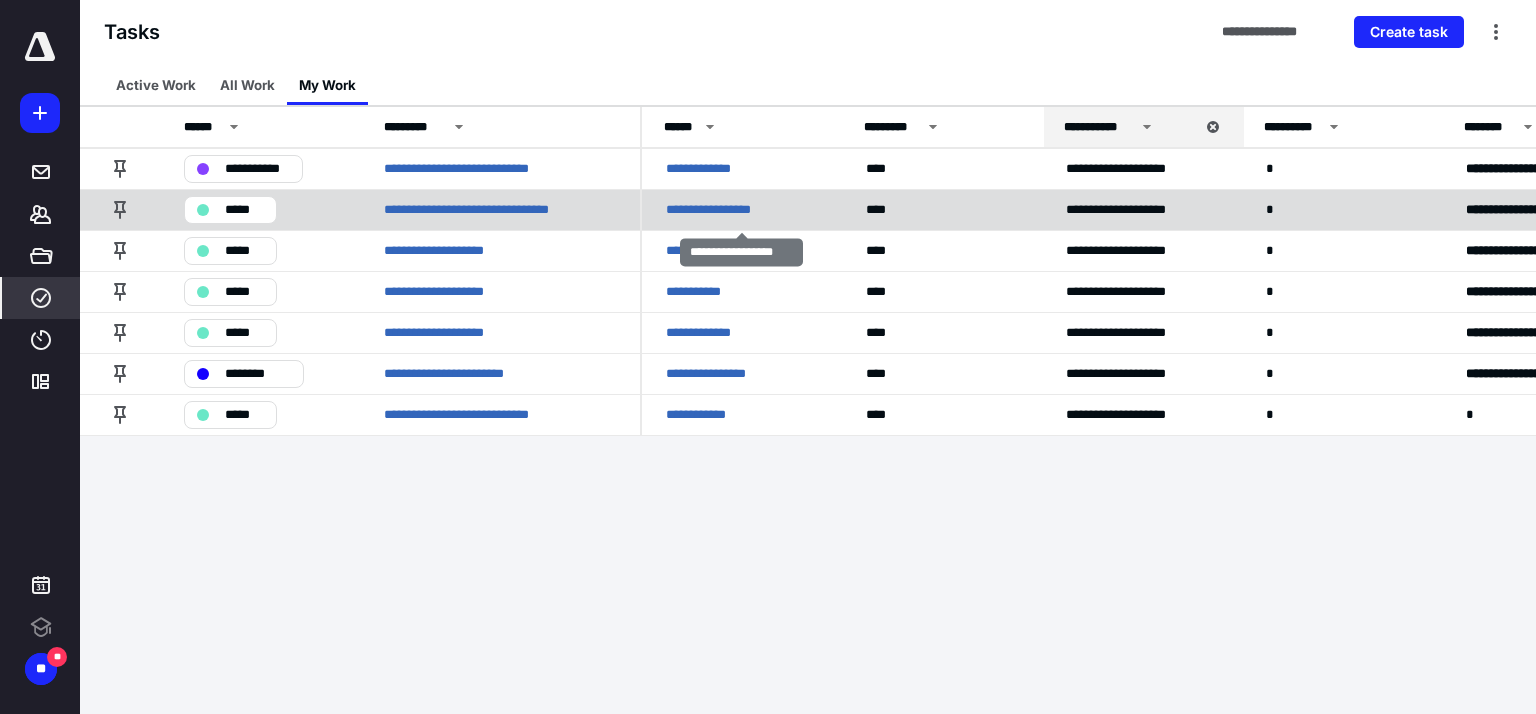 click on "**********" at bounding box center (721, 210) 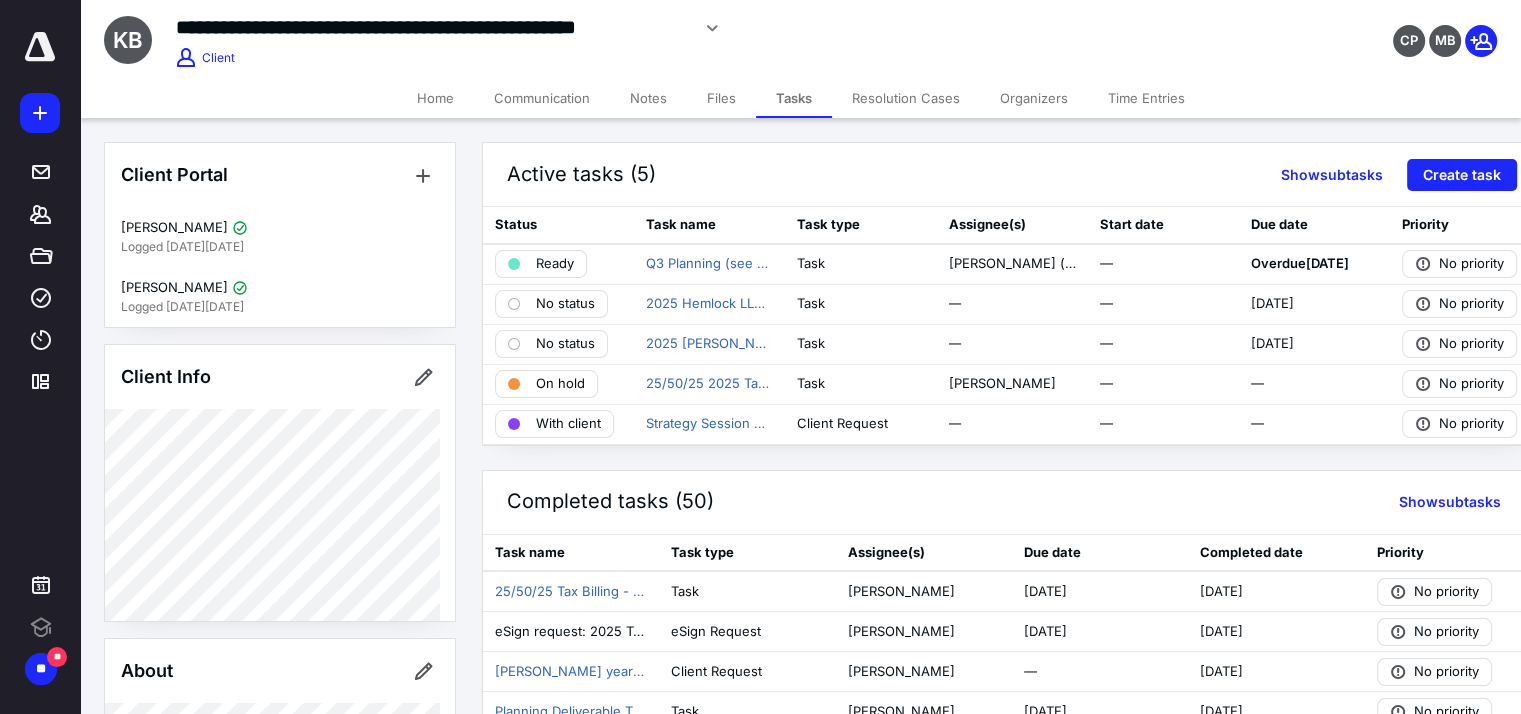 click on "Files" at bounding box center [721, 98] 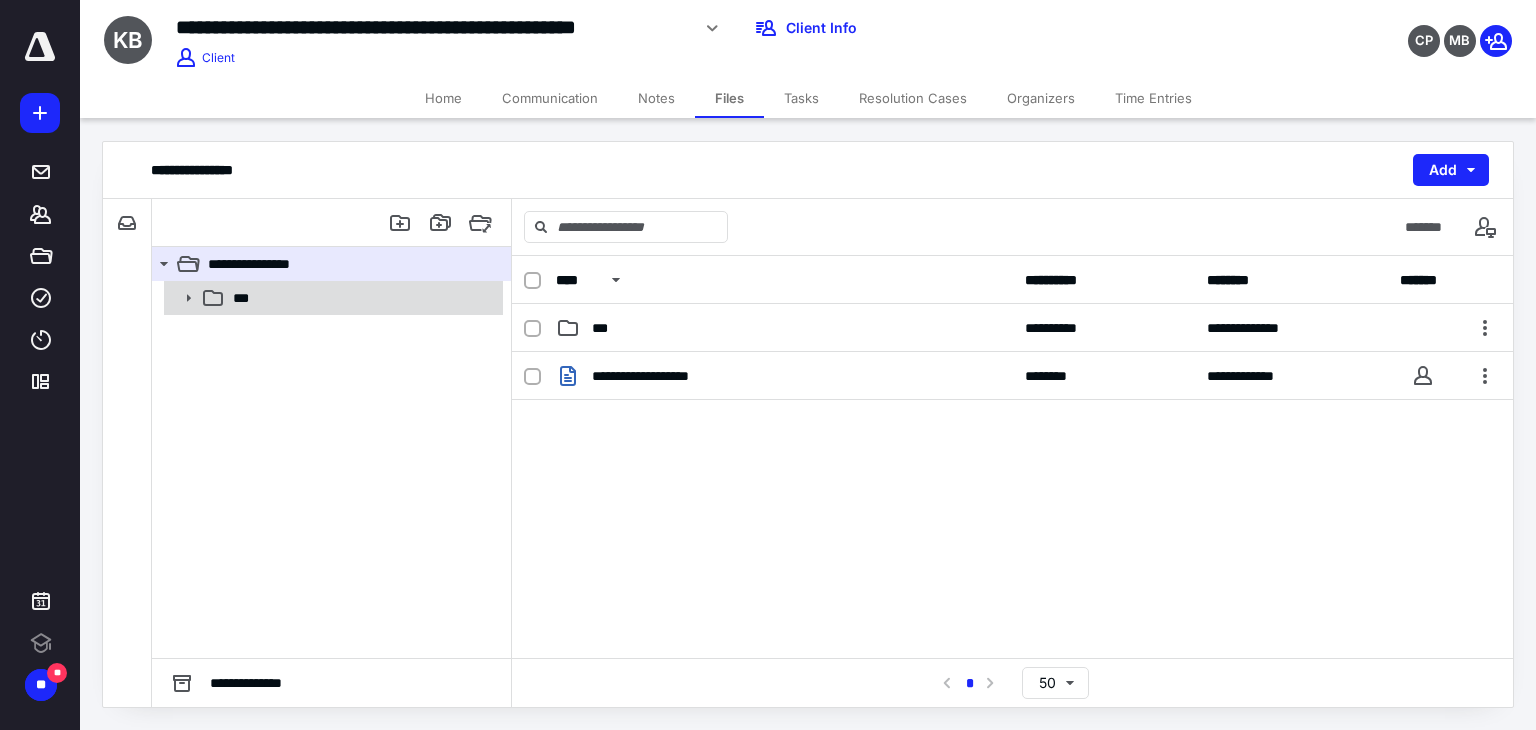 click on "***" at bounding box center [362, 298] 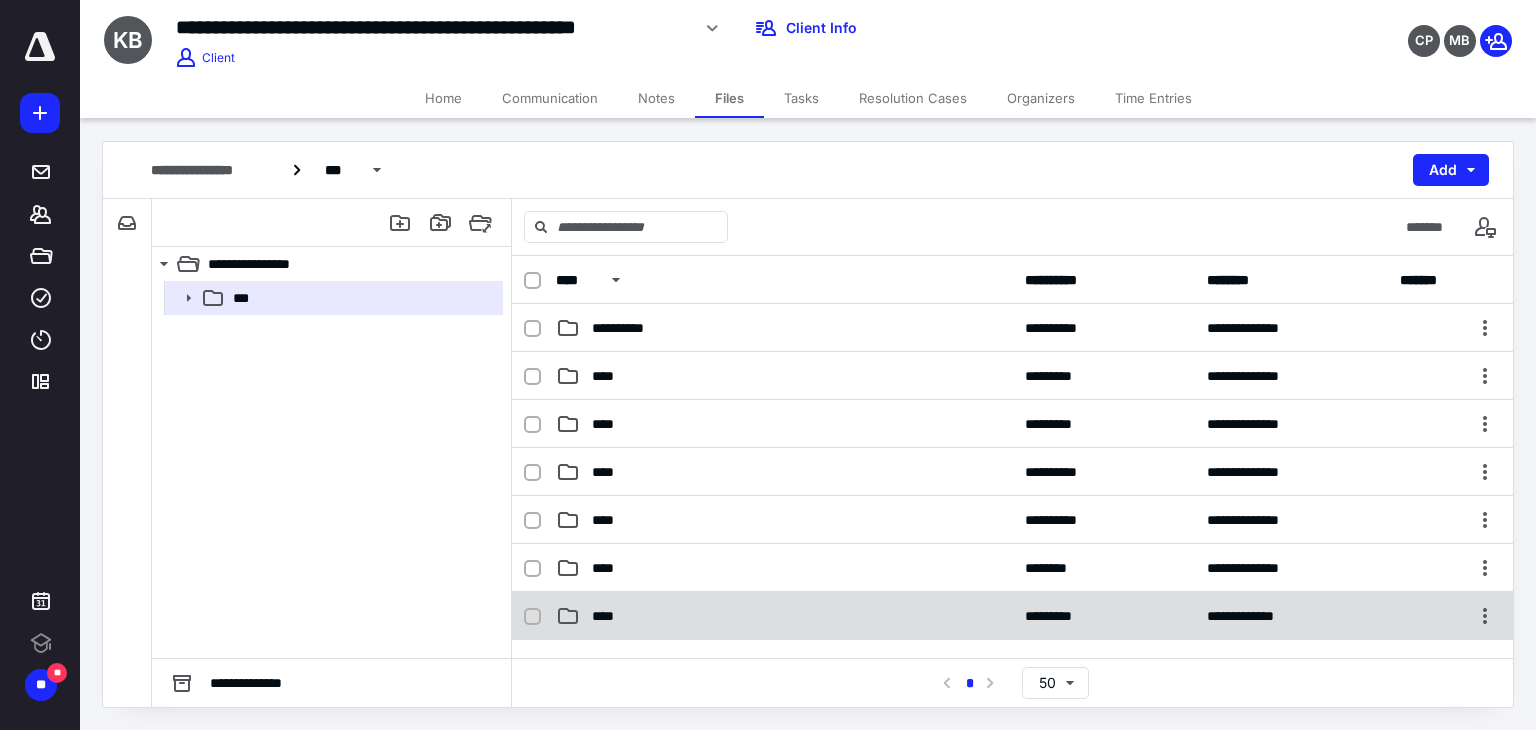 click on "****" at bounding box center [784, 616] 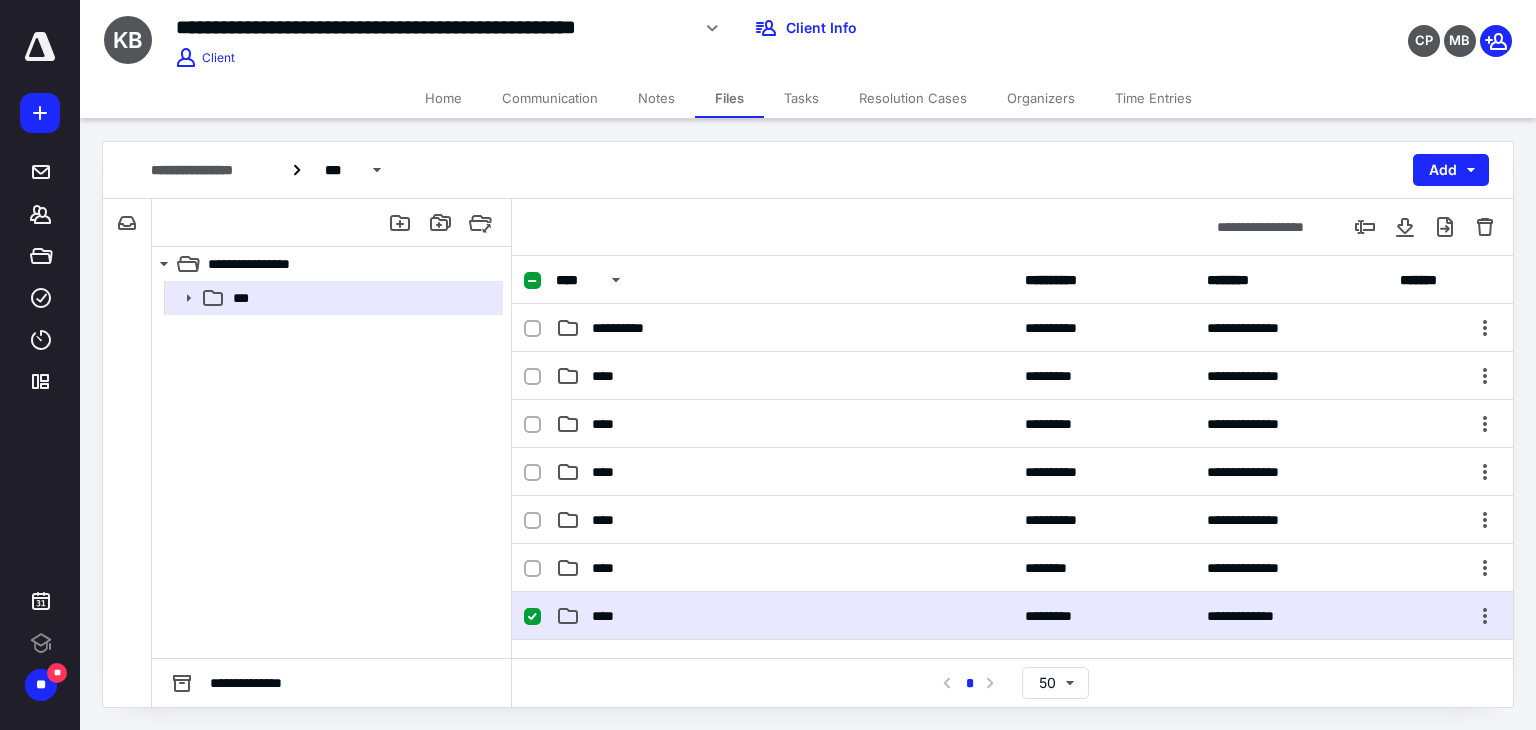 click on "****" at bounding box center (784, 616) 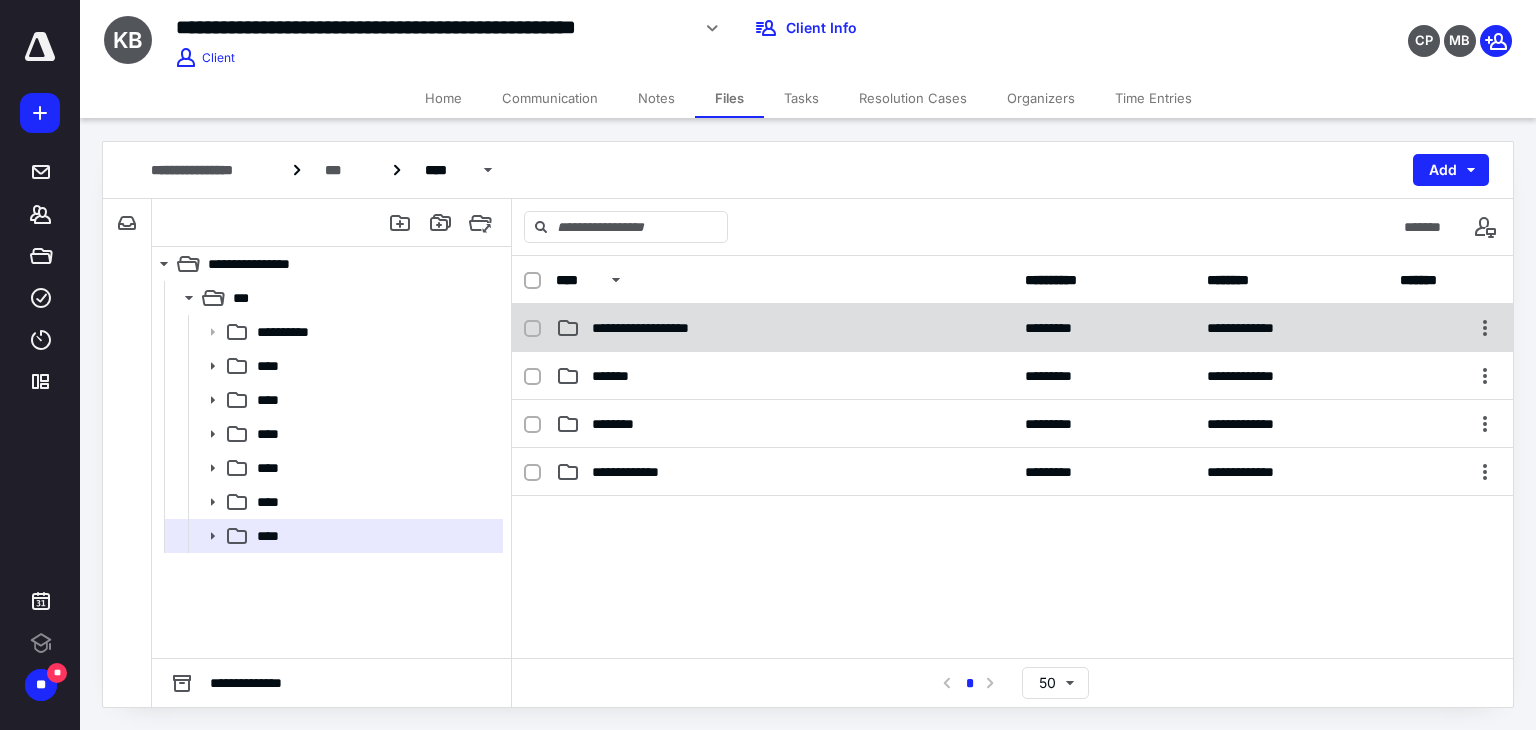 click on "**********" at bounding box center (784, 328) 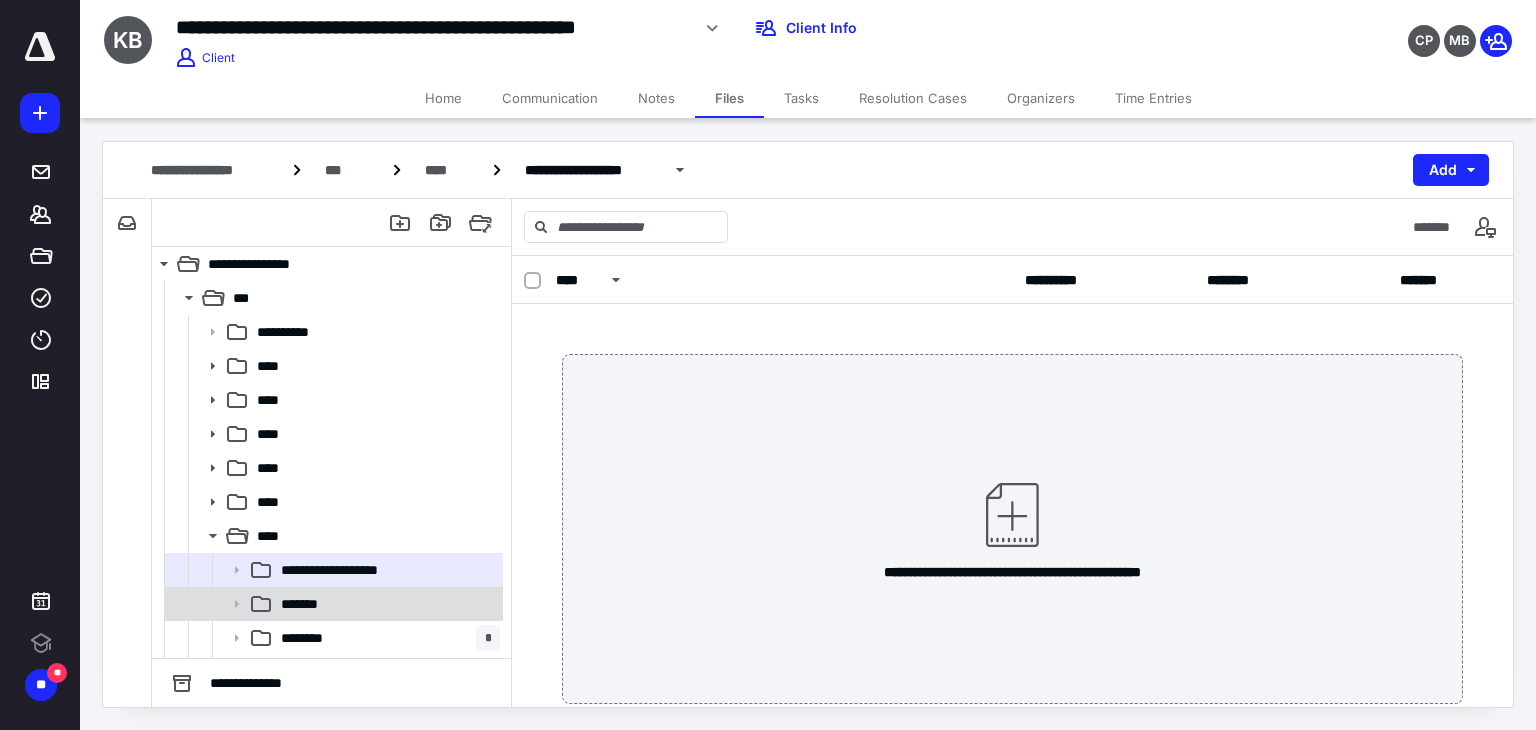 click on "*******" at bounding box center [386, 604] 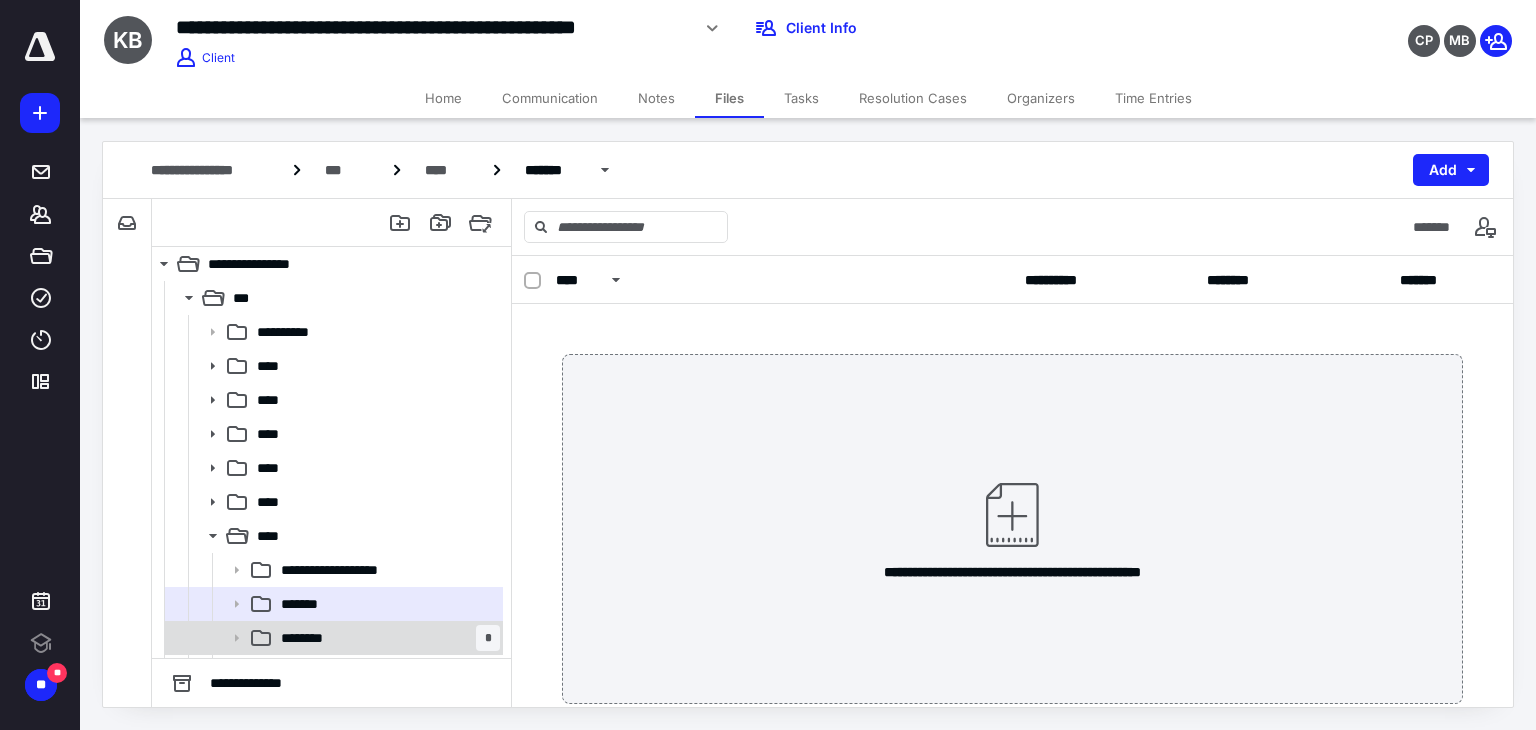 click on "******** *" at bounding box center (386, 638) 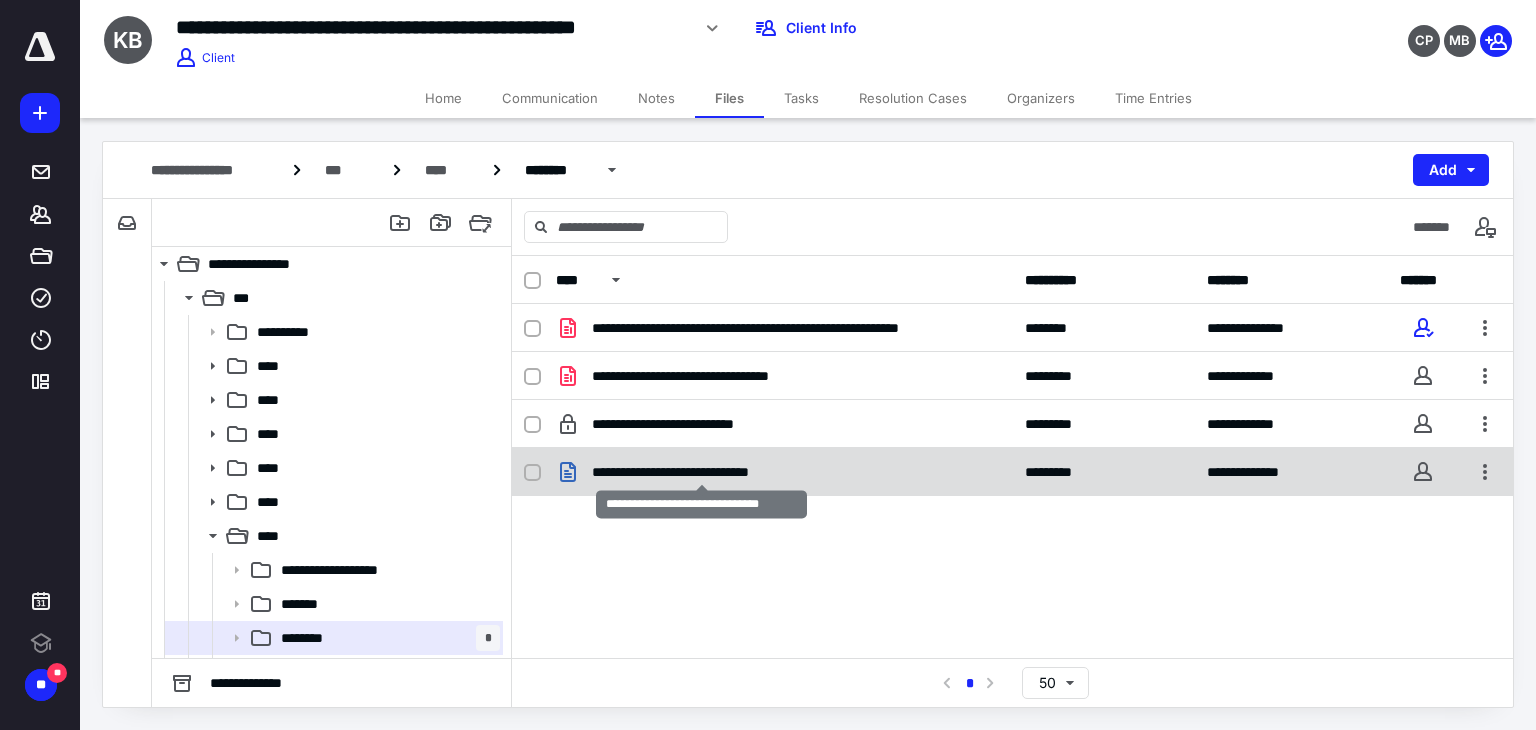 click on "**********" at bounding box center (702, 472) 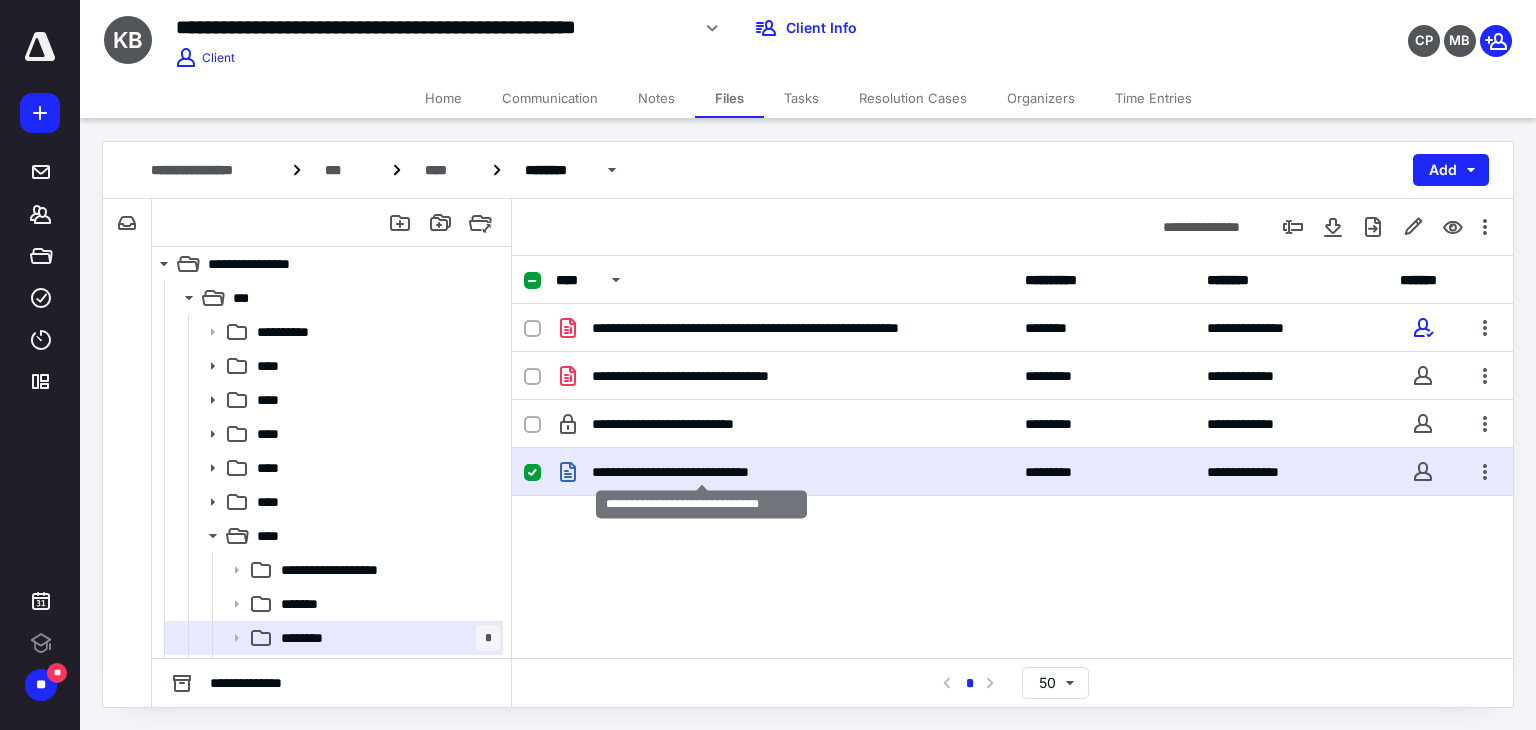 click on "**********" at bounding box center [702, 472] 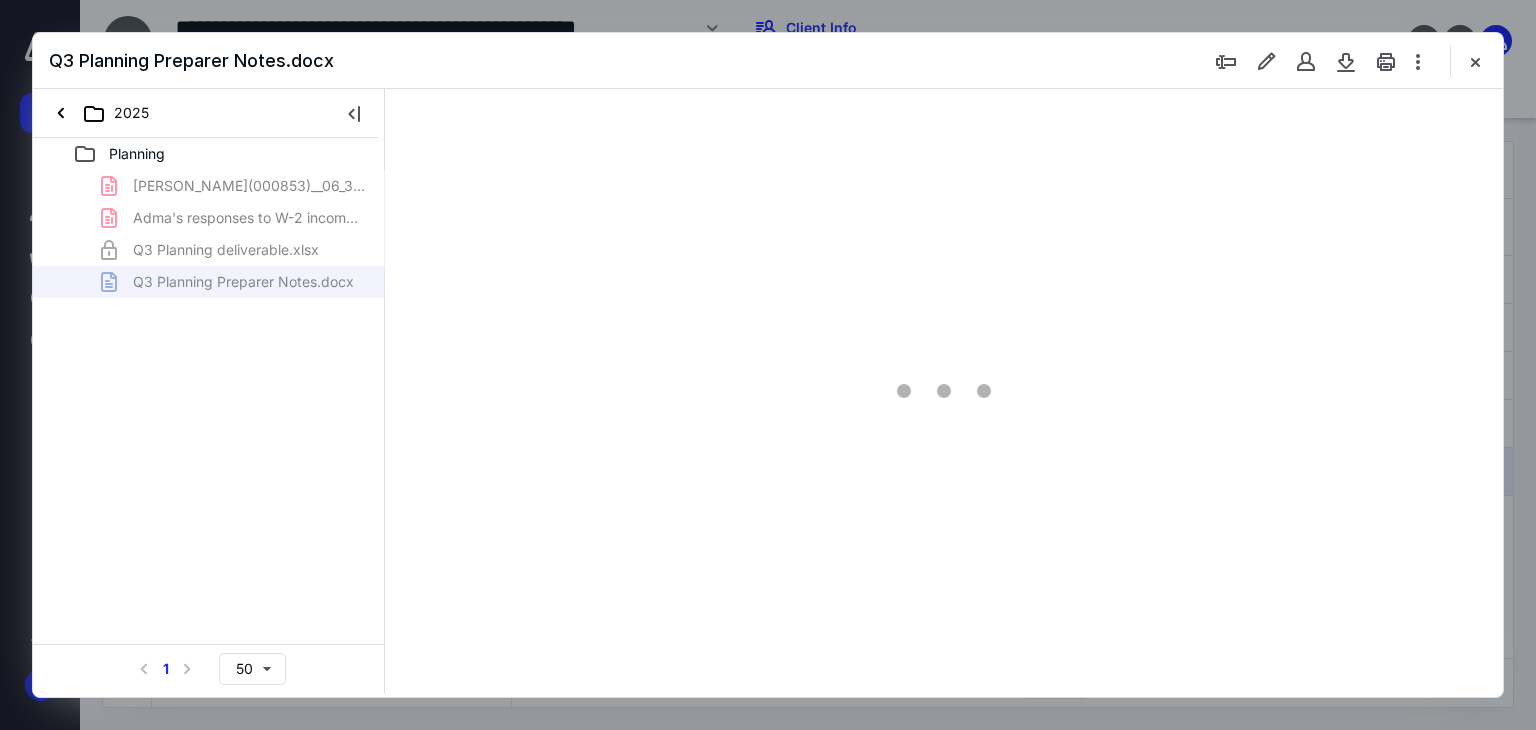 scroll, scrollTop: 0, scrollLeft: 0, axis: both 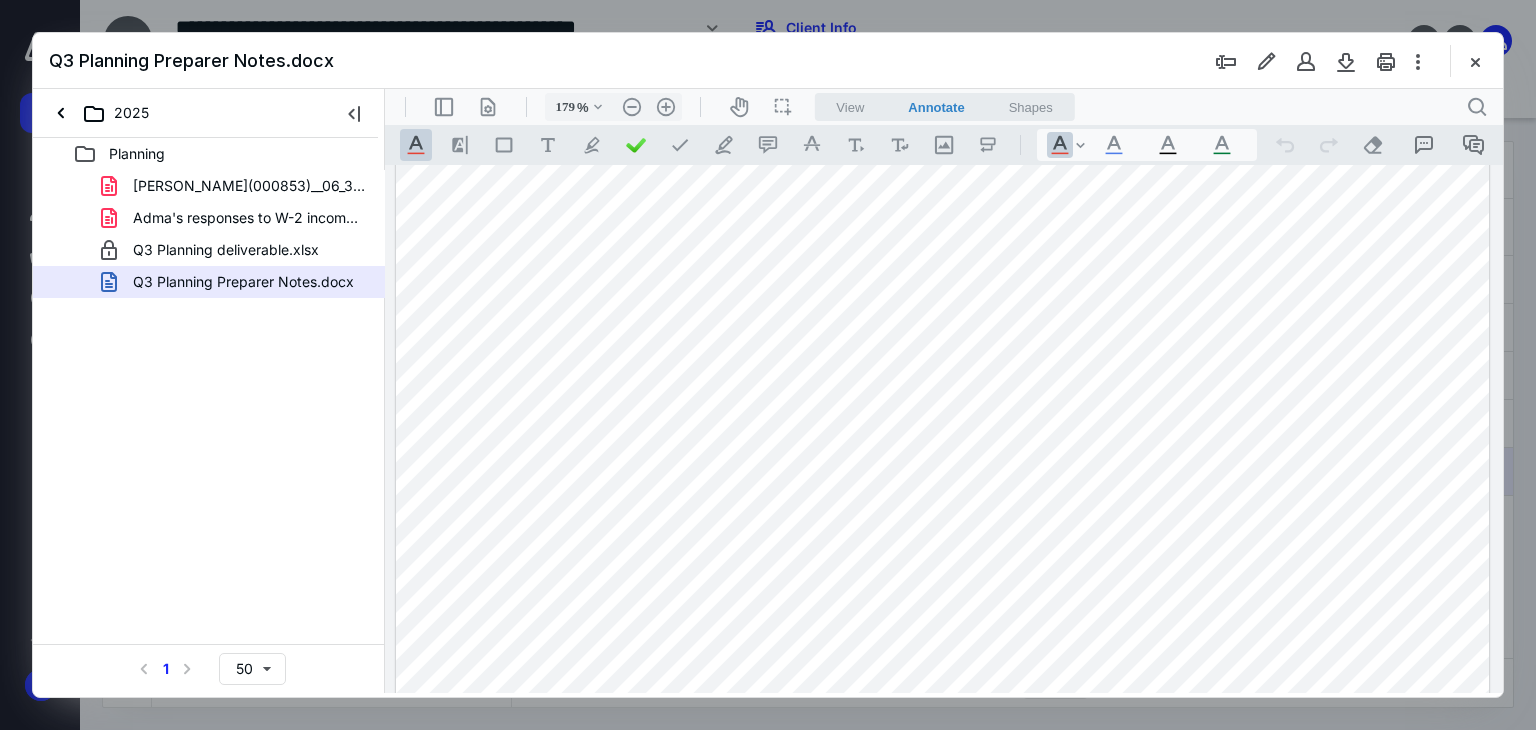 click at bounding box center (943, 510) 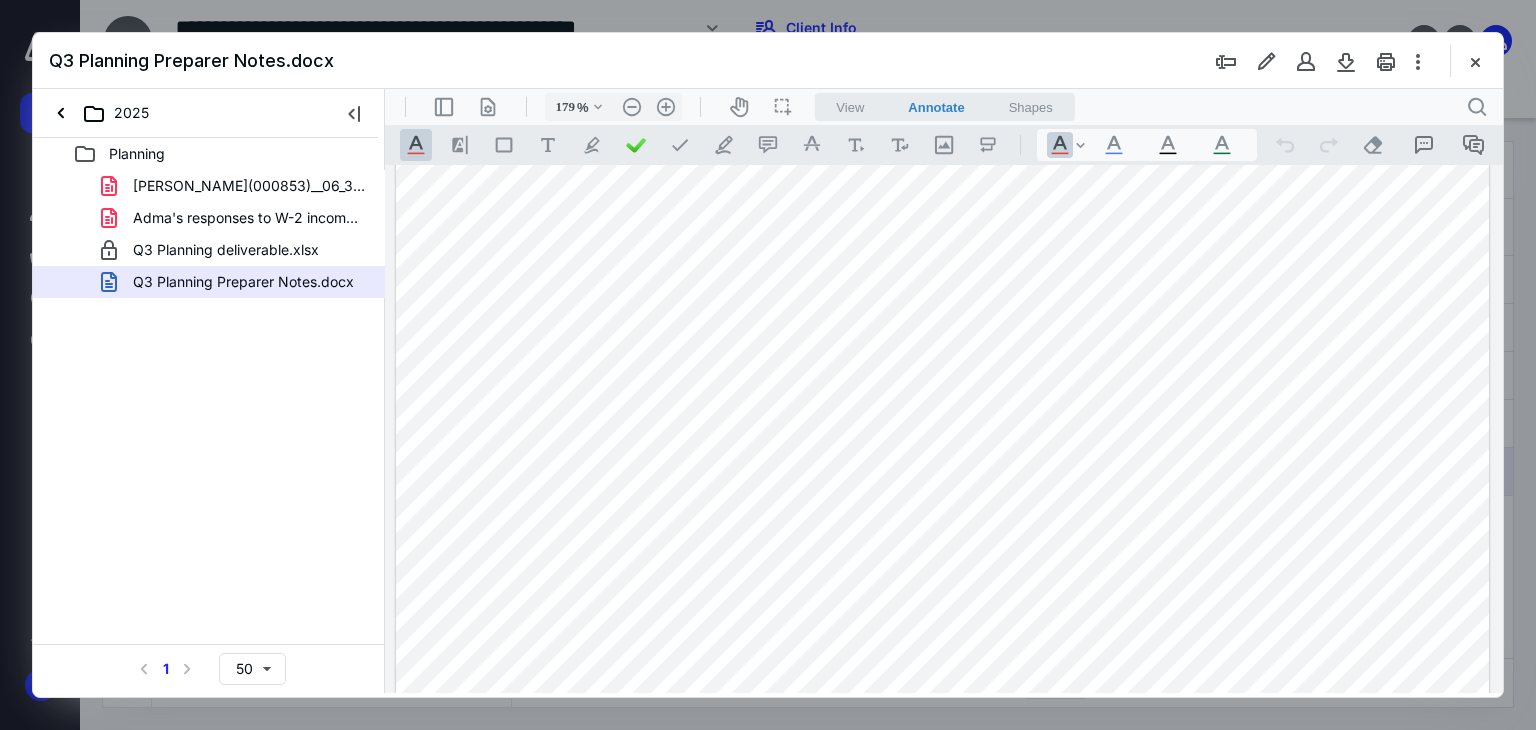 scroll, scrollTop: 64, scrollLeft: 0, axis: vertical 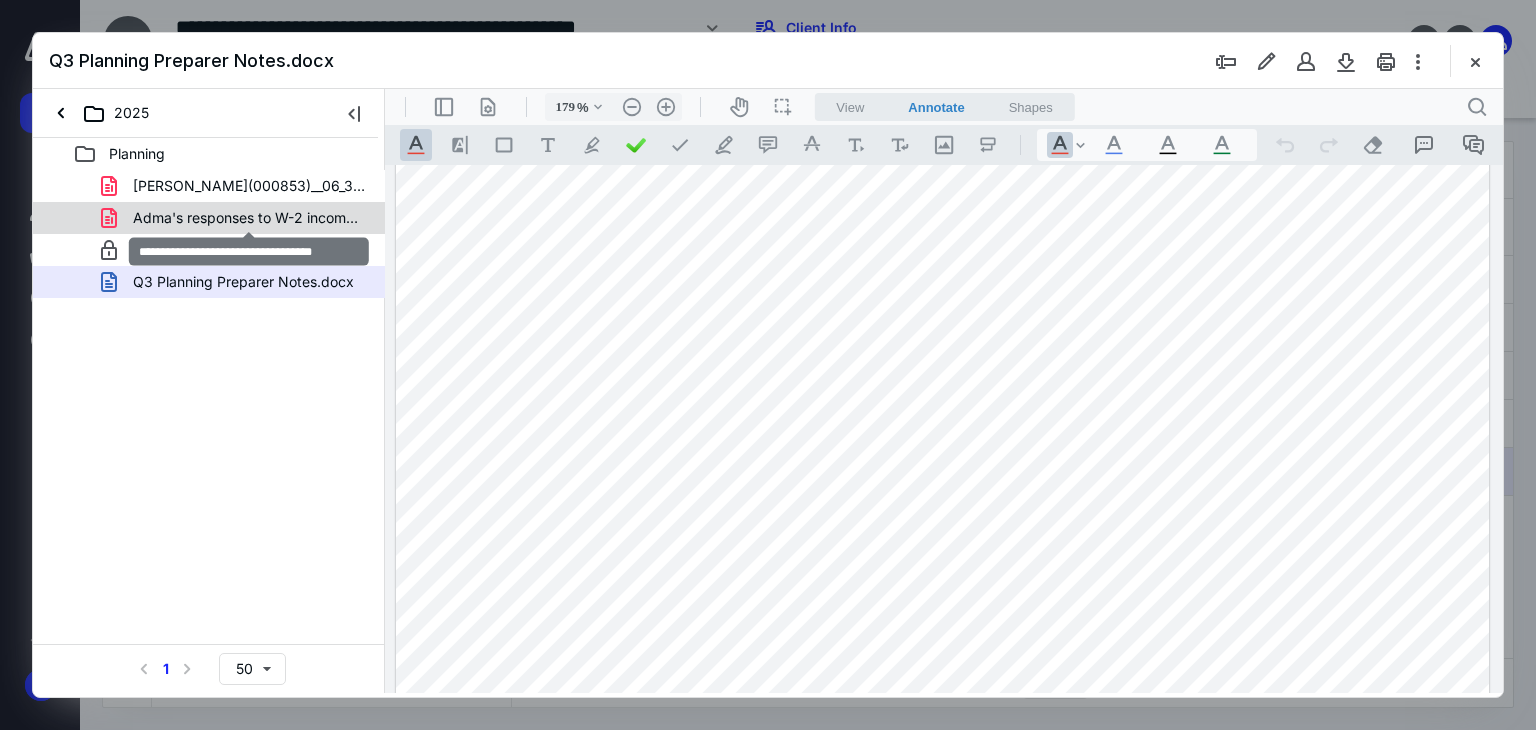 click on "Adma's responses to W-2 income .pdf" at bounding box center (249, 218) 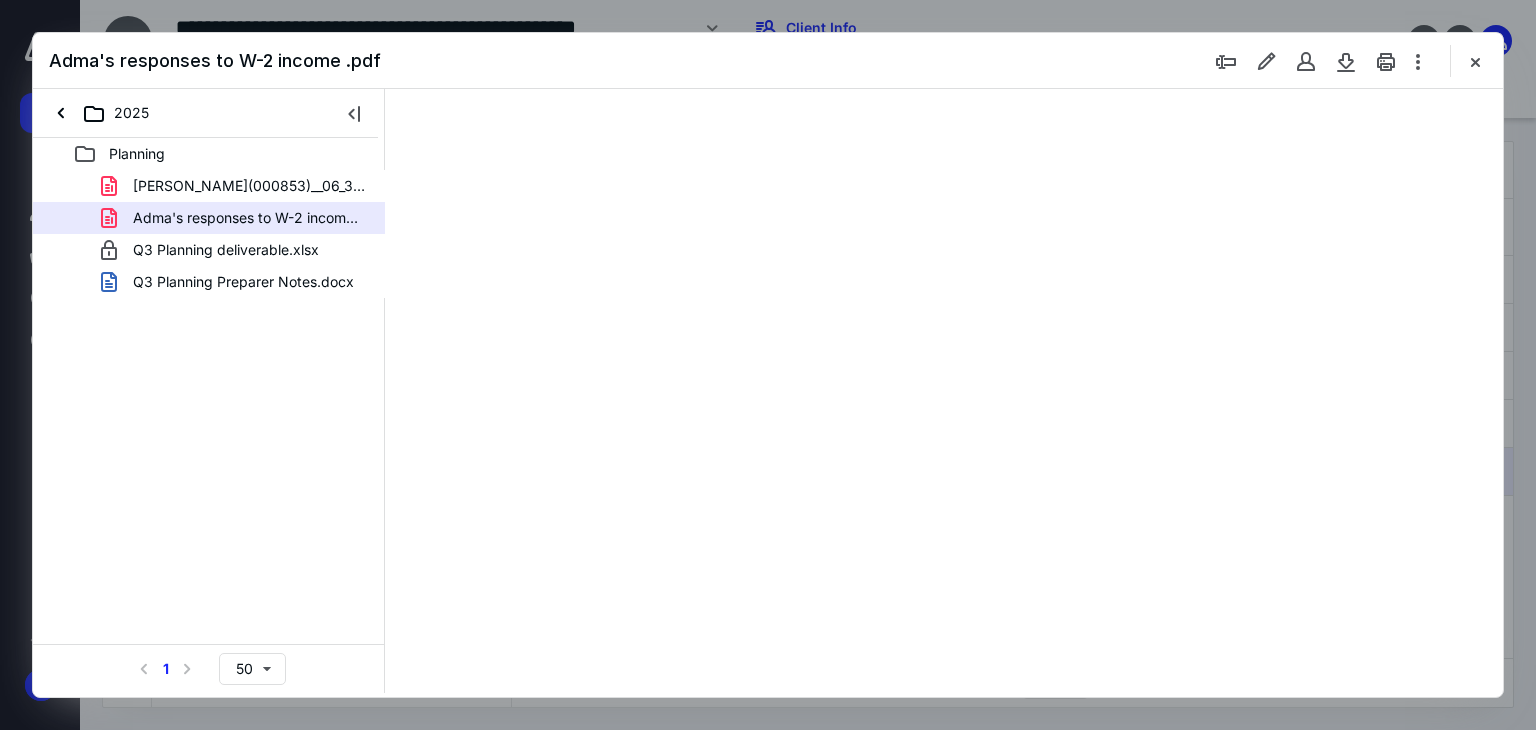 type on "179" 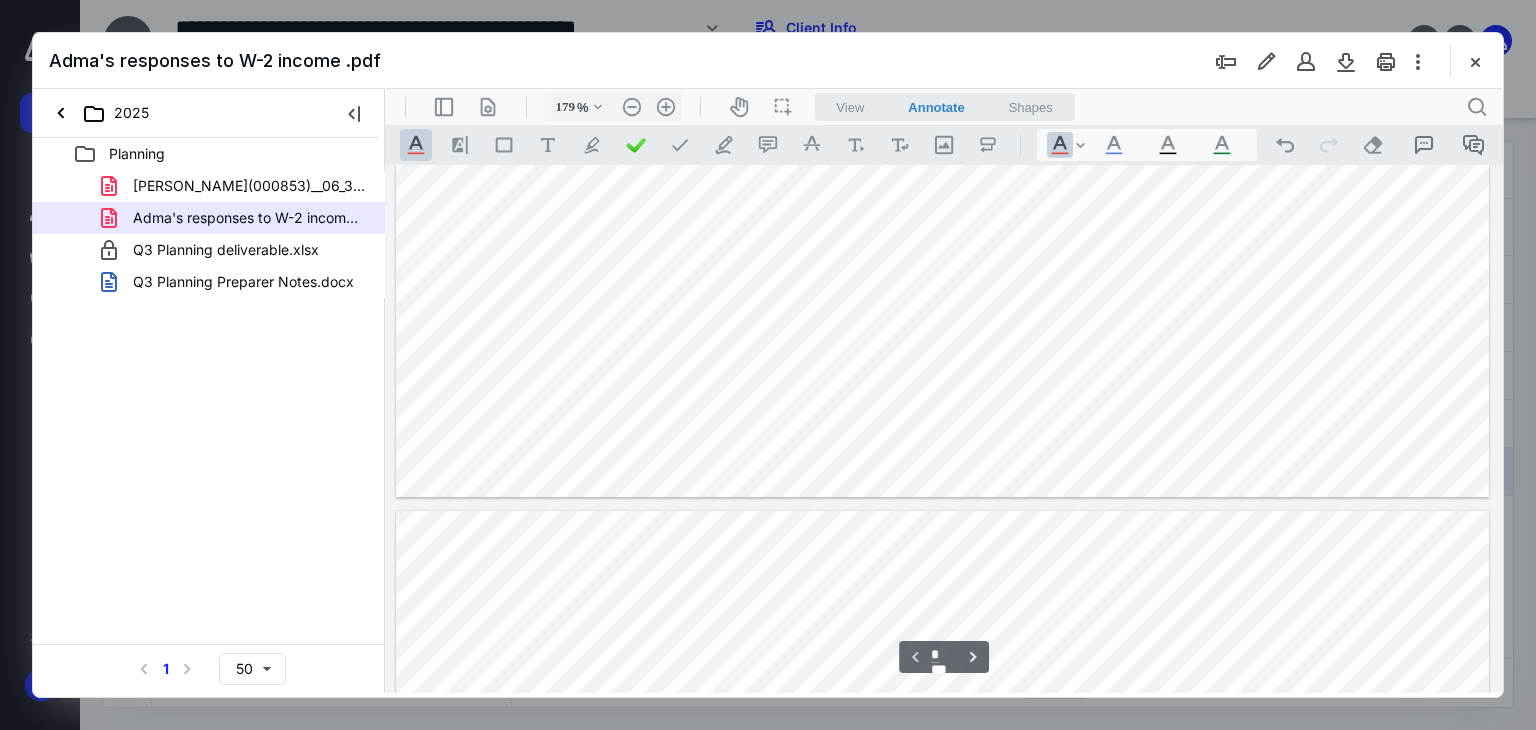 scroll, scrollTop: 1091, scrollLeft: 0, axis: vertical 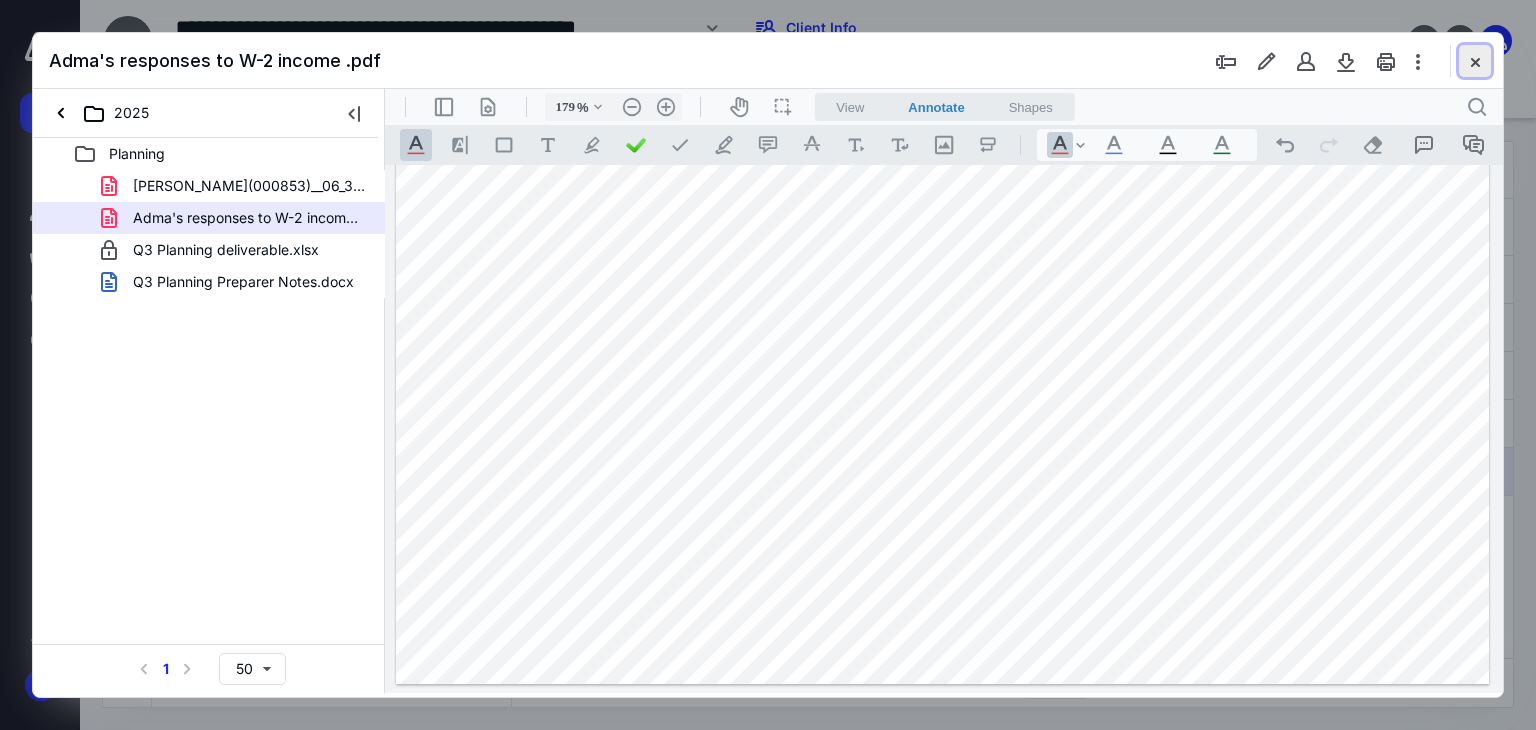 click at bounding box center [1475, 61] 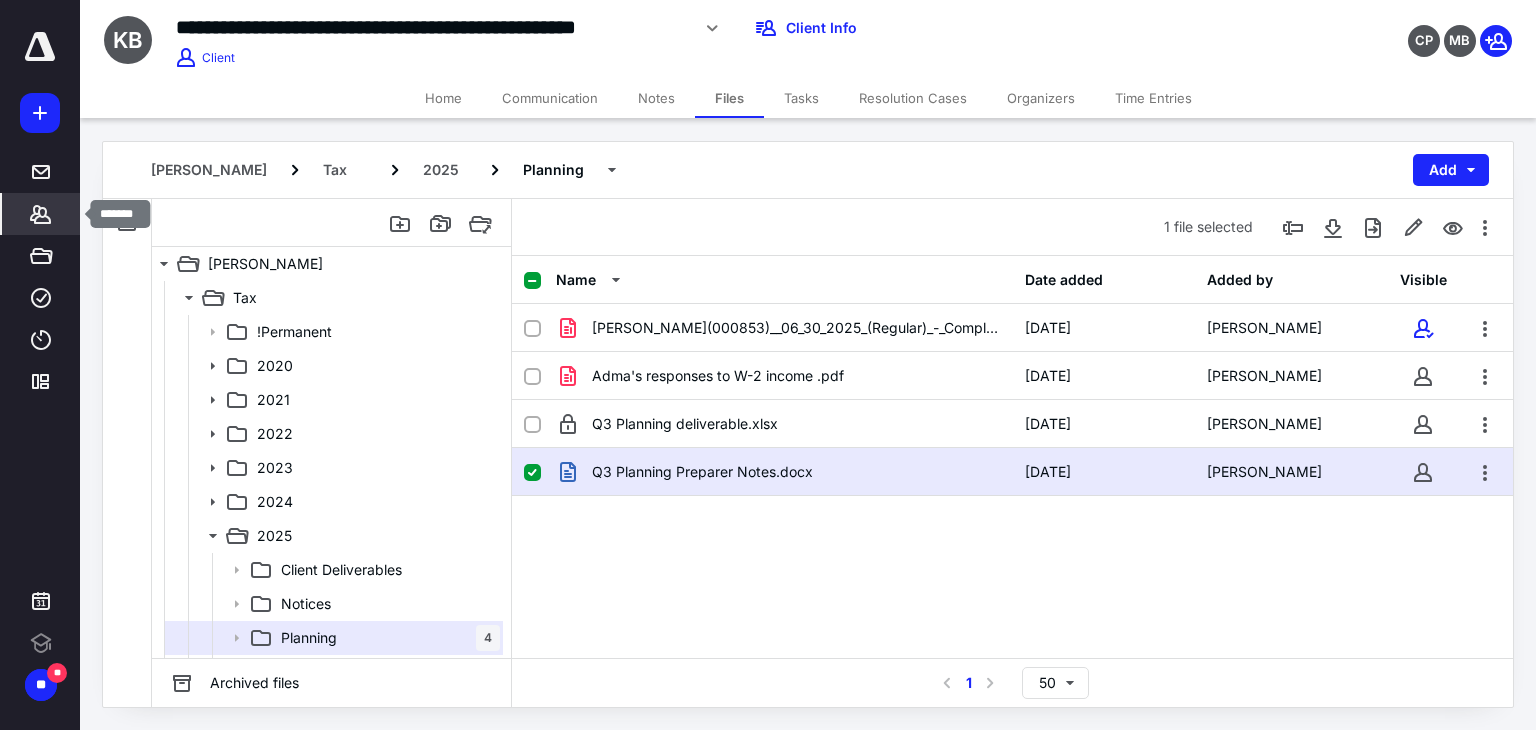 click 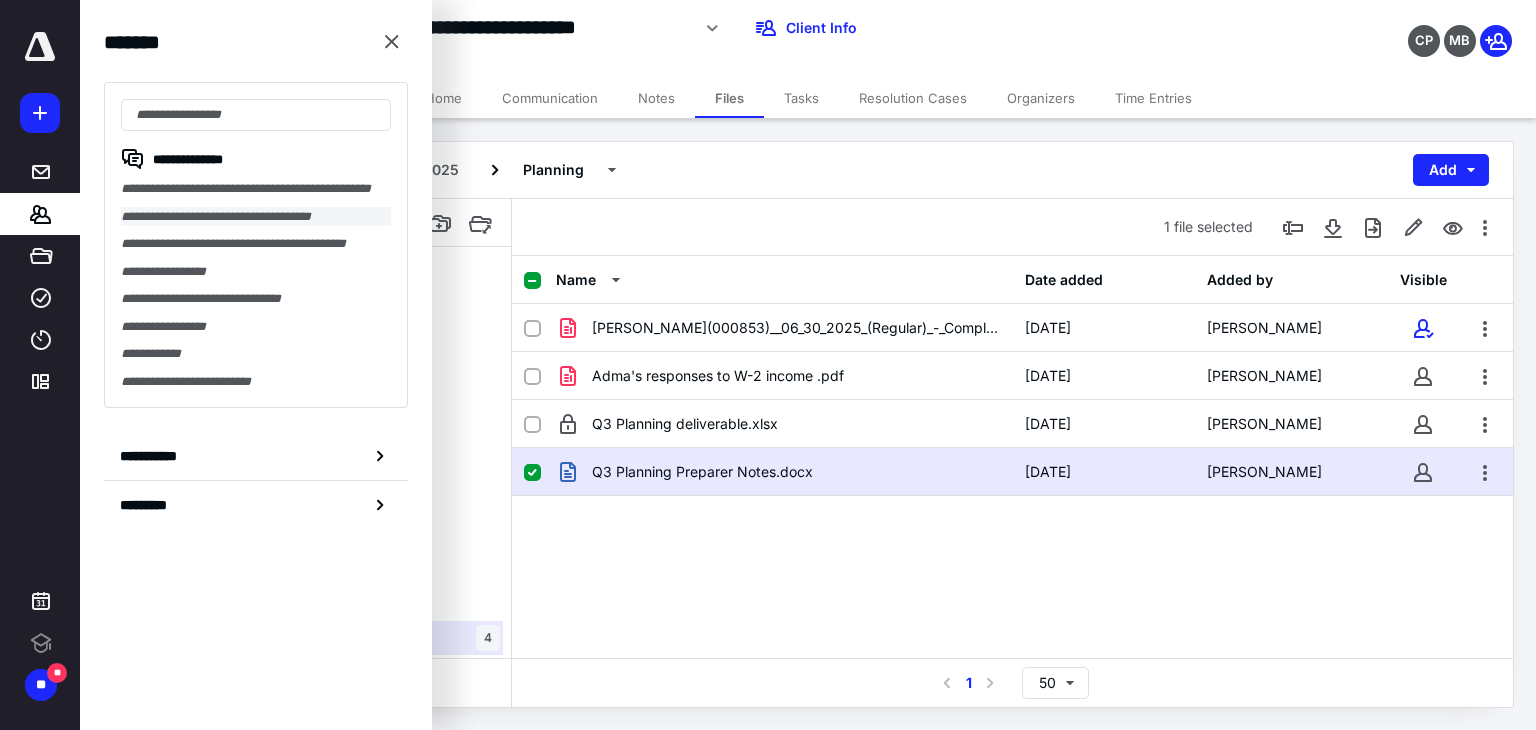 click on "**********" at bounding box center (256, 217) 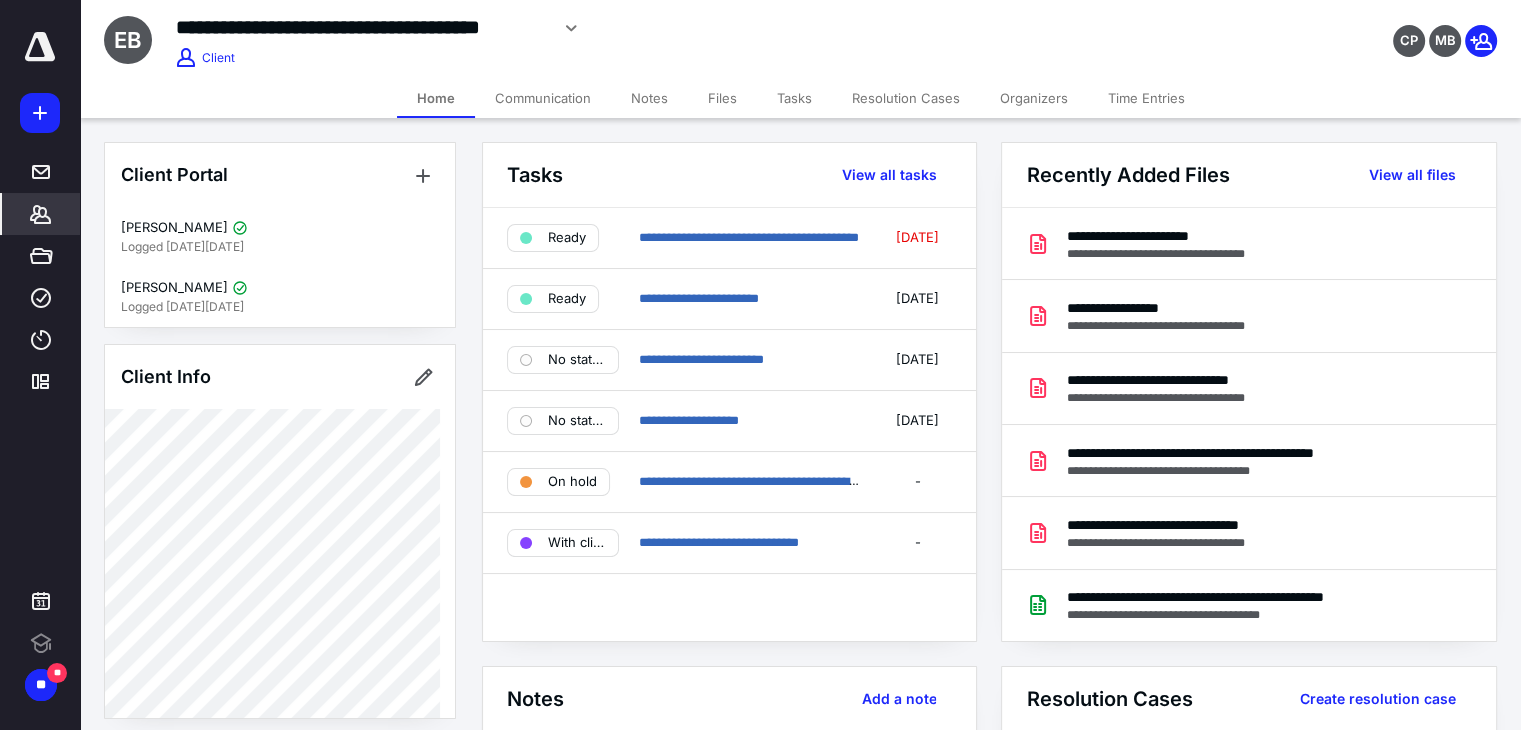 click on "Files" at bounding box center [722, 98] 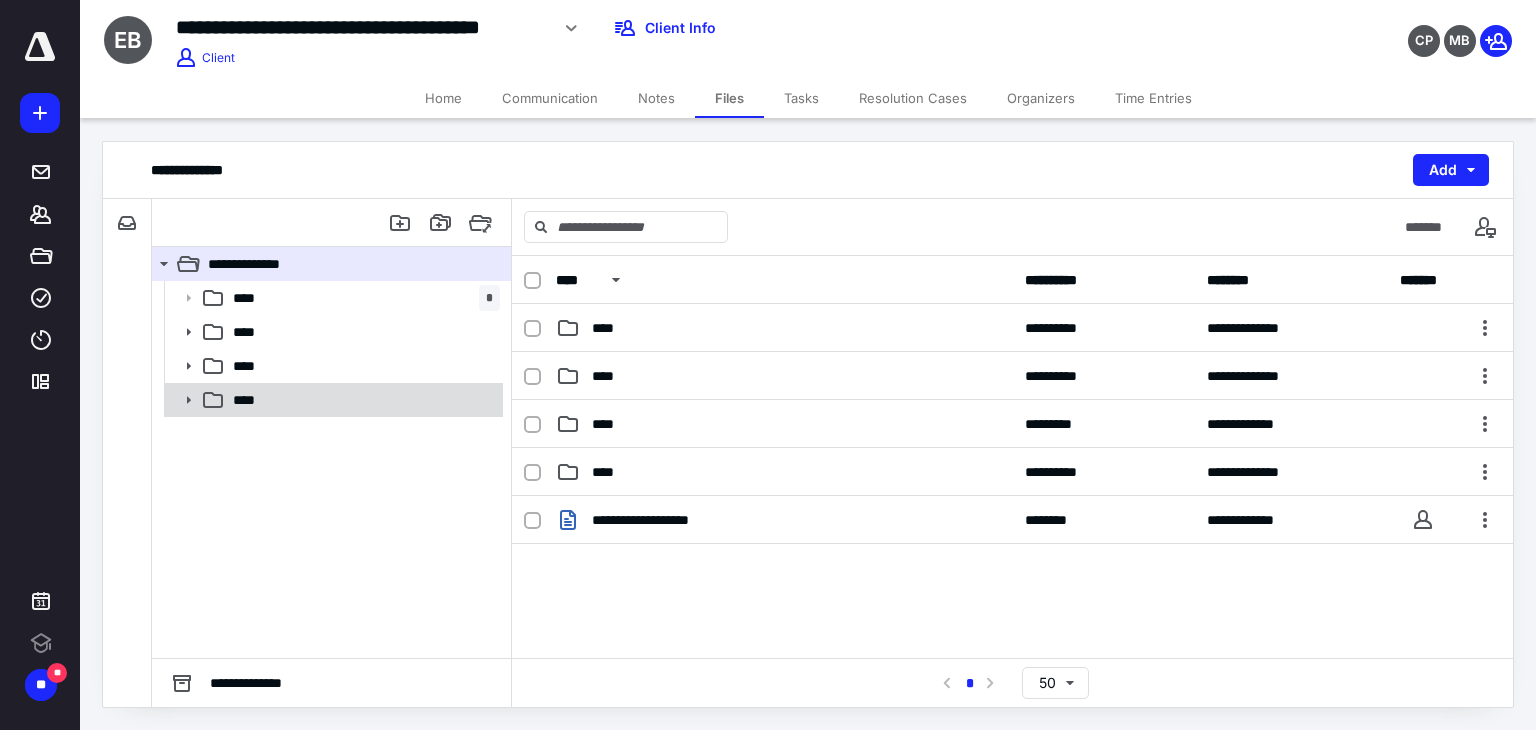 click on "****" at bounding box center (362, 400) 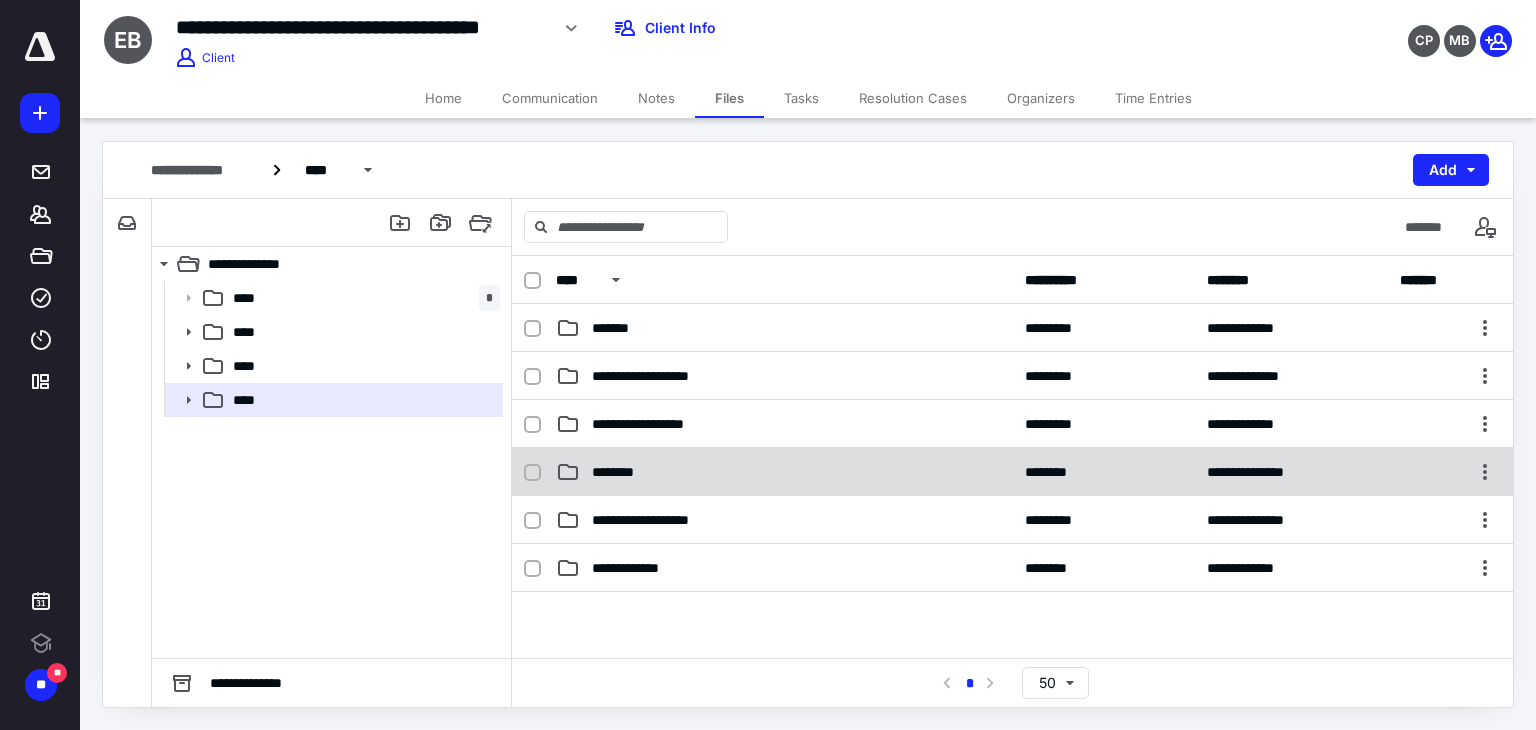 click on "********" at bounding box center (784, 472) 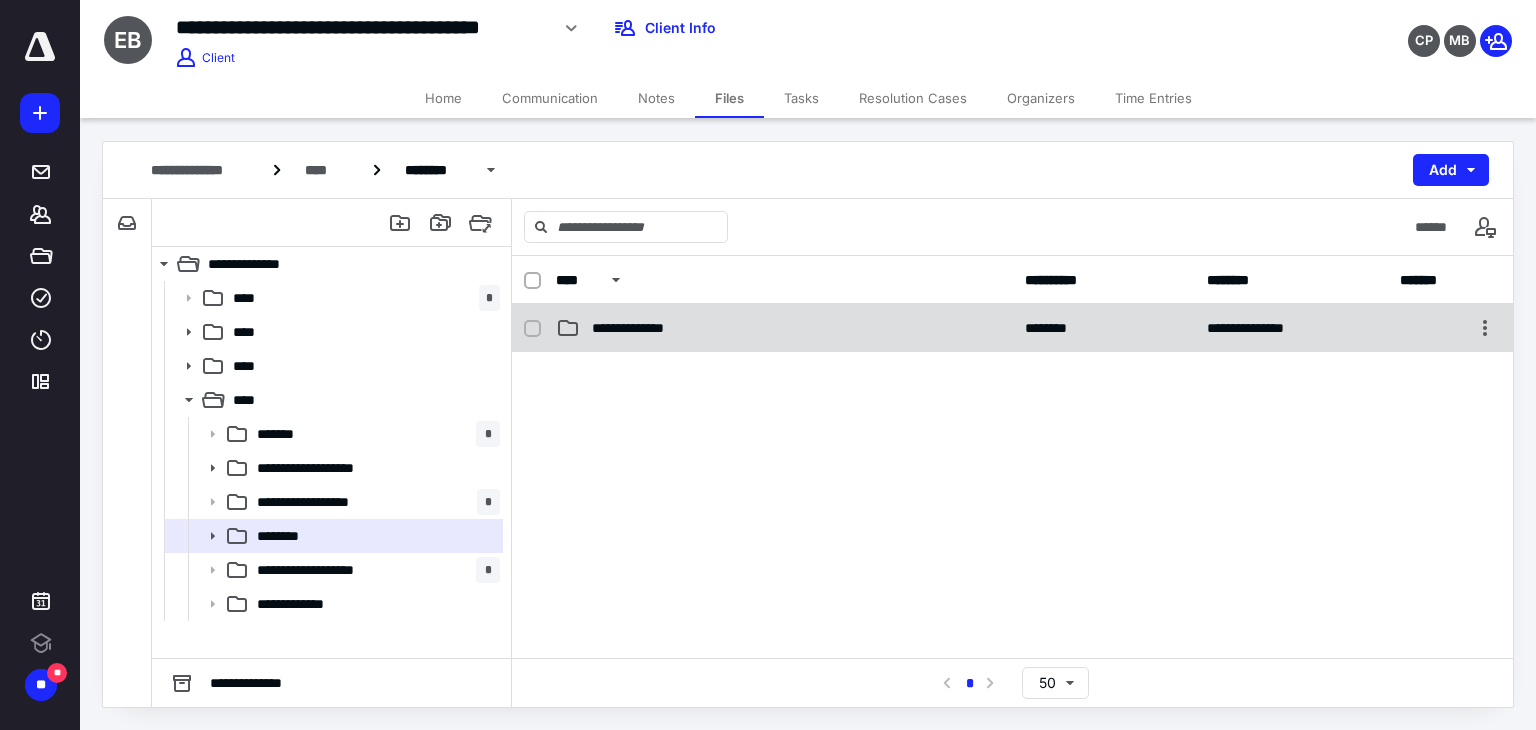 click on "**********" at bounding box center (1012, 328) 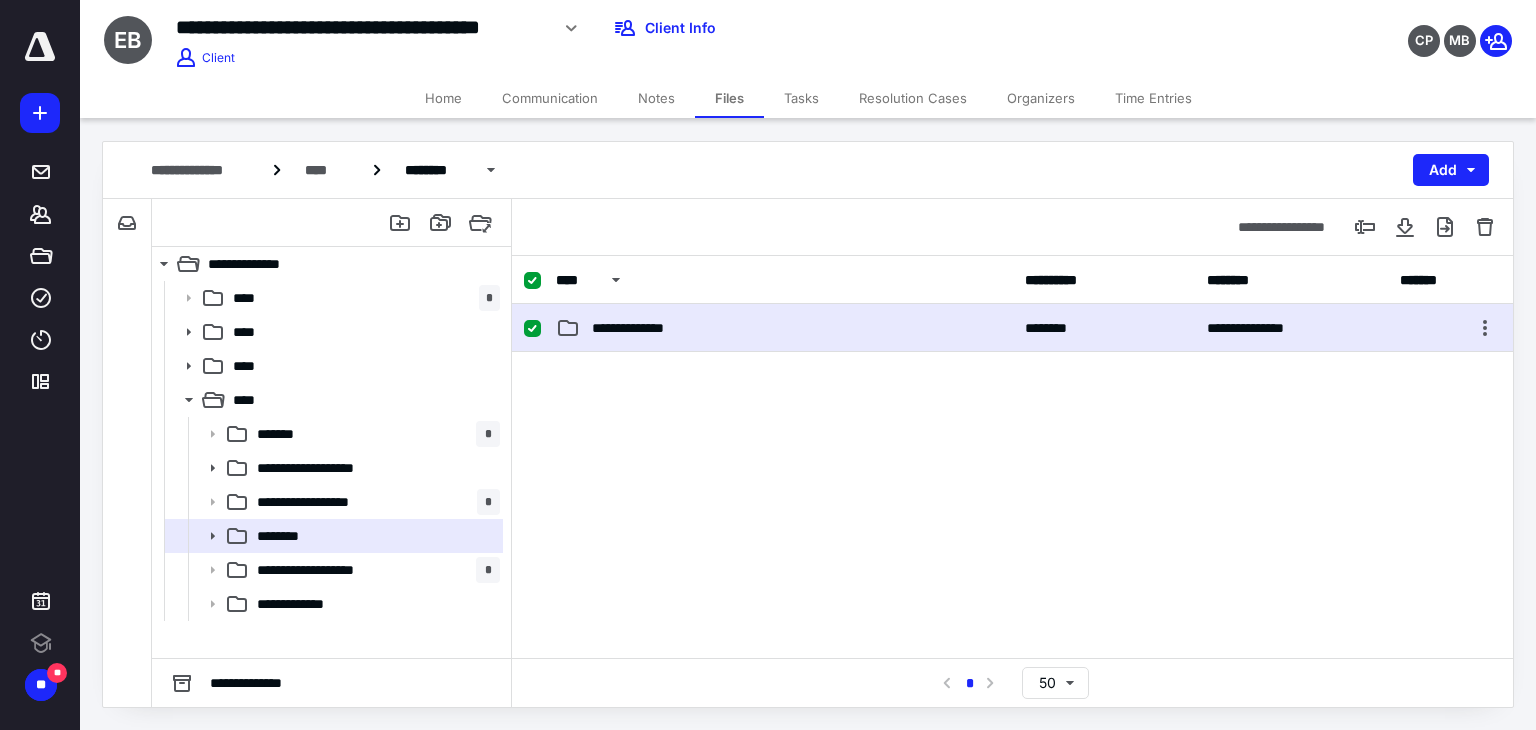 click on "**********" at bounding box center [1012, 328] 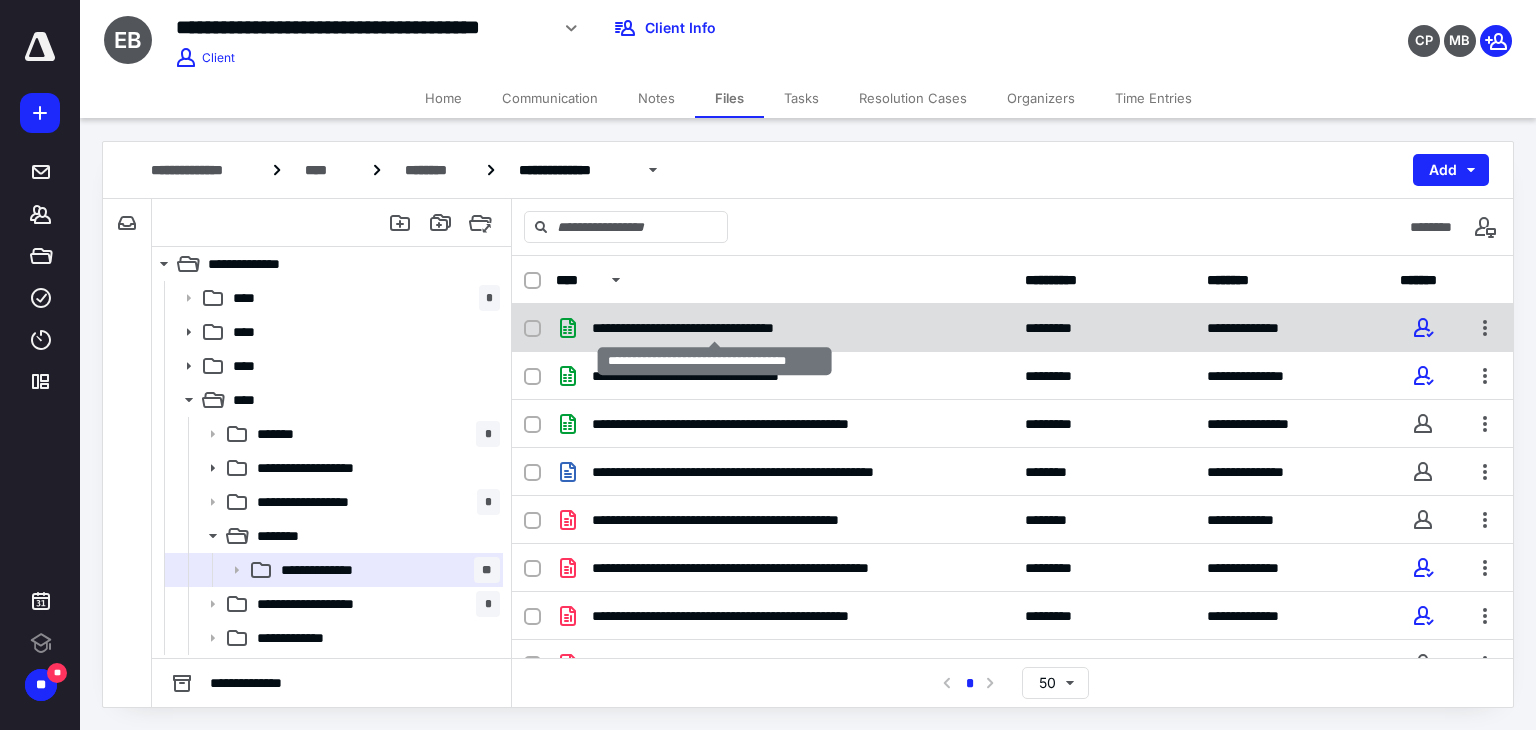 click on "**********" at bounding box center (715, 328) 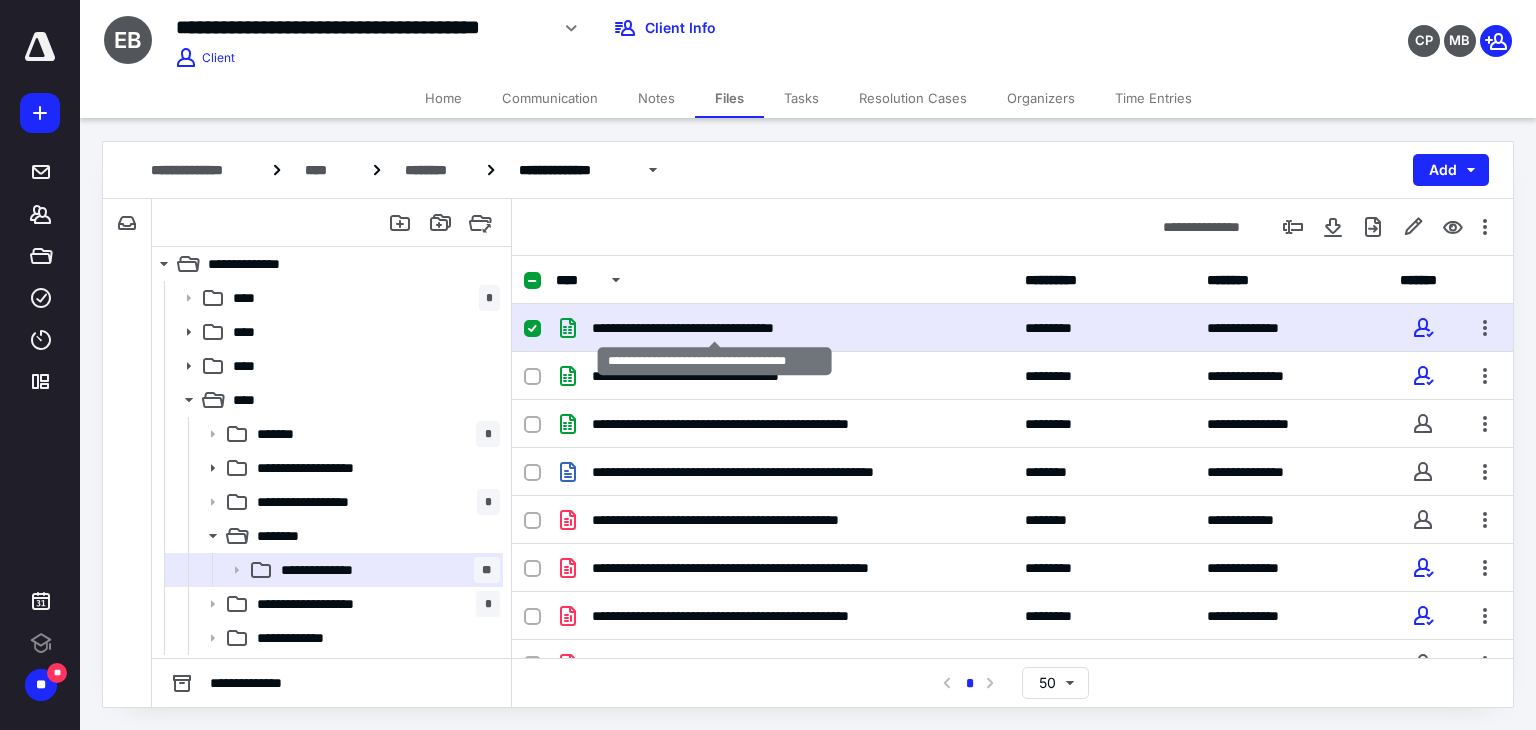 click on "**********" at bounding box center [715, 328] 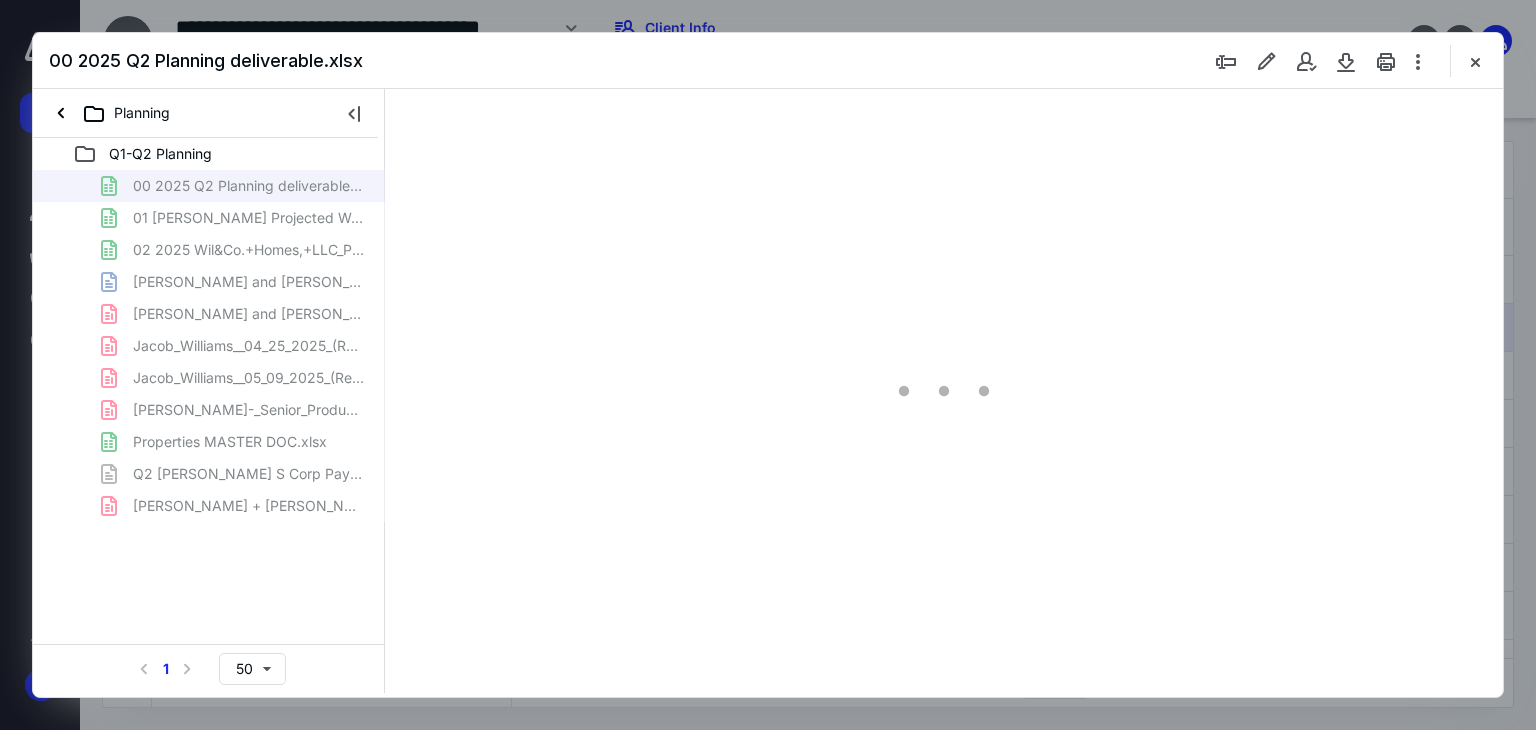 scroll, scrollTop: 0, scrollLeft: 0, axis: both 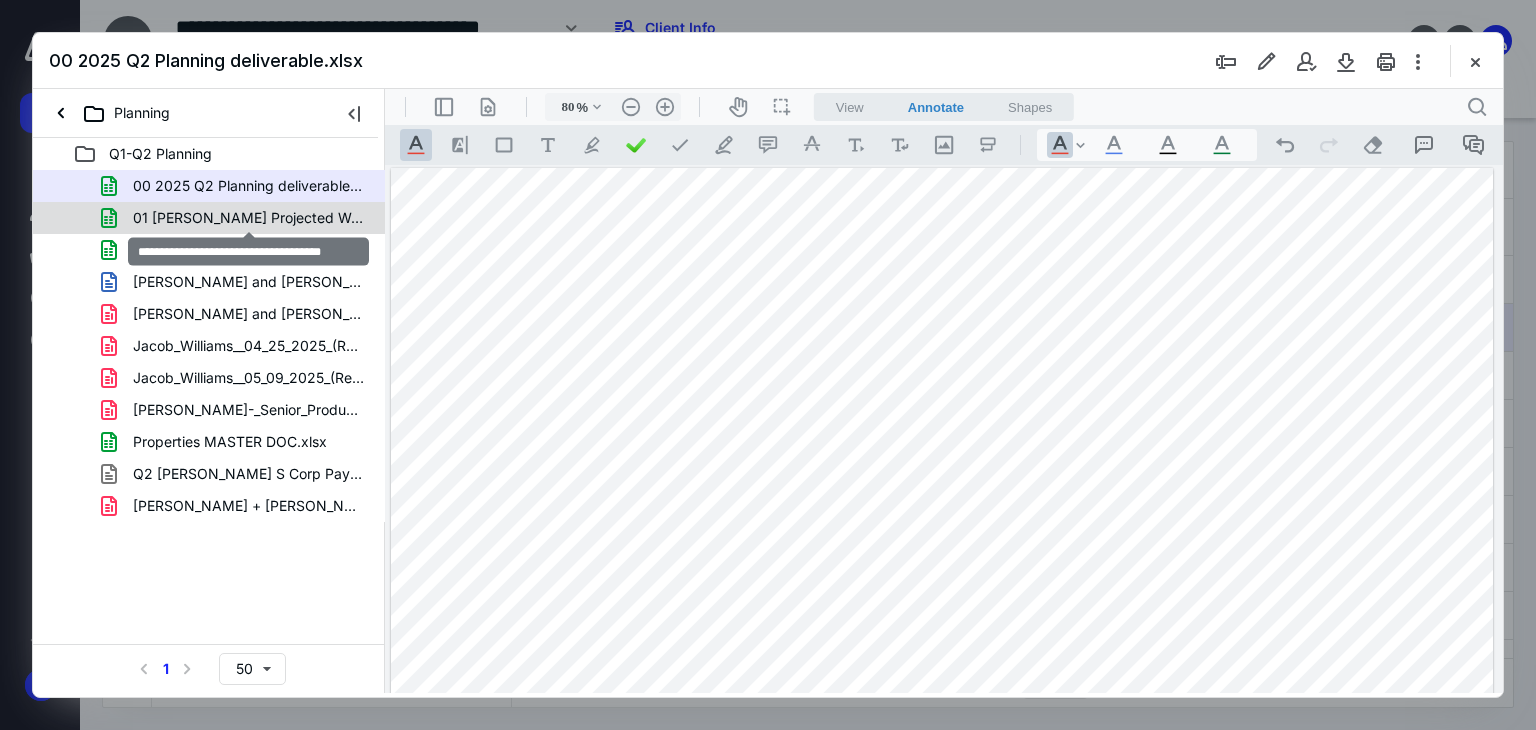 click on "01 [PERSON_NAME] Projected Wages.xlsx" at bounding box center (249, 218) 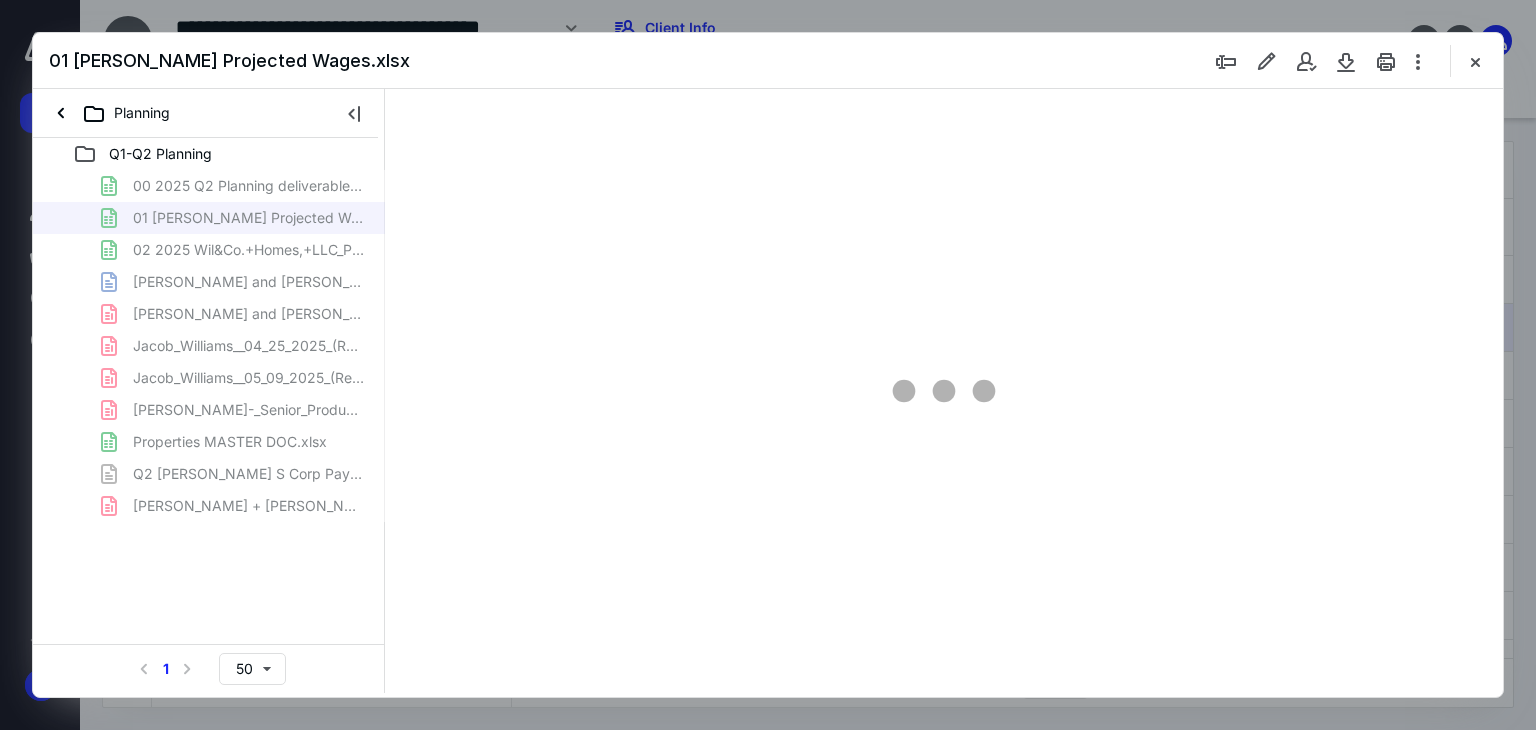 type on "109" 